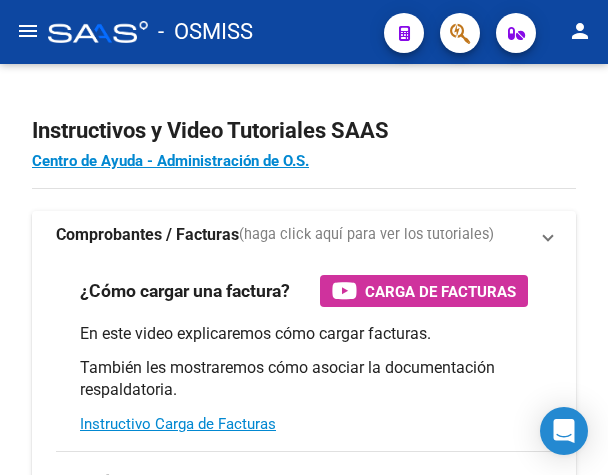 scroll, scrollTop: 0, scrollLeft: 0, axis: both 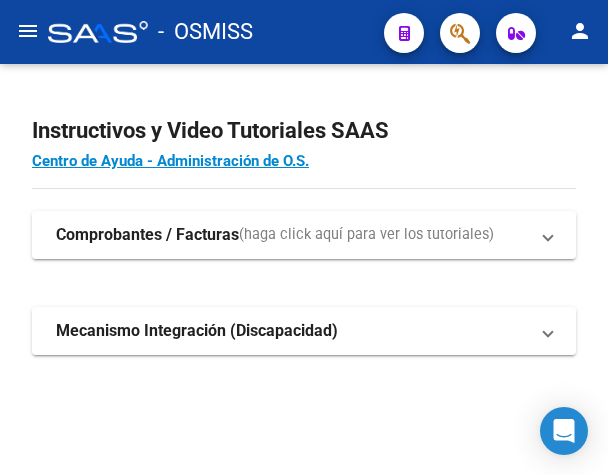 click on "menu" 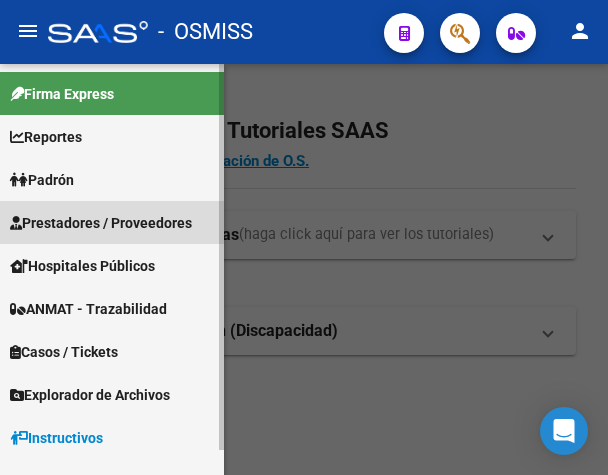 click on "Prestadores / Proveedores" at bounding box center (101, 223) 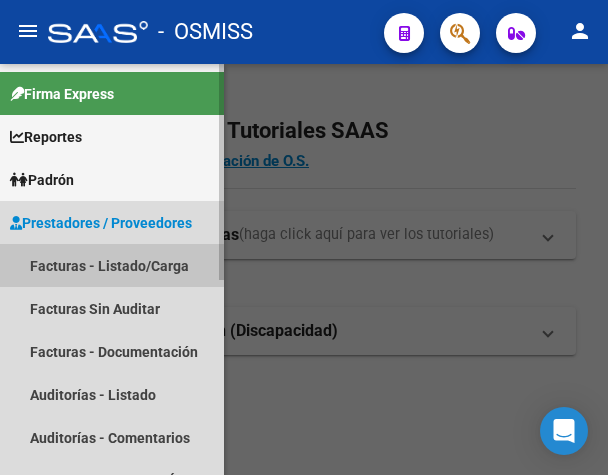 click on "Facturas - Listado/Carga" at bounding box center [112, 265] 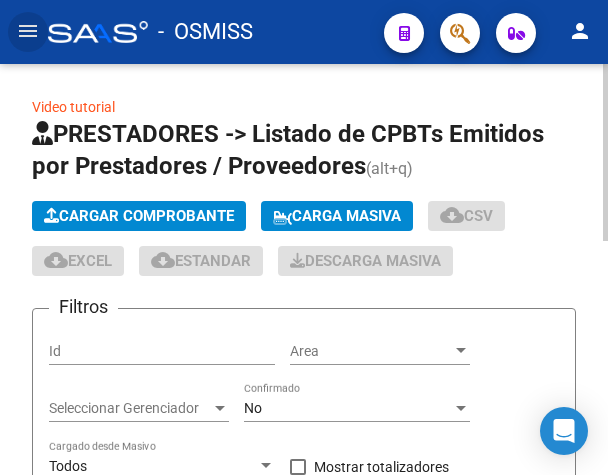 click on "Cargar Comprobante" 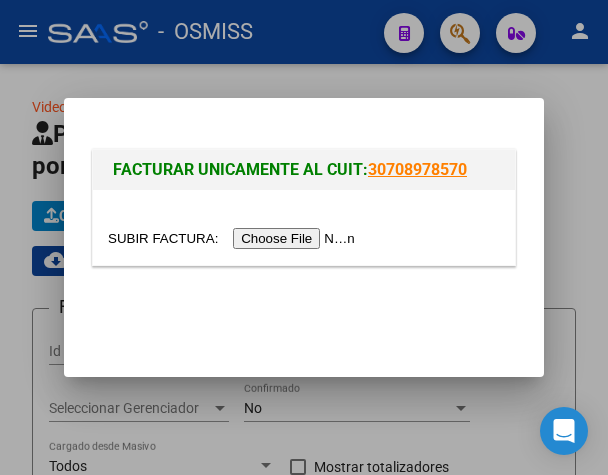 click at bounding box center [234, 238] 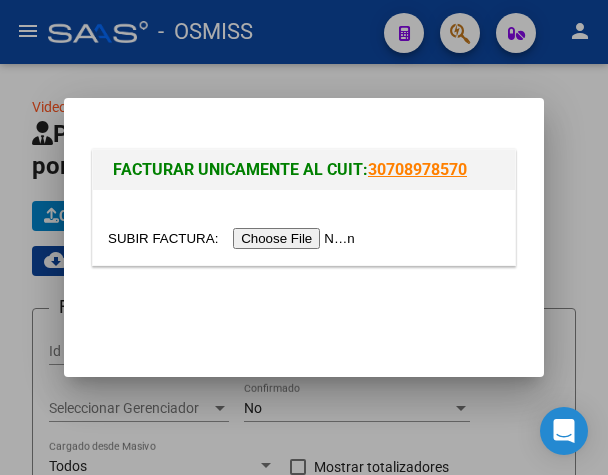 click at bounding box center [234, 238] 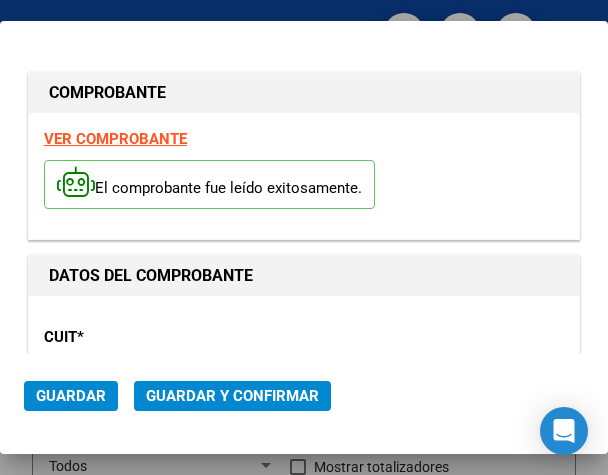 type on "2025-09-05" 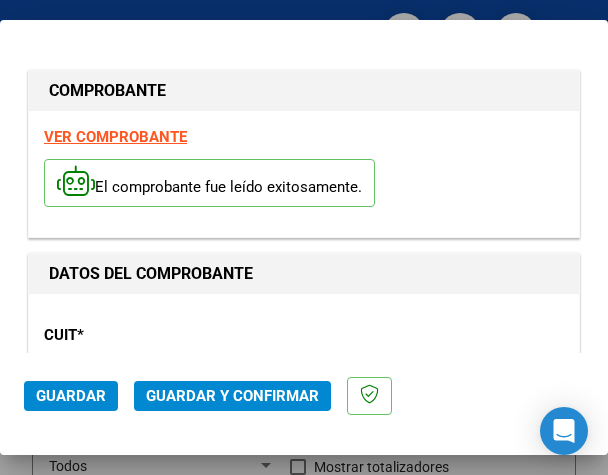 click on "CUIT  *" at bounding box center (122, 335) 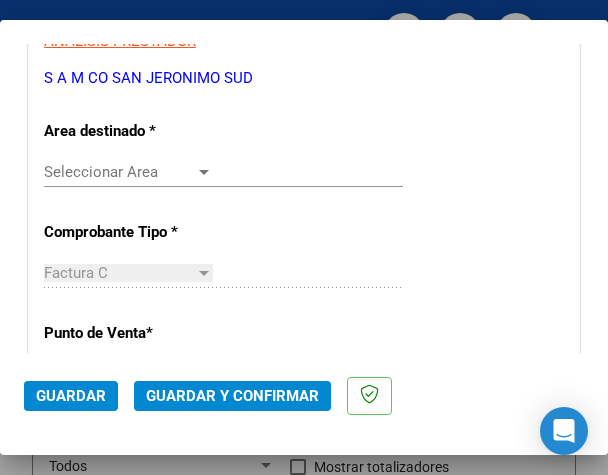 scroll, scrollTop: 400, scrollLeft: 0, axis: vertical 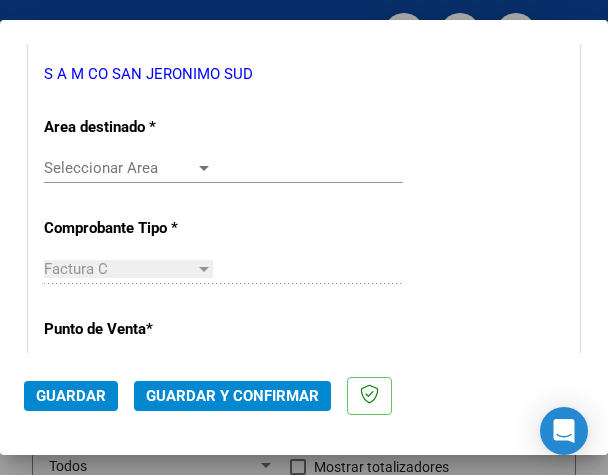 click at bounding box center [204, 168] 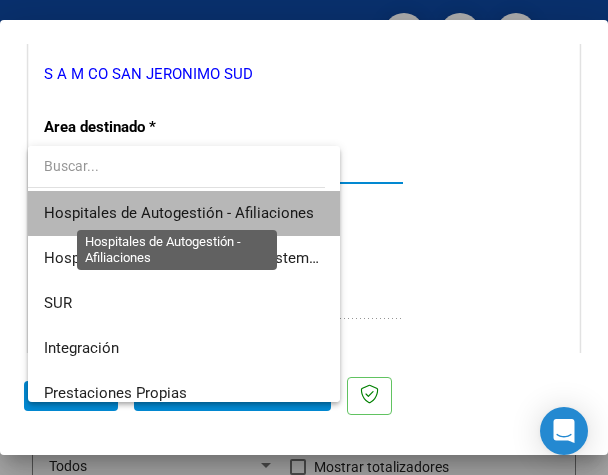 click on "Hospitales de Autogestión - Afiliaciones" at bounding box center [179, 213] 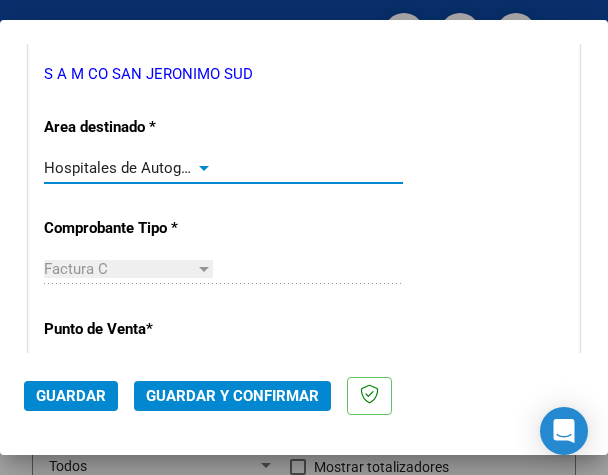 click at bounding box center [204, 168] 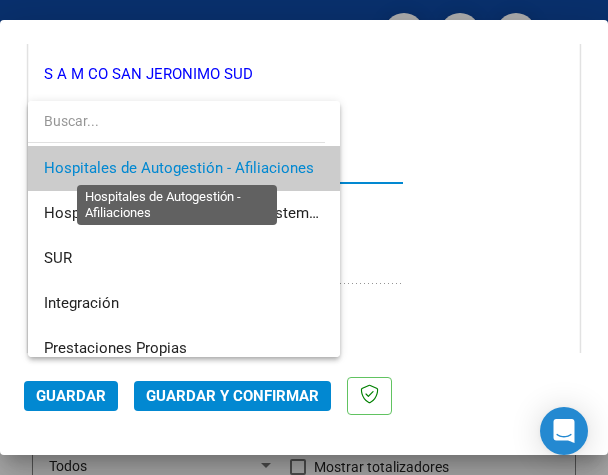 click on "Hospitales de Autogestión - Afiliaciones" at bounding box center [179, 168] 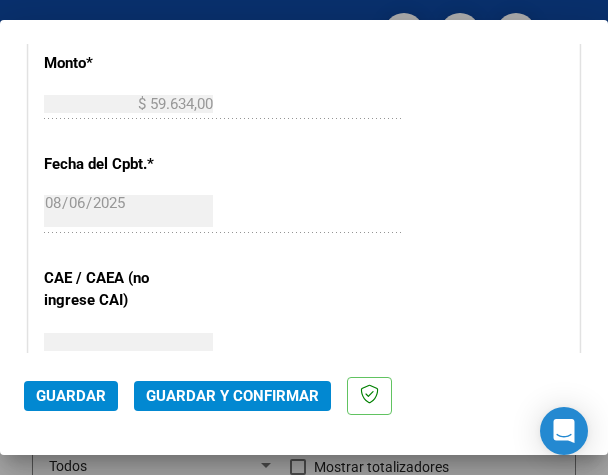 scroll, scrollTop: 900, scrollLeft: 0, axis: vertical 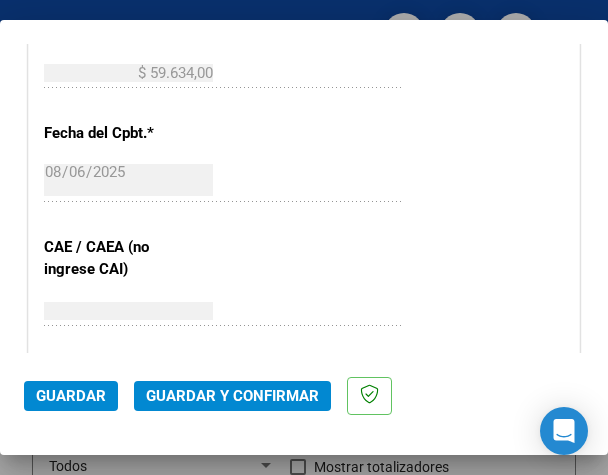 click on "2025-08-06 Ingresar la fecha" 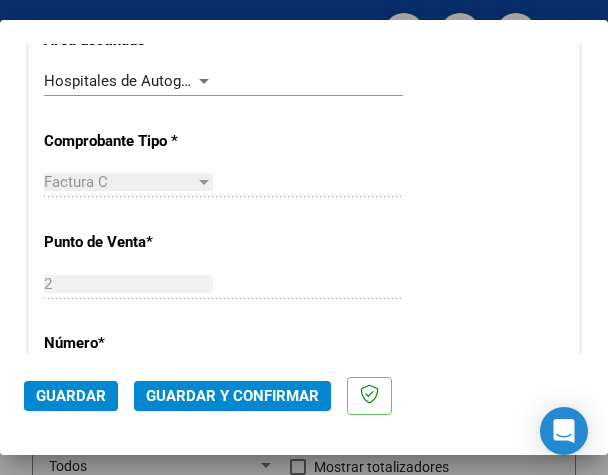 scroll, scrollTop: 500, scrollLeft: 0, axis: vertical 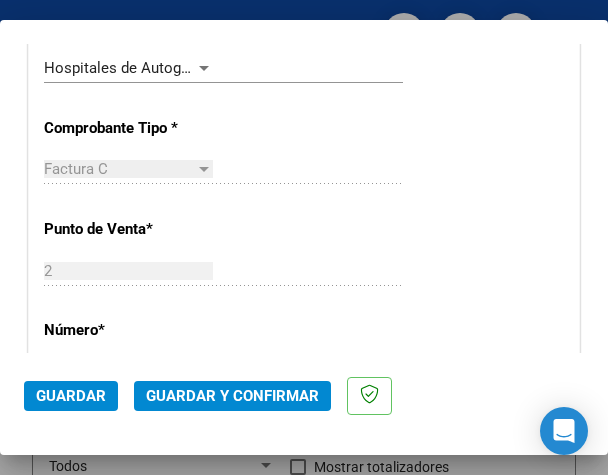 click at bounding box center [204, 68] 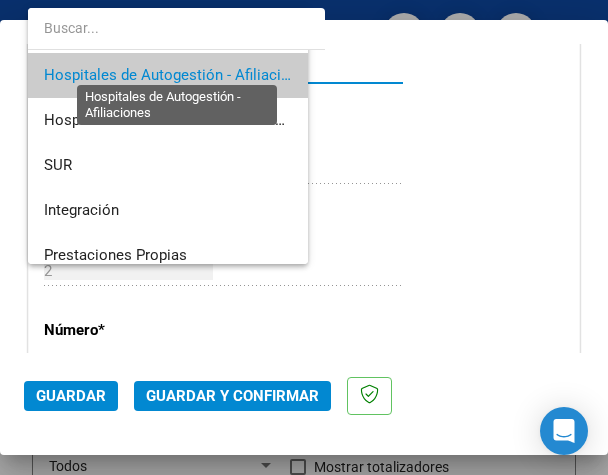 scroll, scrollTop: 7, scrollLeft: 0, axis: vertical 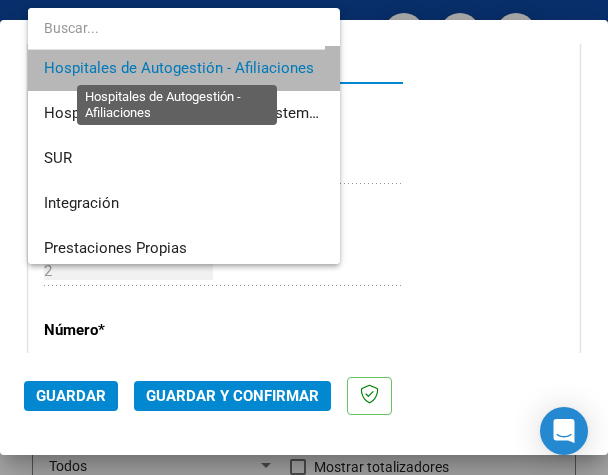 click on "Hospitales de Autogestión - Afiliaciones" at bounding box center [179, 68] 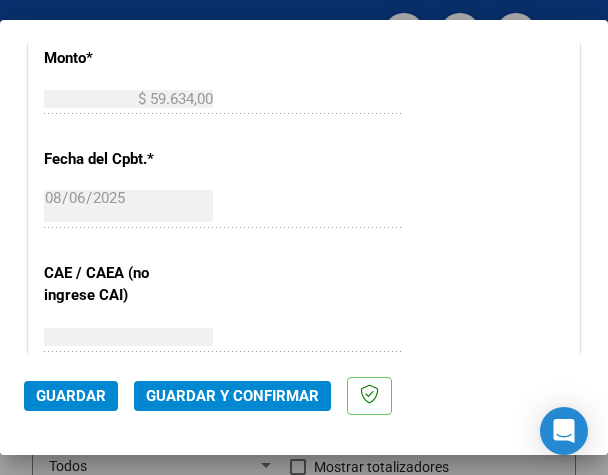 scroll, scrollTop: 900, scrollLeft: 0, axis: vertical 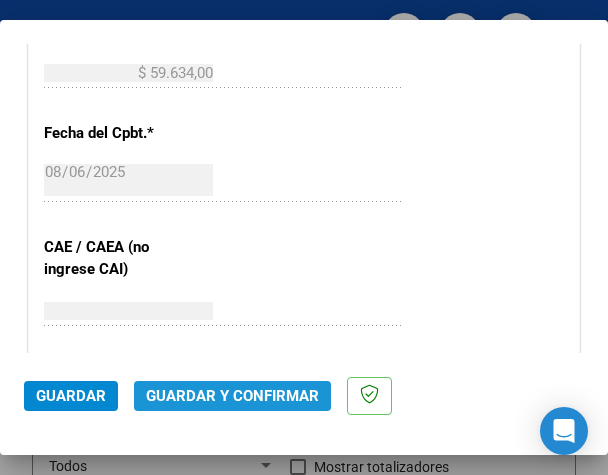 click on "Guardar y Confirmar" 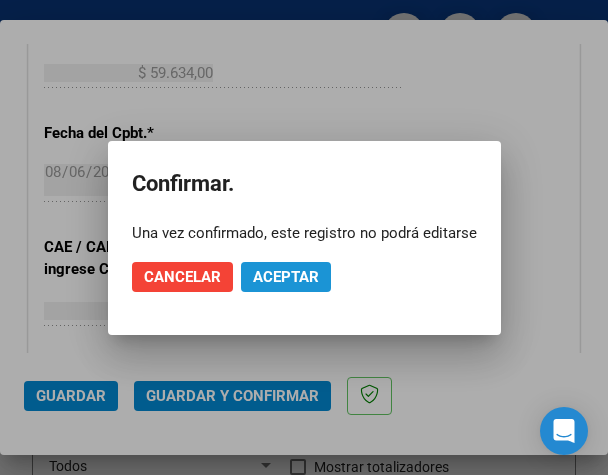 click on "Aceptar" 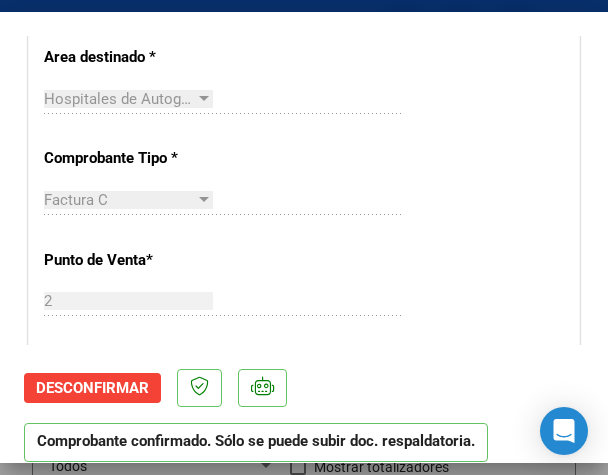 scroll, scrollTop: 600, scrollLeft: 0, axis: vertical 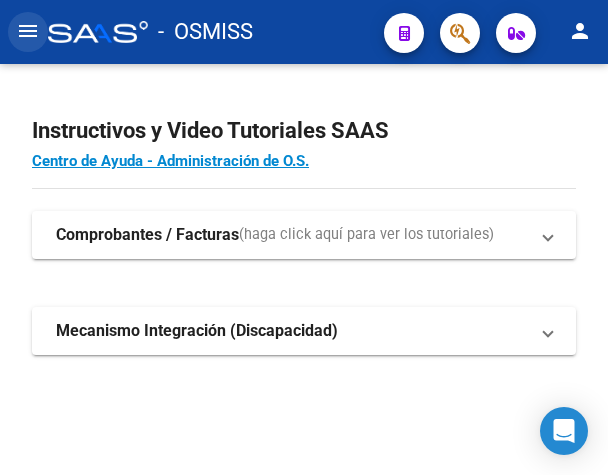 click on "menu" 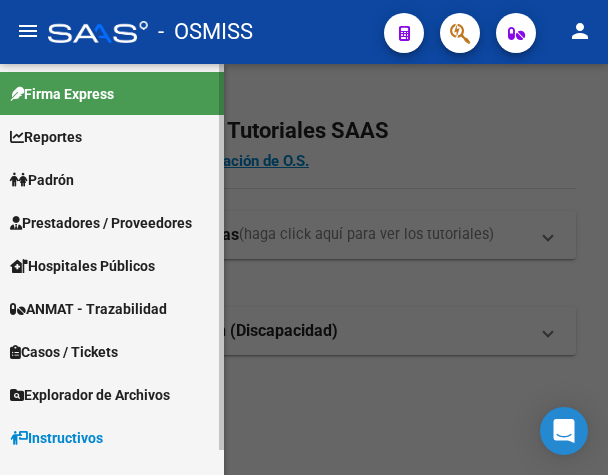 click on "Prestadores / Proveedores" at bounding box center (101, 223) 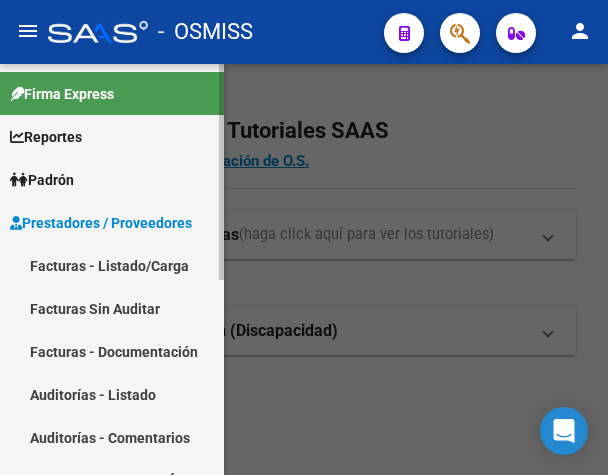 click on "Facturas - Listado/Carga" at bounding box center (112, 265) 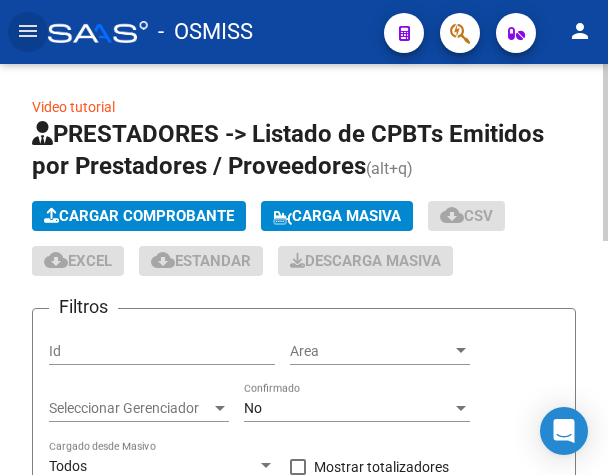 click on "Cargar Comprobante" 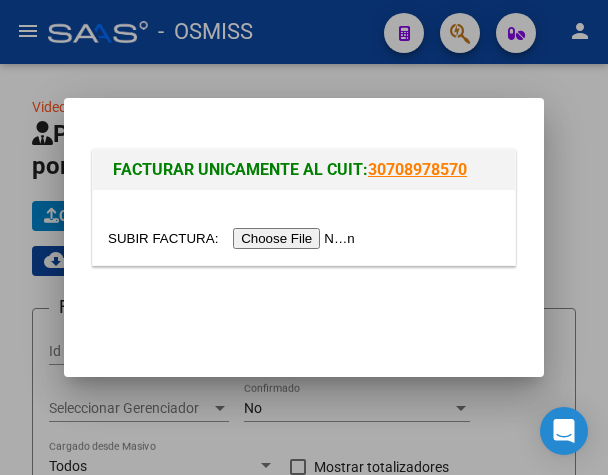 click at bounding box center [234, 238] 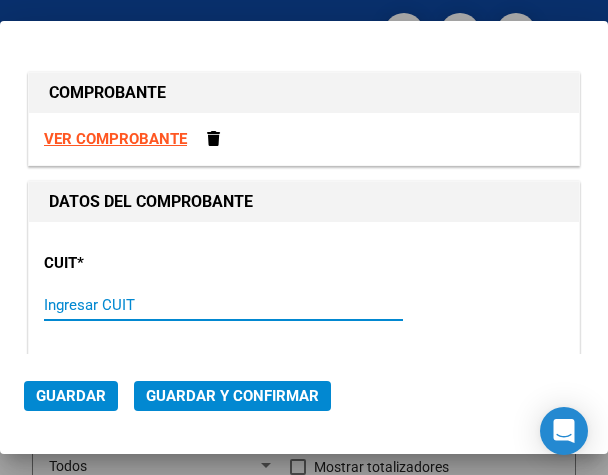 click on "Ingresar CUIT" at bounding box center (128, 305) 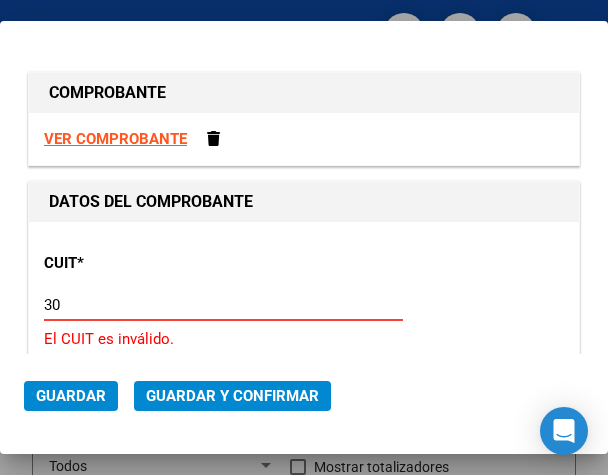 click on "30" at bounding box center (128, 305) 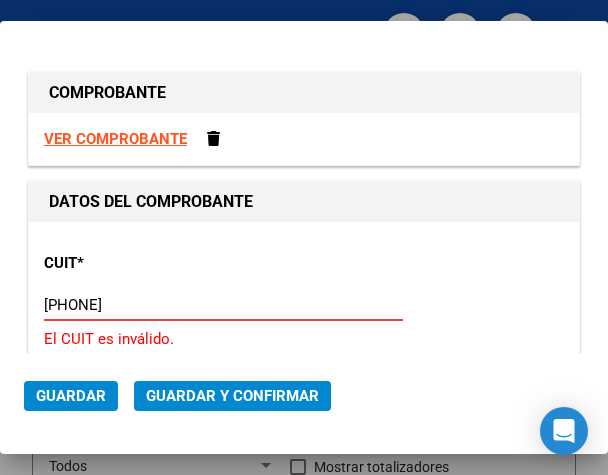 type on "30-69182284-9" 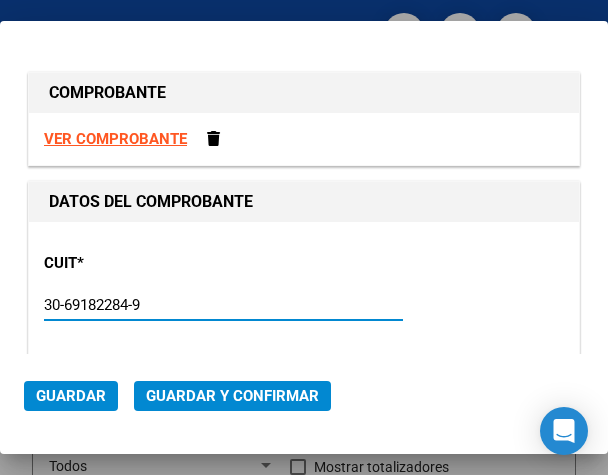 type on "1605" 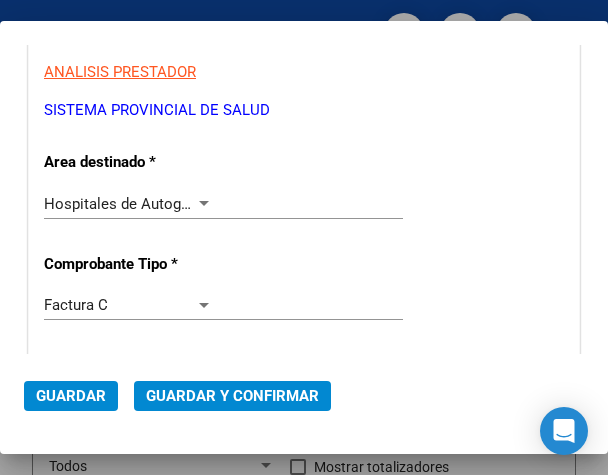 scroll, scrollTop: 300, scrollLeft: 0, axis: vertical 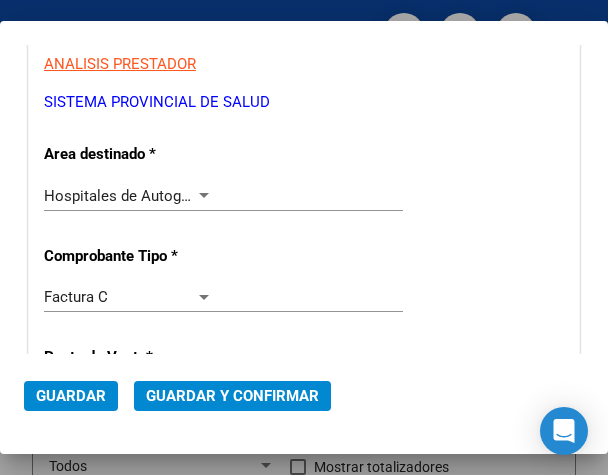 type on "30-69182284-9" 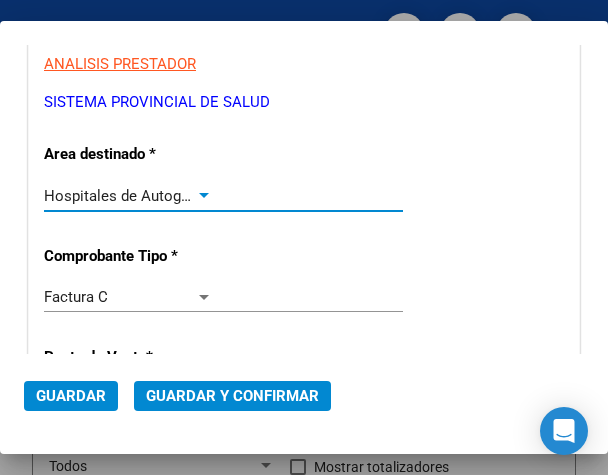 click at bounding box center [204, 196] 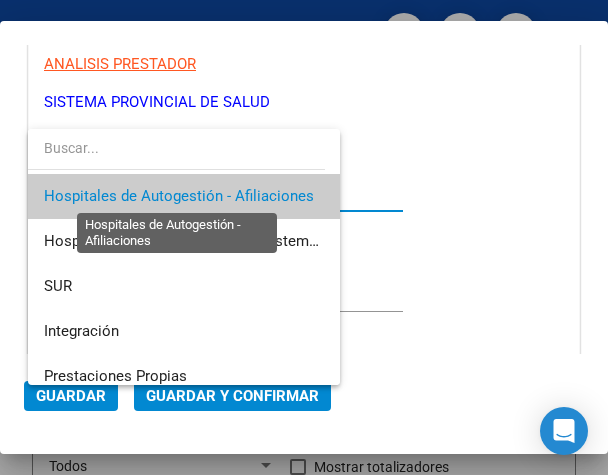 click on "Hospitales de Autogestión - Afiliaciones" at bounding box center (179, 196) 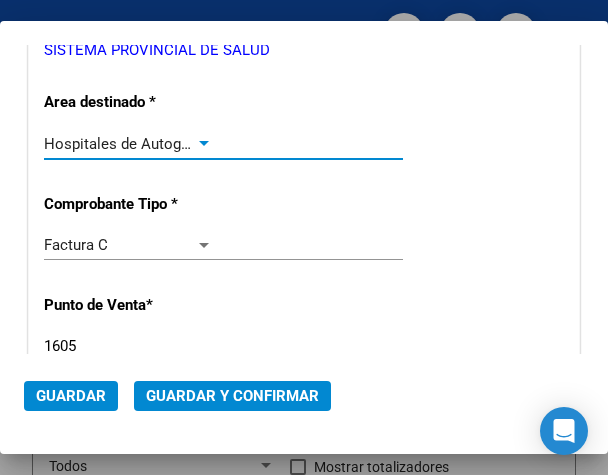 scroll, scrollTop: 400, scrollLeft: 0, axis: vertical 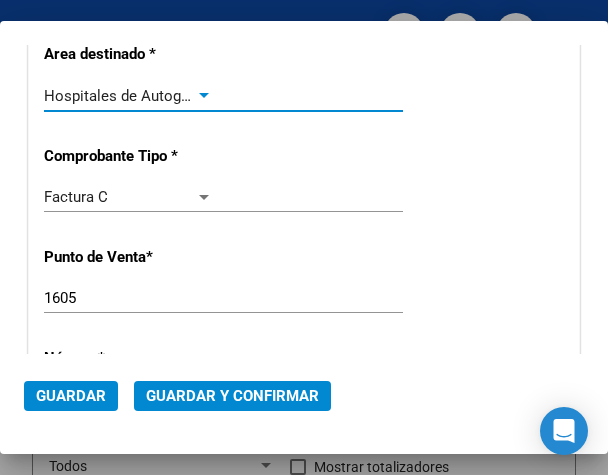 click on "1605" at bounding box center (128, 298) 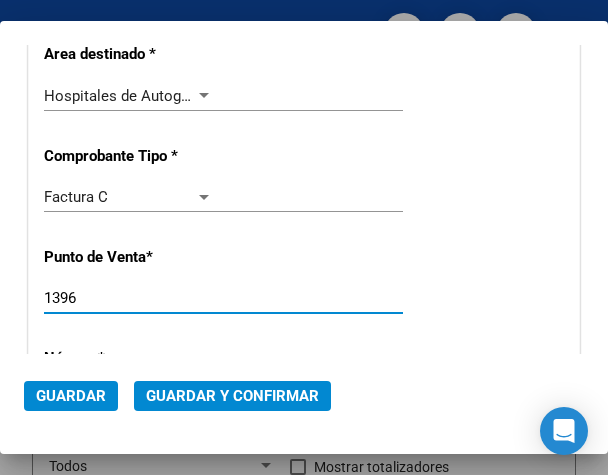 type on "1396" 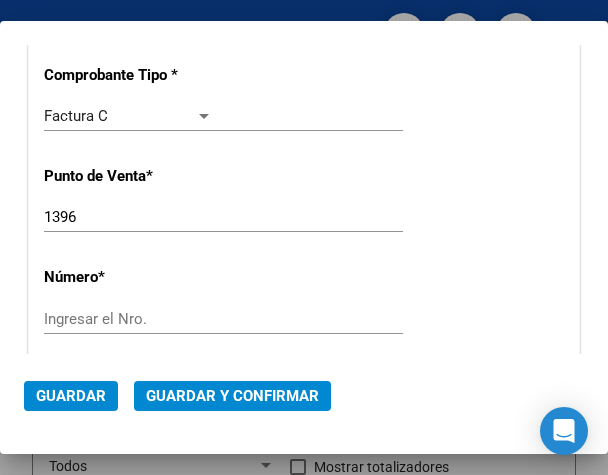 scroll, scrollTop: 500, scrollLeft: 0, axis: vertical 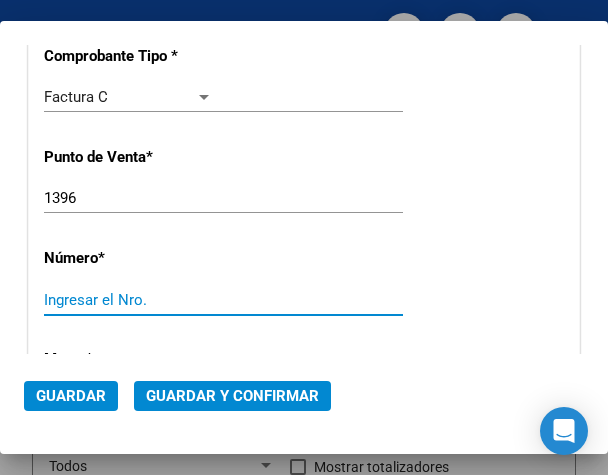 click on "Ingresar el Nro." at bounding box center [128, 300] 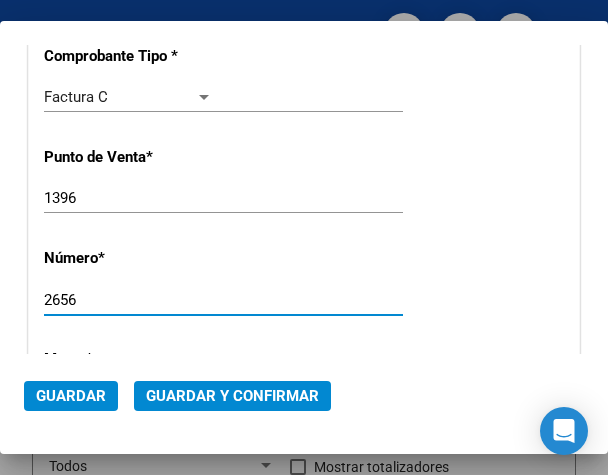 type on "2656" 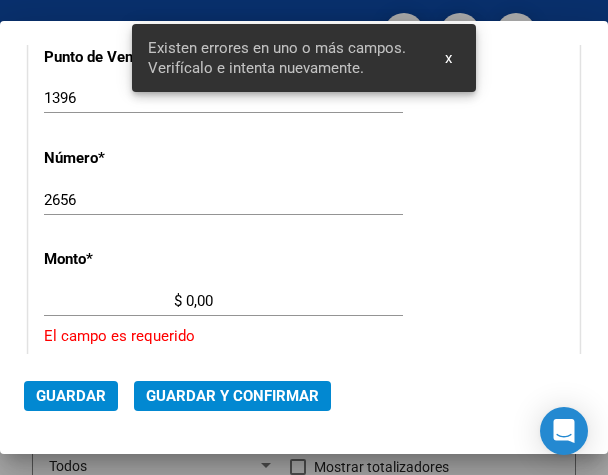 scroll, scrollTop: 692, scrollLeft: 0, axis: vertical 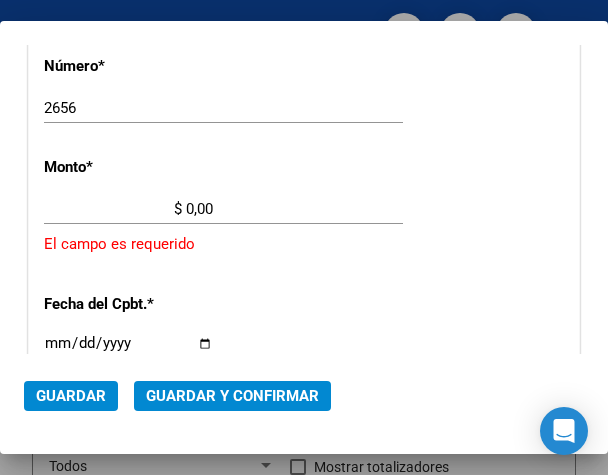 click on "$ 0,00" at bounding box center (128, 209) 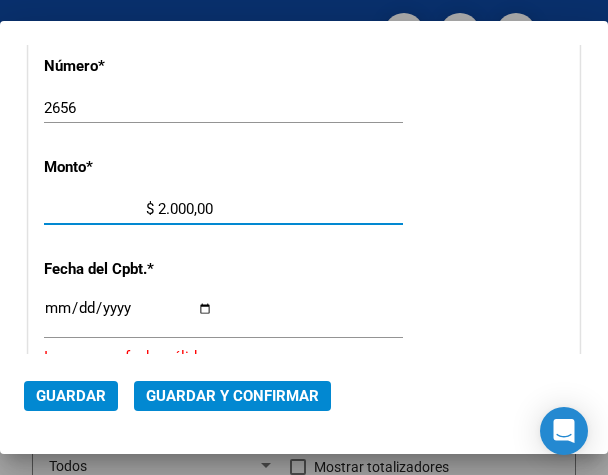 type on "$ 20.000,00" 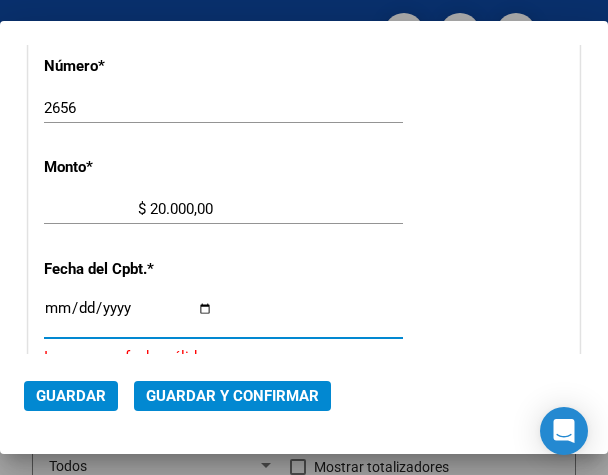 click on "Ingresar la fecha" at bounding box center [128, 316] 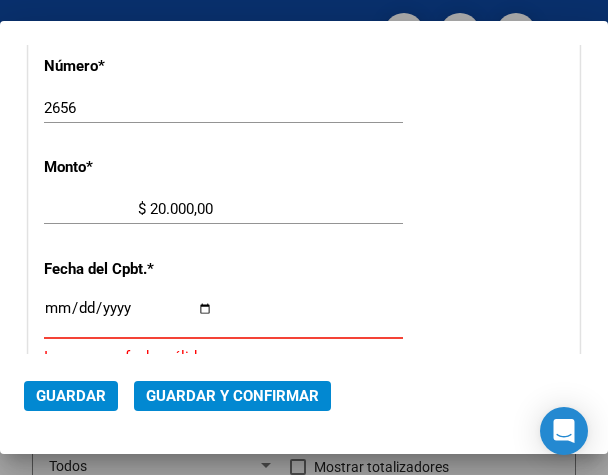 click on "Ingresar la fecha" at bounding box center (128, 316) 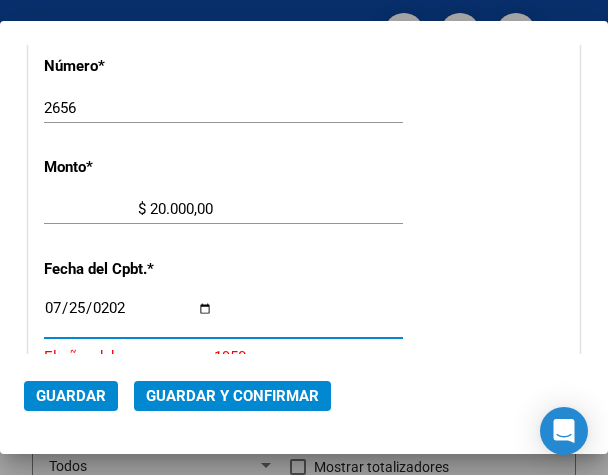 type on "2025-07-25" 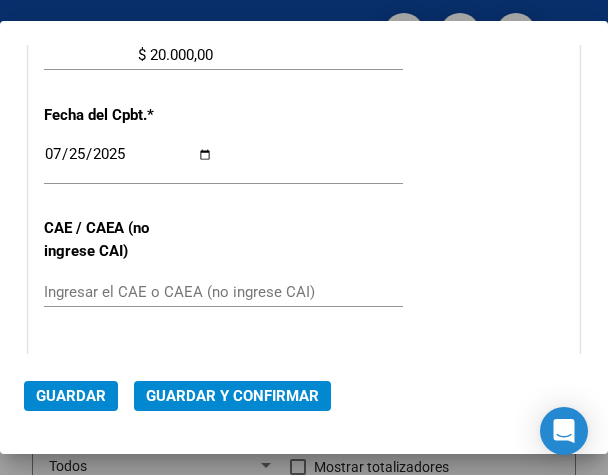 scroll, scrollTop: 892, scrollLeft: 0, axis: vertical 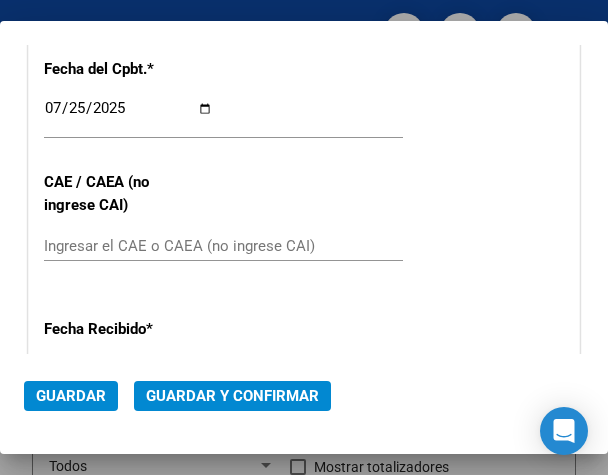 click on "CUIT  *   30-69182284-9 Ingresar CUIT  ANALISIS PRESTADOR  SISTEMA PROVINCIAL DE SALUD  ARCA Padrón  Area destinado * Hospitales de Autogestión - Afiliaciones Seleccionar Area  Comprobante Tipo * Factura C Seleccionar Tipo Punto de Venta  *   1396 Ingresar el Nro.  Número  *   2656 Ingresar el Nro.  Monto  *   $ 20.000,00 Ingresar el monto  Fecha del Cpbt.  *   2025-07-25 Ingresar la fecha  CAE / CAEA (no ingrese CAI)    Ingresar el CAE o CAEA (no ingrese CAI)  Fecha Recibido  *   2025-08-07 Ingresar la fecha  Fecha de Vencimiento    Ingresar la fecha  Ref. Externa    Ingresar la ref.  N° Liquidación    Ingresar el N° Liquidación" at bounding box center [304, 50] 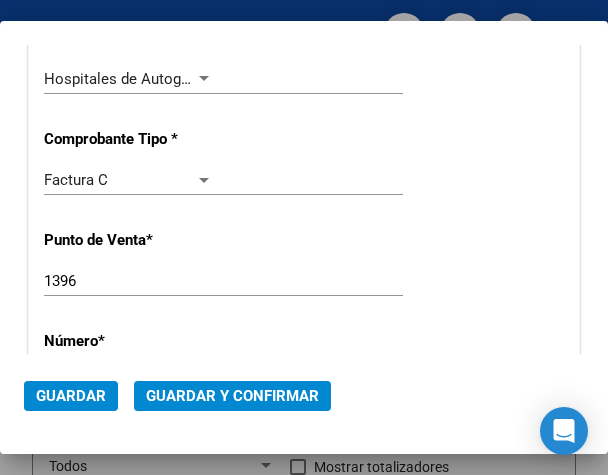 scroll, scrollTop: 392, scrollLeft: 0, axis: vertical 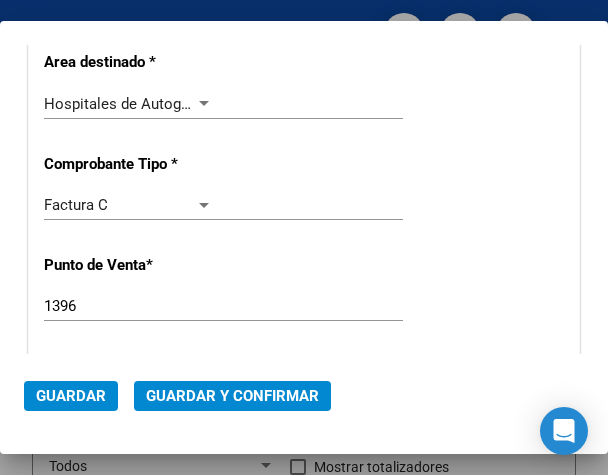 click at bounding box center [204, 104] 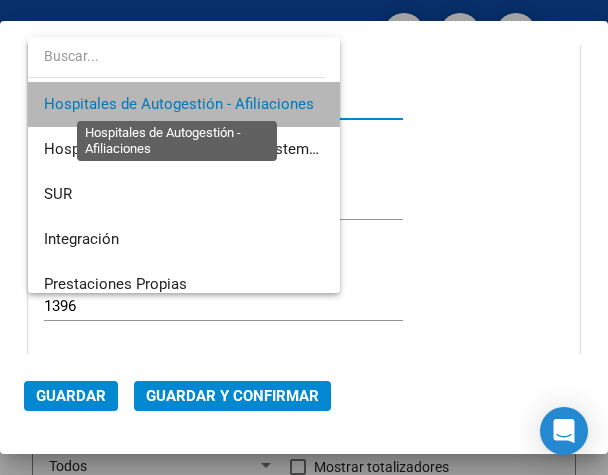 click on "Hospitales de Autogestión - Afiliaciones" at bounding box center [179, 104] 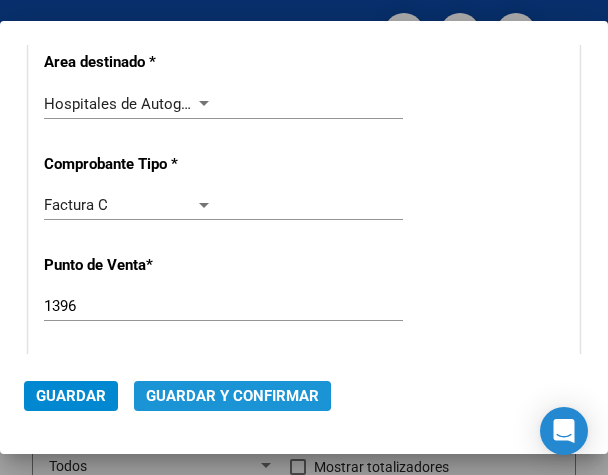 click on "Guardar y Confirmar" 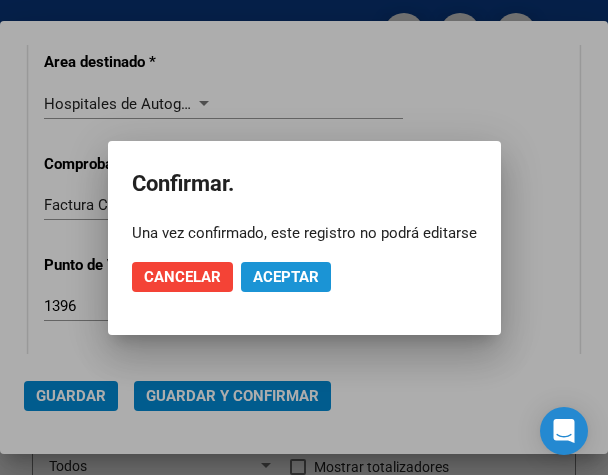 click on "Aceptar" 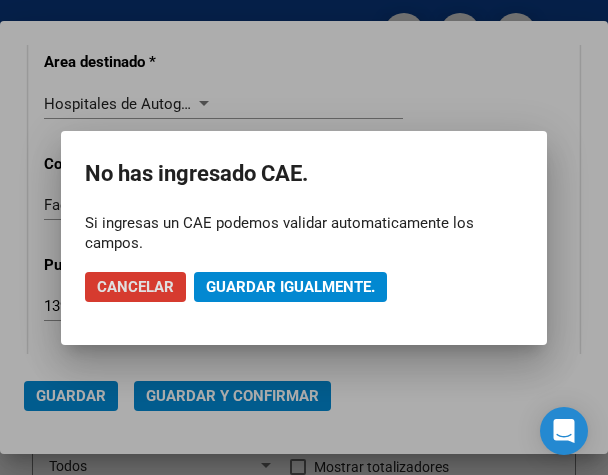 click on "Guardar igualmente." 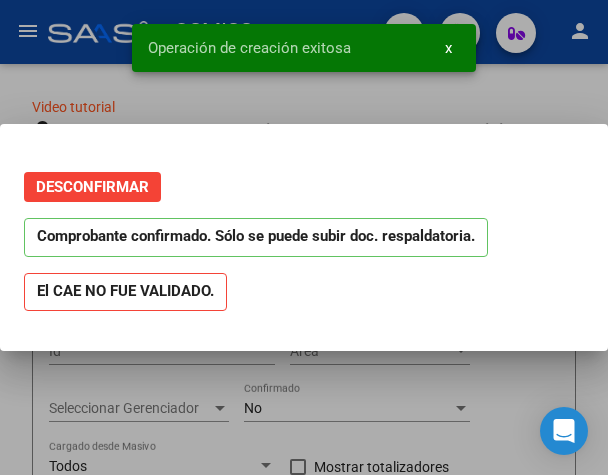 scroll, scrollTop: 0, scrollLeft: 0, axis: both 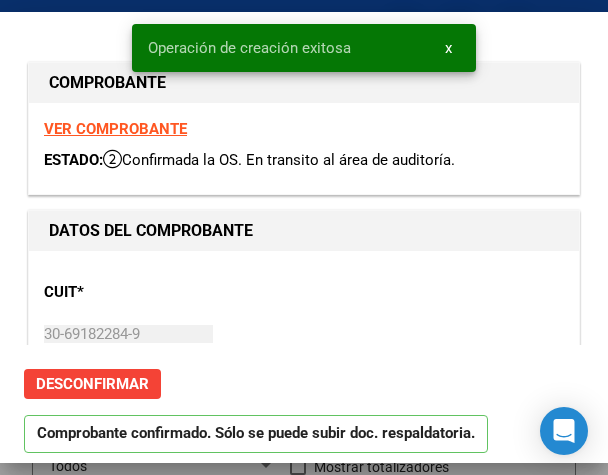 type on "2025-08-24" 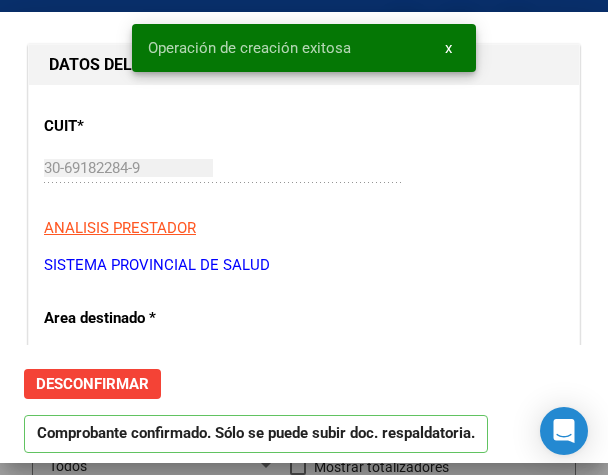 scroll, scrollTop: 200, scrollLeft: 0, axis: vertical 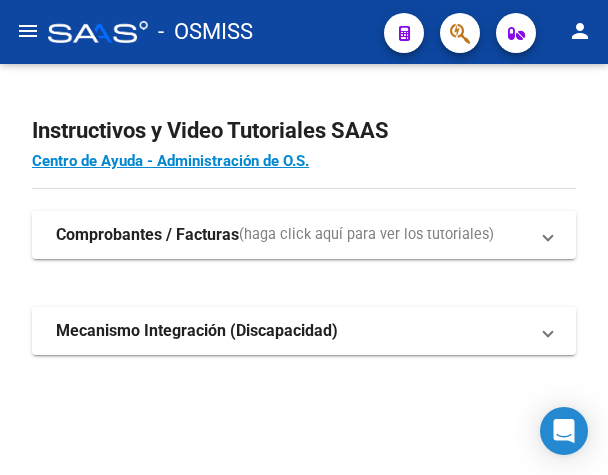 click on "menu" 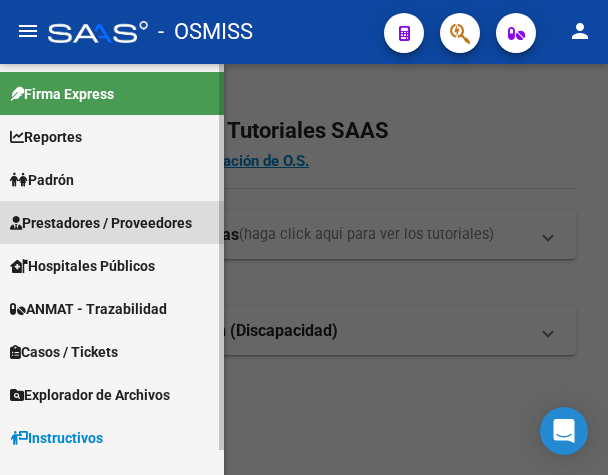 click on "Prestadores / Proveedores" at bounding box center [101, 223] 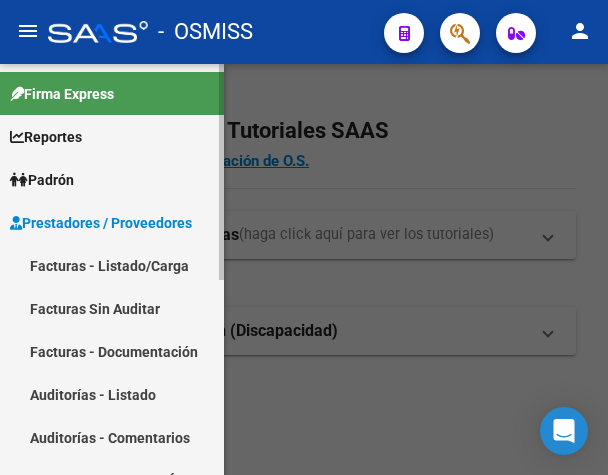 click on "Facturas - Listado/Carga" at bounding box center (112, 265) 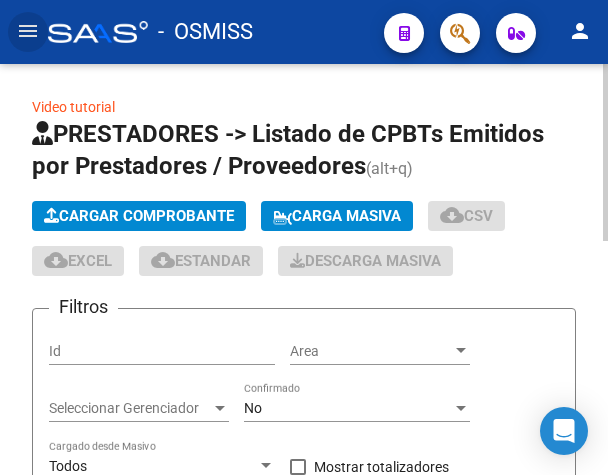 click on "Cargar Comprobante" 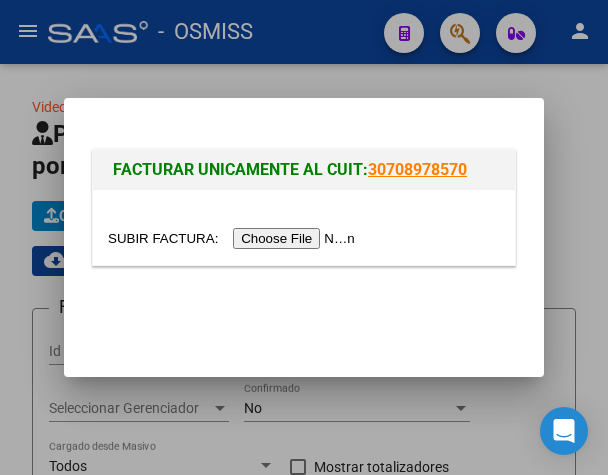 click at bounding box center (234, 238) 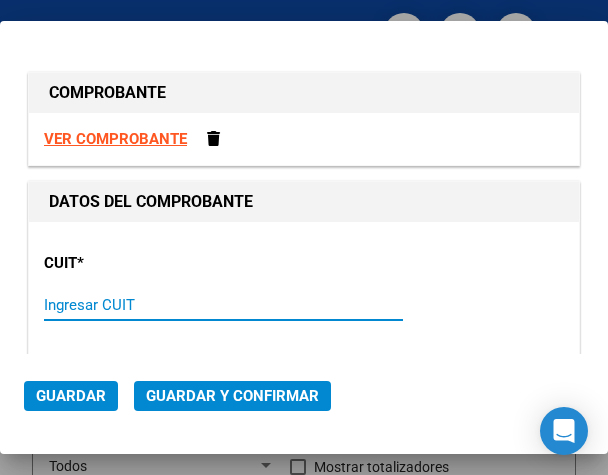 click on "Ingresar CUIT" at bounding box center (128, 305) 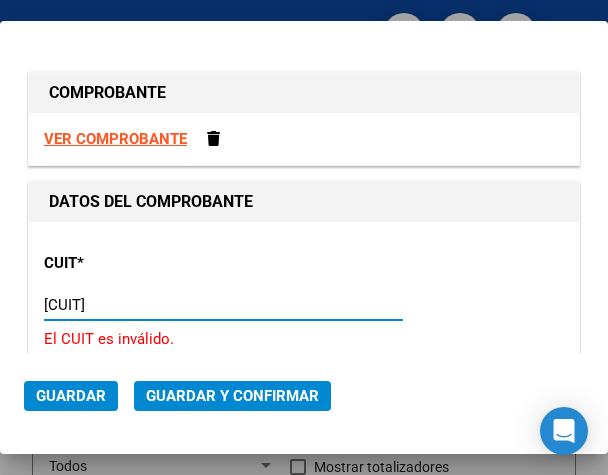 type on "30-69182284-9" 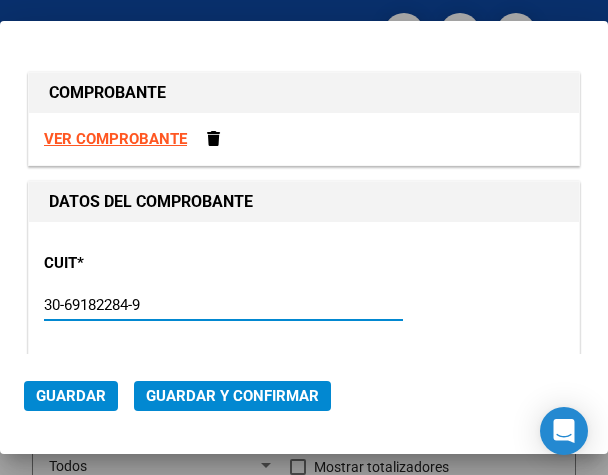 type on "1396" 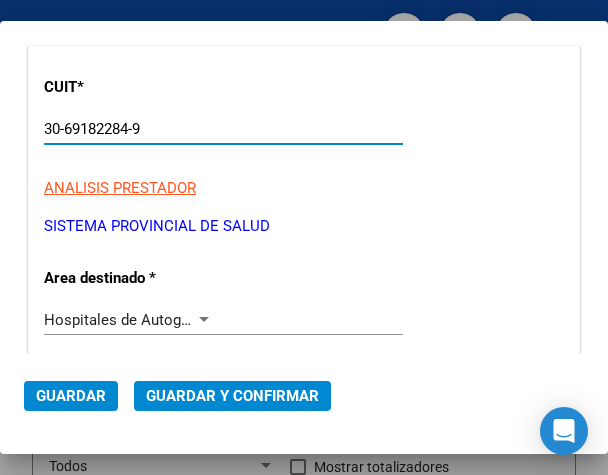 scroll, scrollTop: 200, scrollLeft: 0, axis: vertical 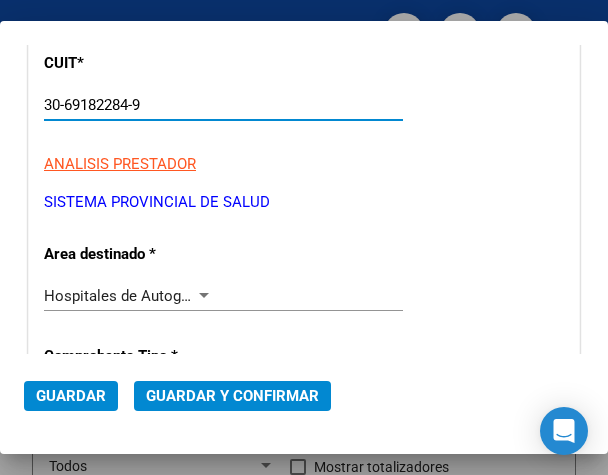 type on "30-69182284-9" 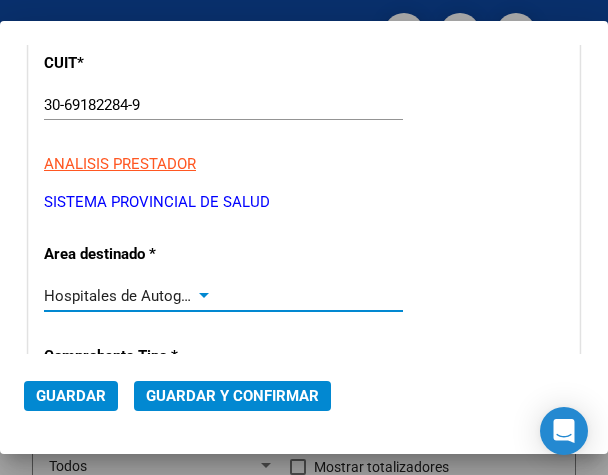 click at bounding box center [204, 296] 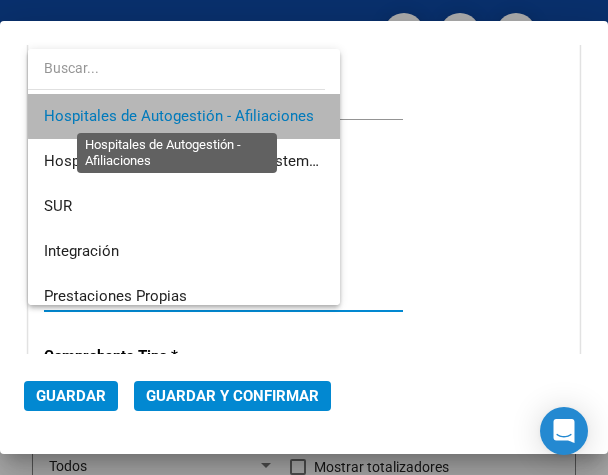 click on "Hospitales de Autogestión - Afiliaciones" at bounding box center [179, 116] 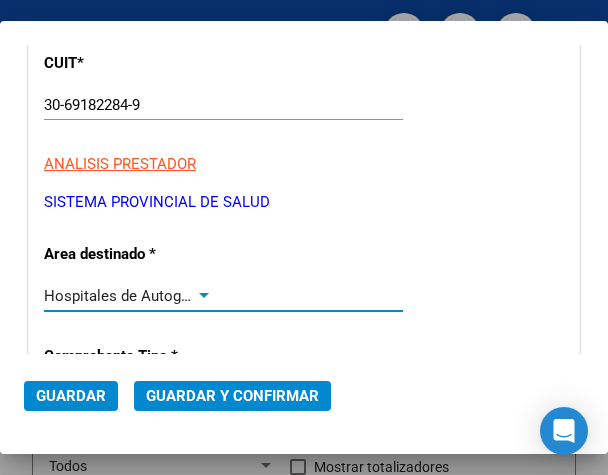 click at bounding box center (204, 296) 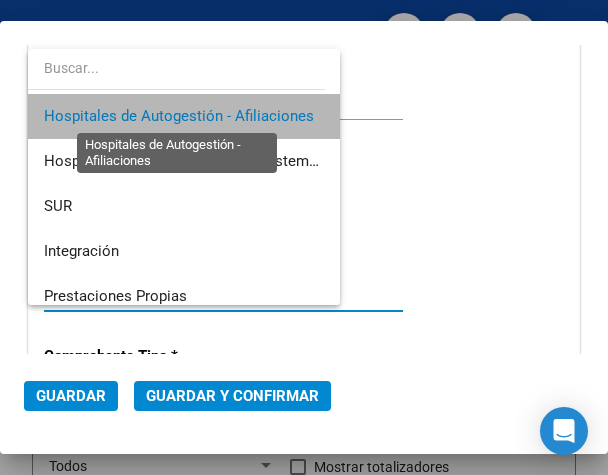 click on "Hospitales de Autogestión - Afiliaciones" at bounding box center (179, 116) 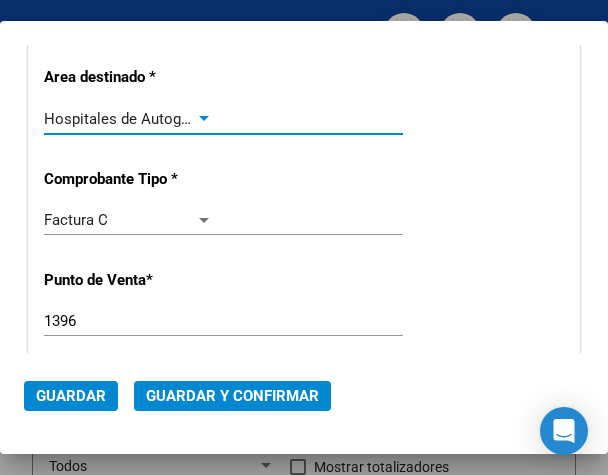 scroll, scrollTop: 400, scrollLeft: 0, axis: vertical 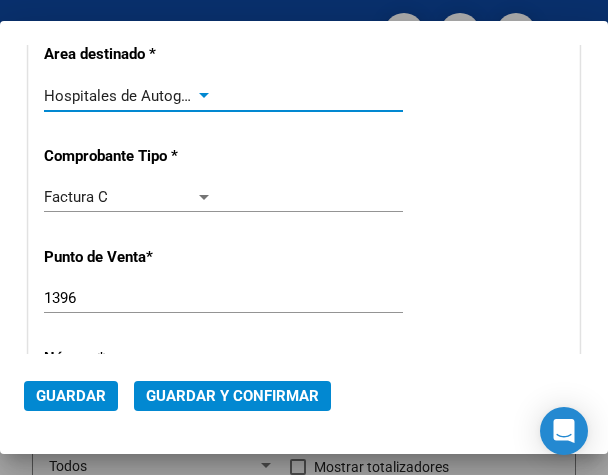 click on "1396" at bounding box center [128, 298] 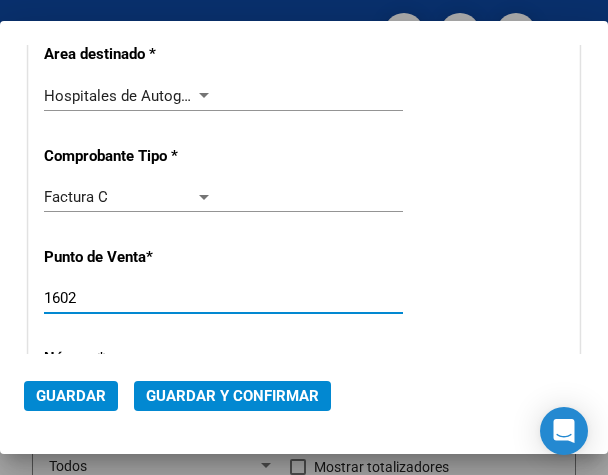 type on "1602" 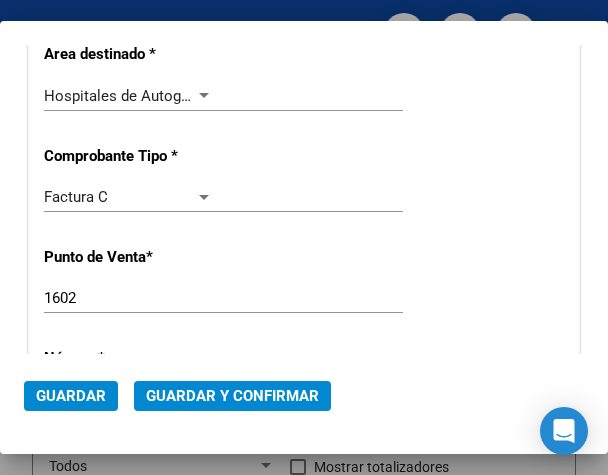 scroll, scrollTop: 500, scrollLeft: 0, axis: vertical 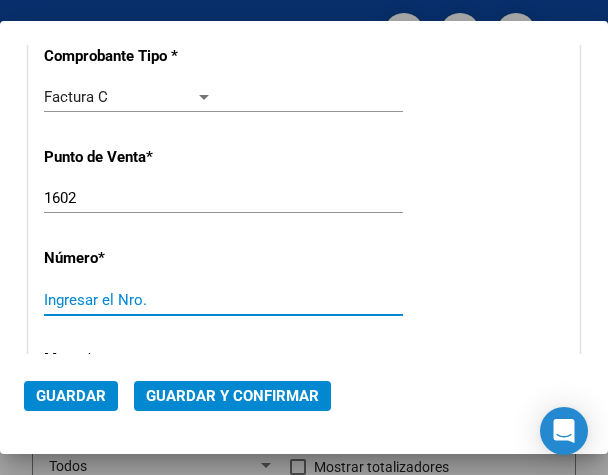 click on "Ingresar el Nro." at bounding box center (128, 300) 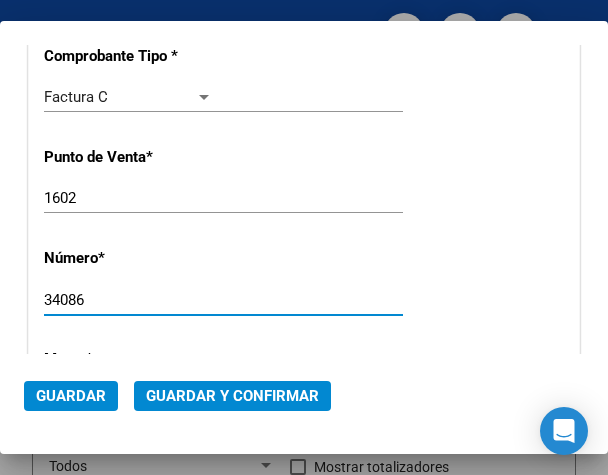 type on "34086" 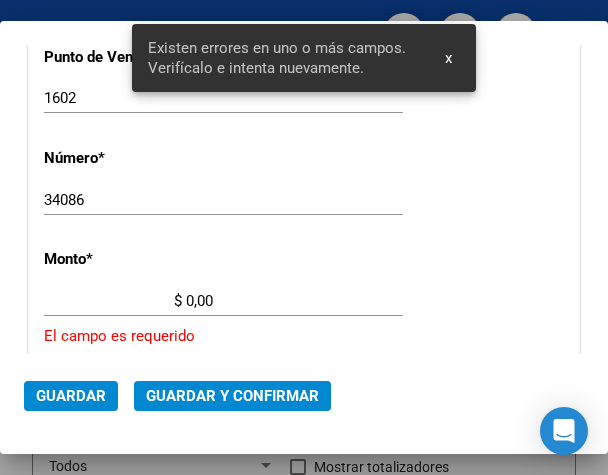 scroll, scrollTop: 692, scrollLeft: 0, axis: vertical 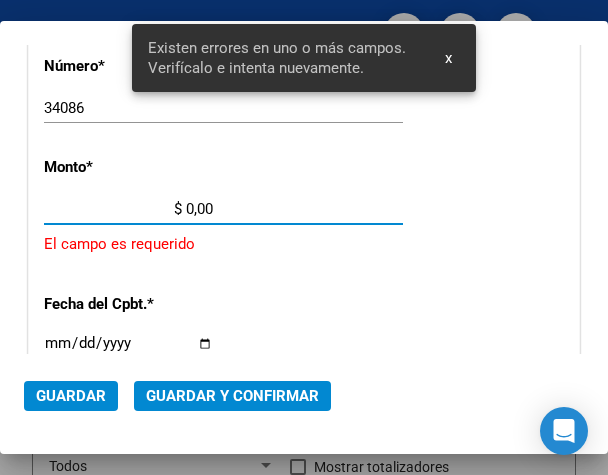 click on "$ 0,00" at bounding box center [128, 209] 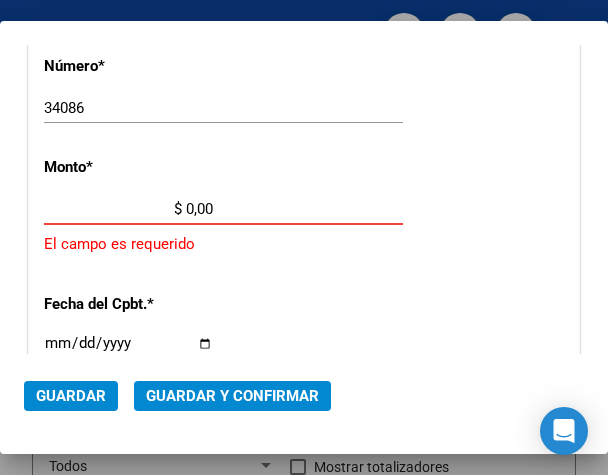 click on "$ 0,00" at bounding box center (128, 209) 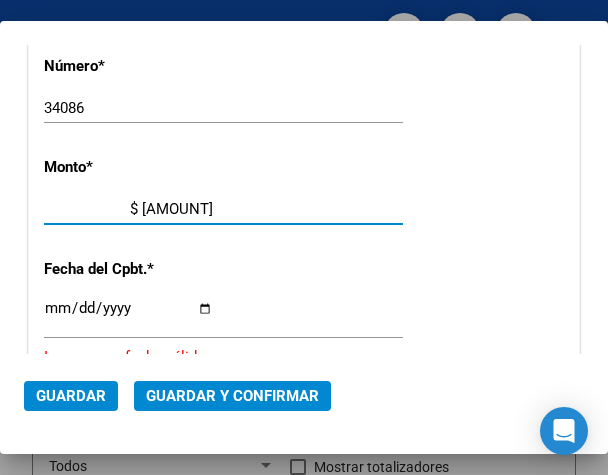 click on "$ 575.239,00" at bounding box center (128, 209) 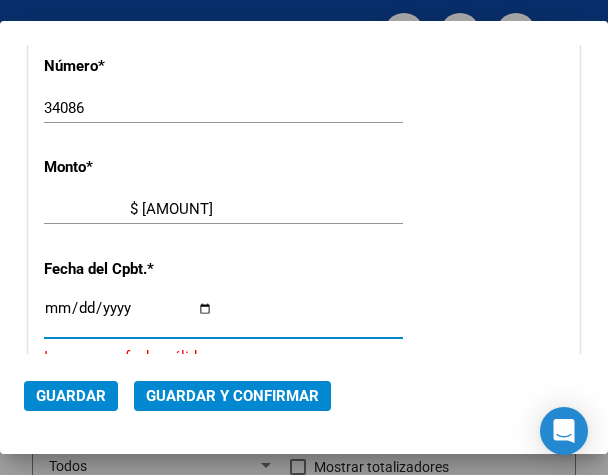 click on "Ingresar la fecha" at bounding box center (128, 316) 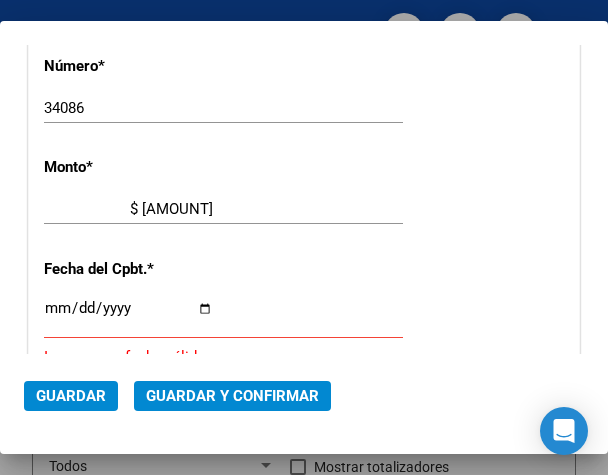 click on "Ingresar la fecha" at bounding box center (128, 316) 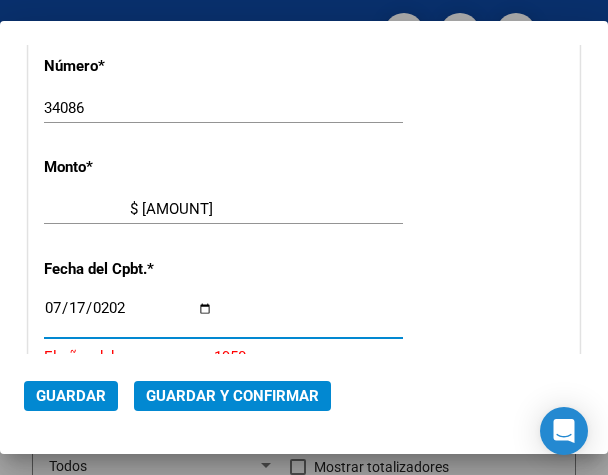 type on "2025-07-17" 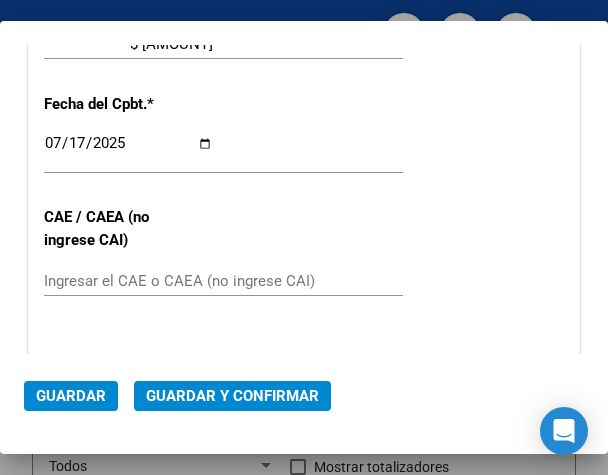 scroll, scrollTop: 892, scrollLeft: 0, axis: vertical 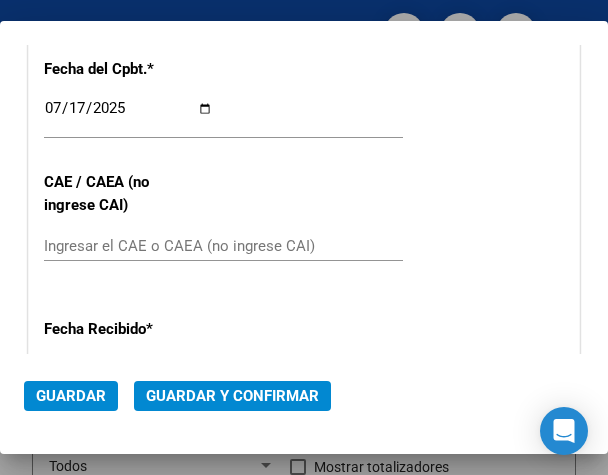 click on "CUIT  *   30-69182284-9 Ingresar CUIT  ANALISIS PRESTADOR  SISTEMA PROVINCIAL DE SALUD  ARCA Padrón  Area destinado * Hospitales de Autogestión - Afiliaciones Seleccionar Area  Comprobante Tipo * Factura C Seleccionar Tipo Punto de Venta  *   1602 Ingresar el Nro.  Número  *   34086 Ingresar el Nro.  Monto  *   $ 575.239,58 Ingresar el monto  Fecha del Cpbt.  *   2025-07-17 Ingresar la fecha  CAE / CAEA (no ingrese CAI)    Ingresar el CAE o CAEA (no ingrese CAI)  Fecha Recibido  *   2025-08-07 Ingresar la fecha  Fecha de Vencimiento    Ingresar la fecha  Ref. Externa    Ingresar la ref.  N° Liquidación    Ingresar el N° Liquidación" at bounding box center [304, 50] 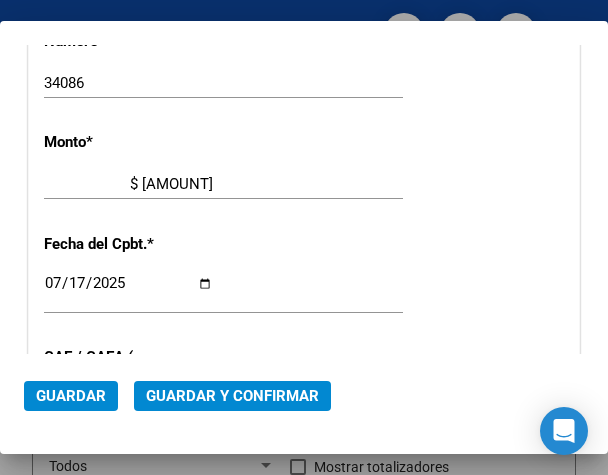 scroll, scrollTop: 692, scrollLeft: 0, axis: vertical 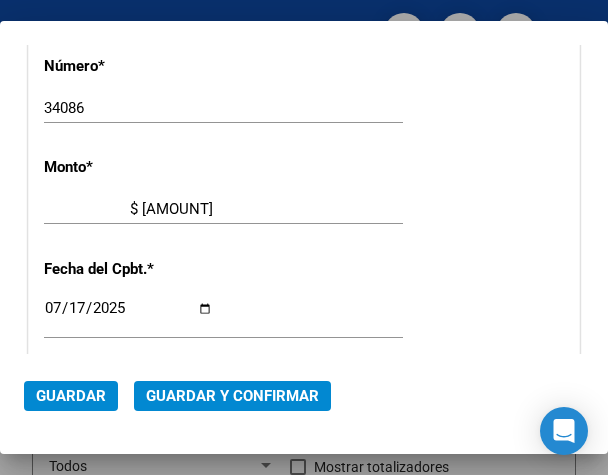 click on "34086 Ingresar el Nro." 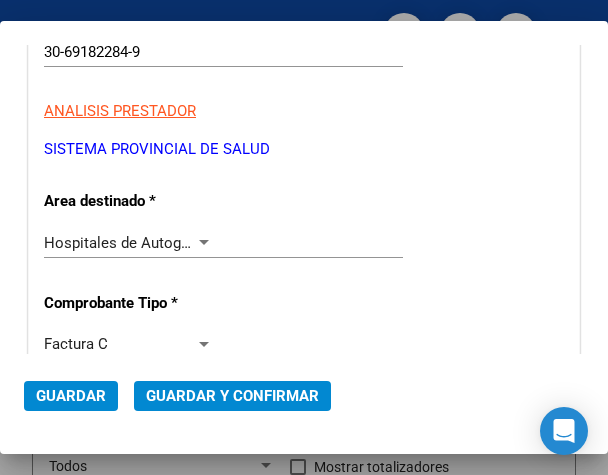 scroll, scrollTop: 192, scrollLeft: 0, axis: vertical 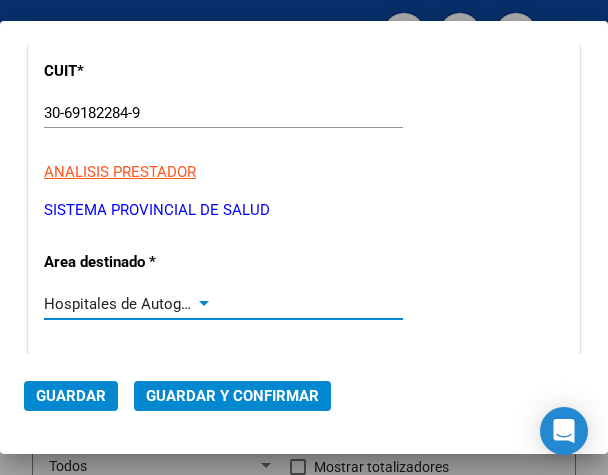 click at bounding box center [204, 304] 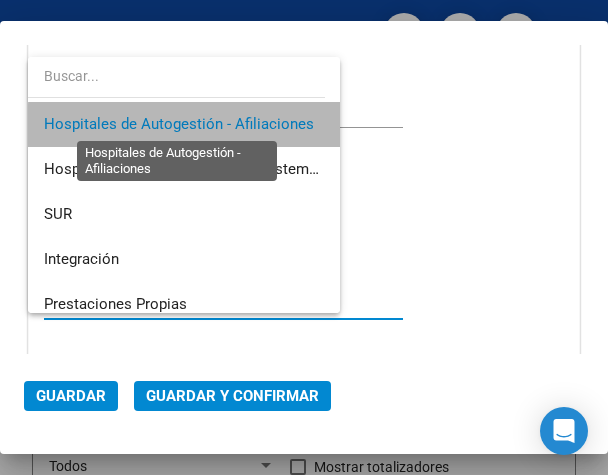click on "Hospitales de Autogestión - Afiliaciones" at bounding box center (179, 124) 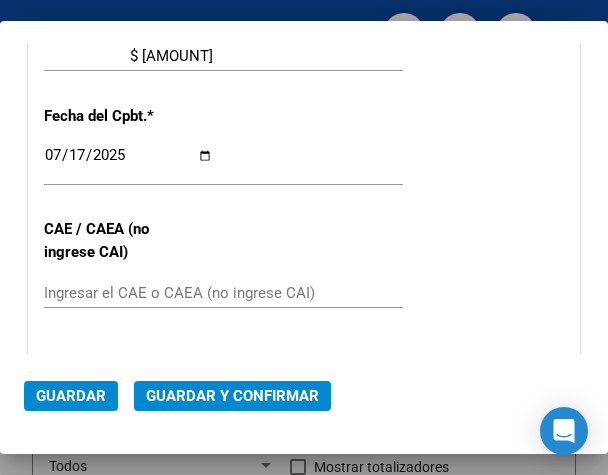 scroll, scrollTop: 892, scrollLeft: 0, axis: vertical 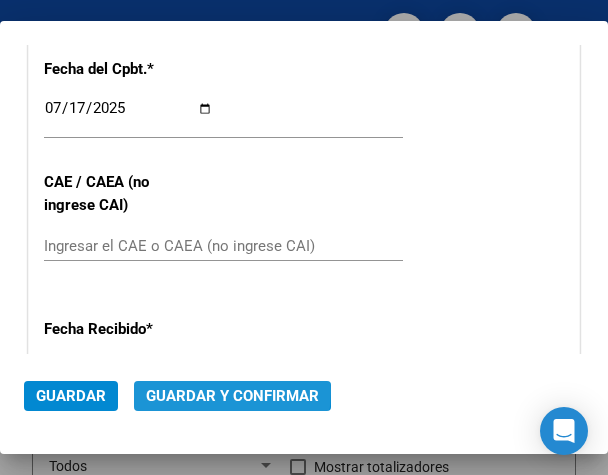 click on "Guardar y Confirmar" 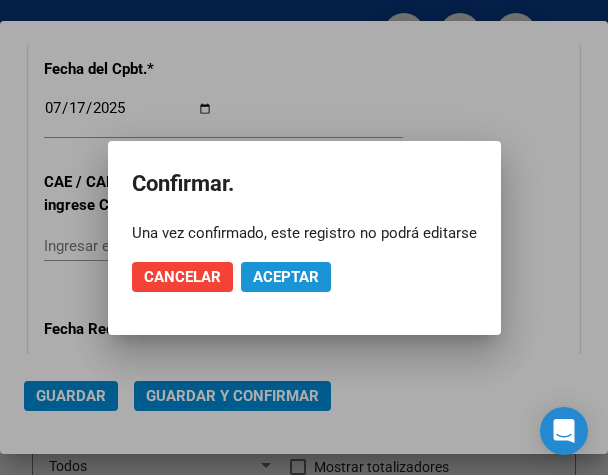 click on "Aceptar" 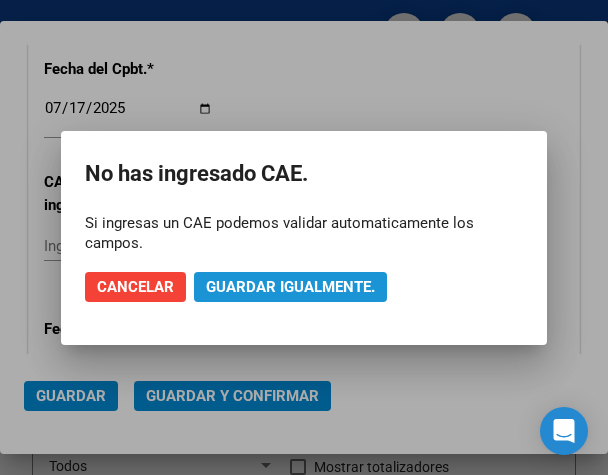 click on "Guardar igualmente." 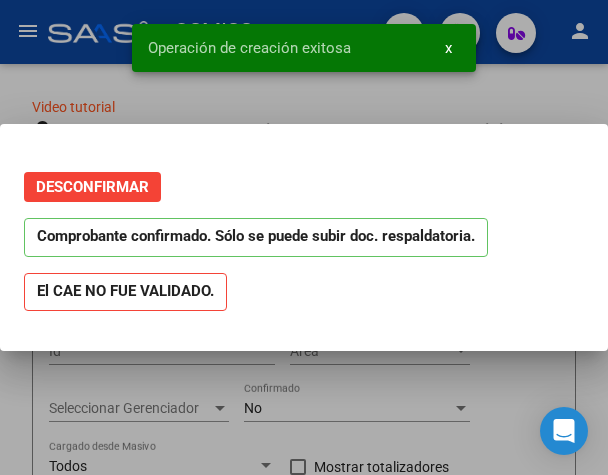 scroll, scrollTop: 0, scrollLeft: 0, axis: both 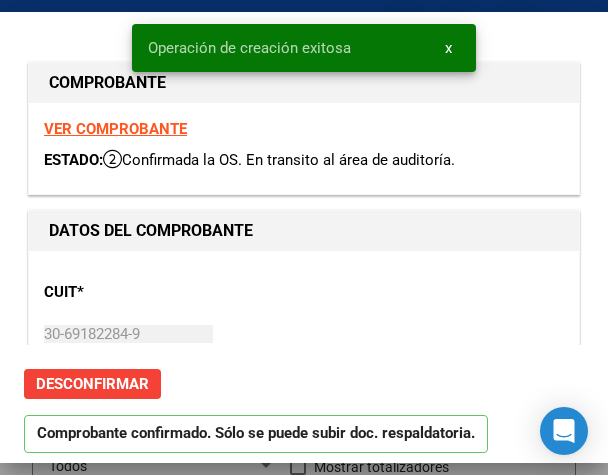 type on "2025-08-16" 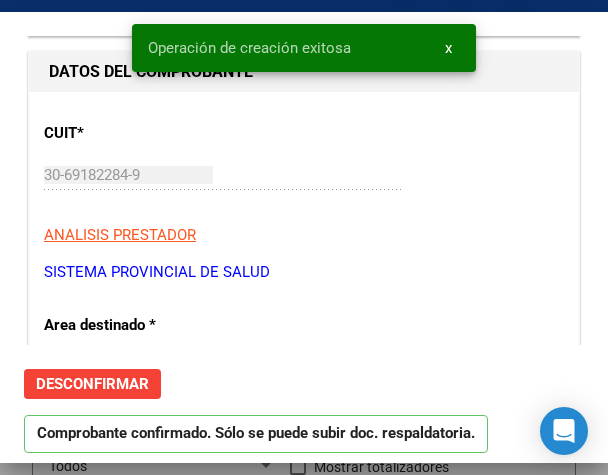 scroll, scrollTop: 200, scrollLeft: 0, axis: vertical 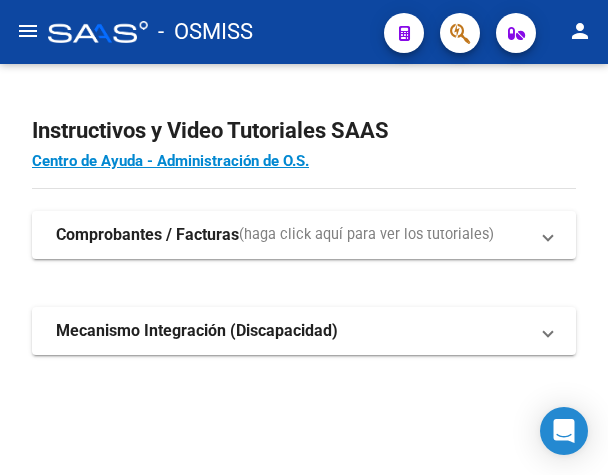 click on "menu" 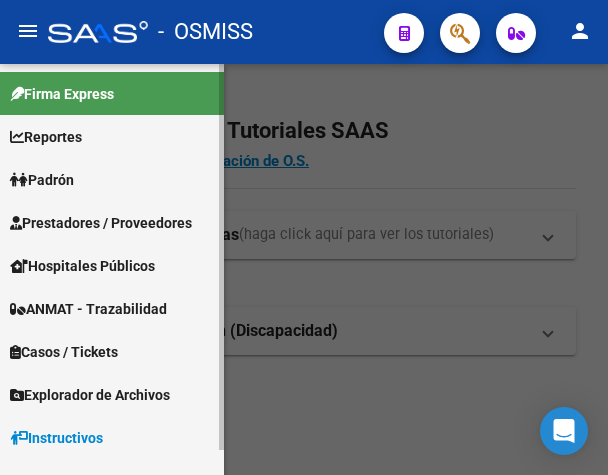 drag, startPoint x: 81, startPoint y: 214, endPoint x: 94, endPoint y: 238, distance: 27.294687 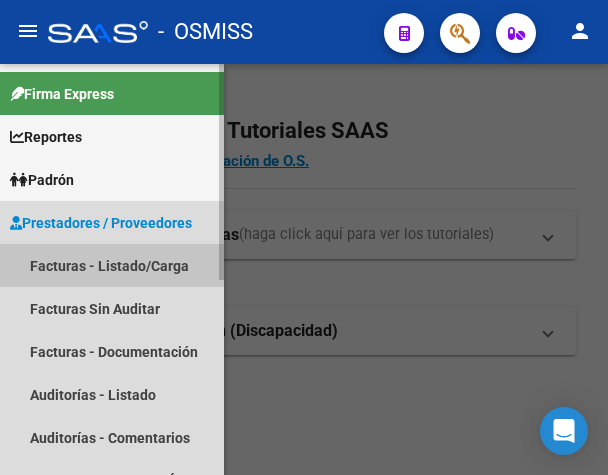 click on "Facturas - Listado/Carga" at bounding box center [112, 265] 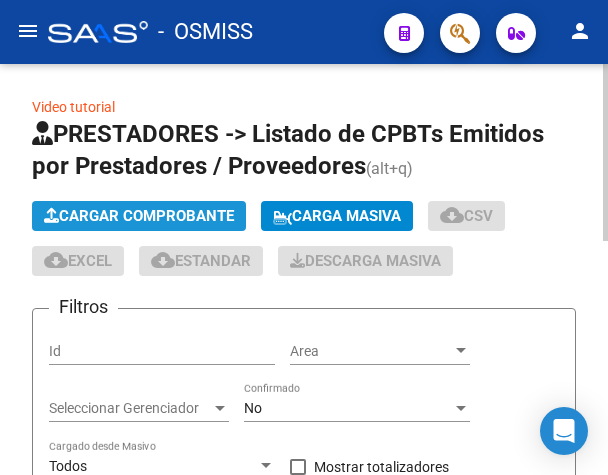 click on "Cargar Comprobante" 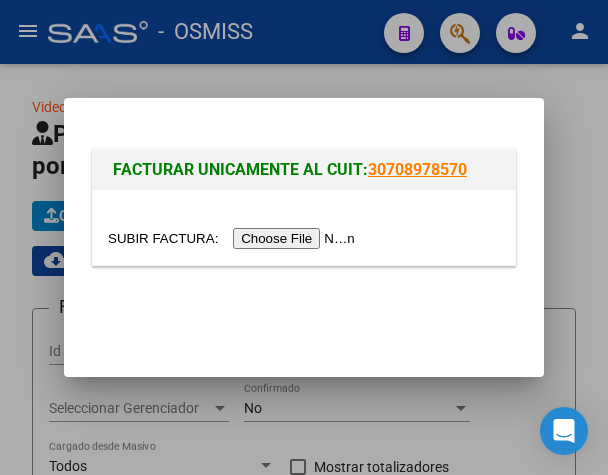 click at bounding box center (234, 238) 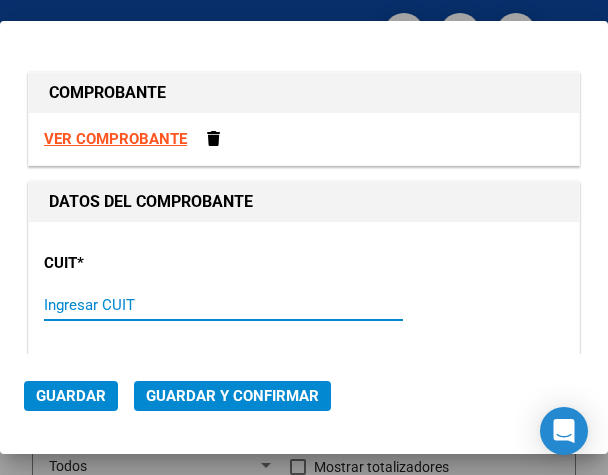 click on "Ingresar CUIT" at bounding box center (128, 305) 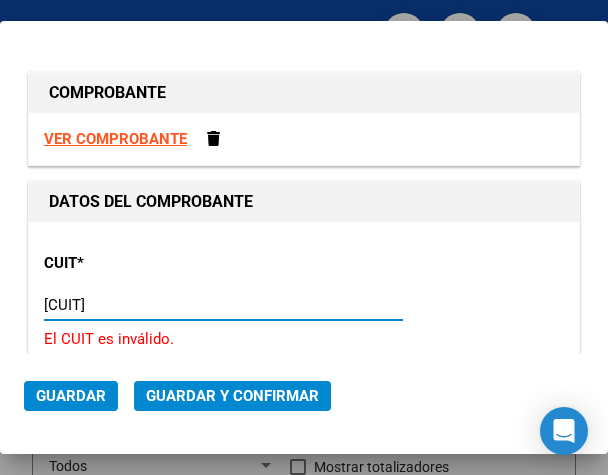 type on "30-69182284-9" 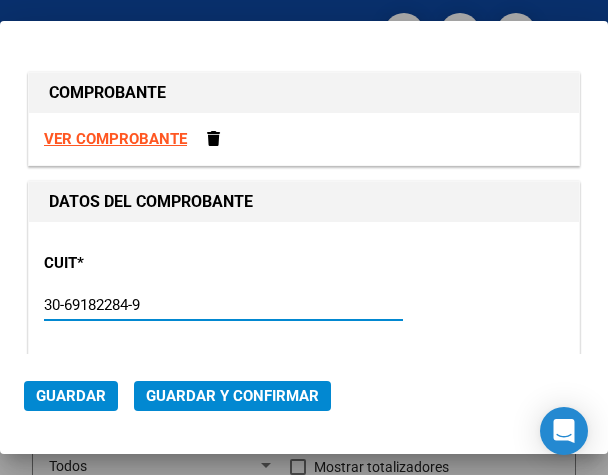 type on "1602" 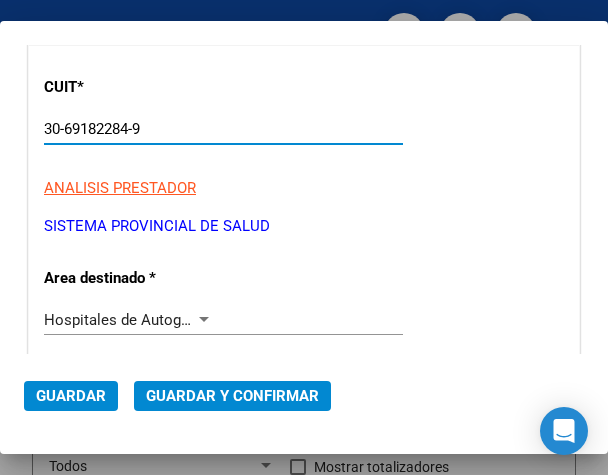 scroll, scrollTop: 200, scrollLeft: 0, axis: vertical 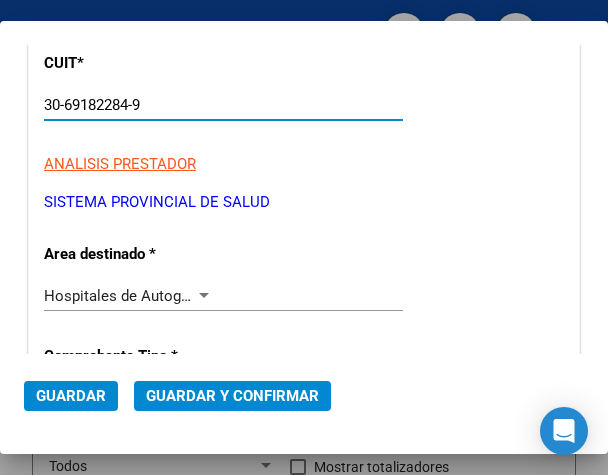 type on "30-69182284-9" 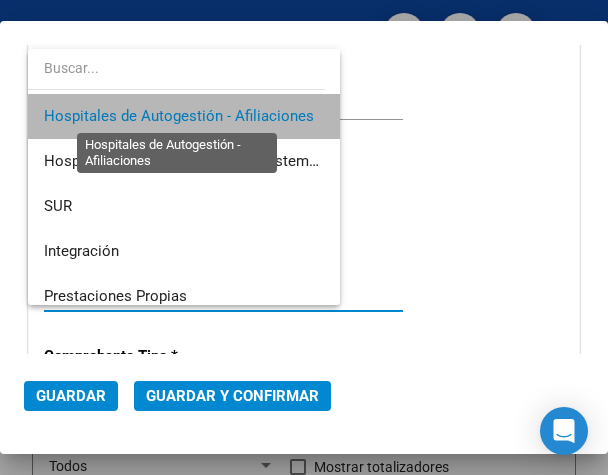 click on "Hospitales de Autogestión - Afiliaciones" at bounding box center (179, 116) 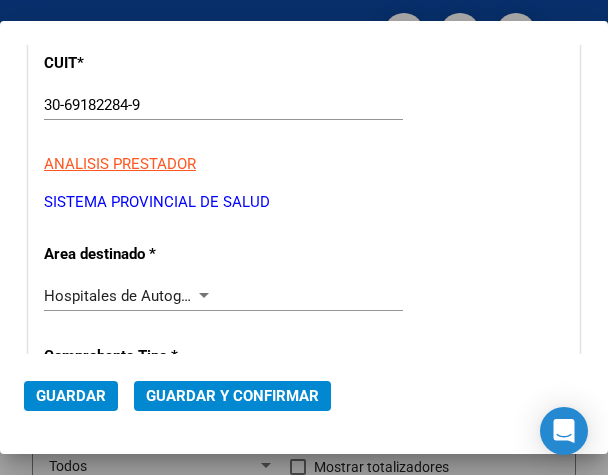 click on "CUIT  *   30-69182284-9 Ingresar CUIT  ANALISIS PRESTADOR  SISTEMA PROVINCIAL DE SALUD  ARCA Padrón  Area destinado * Hospitales de Autogestión - Afiliaciones Seleccionar Area  Comprobante Tipo * Factura C Seleccionar Tipo Punto de Venta  *   1602 Ingresar el Nro.  Número  *   Ingresar el Nro.  Monto  *   $ 0,00 Ingresar el monto  Fecha del Cpbt.  *   Ingresar la fecha  CAE / CAEA (no ingrese CAI)    Ingresar el CAE o CAEA (no ingrese CAI)  Fecha Recibido  *   2025-08-07 Ingresar la fecha  Fecha de Vencimiento    Ingresar la fecha  Ref. Externa    Ingresar la ref.  N° Liquidación    Ingresar el N° Liquidación" at bounding box center [304, 742] 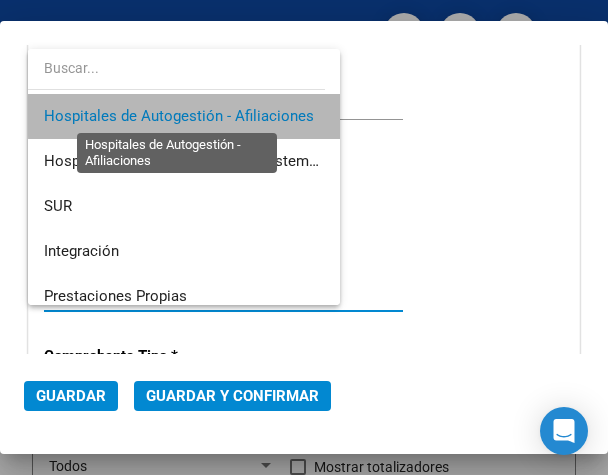 click on "Hospitales de Autogestión - Afiliaciones" at bounding box center (179, 116) 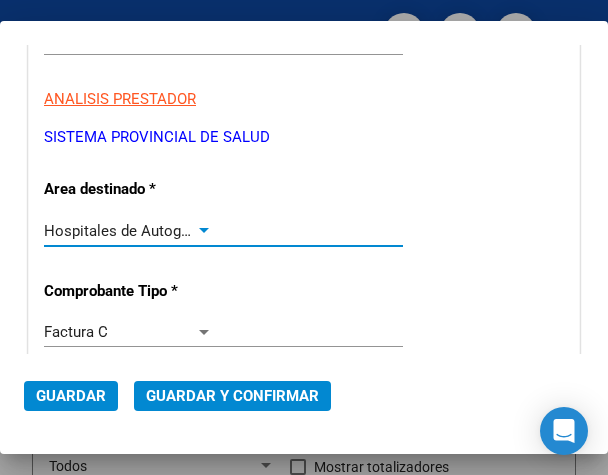 scroll, scrollTop: 300, scrollLeft: 0, axis: vertical 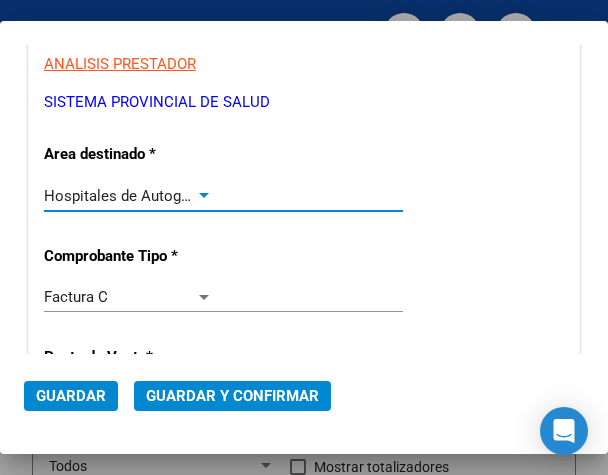 click on "Hospitales de Autogestión - Afiliaciones" at bounding box center [179, 196] 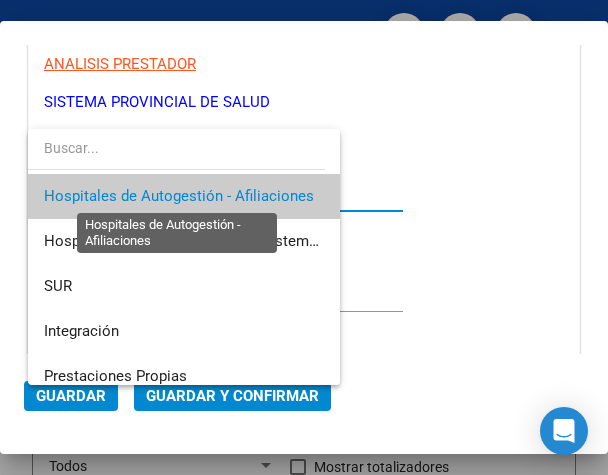 click on "Hospitales de Autogestión - Afiliaciones" at bounding box center (179, 196) 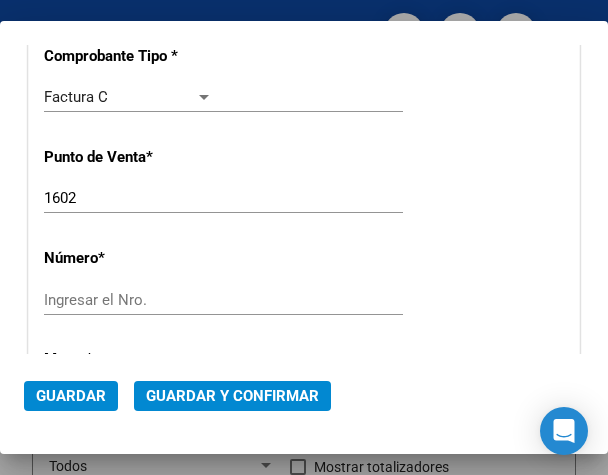 scroll, scrollTop: 600, scrollLeft: 0, axis: vertical 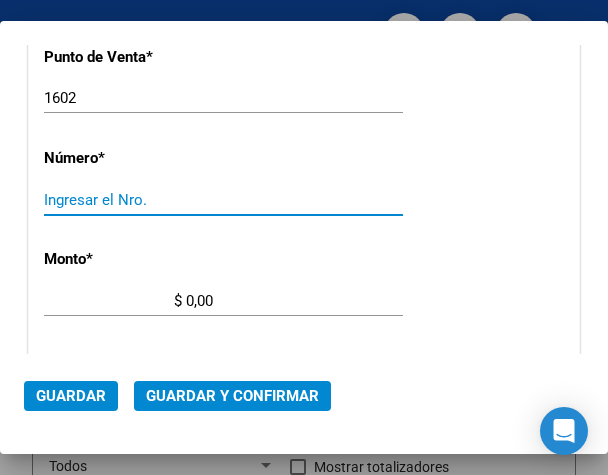 click on "Ingresar el Nro." at bounding box center (128, 200) 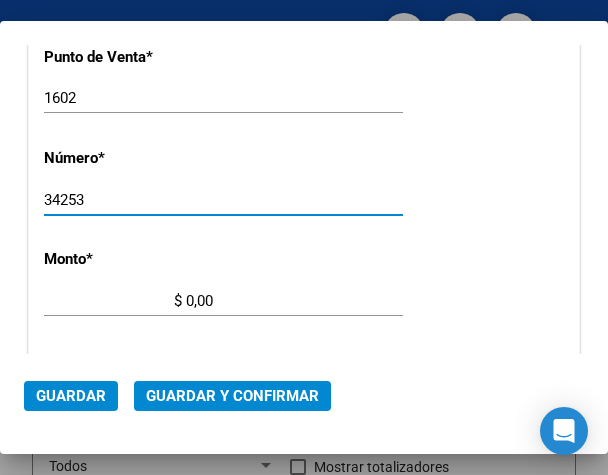 type on "34253" 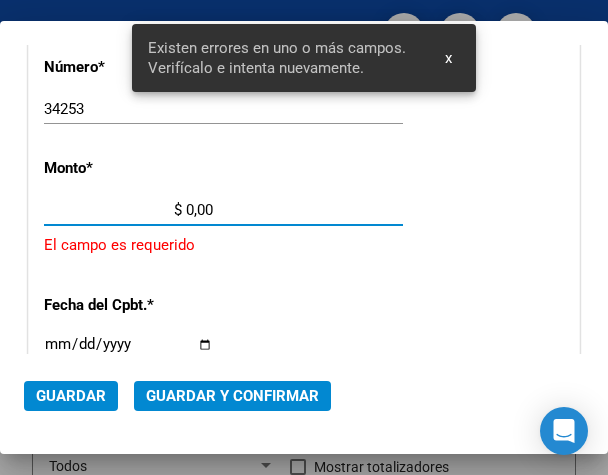scroll, scrollTop: 692, scrollLeft: 0, axis: vertical 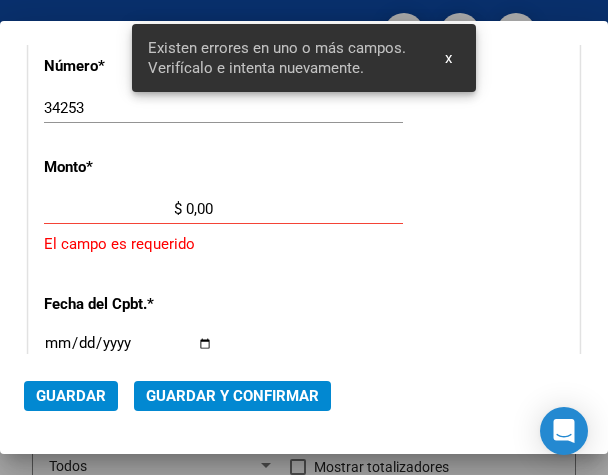 click on "$ 0,00" at bounding box center [128, 209] 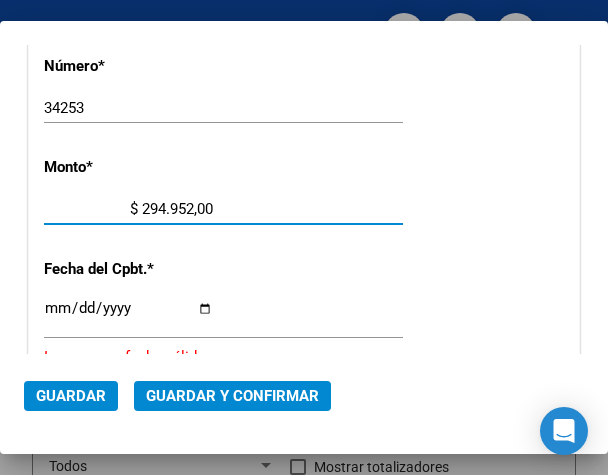 click on "$ 294.952,00" at bounding box center (128, 209) 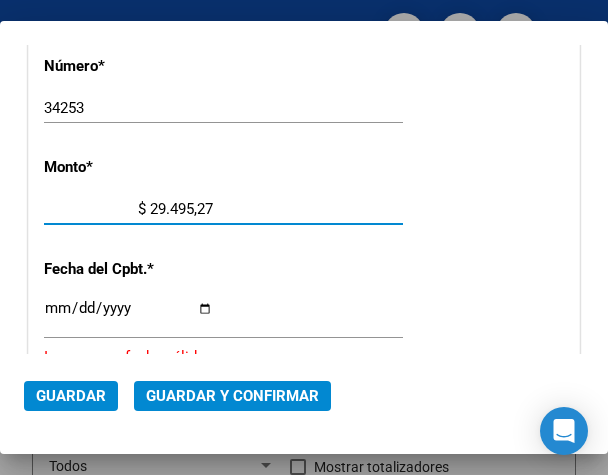 type on "$ 294.952,76" 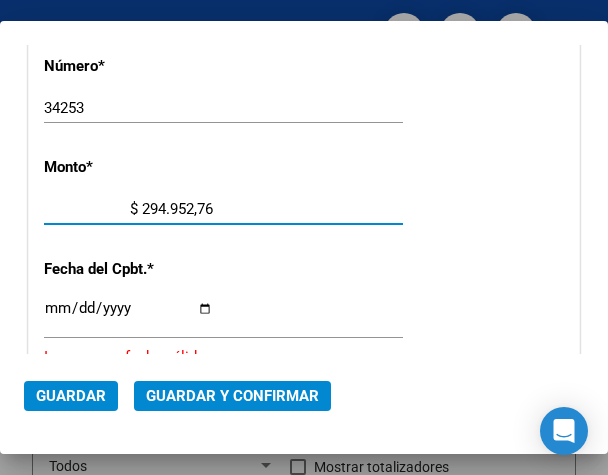 click on "Ingresar la fecha" at bounding box center [128, 316] 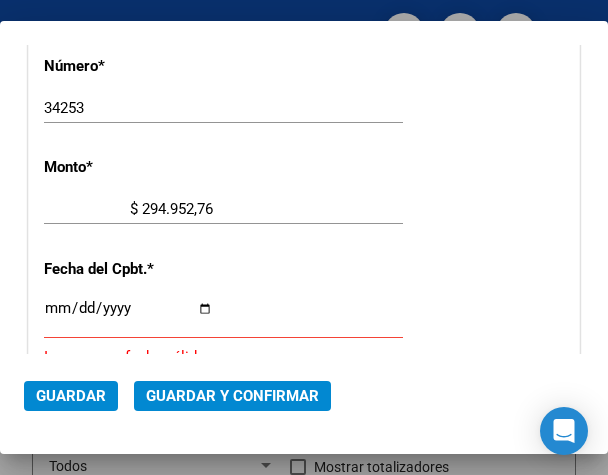 click on "Ingresar la fecha" at bounding box center [128, 316] 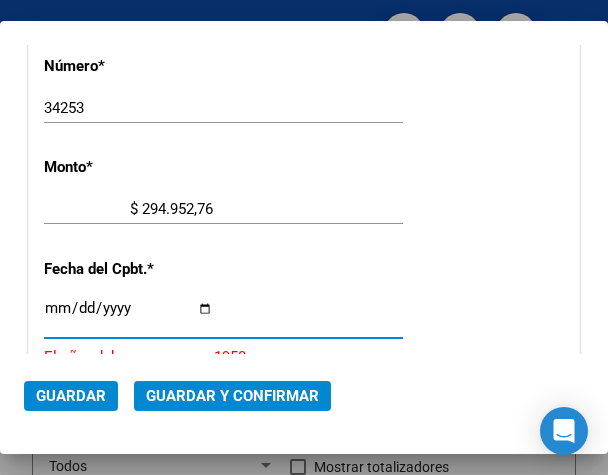type on "2025-07-29" 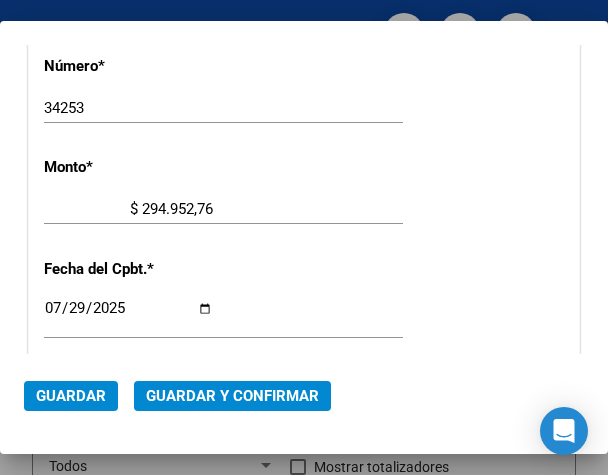 scroll, scrollTop: 792, scrollLeft: 0, axis: vertical 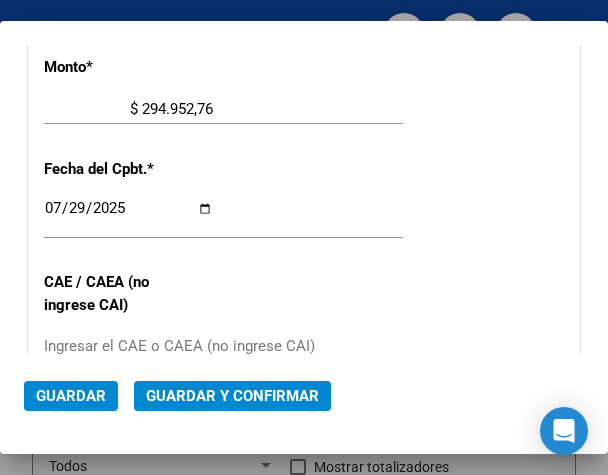 click on "Guardar y Confirmar" 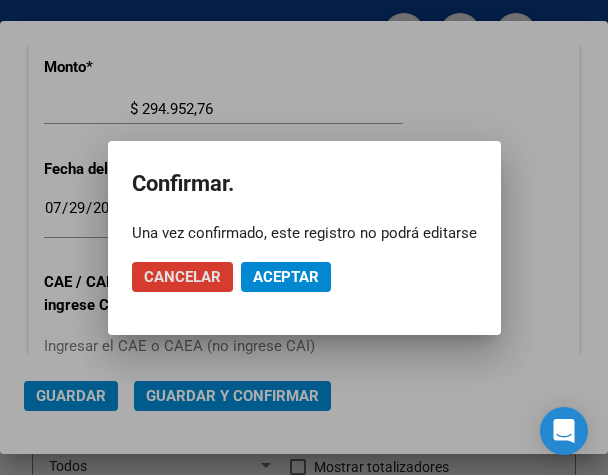 click on "Aceptar" 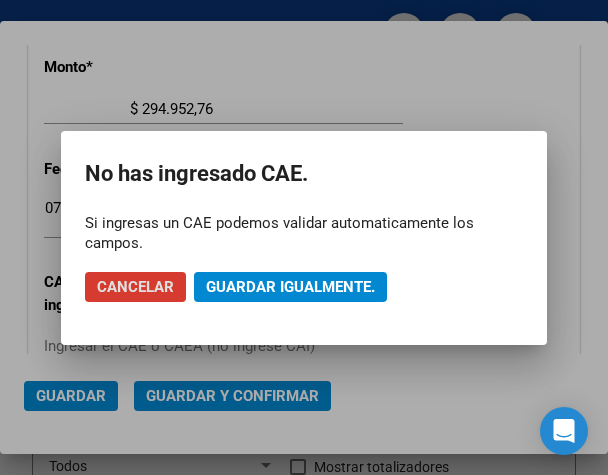 click on "Guardar igualmente." 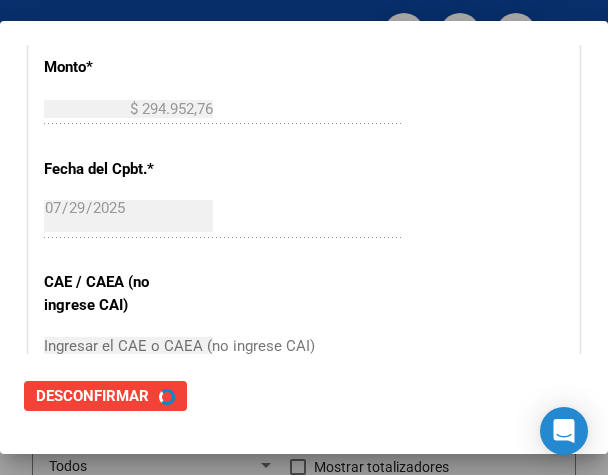 scroll, scrollTop: 0, scrollLeft: 0, axis: both 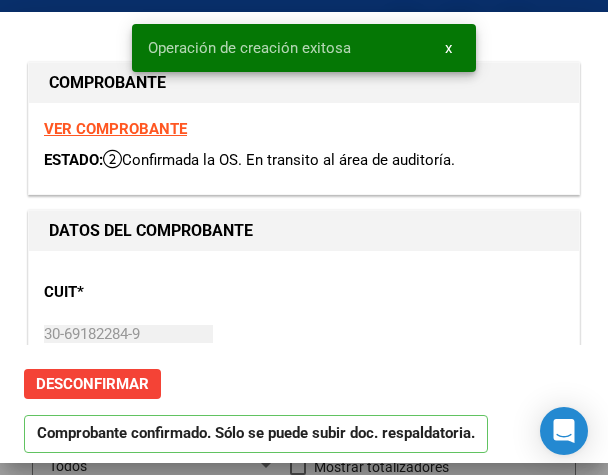 type on "2025-08-28" 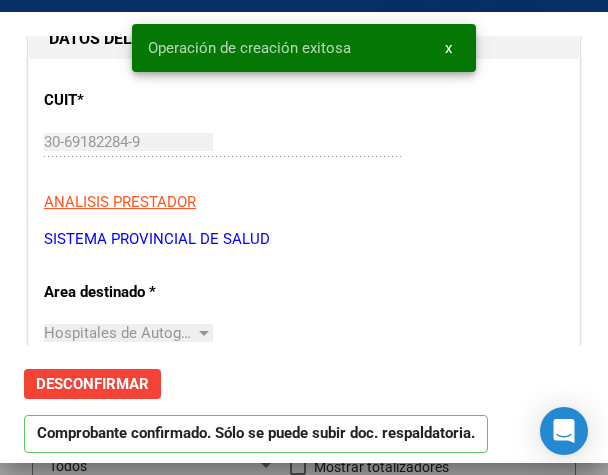 scroll, scrollTop: 200, scrollLeft: 0, axis: vertical 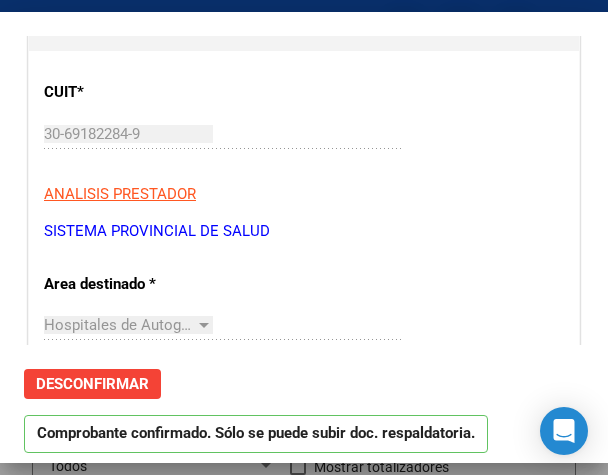 click on "CUIT  *   30-69182284-9 Ingresar CUIT  ANALISIS PRESTADOR  SISTEMA PROVINCIAL DE SALUD  ARCA Padrón ARCA Padrón" at bounding box center (304, 154) 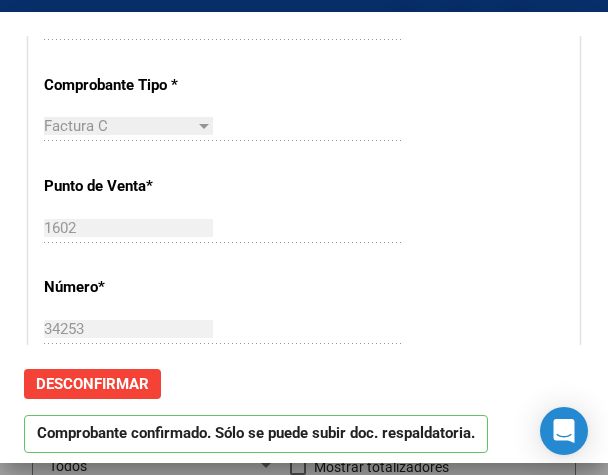 scroll, scrollTop: 600, scrollLeft: 0, axis: vertical 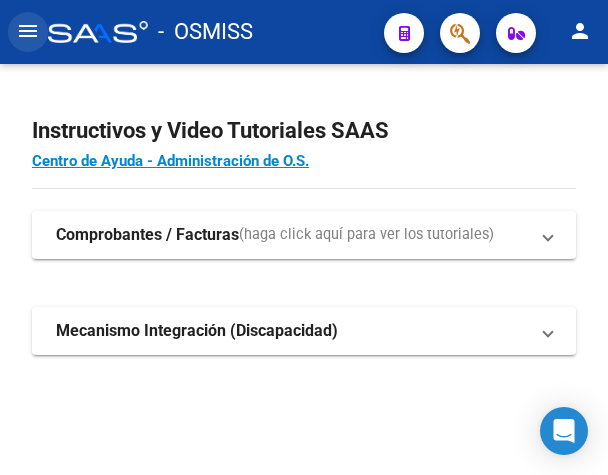 click on "menu" 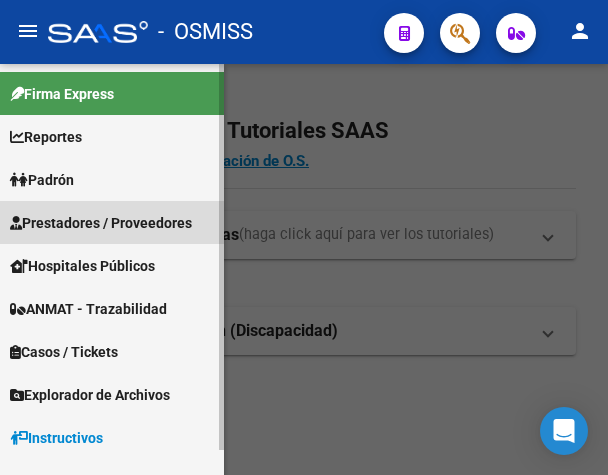 click on "Prestadores / Proveedores" at bounding box center (101, 223) 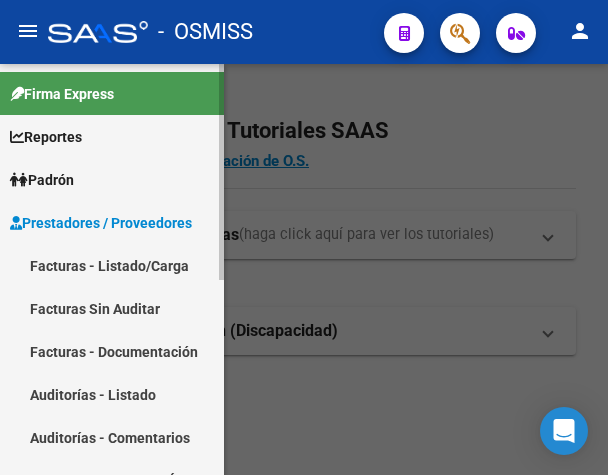 click on "Facturas - Listado/Carga" at bounding box center [112, 265] 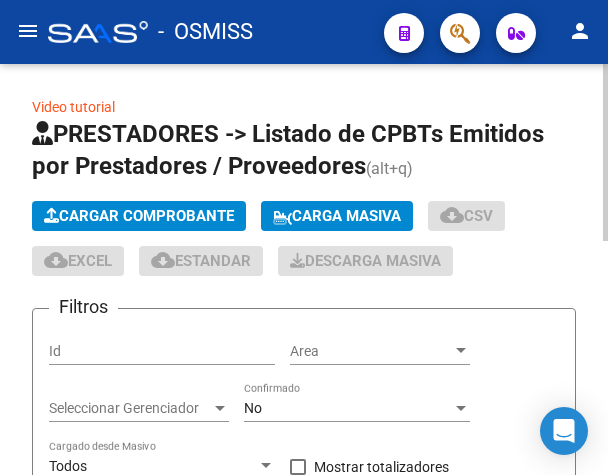 click on "PRESTADORES -> Listado de CPBTs Emitidos por Prestadores / Proveedores (alt+q)   Cargar Comprobante
Carga Masiva  cloud_download  CSV  cloud_download  EXCEL  cloud_download  Estandar   Descarga Masiva
Filtros Id Area Area Seleccionar Gerenciador Seleccionar Gerenciador No Confirmado Todos Cargado desde Masivo   Mostrar totalizadores   FILTROS DEL COMPROBANTE  Comprobante Tipo Comprobante Tipo Start date – End date Fec. Comprobante Desde / Hasta Días Emisión Desde(cant. días) Días Emisión Hasta(cant. días) CUIT / Razón Social Pto. Venta Nro. Comprobante Código SSS CAE Válido CAE Válido Todos Cargado Módulo Hosp. Todos Tiene facturacion Apócrifa Hospital Refes  FILTROS DE INTEGRACION  Período De Prestación Campos del Archivo de Rendición Devuelto x SSS (dr_envio) Todos Rendido x SSS (dr_envio) Tipo de Registro Tipo de Registro Campos del Legajo Asociado (preaprobación) Afiliado Legajo (cuil/nombre) Todos Solo facturas preaprobadas  MAS FILTROS  Todos Con Doc. Respaldatoria Todos Todos" 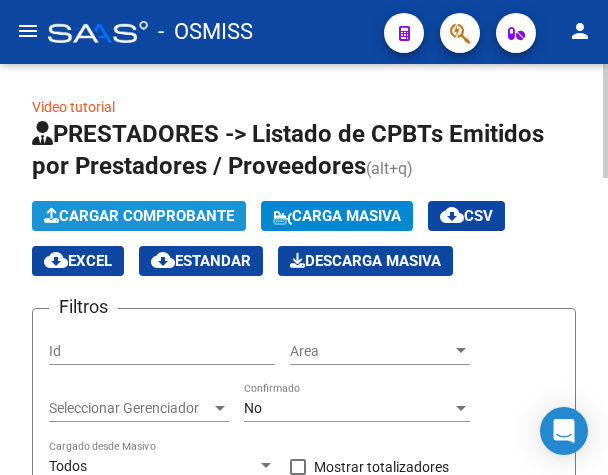 click on "Cargar Comprobante" 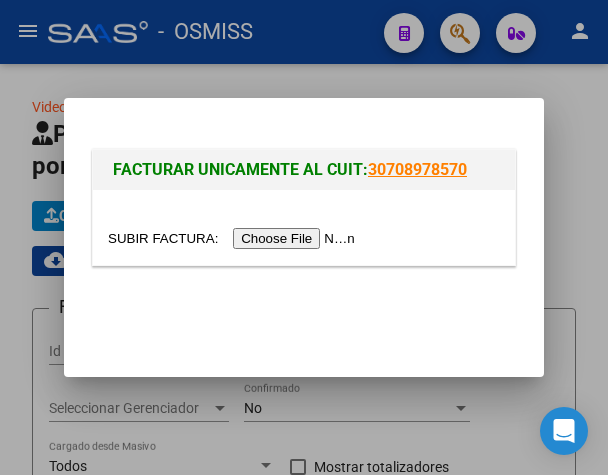 click at bounding box center (234, 238) 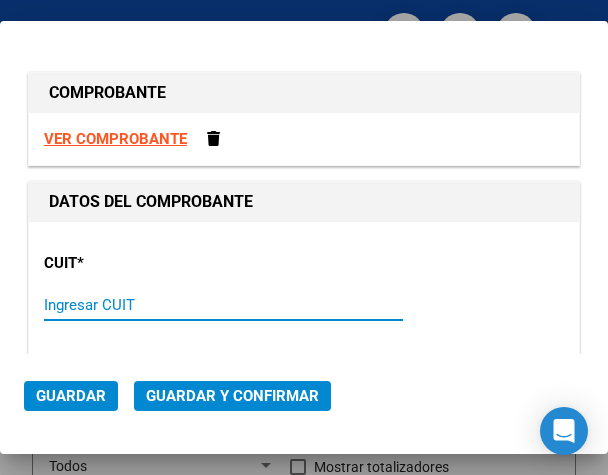 click on "Ingresar CUIT" at bounding box center (128, 305) 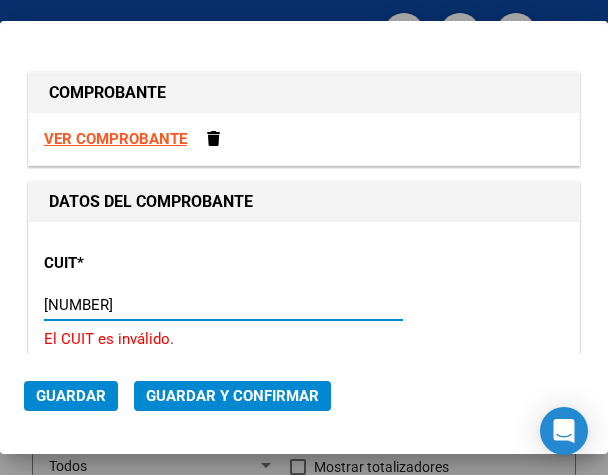 type on "30-69182284-9" 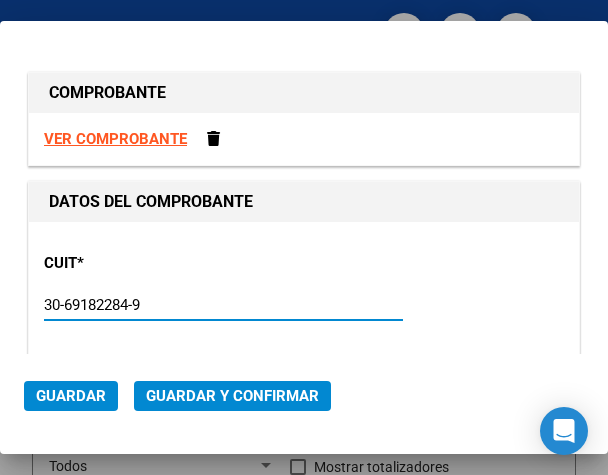 type on "1602" 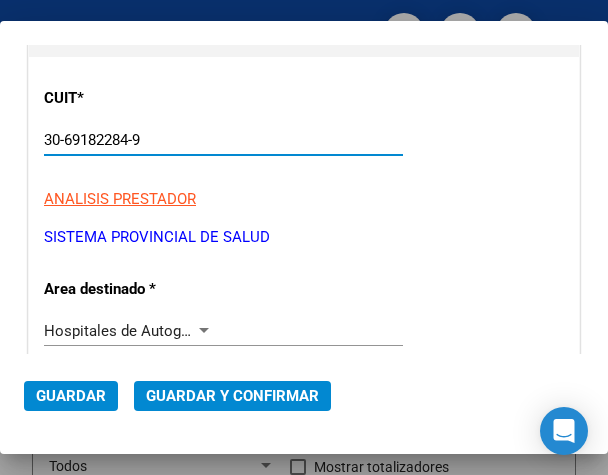 scroll, scrollTop: 200, scrollLeft: 0, axis: vertical 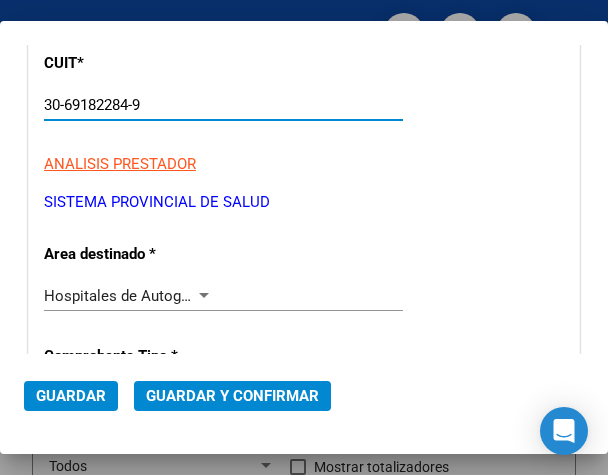 type on "30-69182284-9" 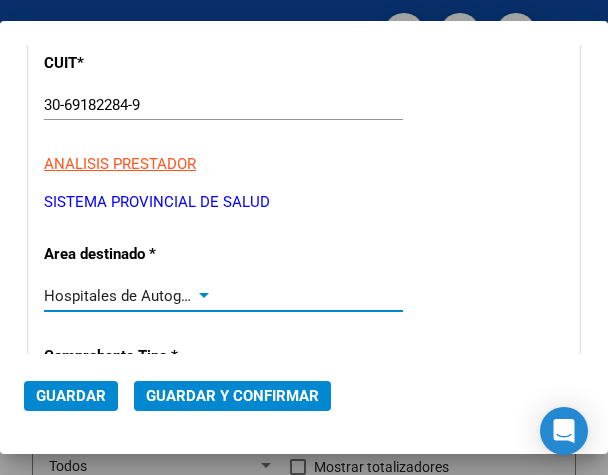 click at bounding box center (204, 296) 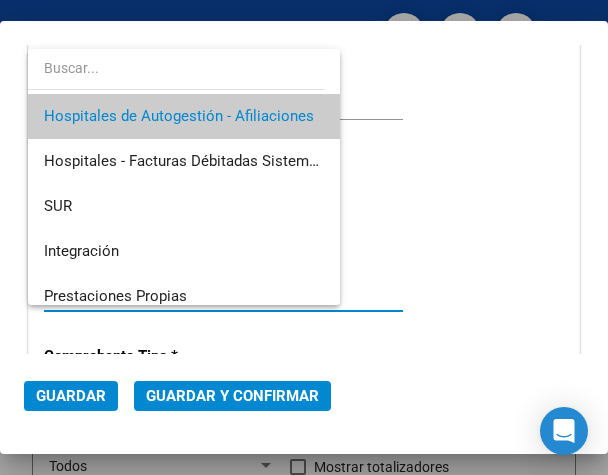 click on "Hospitales de Autogestión - Afiliaciones" at bounding box center [184, 116] 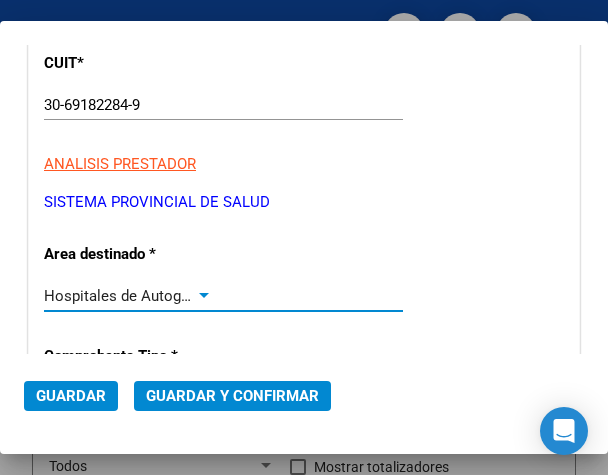click at bounding box center [204, 295] 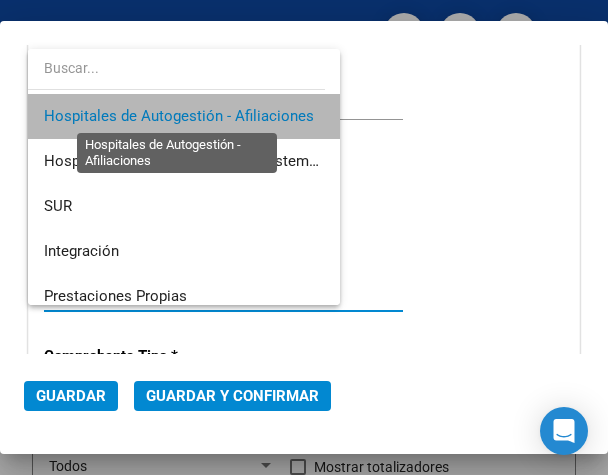 click on "Hospitales de Autogestión - Afiliaciones" at bounding box center [179, 116] 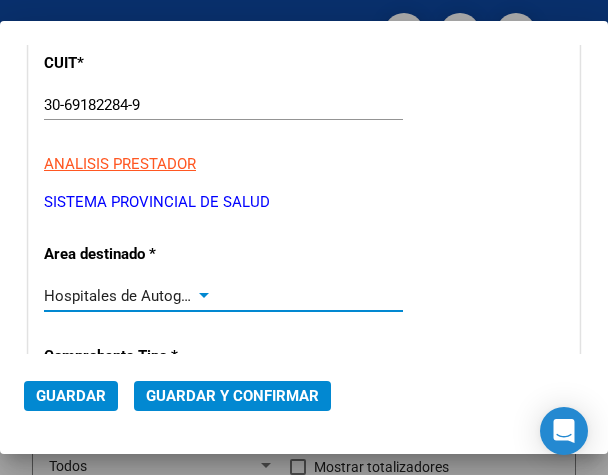 click at bounding box center [204, 296] 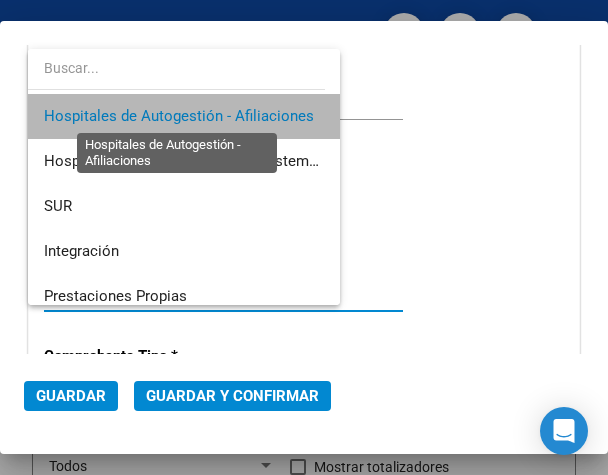 click on "Hospitales de Autogestión - Afiliaciones" at bounding box center [179, 116] 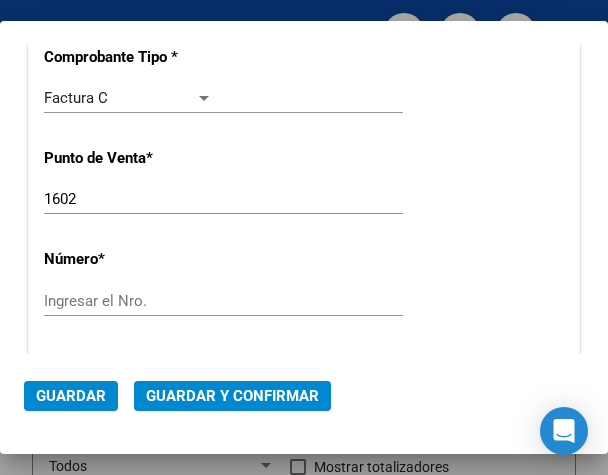 scroll, scrollTop: 500, scrollLeft: 0, axis: vertical 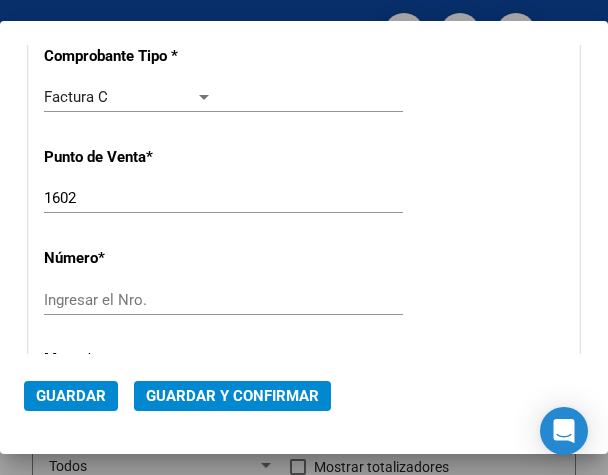 click on "Ingresar el Nro." 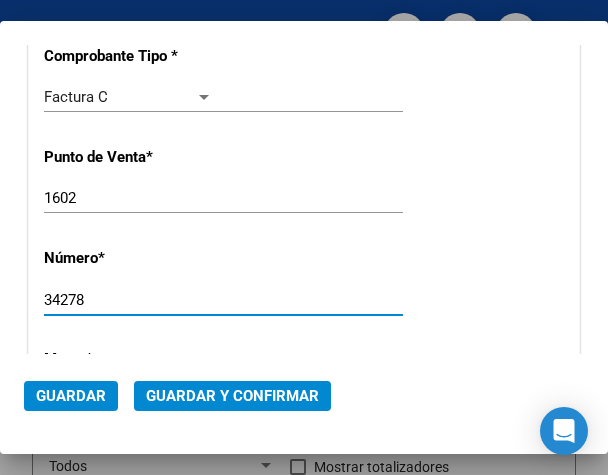 scroll, scrollTop: 600, scrollLeft: 0, axis: vertical 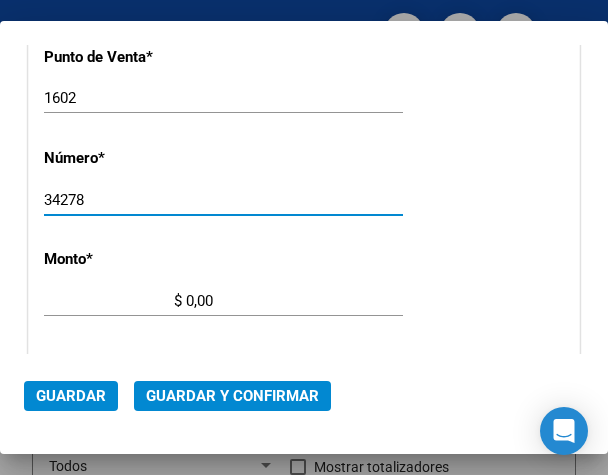 type on "34278" 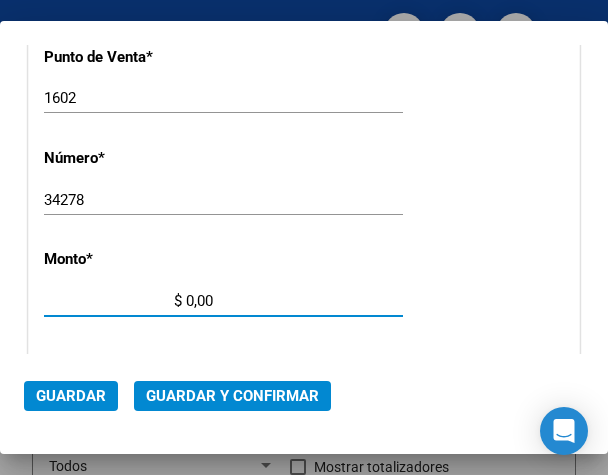 click on "$ 0,00" at bounding box center [128, 301] 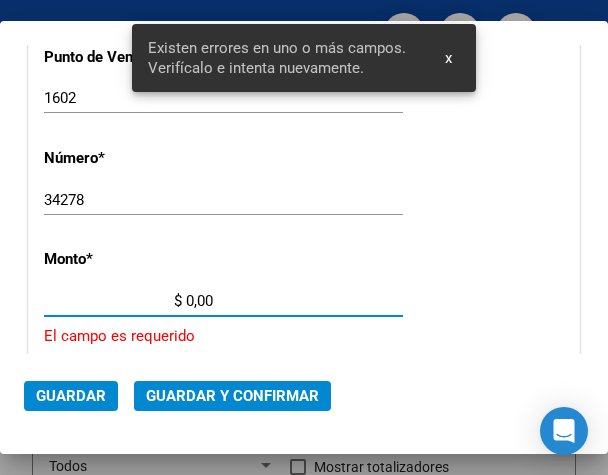 scroll, scrollTop: 692, scrollLeft: 0, axis: vertical 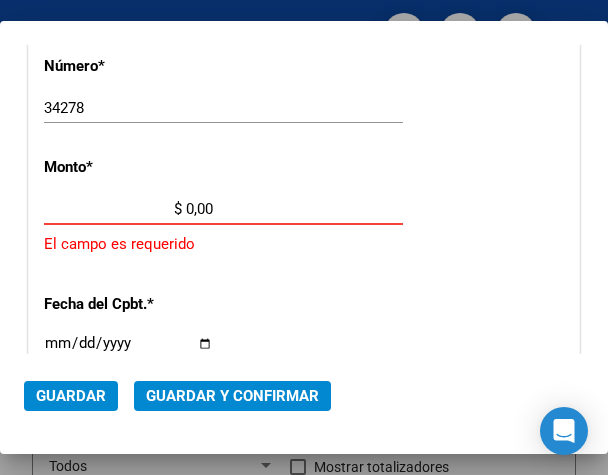 click on "$ 0,00" at bounding box center [128, 209] 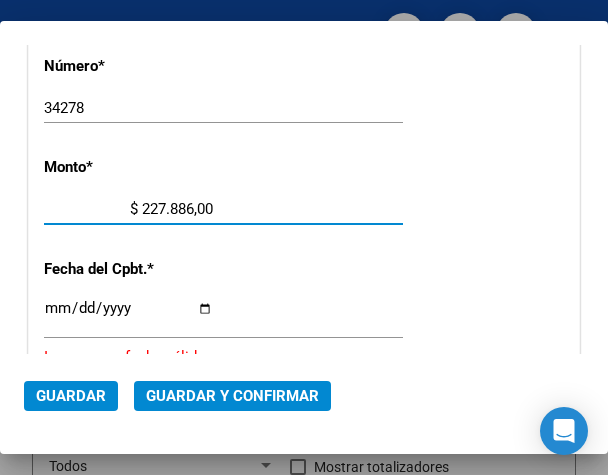 click on "$ 227.886,00" at bounding box center (128, 209) 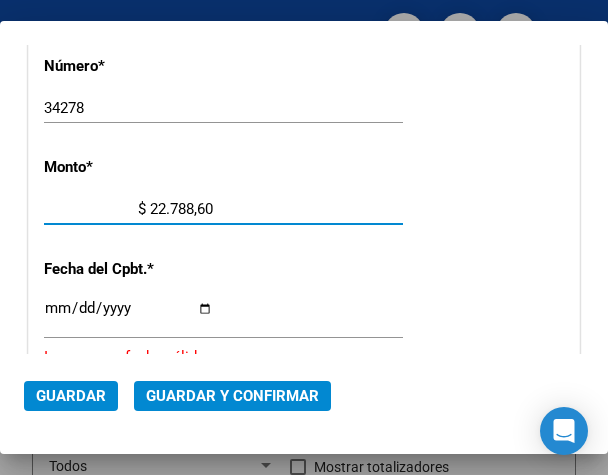 type on "$ 227.886,10" 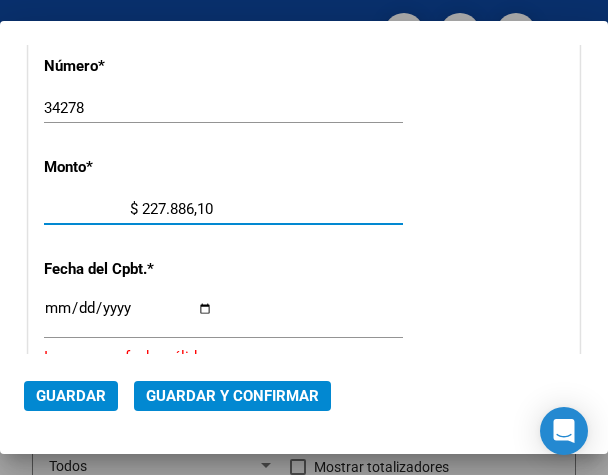 click on "Ingresar la fecha" at bounding box center (128, 316) 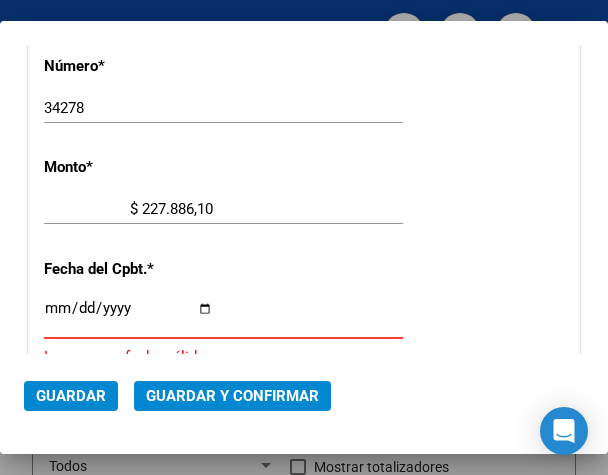 click on "Ingresar la fecha" at bounding box center (128, 316) 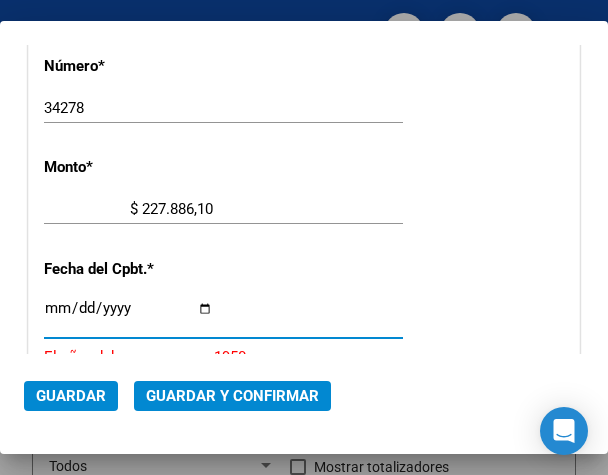 type on "2025-07-29" 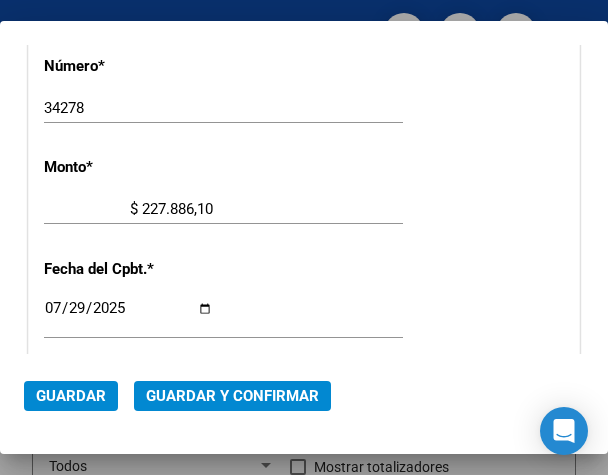 click on "CUIT  *   30-69182284-9 Ingresar CUIT  ANALISIS PRESTADOR  SISTEMA PROVINCIAL DE SALUD  ARCA Padrón  Area destinado * Hospitales de Autogestión - Afiliaciones Seleccionar Area  Comprobante Tipo * Factura C Seleccionar Tipo Punto de Venta  *   1602 Ingresar el Nro.  Número  *   34278 Ingresar el Nro.  Monto  *   $ 227.886,10 Ingresar el monto  Fecha del Cpbt.  *   2025-07-29 Ingresar la fecha  CAE / CAEA (no ingrese CAI)    Ingresar el CAE o CAEA (no ingrese CAI)  Fecha Recibido  *   2025-08-07 Ingresar la fecha  Fecha de Vencimiento    Ingresar la fecha  Ref. Externa    Ingresar la ref.  N° Liquidación    Ingresar el N° Liquidación" at bounding box center (304, 250) 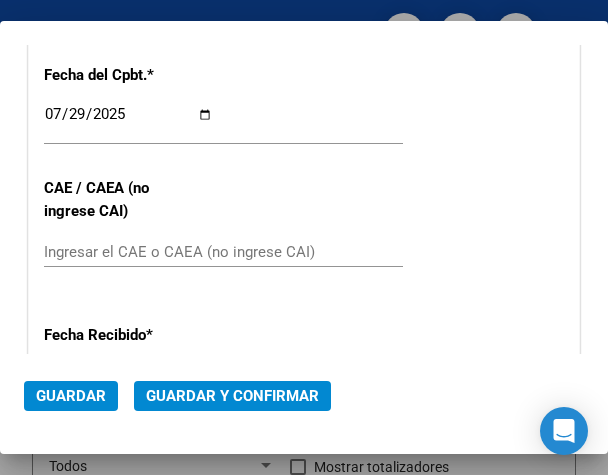 scroll, scrollTop: 892, scrollLeft: 0, axis: vertical 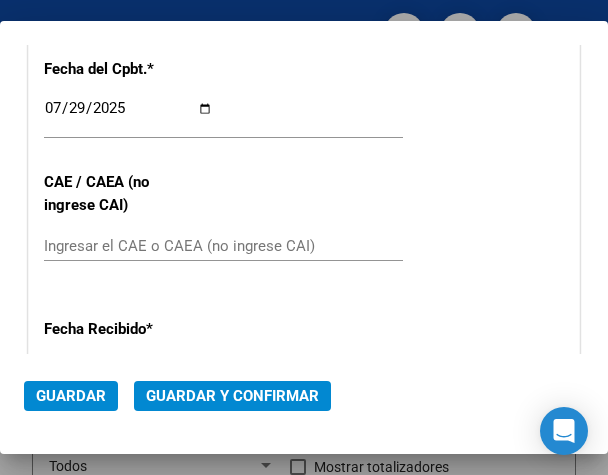 click on "CUIT  *   30-69182284-9 Ingresar CUIT  ANALISIS PRESTADOR  SISTEMA PROVINCIAL DE SALUD  ARCA Padrón  Area destinado * Hospitales de Autogestión - Afiliaciones Seleccionar Area  Comprobante Tipo * Factura C Seleccionar Tipo Punto de Venta  *   1602 Ingresar el Nro.  Número  *   34278 Ingresar el Nro.  Monto  *   $ 227.886,10 Ingresar el monto  Fecha del Cpbt.  *   2025-07-29 Ingresar la fecha  CAE / CAEA (no ingrese CAI)    Ingresar el CAE o CAEA (no ingrese CAI)  Fecha Recibido  *   2025-08-07 Ingresar la fecha  Fecha de Vencimiento    Ingresar la fecha  Ref. Externa    Ingresar la ref.  N° Liquidación    Ingresar el N° Liquidación" at bounding box center [304, 50] 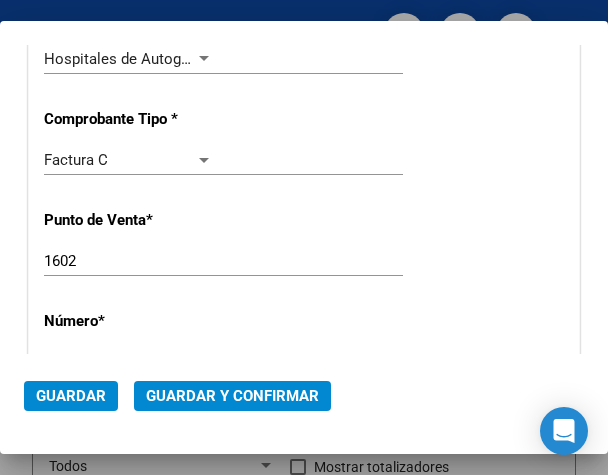 scroll, scrollTop: 392, scrollLeft: 0, axis: vertical 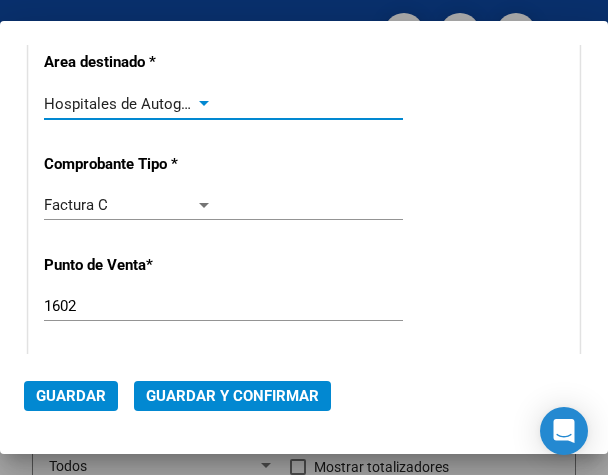 click at bounding box center (204, 103) 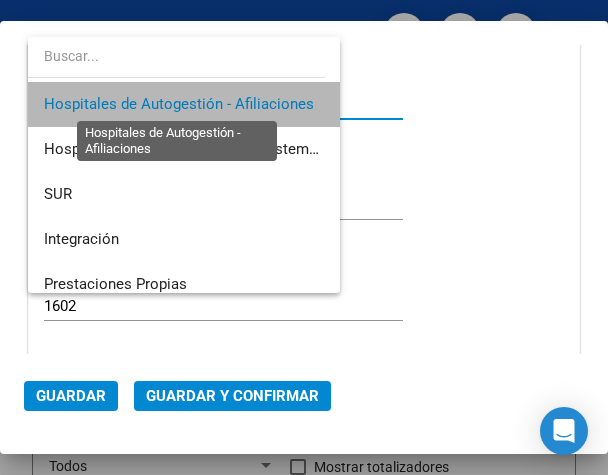 click on "Hospitales de Autogestión - Afiliaciones" at bounding box center [179, 104] 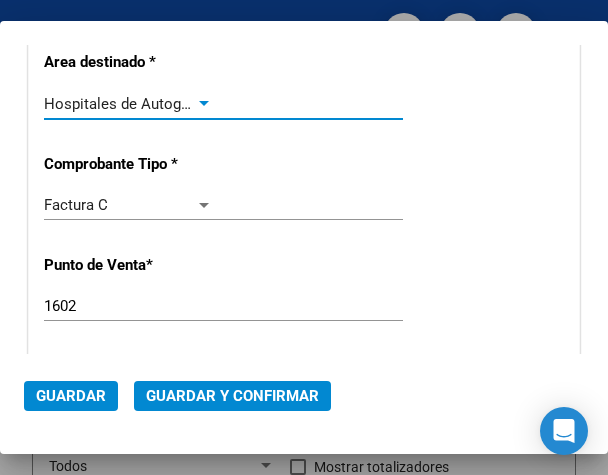 scroll, scrollTop: 192, scrollLeft: 0, axis: vertical 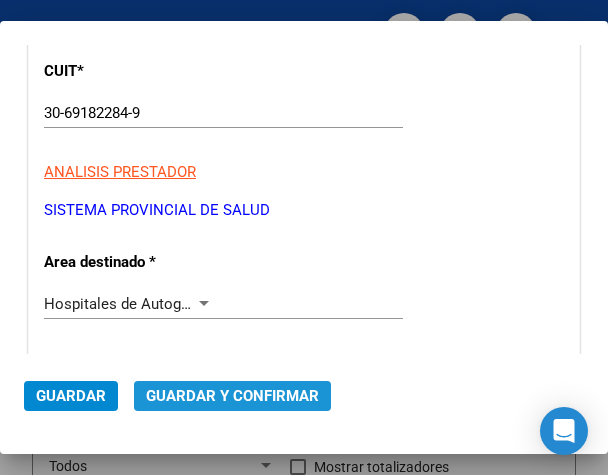 click on "Guardar y Confirmar" 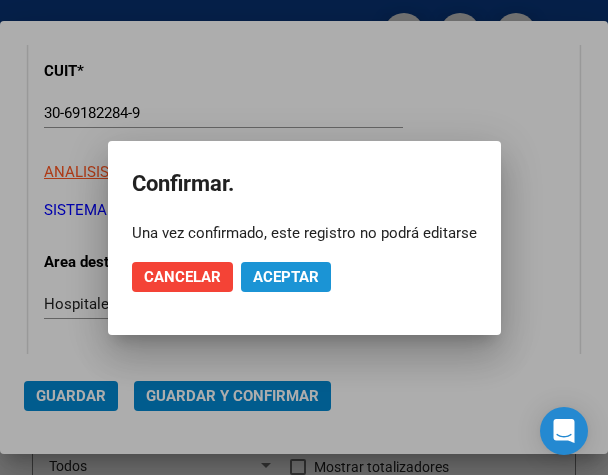 click on "Aceptar" 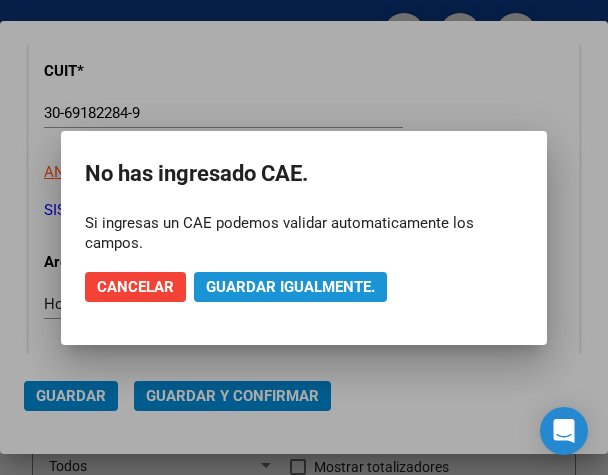 click on "Guardar igualmente." 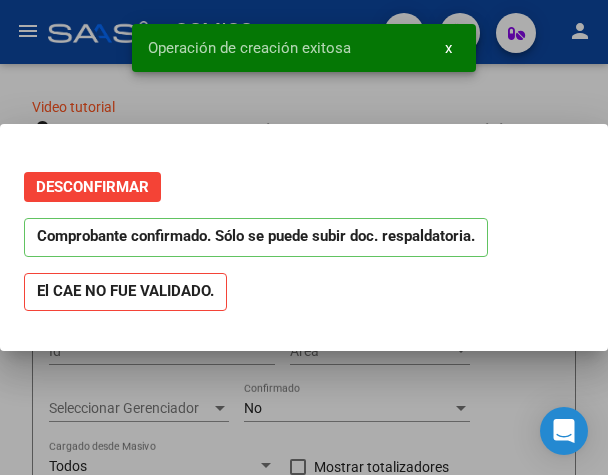 scroll, scrollTop: 0, scrollLeft: 0, axis: both 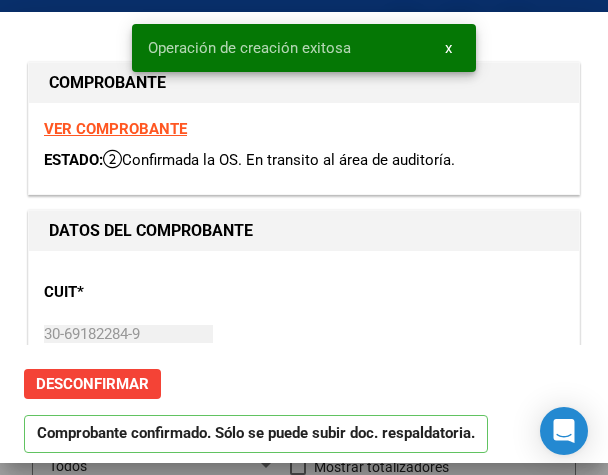 type on "2025-08-28" 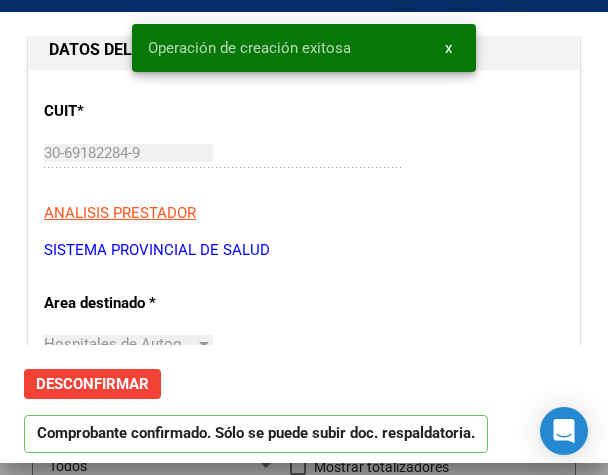 scroll, scrollTop: 200, scrollLeft: 0, axis: vertical 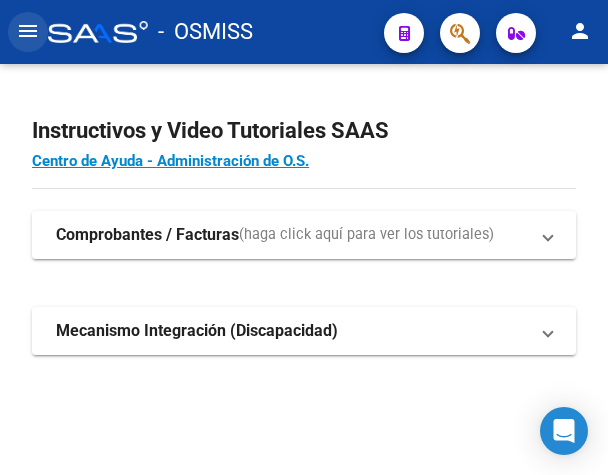 click on "menu" 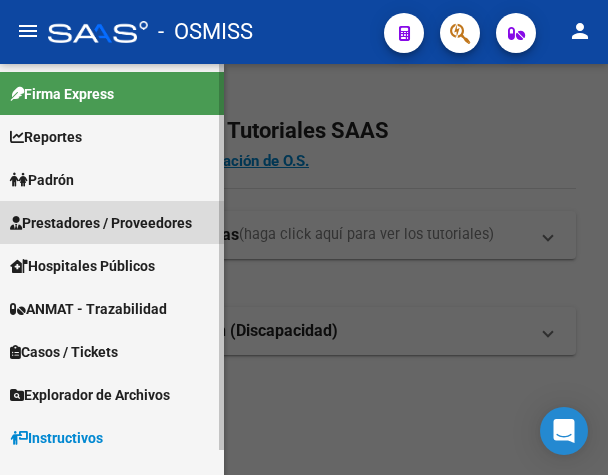 click on "Prestadores / Proveedores" at bounding box center [101, 223] 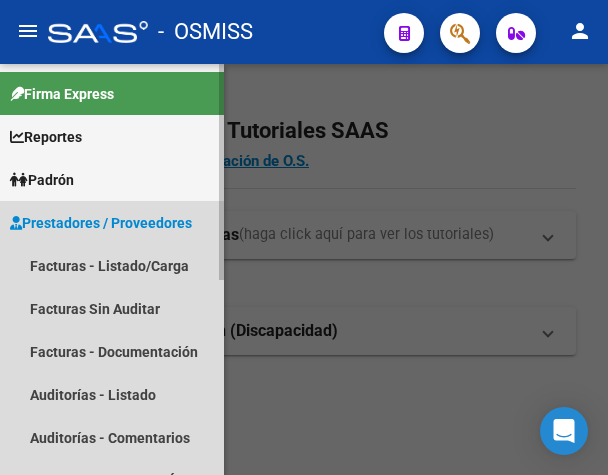click on "Prestadores / Proveedores" at bounding box center (101, 223) 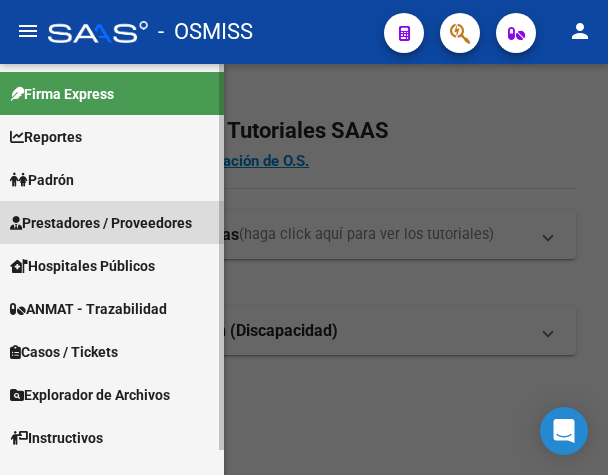 click on "Prestadores / Proveedores" at bounding box center [101, 223] 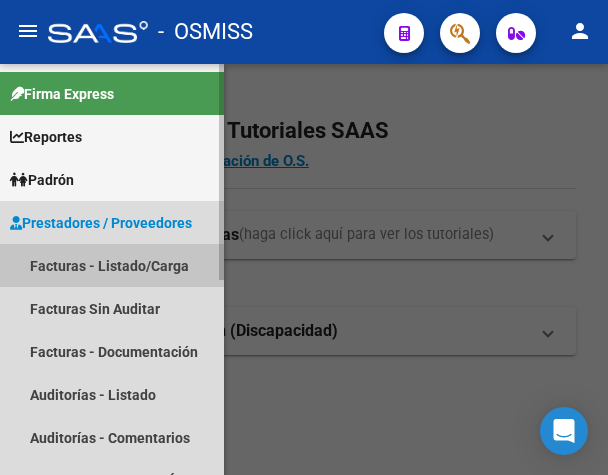 click on "Facturas - Listado/Carga" at bounding box center [112, 265] 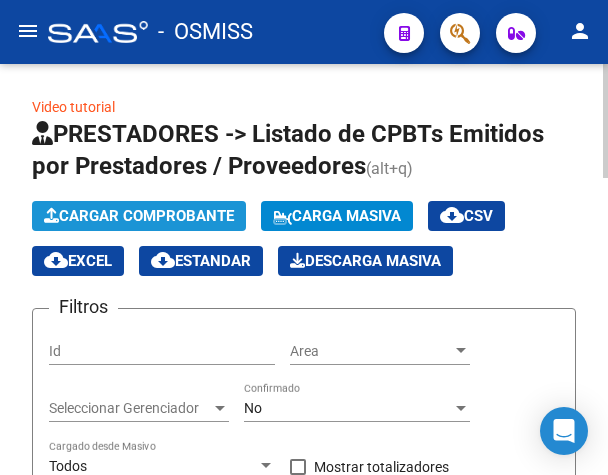 click on "Cargar Comprobante" 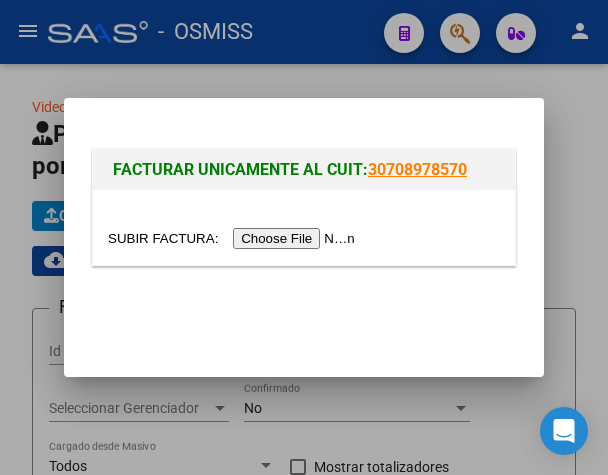 click at bounding box center (234, 238) 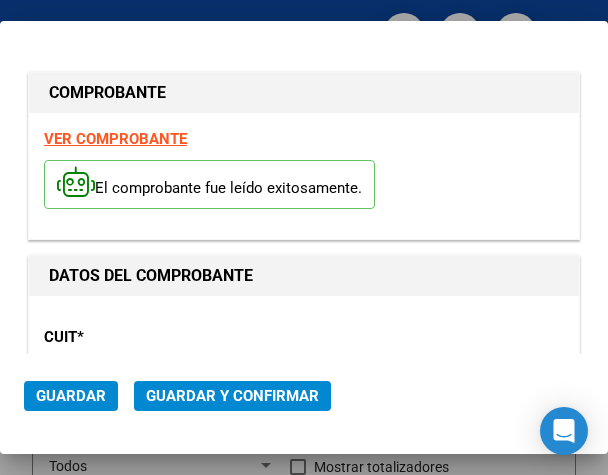click on "CUIT  *   30-65579163-5 Ingresar CUIT  ANALISIS PRESTADOR" at bounding box center (304, 380) 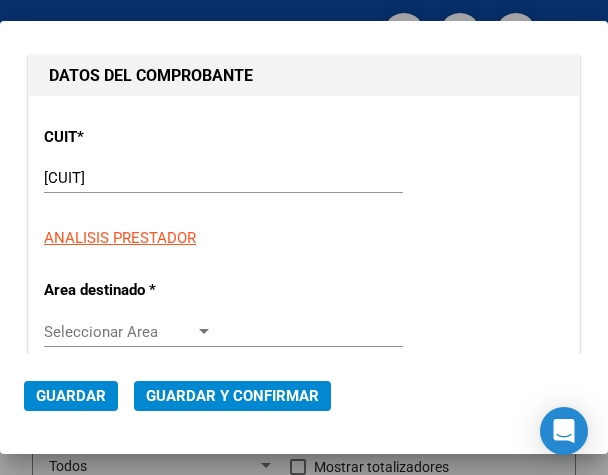 scroll, scrollTop: 300, scrollLeft: 0, axis: vertical 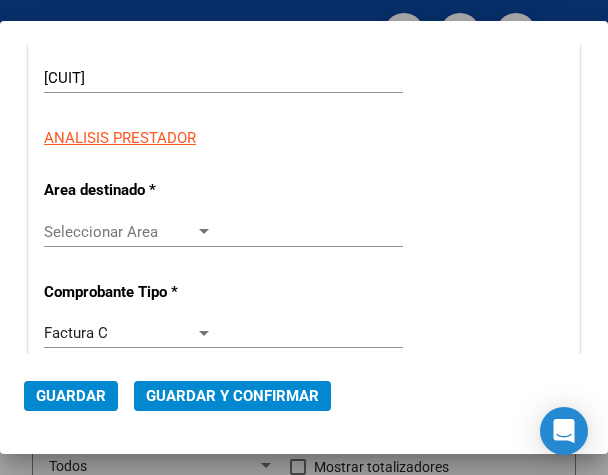 click at bounding box center (204, 232) 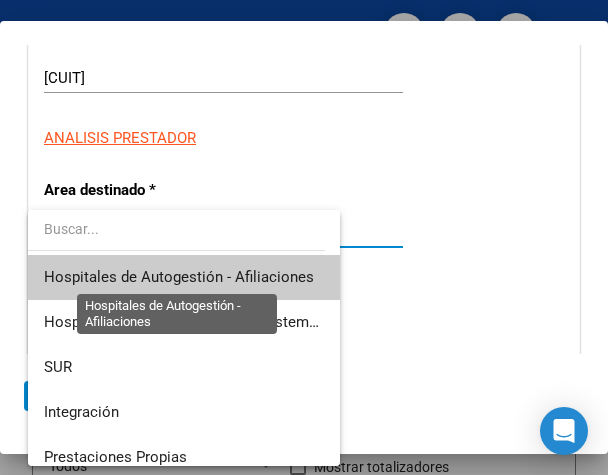 click on "Hospitales de Autogestión - Afiliaciones" at bounding box center (179, 277) 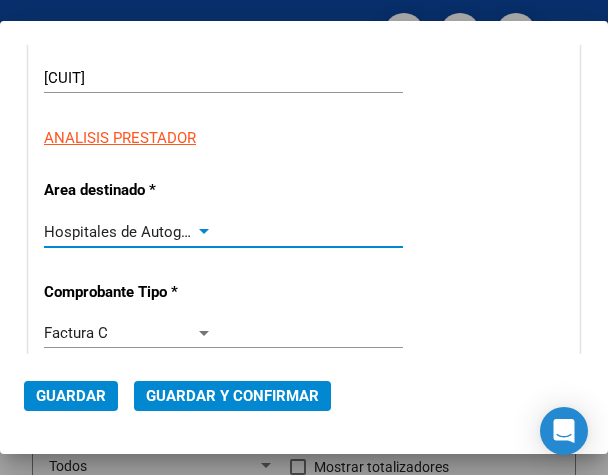 click at bounding box center (204, 232) 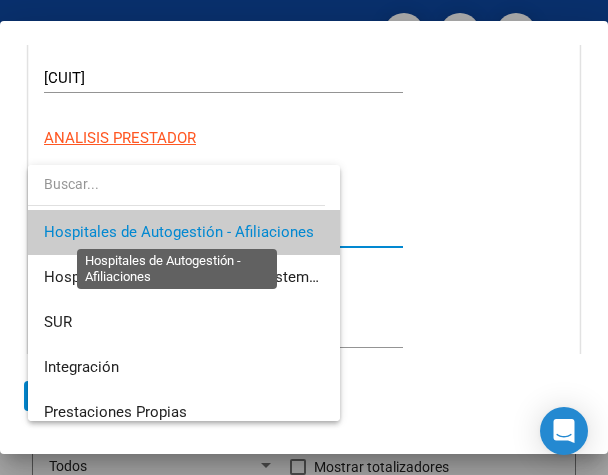 click on "Hospitales de Autogestión - Afiliaciones" at bounding box center (179, 232) 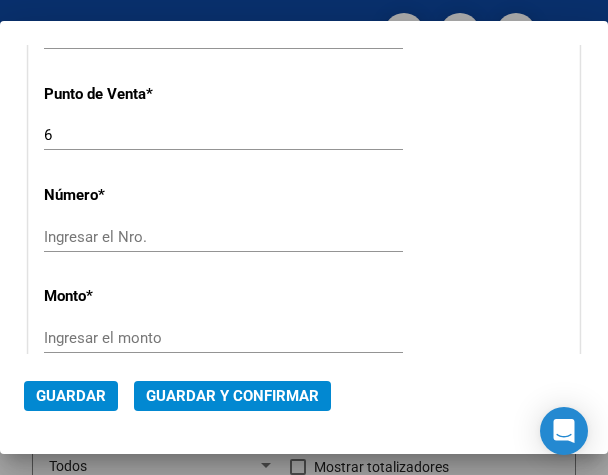 scroll, scrollTop: 600, scrollLeft: 0, axis: vertical 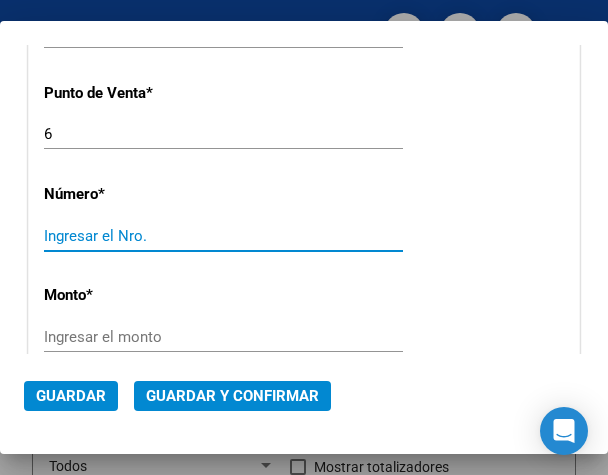 click on "Ingresar el Nro." at bounding box center [128, 236] 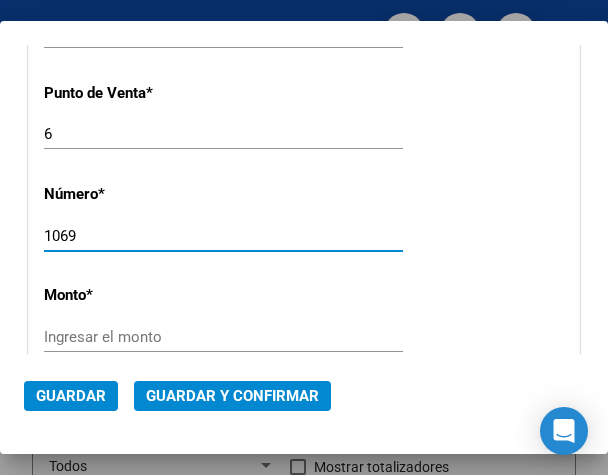 type on "1069" 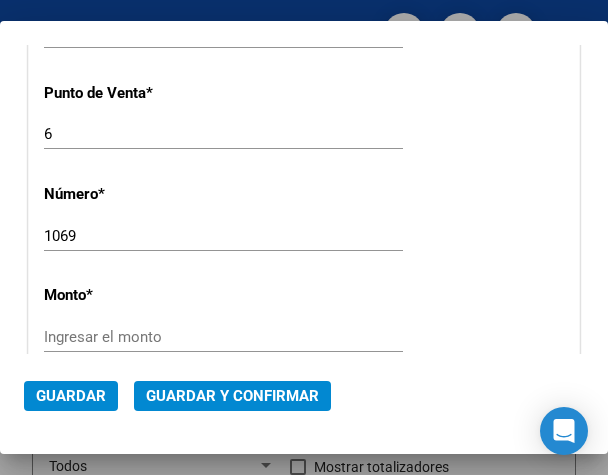 scroll, scrollTop: 700, scrollLeft: 0, axis: vertical 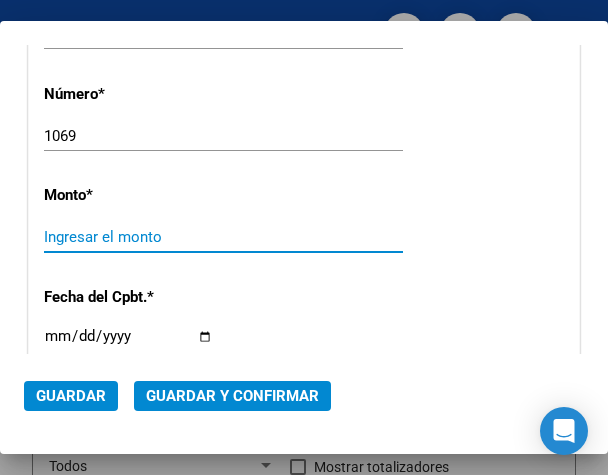 click on "Ingresar el monto" at bounding box center (128, 237) 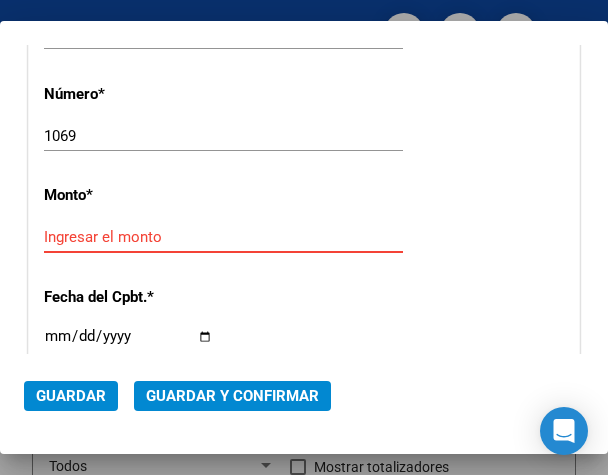 click on "Ingresar el monto" at bounding box center (128, 237) 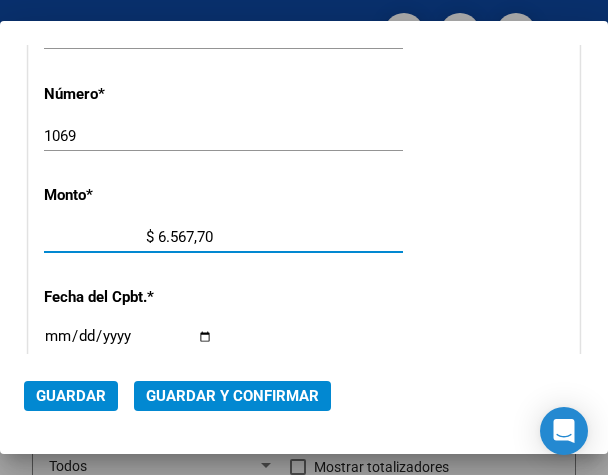 type on "$ 65.677,00" 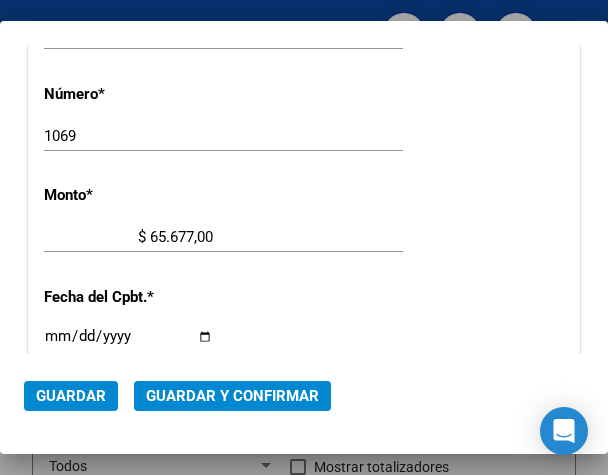 click on "CUIT  *   30-65579163-5 Ingresar CUIT  ANALISIS PRESTADOR  Area destinado * Hospitales de Autogestión - Afiliaciones Seleccionar Area  Comprobante Tipo * Factura C Seleccionar Tipo Punto de Venta  *   6 Ingresar el Nro.  Número  *   1069 Ingresar el Nro.  Monto  *   $ 65.677,00 Ingresar el monto  Fecha del Cpbt.  *   Ingresar la fecha  CAE / CAEA (no ingrese CAI)    75285919528997 Ingresar el CAE o CAEA (no ingrese CAI)  Fecha Recibido  *   2025-08-07 Ingresar la fecha  Fecha de Vencimiento    Ingresar la fecha  Ref. Externa    Ingresar la ref.  N° Liquidación    Ingresar el N° Liquidación" at bounding box center [304, 297] 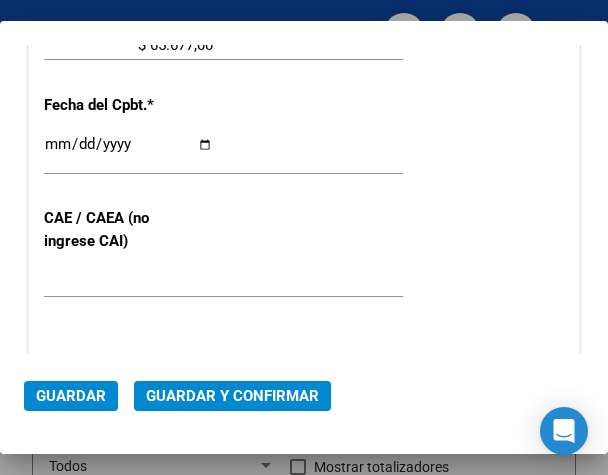 scroll, scrollTop: 900, scrollLeft: 0, axis: vertical 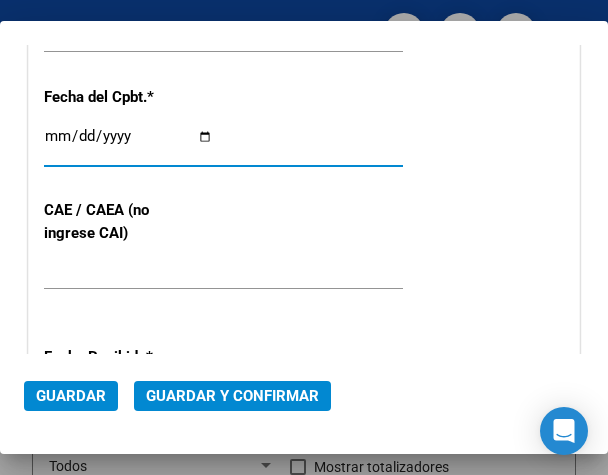 click on "Ingresar la fecha" at bounding box center (128, 144) 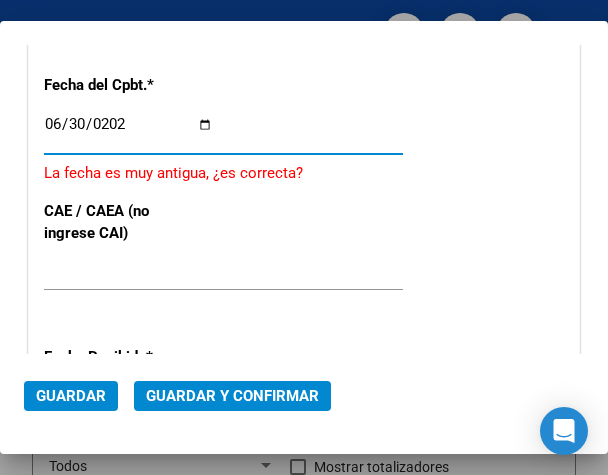 type on "2025-06-30" 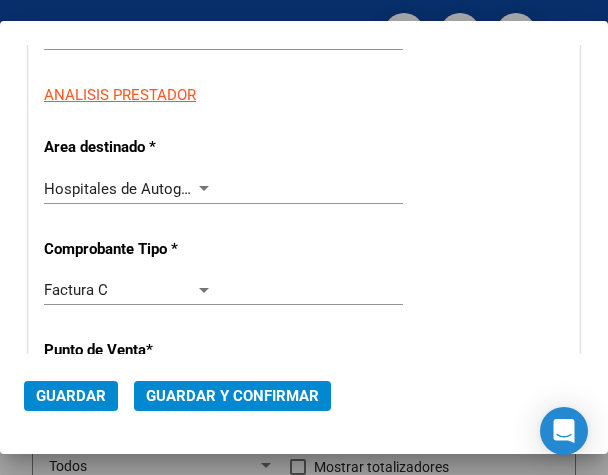 scroll, scrollTop: 400, scrollLeft: 0, axis: vertical 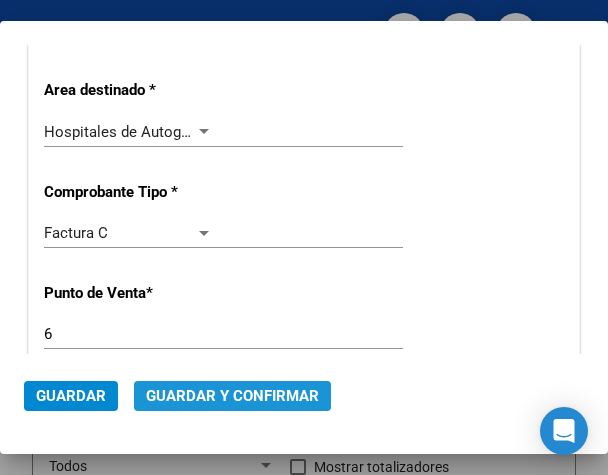 click on "Guardar y Confirmar" 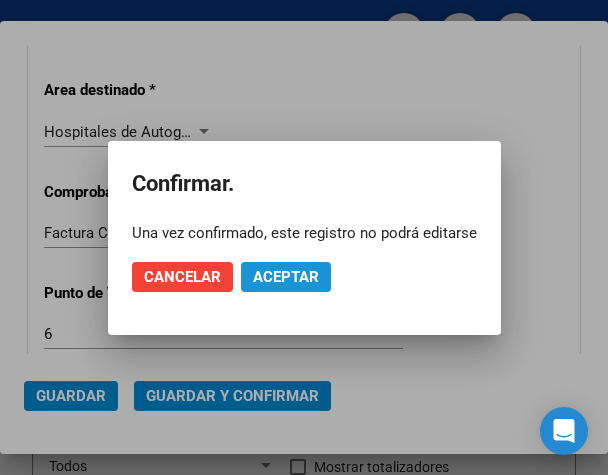 click on "Aceptar" 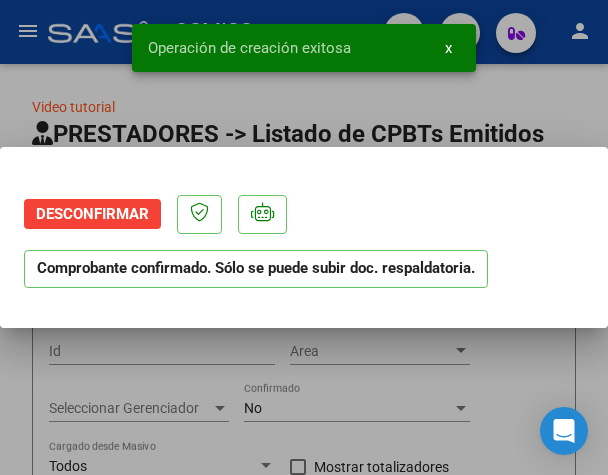 scroll, scrollTop: 0, scrollLeft: 0, axis: both 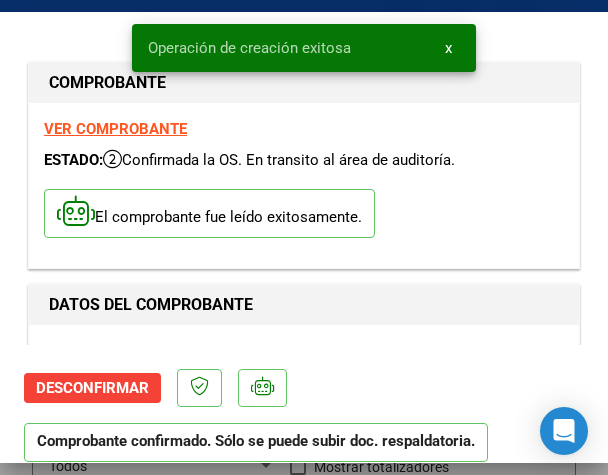 type on "2025-08-29" 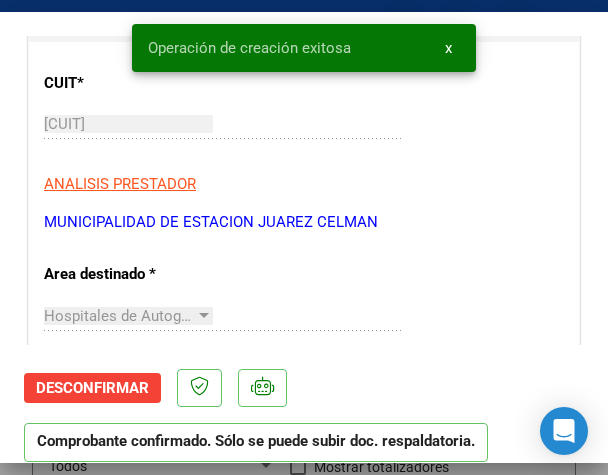scroll, scrollTop: 300, scrollLeft: 0, axis: vertical 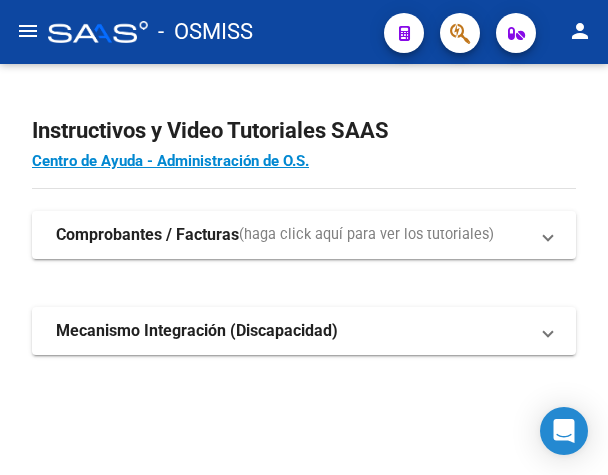 click on "menu" 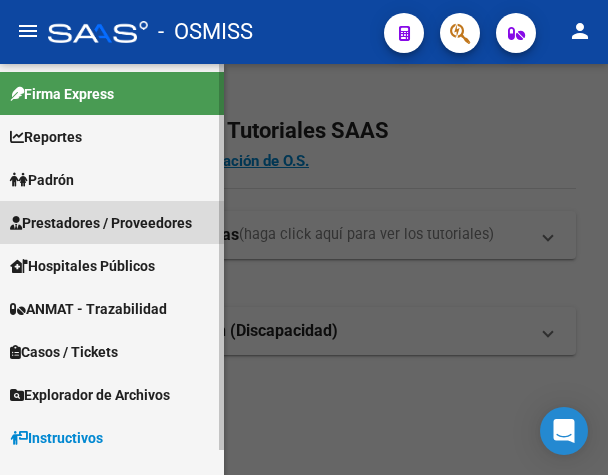 click on "Prestadores / Proveedores" at bounding box center (101, 223) 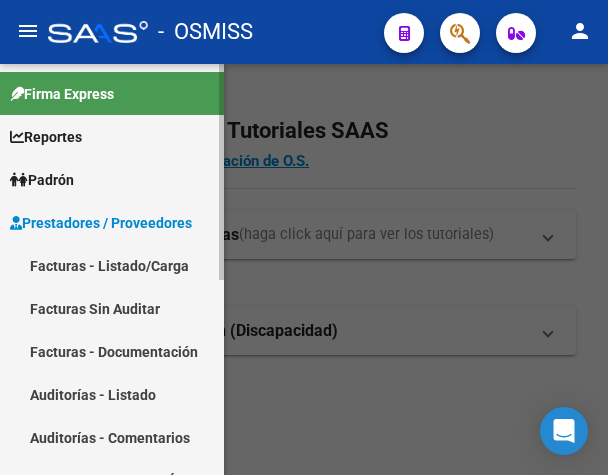 click on "Facturas - Listado/Carga" at bounding box center [112, 265] 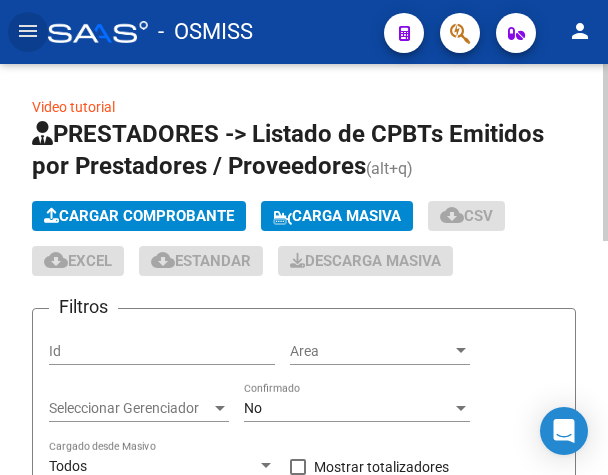 click on "Cargar Comprobante" 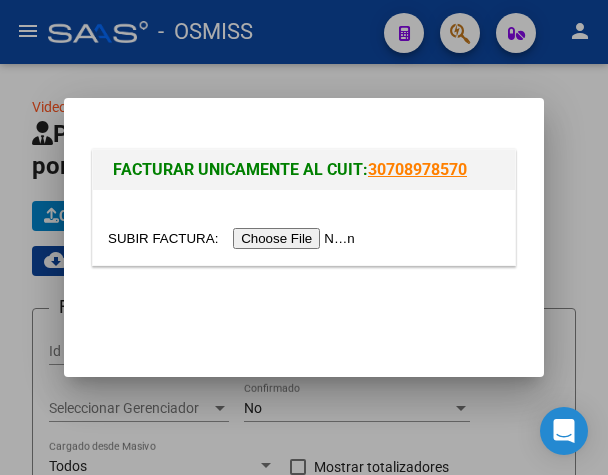 click at bounding box center (234, 238) 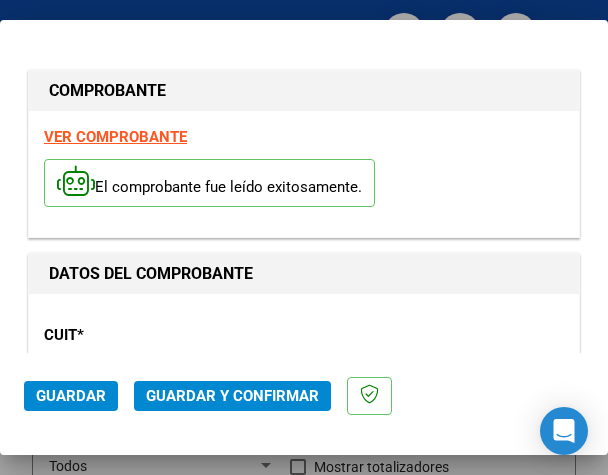 click on "CUIT  *   [CUIT] Ingresar CUIT  ANALISIS PRESTADOR  MUNICIPALIDAD DE [CITY] [STATE]  ARCA Padrón" at bounding box center [304, 397] 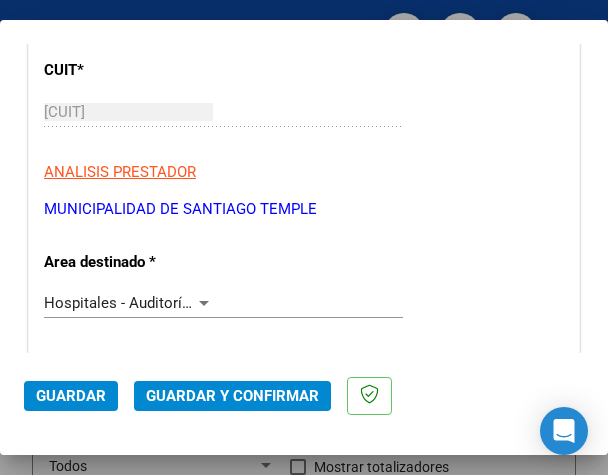 scroll, scrollTop: 300, scrollLeft: 0, axis: vertical 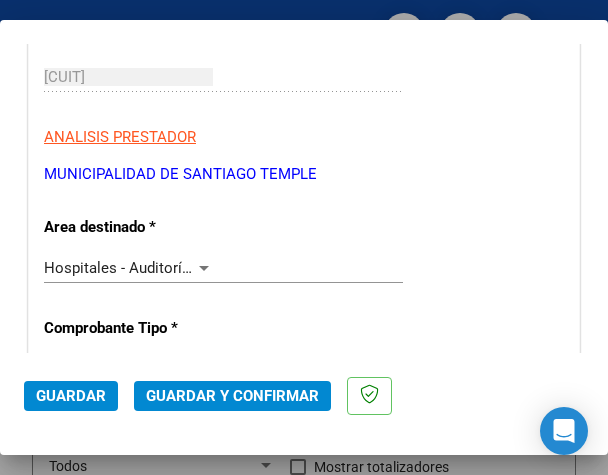 click at bounding box center (204, 268) 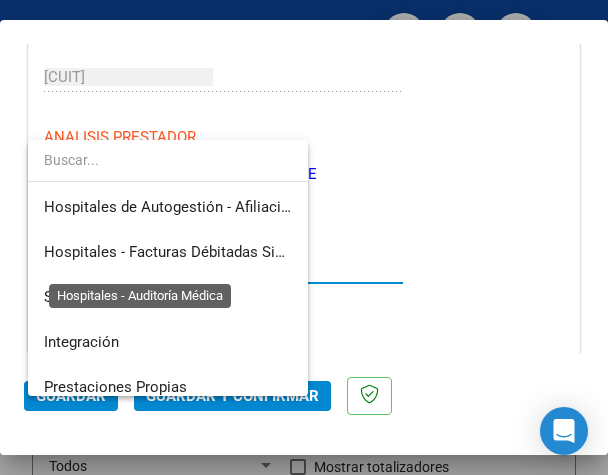 scroll, scrollTop: 300, scrollLeft: 0, axis: vertical 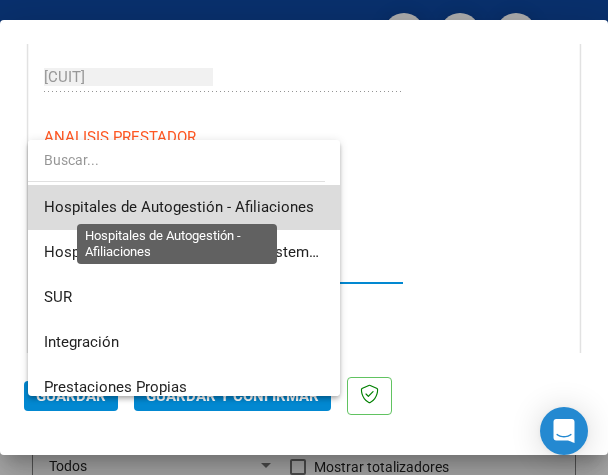 click on "Hospitales de Autogestión - Afiliaciones" at bounding box center (179, 207) 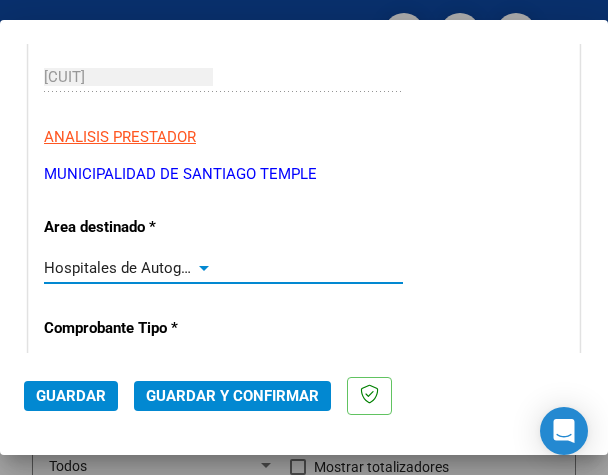 click at bounding box center [204, 268] 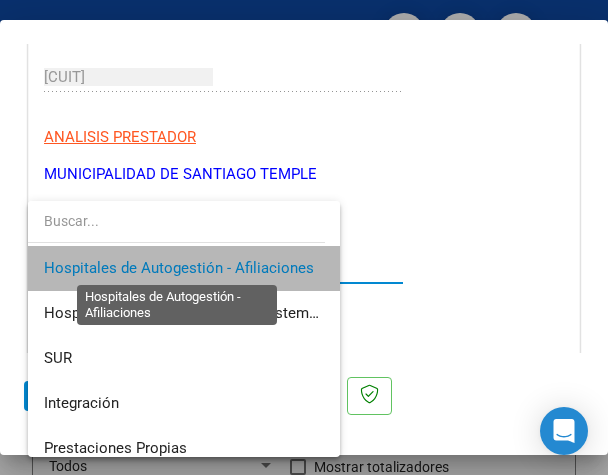 click on "Hospitales de Autogestión - Afiliaciones" at bounding box center (179, 268) 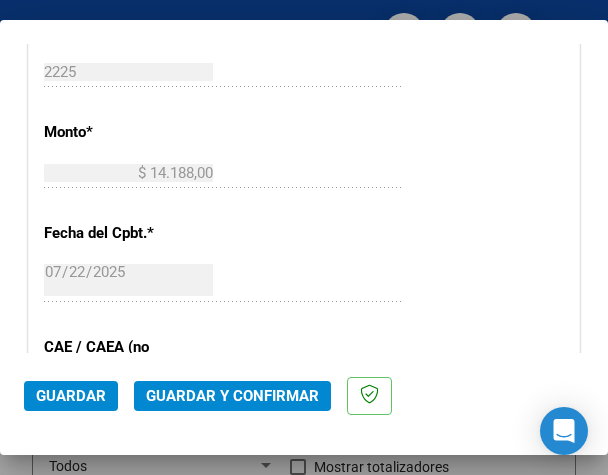 scroll, scrollTop: 900, scrollLeft: 0, axis: vertical 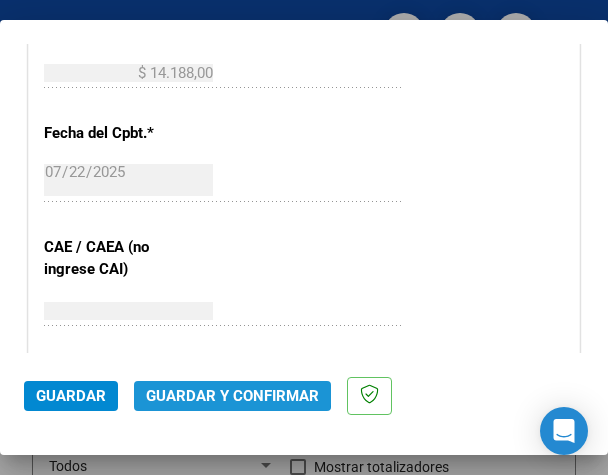 click on "Guardar y Confirmar" 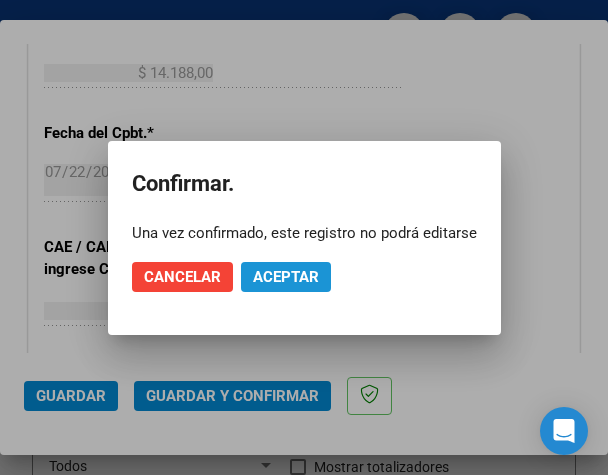 click on "Aceptar" 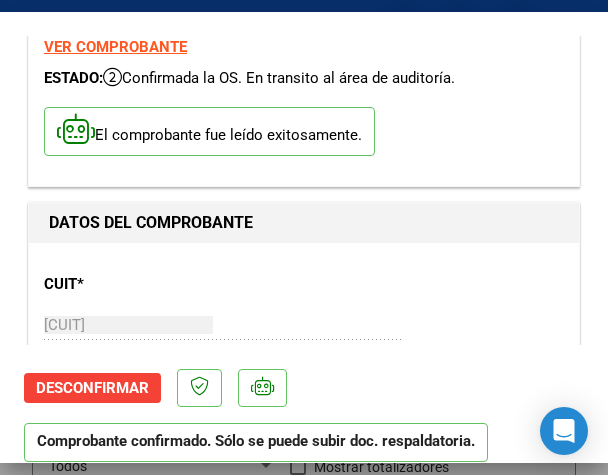 scroll, scrollTop: 300, scrollLeft: 0, axis: vertical 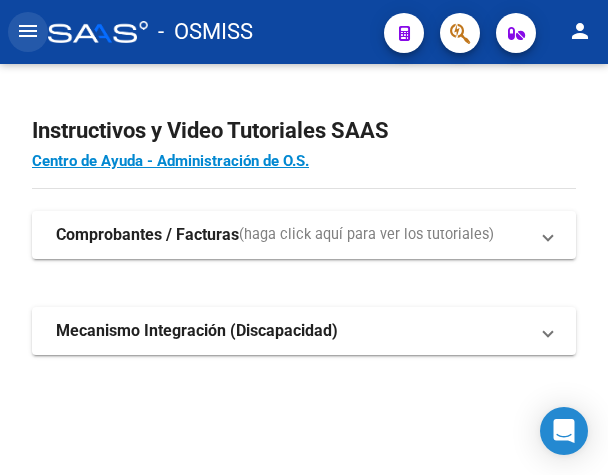 click on "menu" 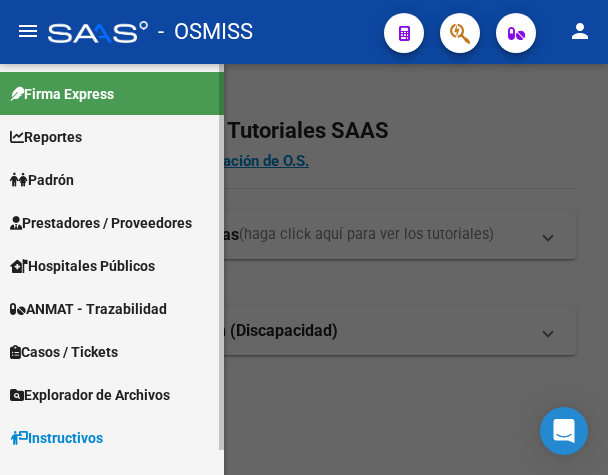 click on "Prestadores / Proveedores" at bounding box center (101, 223) 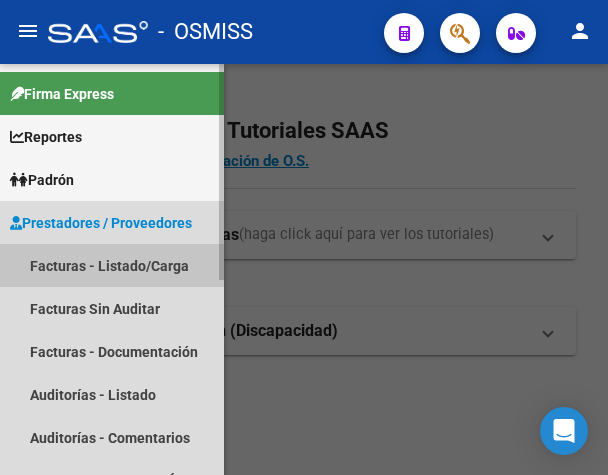 click on "Facturas - Listado/Carga" at bounding box center (112, 265) 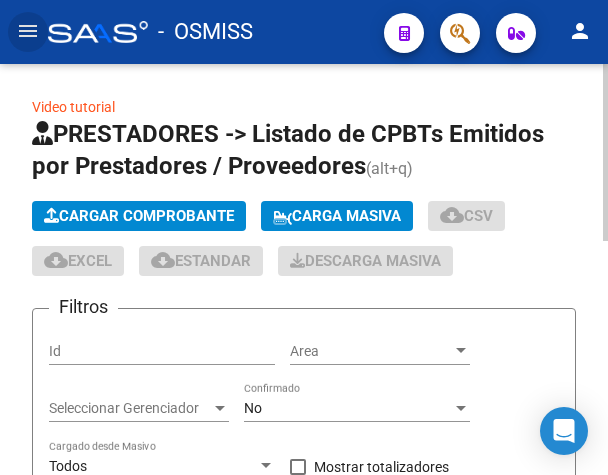 click on "Cargar Comprobante" 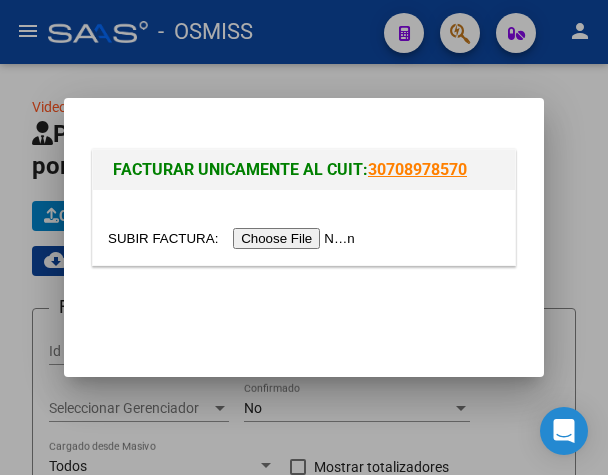 click at bounding box center [234, 238] 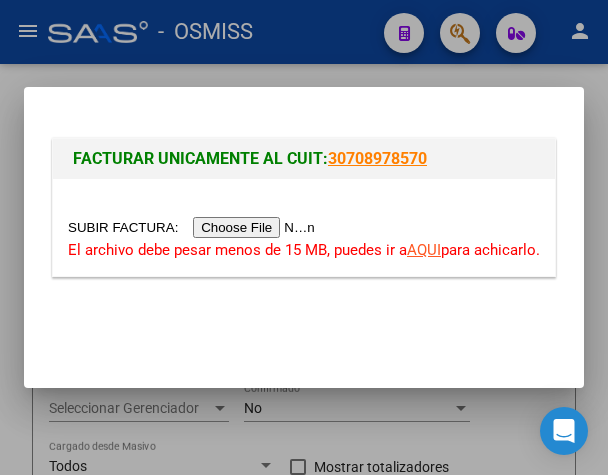 click at bounding box center [194, 227] 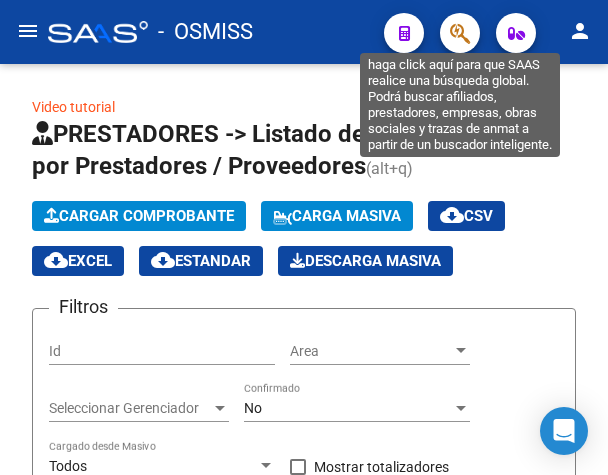 click 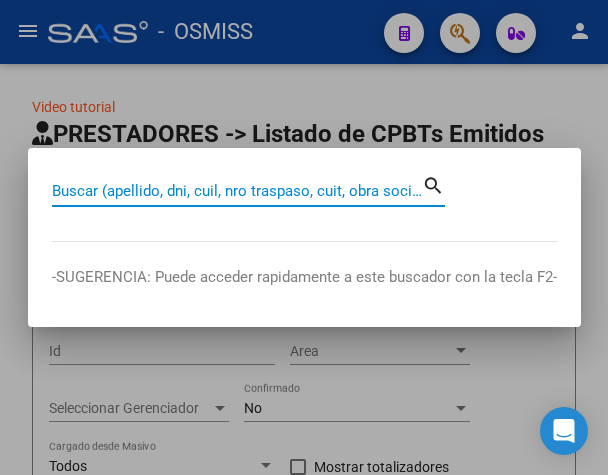 click on "Buscar (apellido, dni, cuil, nro traspaso, cuit, obra social)" at bounding box center [237, 191] 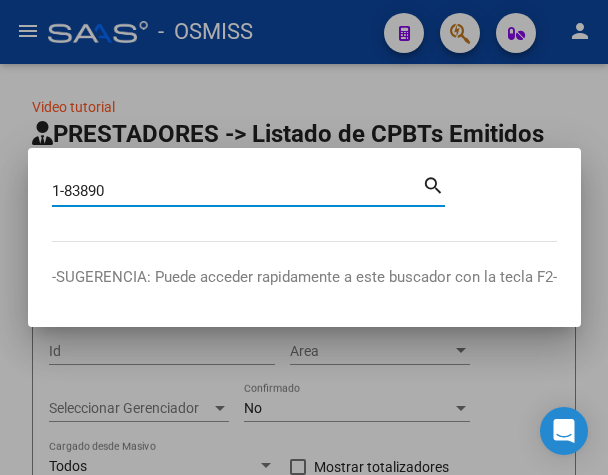 type on "1-83890" 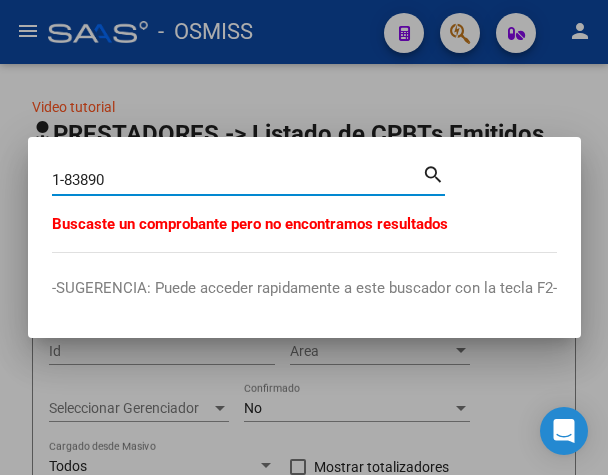 click at bounding box center (304, 237) 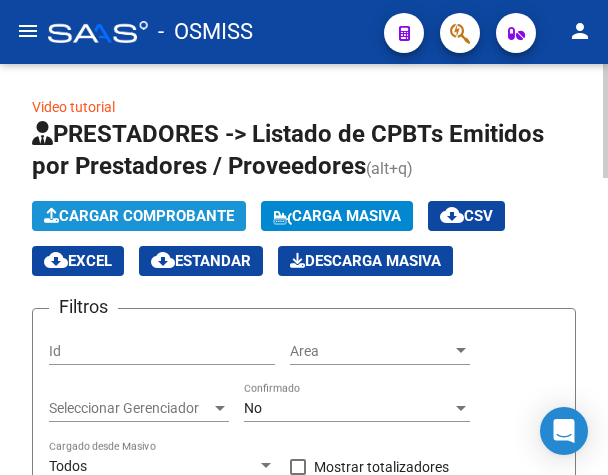 click on "Cargar Comprobante" 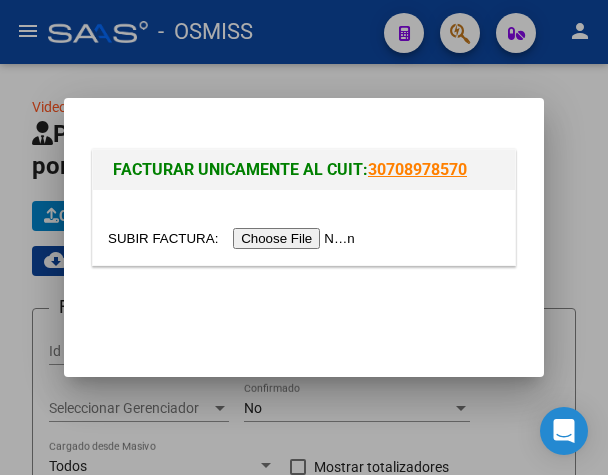 click at bounding box center (234, 238) 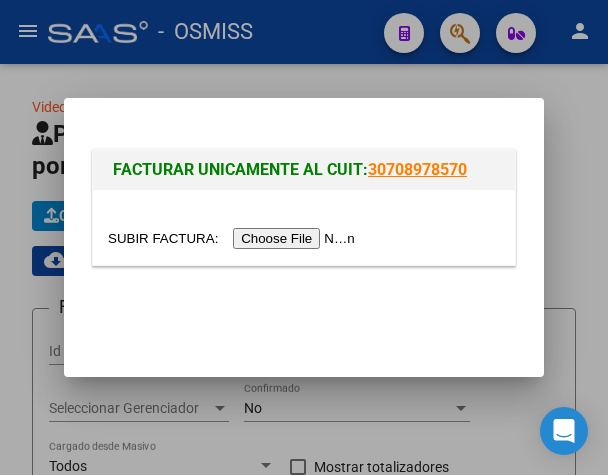 type on "C:\fakepath\FACB2_1_83890.pdf" 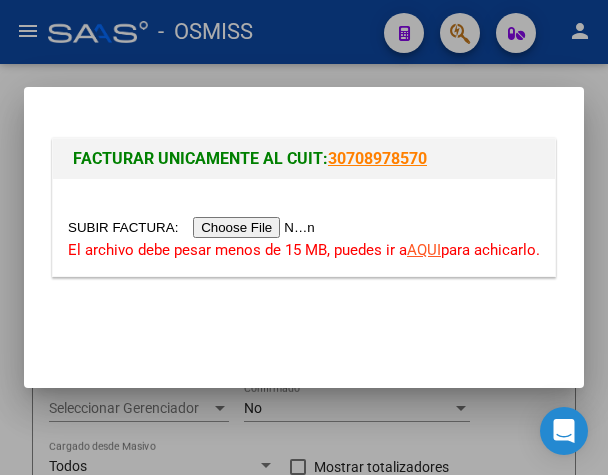 click on "AQUI" at bounding box center (424, 250) 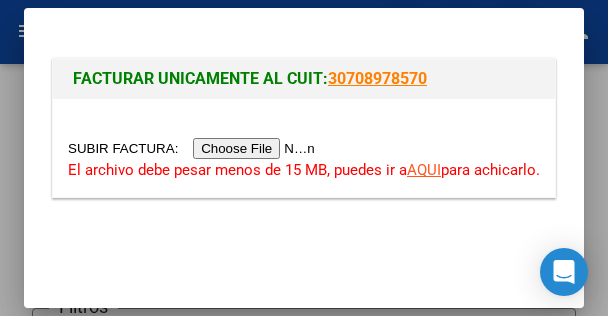click at bounding box center [194, 148] 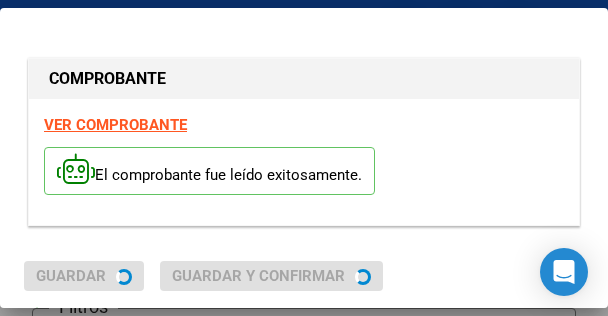 type on "2025-11-04" 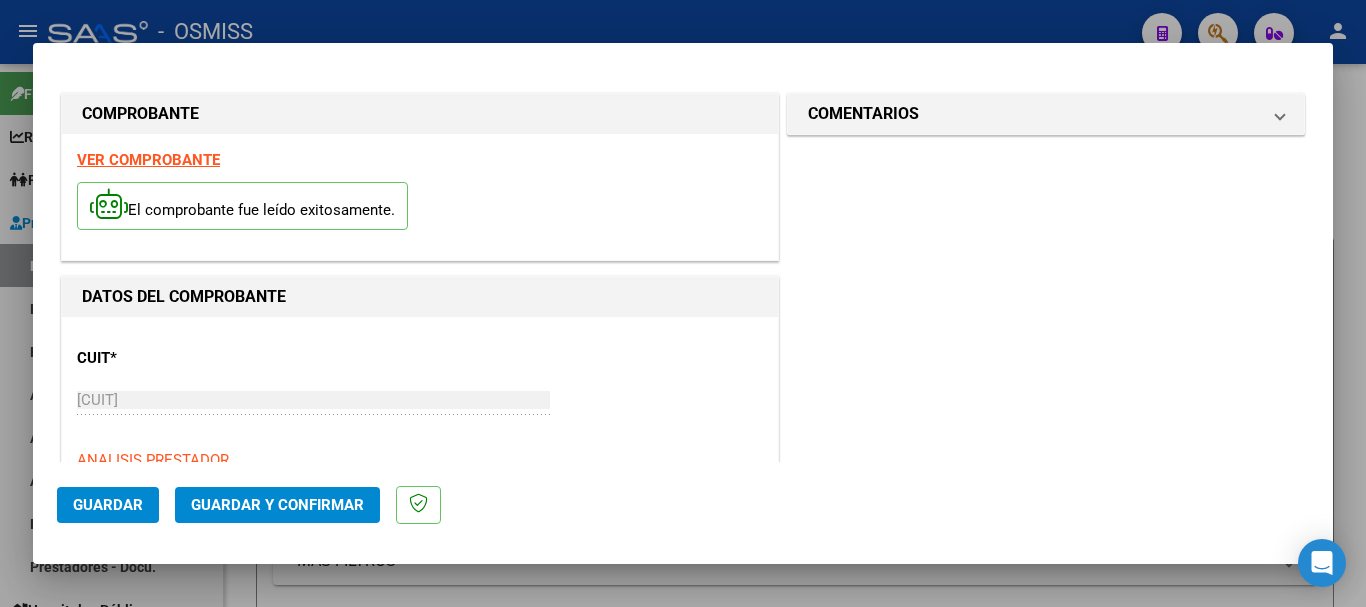 click on "DATOS DEL COMPROBANTE" at bounding box center [420, 297] 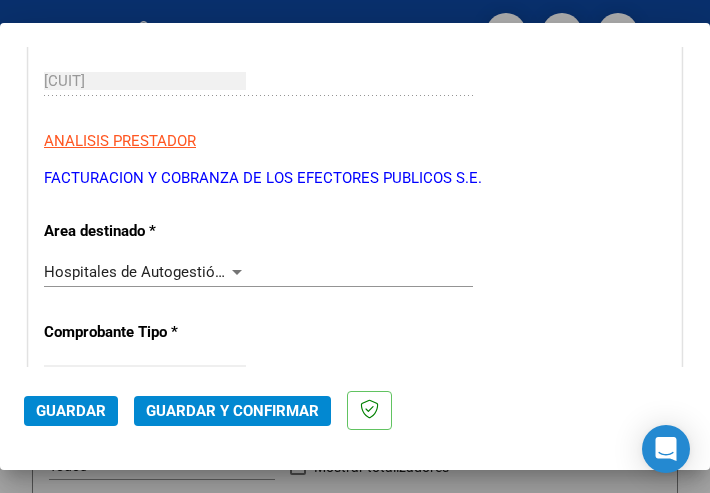 scroll, scrollTop: 300, scrollLeft: 0, axis: vertical 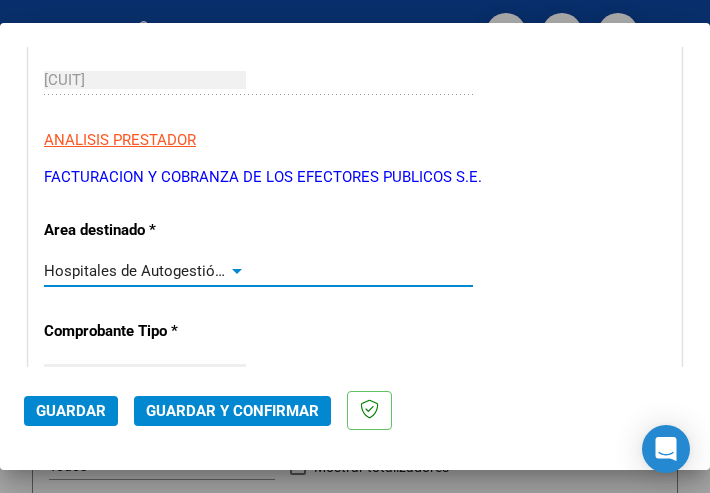 click at bounding box center (237, 271) 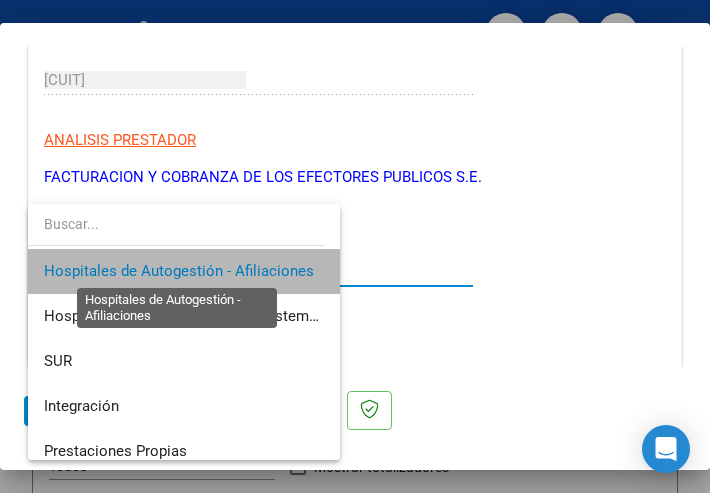 click on "Hospitales de Autogestión - Afiliaciones" at bounding box center (179, 271) 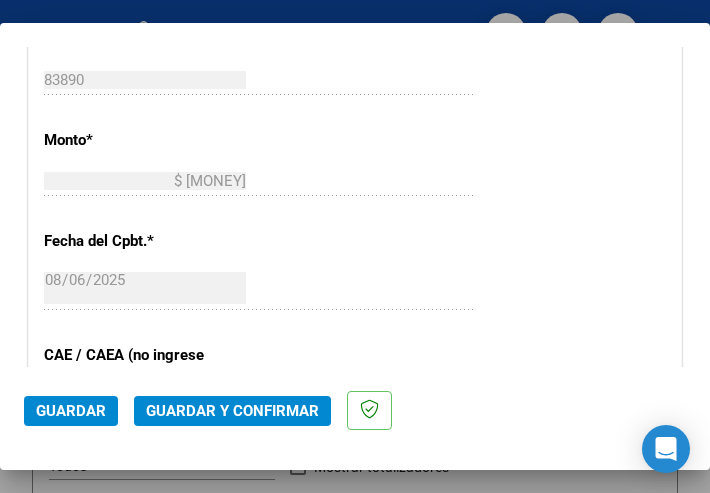scroll, scrollTop: 800, scrollLeft: 0, axis: vertical 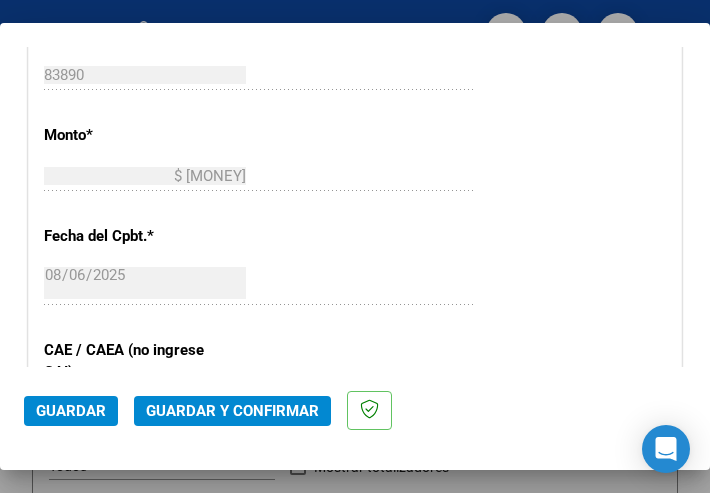 click on "$ 40.453.695,83 Ingresar el monto" 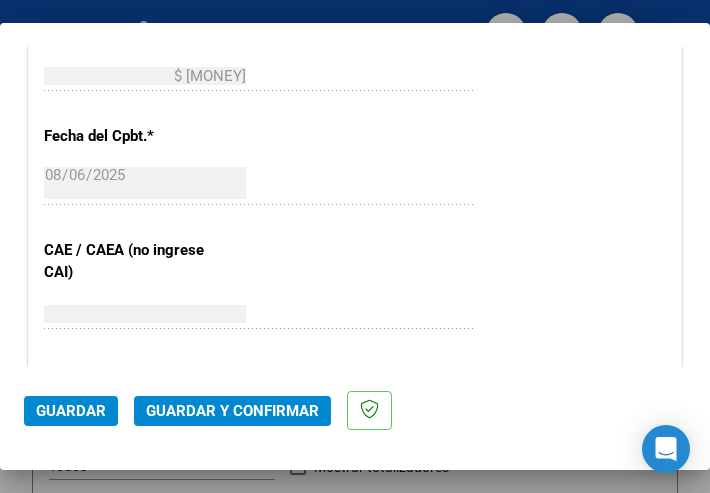 scroll, scrollTop: 800, scrollLeft: 0, axis: vertical 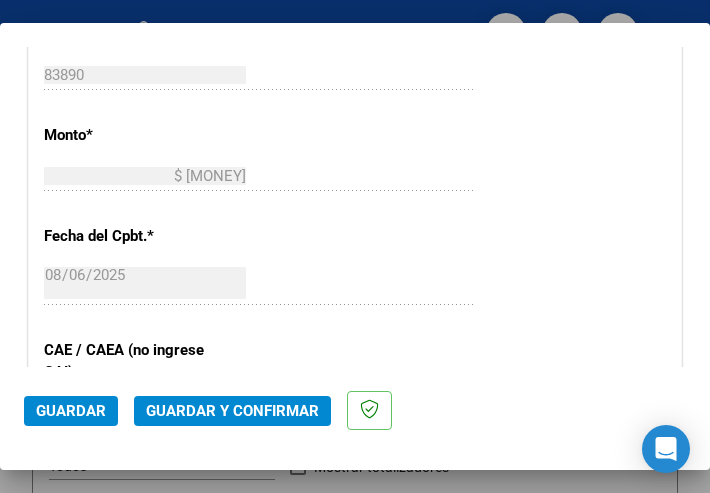 click on "Guardar y Confirmar" 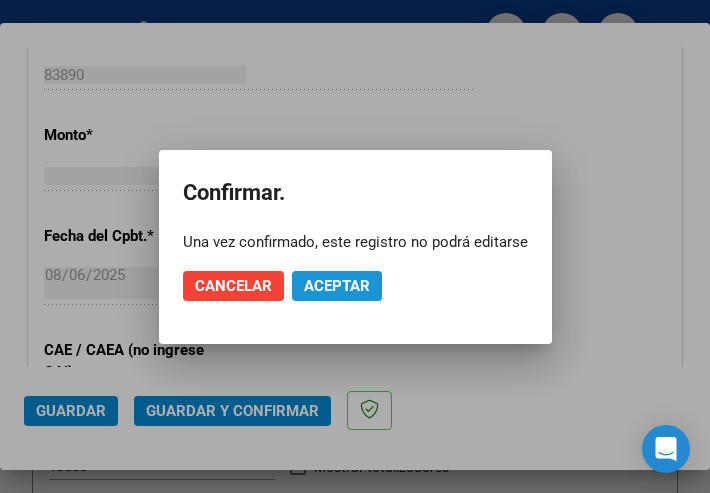 click on "Aceptar" 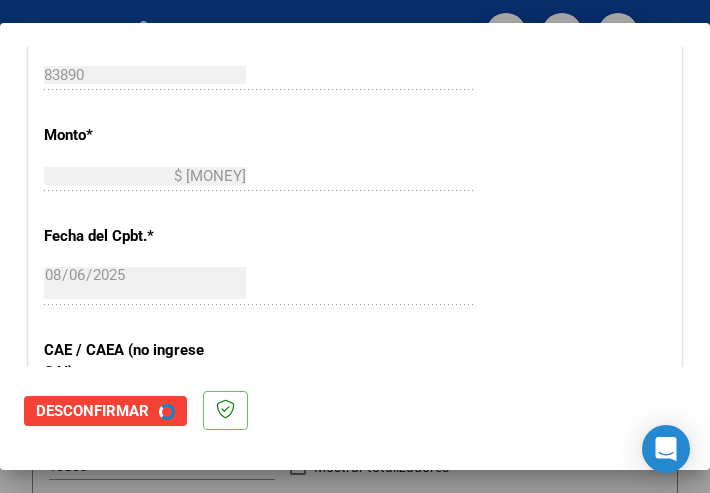 scroll, scrollTop: 0, scrollLeft: 0, axis: both 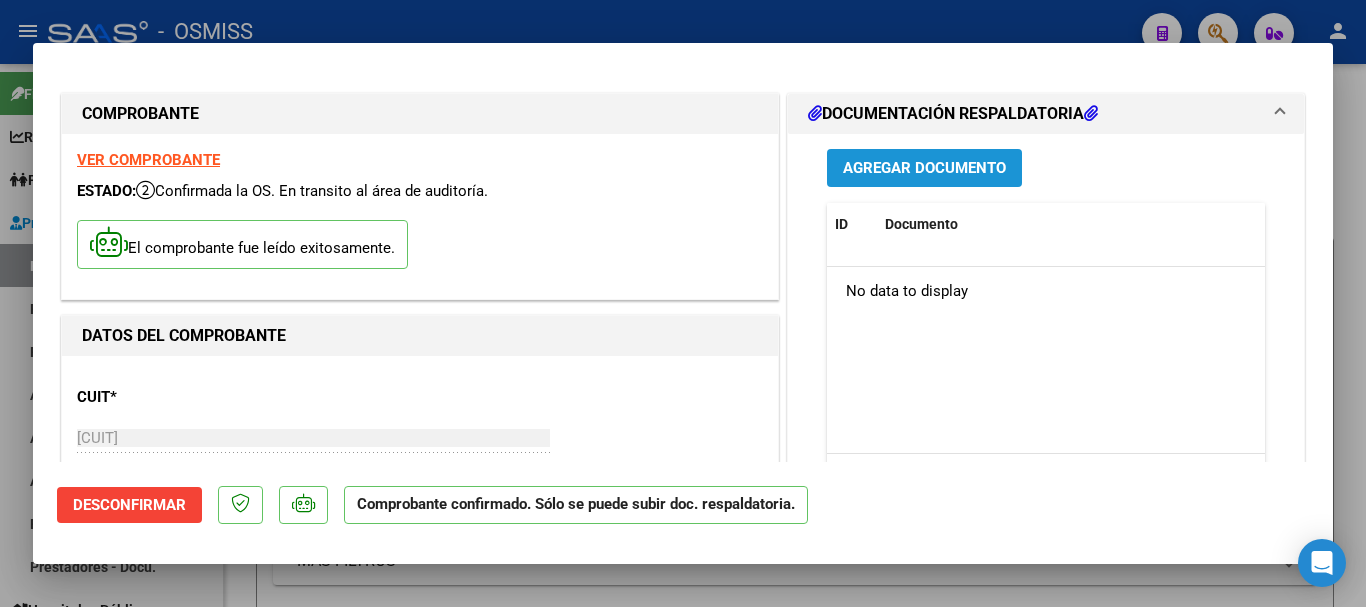 click on "Agregar Documento" at bounding box center [924, 169] 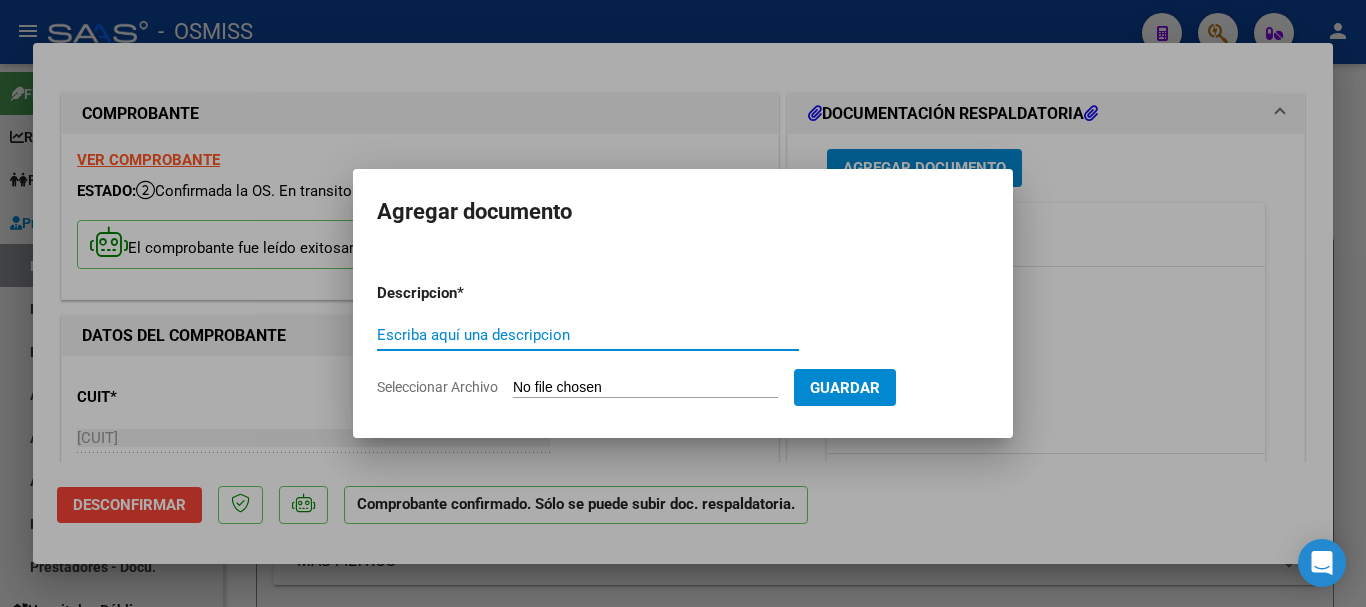 click on "Escriba aquí una descripcion" at bounding box center [588, 335] 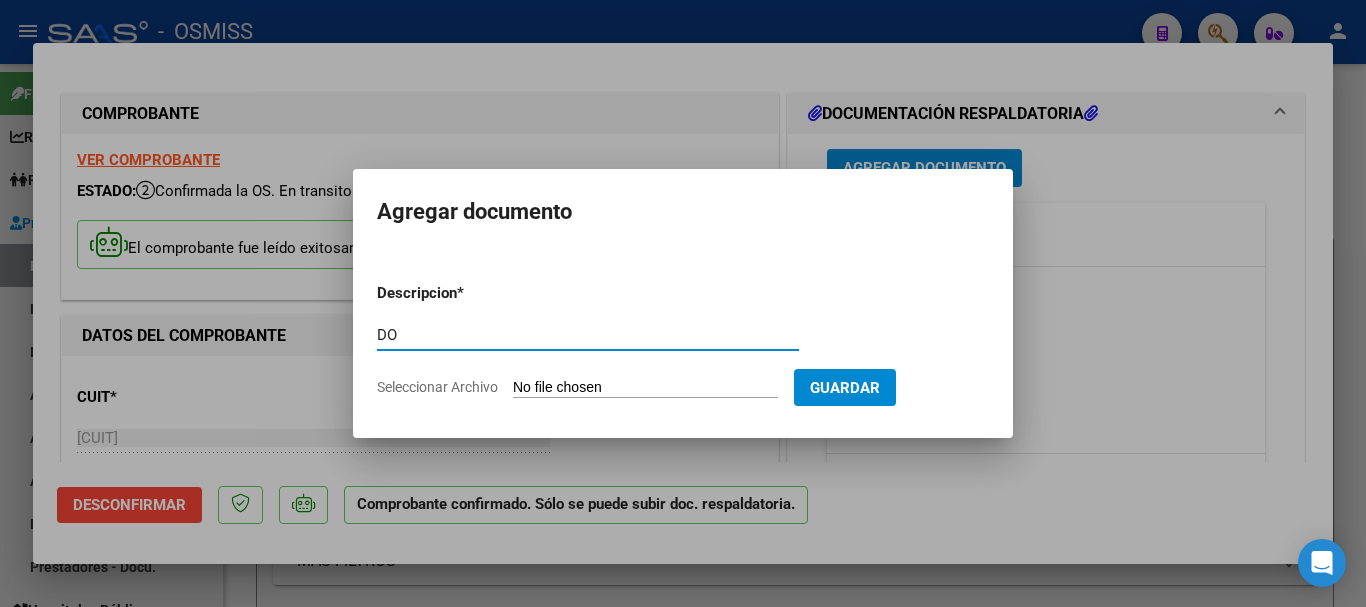 type on "D" 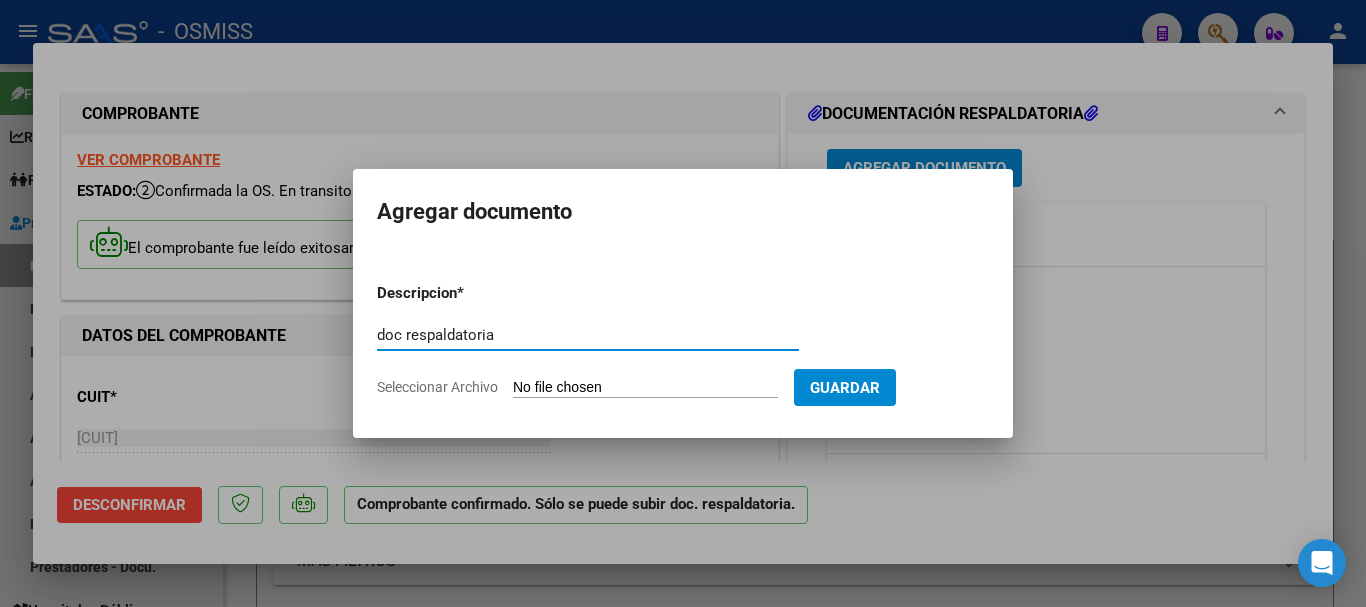 type on "doc respaldatoria" 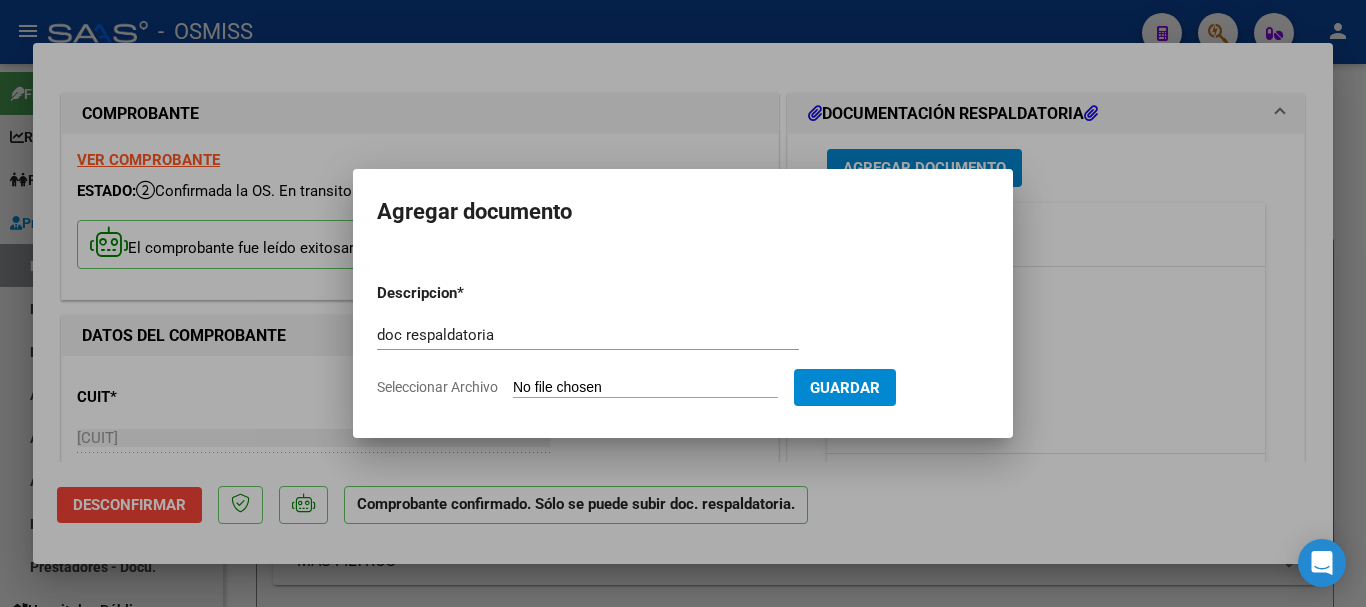click on "Seleccionar Archivo" at bounding box center [645, 388] 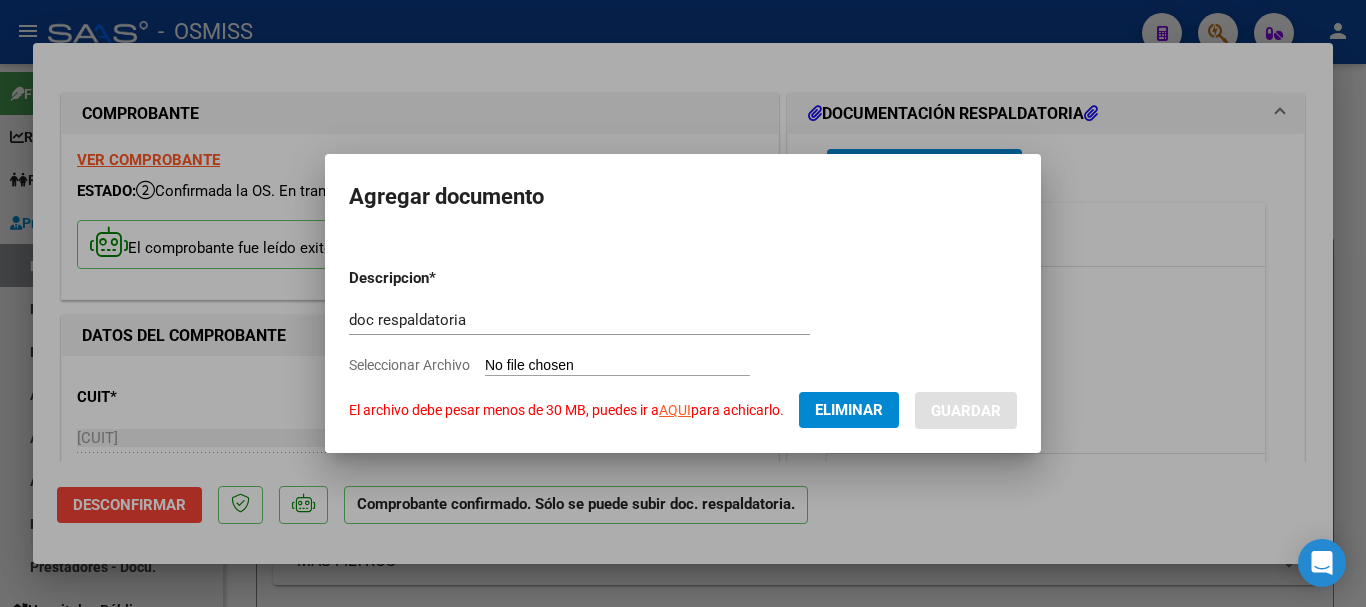click on "doc respaldatoria" at bounding box center (579, 320) 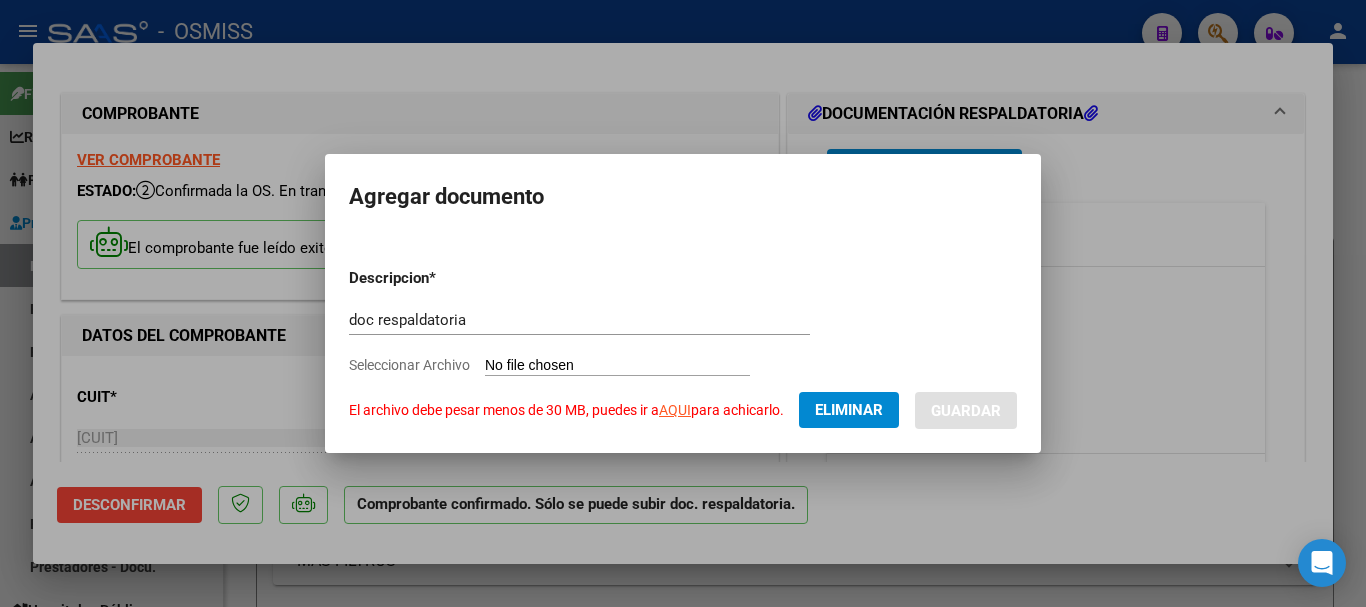 click at bounding box center [683, 303] 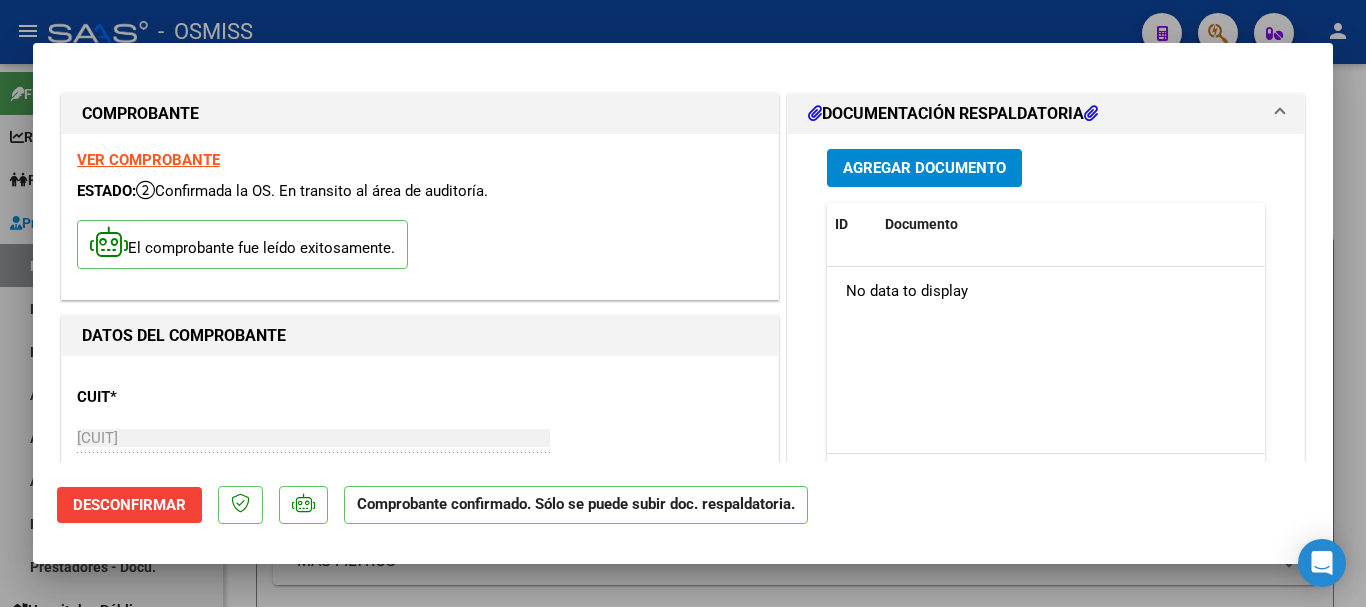 click on "Agregar Documento" at bounding box center [924, 169] 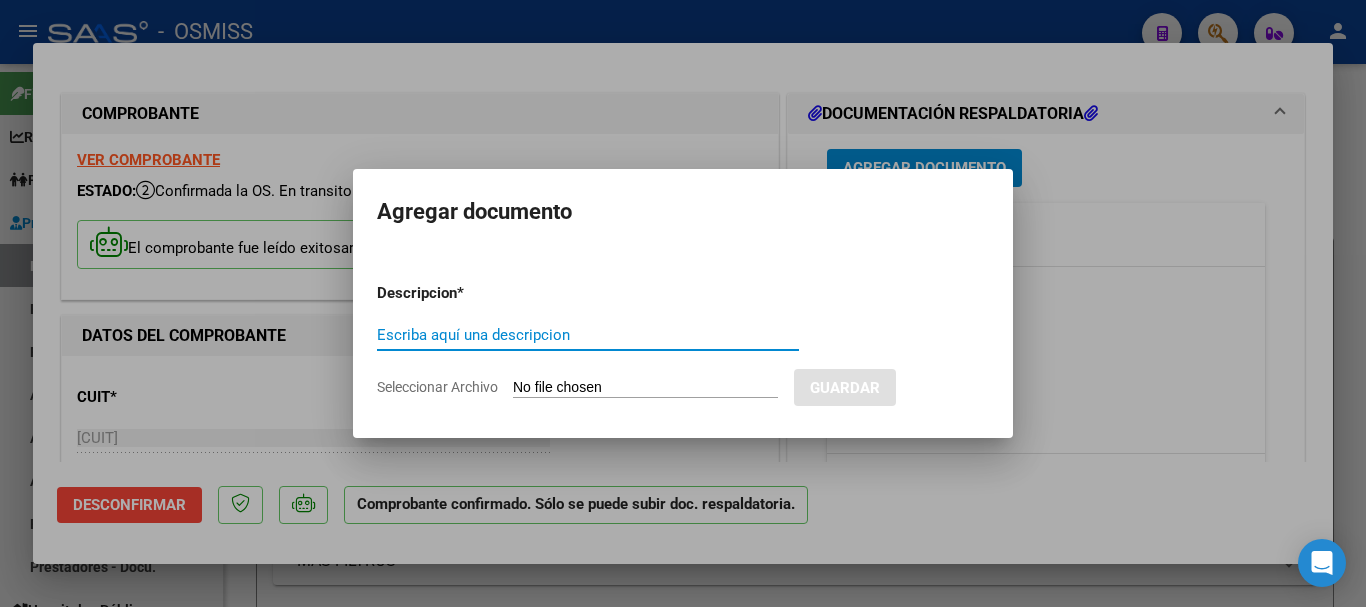 click on "Escriba aquí una descripcion" at bounding box center (588, 335) 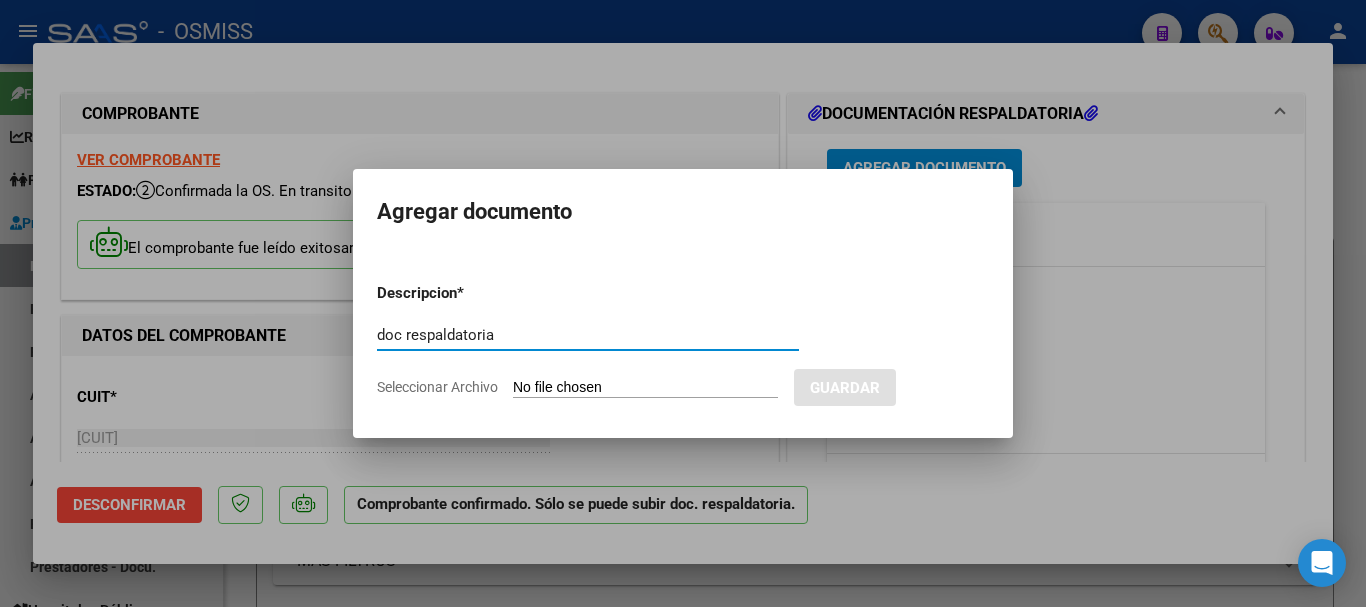 type on "doc respaldatoria" 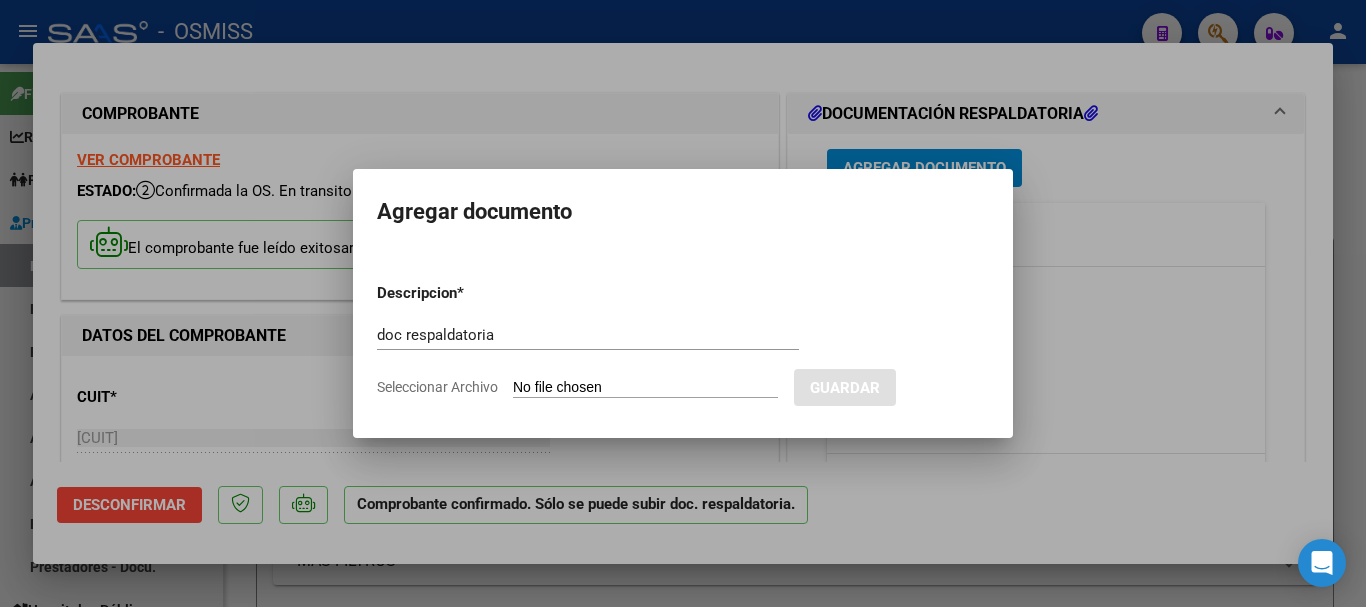 click on "Seleccionar Archivo" at bounding box center [645, 388] 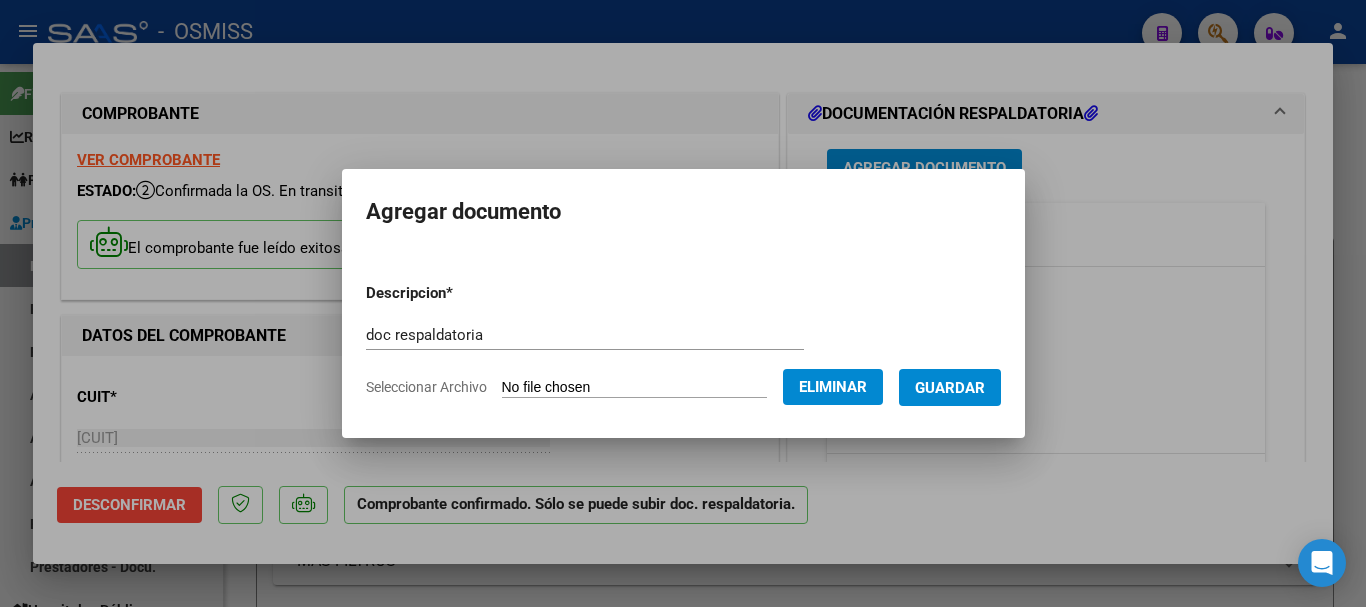 click on "Guardar" at bounding box center (950, 388) 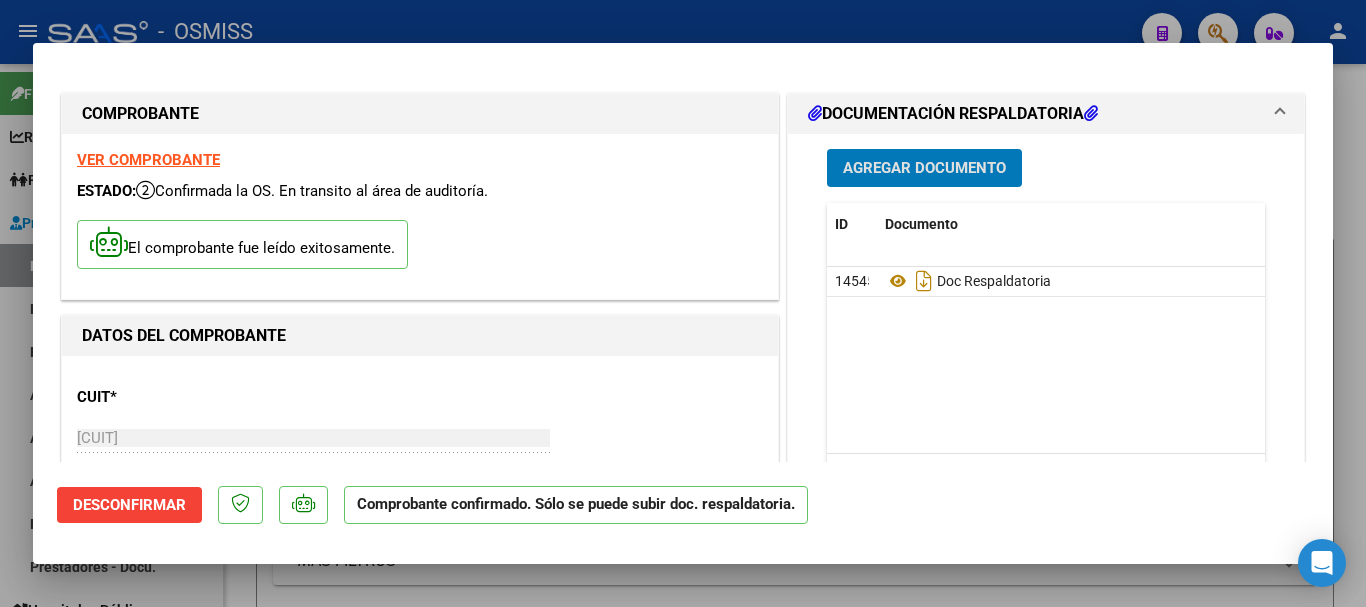 click on "Agregar Documento" at bounding box center [924, 169] 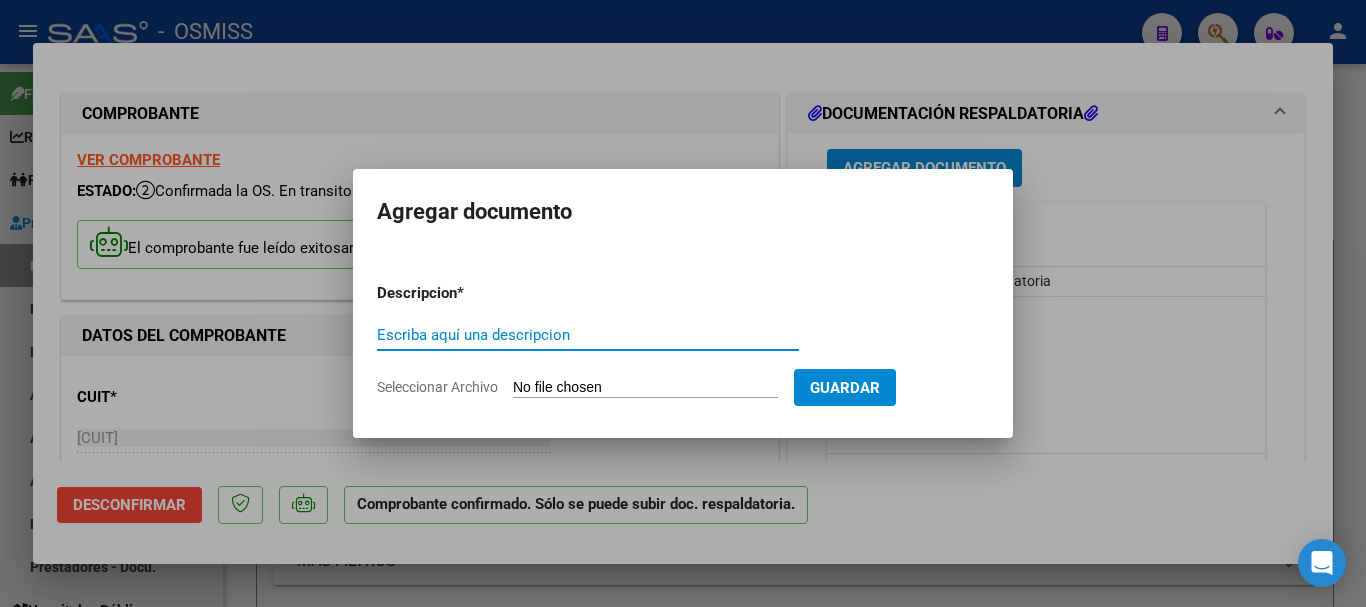 drag, startPoint x: 649, startPoint y: 333, endPoint x: 637, endPoint y: 329, distance: 12.649111 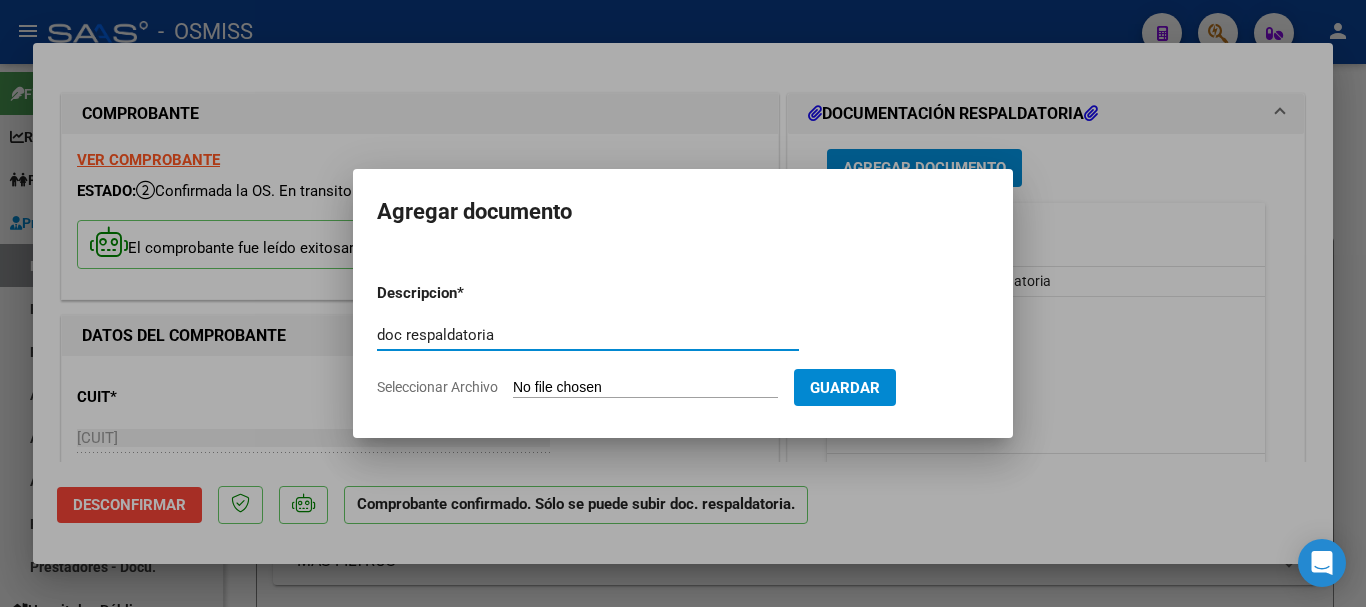 click on "doc respaldatoria" at bounding box center (588, 335) 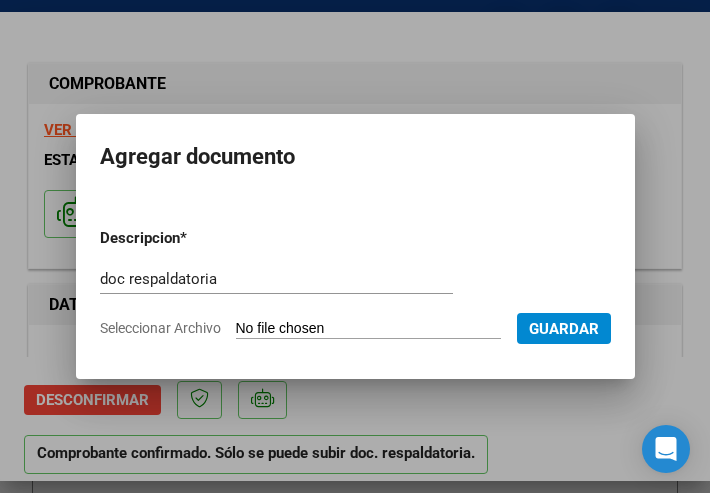 click on "Seleccionar Archivo" at bounding box center (368, 329) 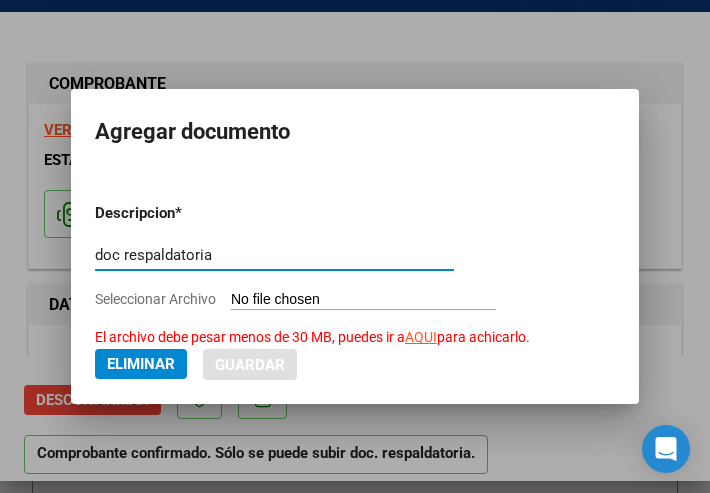 click on "doc respaldatoria" at bounding box center (274, 255) 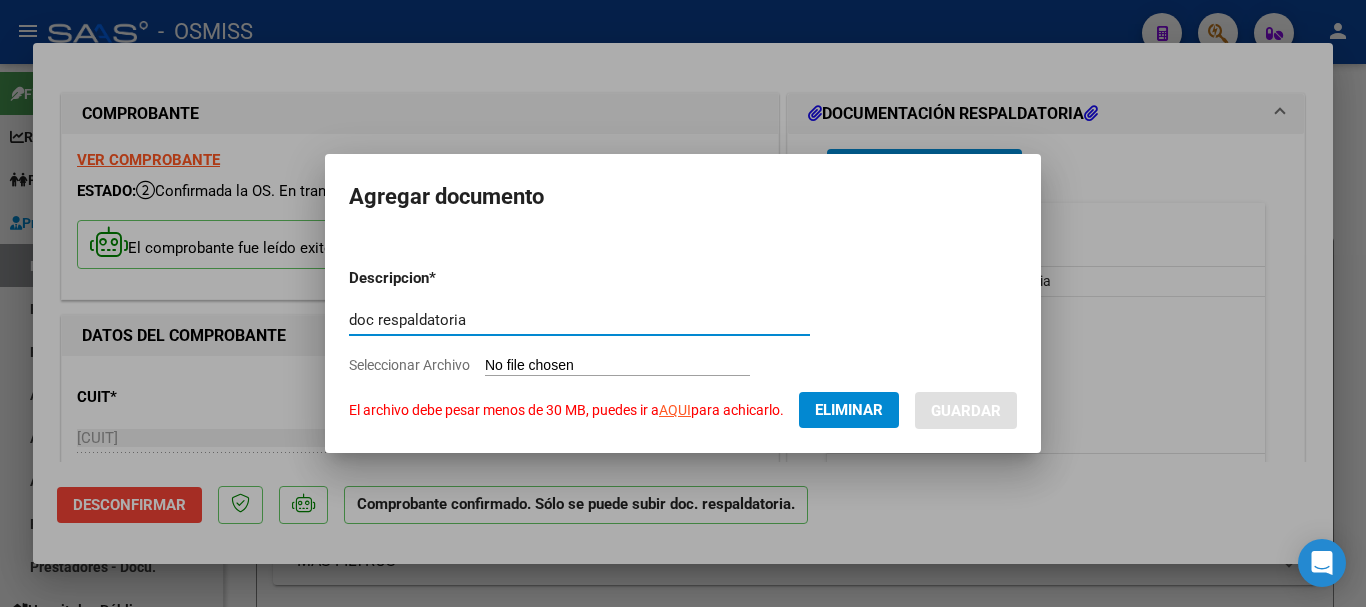 click on "doc respaldatoria" at bounding box center [579, 320] 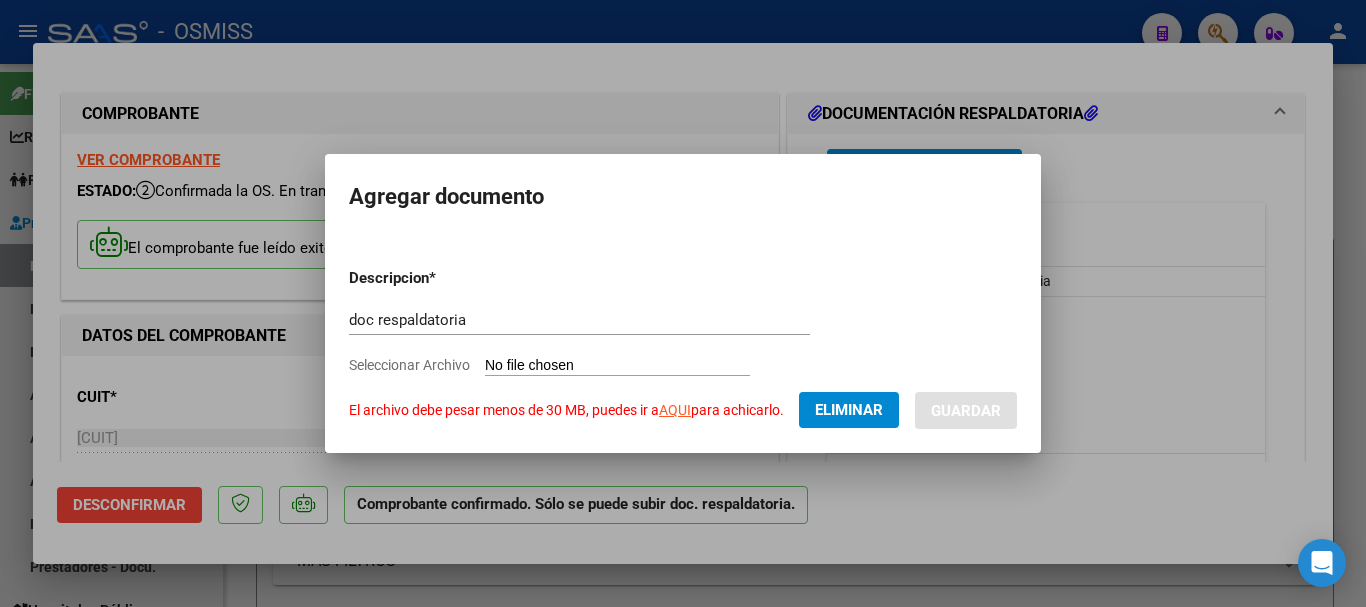 drag, startPoint x: 572, startPoint y: 353, endPoint x: 547, endPoint y: 349, distance: 25.317978 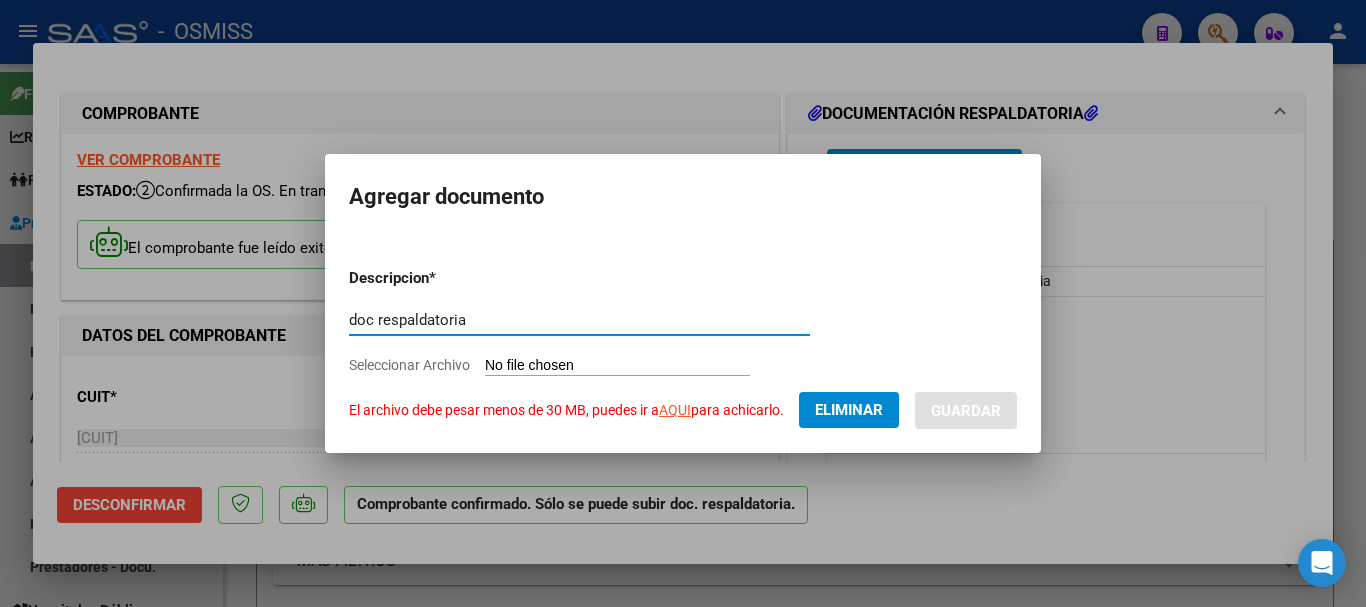 click on "doc respaldatoria" at bounding box center (579, 320) 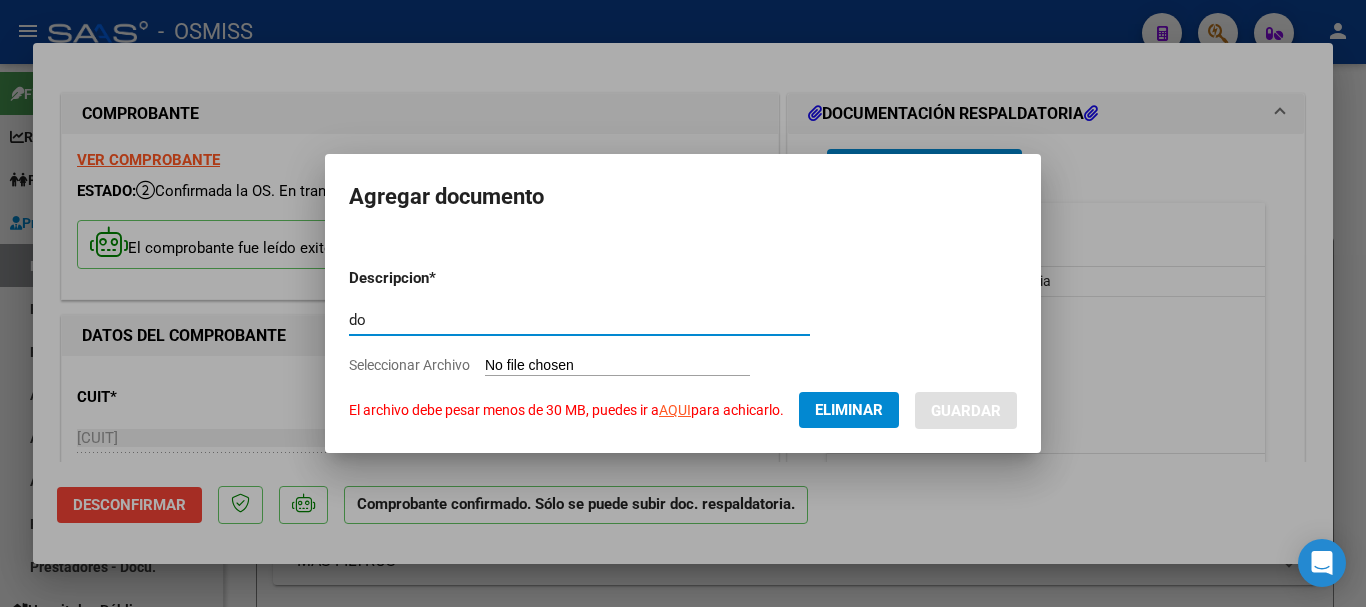 type on "d" 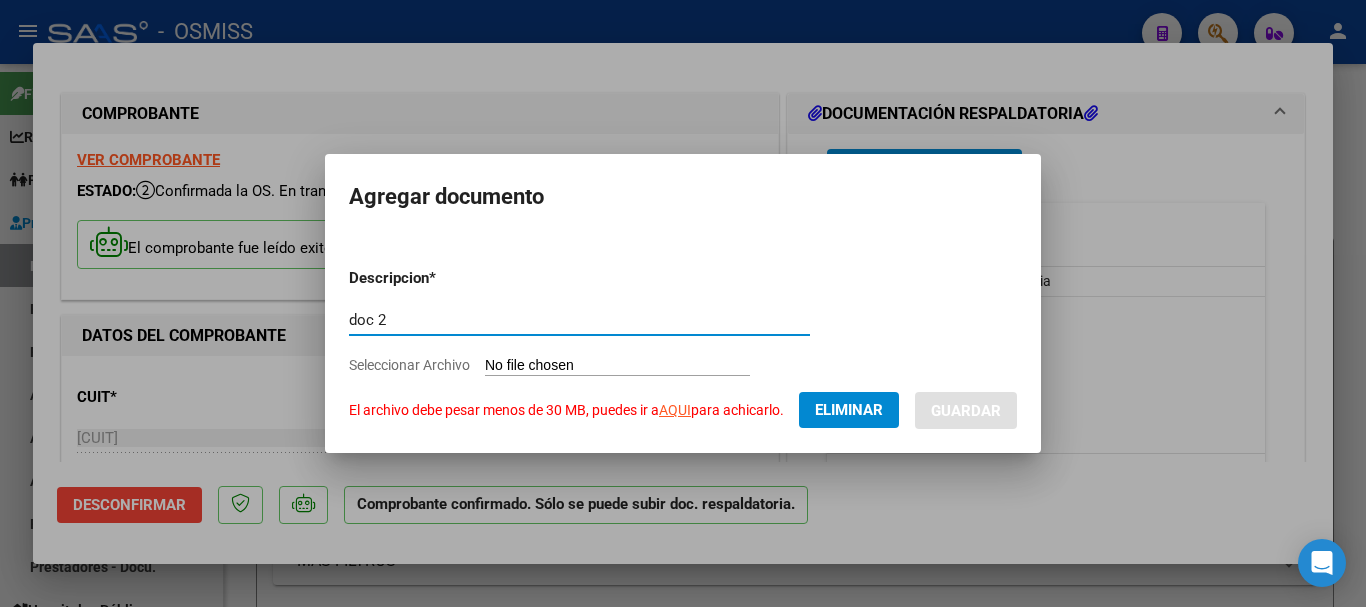 type on "doc 2" 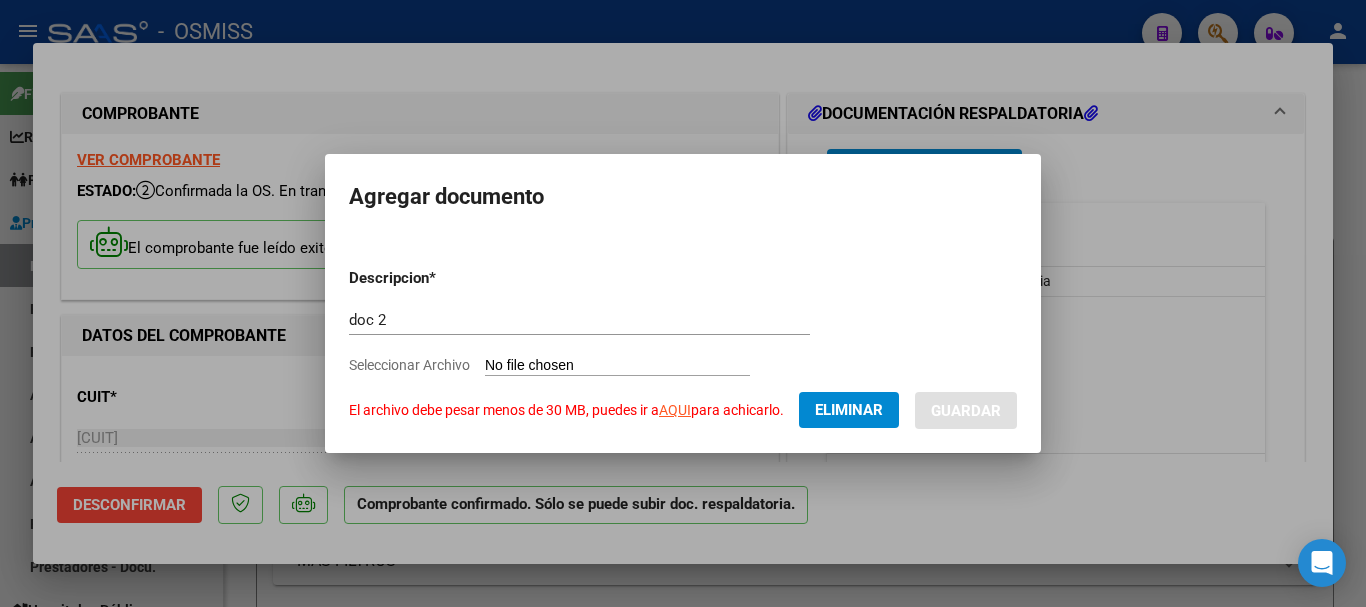 click on "Eliminar" 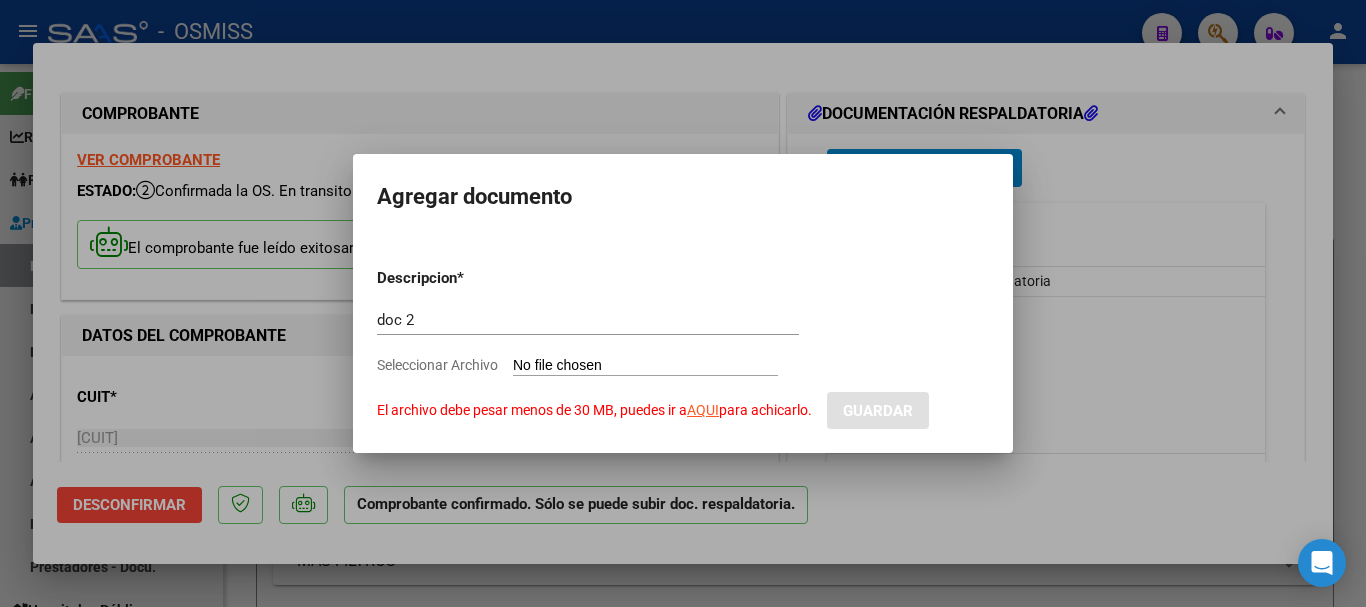 click on "Seleccionar Archivo  El archivo debe pesar menos de 30 MB, puedes ir a  AQUI  para achicarlo." at bounding box center [645, 366] 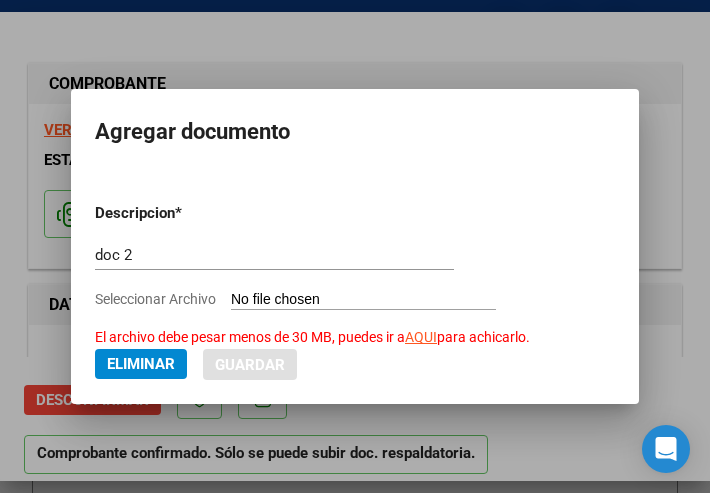 drag, startPoint x: 530, startPoint y: 38, endPoint x: 548, endPoint y: 49, distance: 21.095022 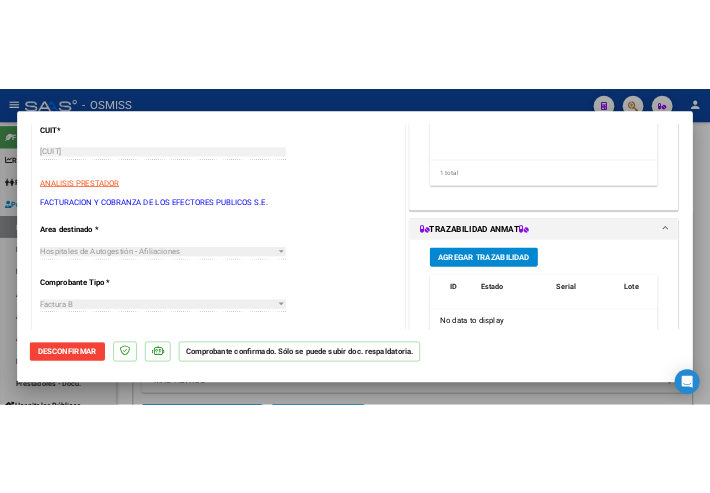 scroll, scrollTop: 17, scrollLeft: 0, axis: vertical 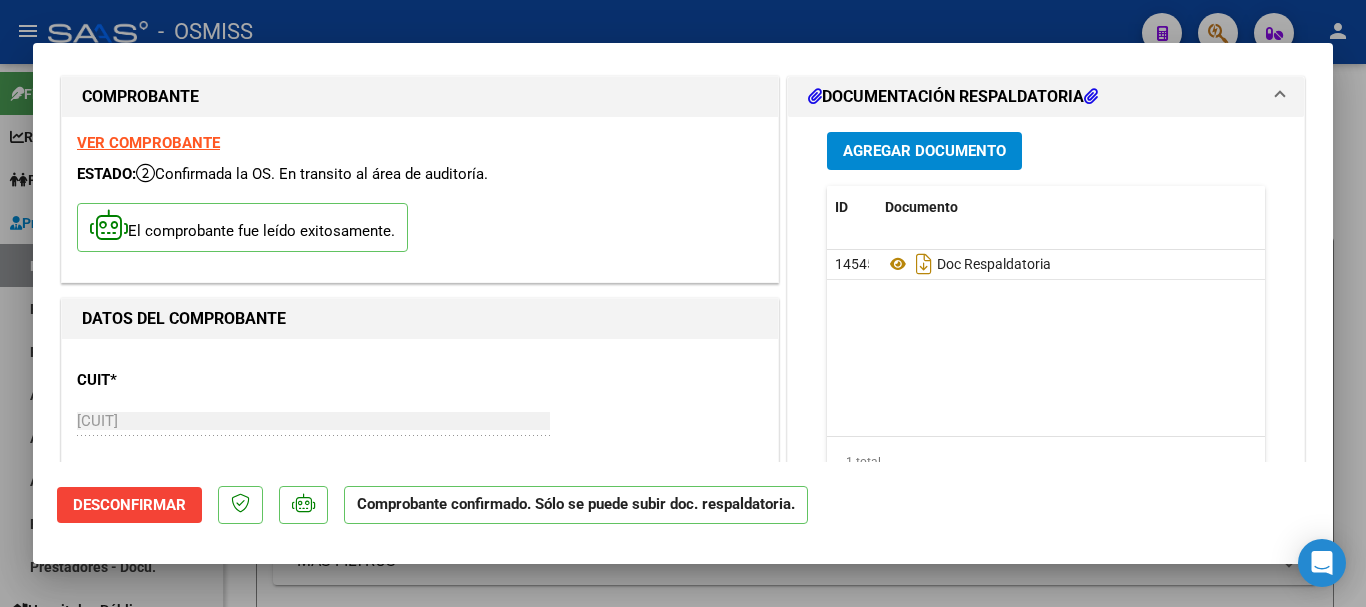 click on "Agregar Documento" at bounding box center [924, 152] 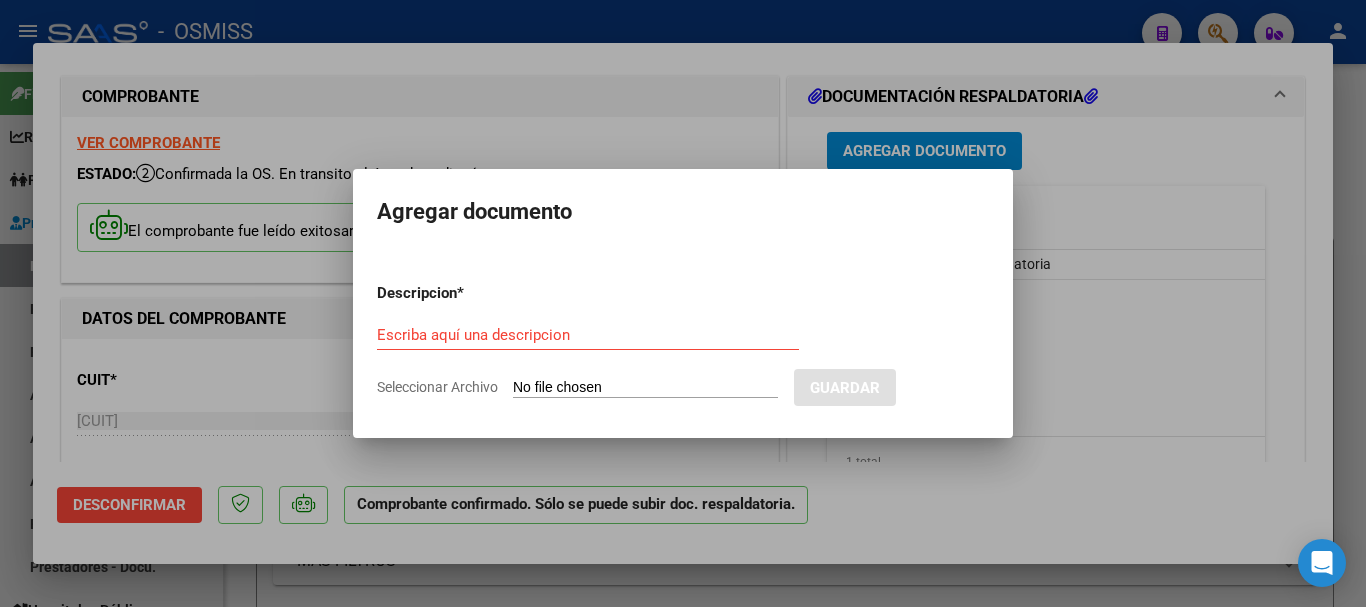 click at bounding box center (683, 303) 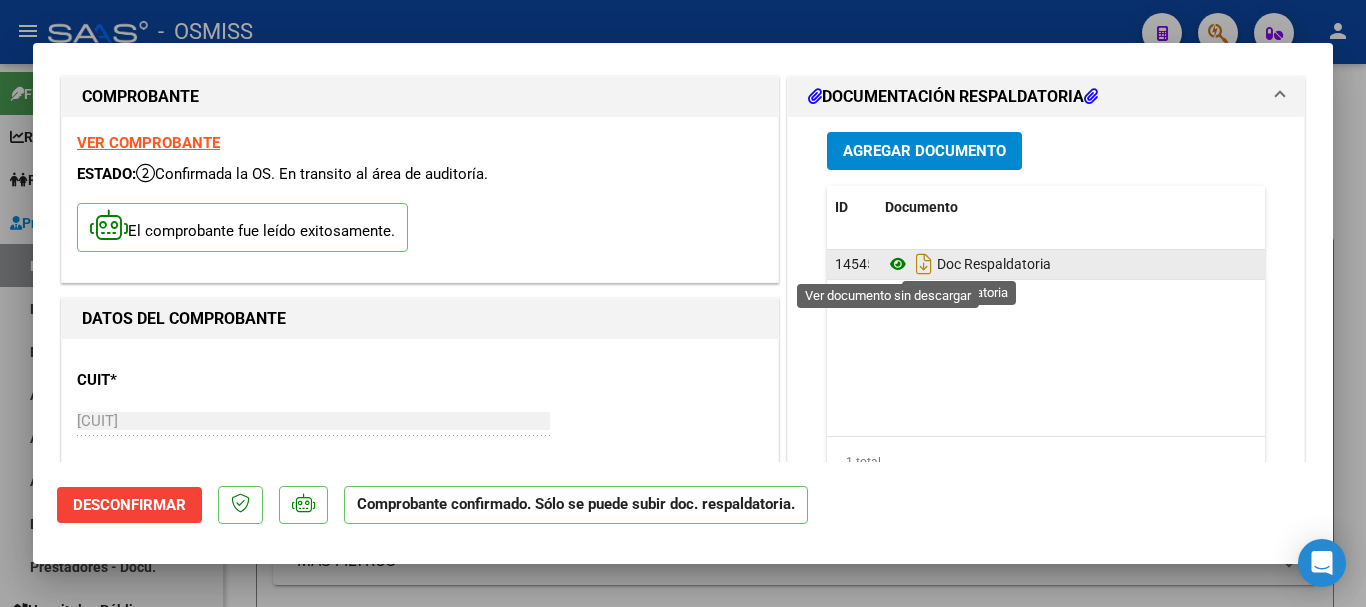 click 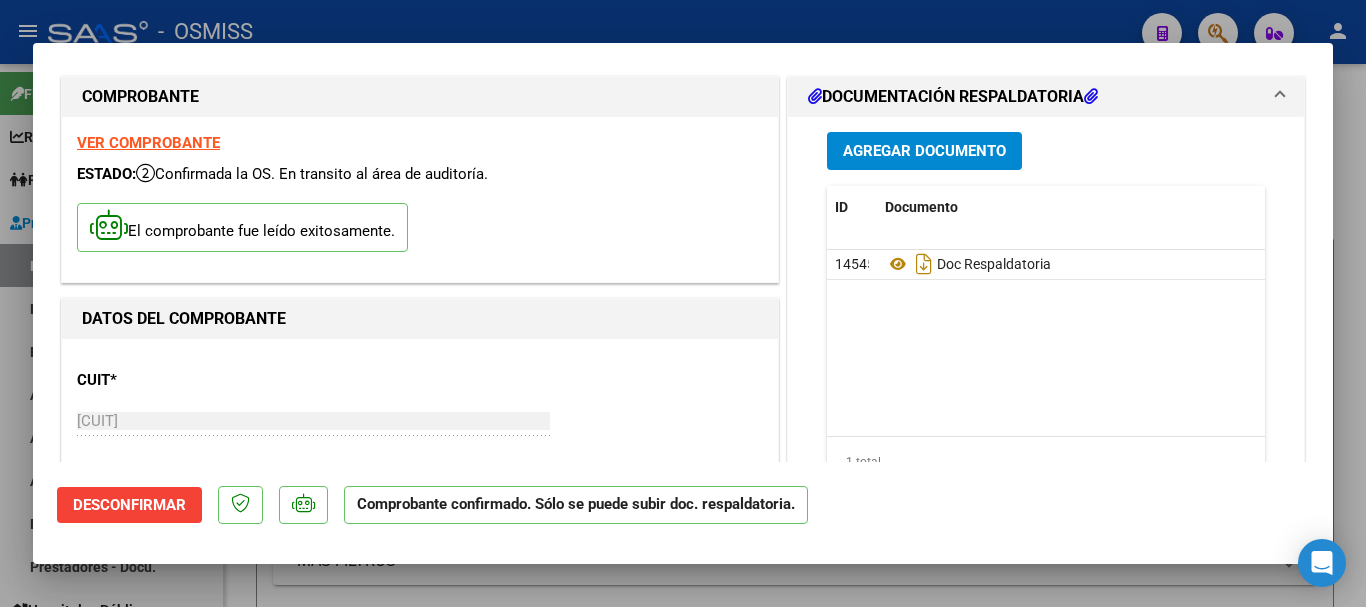 click on "Agregar Documento" at bounding box center (924, 152) 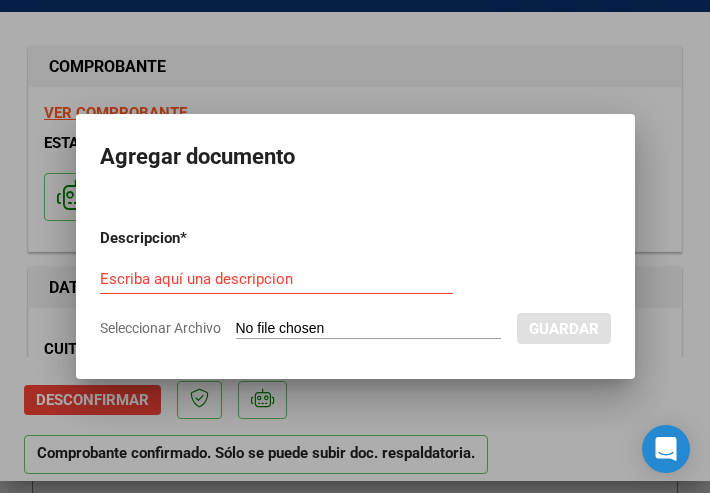 click on "Escriba aquí una descripcion" at bounding box center [276, 279] 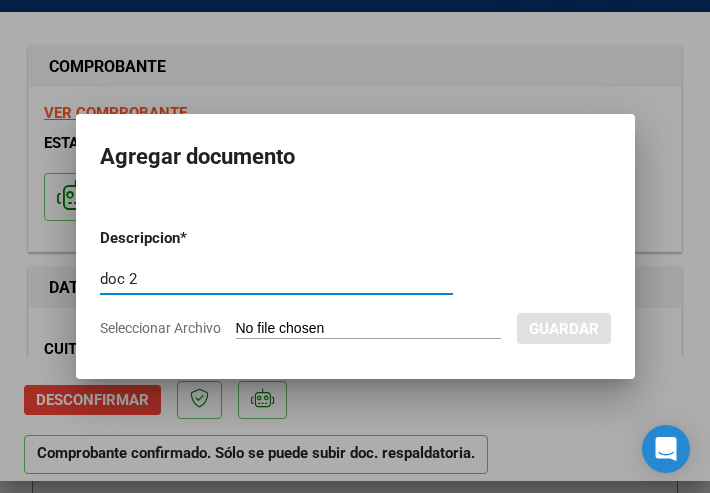 type on "doc 2" 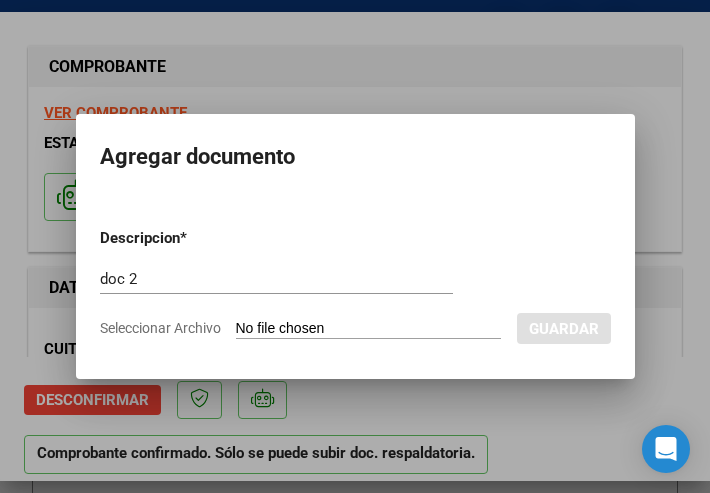click on "Seleccionar Archivo" at bounding box center [368, 329] 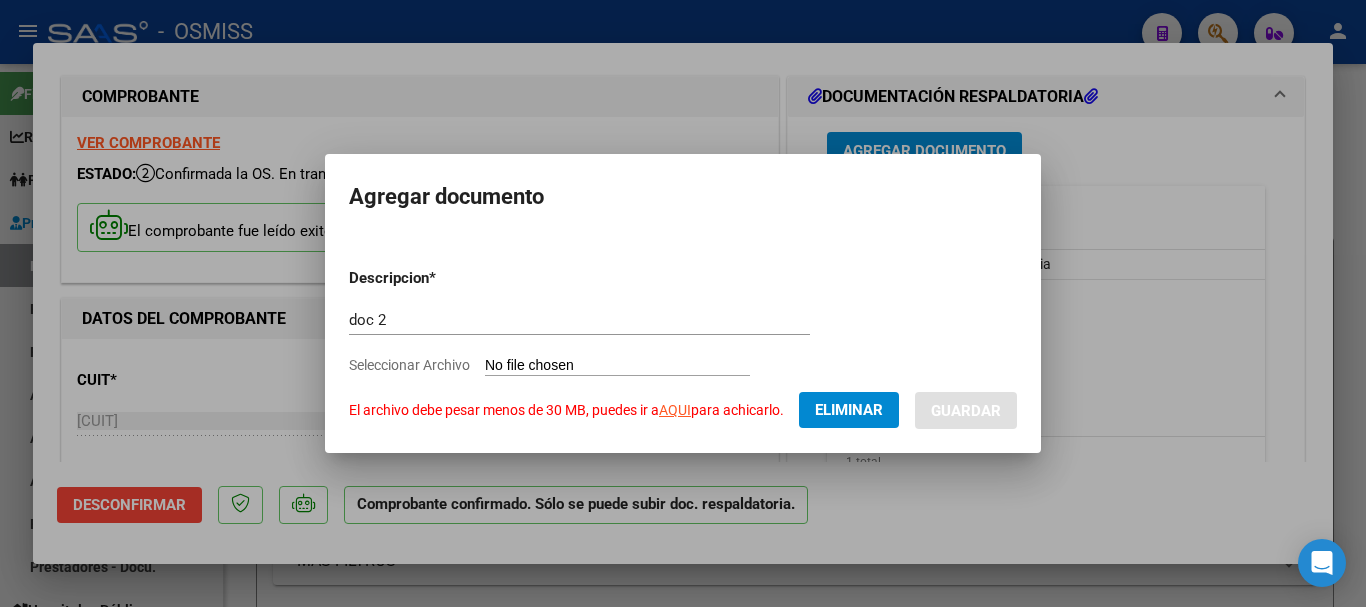click at bounding box center (683, 303) 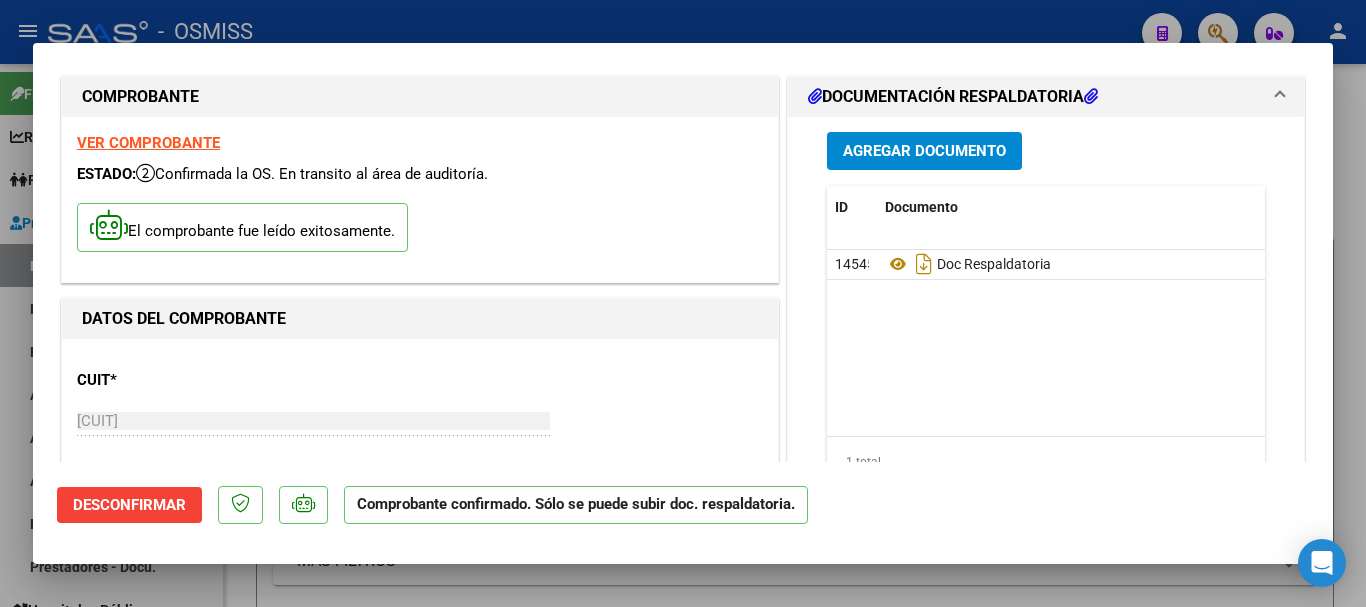 click on "Agregar Documento" at bounding box center (924, 152) 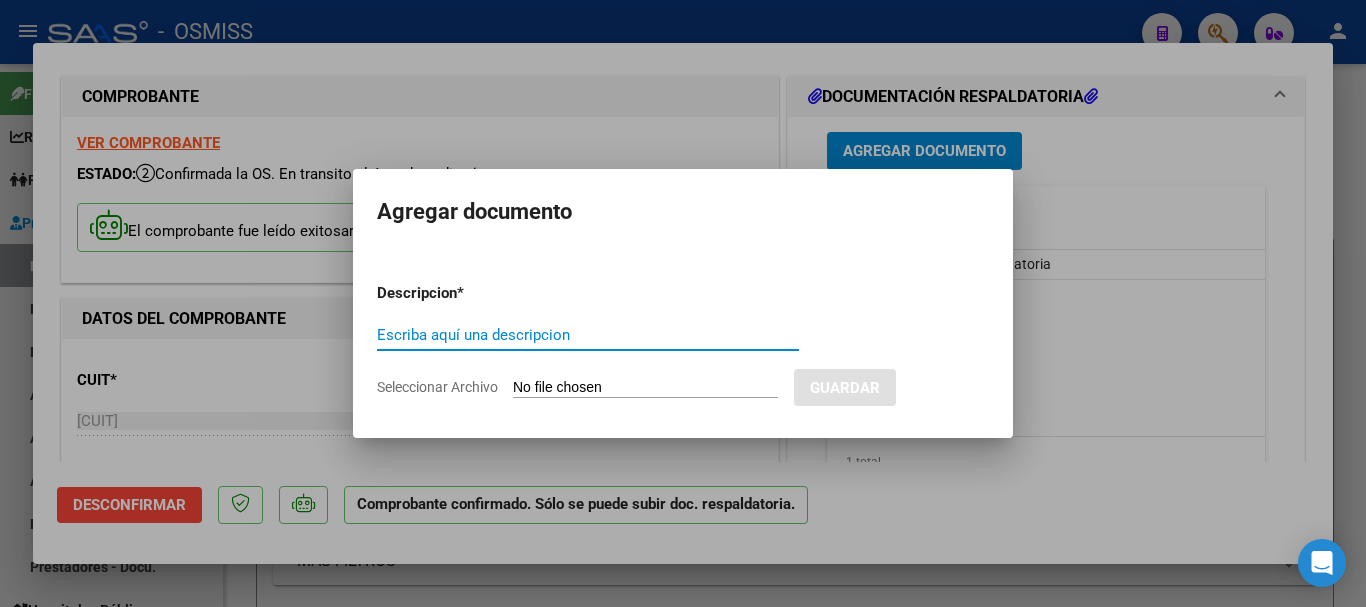 click on "Escriba aquí una descripcion" at bounding box center [588, 335] 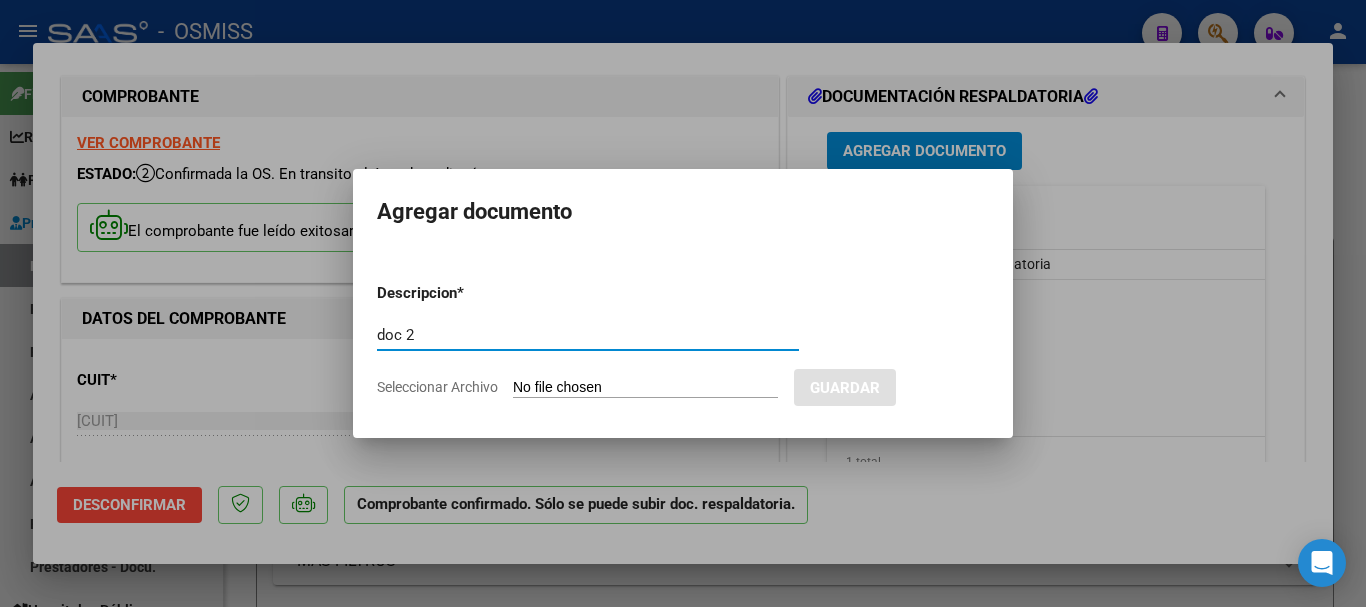 type on "doc 2" 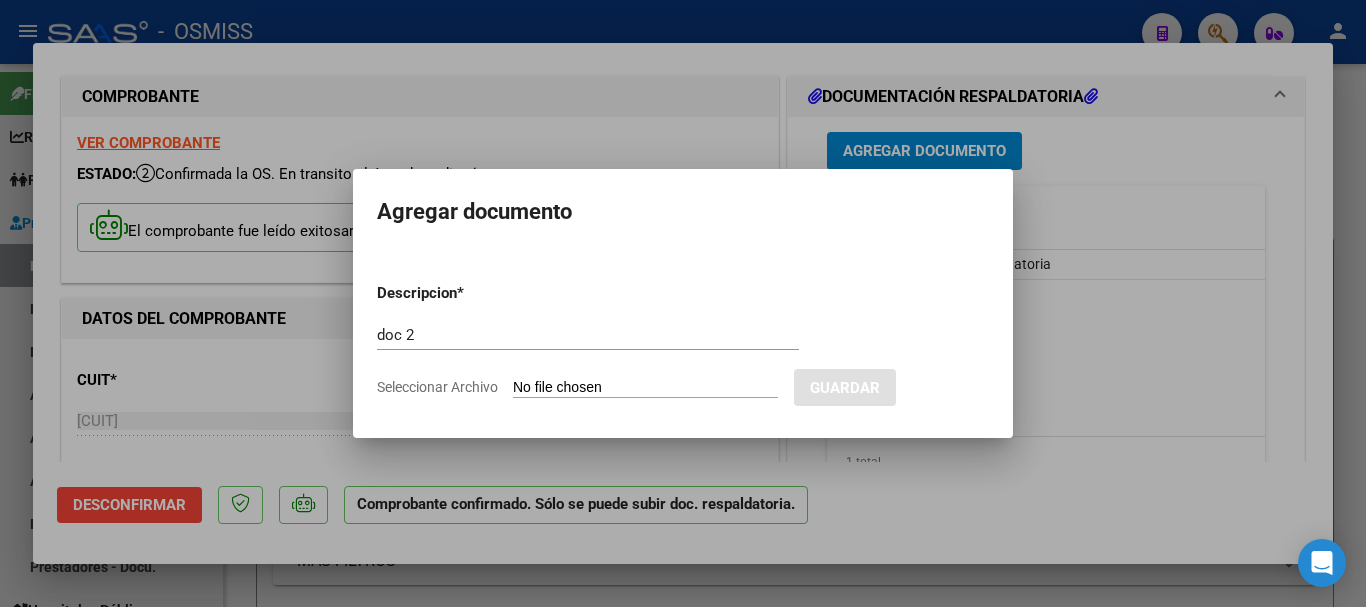 click on "Seleccionar Archivo" at bounding box center [645, 388] 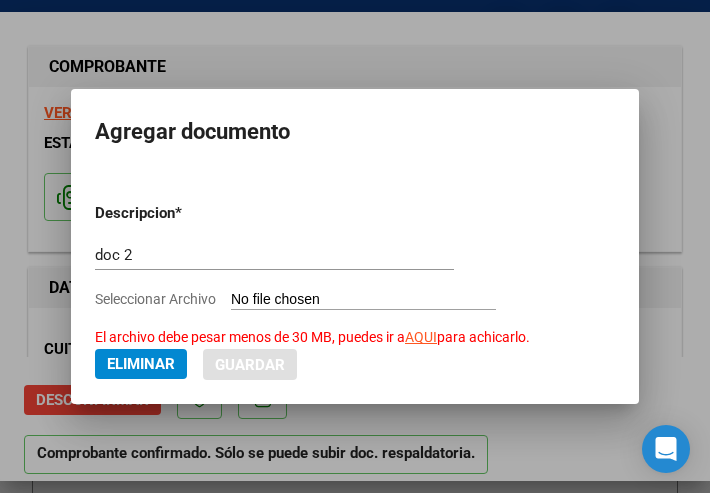 click at bounding box center (355, 246) 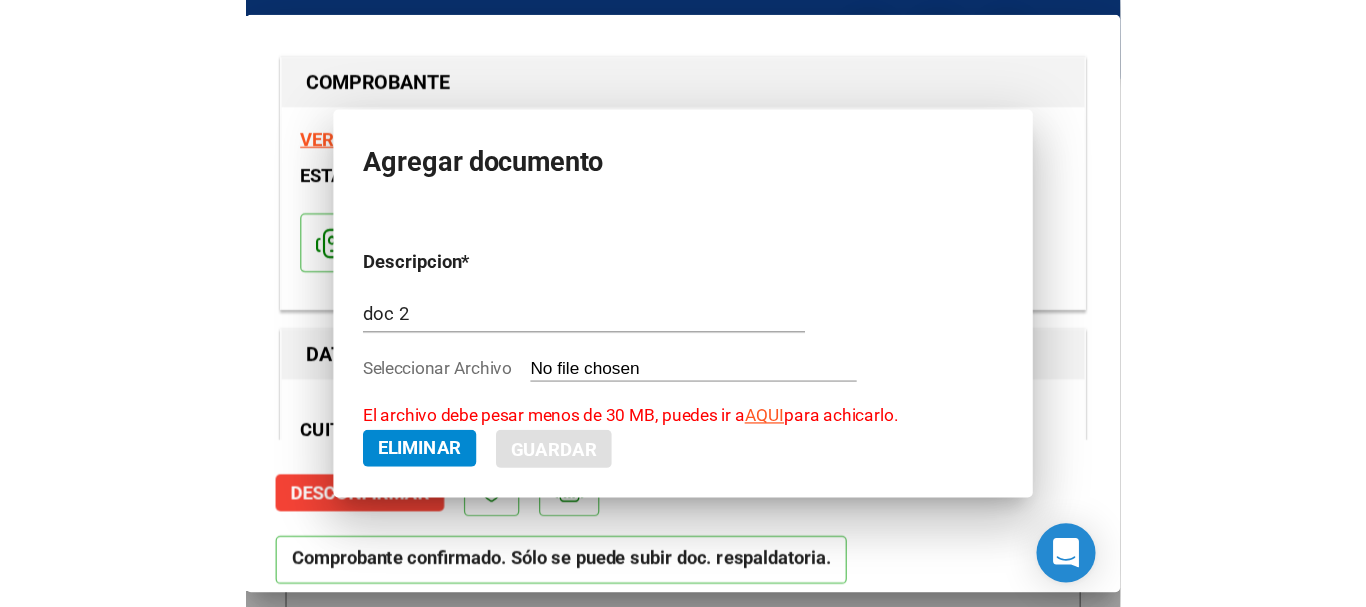 scroll, scrollTop: 1649, scrollLeft: 0, axis: vertical 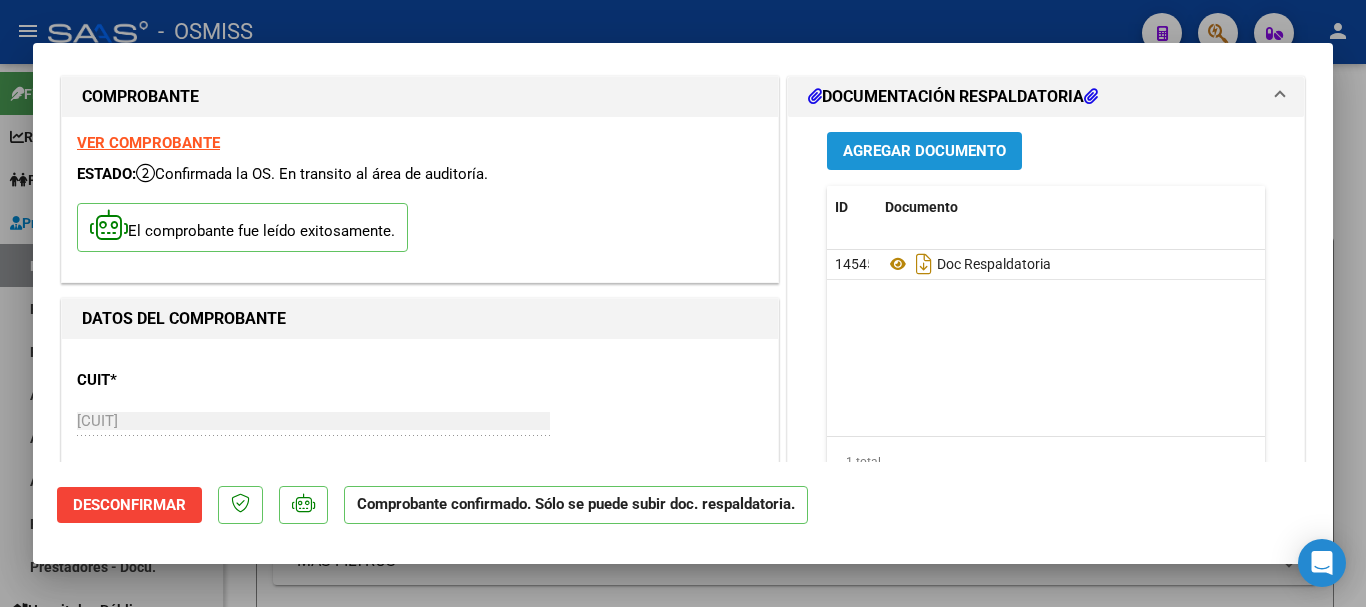 click on "Agregar Documento" at bounding box center [924, 152] 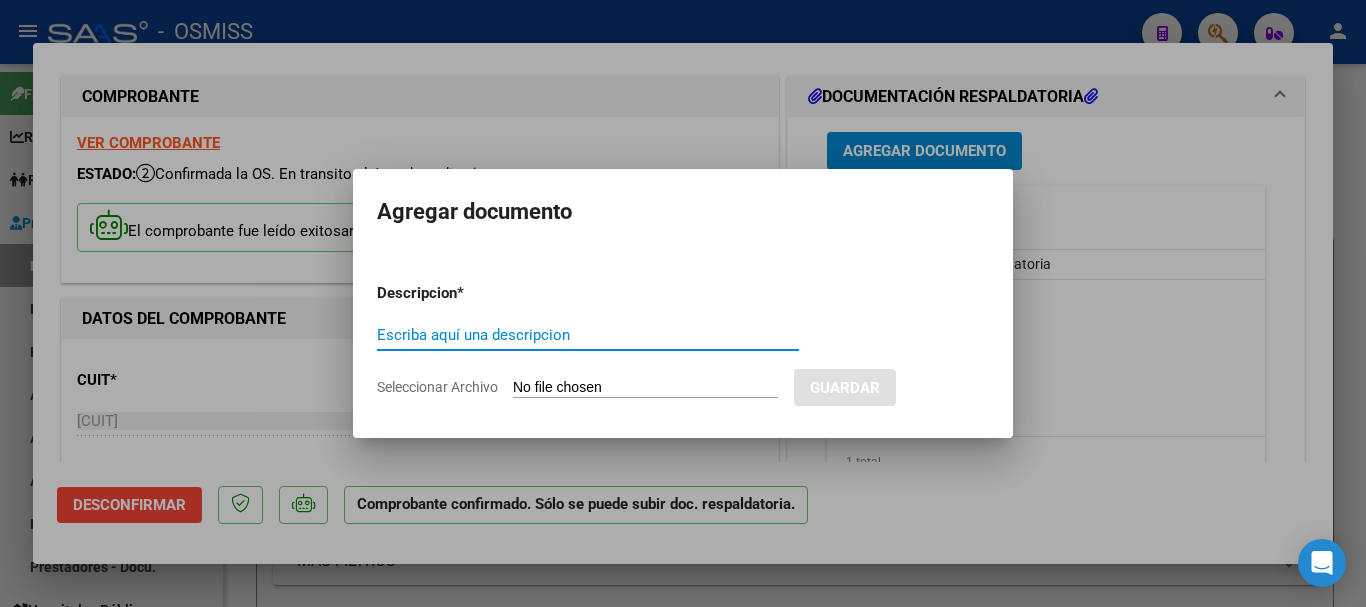 click on "Escriba aquí una descripcion" at bounding box center [588, 335] 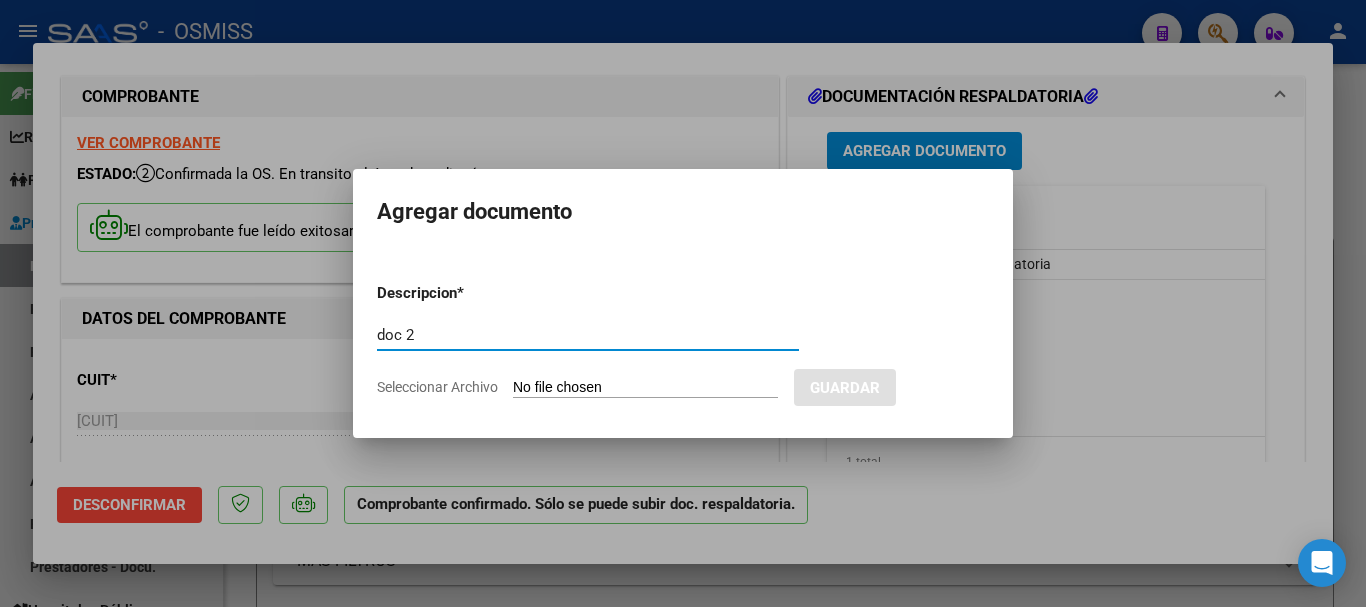 type on "doc 2" 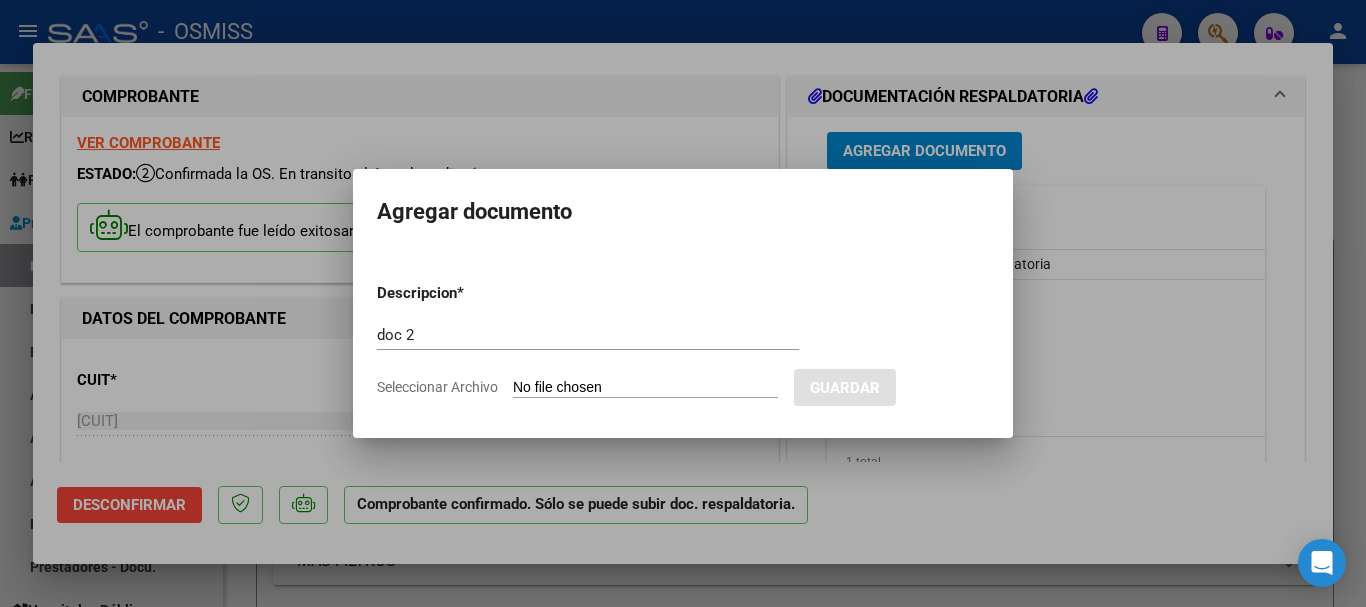 click on "Seleccionar Archivo" at bounding box center [645, 388] 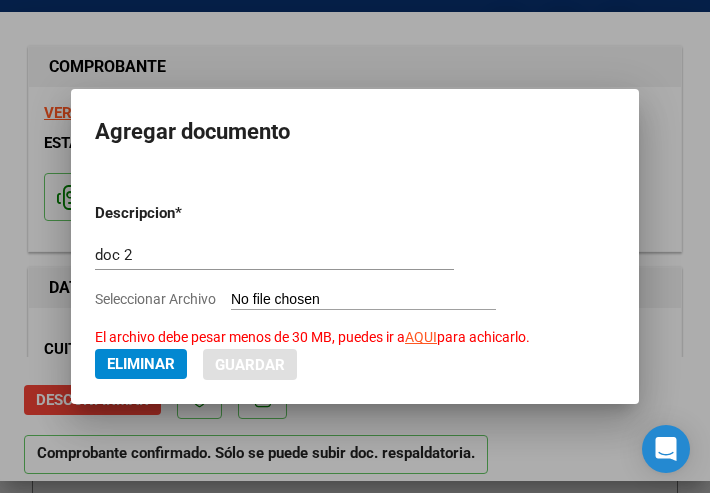 click at bounding box center (355, 246) 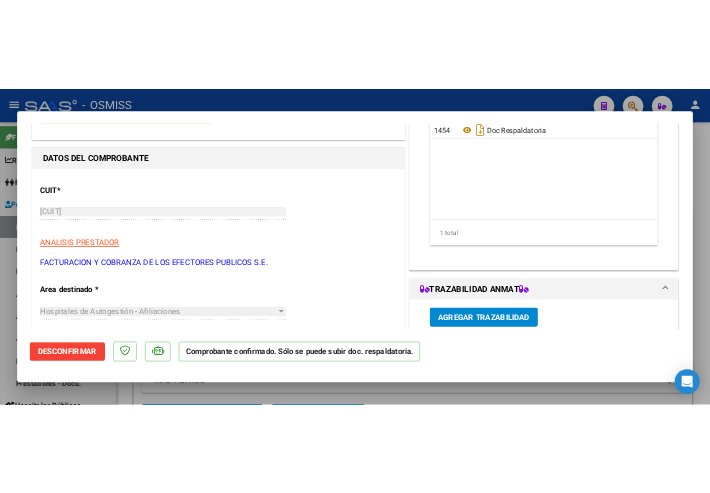 scroll, scrollTop: 17, scrollLeft: 0, axis: vertical 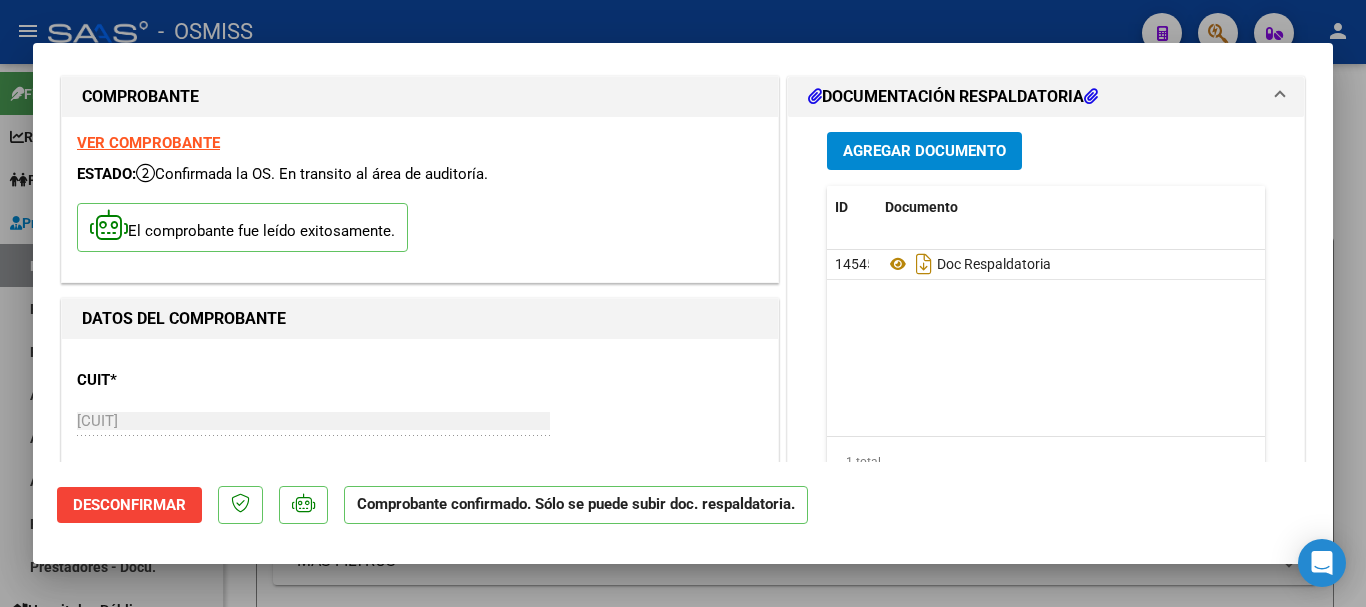 click on "Agregar Documento" at bounding box center [924, 152] 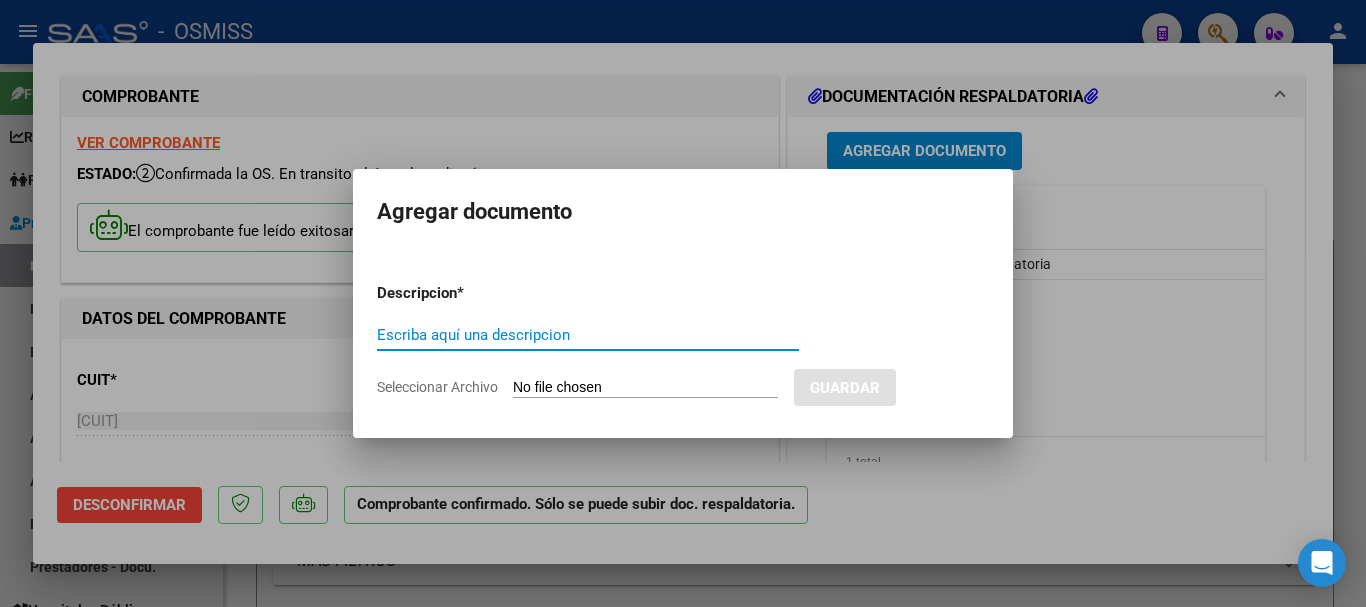 click on "Escriba aquí una descripcion" at bounding box center (588, 335) 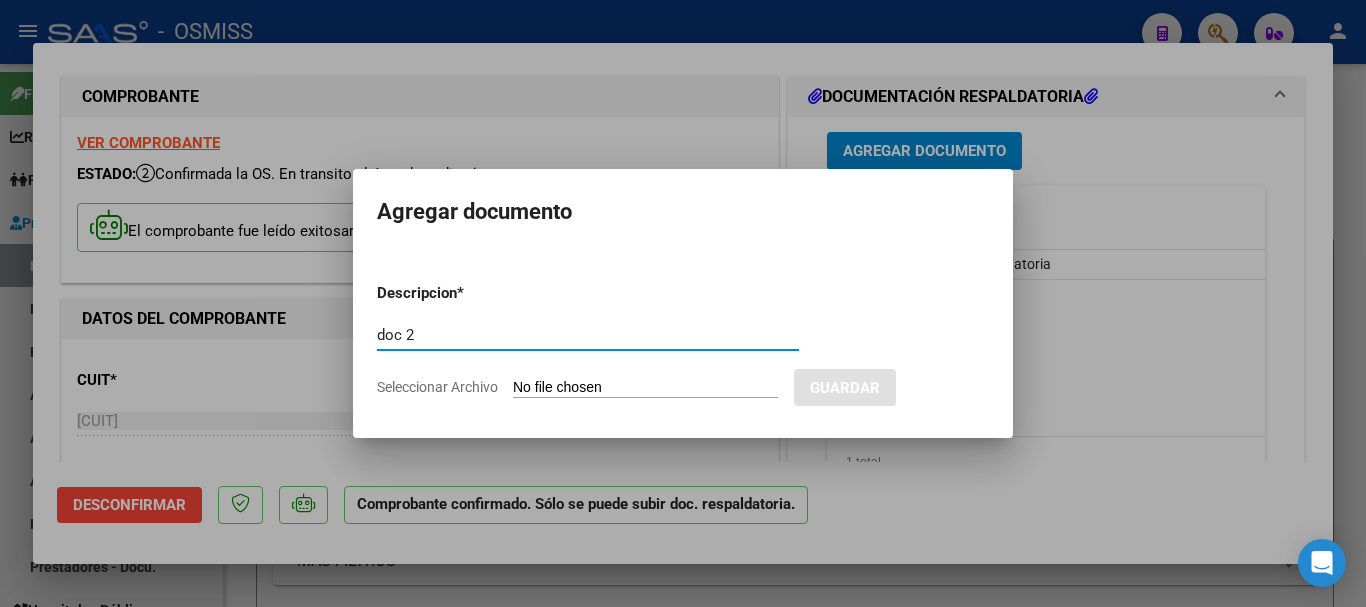 type on "doc 2" 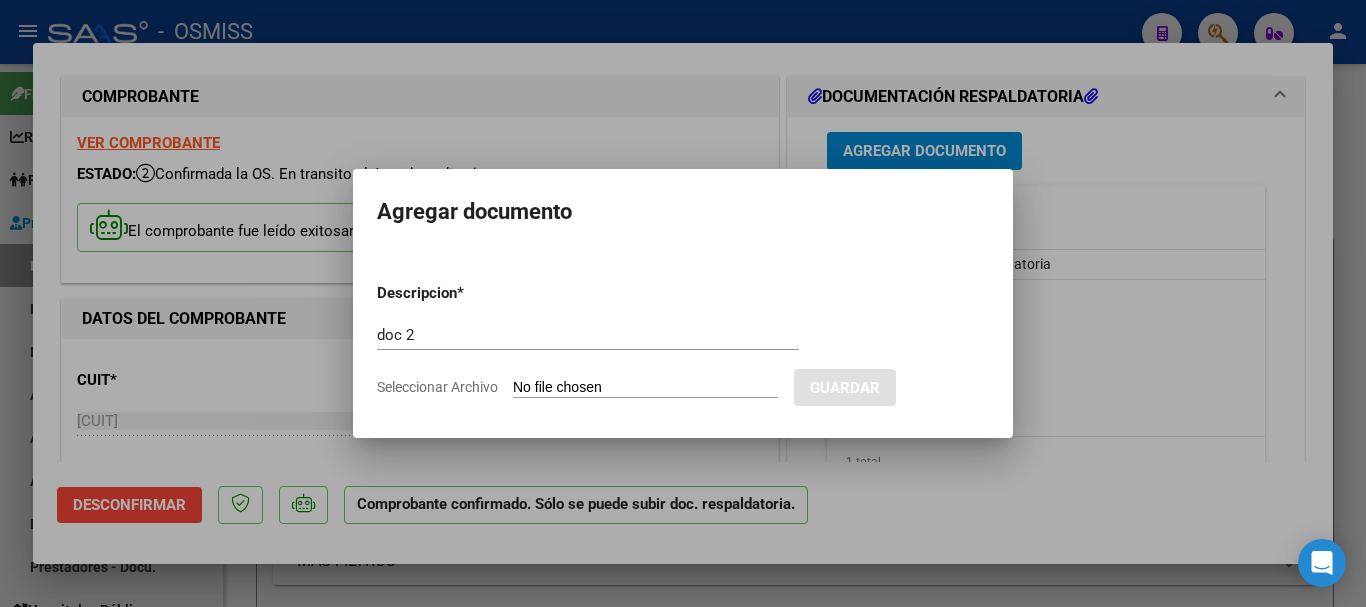 click on "Seleccionar Archivo" at bounding box center (645, 388) 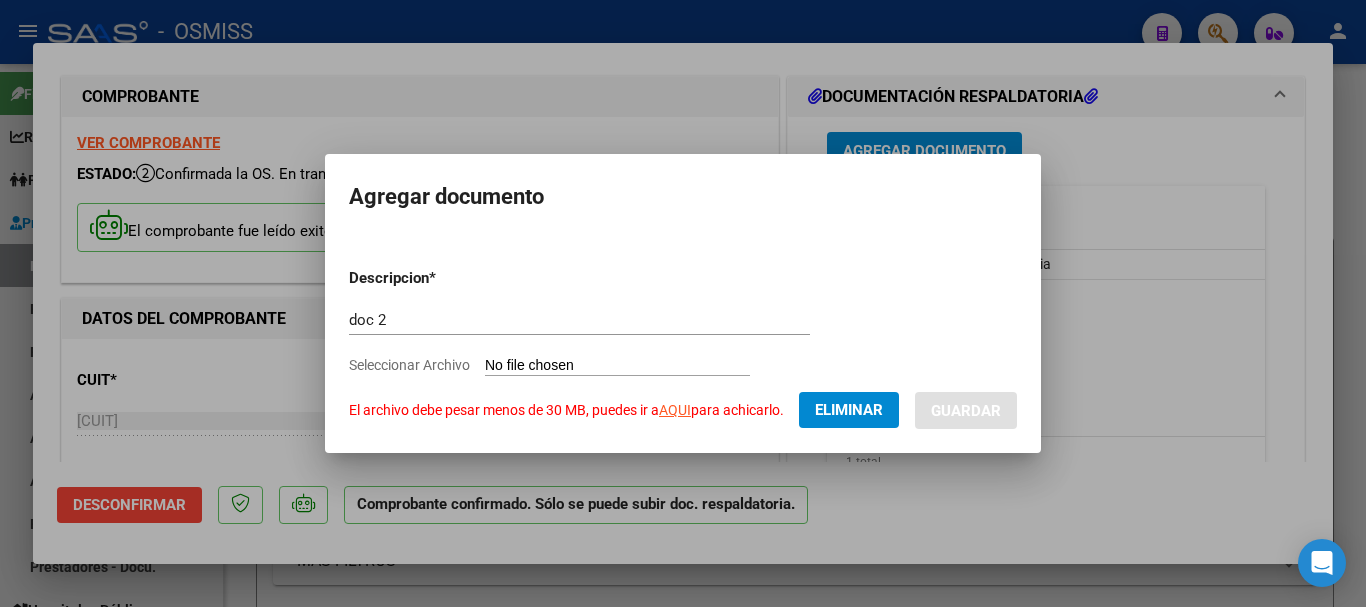 click on "doc 2" at bounding box center (579, 320) 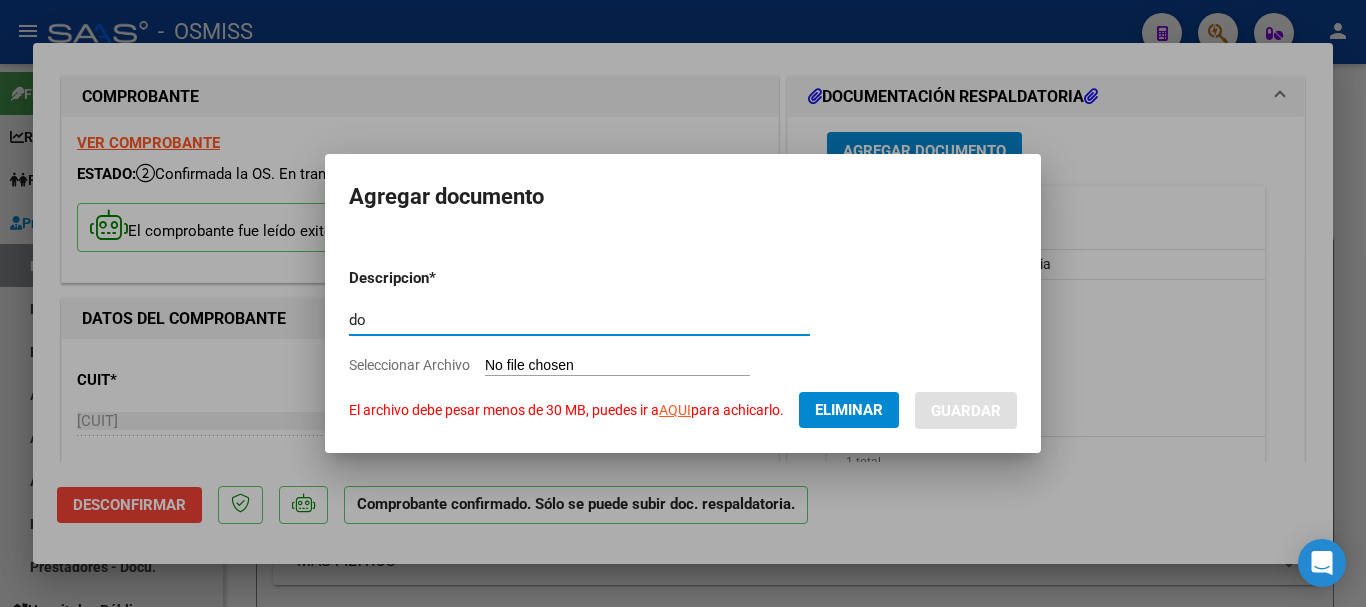 type on "d" 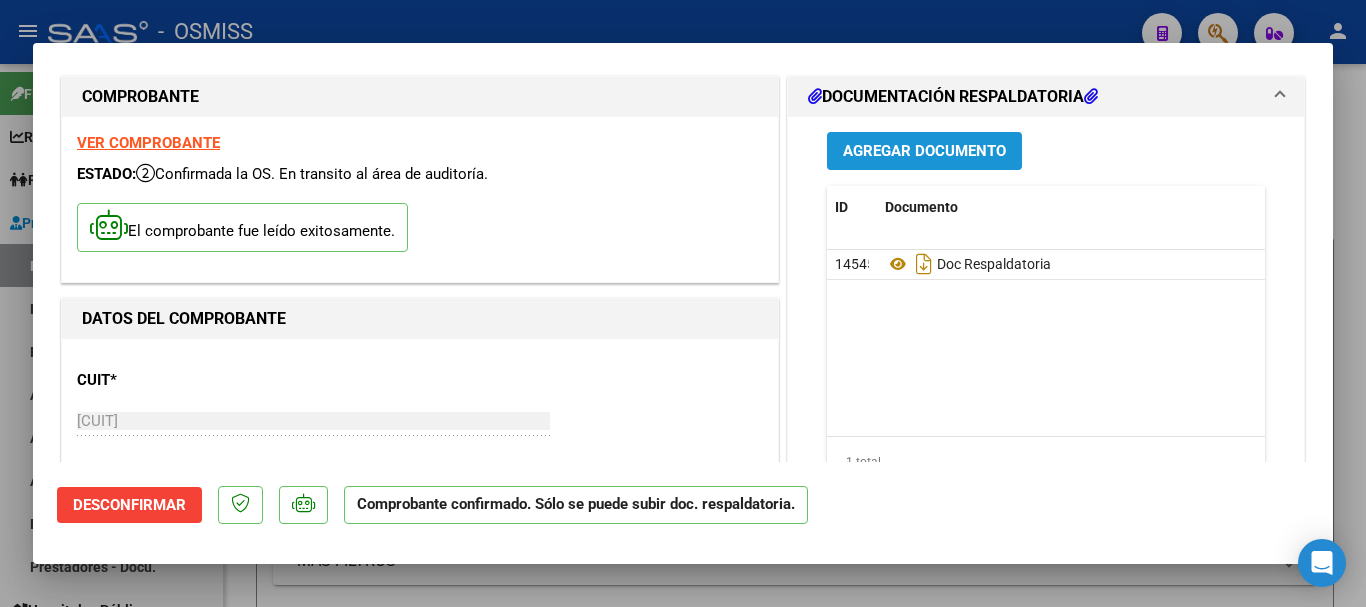 click on "Agregar Documento" at bounding box center [924, 152] 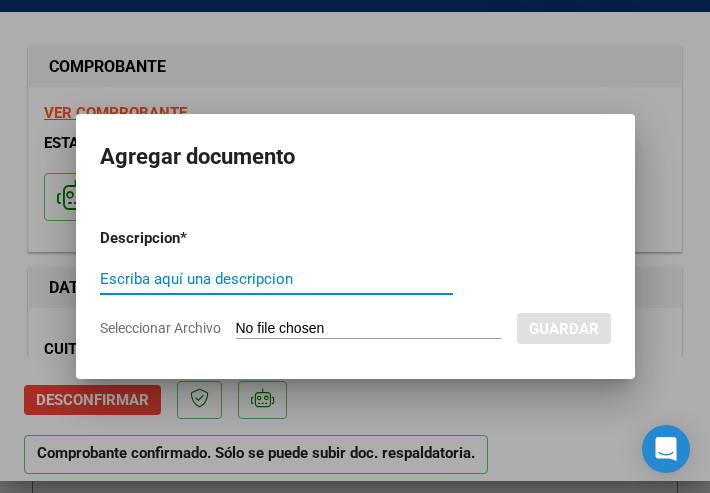 click on "Escriba aquí una descripcion" at bounding box center (276, 279) 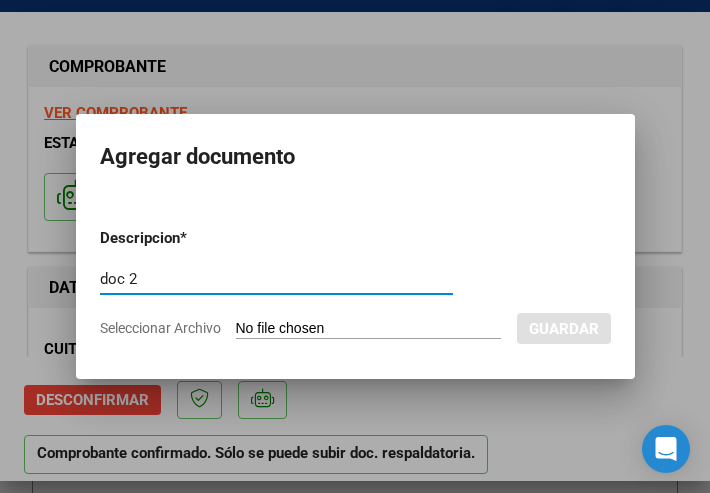 type on "doc 2" 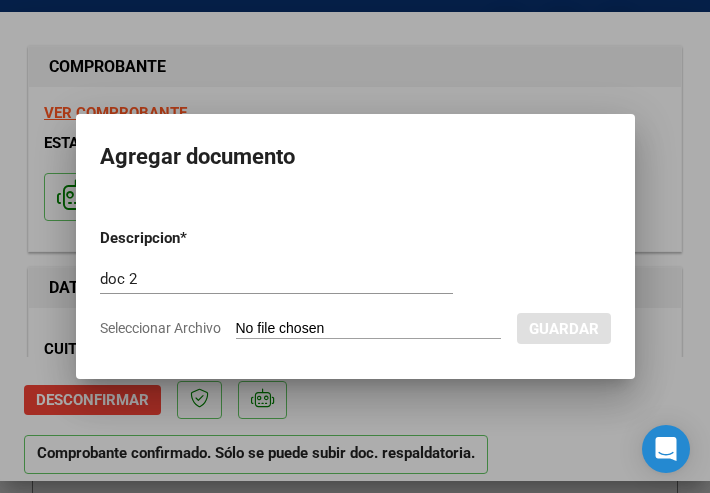 click on "Seleccionar Archivo" at bounding box center [368, 329] 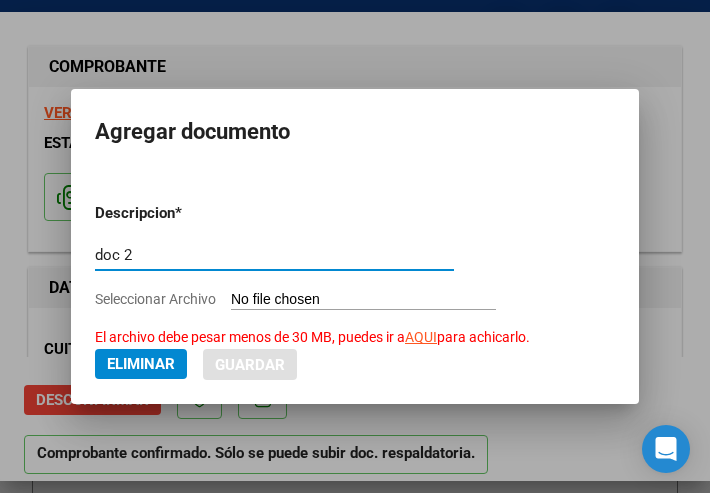 click on "doc 2" at bounding box center (274, 255) 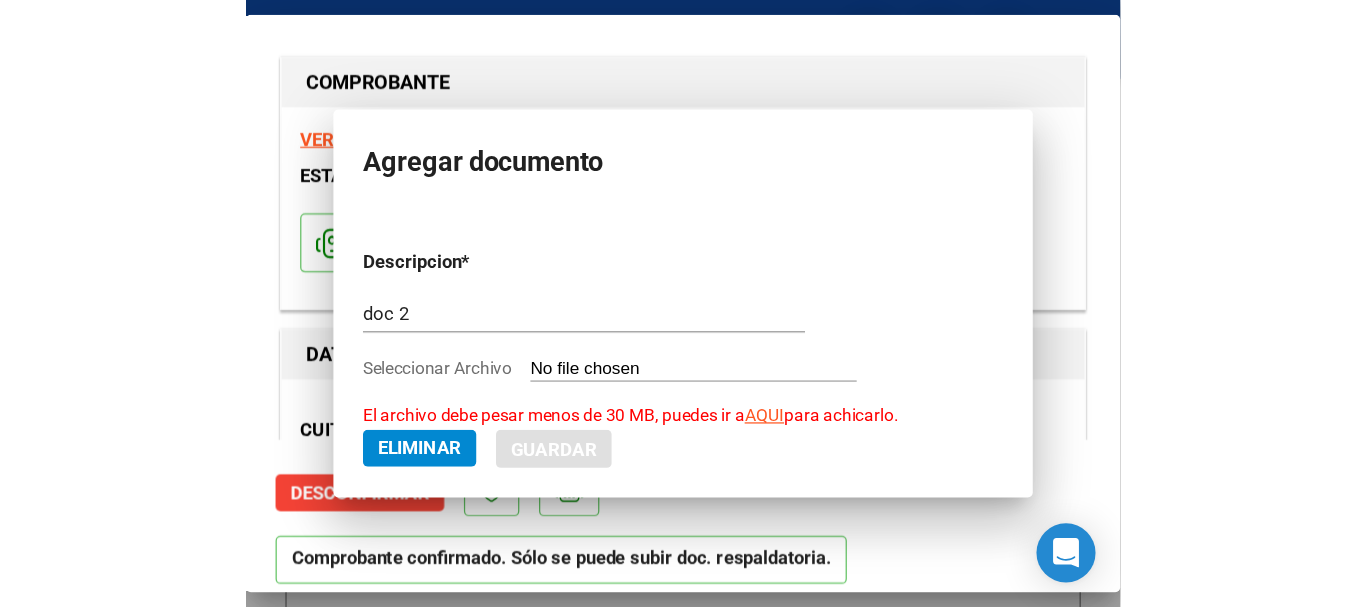 scroll, scrollTop: 1649, scrollLeft: 0, axis: vertical 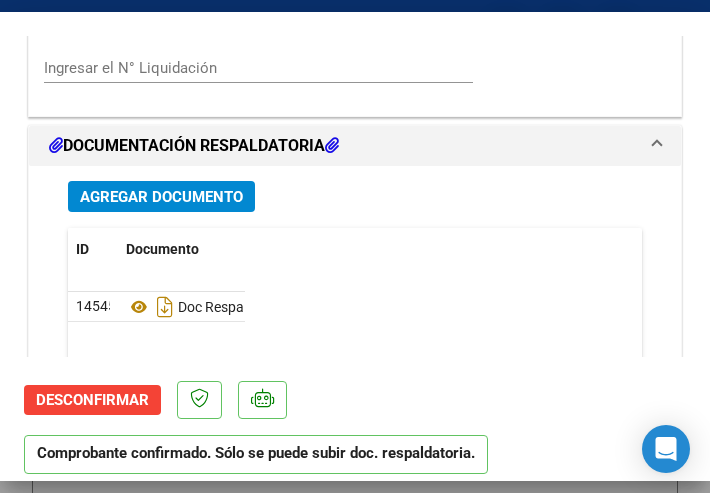click on "Agregar Documento" at bounding box center (161, 197) 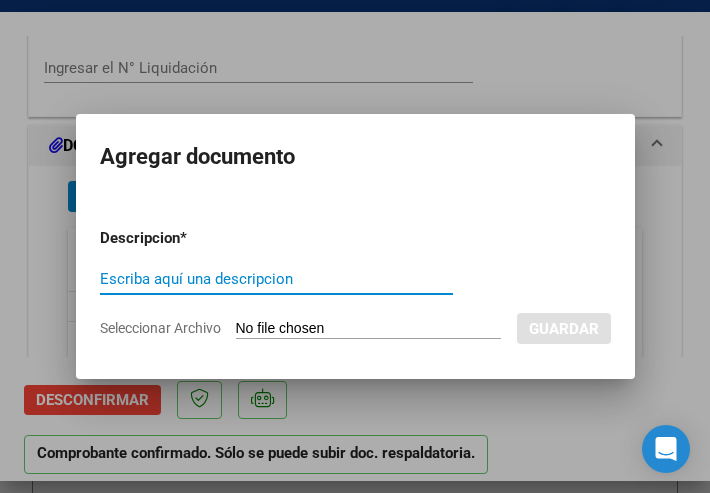 click on "Escriba aquí una descripcion" at bounding box center (276, 279) 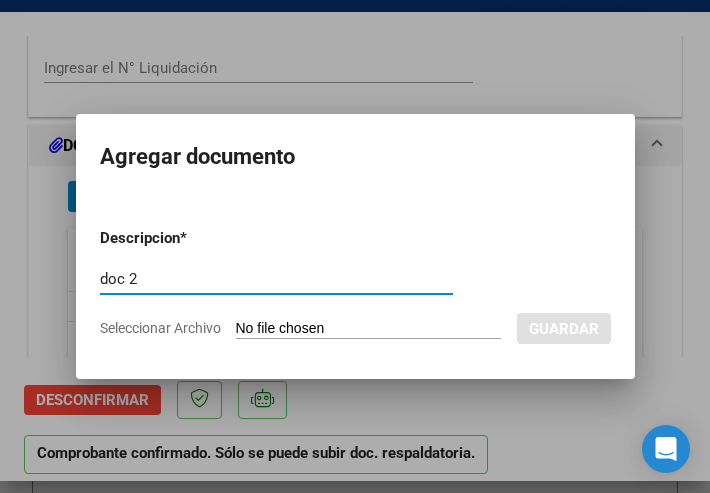type on "doc 2" 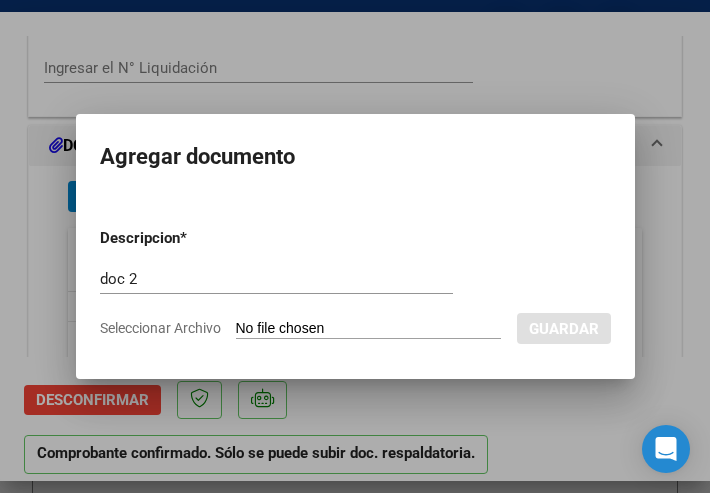 type on "C:\fakepath\1_pdfsam_51_pdfsam_FACB2_1_83890.pdf" 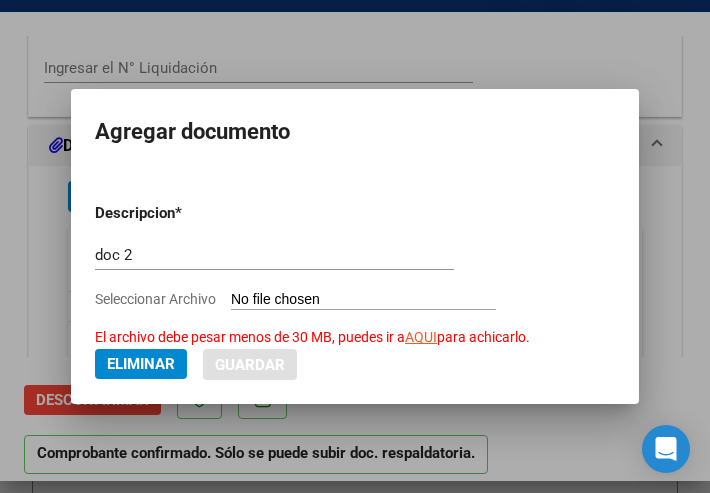click at bounding box center [355, 246] 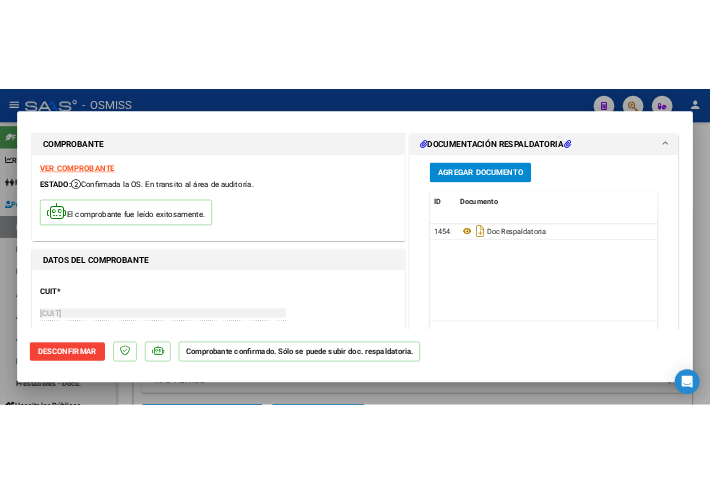 scroll, scrollTop: 0, scrollLeft: 0, axis: both 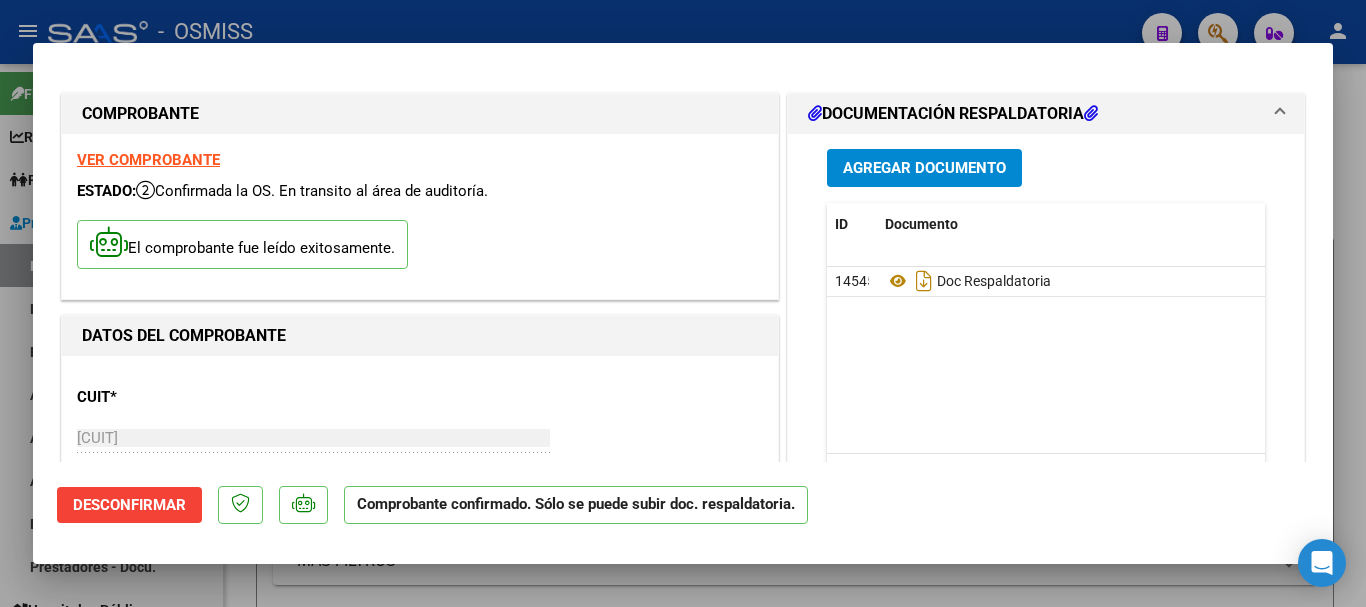 click on "Agregar Documento" at bounding box center [924, 169] 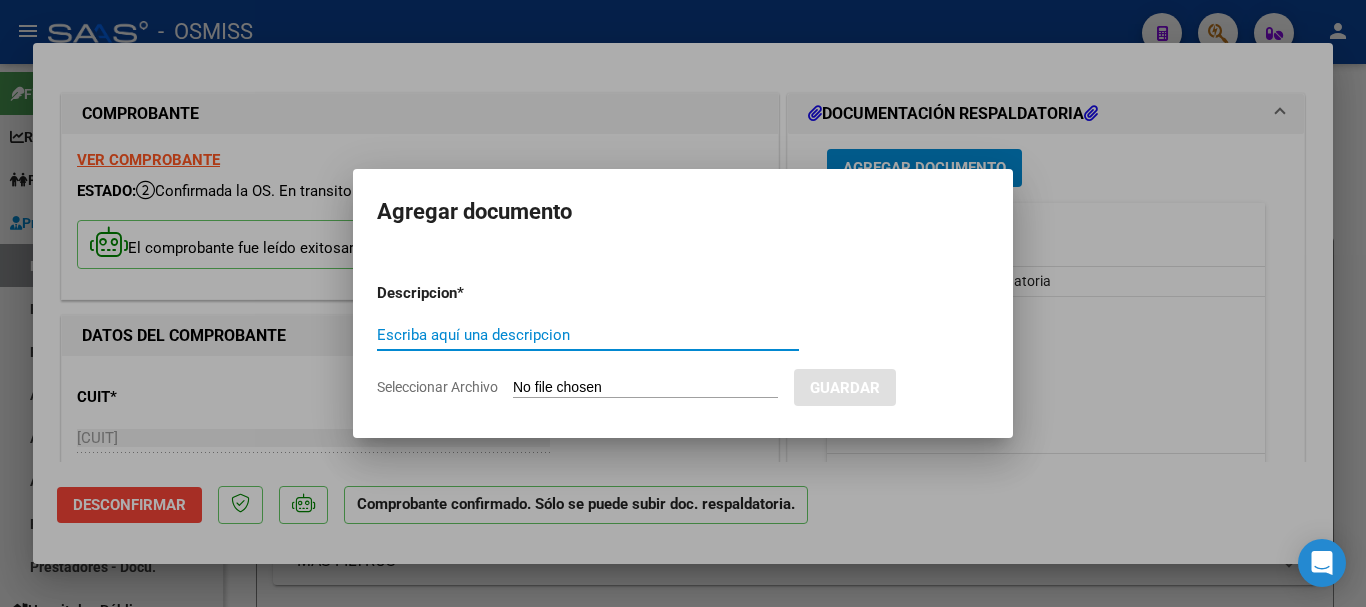 click on "Escriba aquí una descripcion" at bounding box center [588, 335] 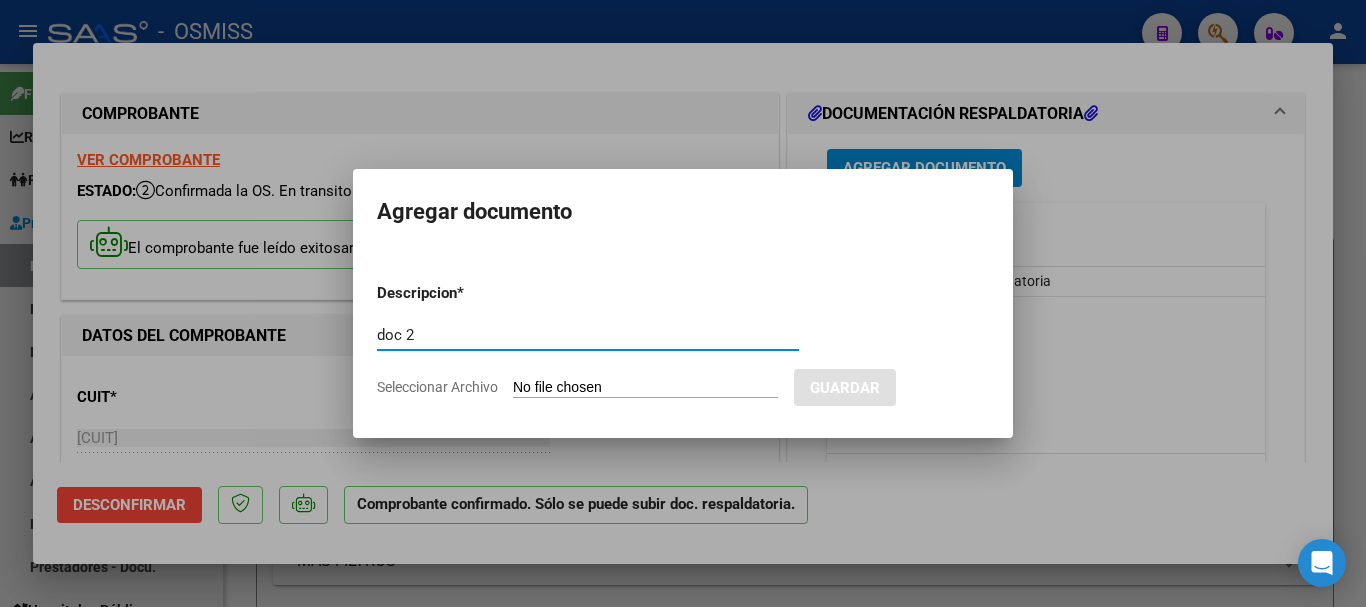 type on "doc 2" 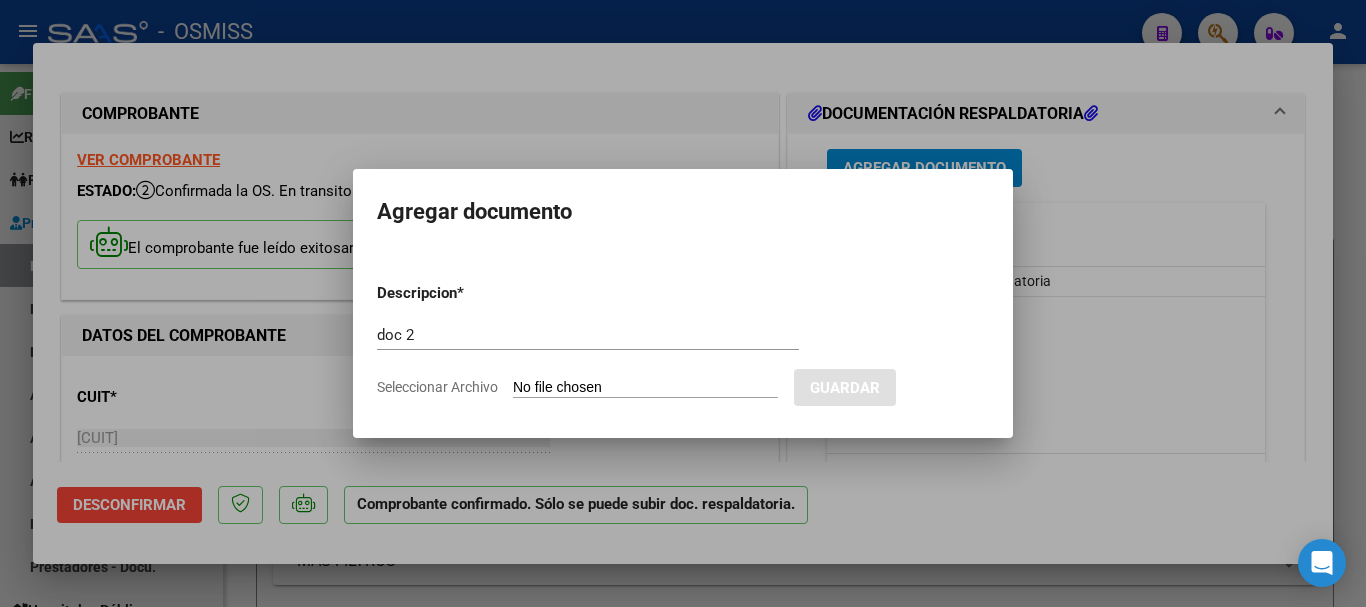 type on "C:\fakepath\1_pdfsam_51_pdfsam_FACB2_1_83890.pdf" 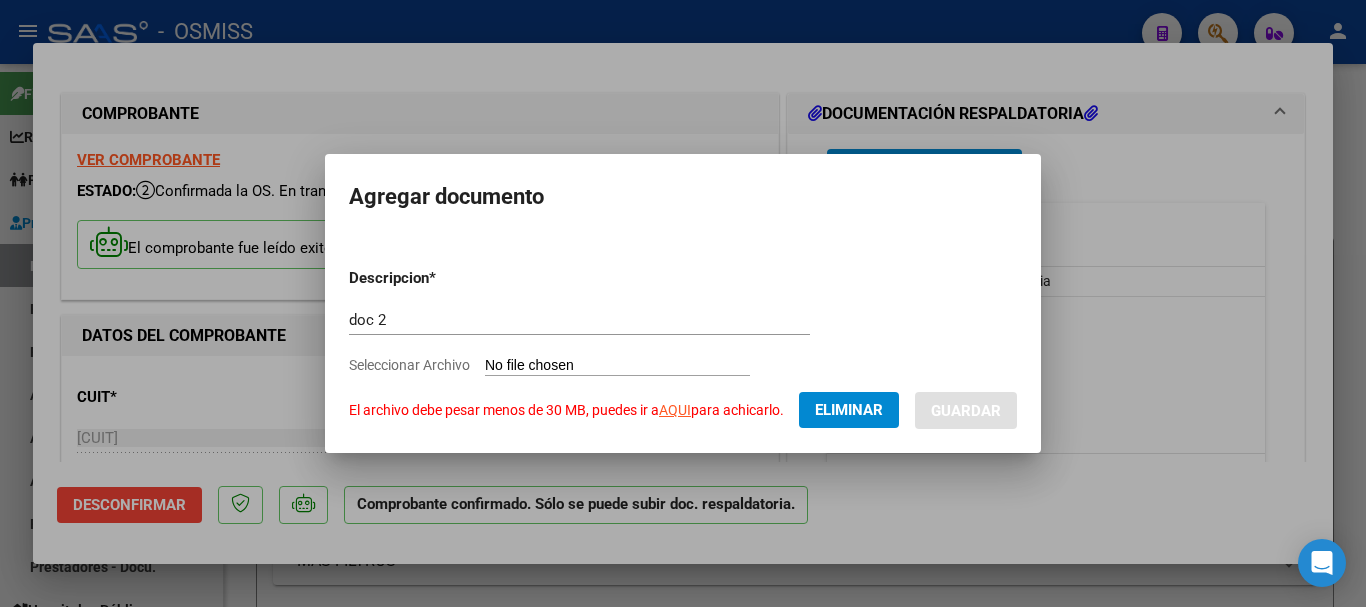 click at bounding box center (683, 303) 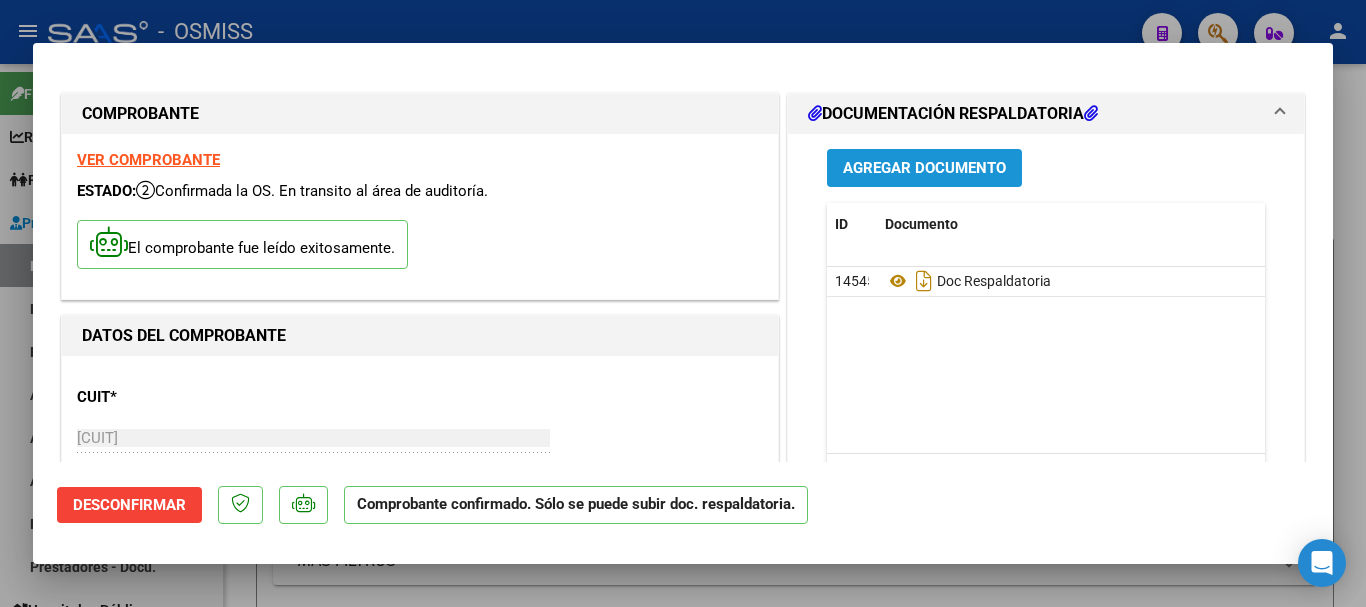 click on "Agregar Documento" at bounding box center [924, 169] 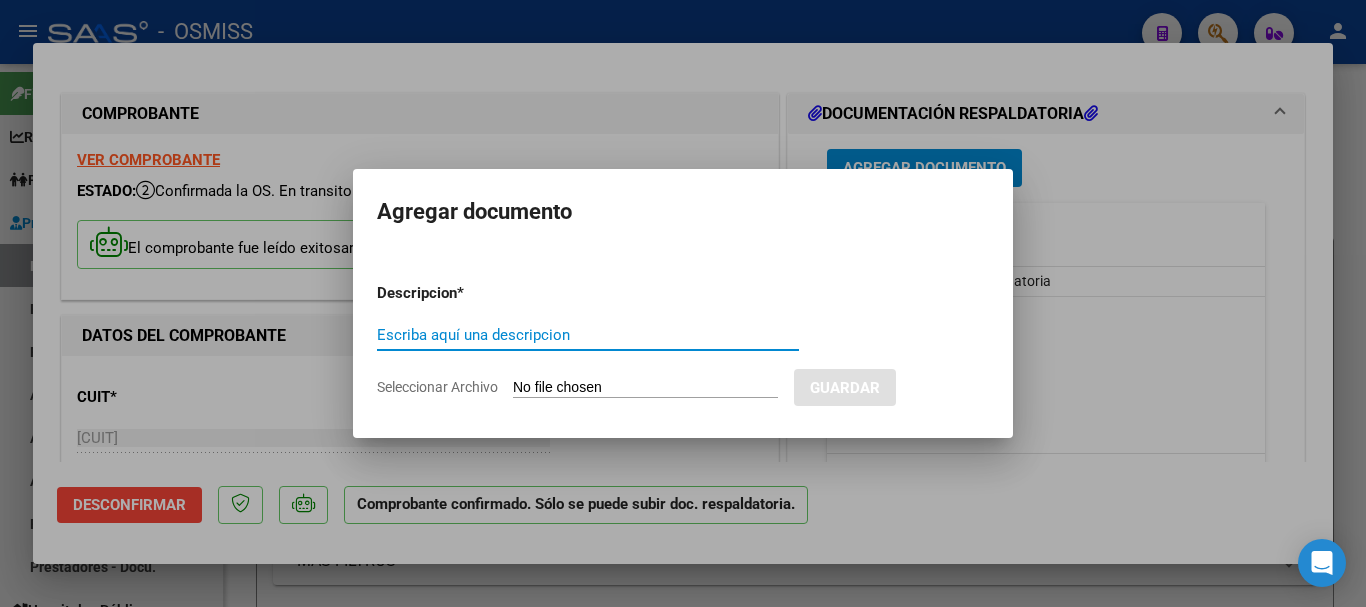 click on "Escriba aquí una descripcion" at bounding box center [588, 335] 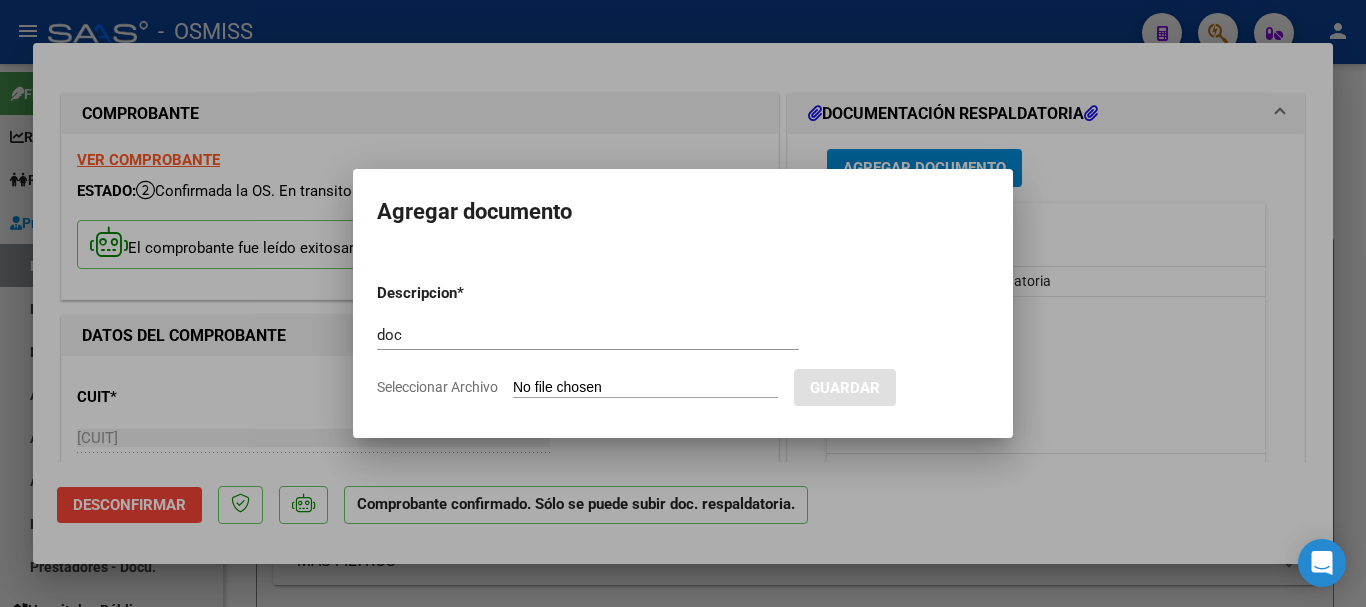 click on "Seleccionar Archivo" at bounding box center [645, 388] 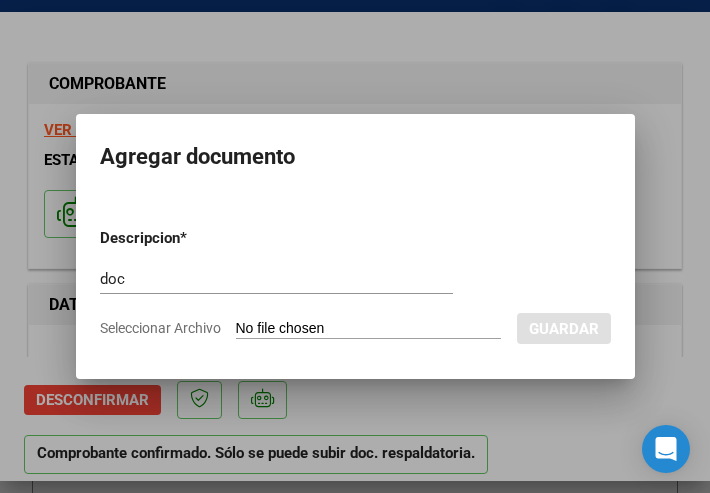 click on "doc" at bounding box center (276, 279) 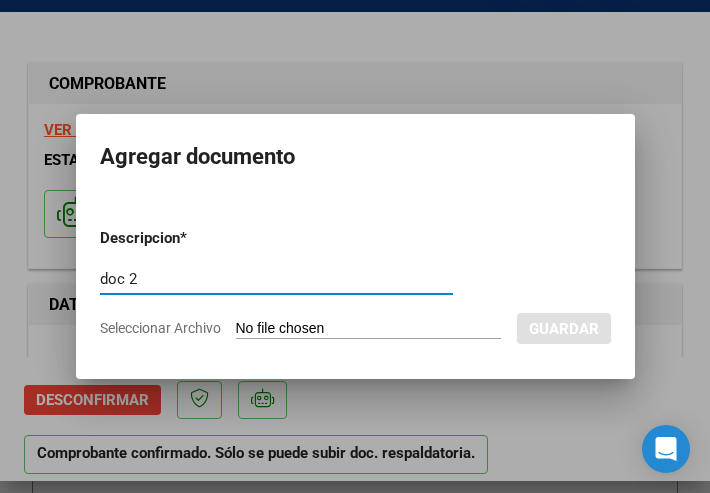 type on "doc 2" 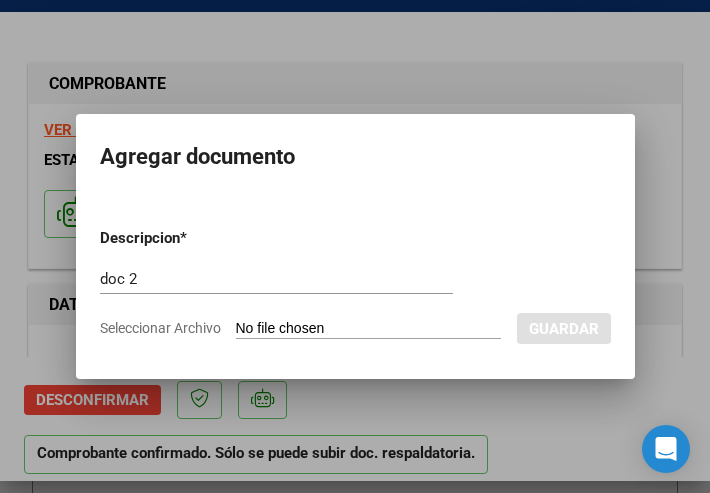 click on "Seleccionar Archivo" at bounding box center [368, 329] 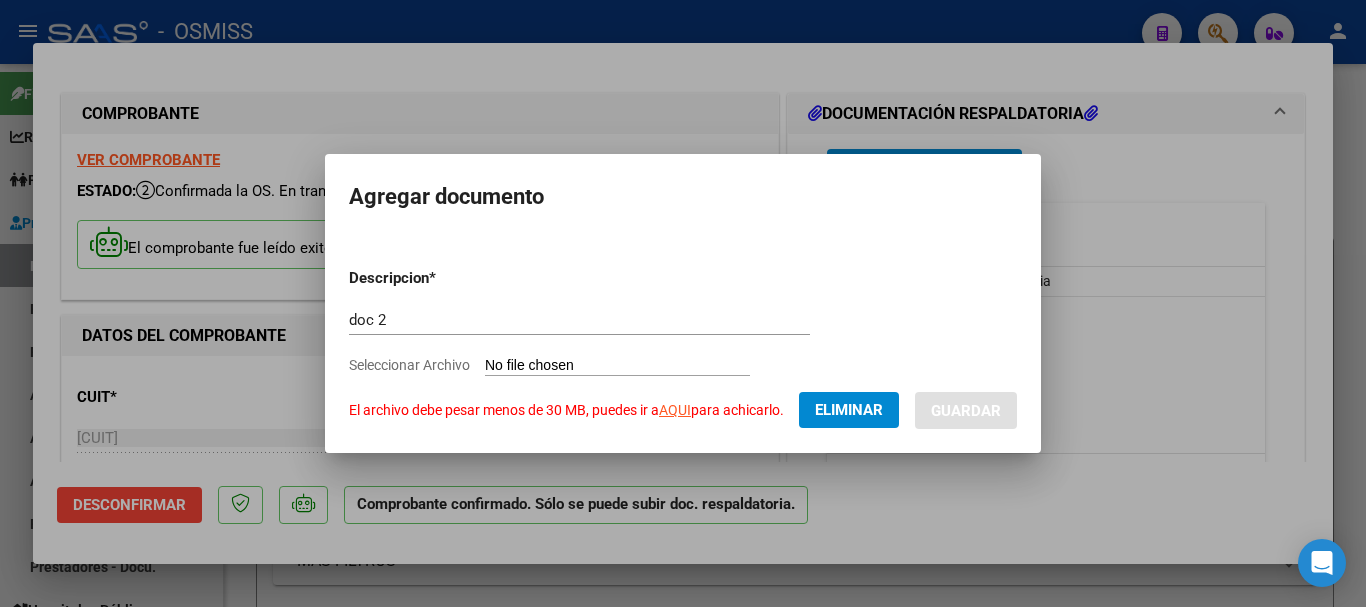 click on "Descripcion  *   doc 2 Escriba aquí una descripcion  Seleccionar Archivo  El archivo debe pesar menos de 30 MB, puedes ir a  AQUI  para achicarlo.  Eliminar Guardar" at bounding box center (683, 340) 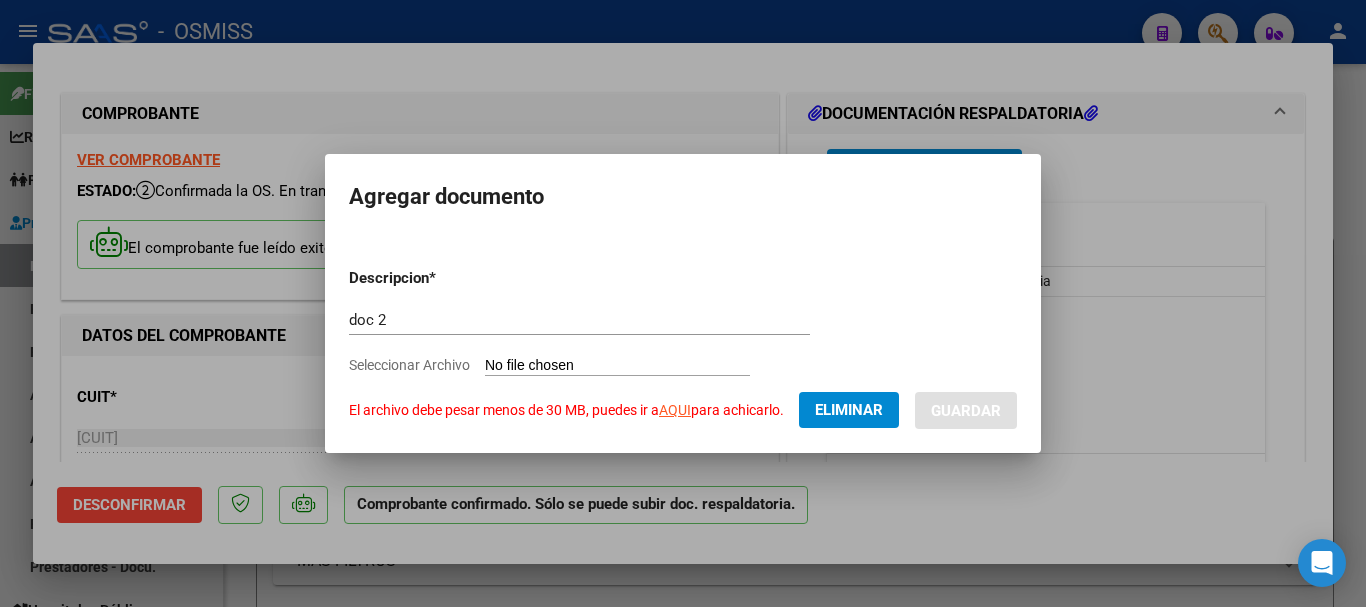 click at bounding box center [683, 303] 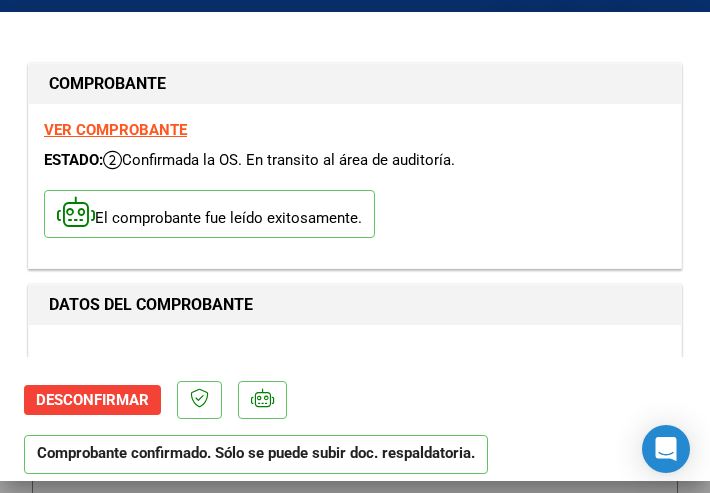 click on "COMPROBANTE" at bounding box center (355, 84) 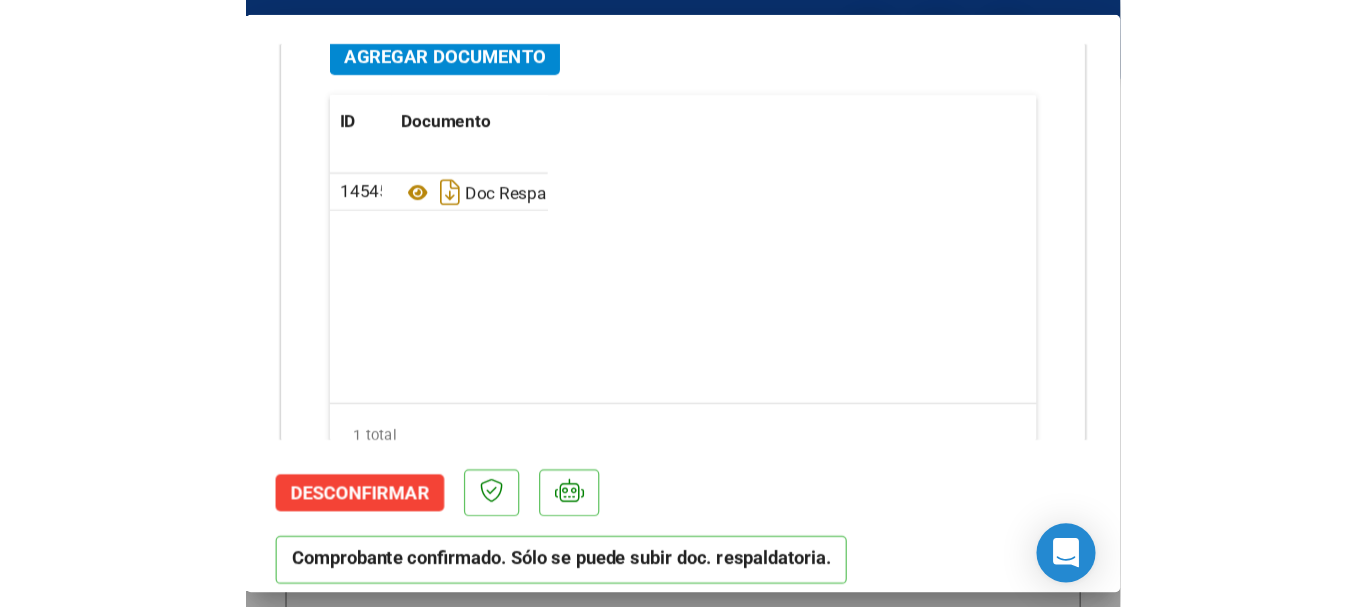 scroll, scrollTop: 1700, scrollLeft: 0, axis: vertical 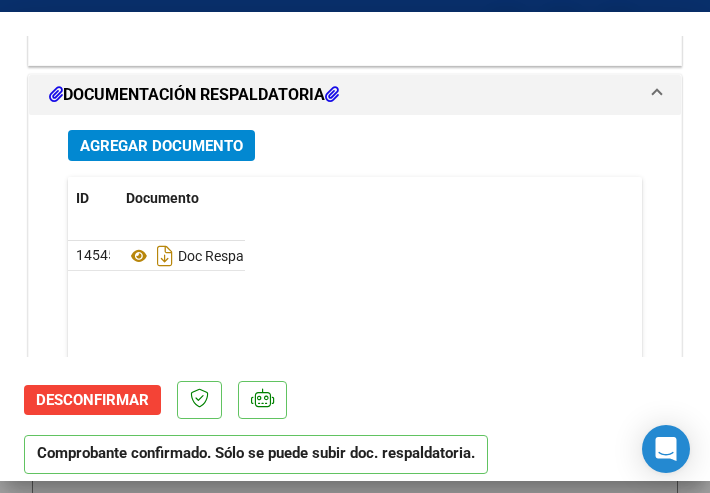 click on "Agregar Documento" at bounding box center [161, 146] 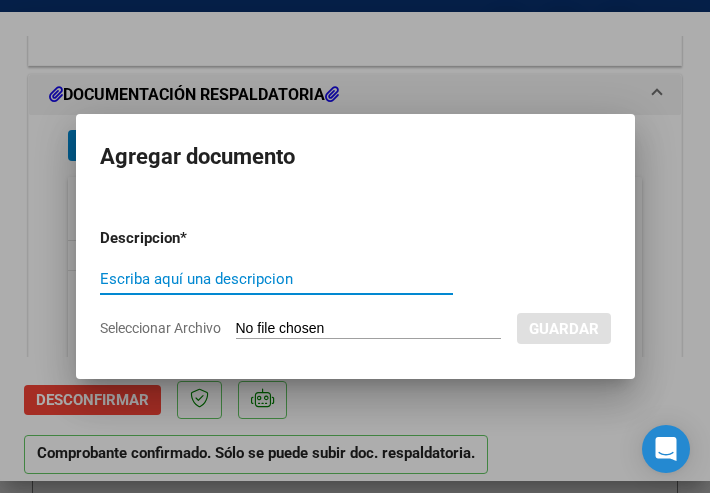 click on "Escriba aquí una descripcion" at bounding box center [276, 279] 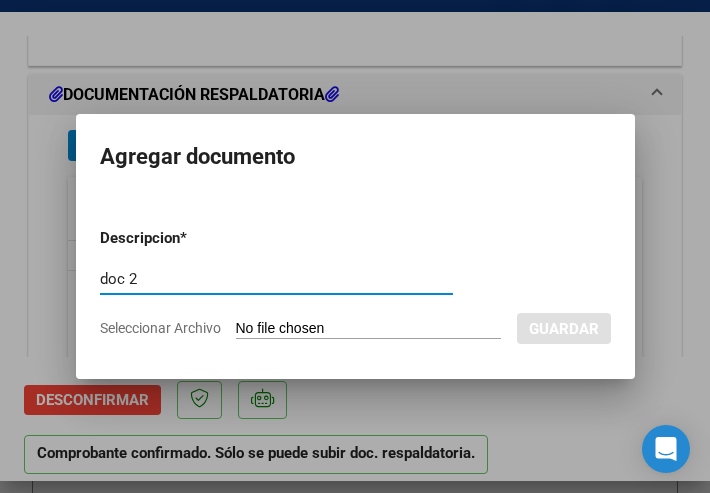 type on "doc 2" 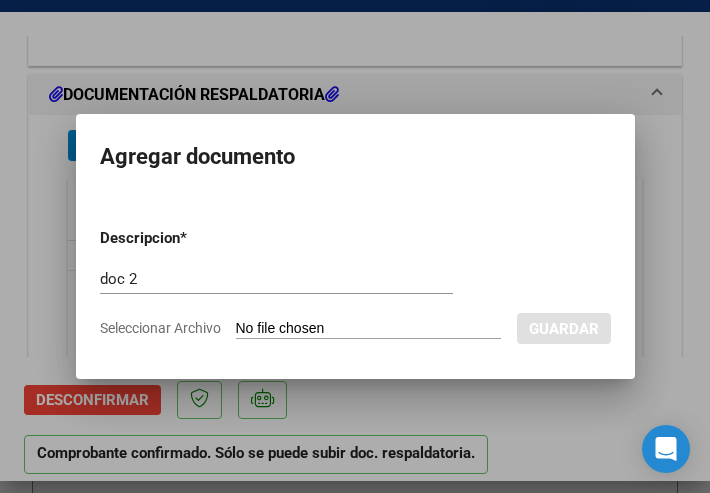 type on "C:\fakepath\6_pdfsam_51_pdfsam_FACB2_1_83890.pdf" 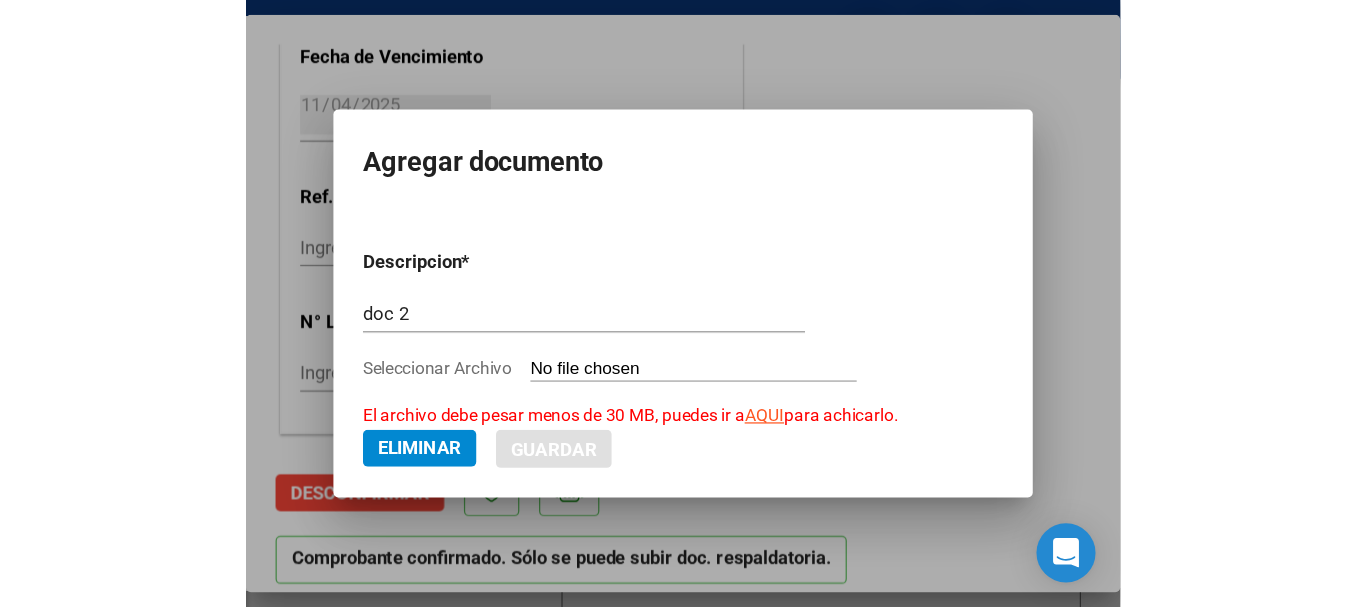 scroll, scrollTop: 1317, scrollLeft: 0, axis: vertical 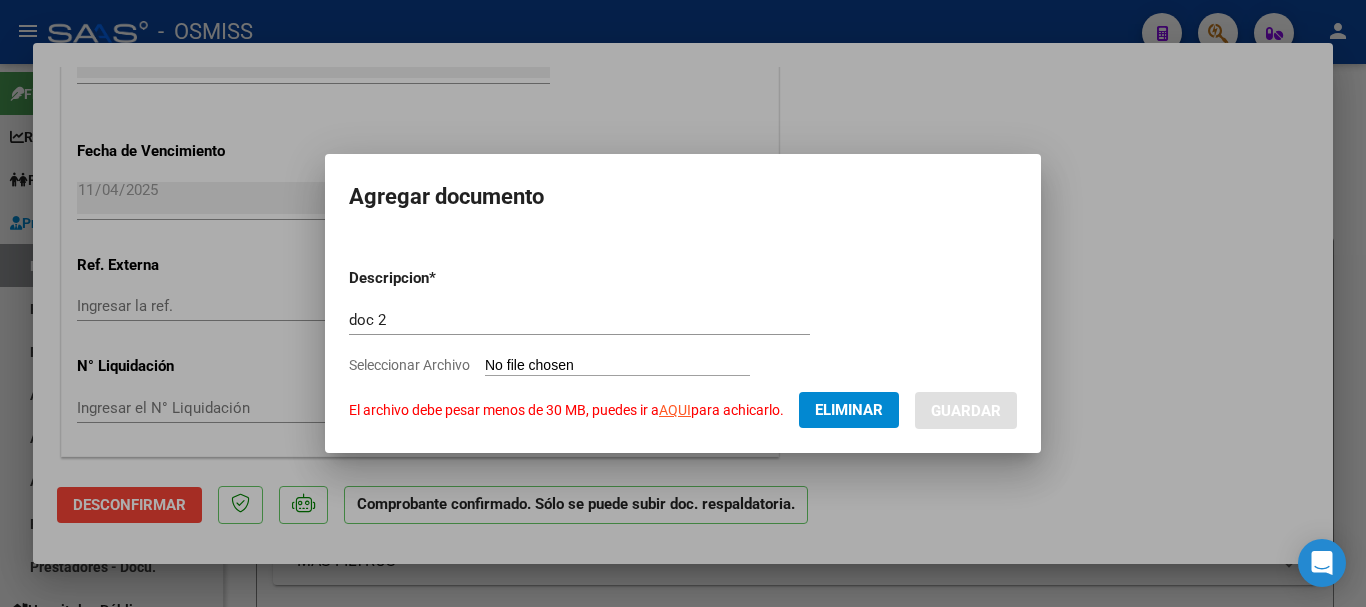 click at bounding box center [683, 303] 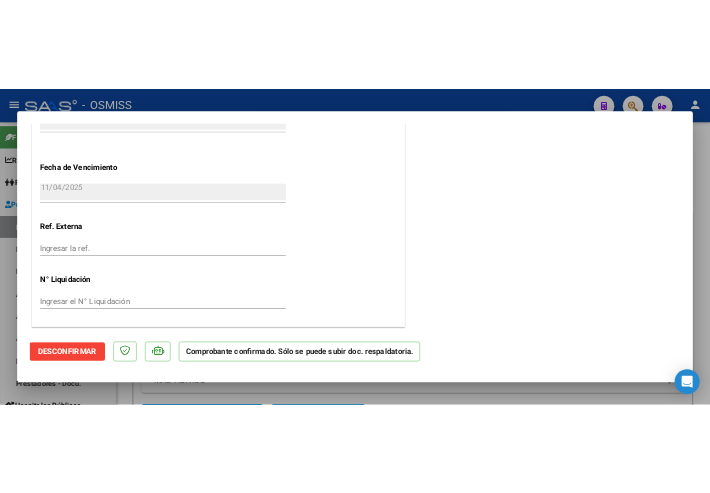 scroll, scrollTop: 0, scrollLeft: 0, axis: both 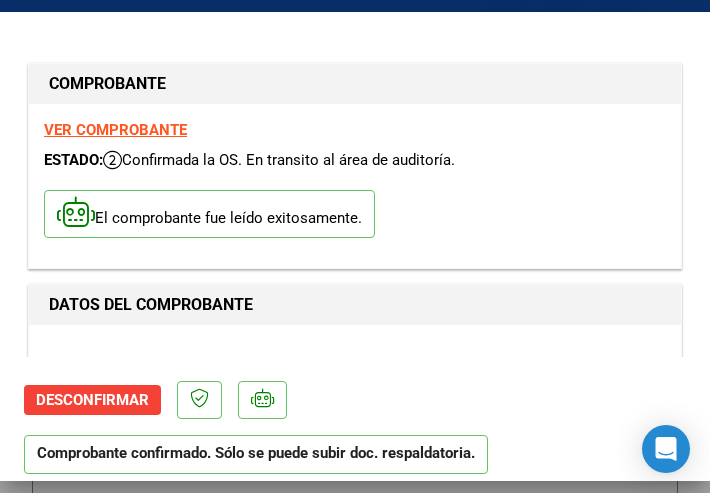 click on "CUIT  *   30-71549745-6 Ingresar CUIT  ANALISIS PRESTADOR  FACTURACION Y COBRANZA DE LOS EFECTORES PUBLICOS S.E.  ARCA Padrón ARCA Padrón" at bounding box center (355, 428) 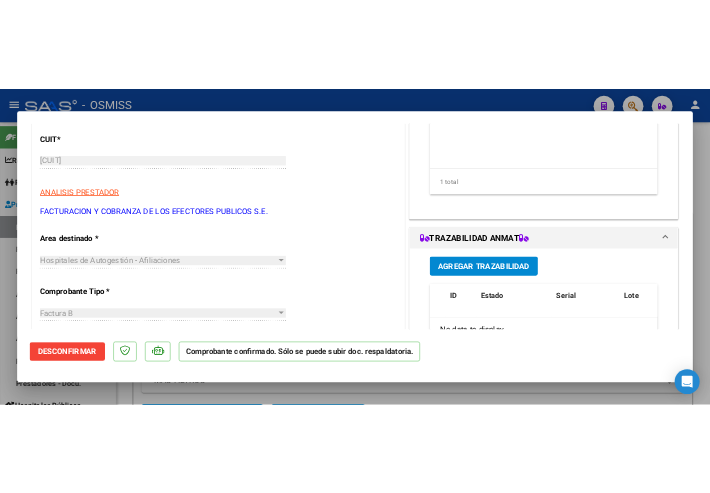 scroll, scrollTop: 0, scrollLeft: 0, axis: both 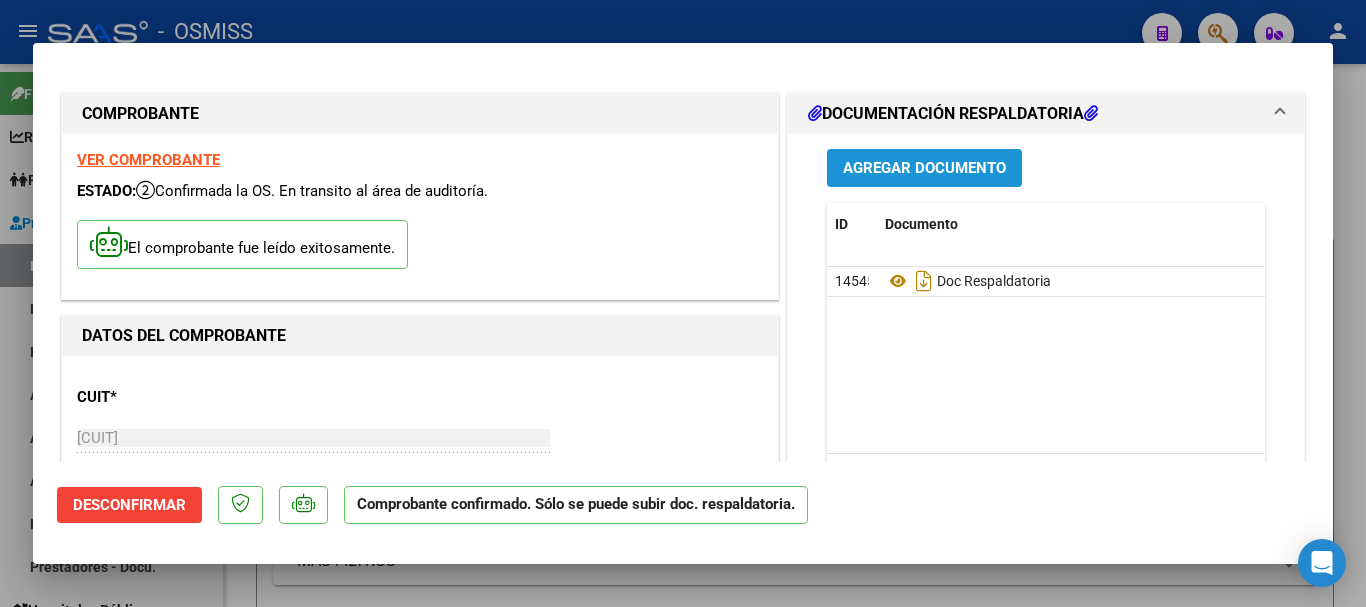 click on "Agregar Documento" at bounding box center [924, 167] 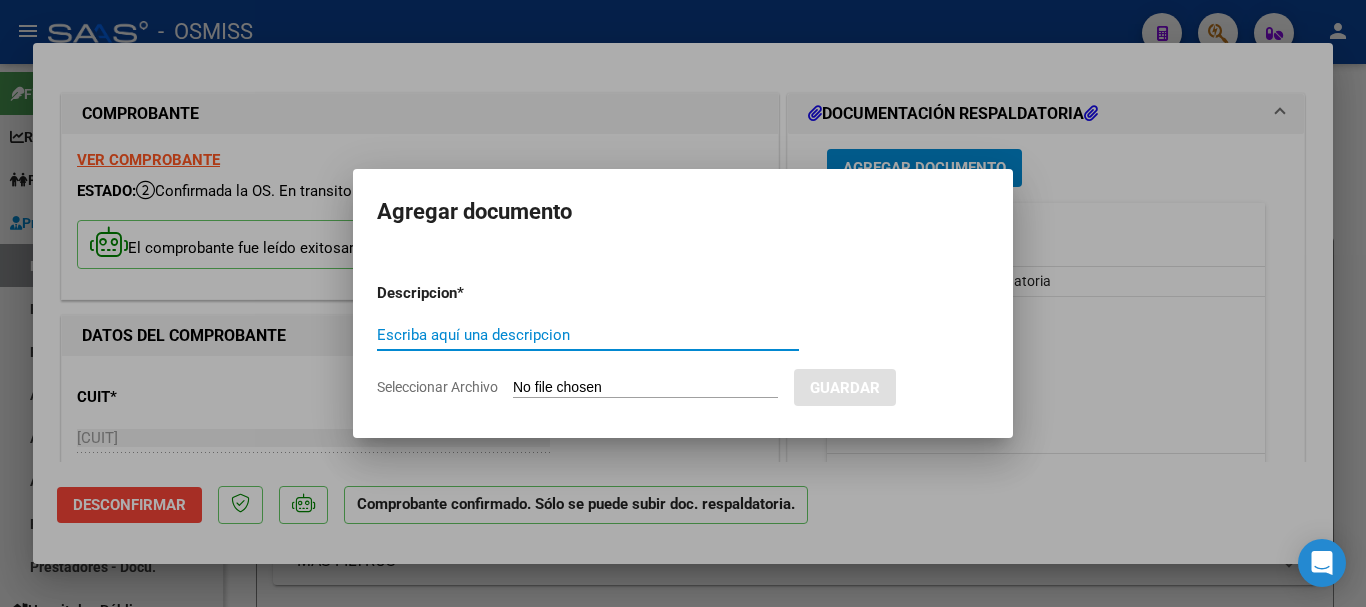 click on "Escriba aquí una descripcion" at bounding box center [588, 335] 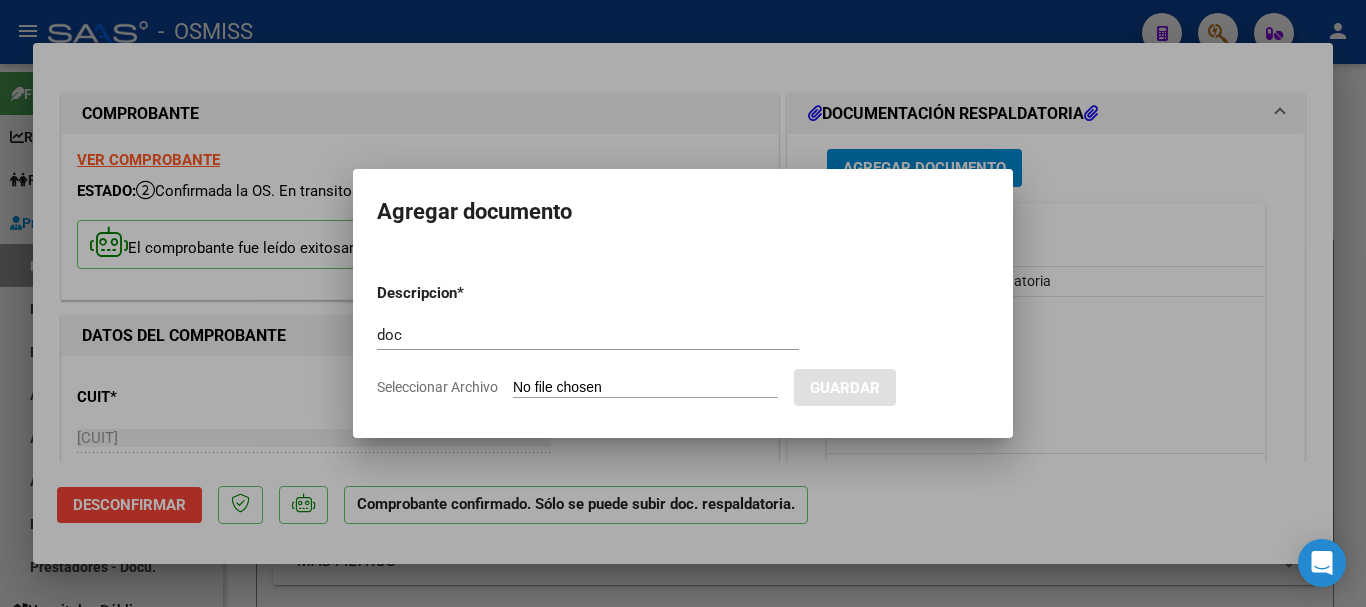 click on "Seleccionar Archivo" at bounding box center [645, 388] 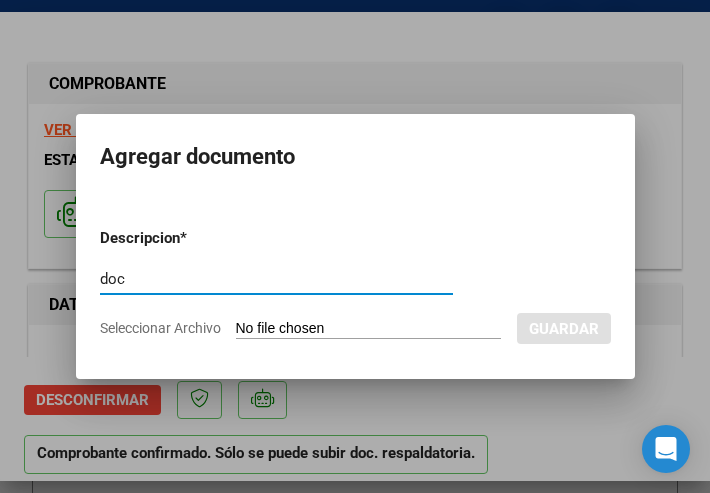 click on "doc" at bounding box center [276, 279] 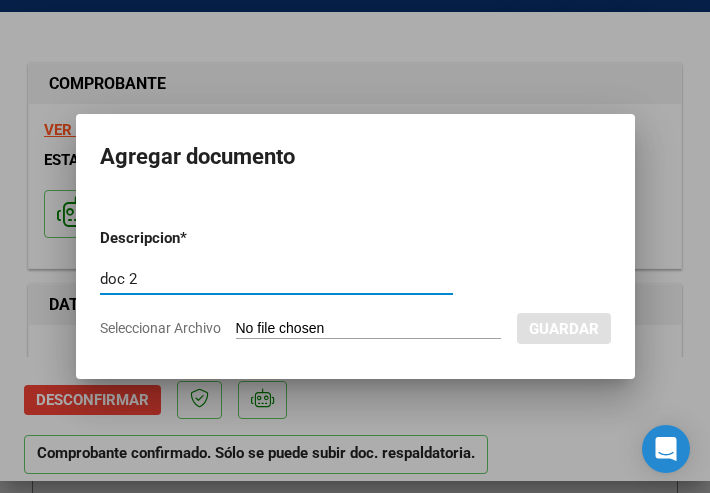 type on "doc 2" 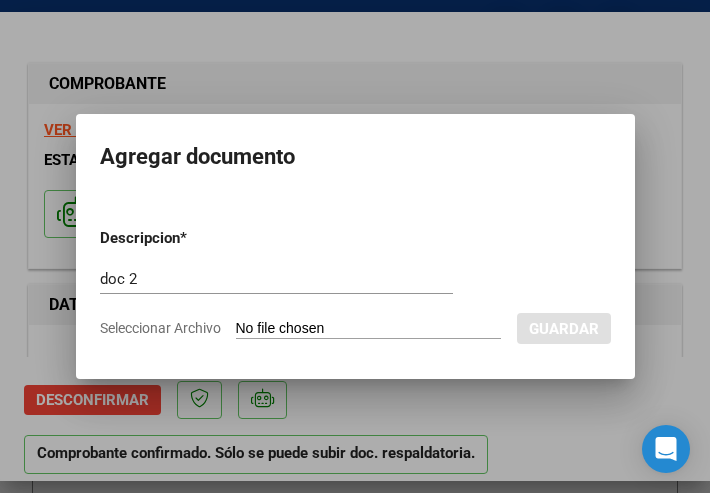 click on "Seleccionar Archivo" at bounding box center (368, 329) 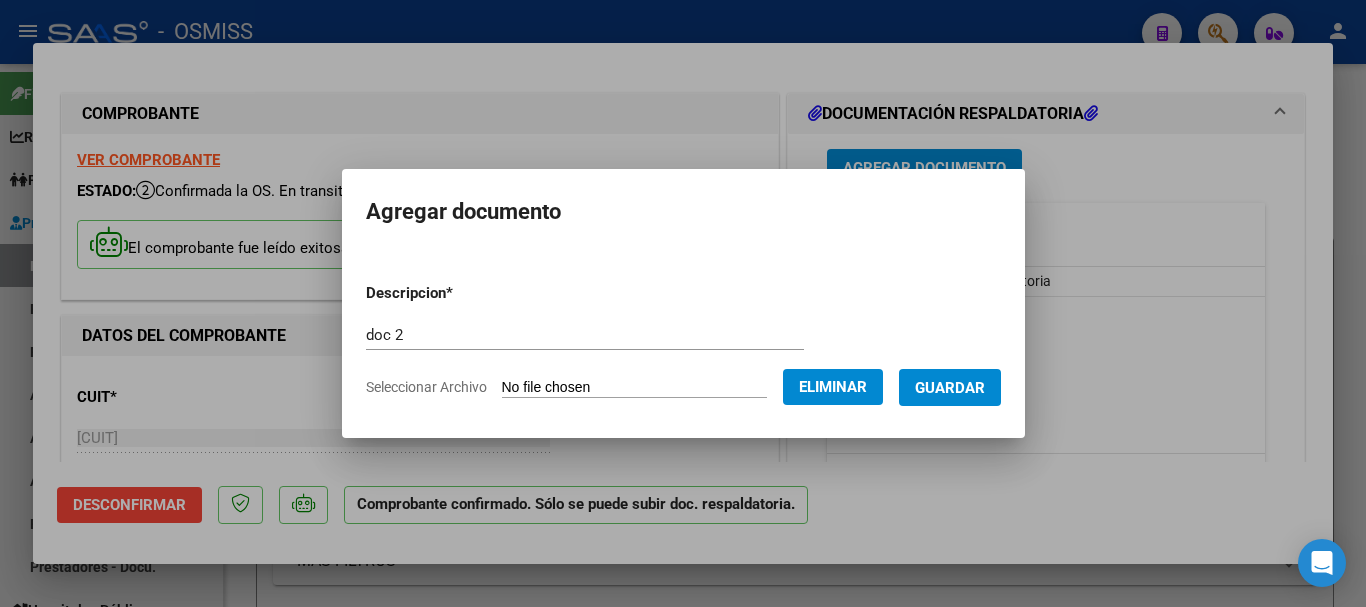 click on "doc 2 Escriba aquí una descripcion" at bounding box center [585, 335] 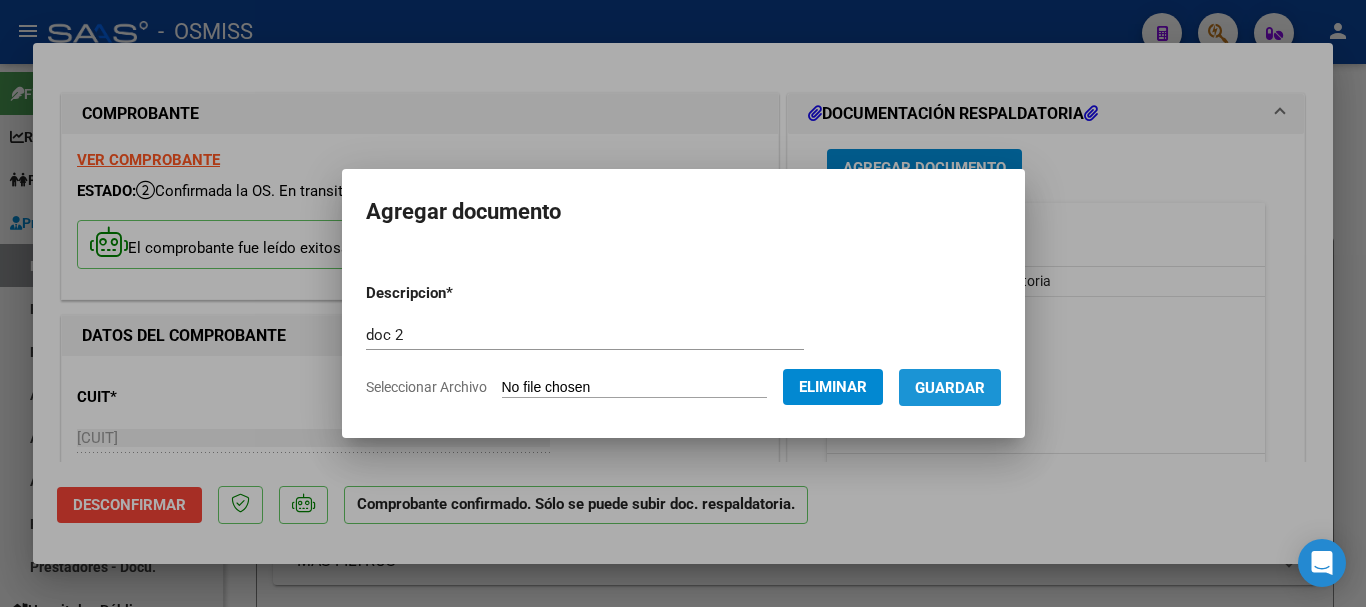 click on "Guardar" at bounding box center [950, 388] 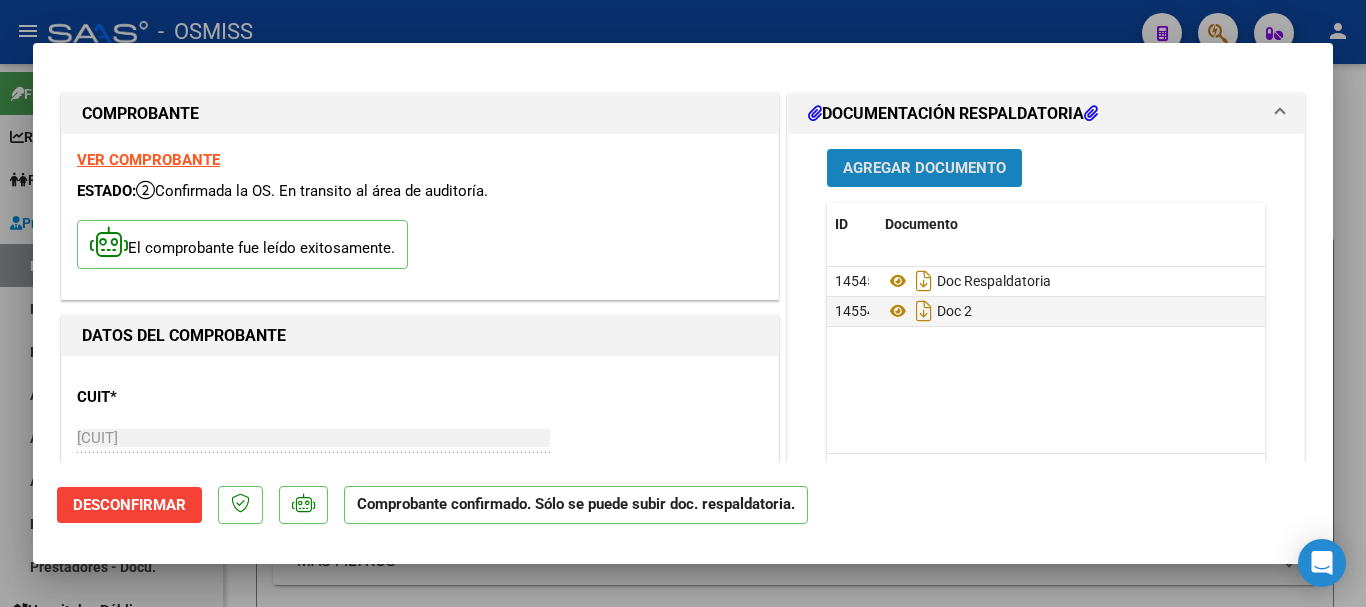 click on "Agregar Documento" at bounding box center (924, 169) 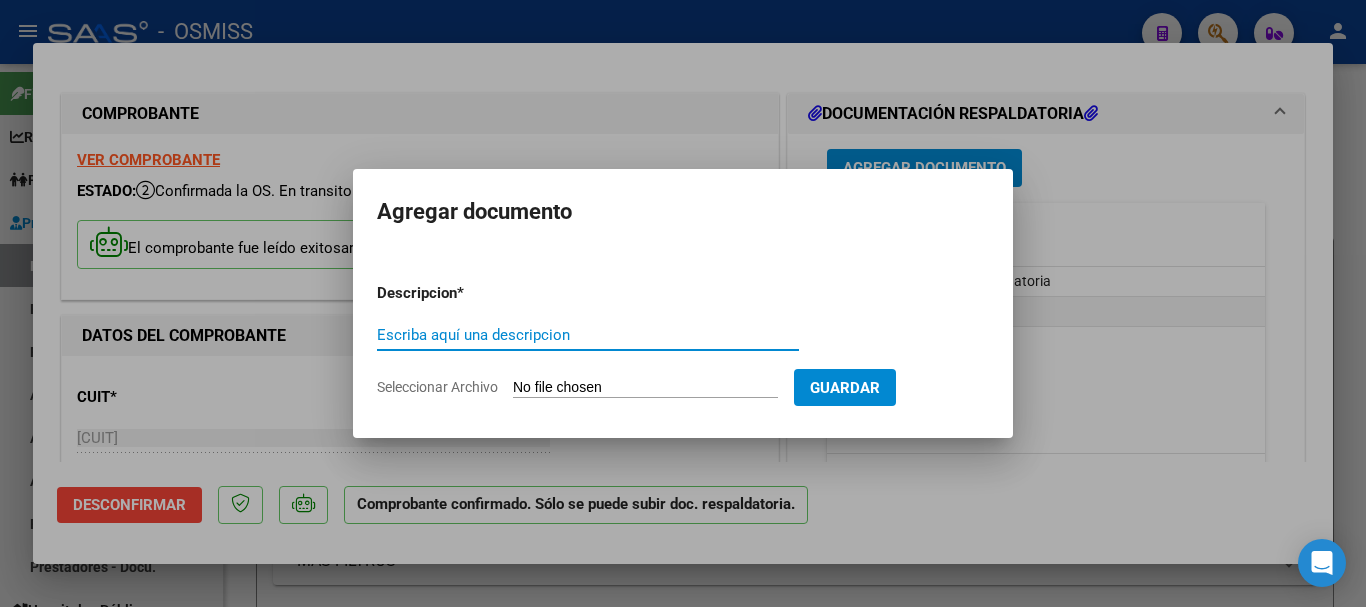 click on "Escriba aquí una descripcion" at bounding box center (588, 335) 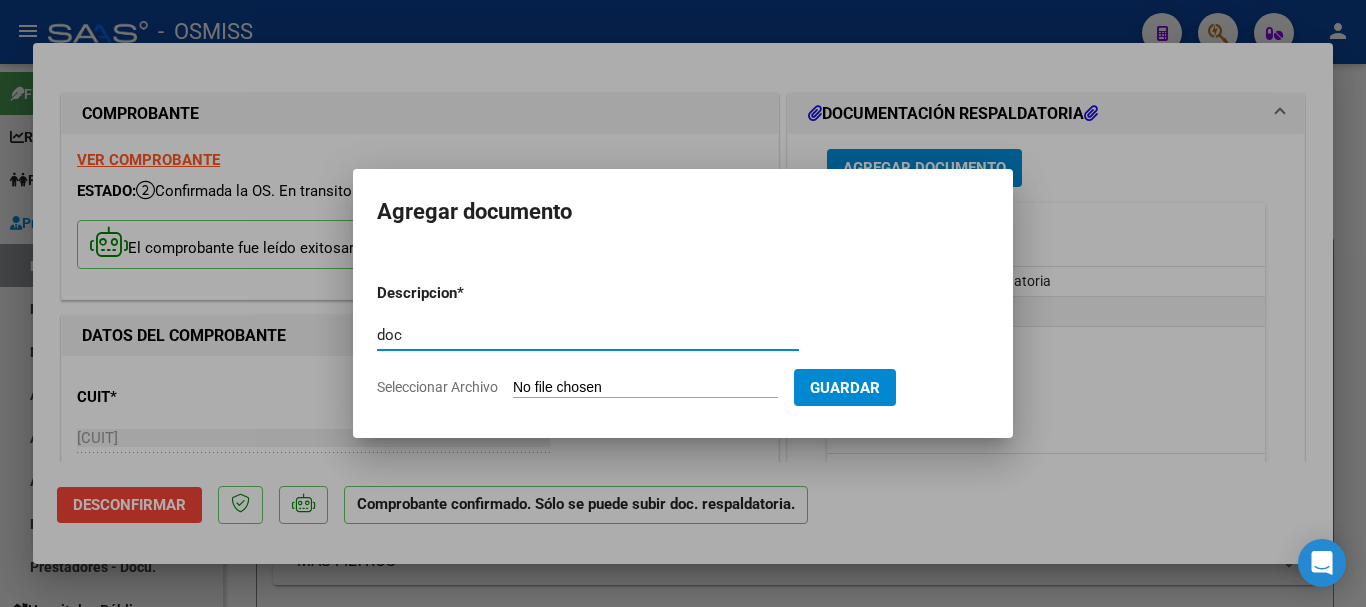 type on "doc" 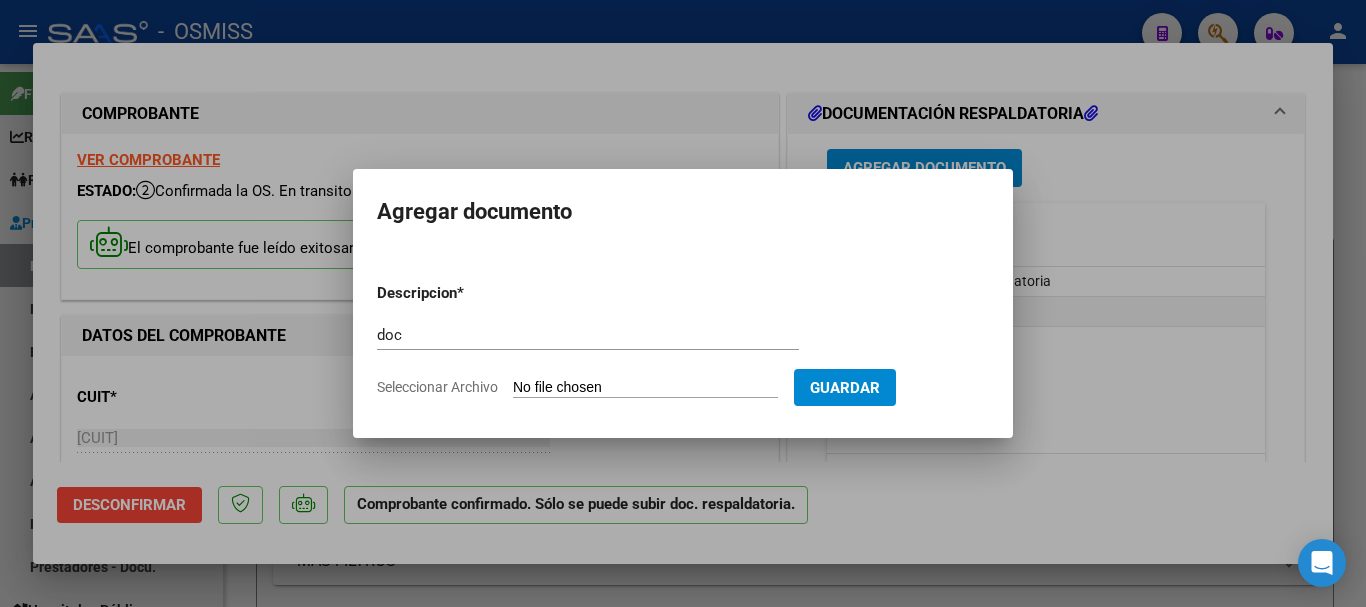 click on "Seleccionar Archivo" at bounding box center (645, 388) 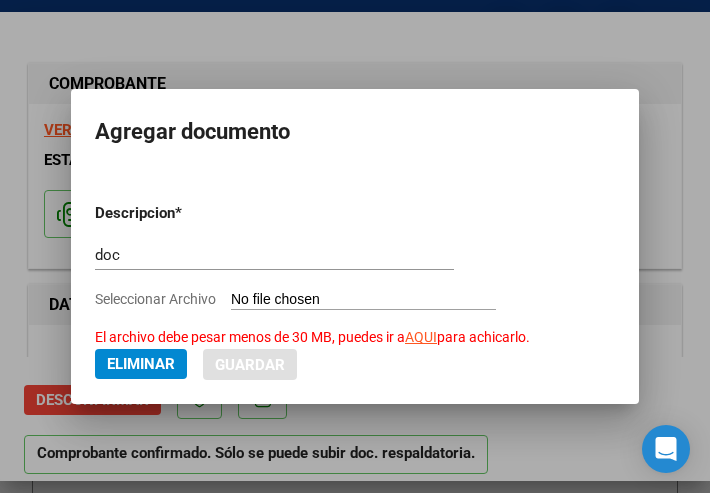 click at bounding box center (355, 246) 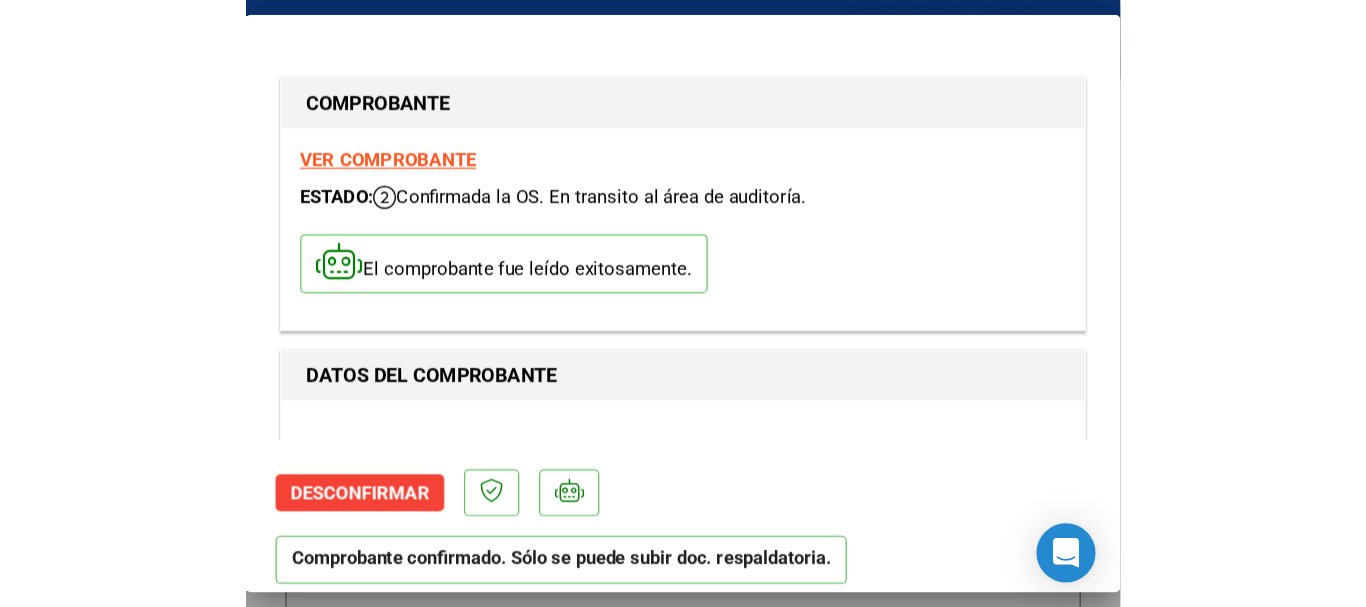 scroll, scrollTop: 1649, scrollLeft: 0, axis: vertical 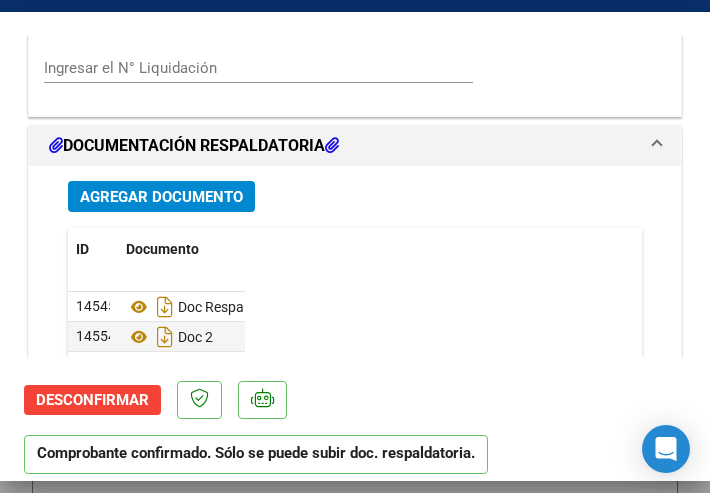 click on "Agregar Documento" at bounding box center [161, 197] 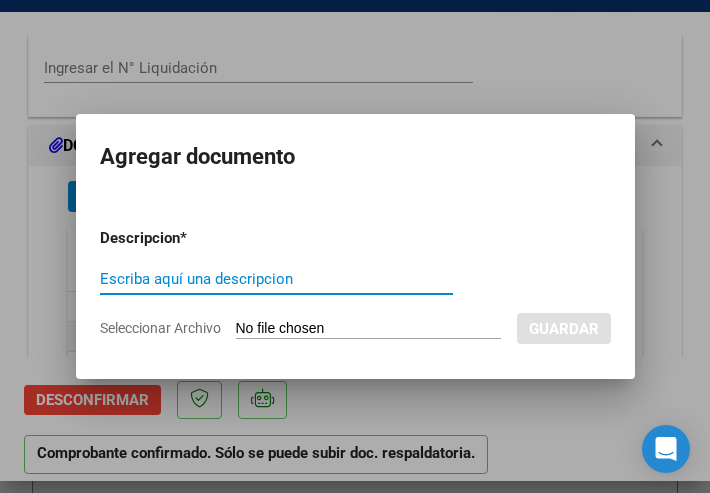 click on "Escriba aquí una descripcion" at bounding box center [276, 279] 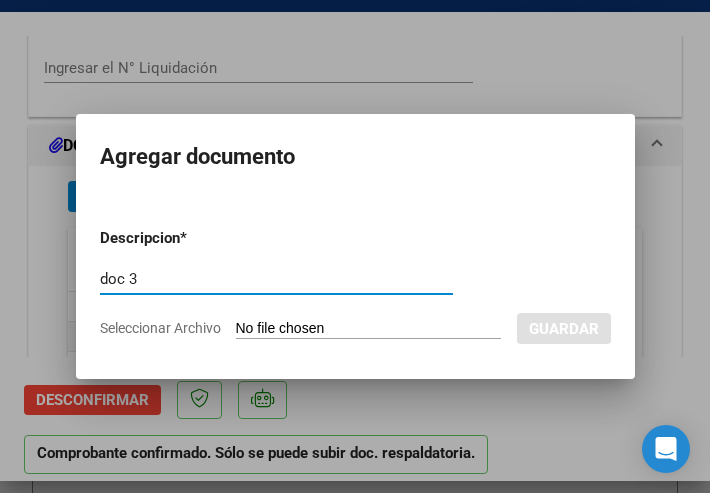type on "doc 3" 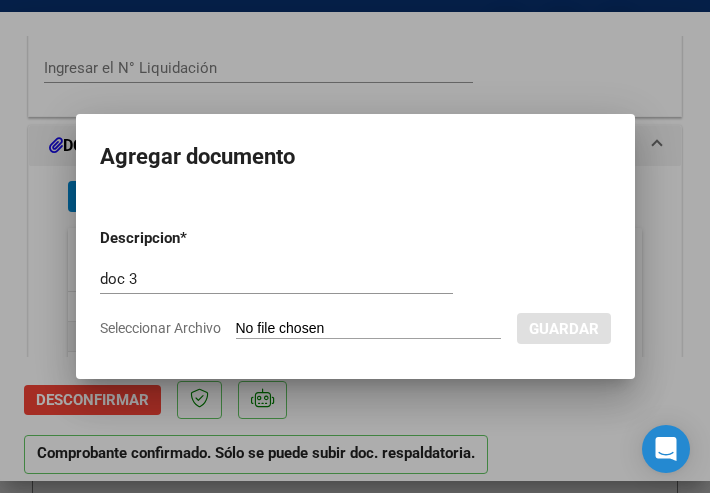type on "C:\fakepath\21_pdfsam_6_pdfsam_51_pdfsam_FACB2_1_83890.pdf" 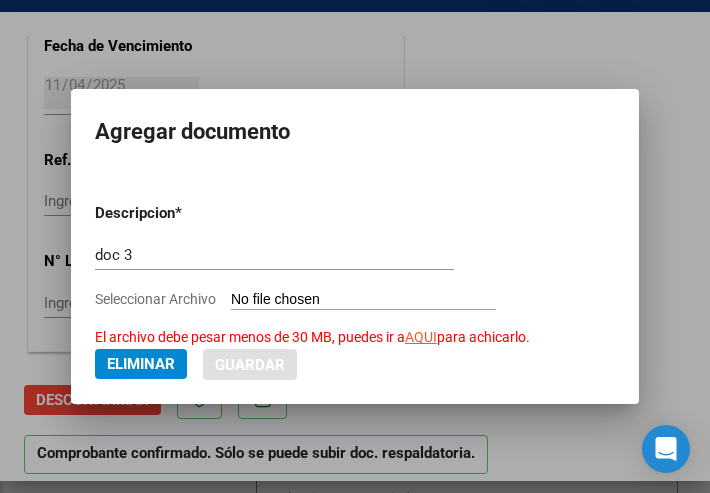 scroll, scrollTop: 1317, scrollLeft: 0, axis: vertical 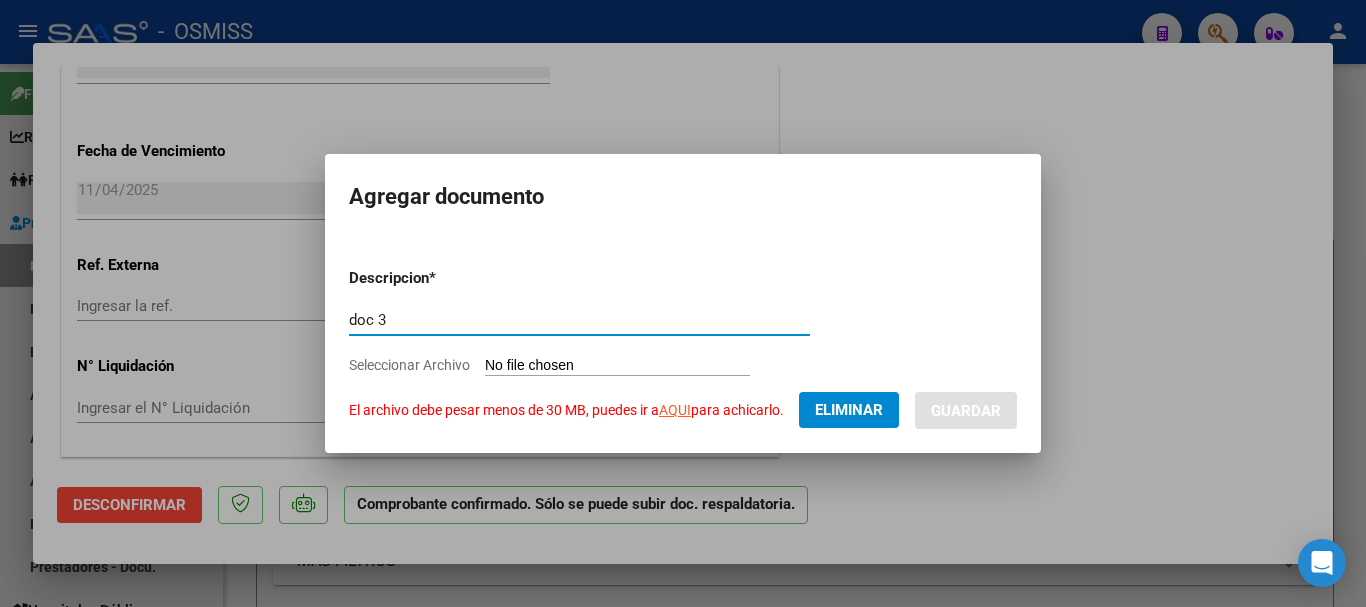 click on "doc 3" at bounding box center [579, 320] 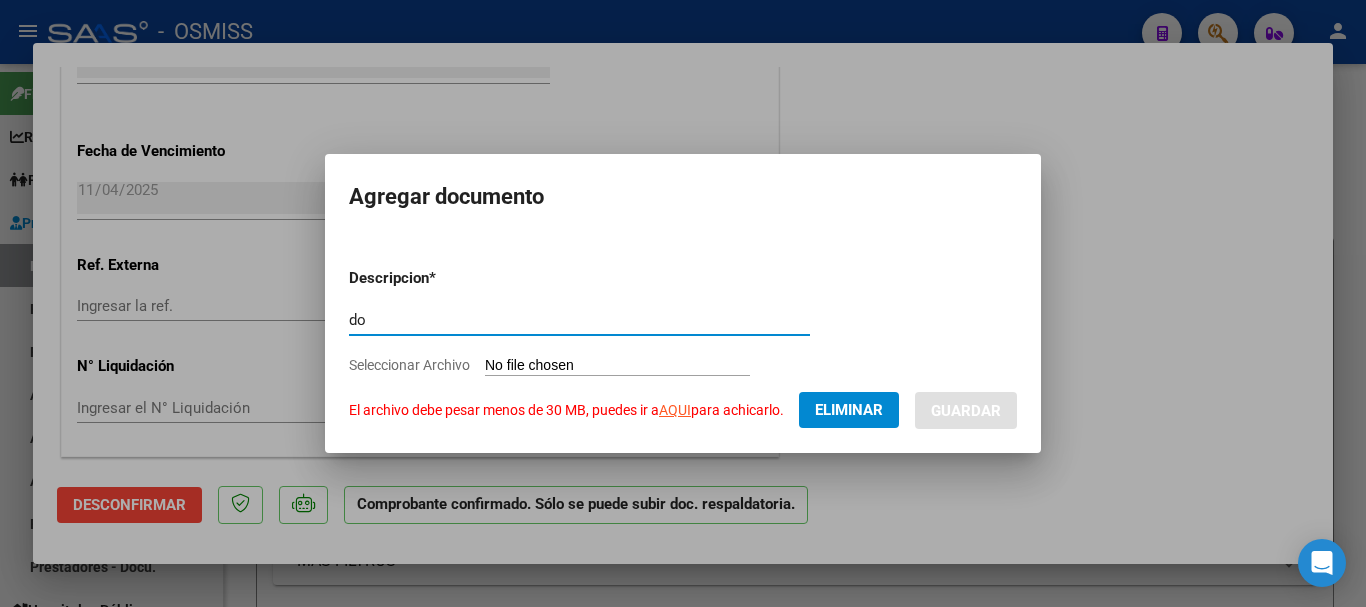 type on "d" 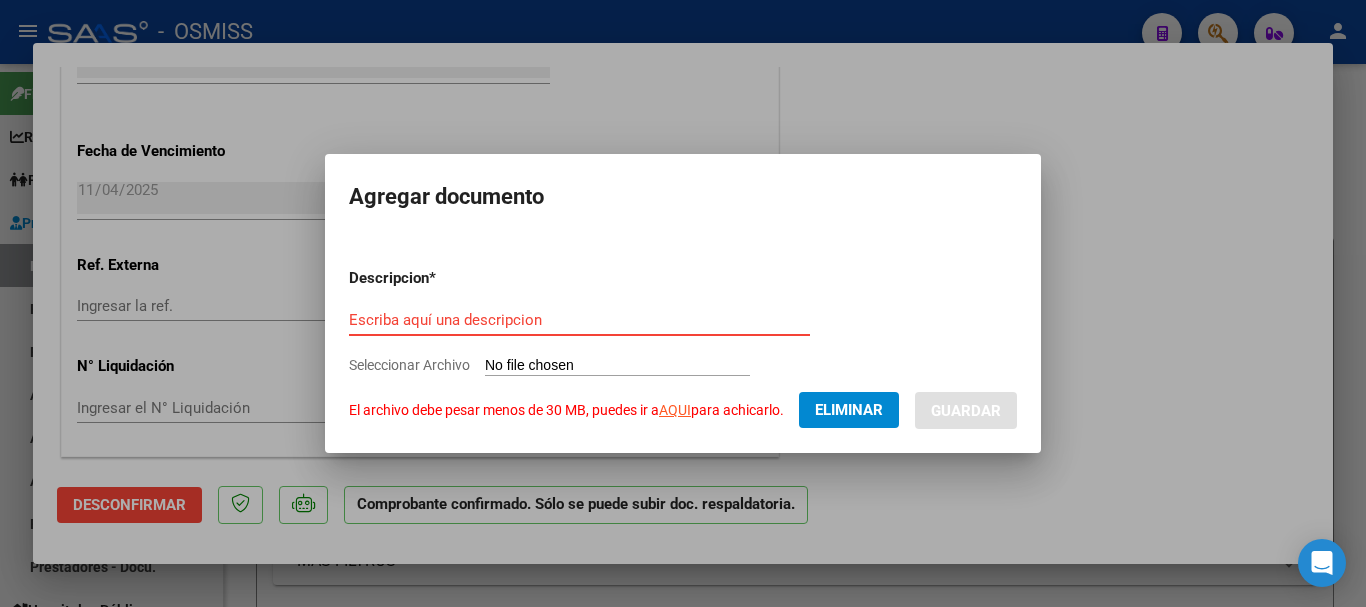 type 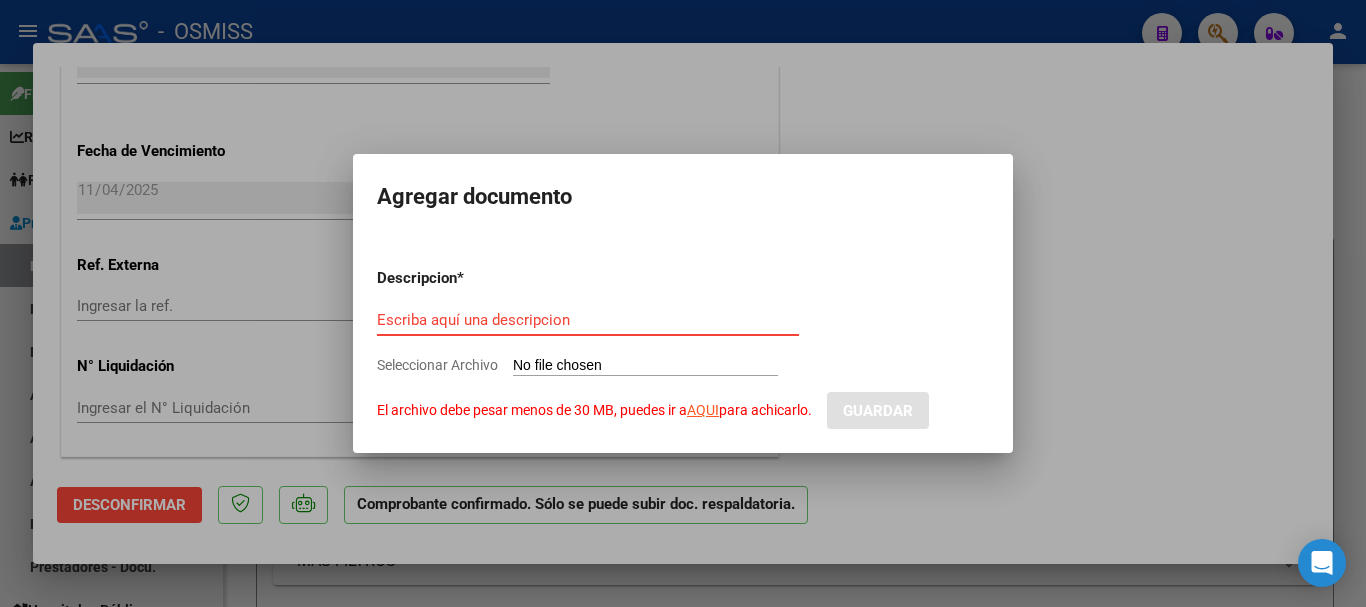 click on "Escriba aquí una descripcion" at bounding box center (588, 320) 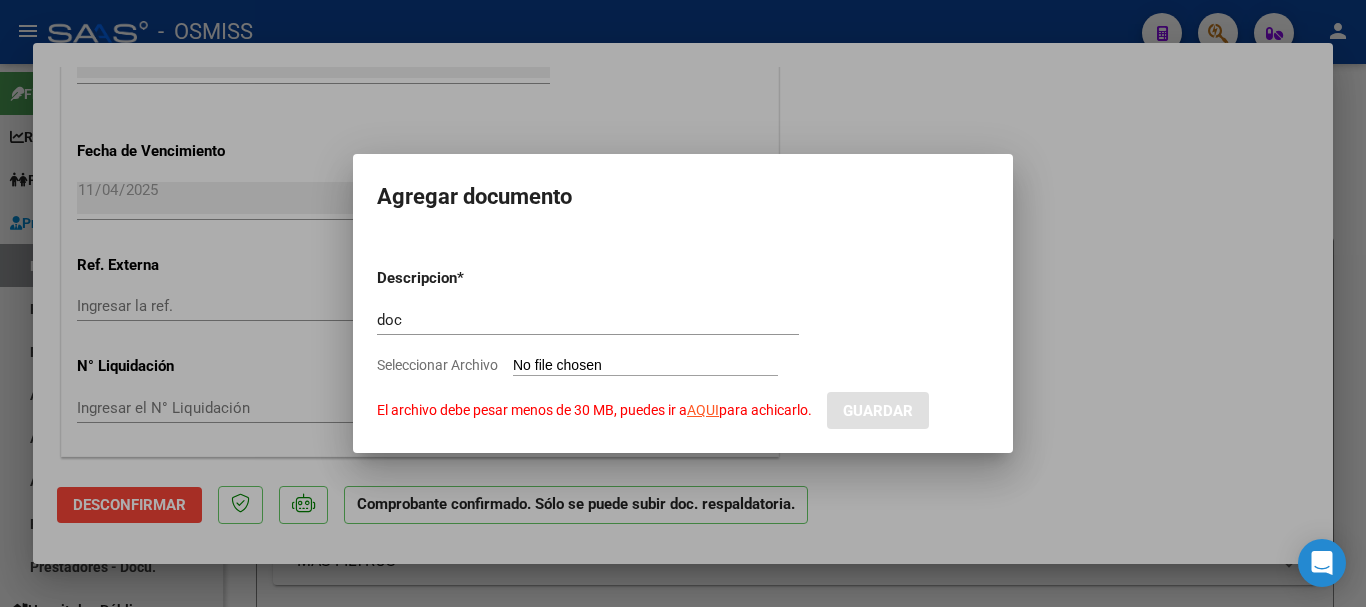 click on "doc Escriba aquí una descripcion" at bounding box center [588, 320] 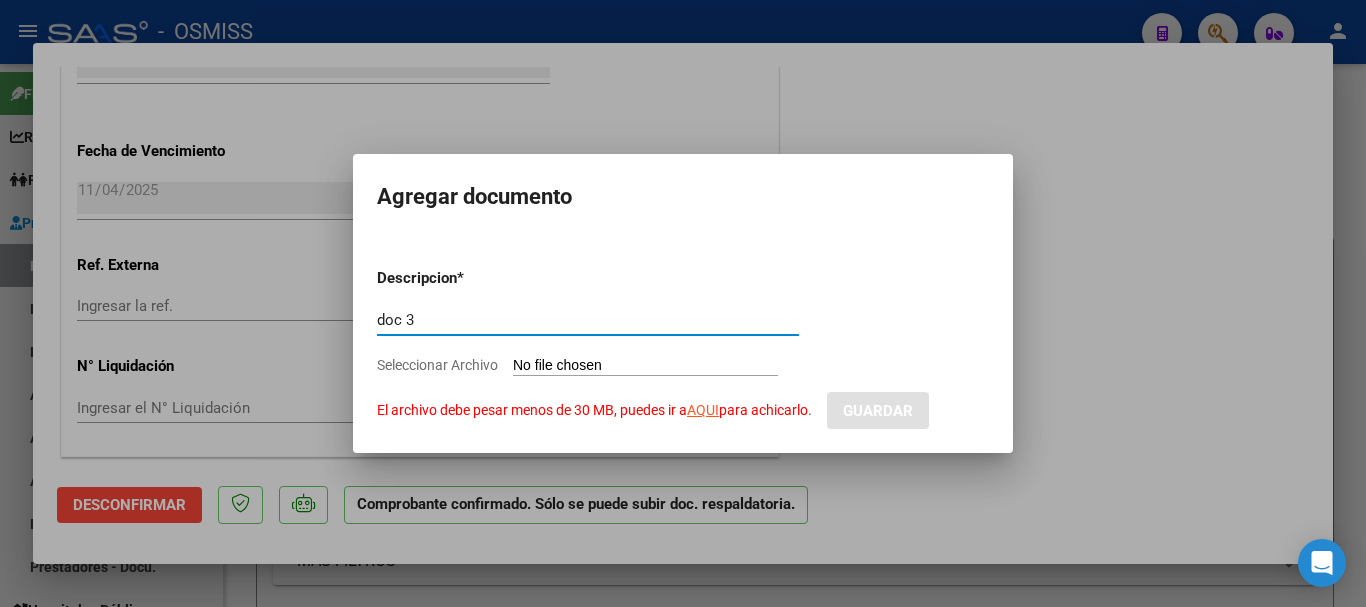 type on "doc 3" 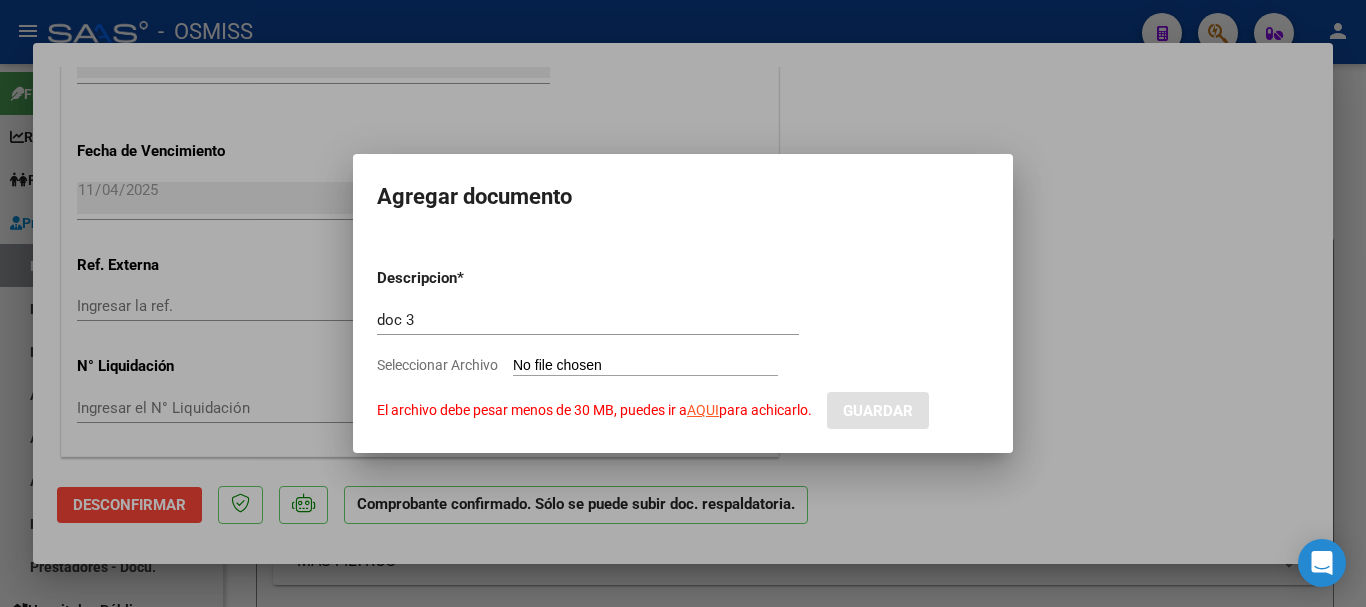 type on "C:\fakepath\1_pdfsam_6_pdfsam_51_pdfsam_FACB2_1_83890.pdf" 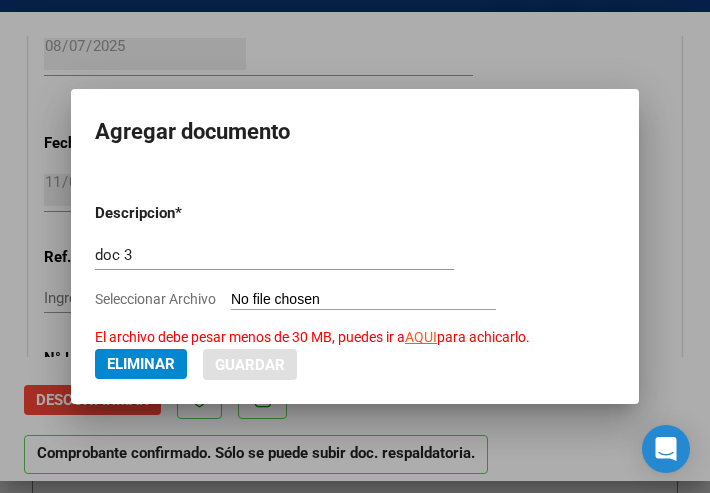 click on "doc 3" at bounding box center (274, 255) 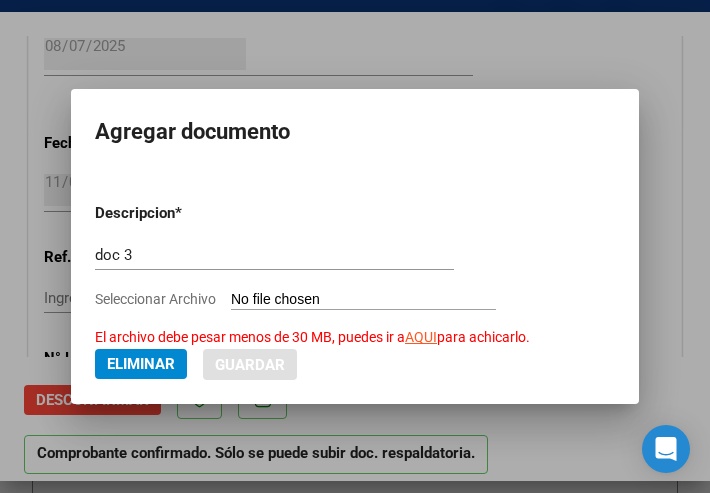 click at bounding box center [355, 246] 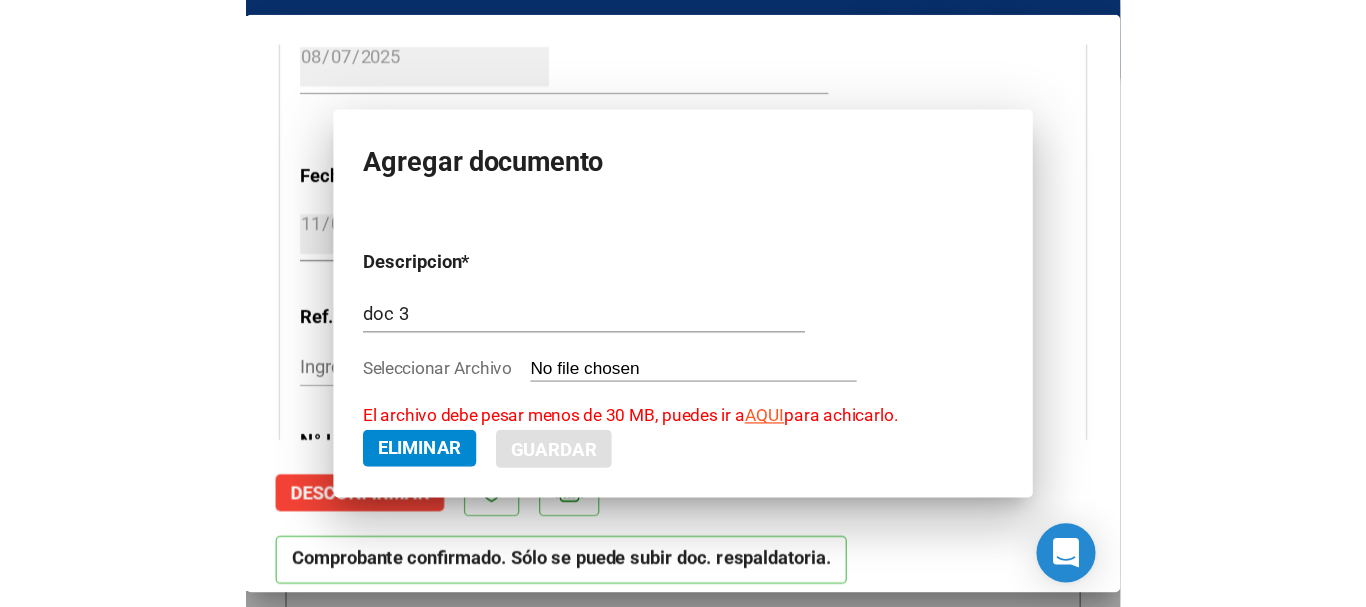 scroll, scrollTop: 1649, scrollLeft: 0, axis: vertical 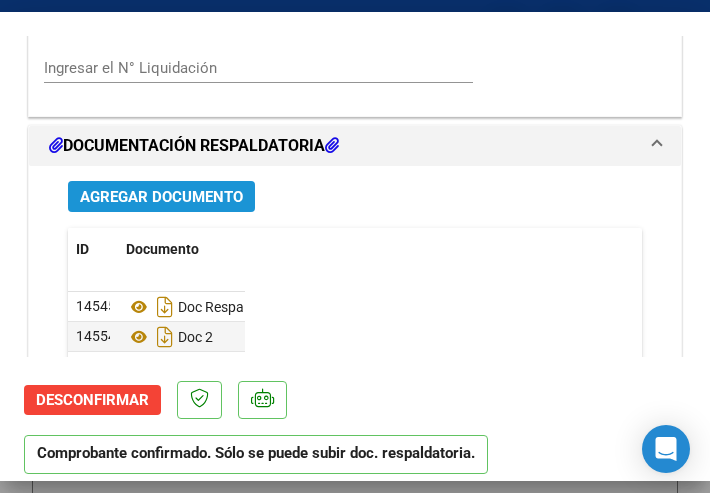 click on "Agregar Documento" at bounding box center [161, 197] 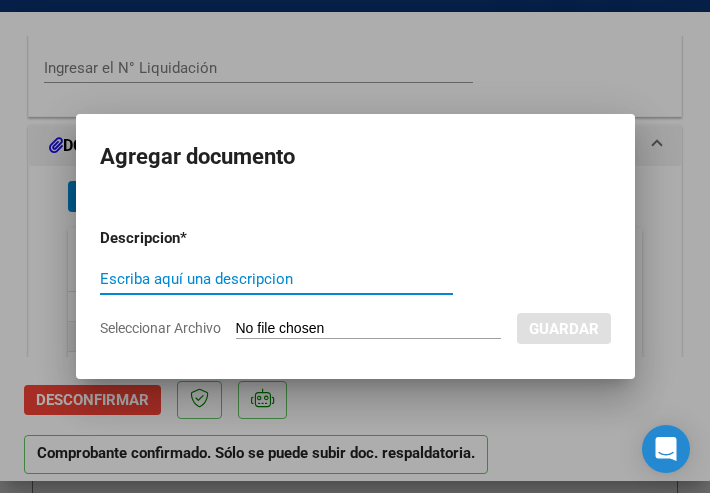 click on "Escriba aquí una descripcion" at bounding box center [276, 279] 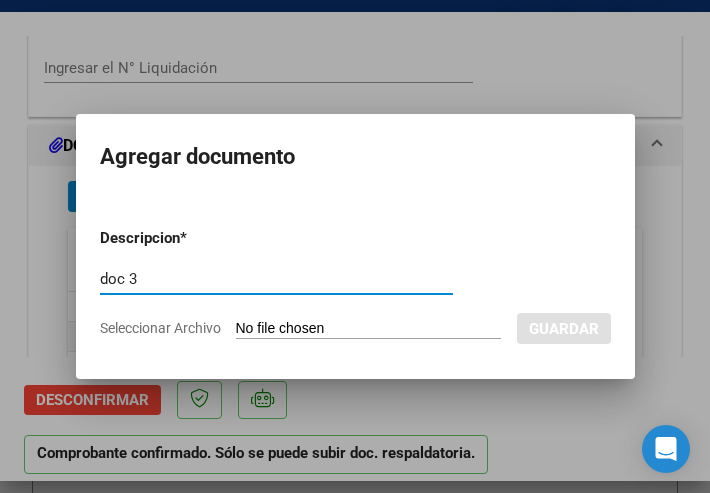 type on "doc 3" 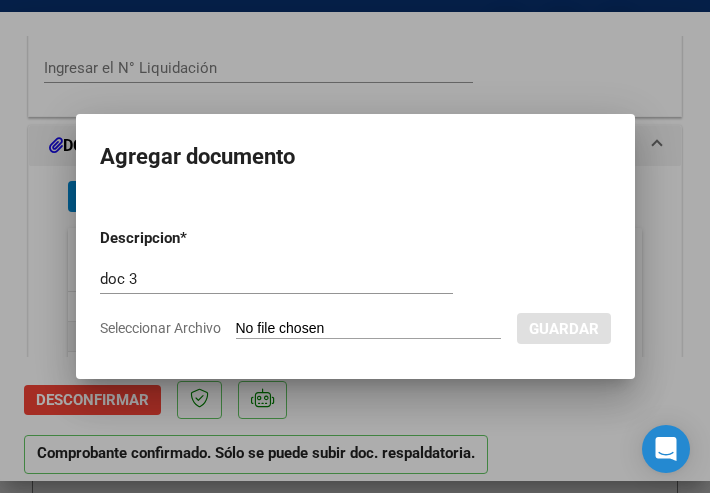 click on "Seleccionar Archivo" at bounding box center (368, 329) 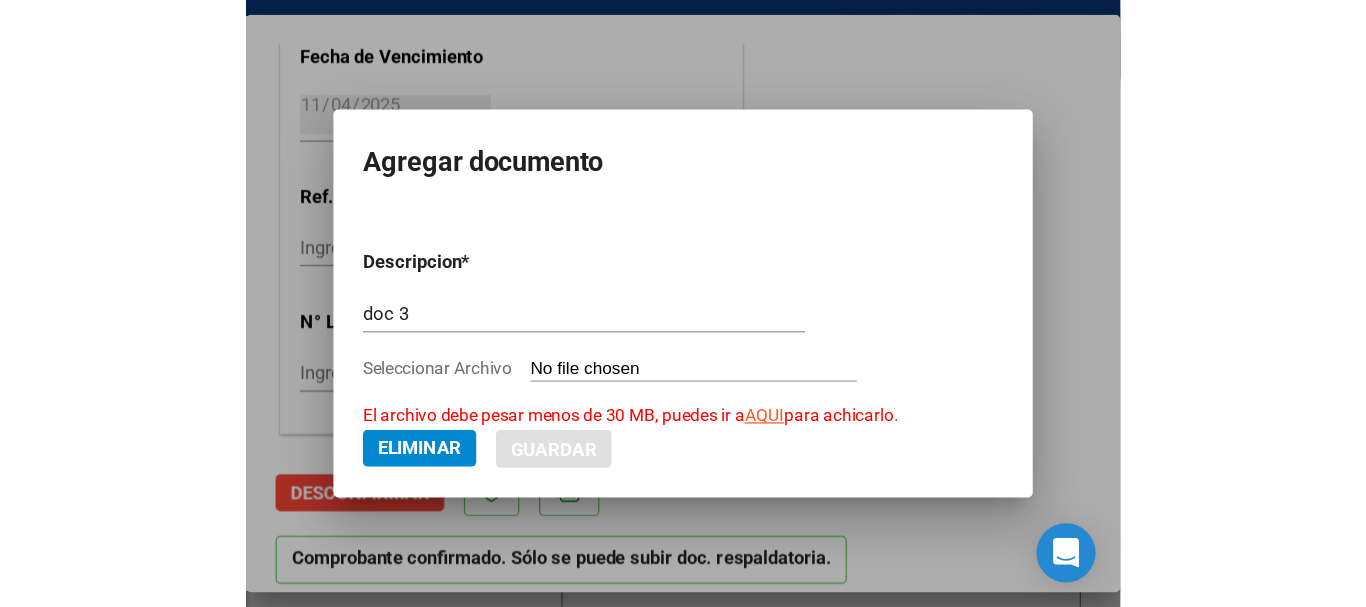scroll, scrollTop: 1317, scrollLeft: 0, axis: vertical 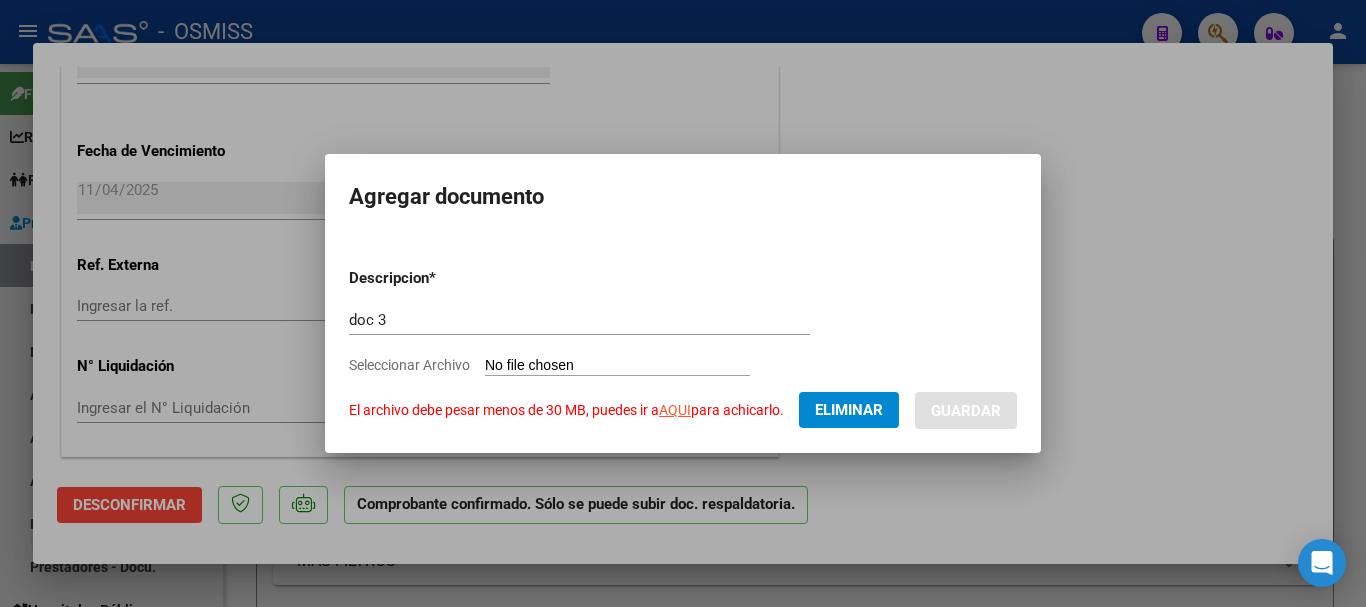 click on "doc 3" at bounding box center [579, 320] 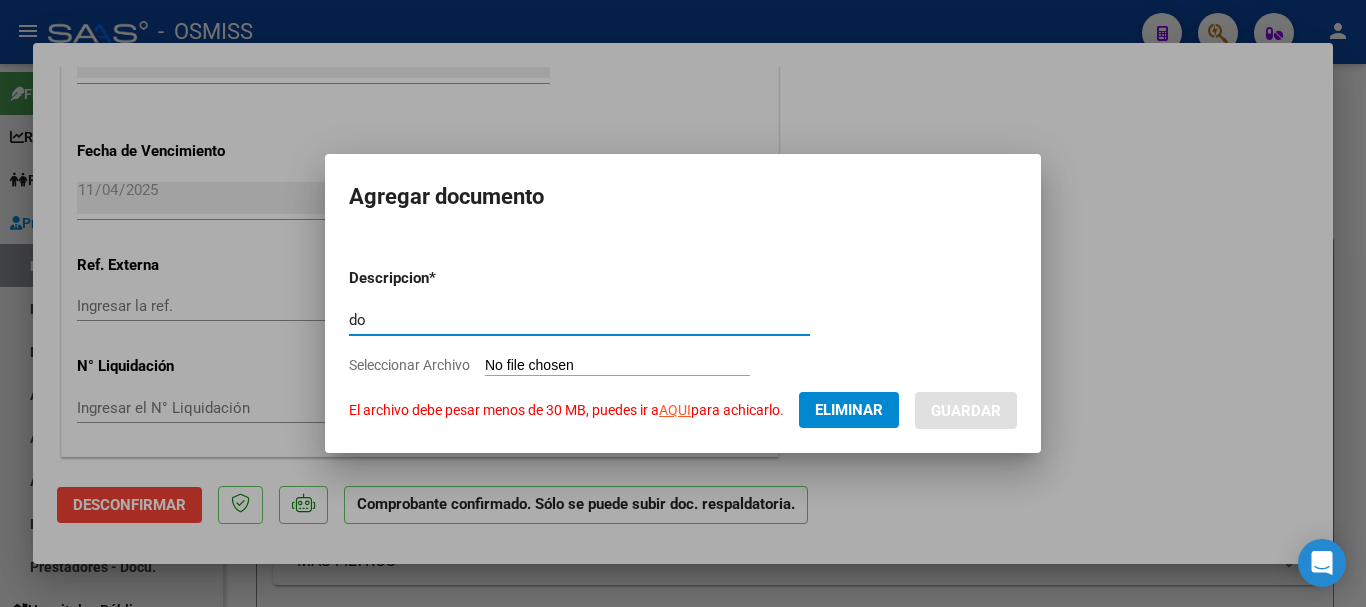 type on "d" 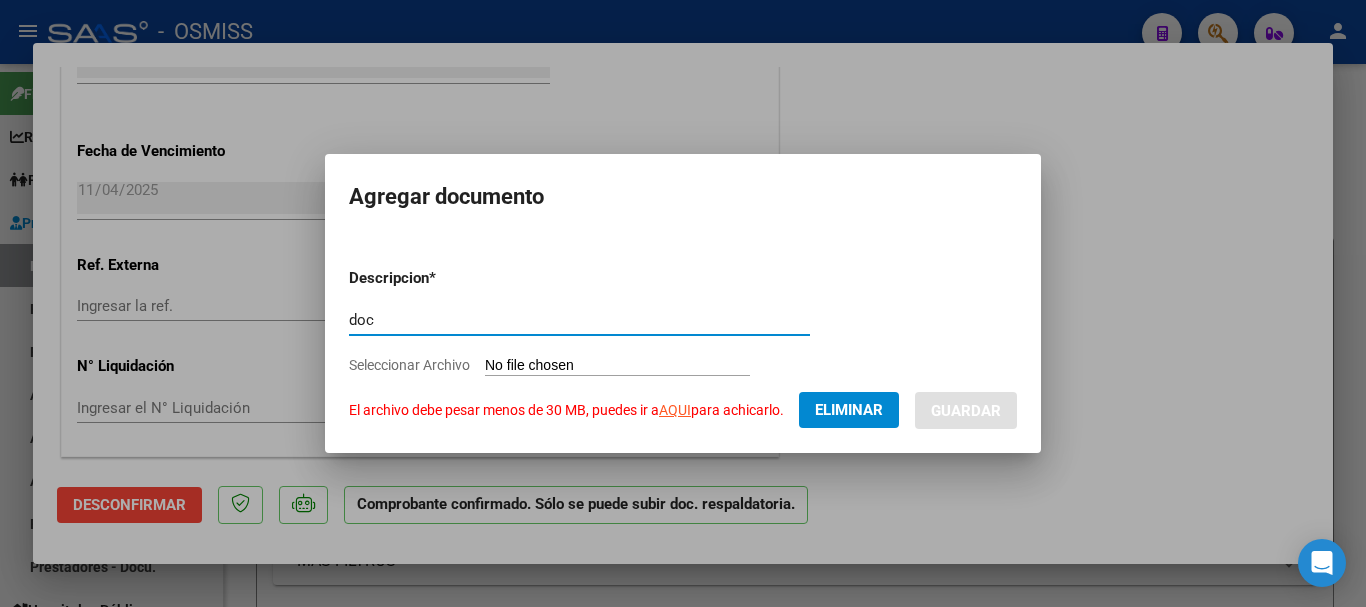 type on "doc 3" 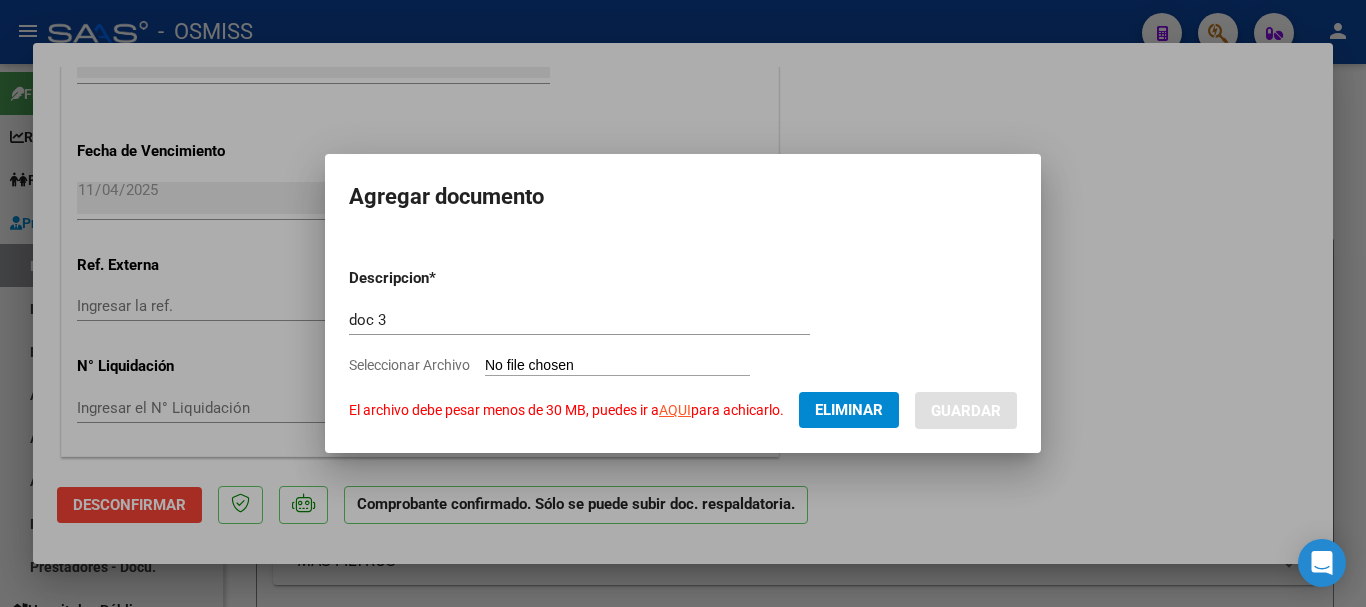 click on "Eliminar" 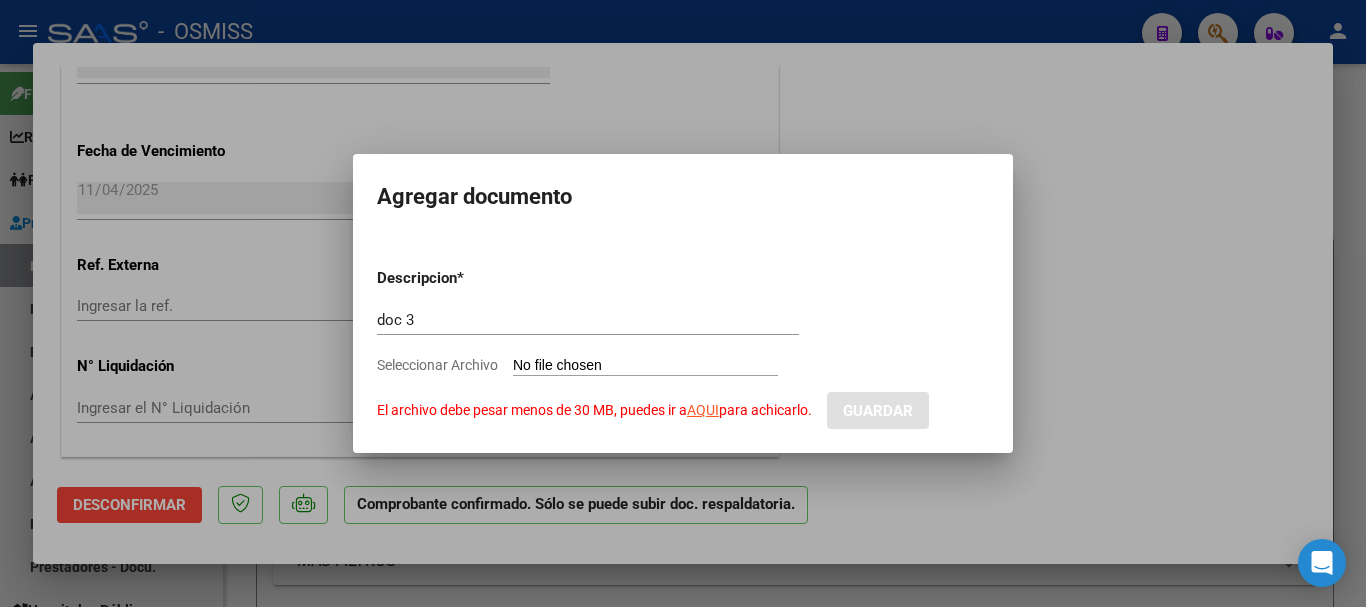 click on "Seleccionar Archivo  El archivo debe pesar menos de 30 MB, puedes ir a  AQUI  para achicarlo." at bounding box center (645, 366) 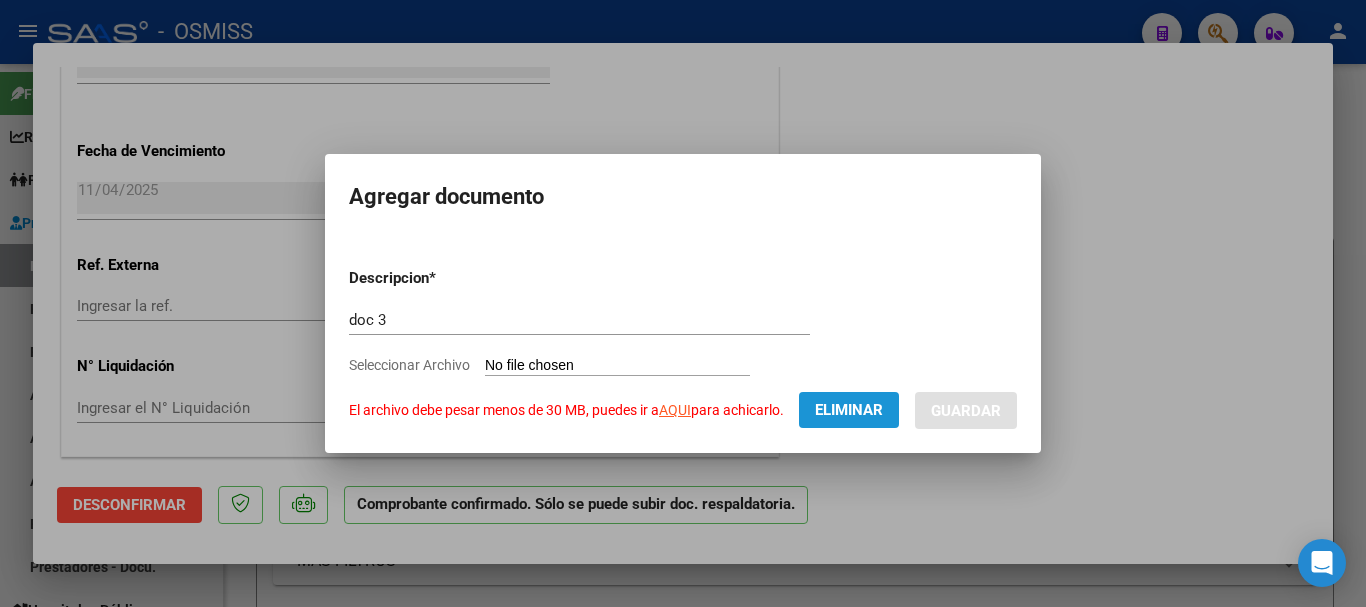 click on "Eliminar" 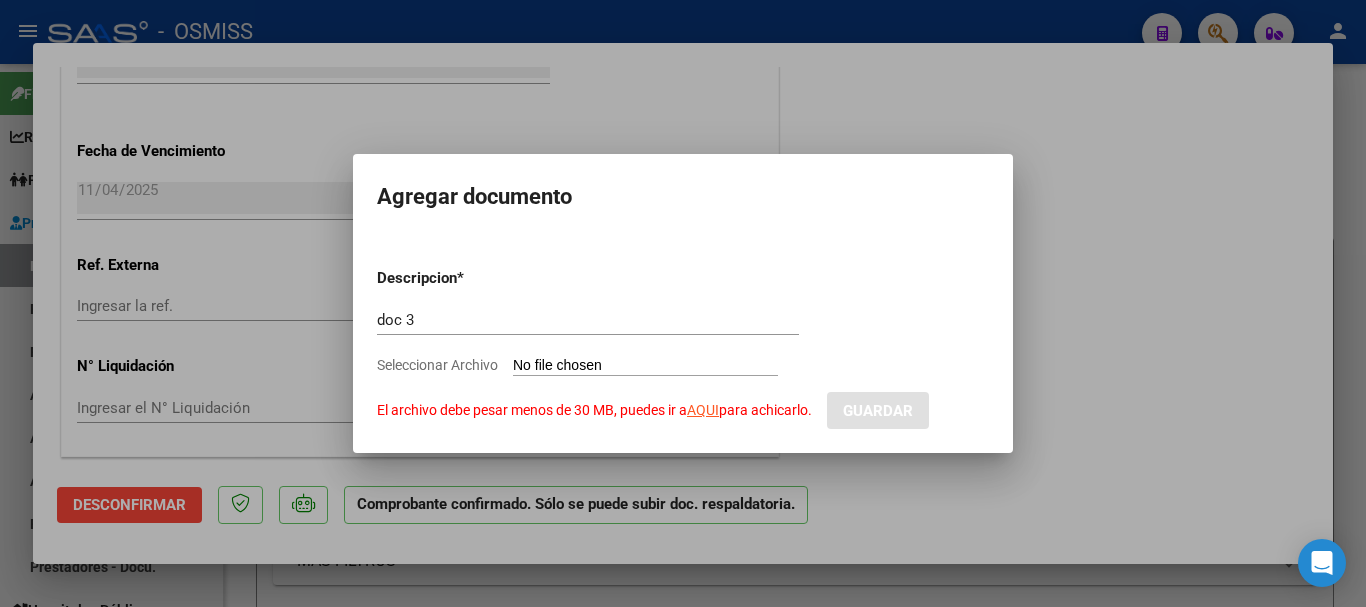 click on "Seleccionar Archivo  El archivo debe pesar menos de 30 MB, puedes ir a  AQUI  para achicarlo." at bounding box center [645, 366] 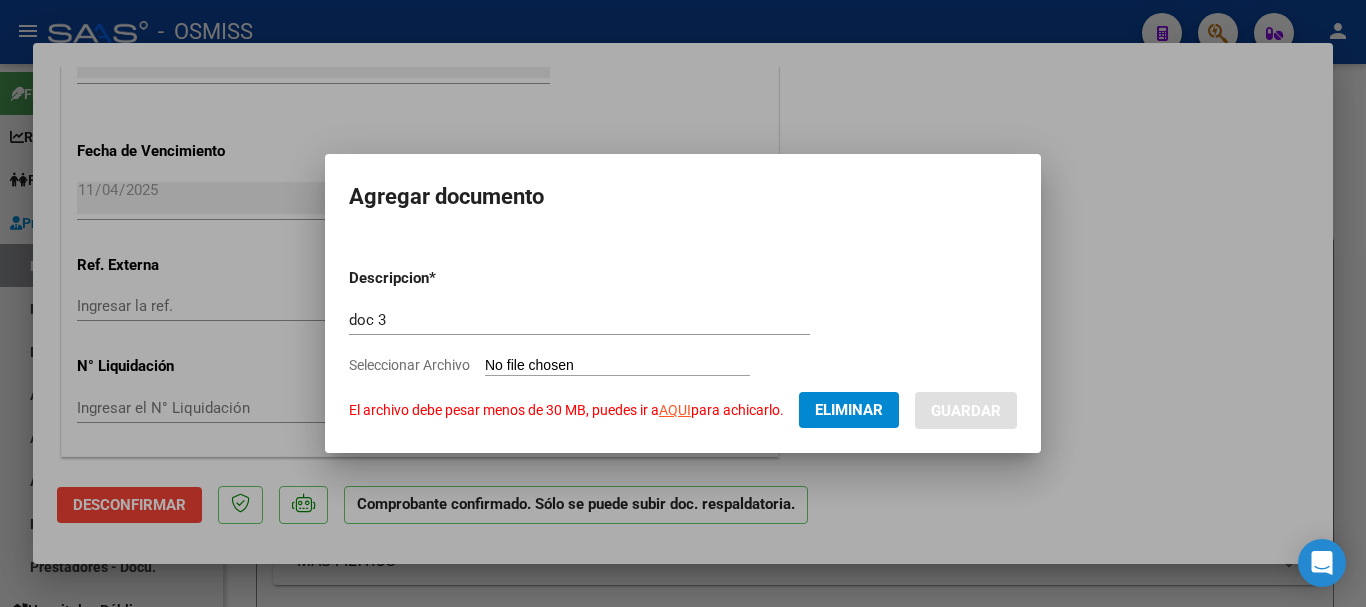 click at bounding box center (683, 303) 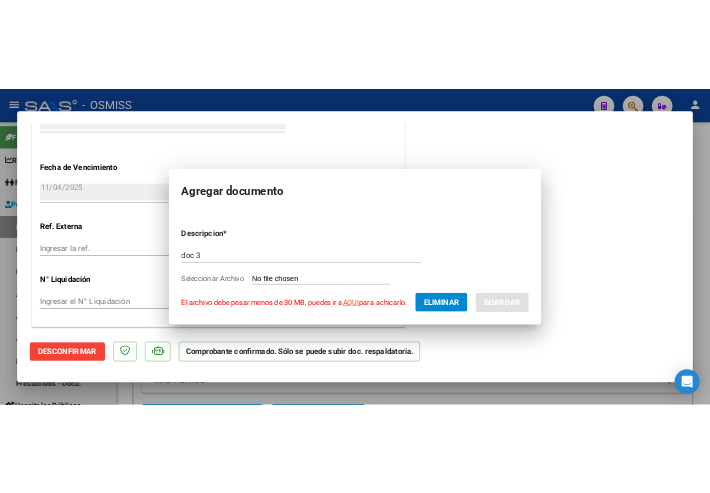 scroll, scrollTop: 0, scrollLeft: 0, axis: both 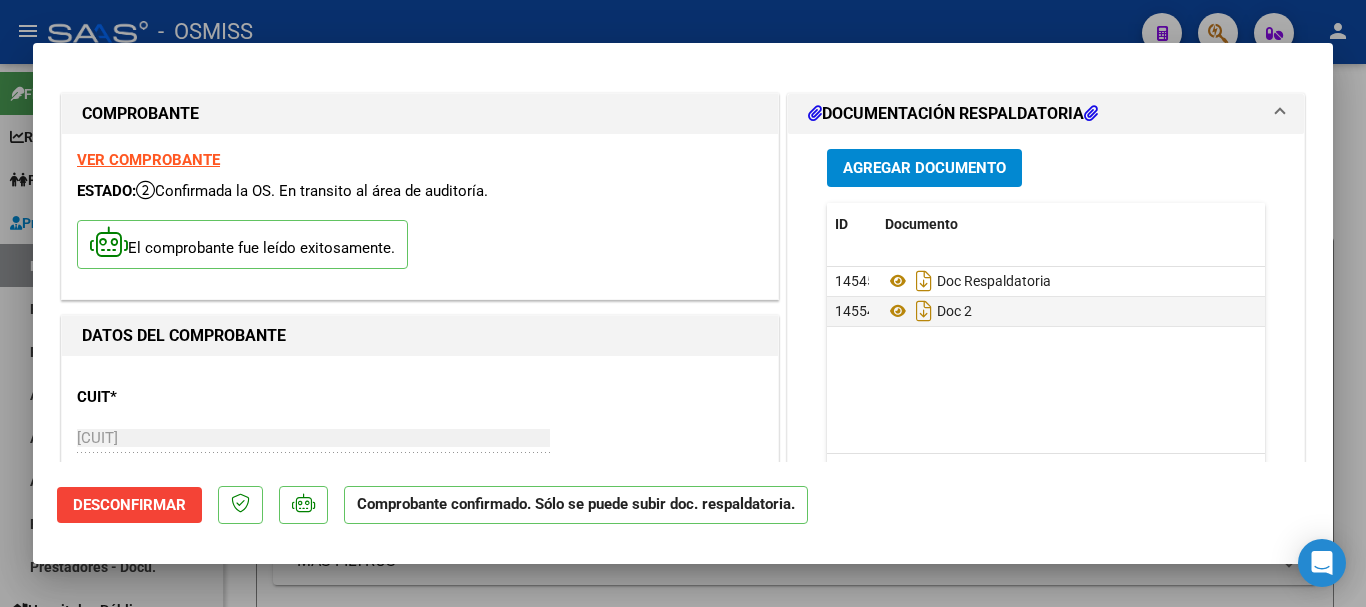 click on "Agregar Documento" at bounding box center [924, 169] 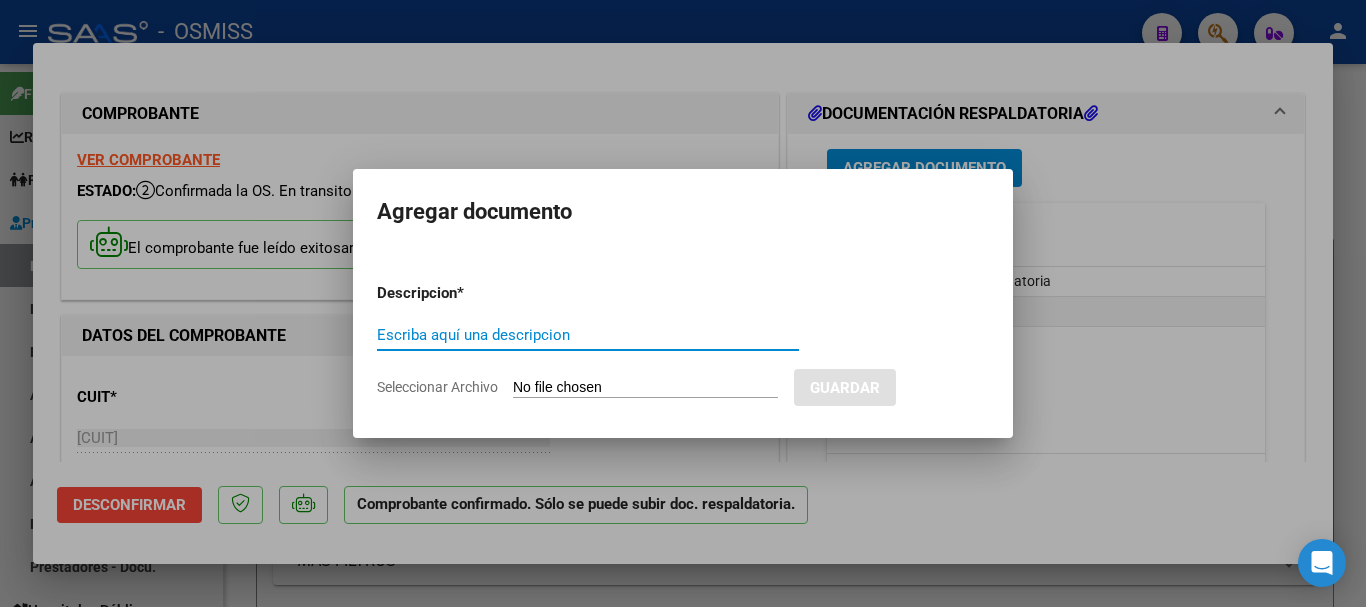 click on "Escriba aquí una descripcion" at bounding box center [588, 335] 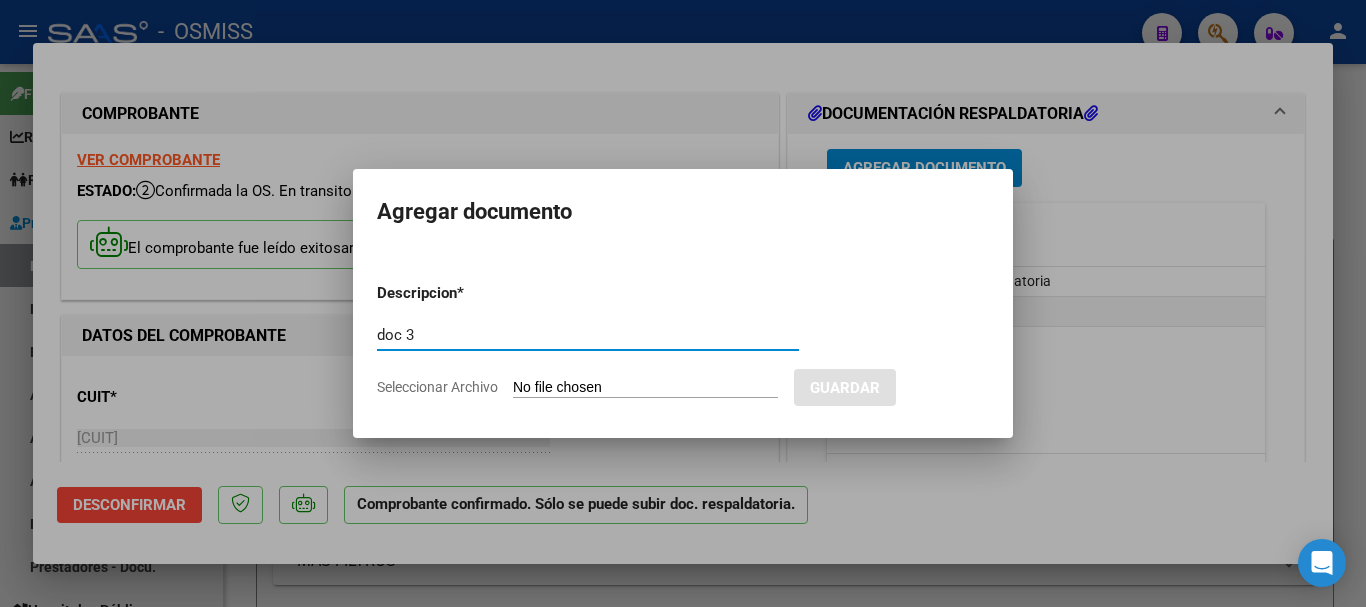 type on "doc 3" 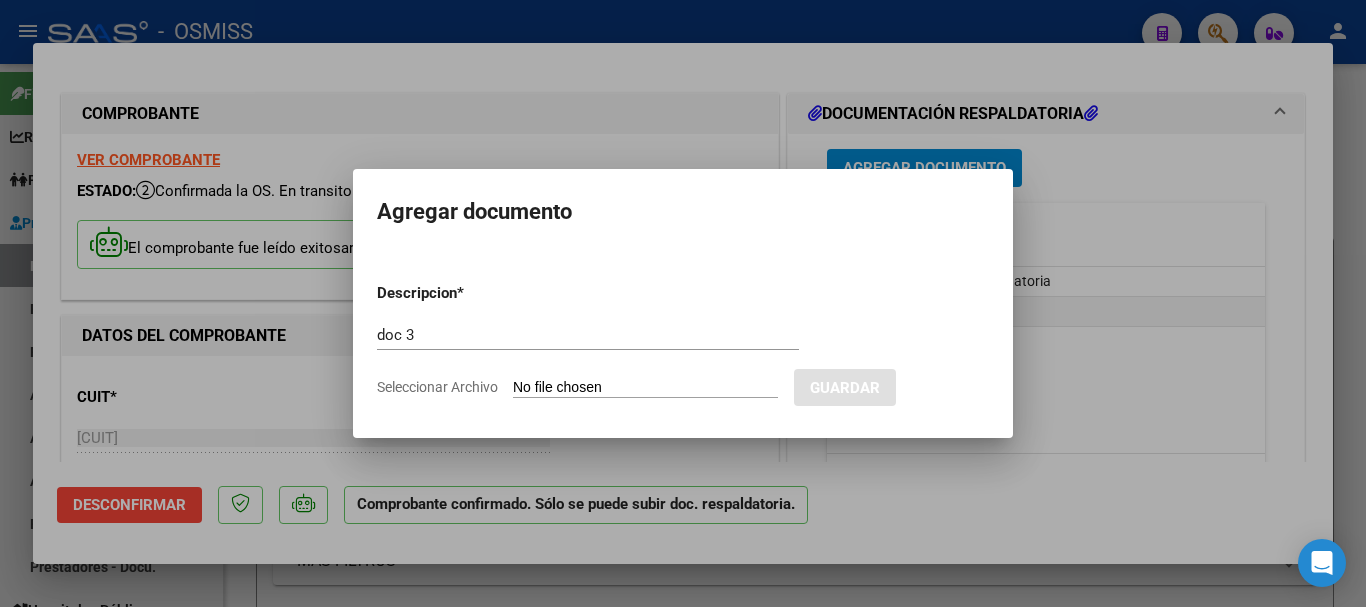 click on "Seleccionar Archivo" at bounding box center [645, 388] 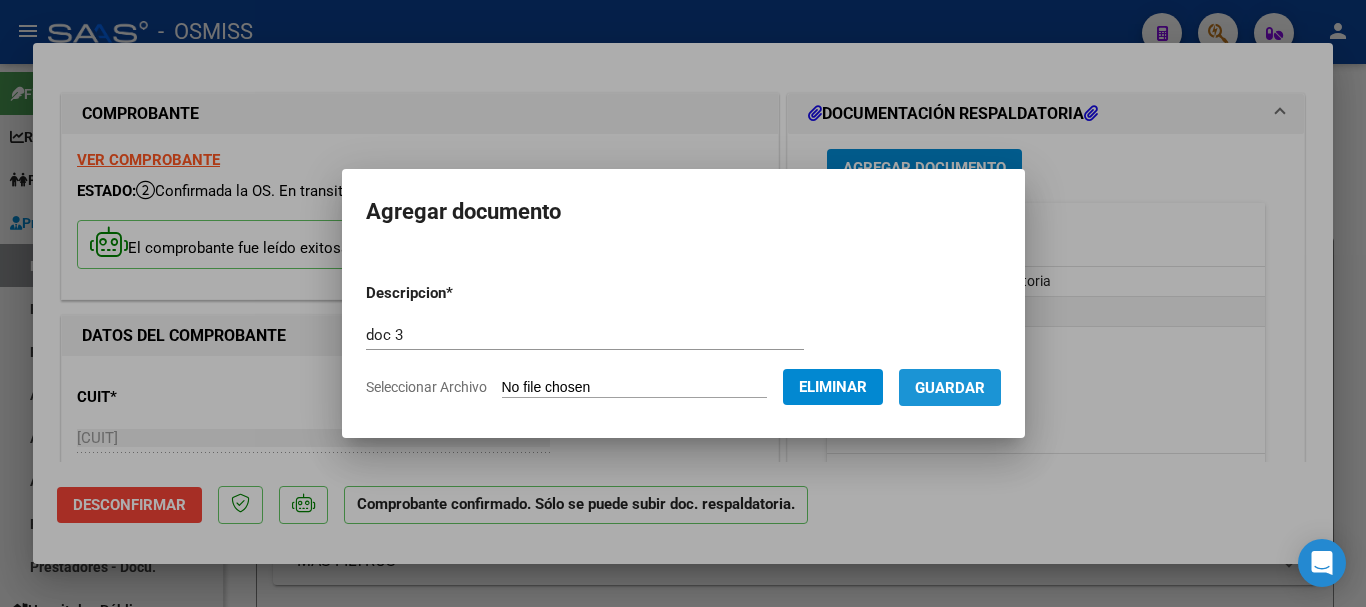 click on "Guardar" at bounding box center (950, 388) 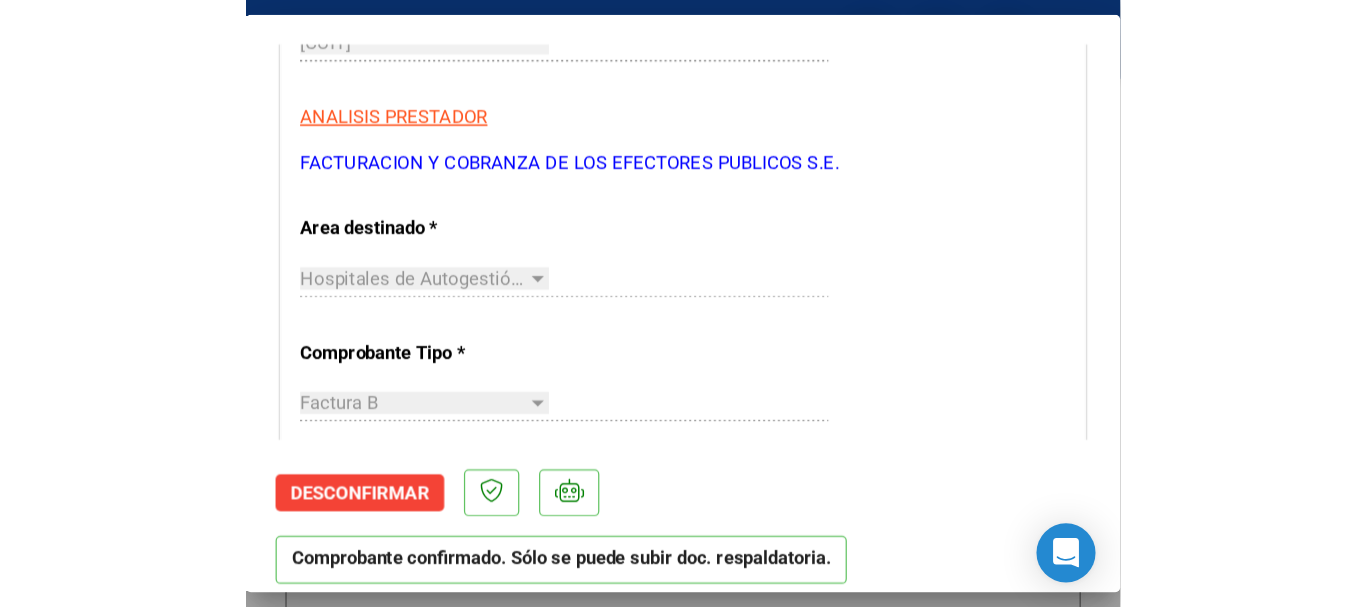 scroll, scrollTop: 400, scrollLeft: 0, axis: vertical 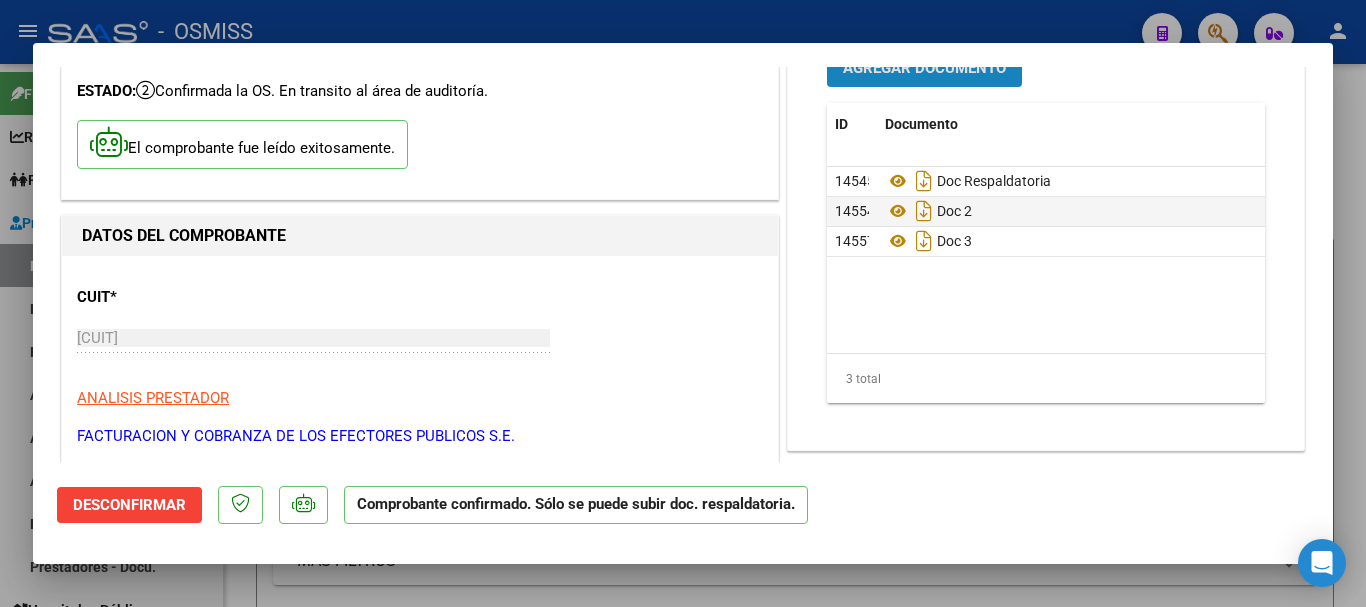 click on "Agregar Documento" at bounding box center [924, 67] 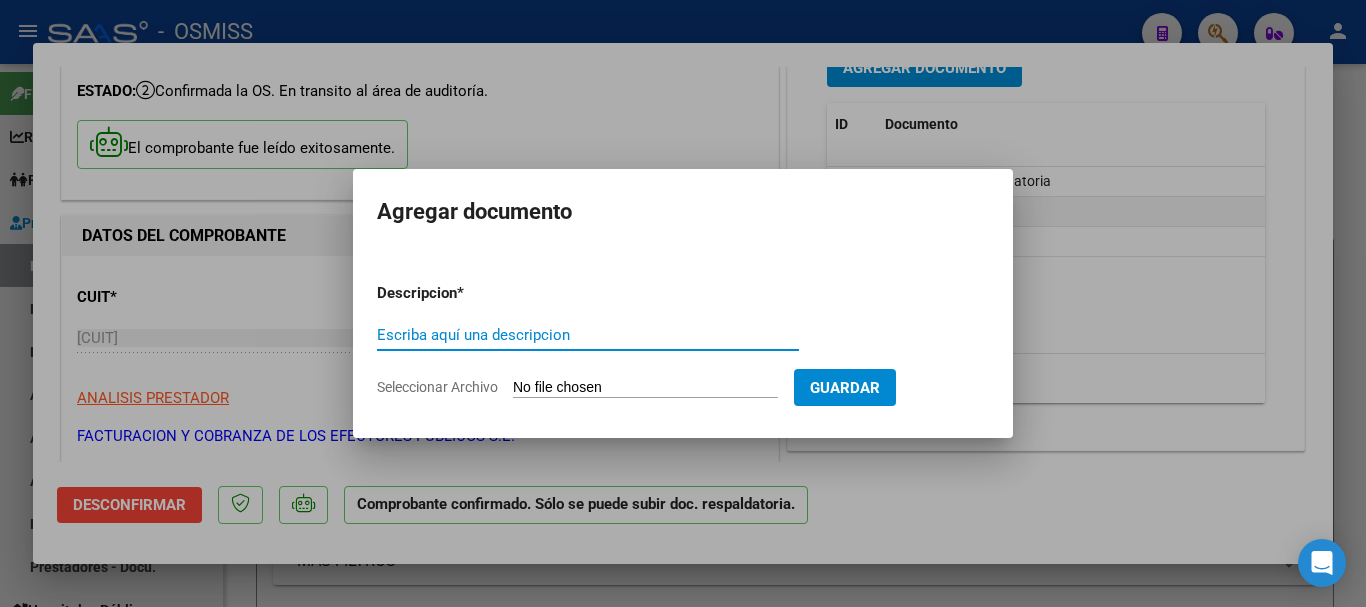 click on "Escriba aquí una descripcion" at bounding box center (588, 335) 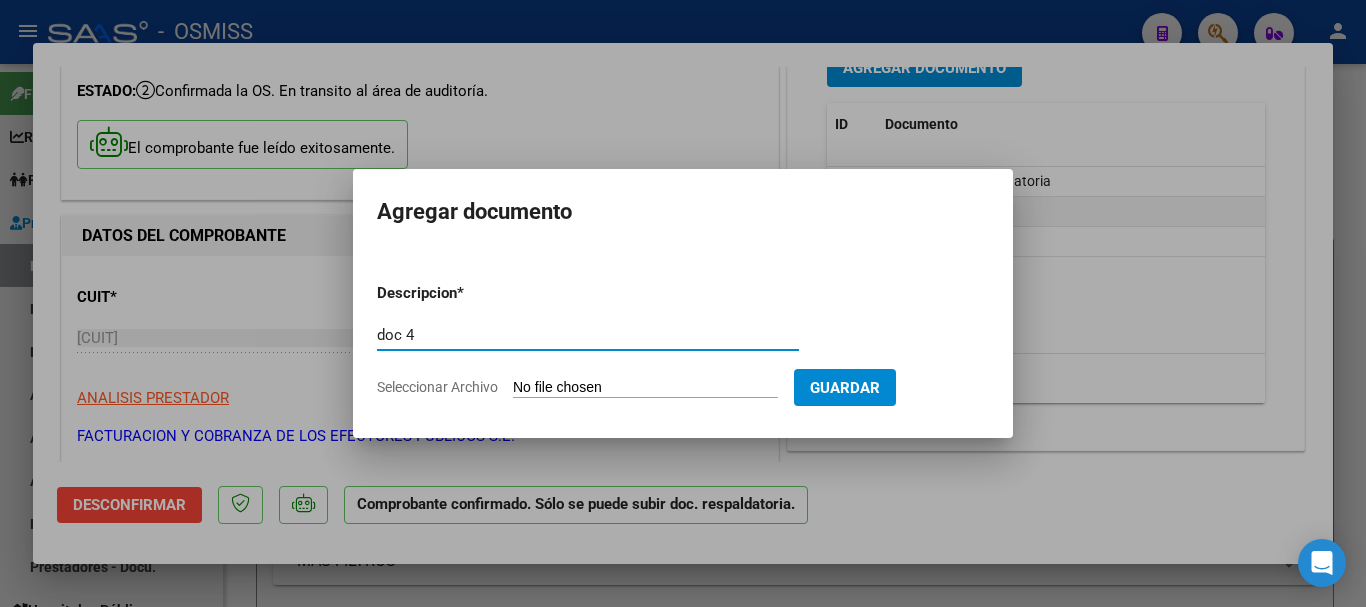 type on "doc 4" 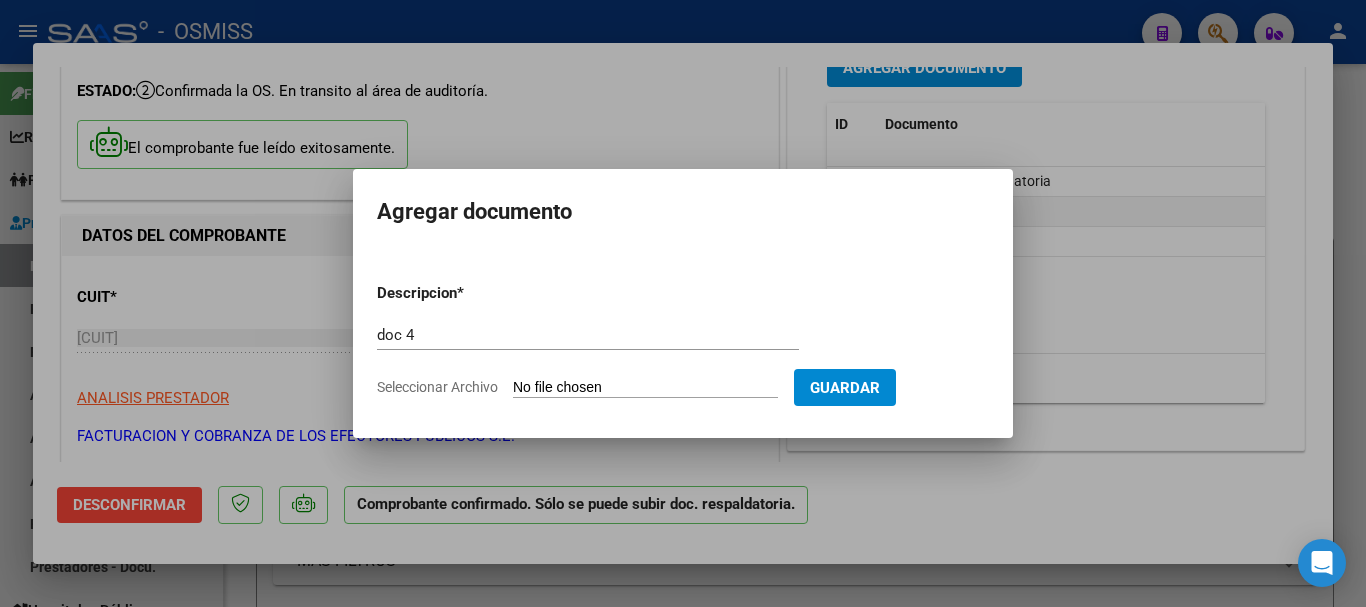 type on "C:\fakepath\21_pdfsam_parte 4.pdf" 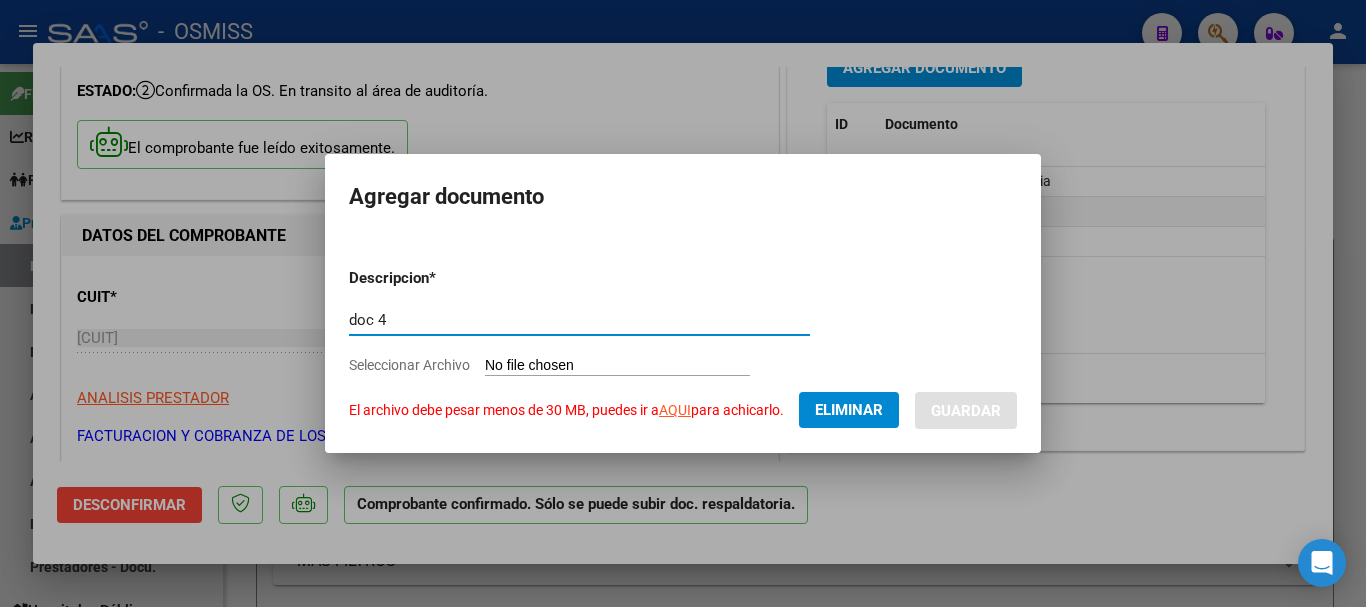 click on "doc 4" at bounding box center (579, 320) 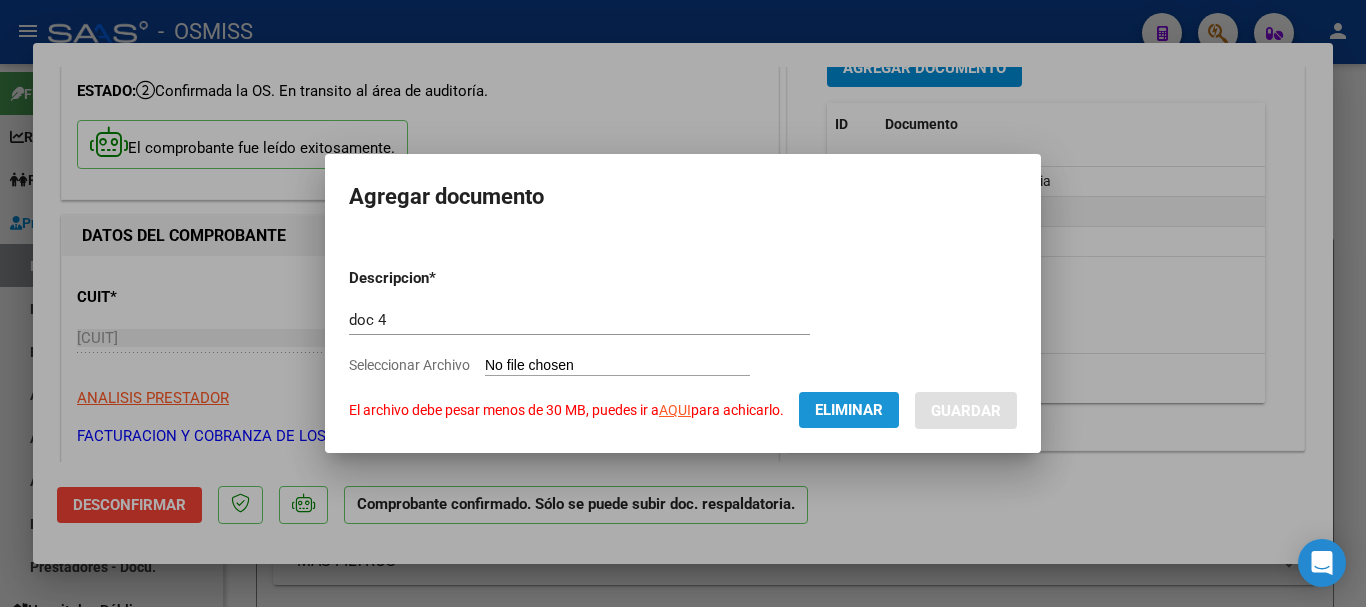 click on "Eliminar" 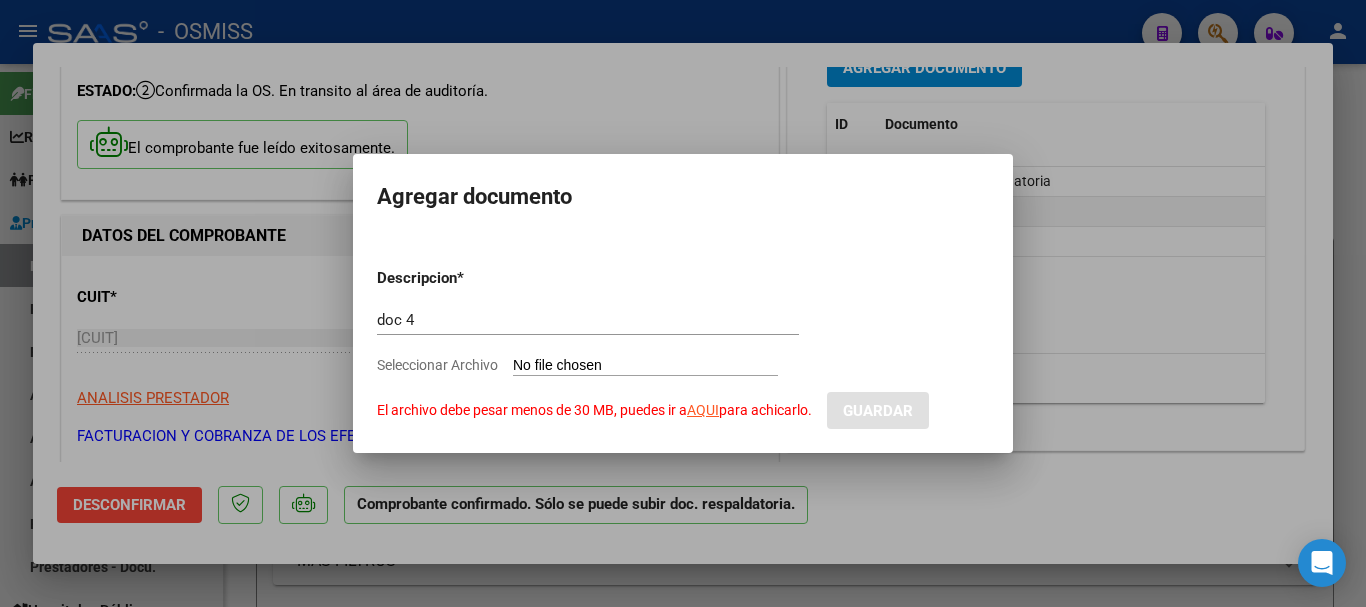 click on "Seleccionar Archivo  El archivo debe pesar menos de 30 MB, puedes ir a  AQUI  para achicarlo." at bounding box center (645, 366) 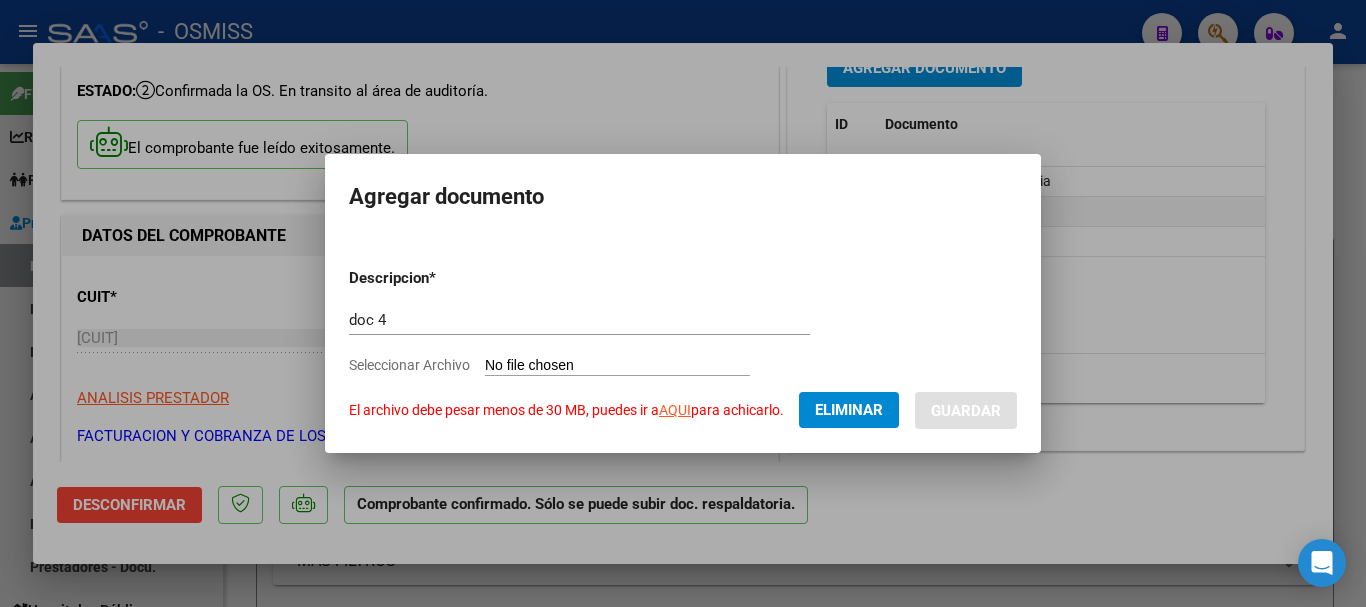 click on "Eliminar" 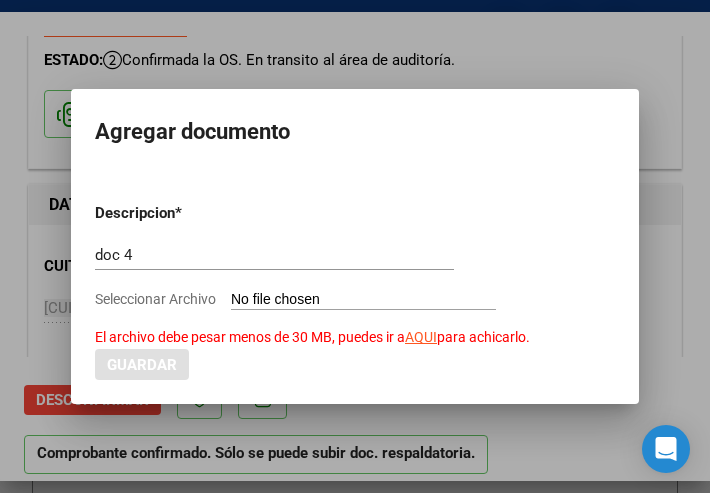 click on "Seleccionar Archivo  El archivo debe pesar menos de 30 MB, puedes ir a  AQUI  para achicarlo." at bounding box center [363, 300] 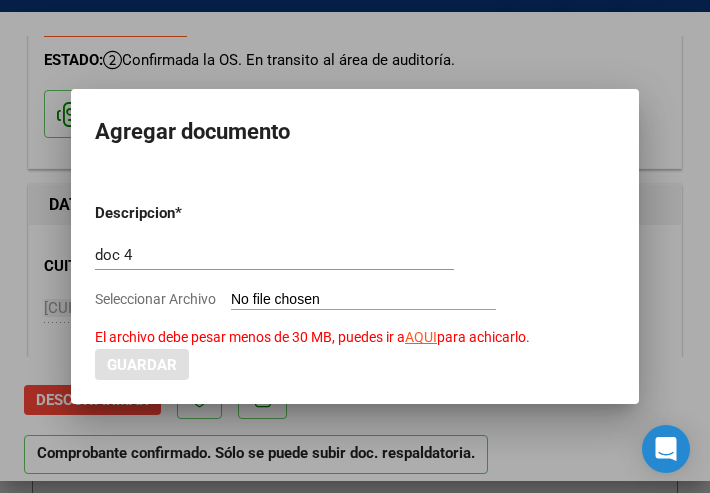 type on "C:\fakepath\1_pdfsam_parte 4.pdf" 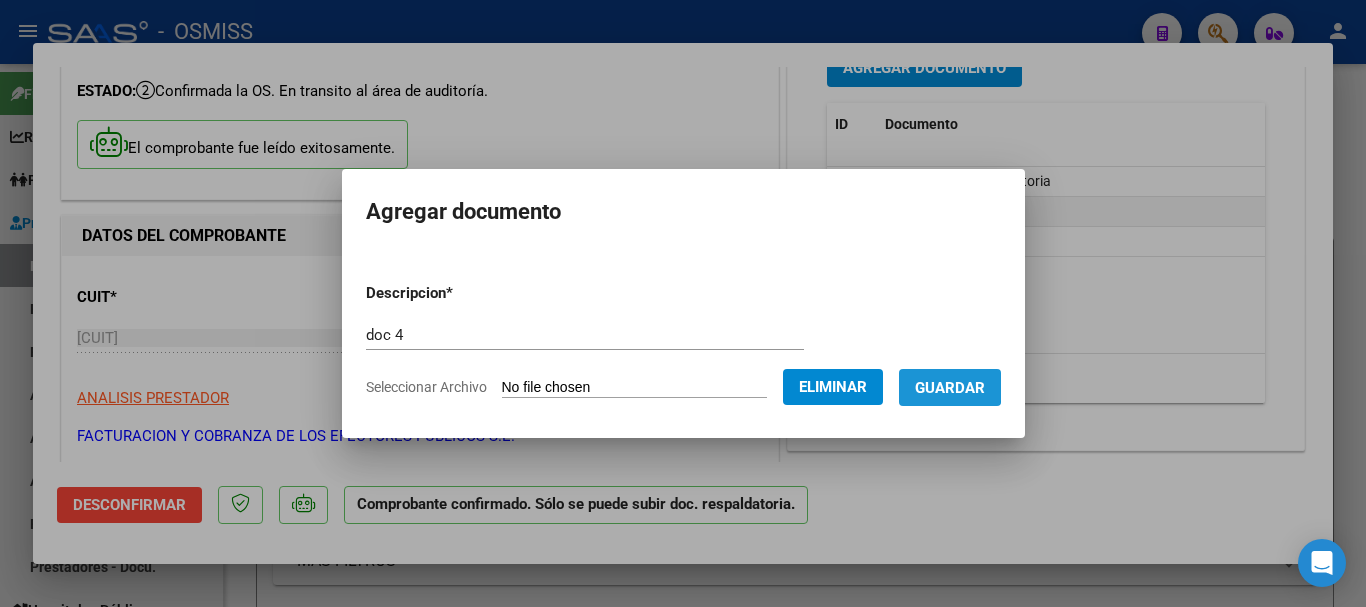 click on "Guardar" at bounding box center [950, 388] 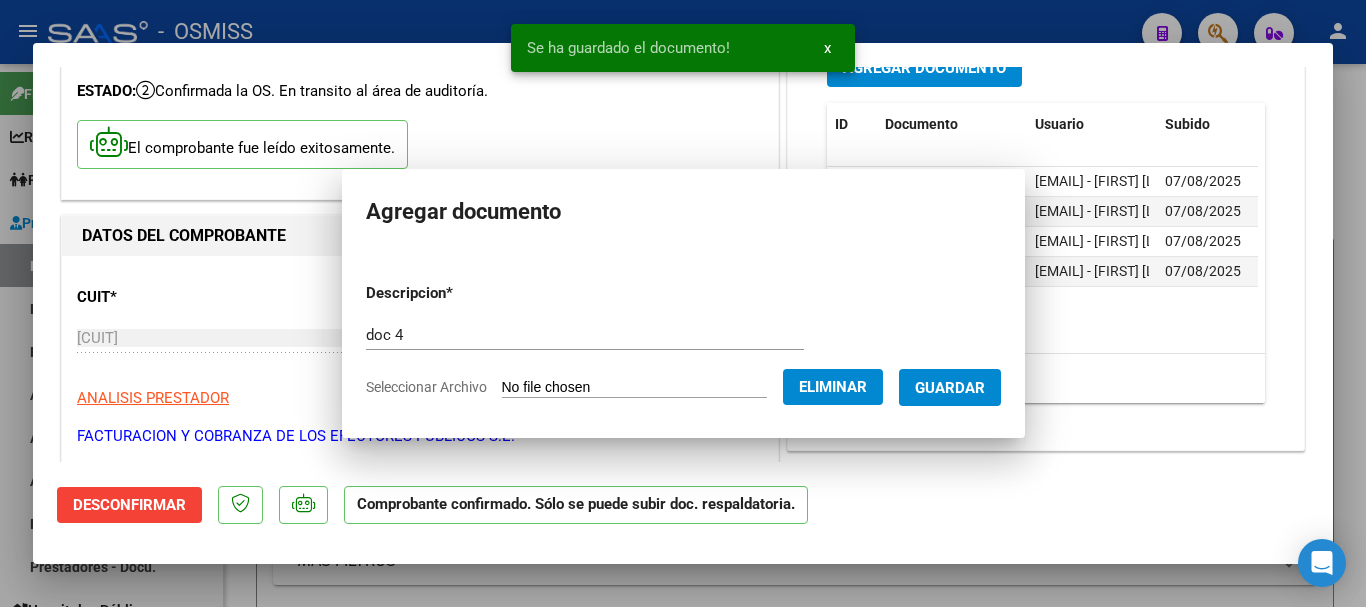scroll, scrollTop: 83, scrollLeft: 0, axis: vertical 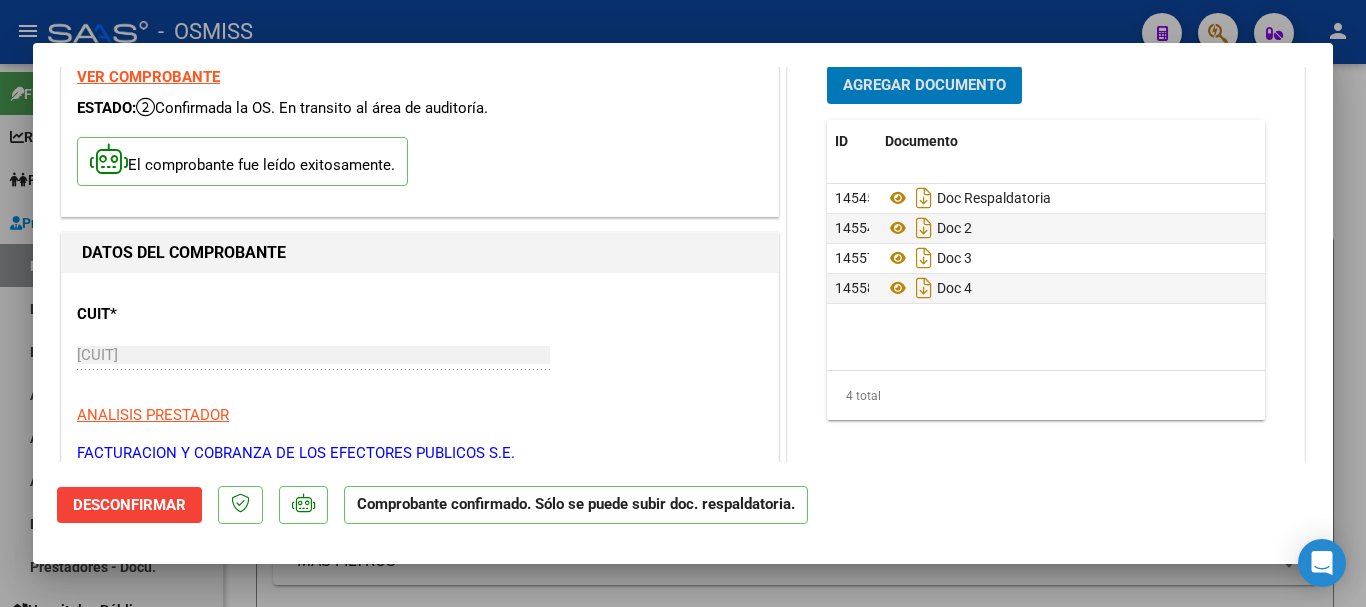 click on "Agregar Documento" at bounding box center [924, 86] 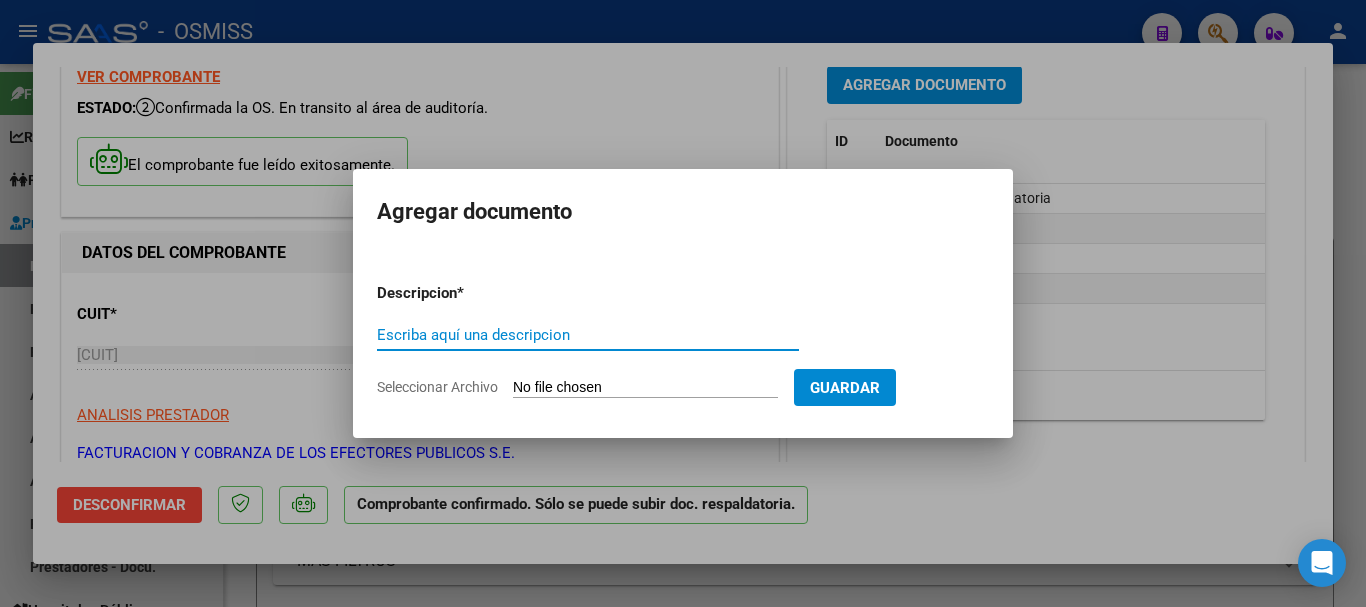 click on "Escriba aquí una descripcion" at bounding box center [588, 335] 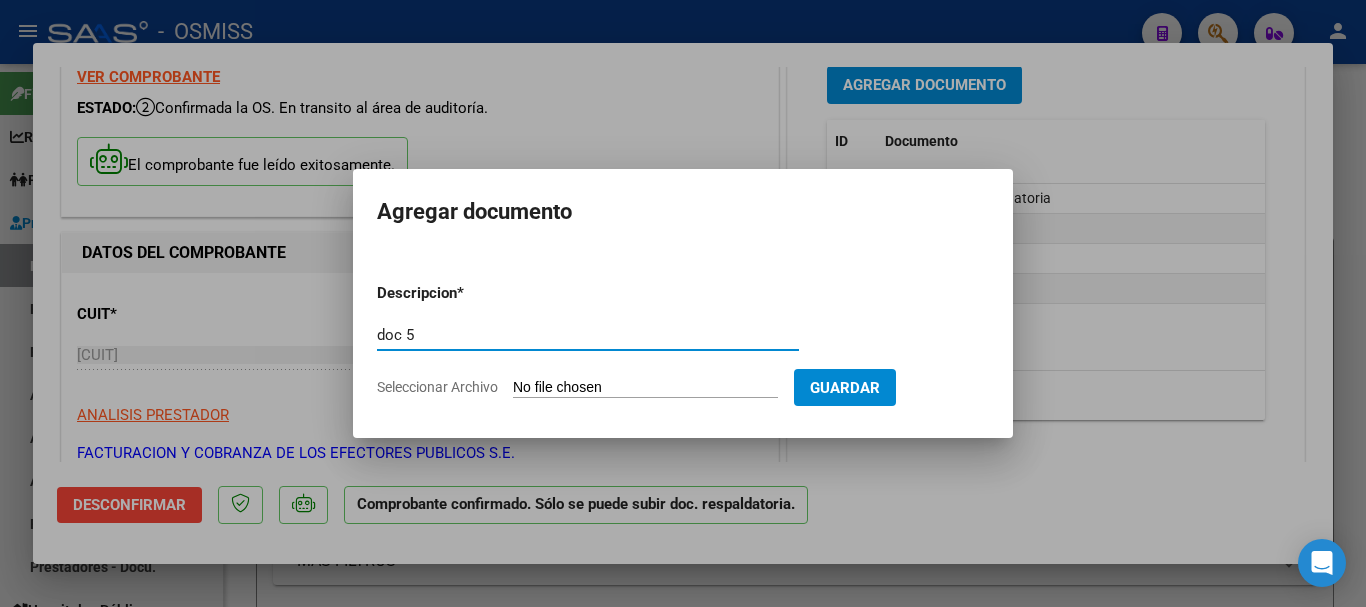 type on "doc 5" 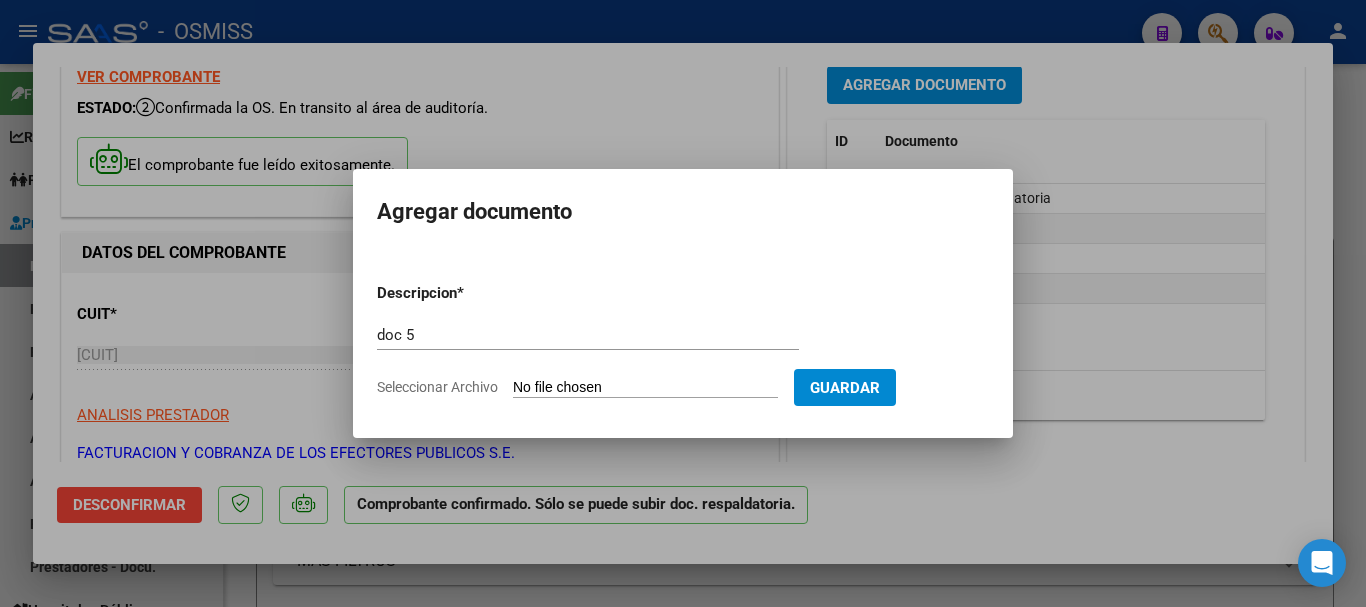 type on "C:\fakepath\1_pdfsam_parte 5.pdf" 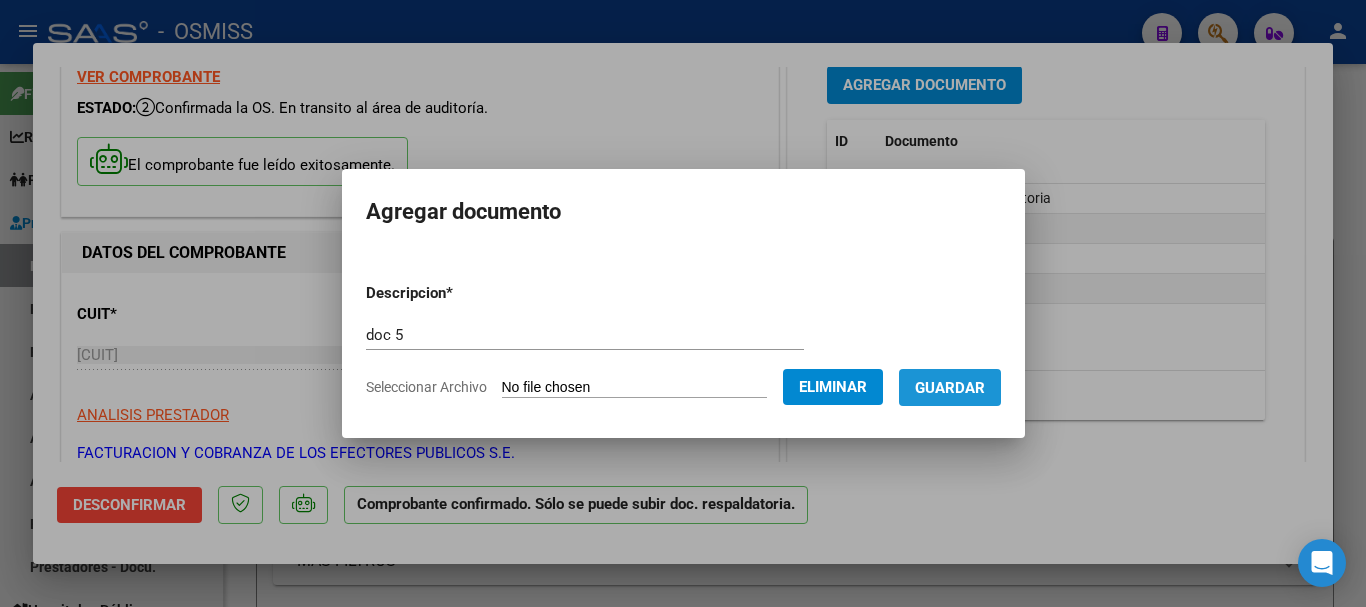 click on "Guardar" at bounding box center (950, 388) 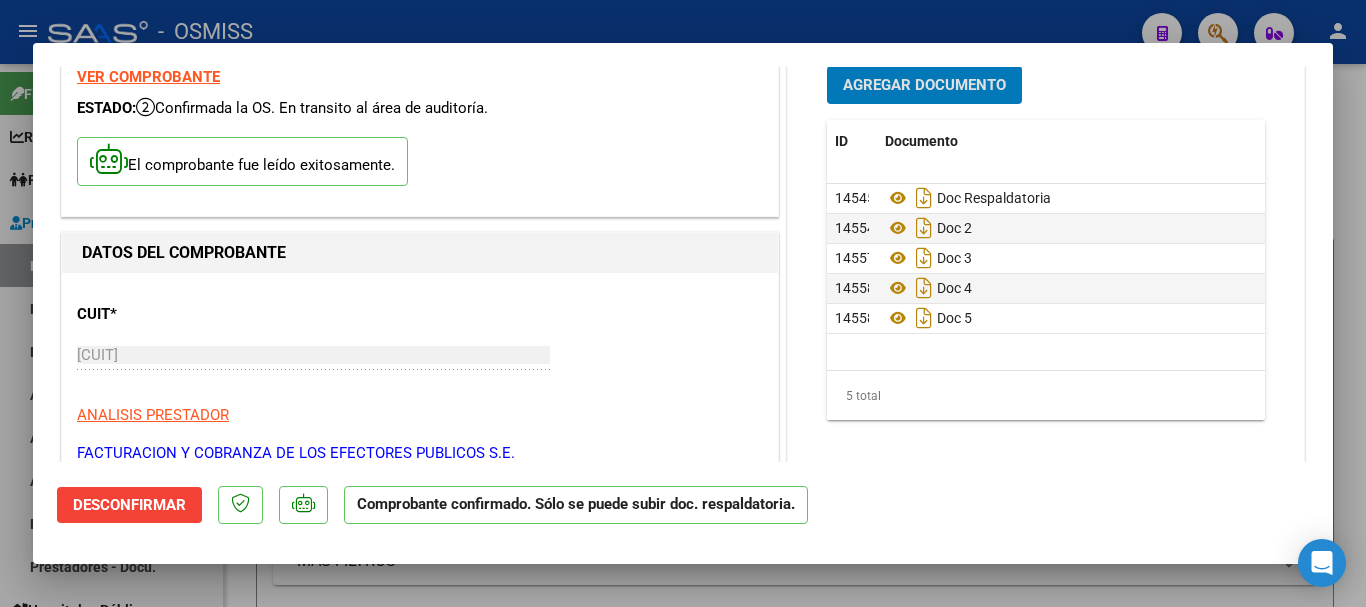 click on "Agregar Documento" at bounding box center [924, 86] 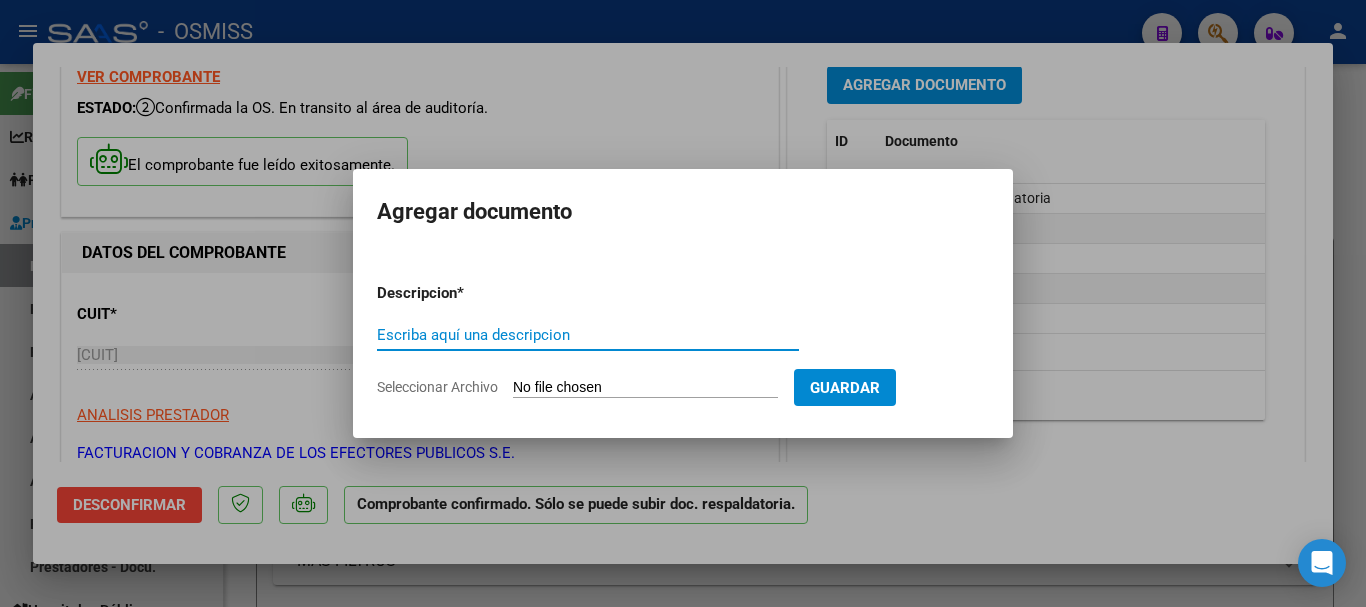 click on "Escriba aquí una descripcion" at bounding box center [588, 335] 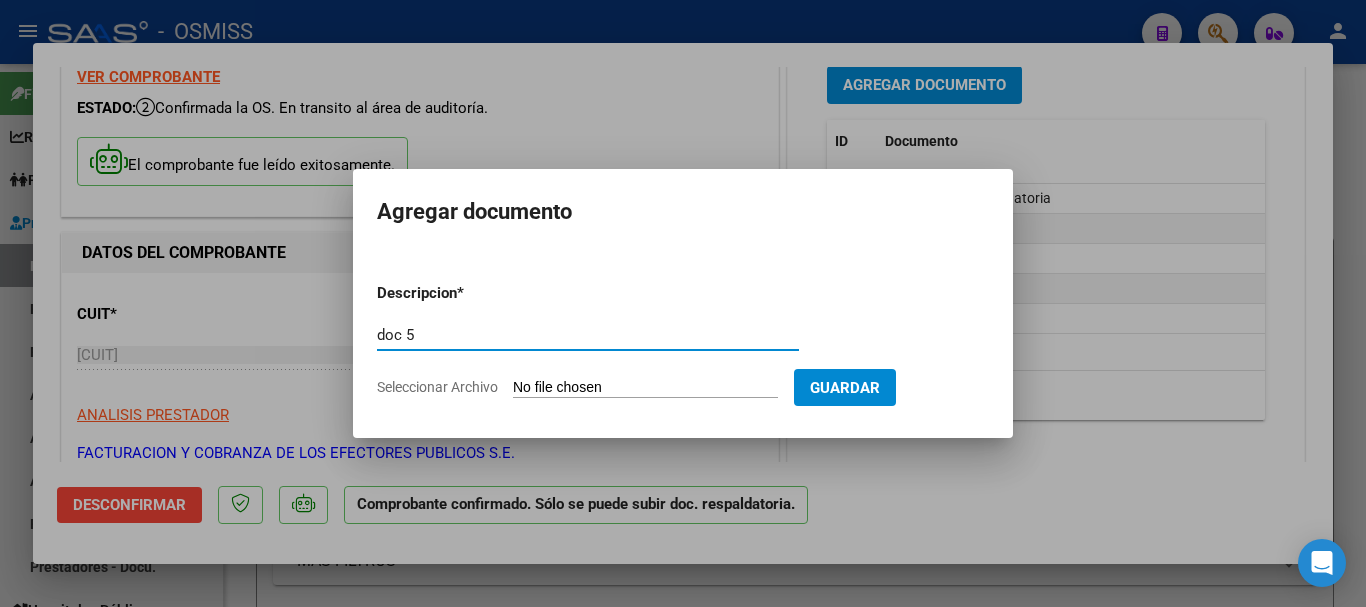 type on "doc 5" 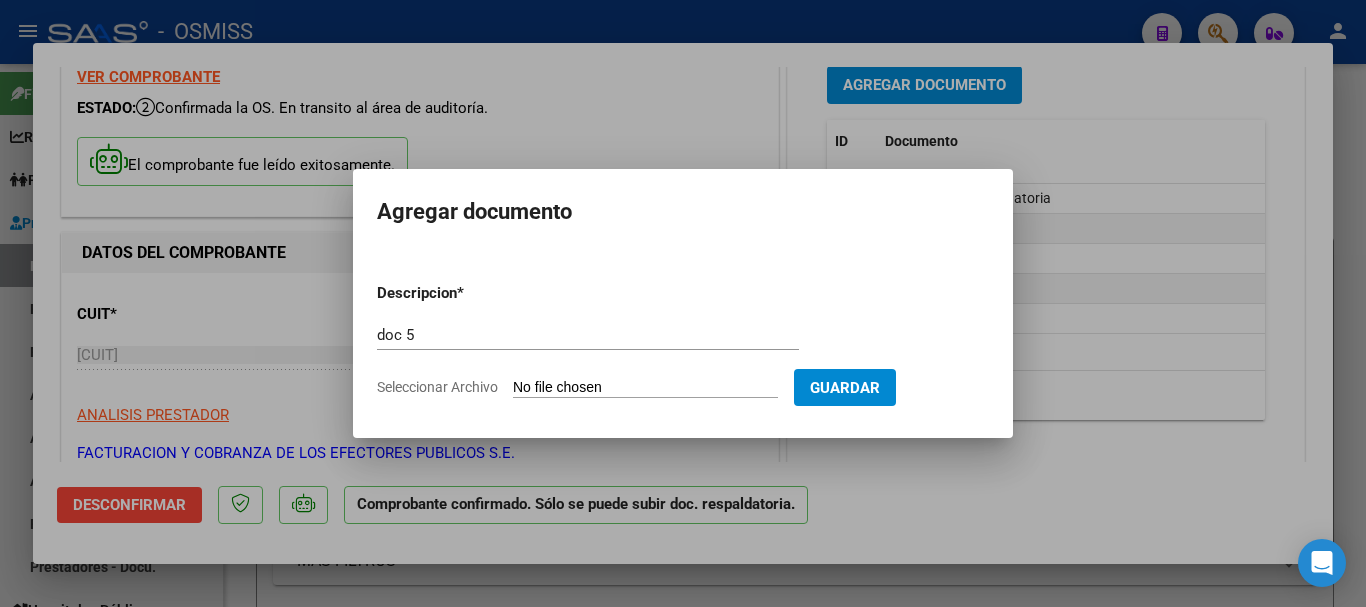 click on "Seleccionar Archivo" at bounding box center (645, 388) 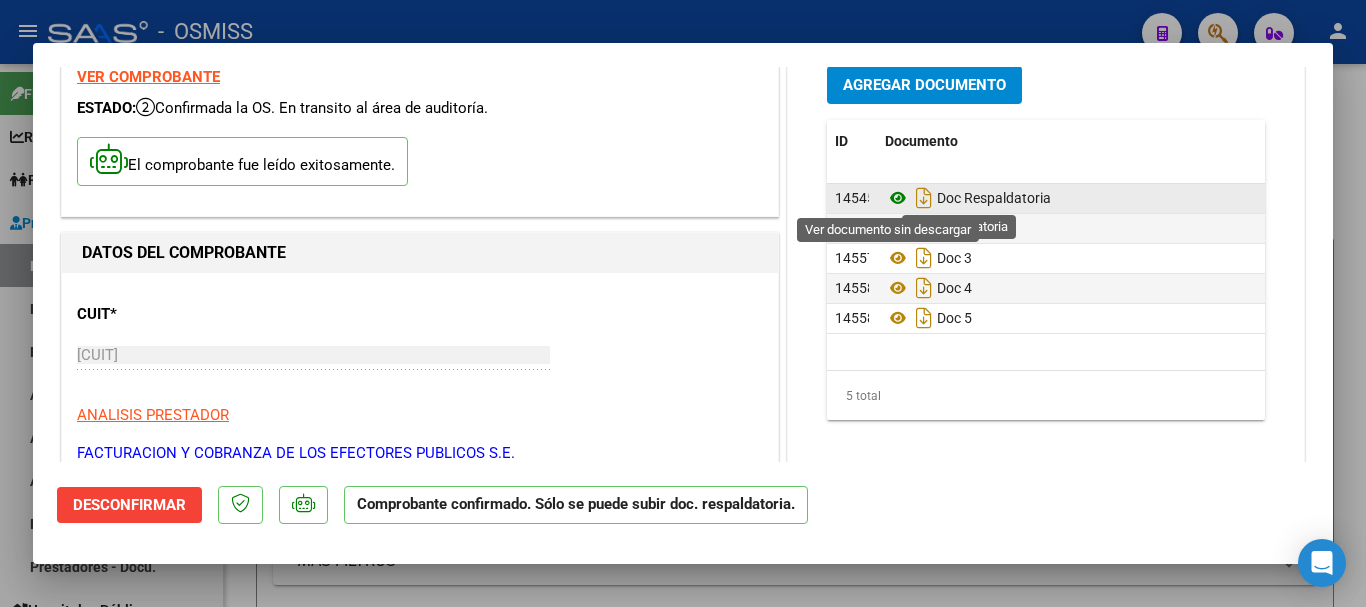 click 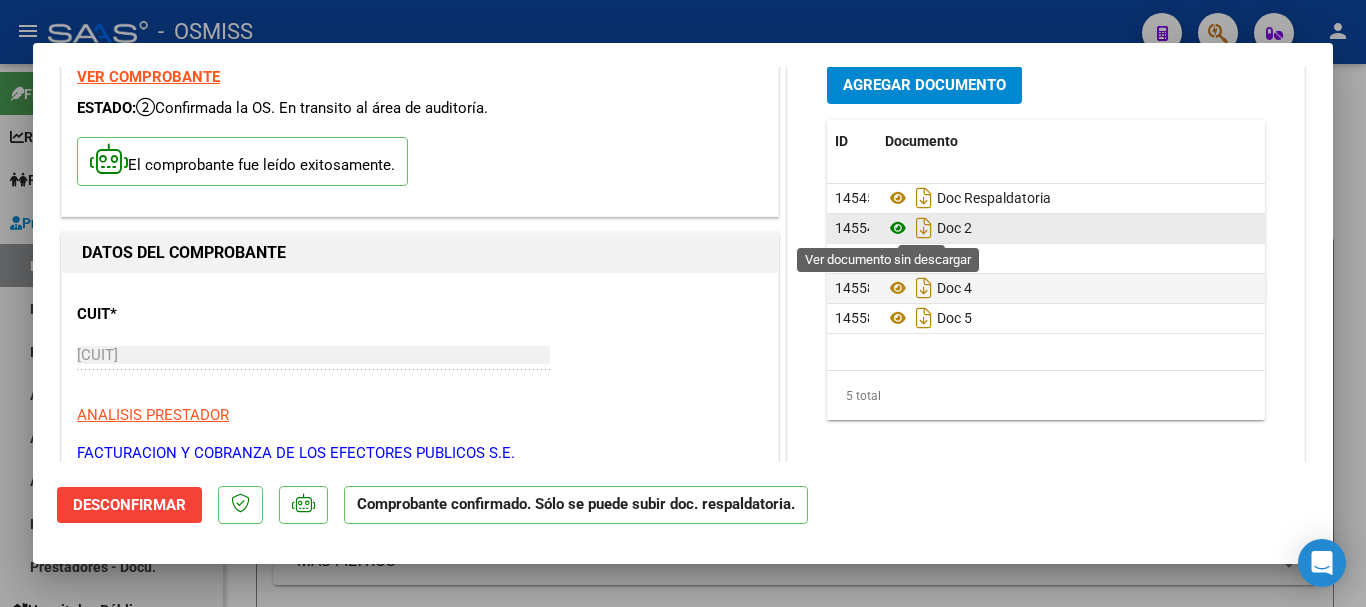 click 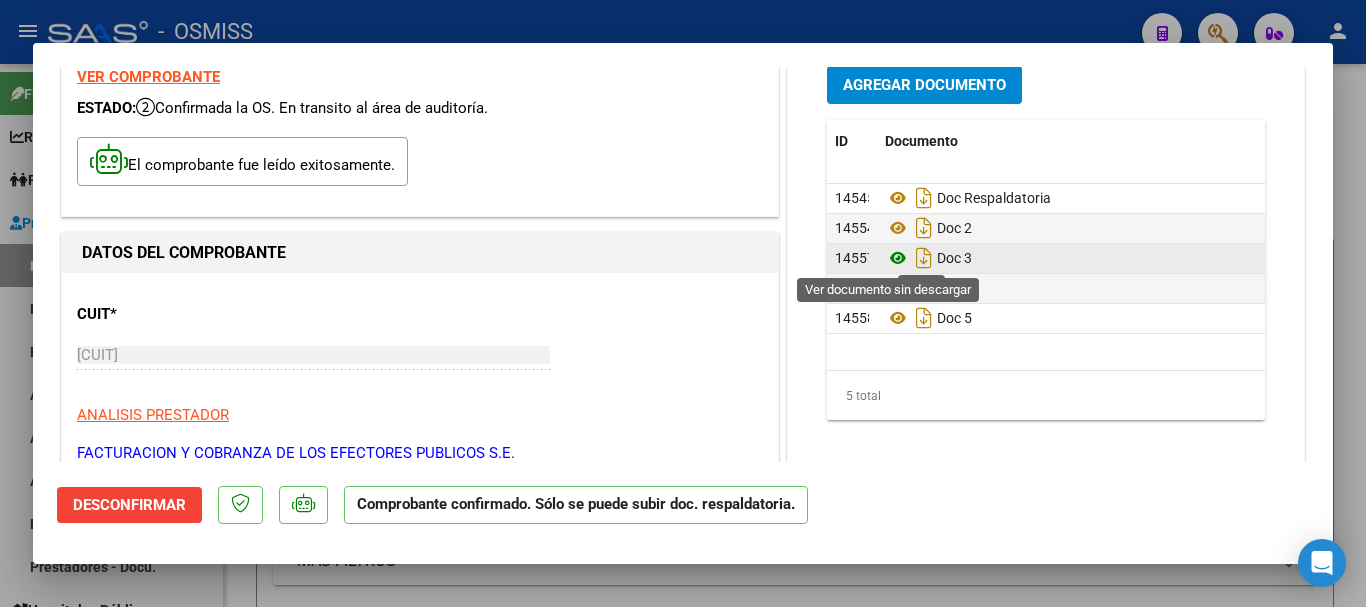 click 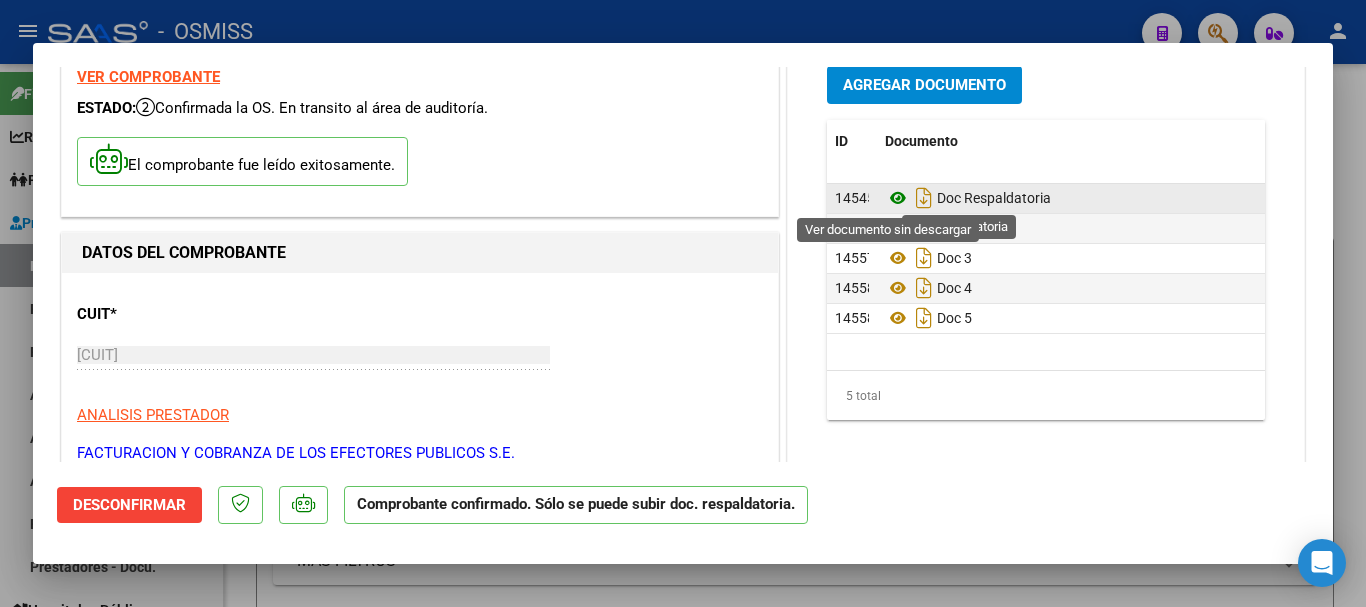 click 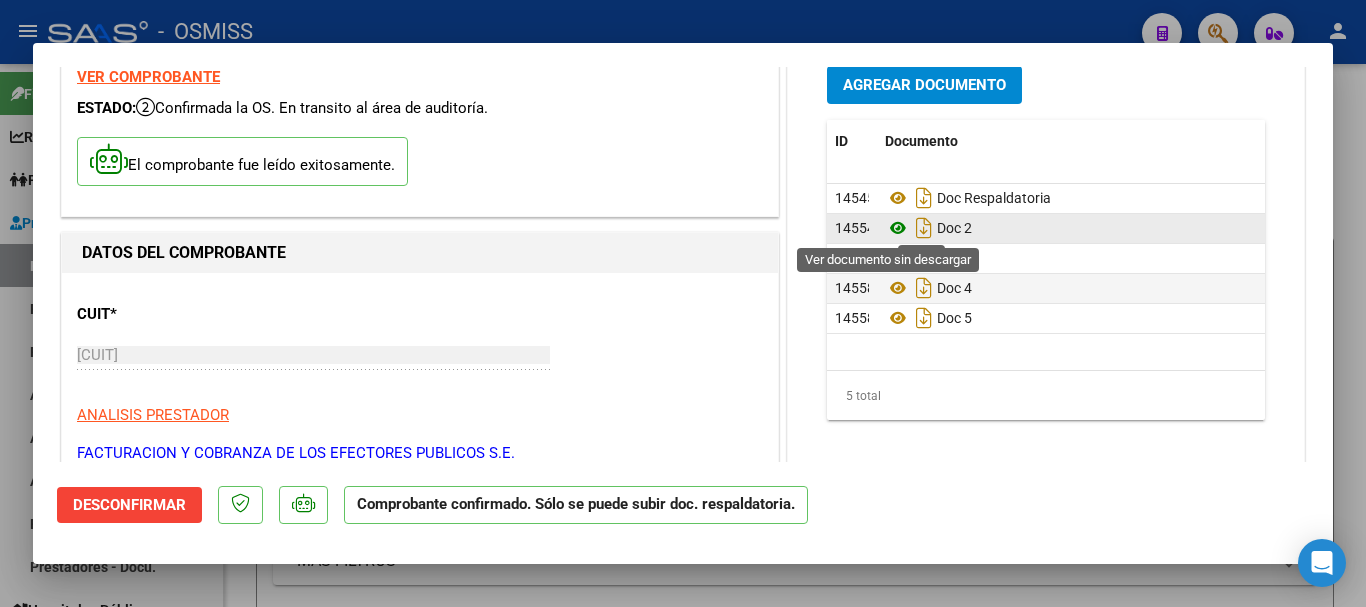 click 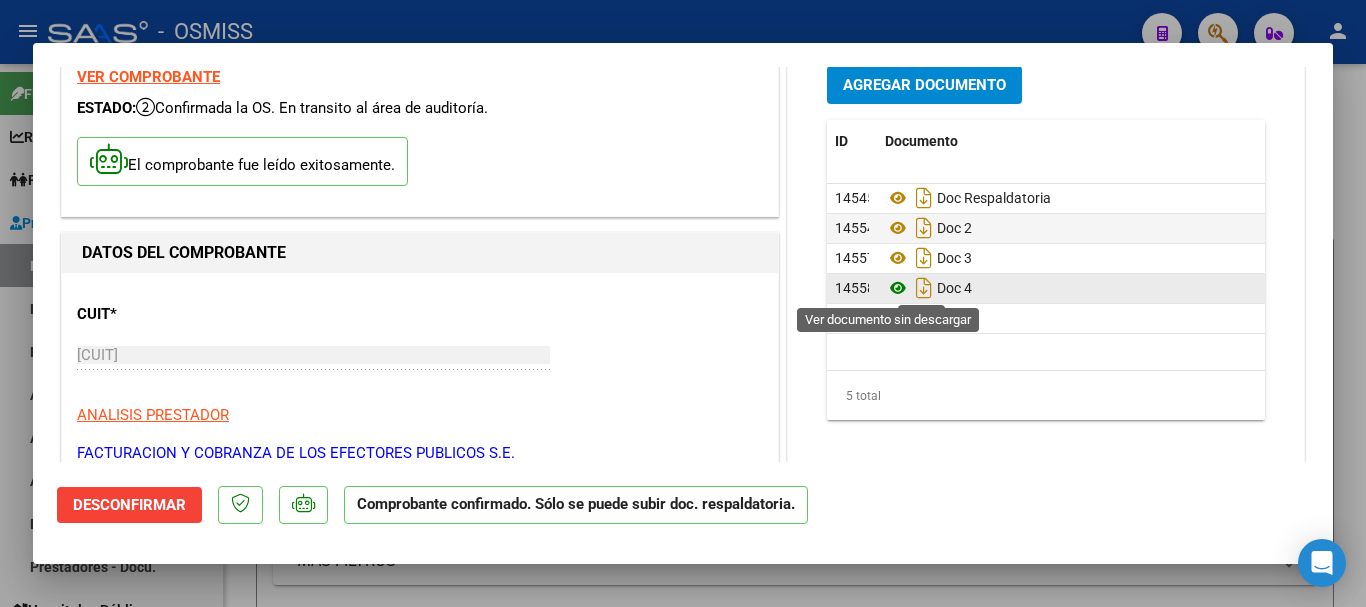 click 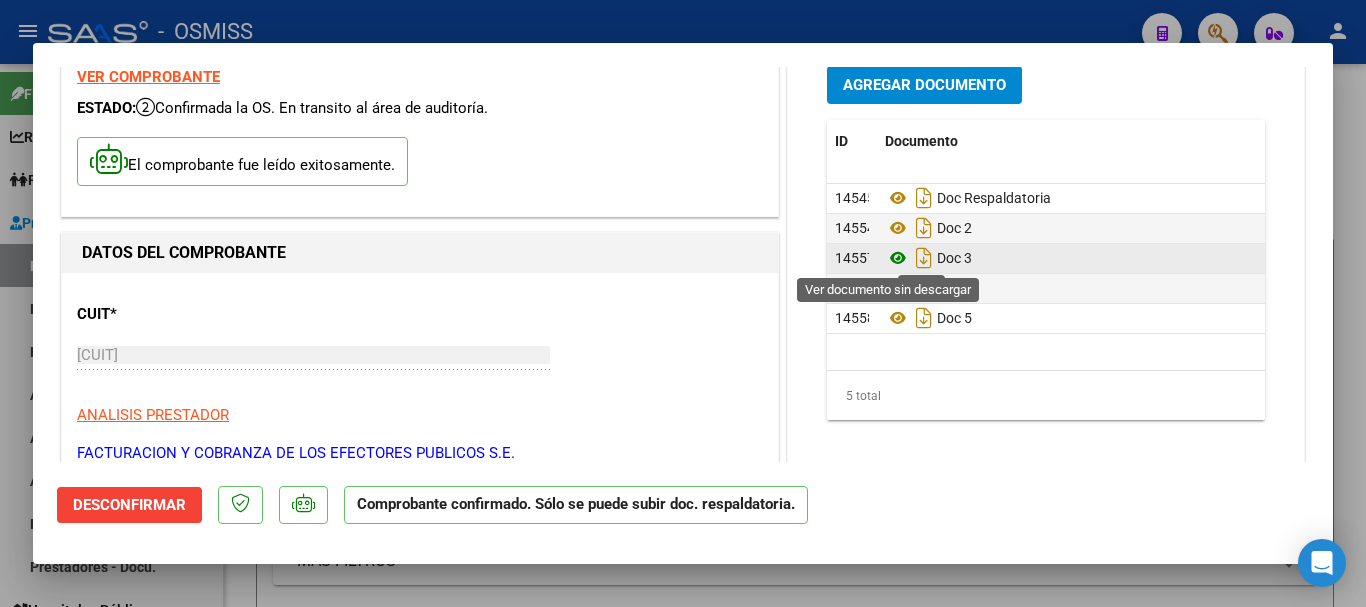 click 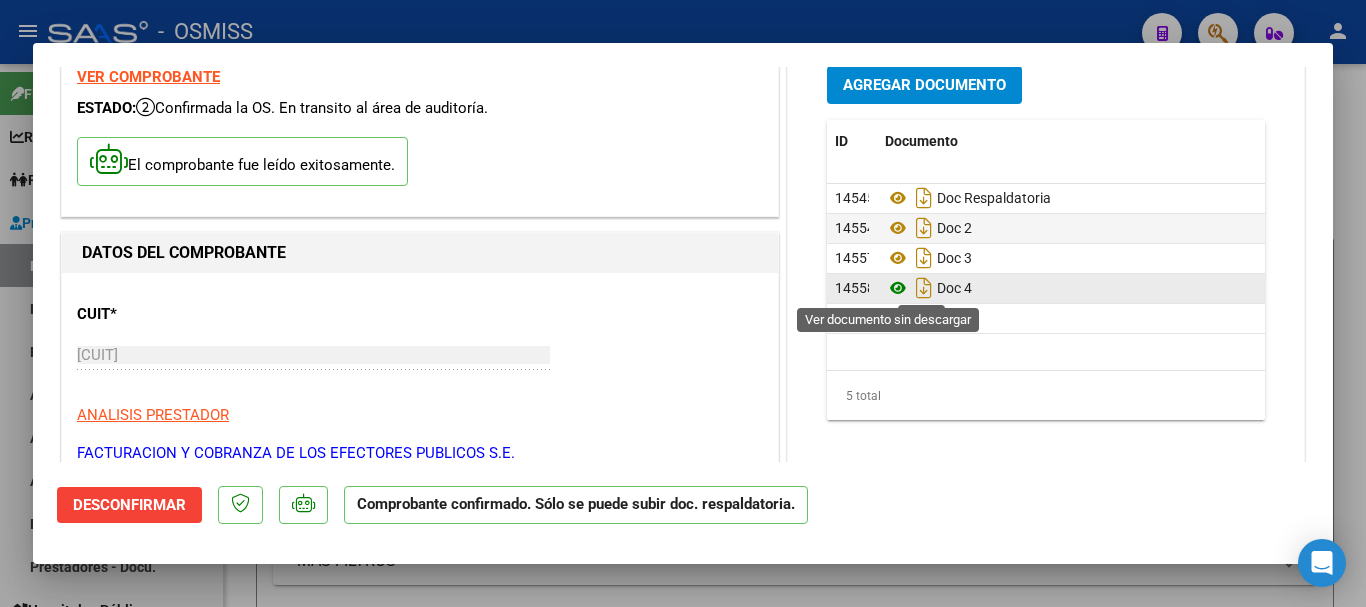 click 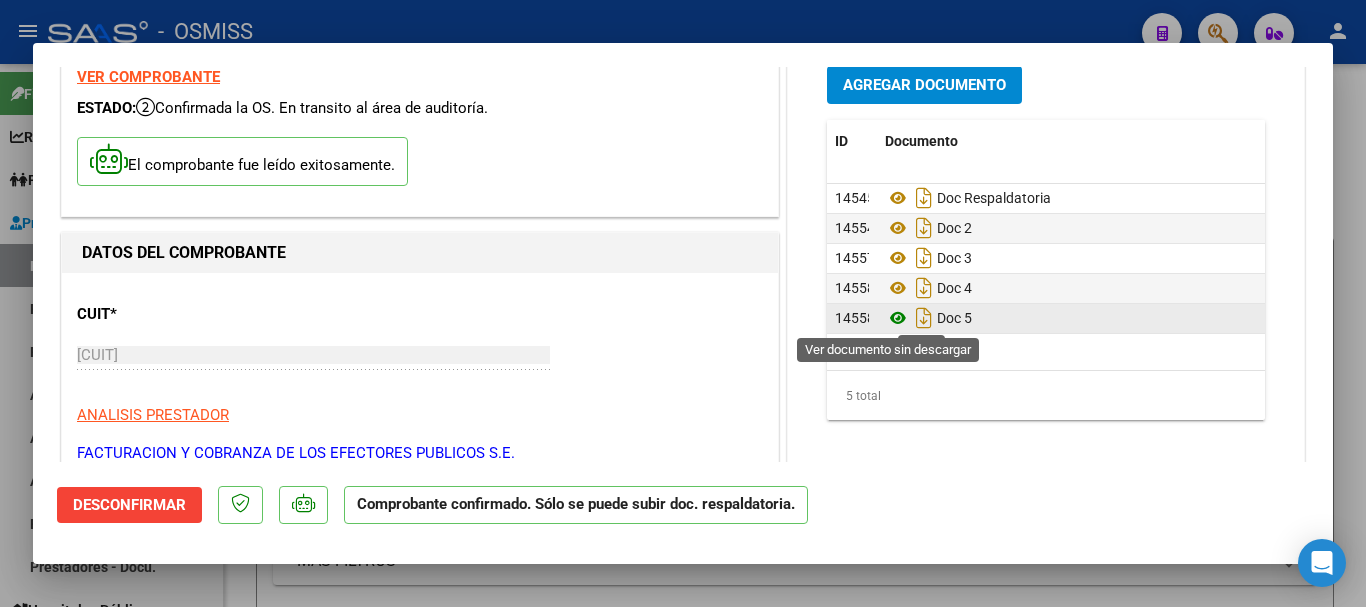 click 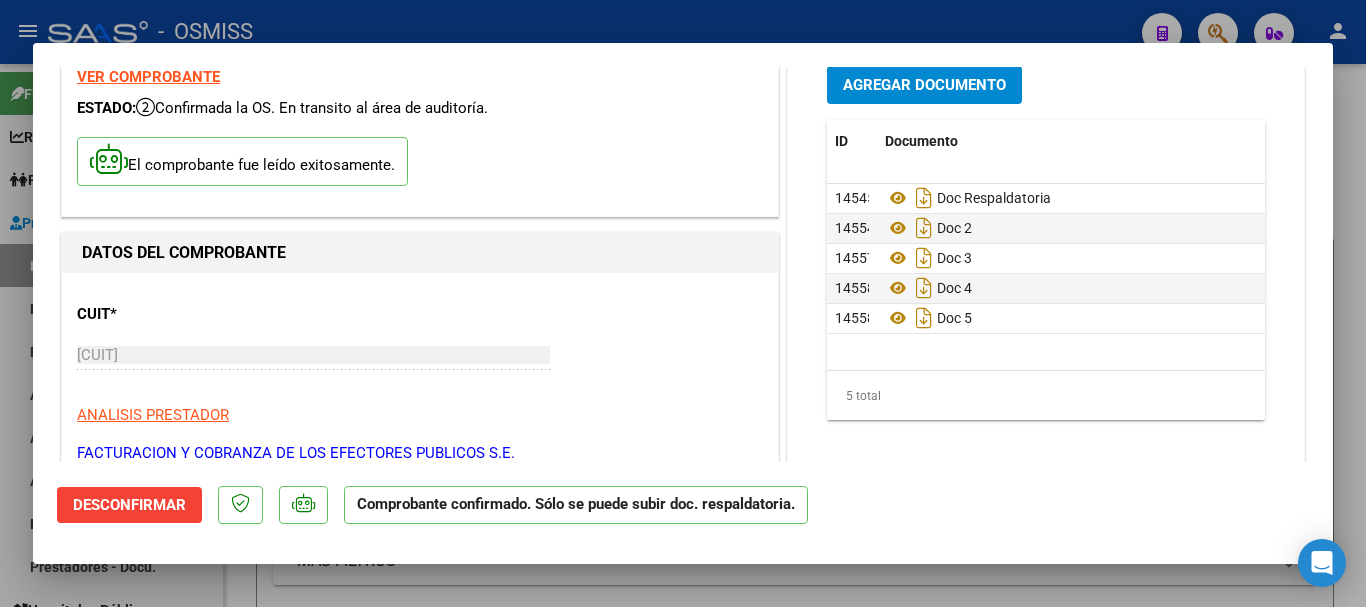click on "Agregar Documento" at bounding box center (924, 86) 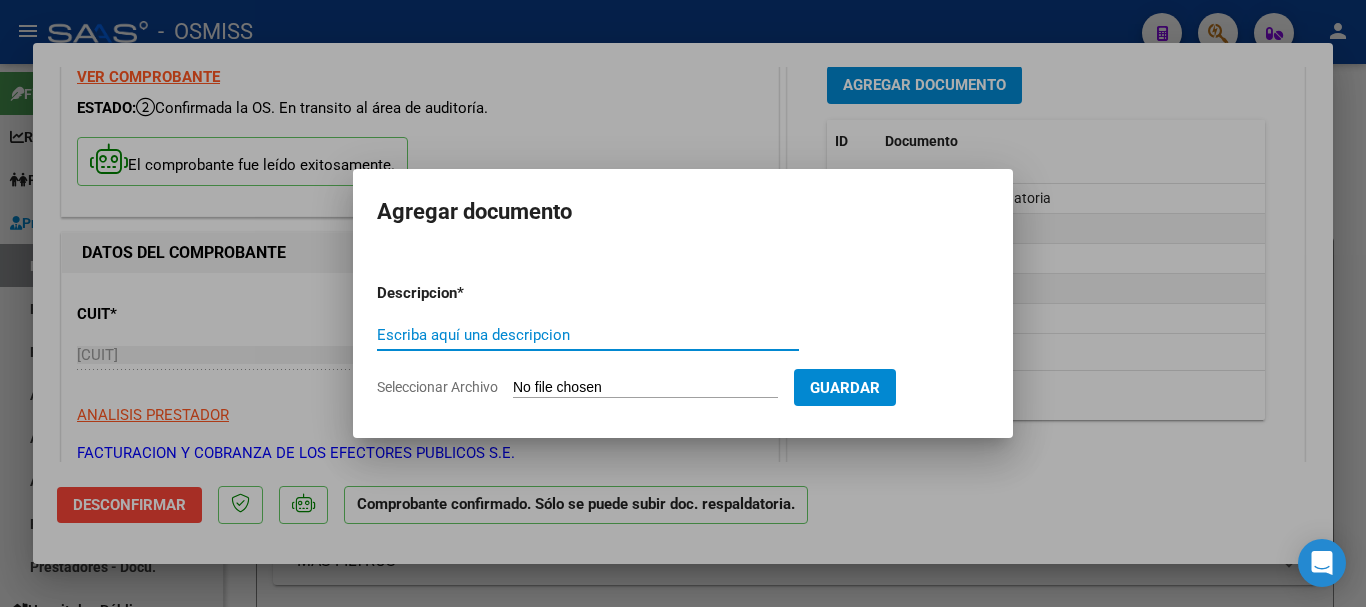 click on "Escriba aquí una descripcion" at bounding box center (588, 335) 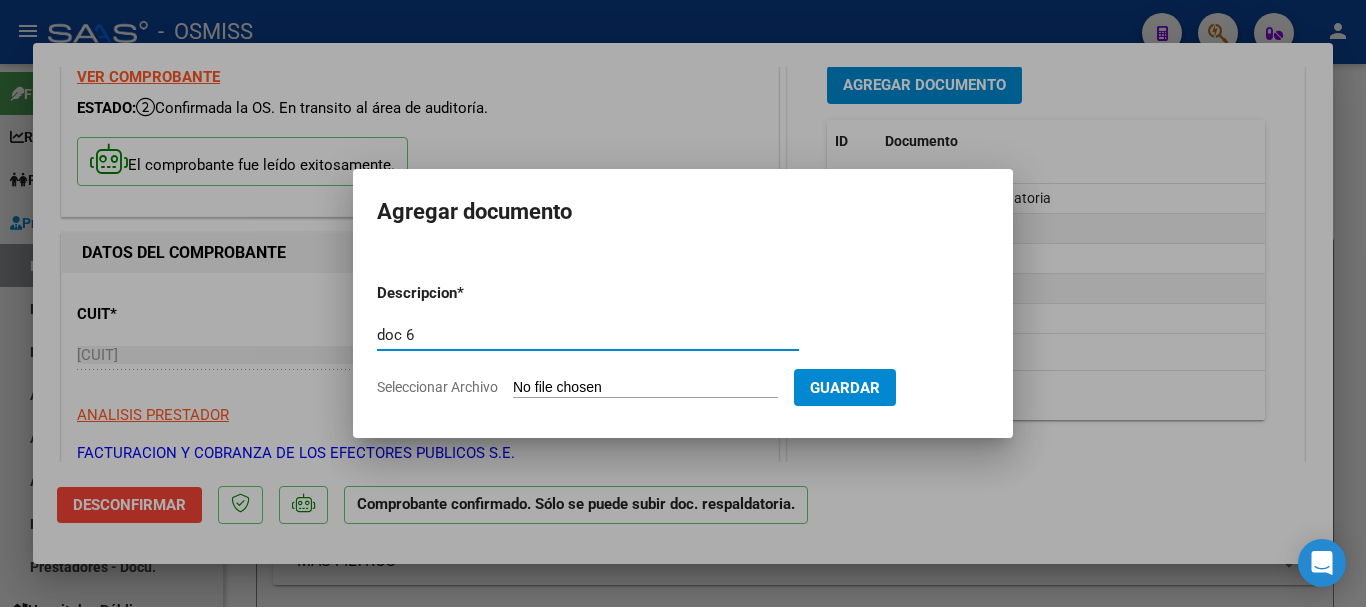 type on "doc 6" 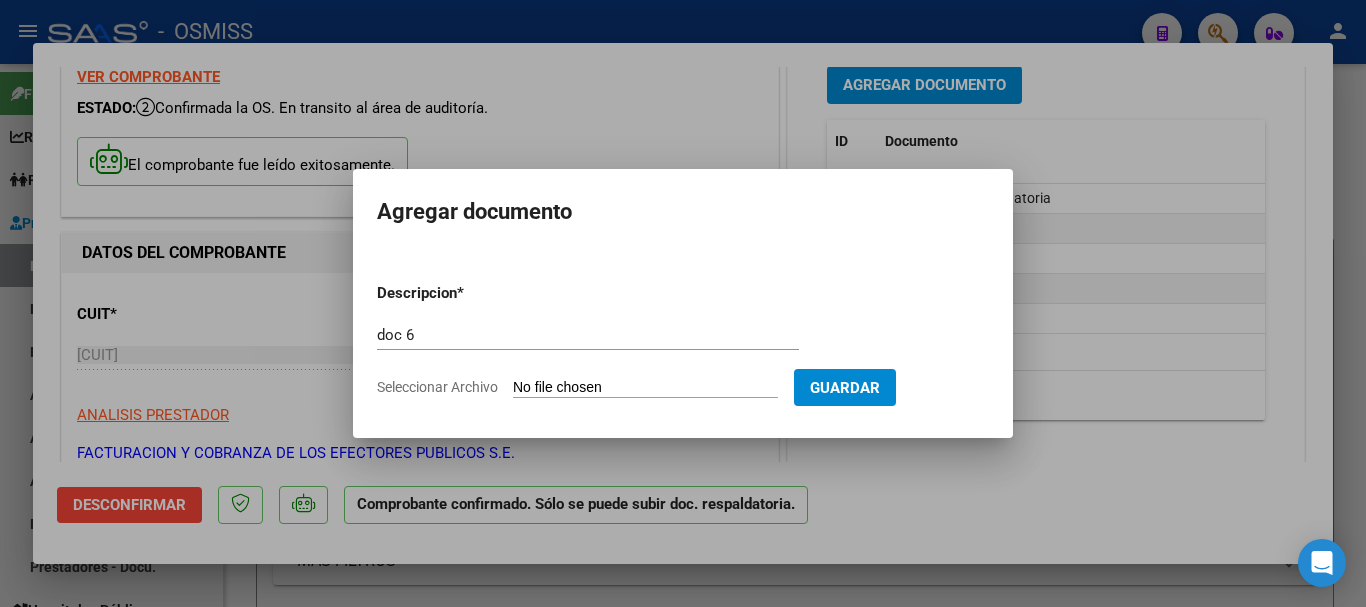 click on "Seleccionar Archivo" at bounding box center (645, 388) 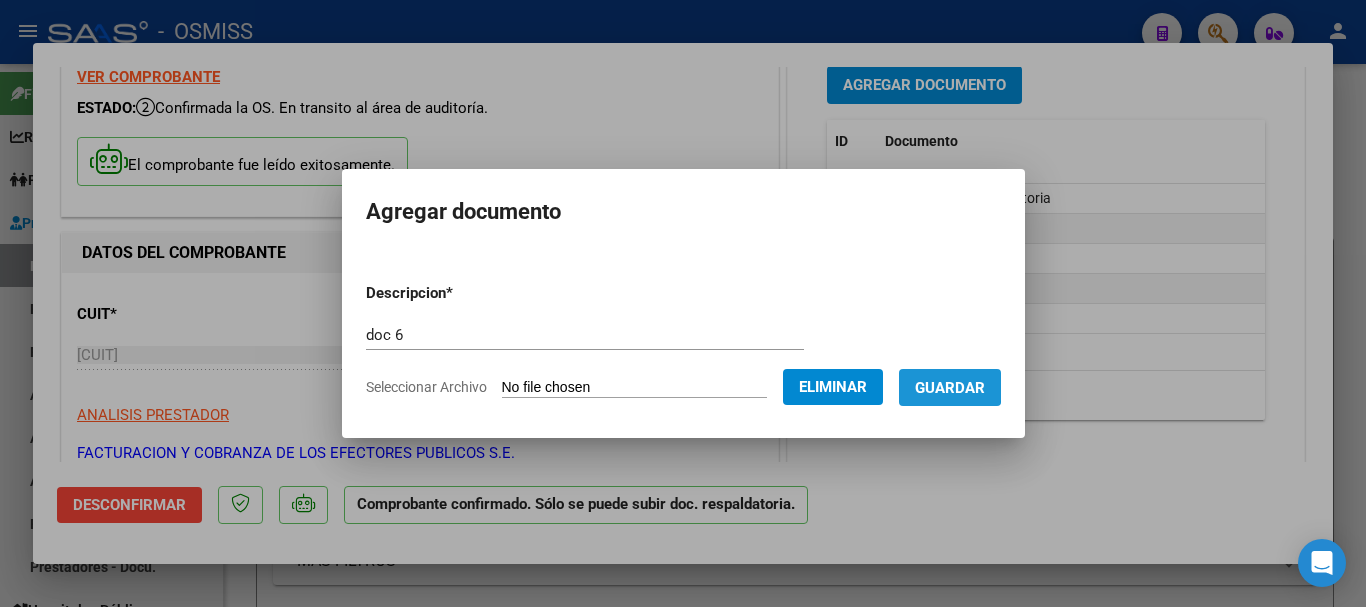 click on "Guardar" at bounding box center (950, 388) 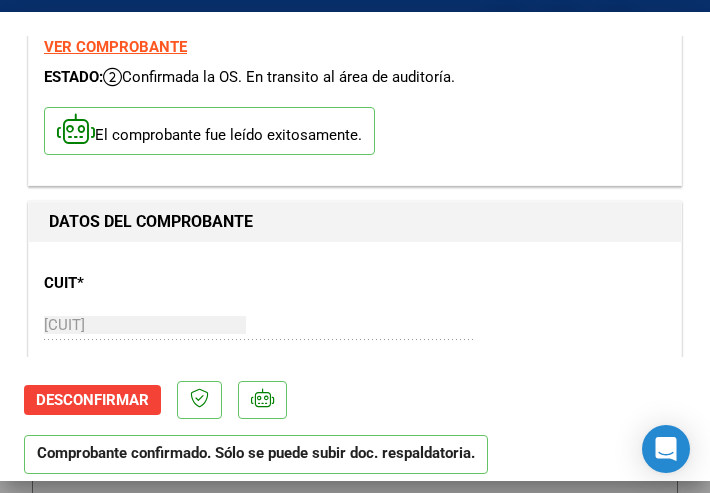click on "COMPROBANTE VER COMPROBANTE       ESTADO:   Confirmada la OS. En transito al área de auditoría.     El comprobante fue leído exitosamente.  DATOS DEL COMPROBANTE CUIT  *   30-71549745-6 Ingresar CUIT  ANALISIS PRESTADOR  FACTURACION Y COBRANZA DE LOS EFECTORES PUBLICOS S.E.  ARCA Padrón ARCA Padrón  Area destinado * Hospitales de Autogestión - Afiliaciones Seleccionar Area  Comprobante Tipo * Factura B Seleccionar Tipo Punto de Venta  *   1 Ingresar el Nro.  Número  *   83890 Ingresar el Nro.  Monto  *   $ 40.453.695,83 Ingresar el monto  Fecha del Cpbt.  *   2025-08-06 Ingresar la fecha  CAE / CAEA (no ingrese CAI)    75326194292072 Ingresar el CAE o CAEA (no ingrese CAI)  Fecha Recibido  *   2025-08-07 Ingresar la fecha  Fecha de Vencimiento    2025-11-04 Ingresar la fecha  Ref. Externa    Ingresar la ref.  N° Liquidación    Ingresar el N° Liquidación   DOCUMENTACIÓN RESPALDATORIA  Agregar Documento ID Documento Usuario Subido Acción 145454  Doc Respaldatoria    07/08/2025  145543  Doc 2  ID" at bounding box center [355, 246] 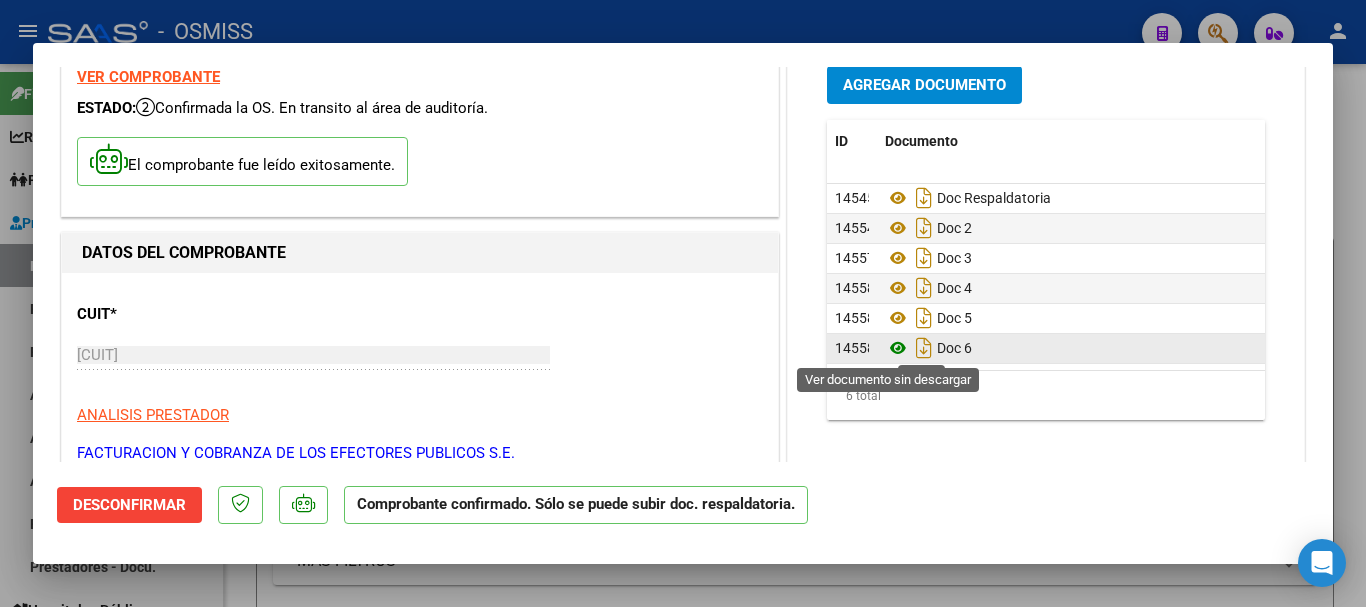 click 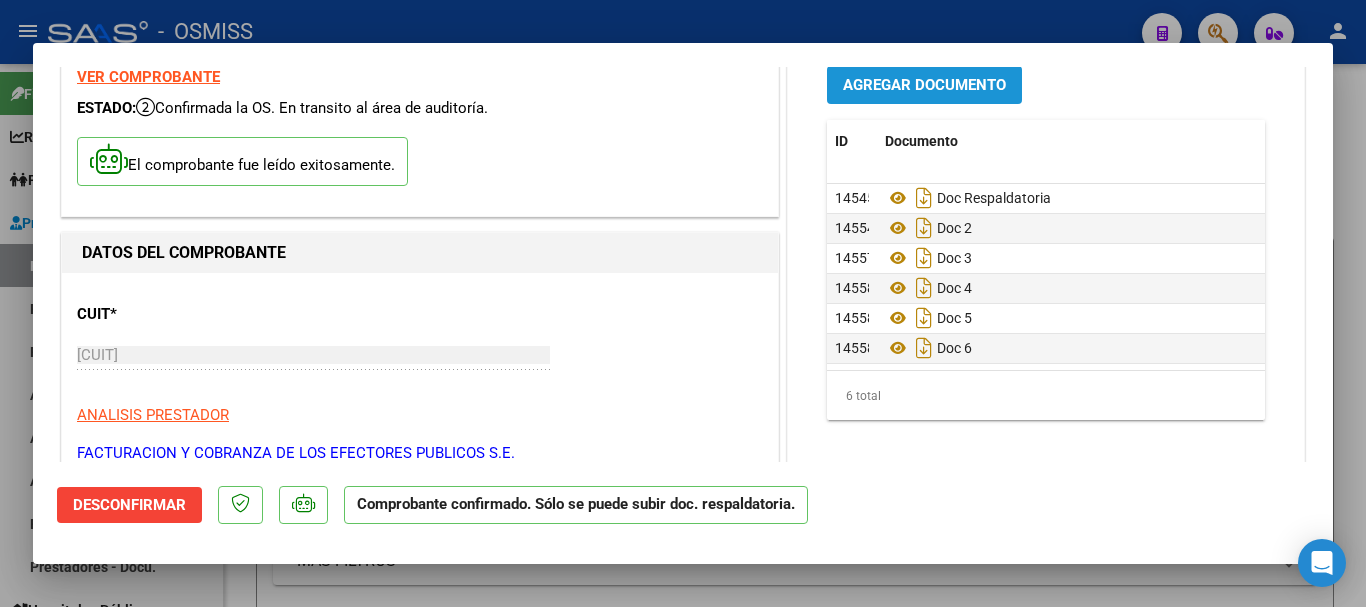 click on "Agregar Documento" at bounding box center [924, 86] 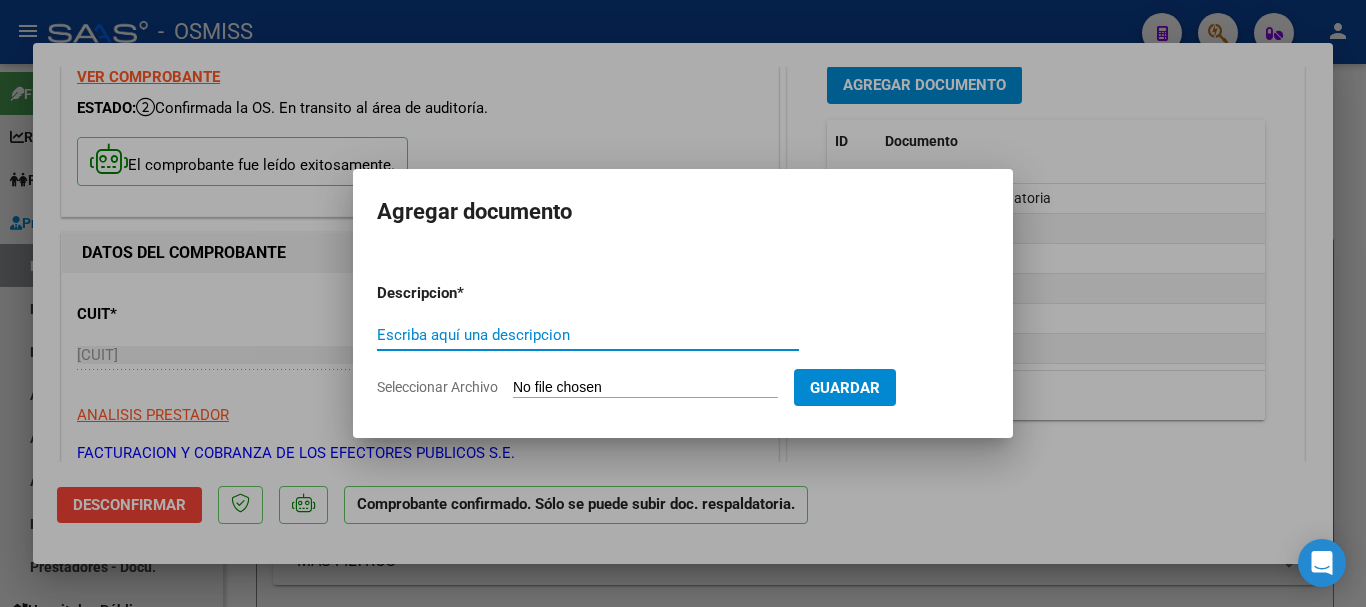 click on "Escriba aquí una descripcion" at bounding box center [588, 335] 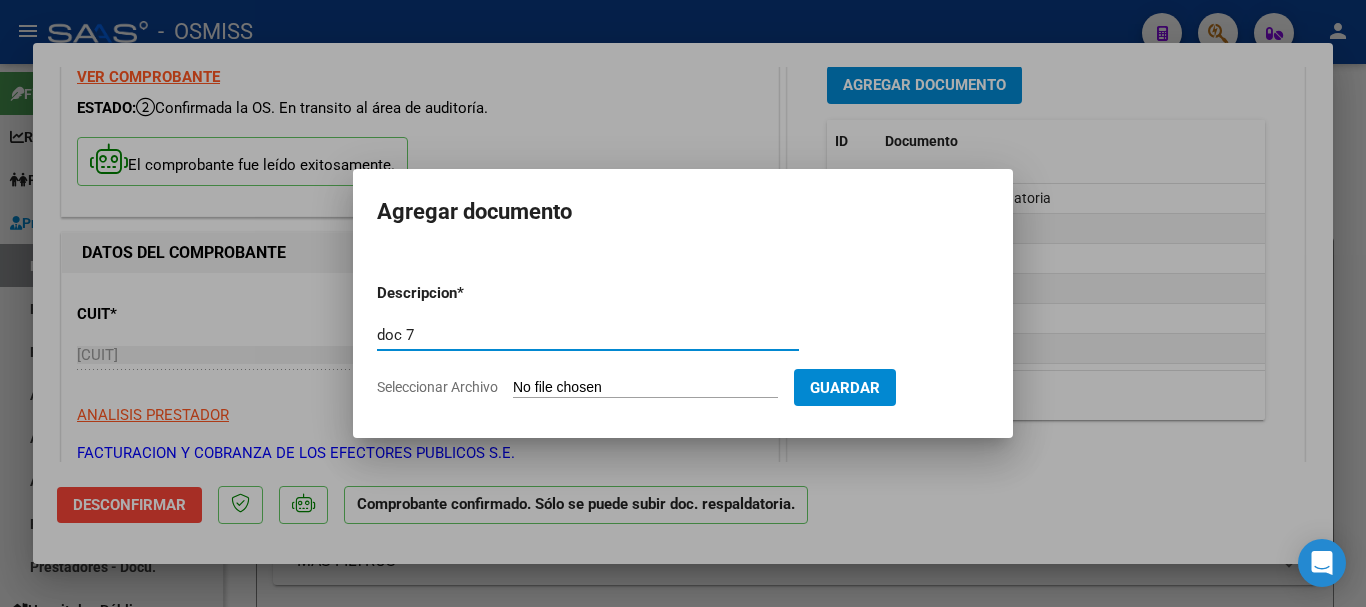 type on "doc 7" 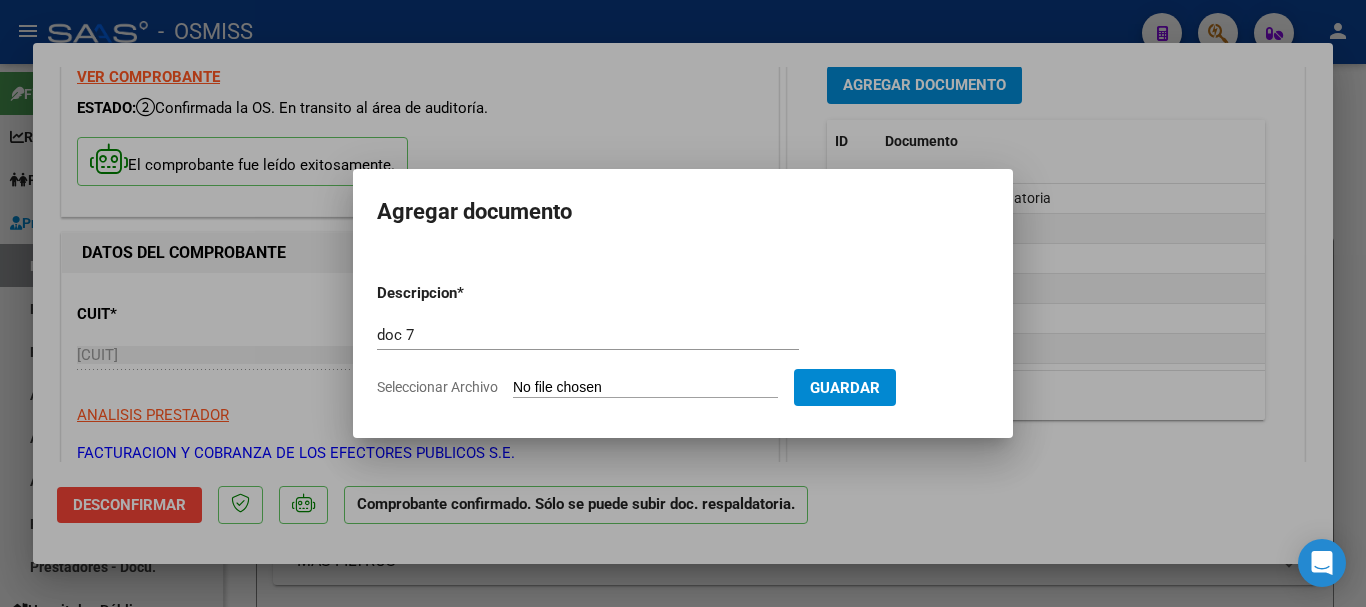 click on "Seleccionar Archivo" at bounding box center [645, 388] 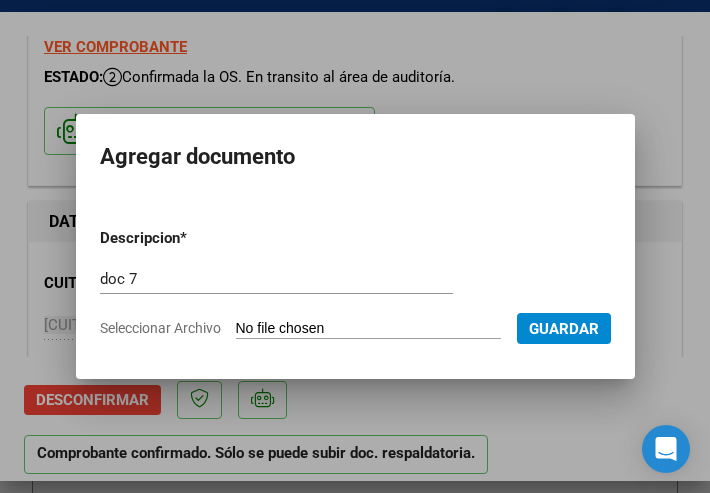 click on "Seleccionar Archivo" at bounding box center [368, 329] 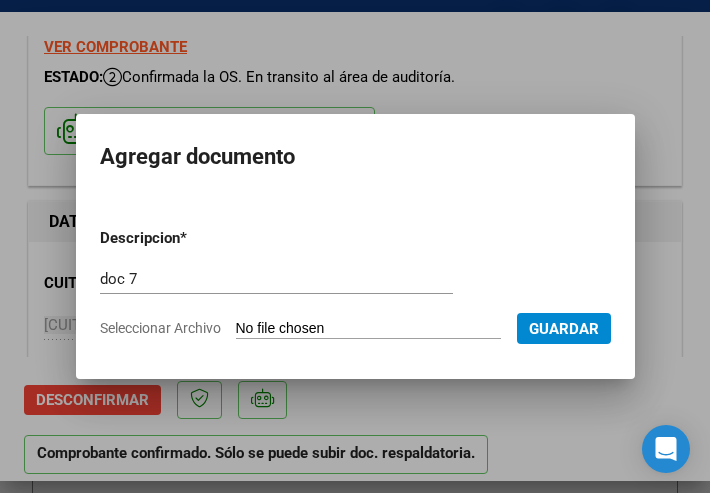 type on "C:\fakepath\1_pdfsam_11_pdfsam_11_pdfsam_parte 5.pdf" 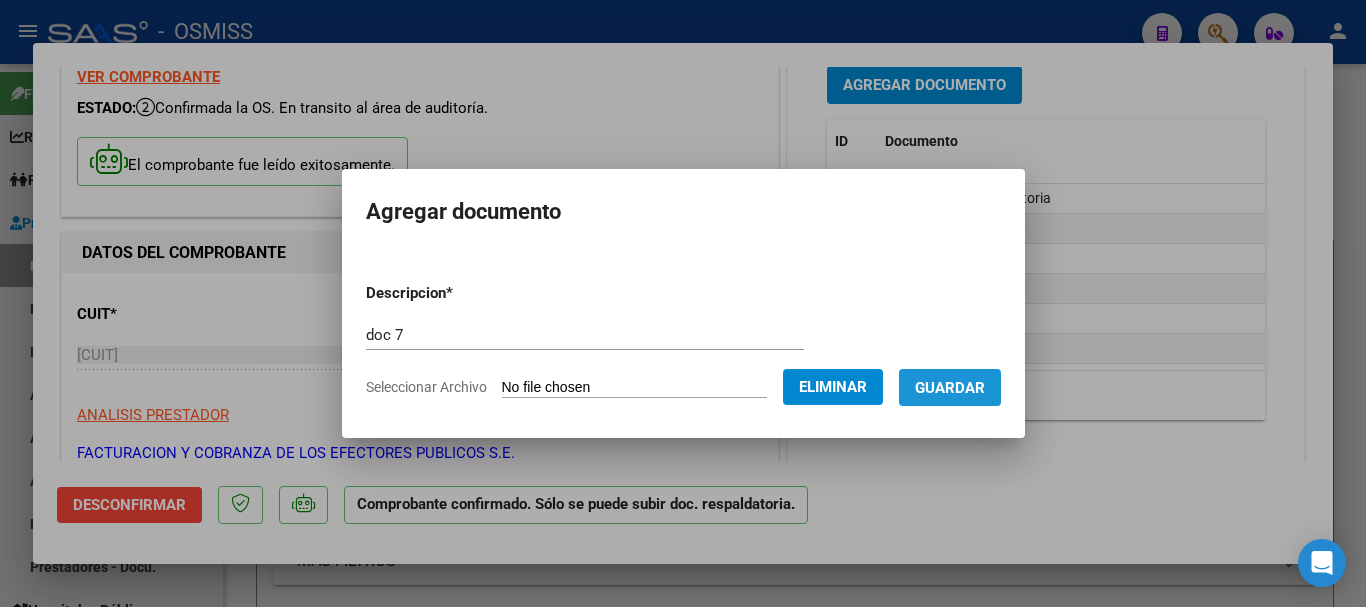 click on "Guardar" at bounding box center (950, 388) 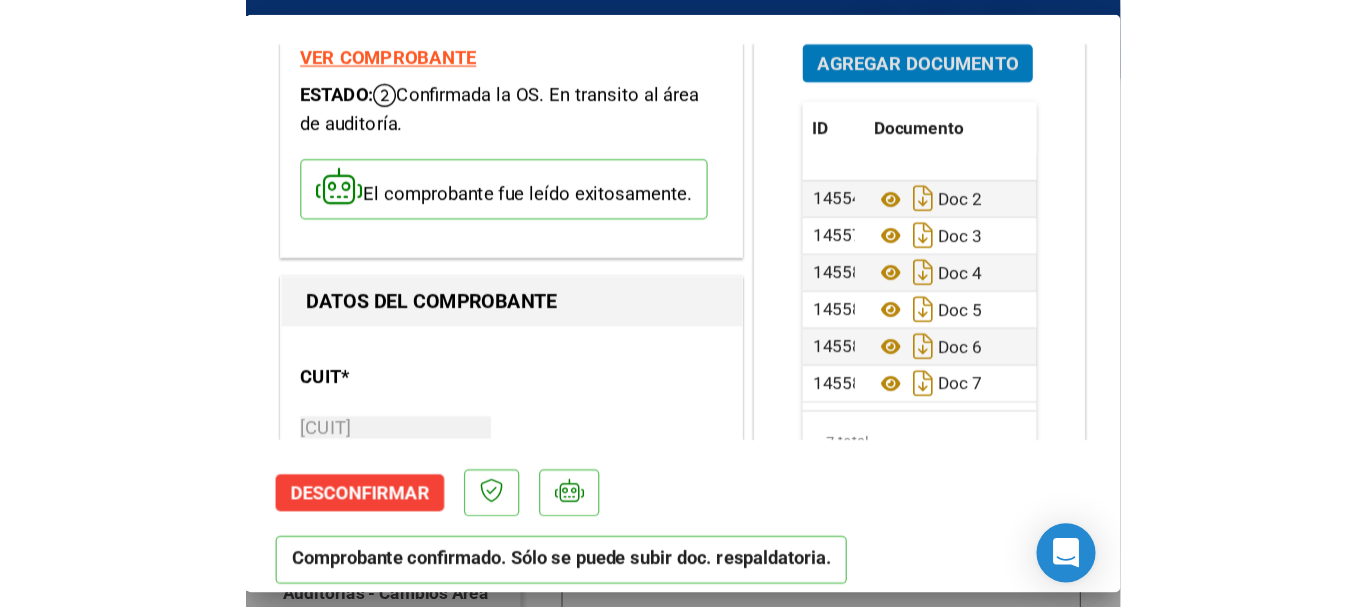 scroll, scrollTop: 30, scrollLeft: 0, axis: vertical 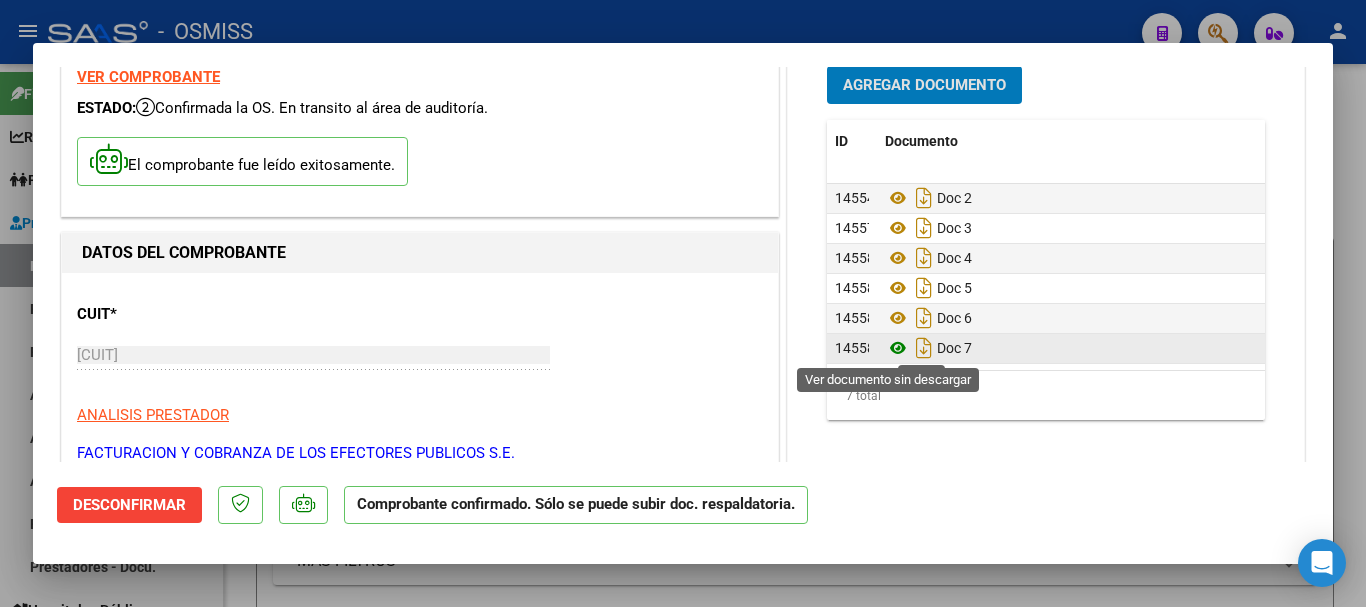 click 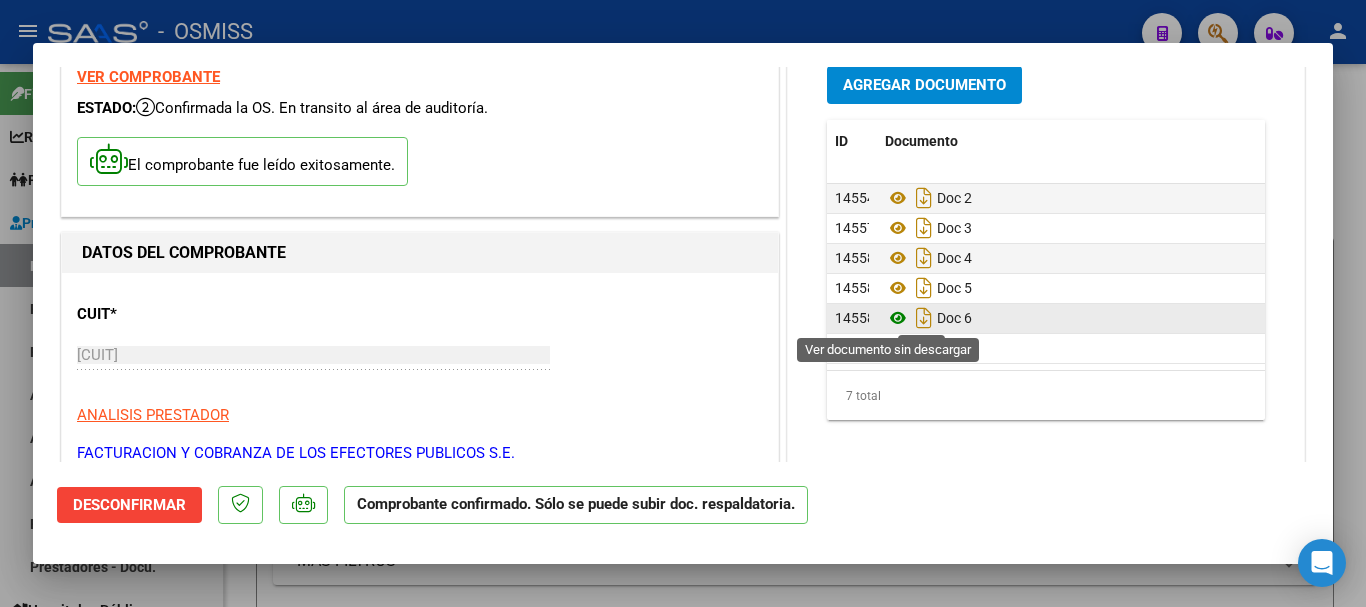 click 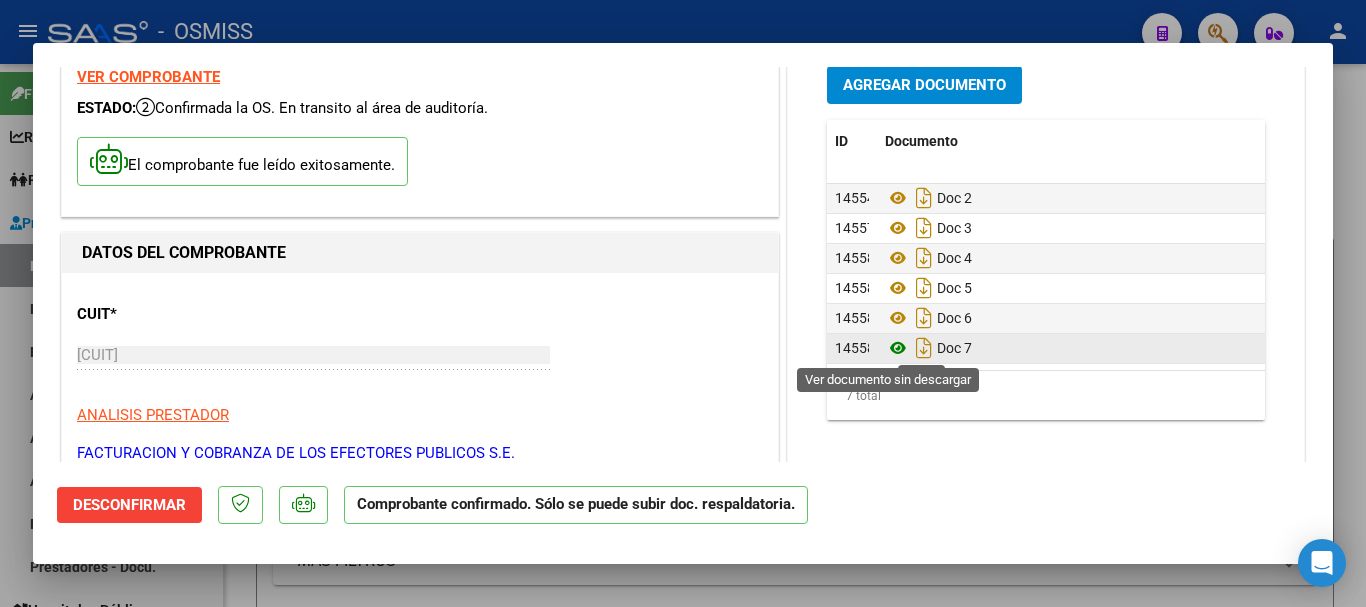 click 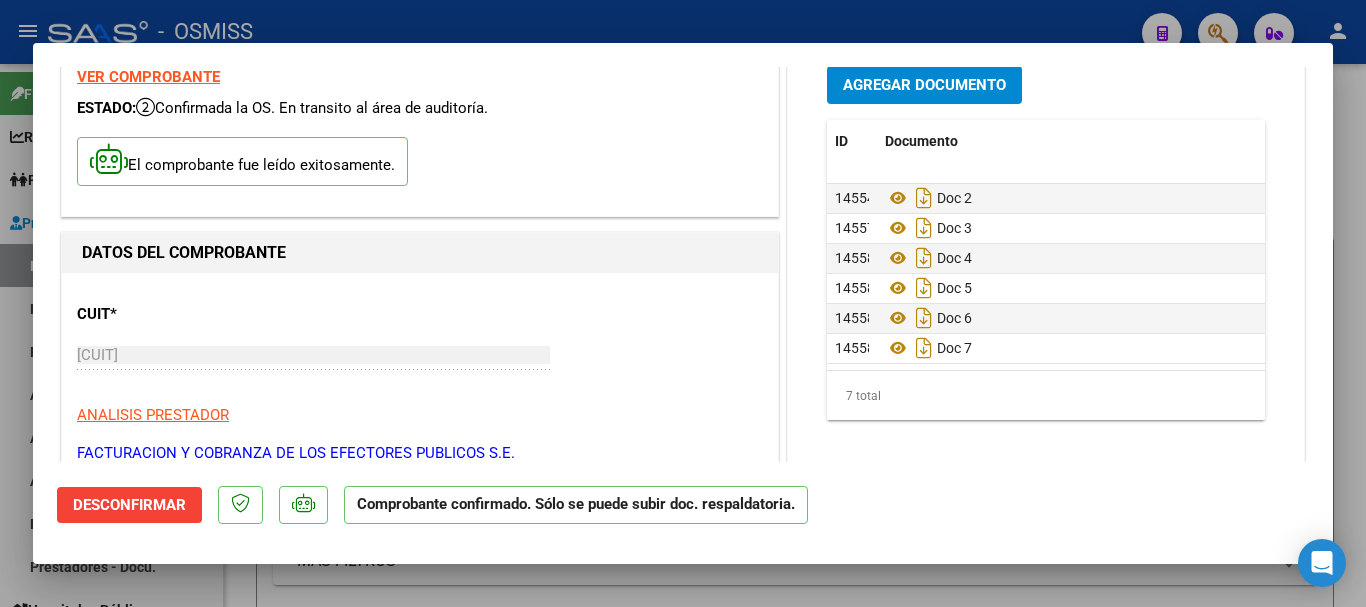 click on "Agregar Documento" at bounding box center [924, 86] 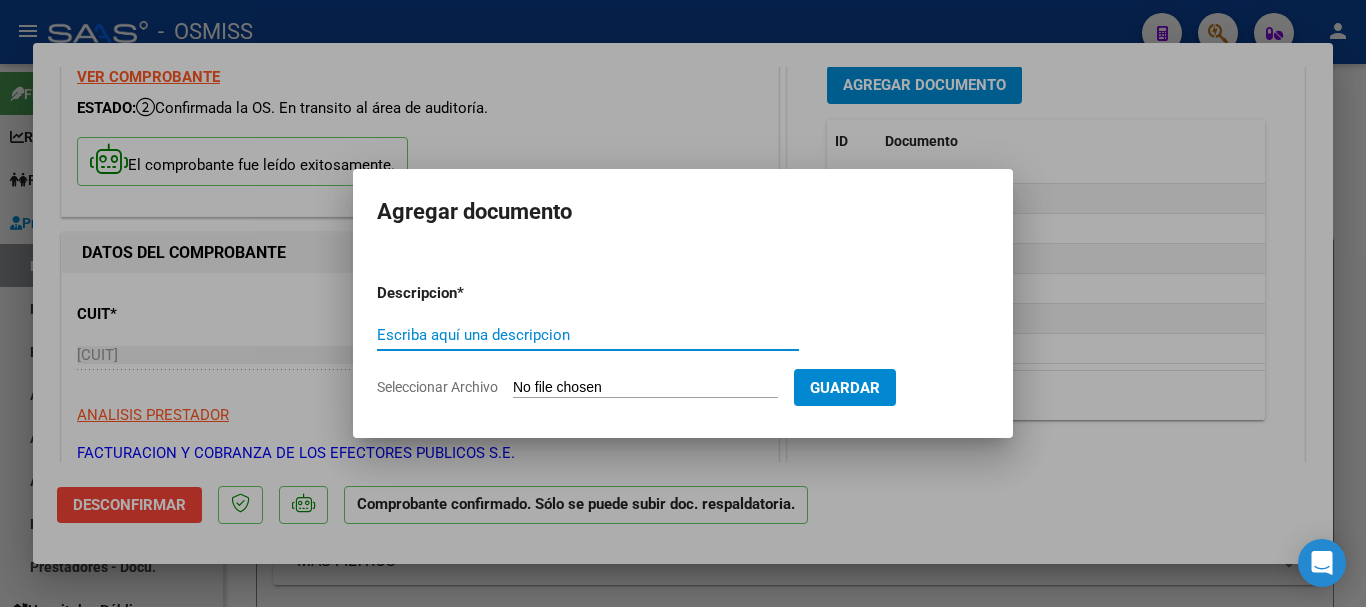 click on "Escriba aquí una descripcion" at bounding box center (588, 335) 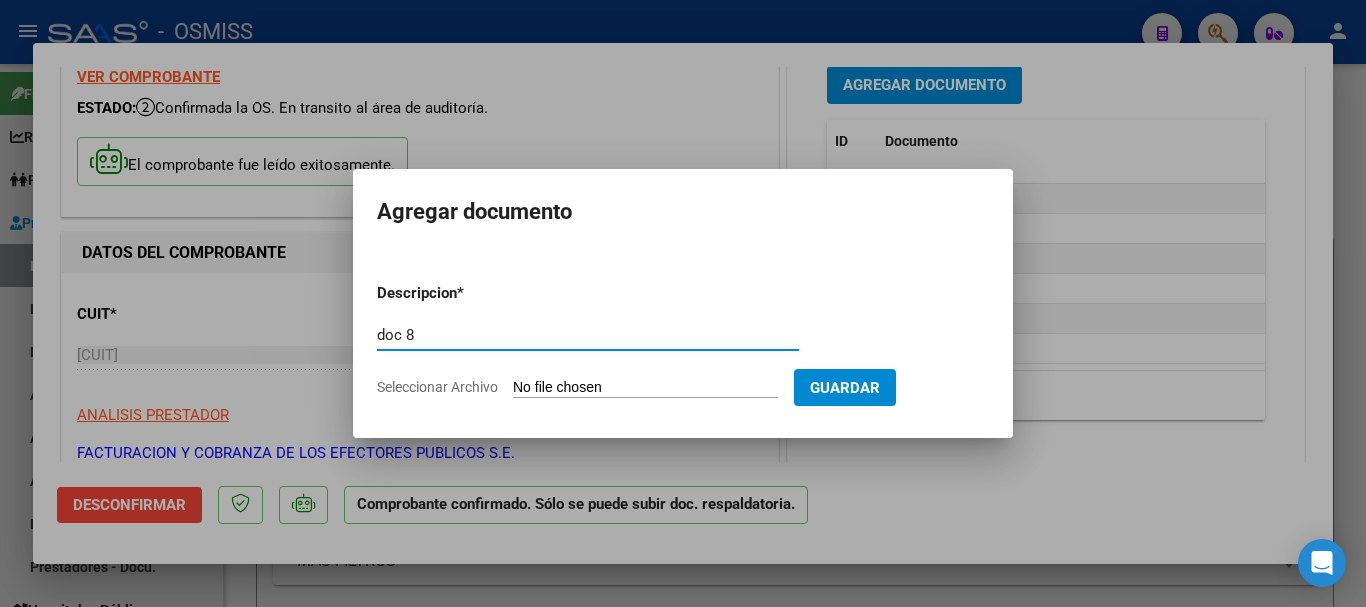 type on "doc 8" 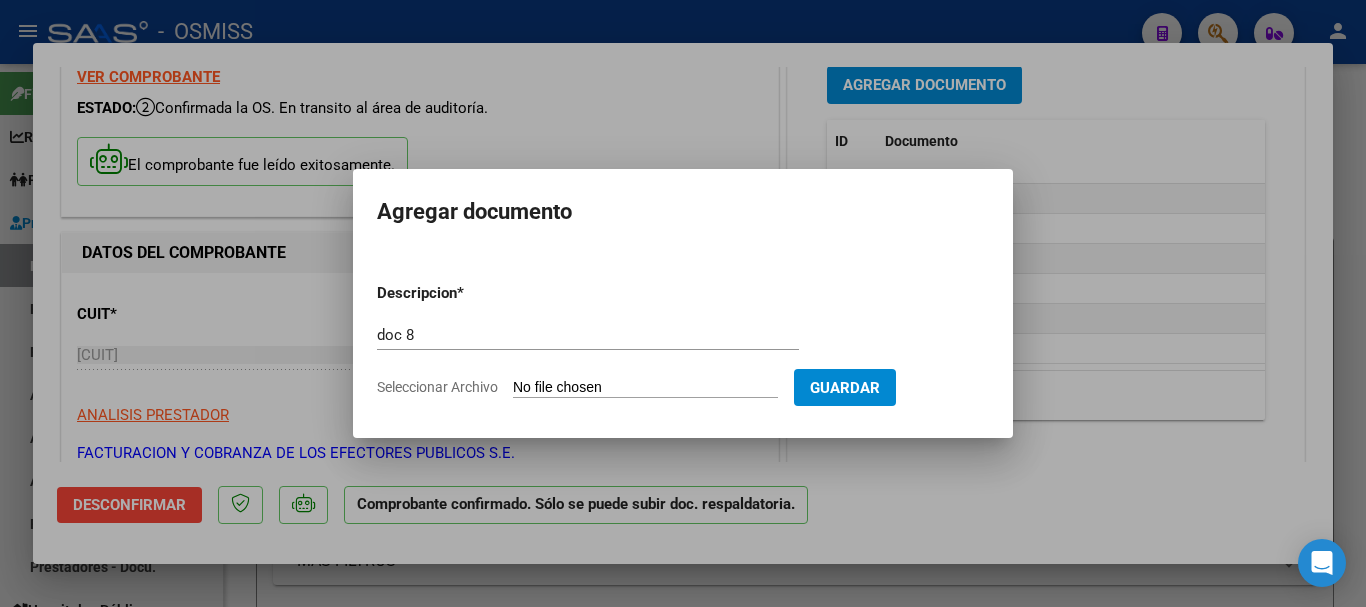type on "C:\fakepath\1_pdfsam_parte 8.pdf" 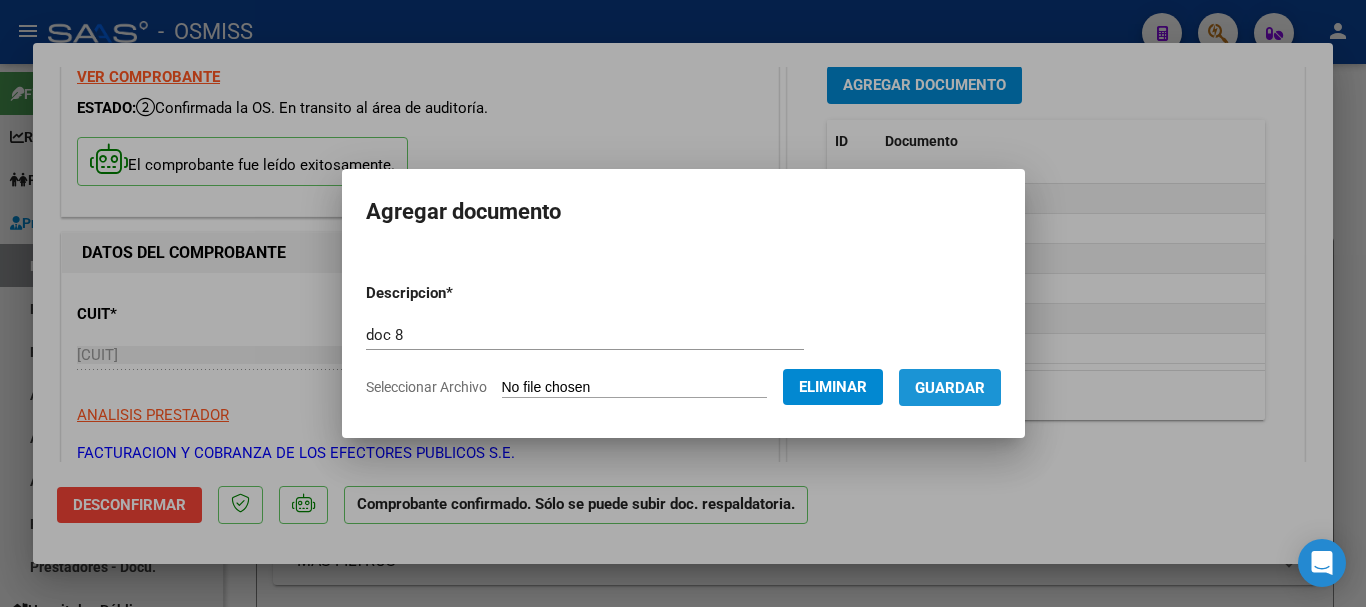 click on "Guardar" at bounding box center [950, 388] 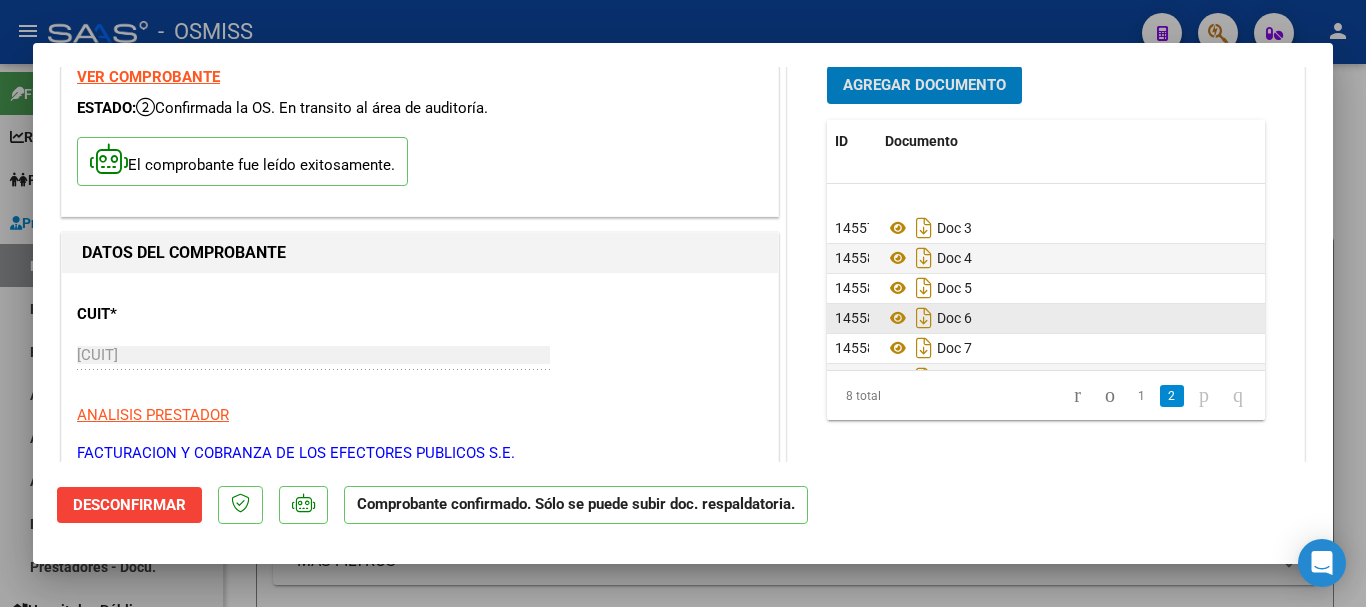 scroll, scrollTop: 60, scrollLeft: 0, axis: vertical 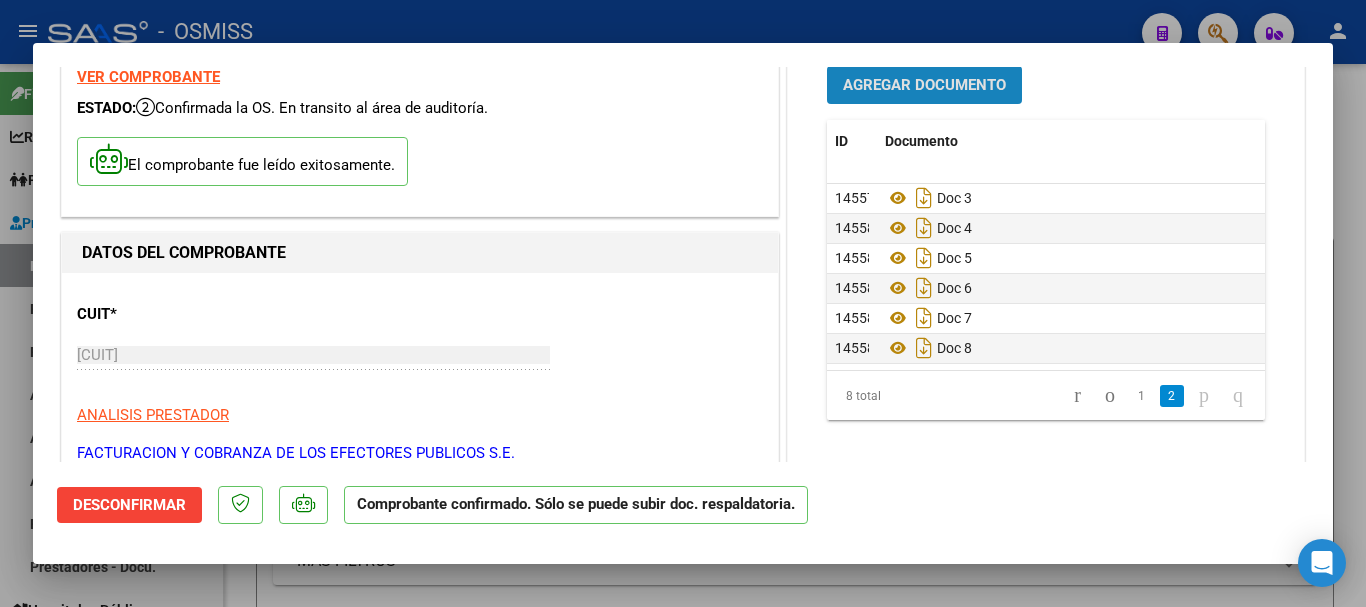 click on "Agregar Documento" at bounding box center [924, 86] 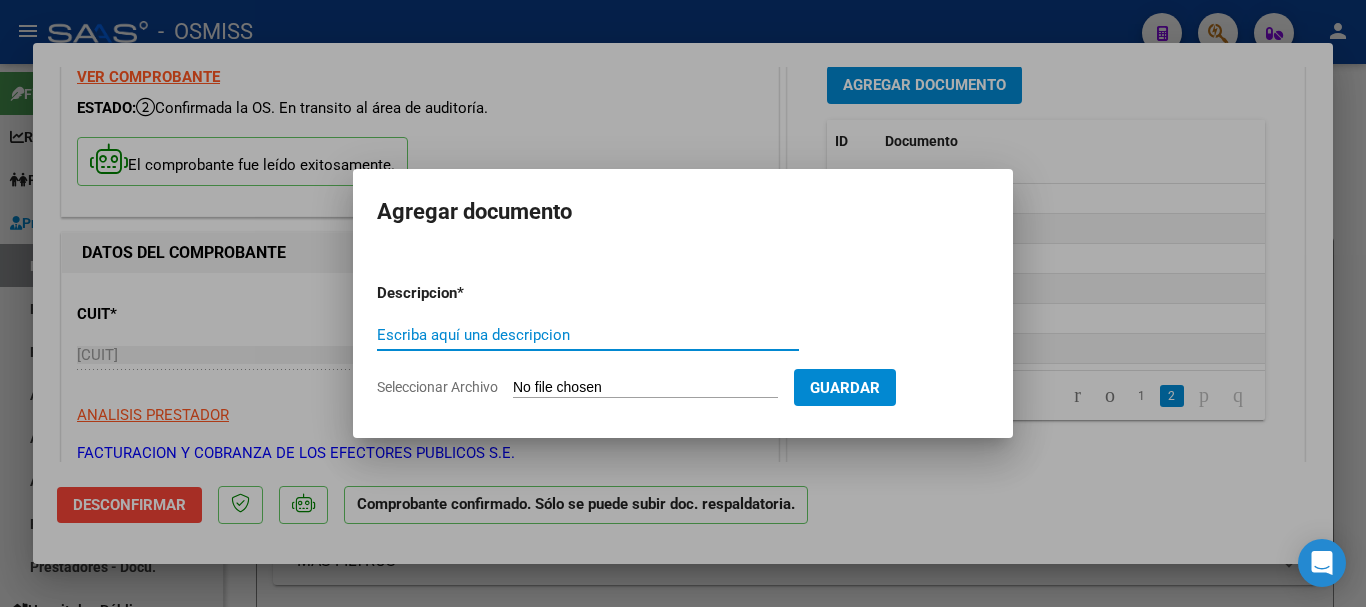 click on "Escriba aquí una descripcion" at bounding box center (588, 335) 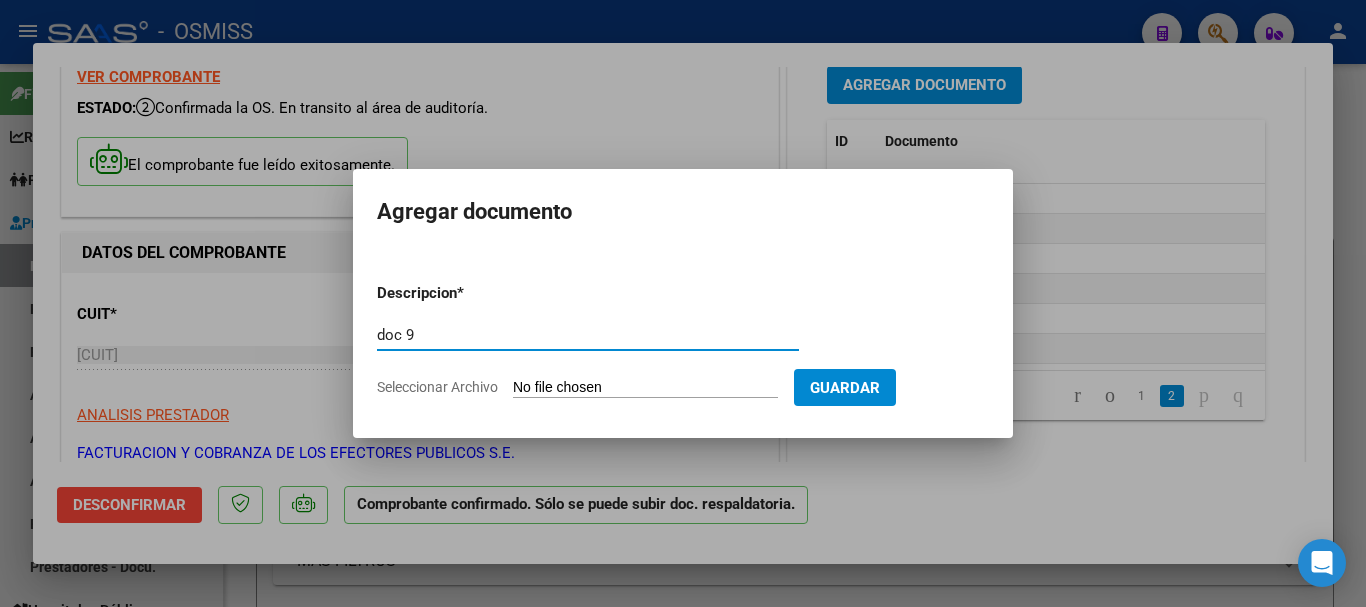 type on "doc 9" 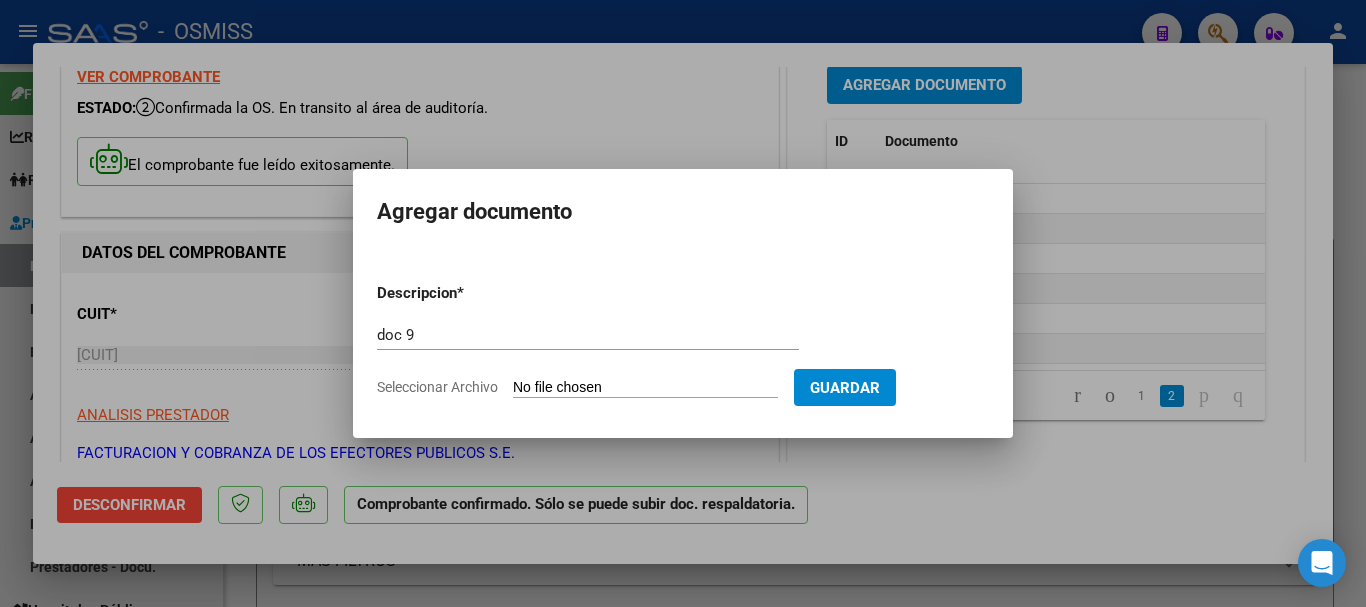type on "C:\fakepath\1_pdfsam_31_pdfsam_parte 8.pdf" 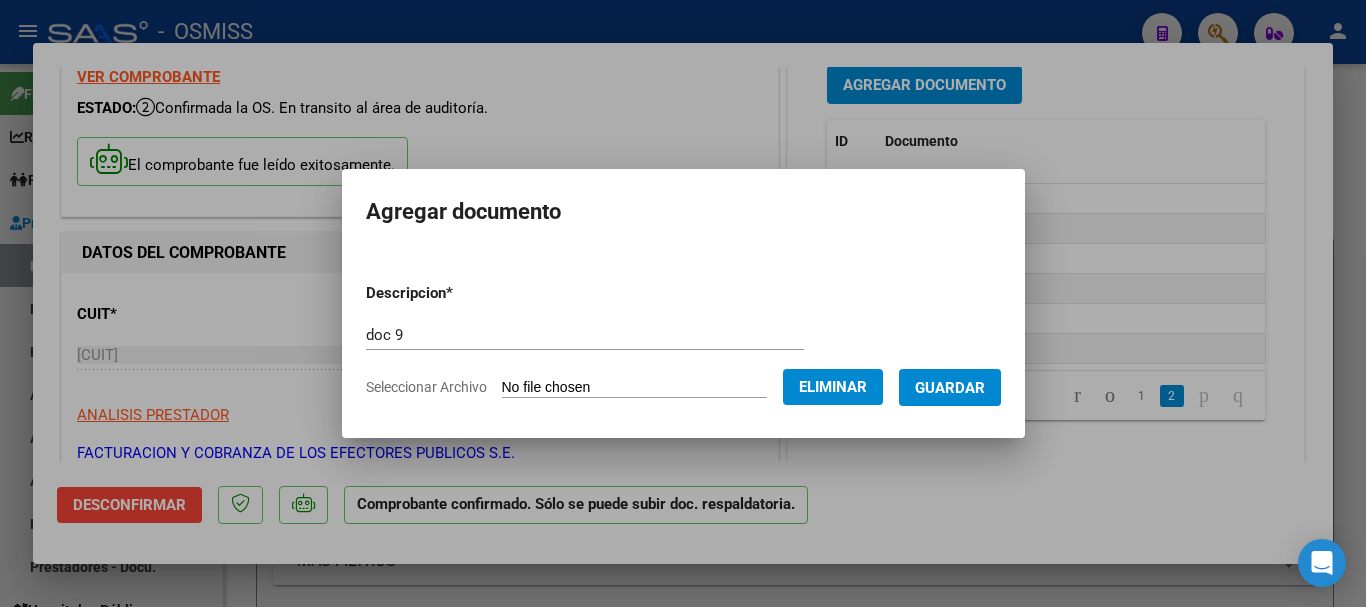 click on "Guardar" at bounding box center (950, 388) 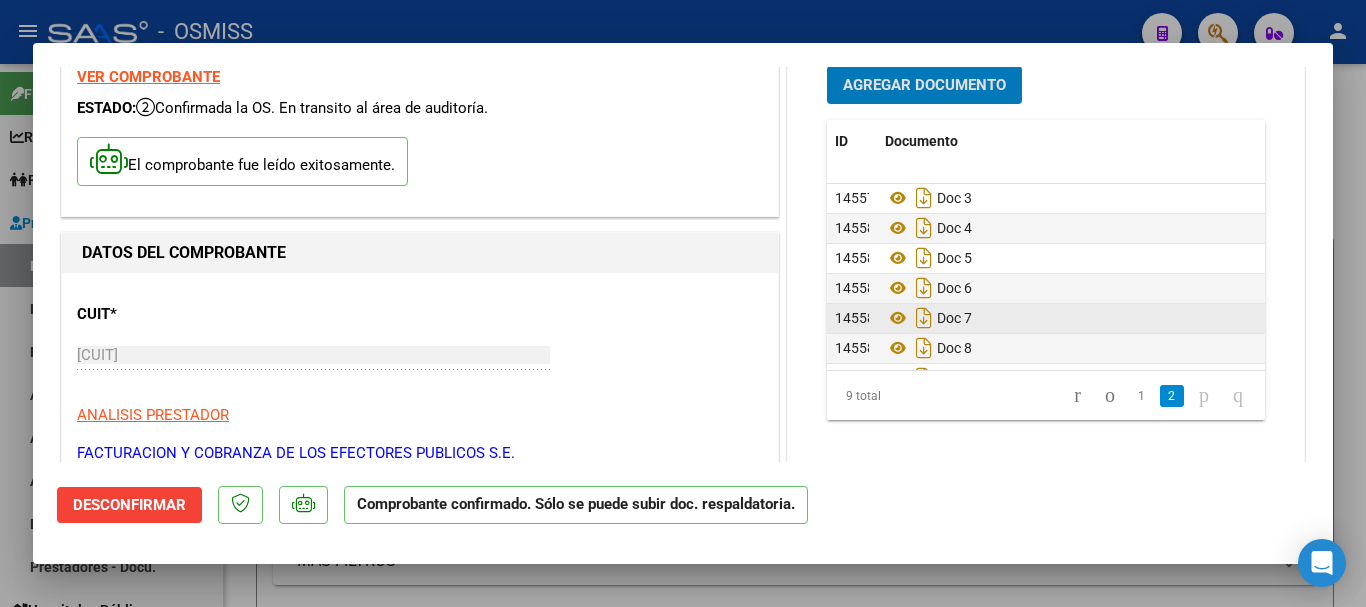scroll, scrollTop: 90, scrollLeft: 0, axis: vertical 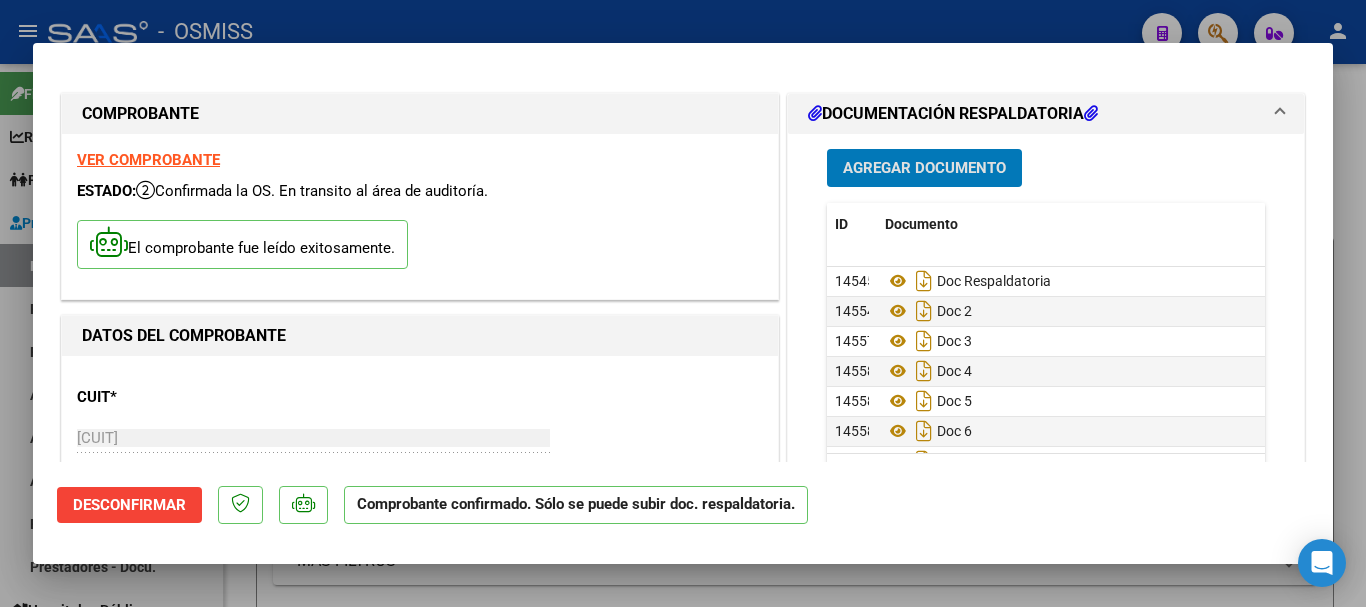 click on "Agregar Documento" at bounding box center (924, 169) 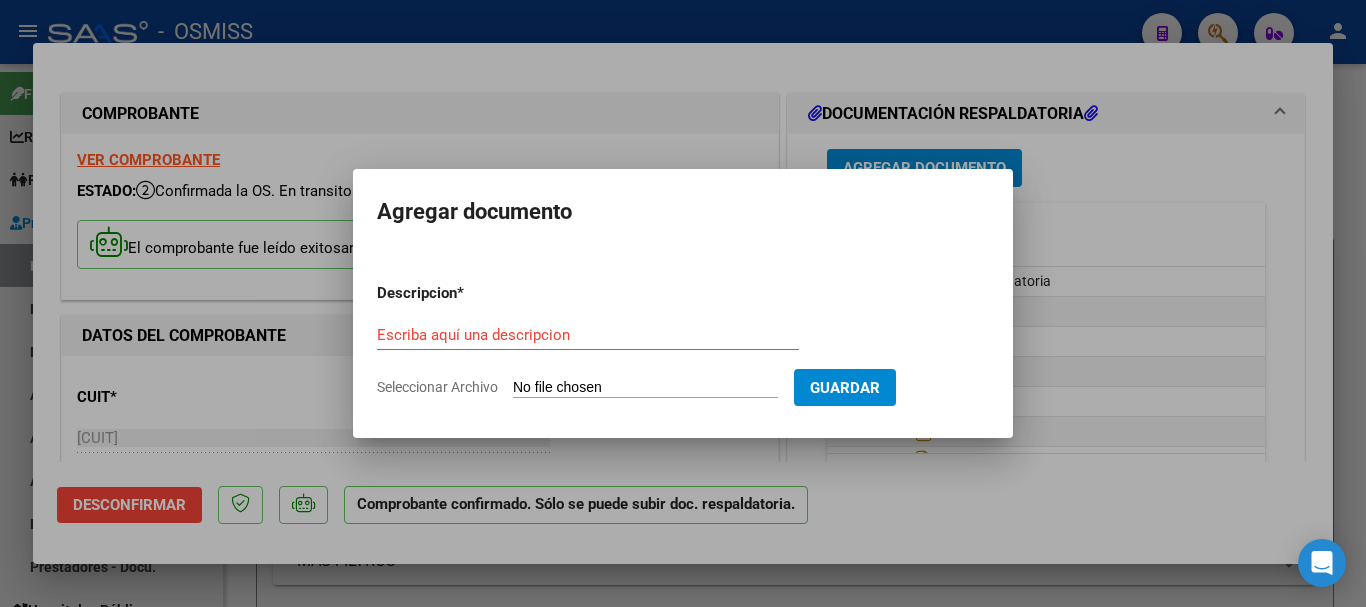 click on "Escriba aquí una descripcion" at bounding box center (588, 335) 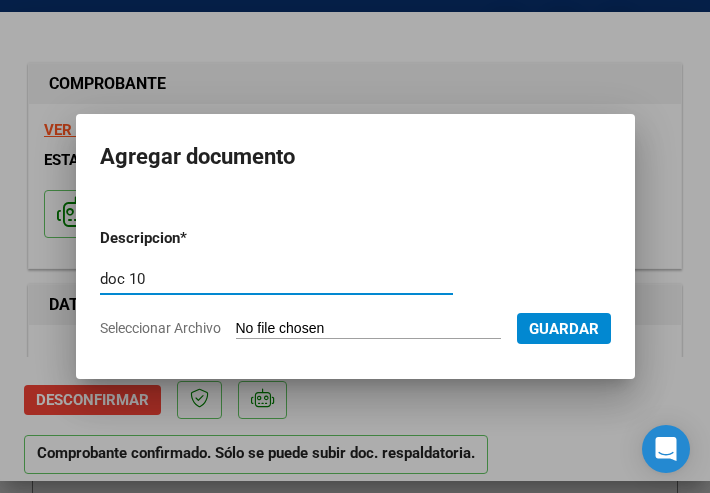 type on "doc 10" 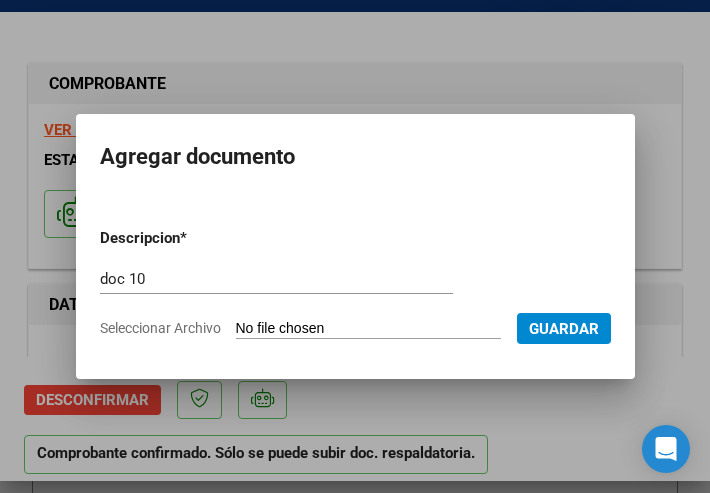 click on "Seleccionar Archivo" at bounding box center (368, 329) 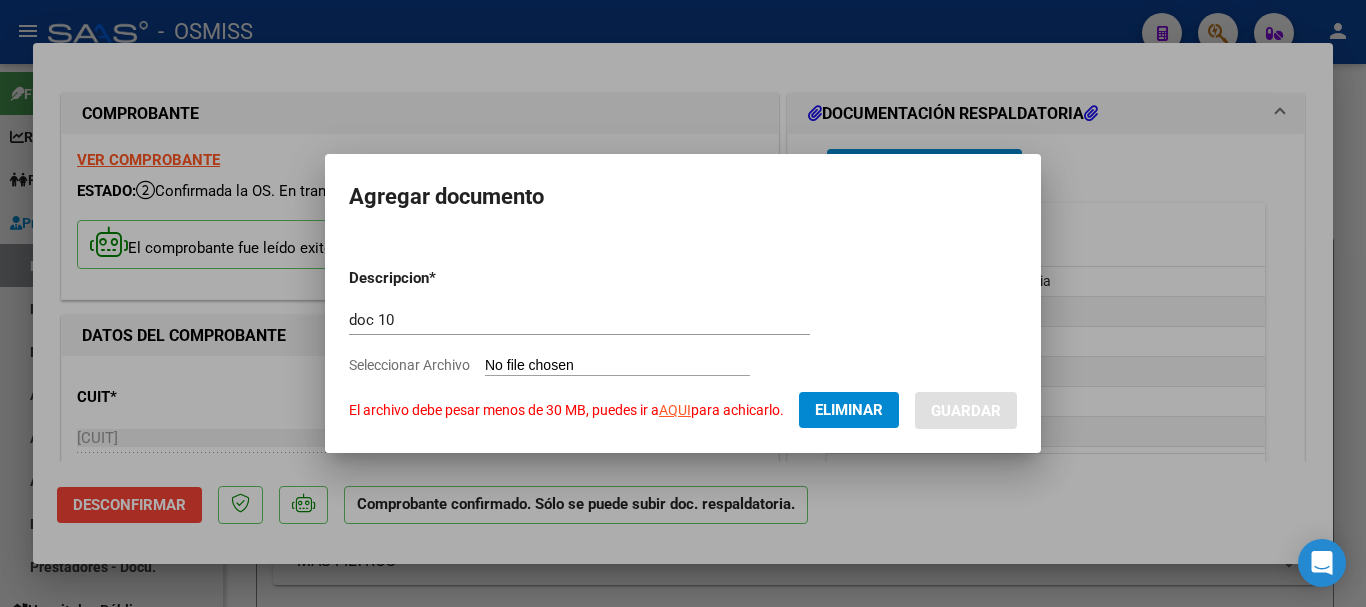 click on "doc 10 Escriba aquí una descripcion" at bounding box center (579, 320) 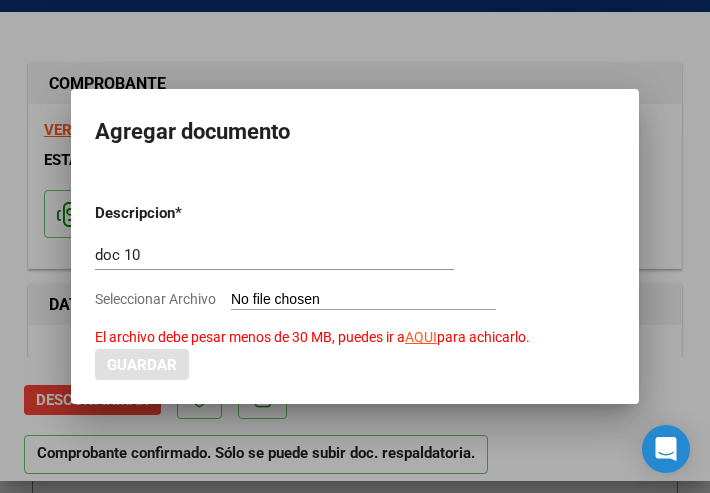 click on "Seleccionar Archivo  El archivo debe pesar menos de 30 MB, puedes ir a  AQUI  para achicarlo." at bounding box center [363, 300] 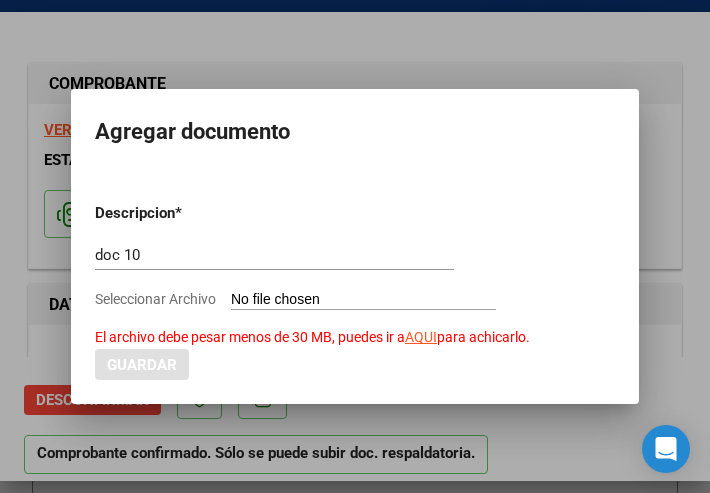 type on "C:\fakepath\1_pdfsam_31_pdfsam_31_pdfsam_parte 8.pdf" 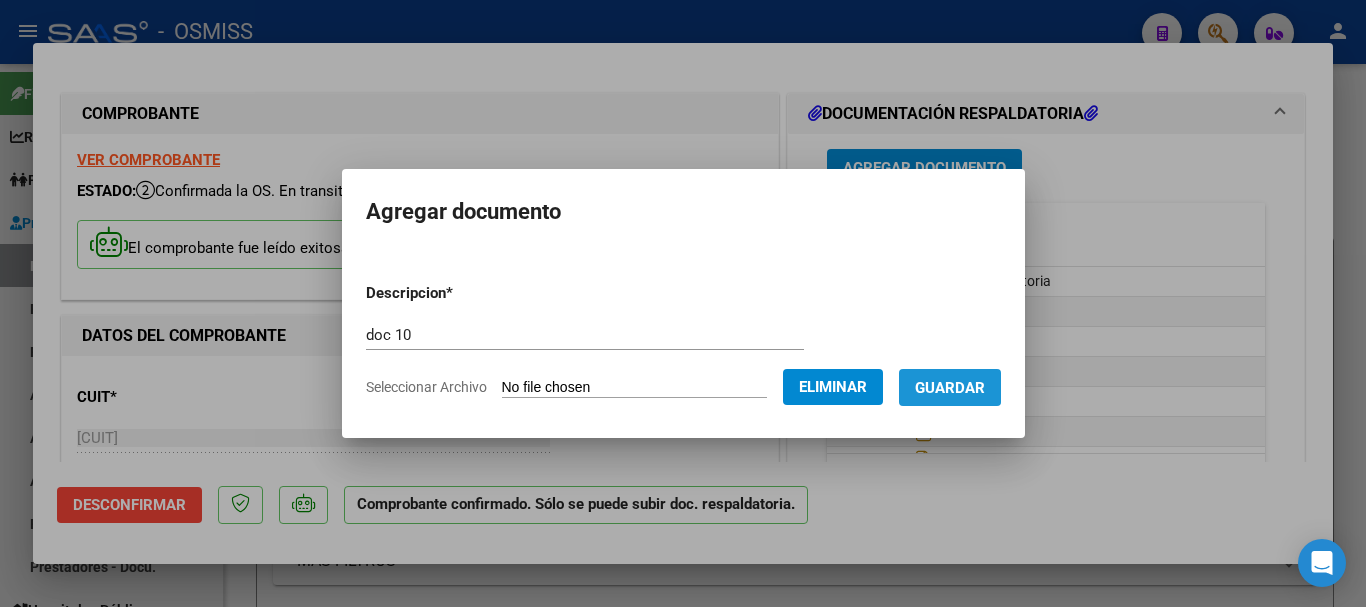 click on "Guardar" at bounding box center (950, 388) 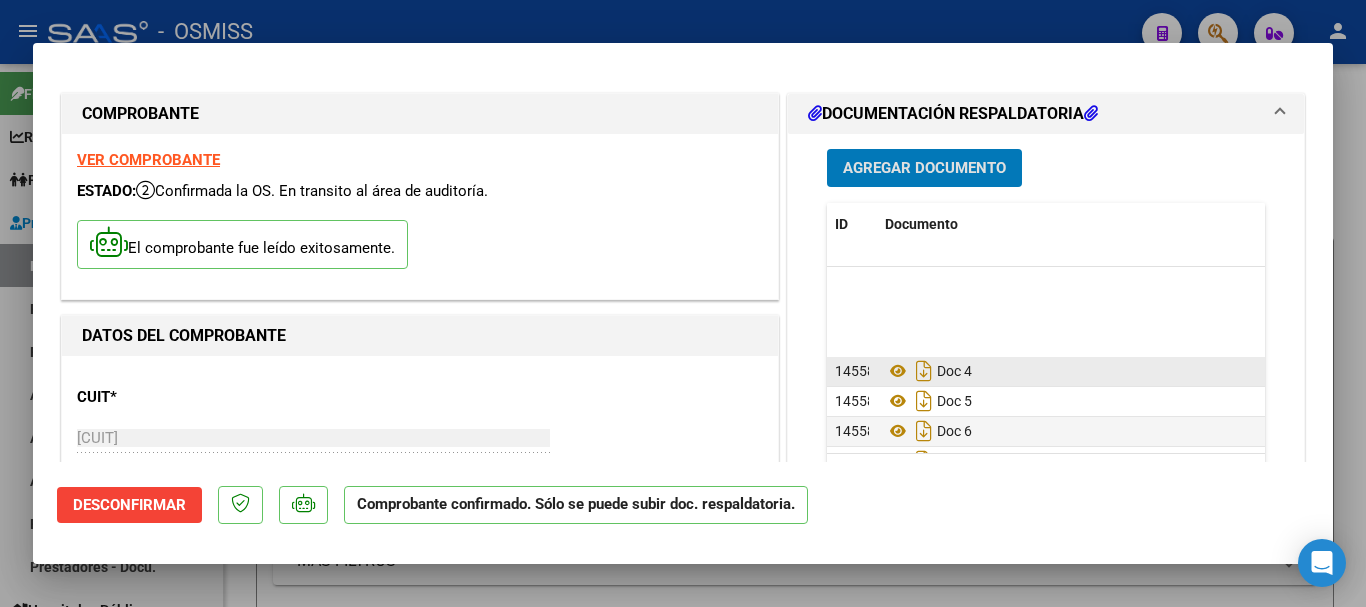 scroll, scrollTop: 120, scrollLeft: 0, axis: vertical 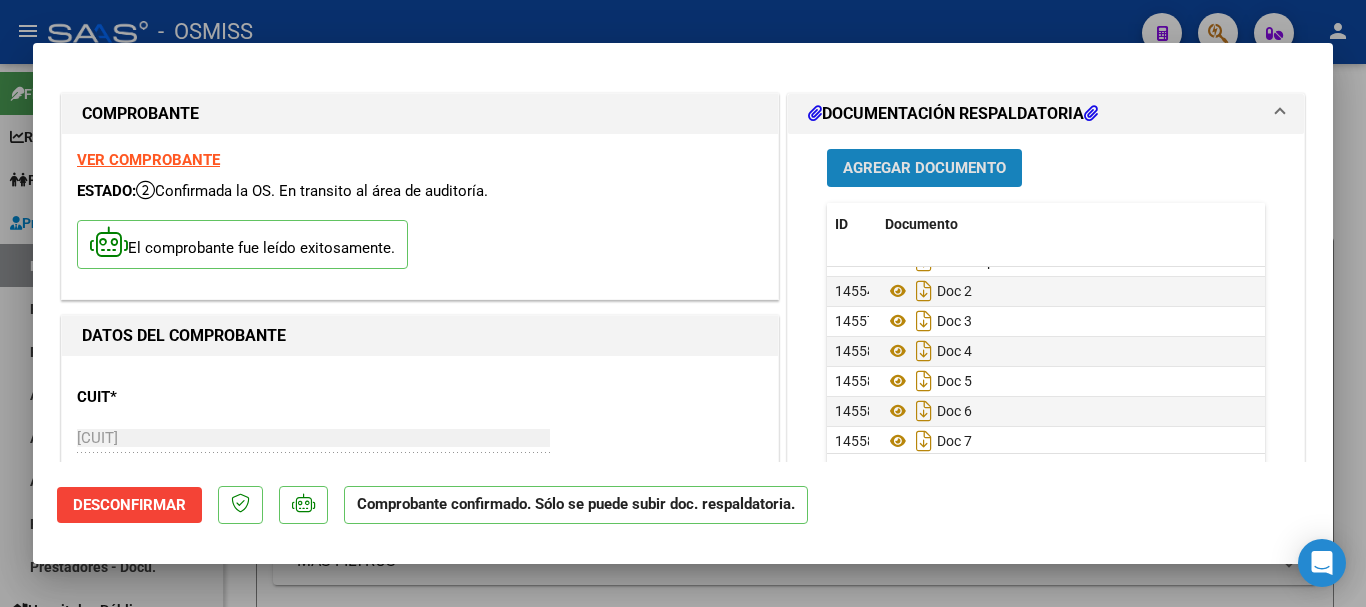 click on "Agregar Documento" at bounding box center [924, 169] 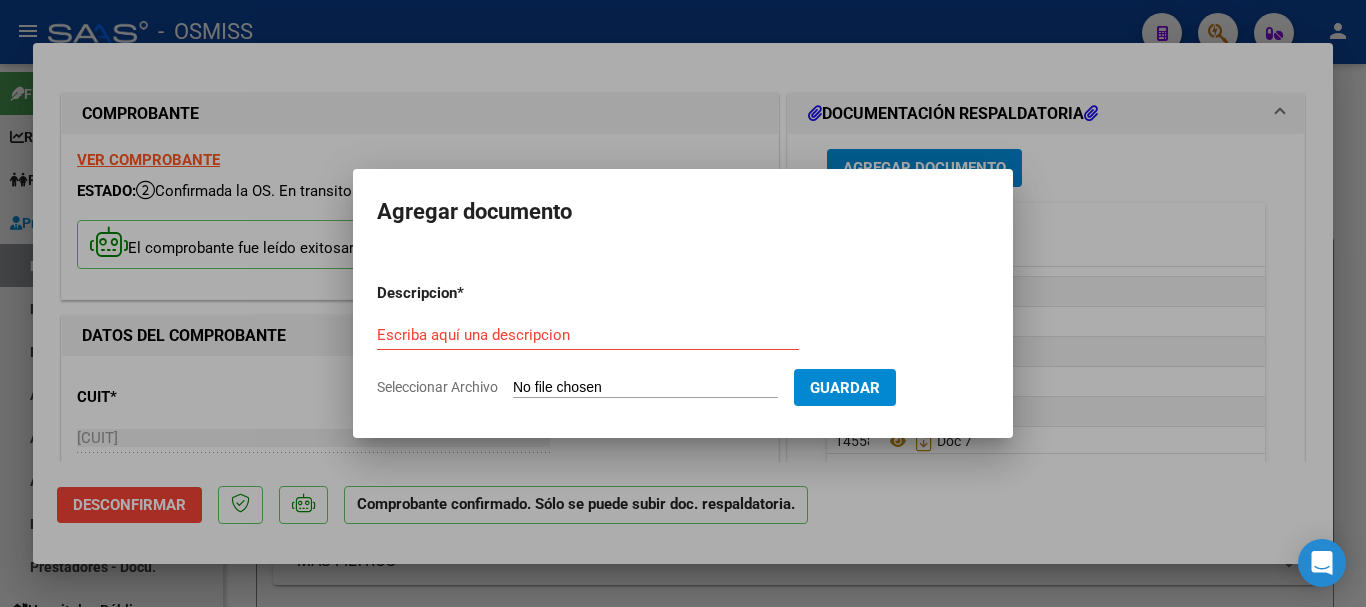 drag, startPoint x: 549, startPoint y: 325, endPoint x: 559, endPoint y: 328, distance: 10.440307 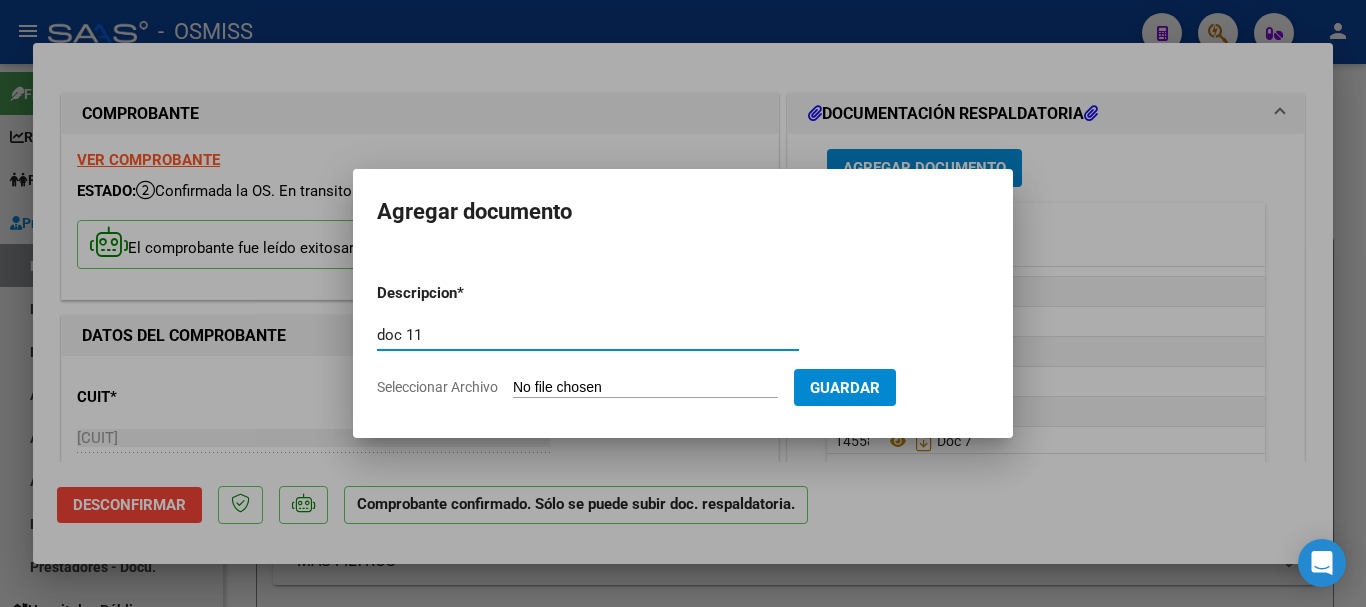 type on "doc 11" 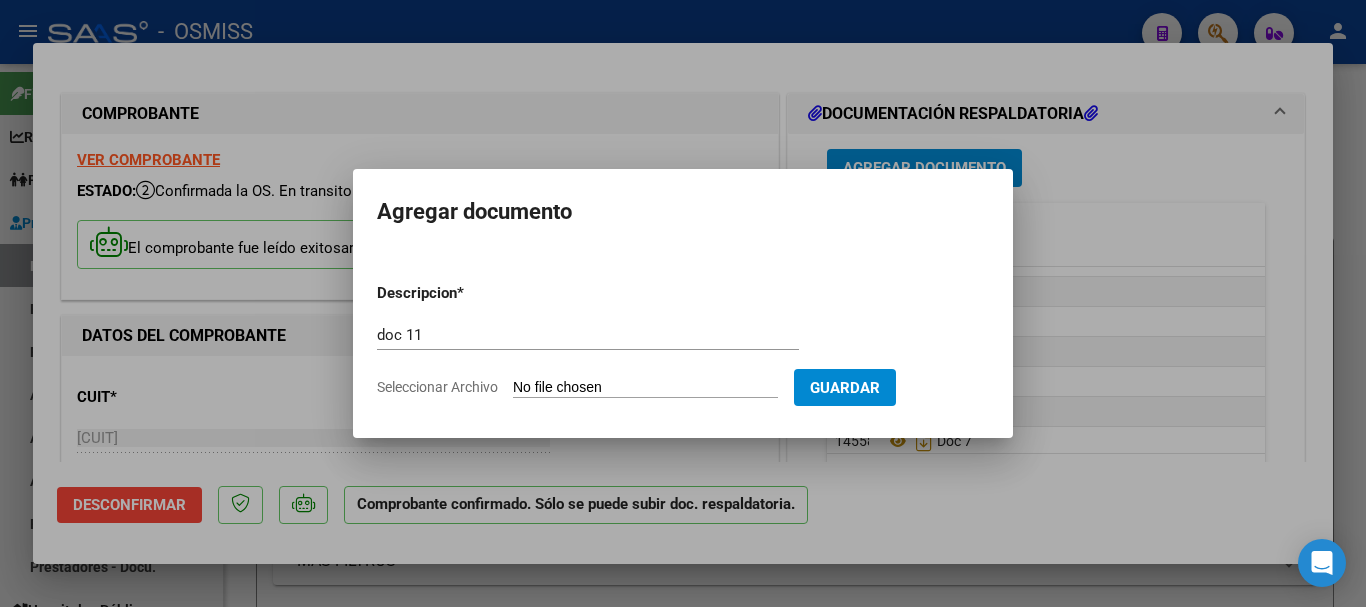 type on "C:\fakepath\1_pdfsam_31_pdfsam_31_pdfsam_31_pdfsam_parte 8.pdf" 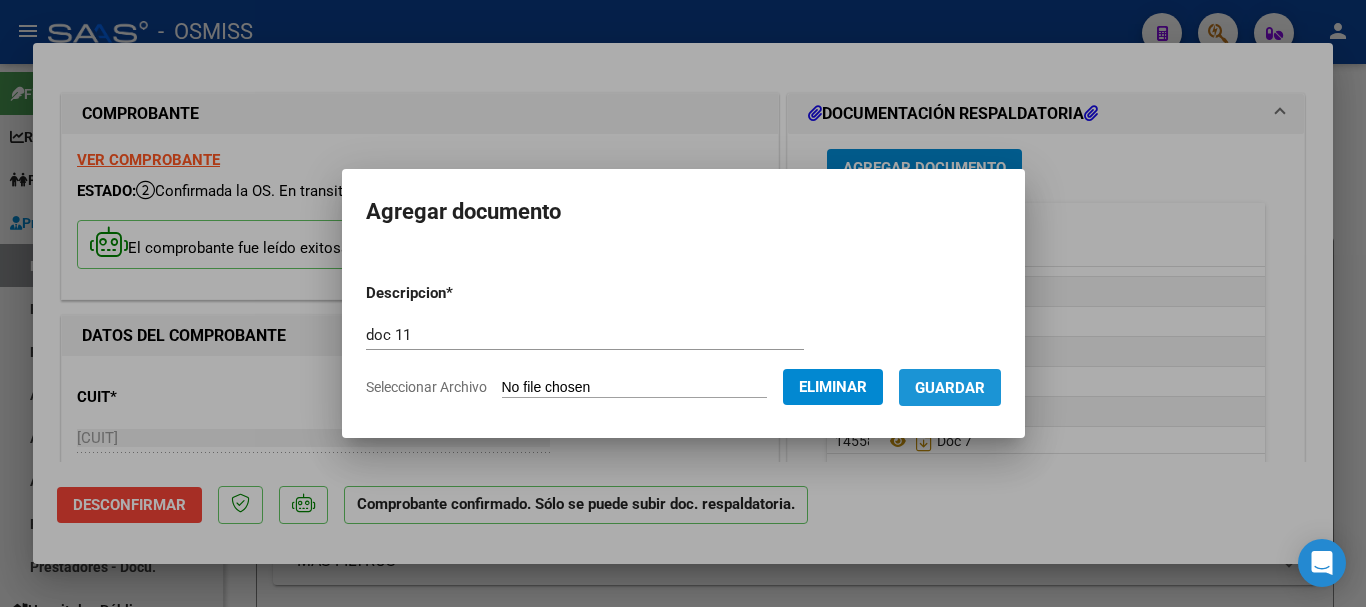 click on "Guardar" at bounding box center (950, 388) 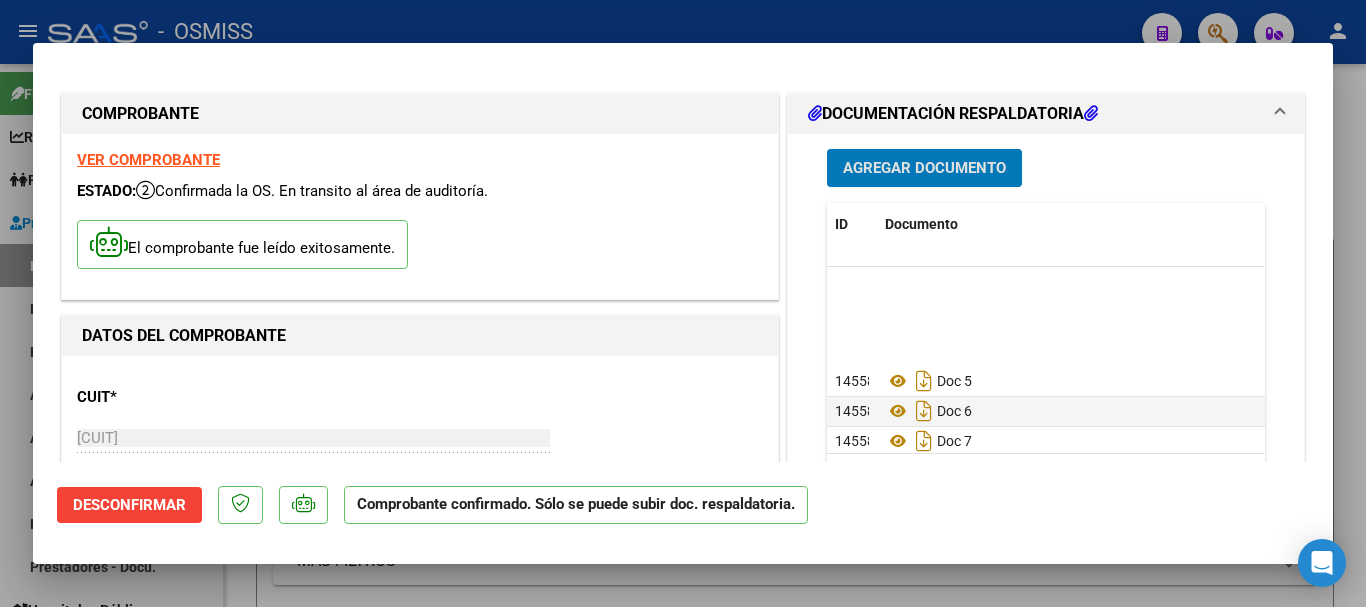 scroll, scrollTop: 150, scrollLeft: 0, axis: vertical 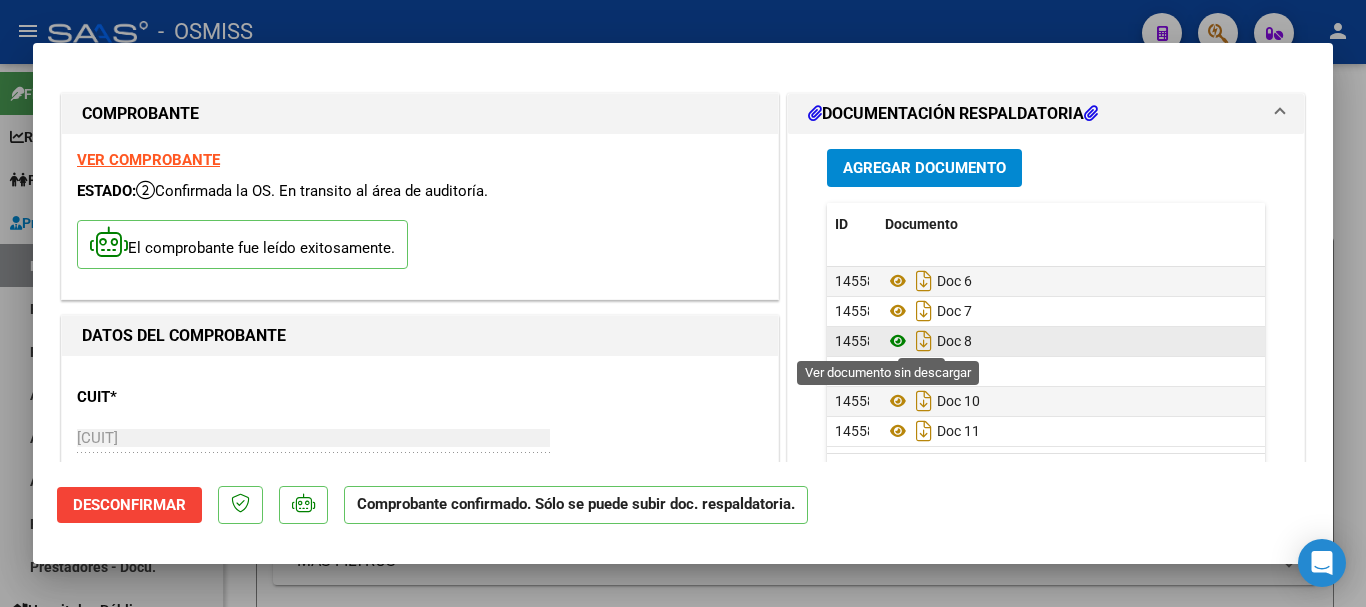 click 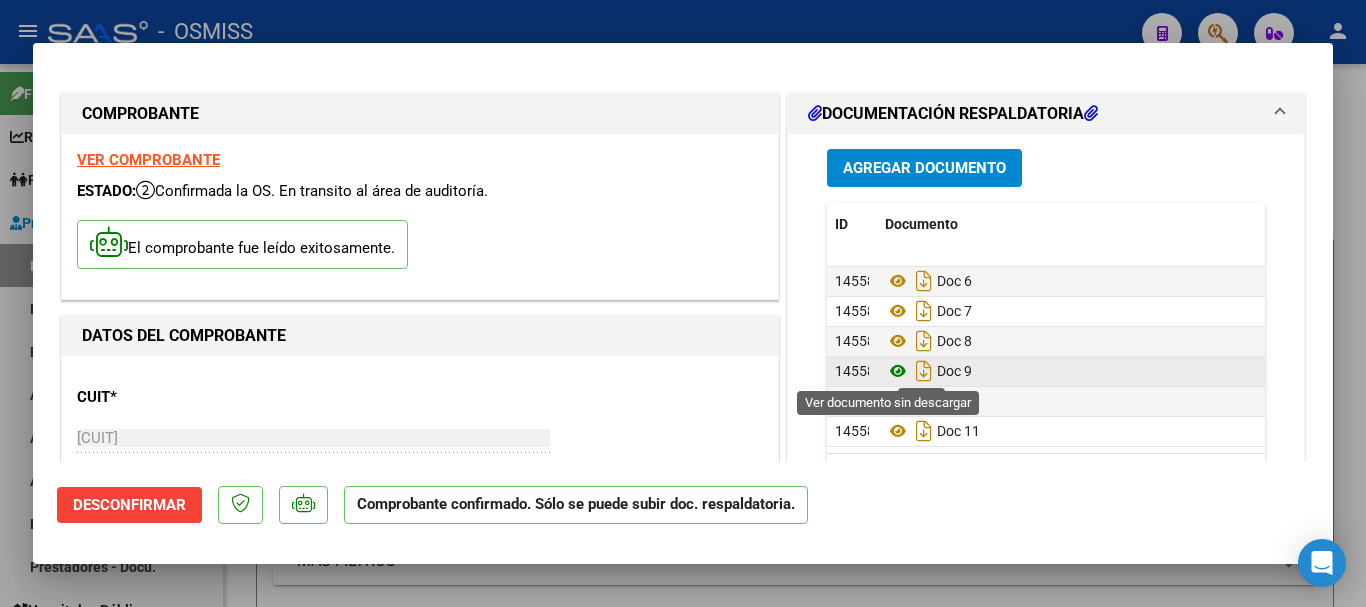 click 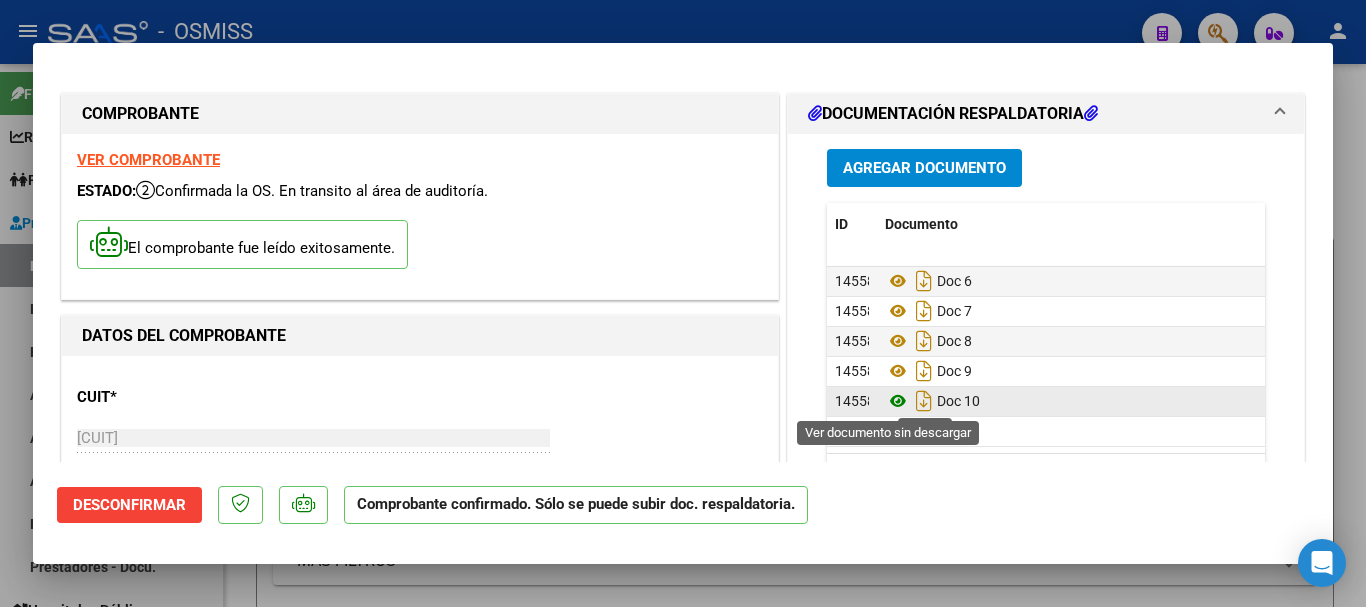 click 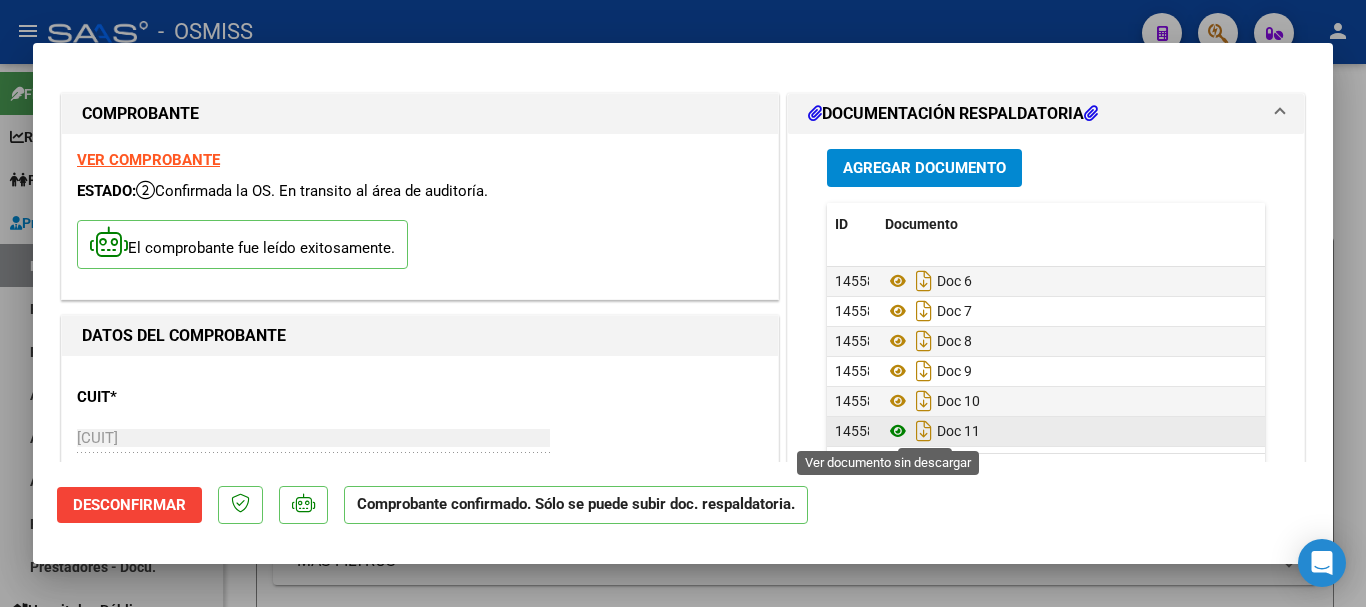 click 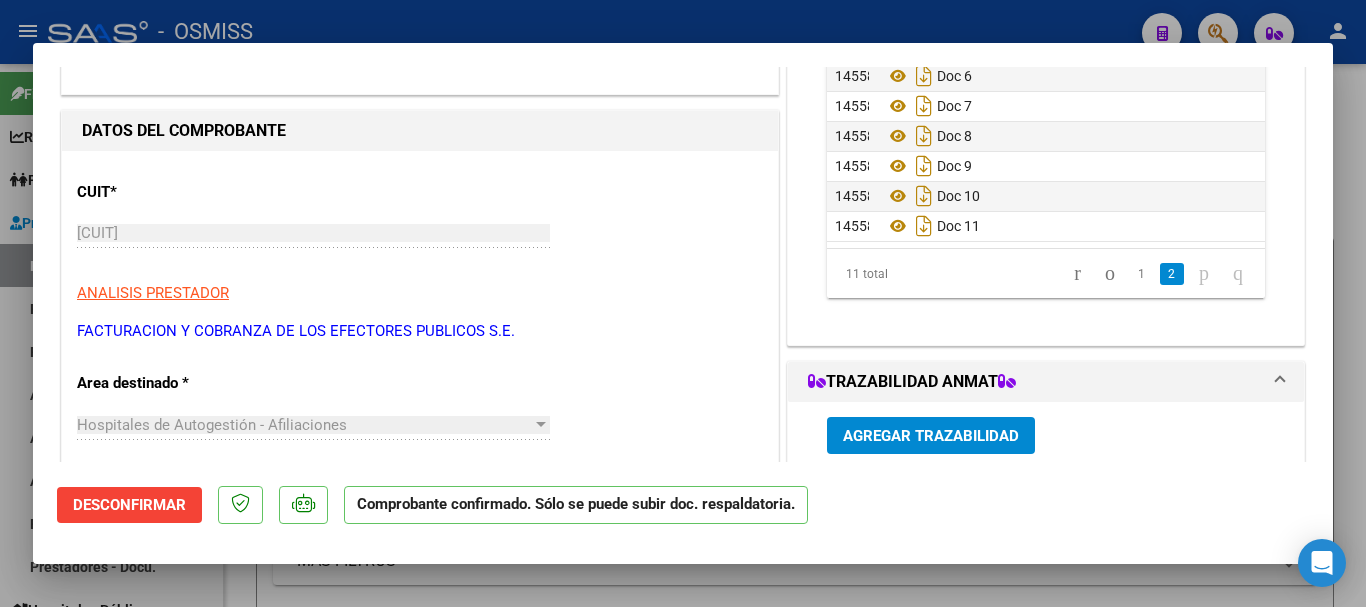 scroll, scrollTop: 200, scrollLeft: 0, axis: vertical 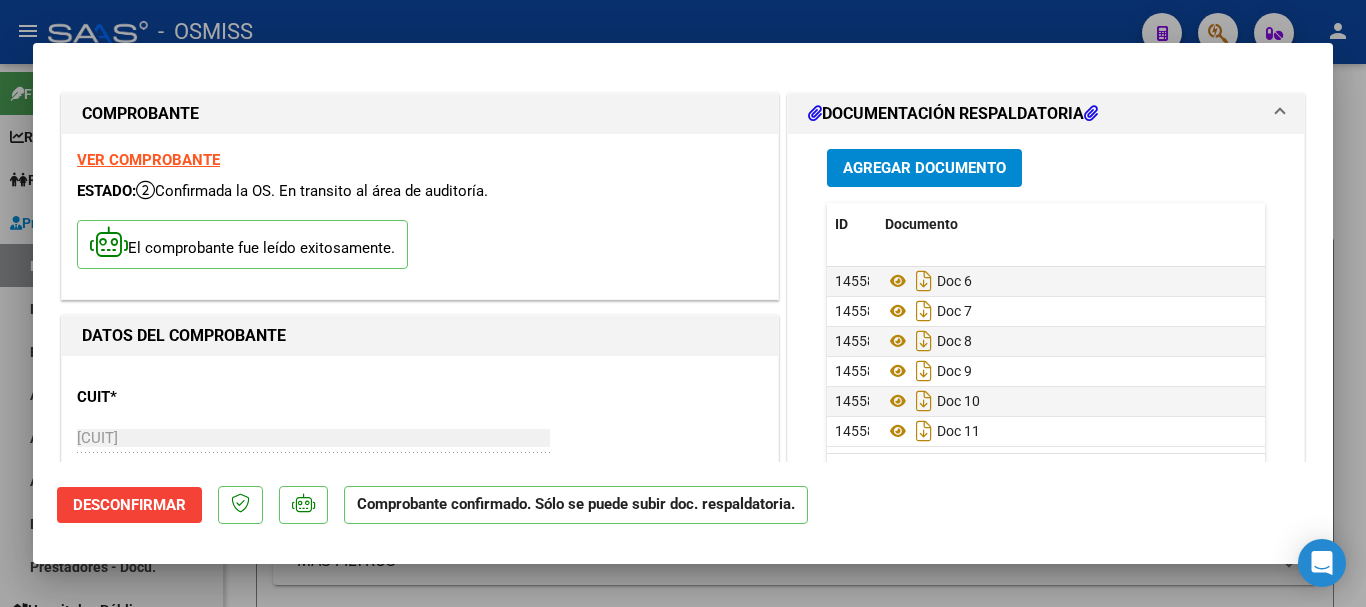 click on "Agregar Documento" at bounding box center [924, 169] 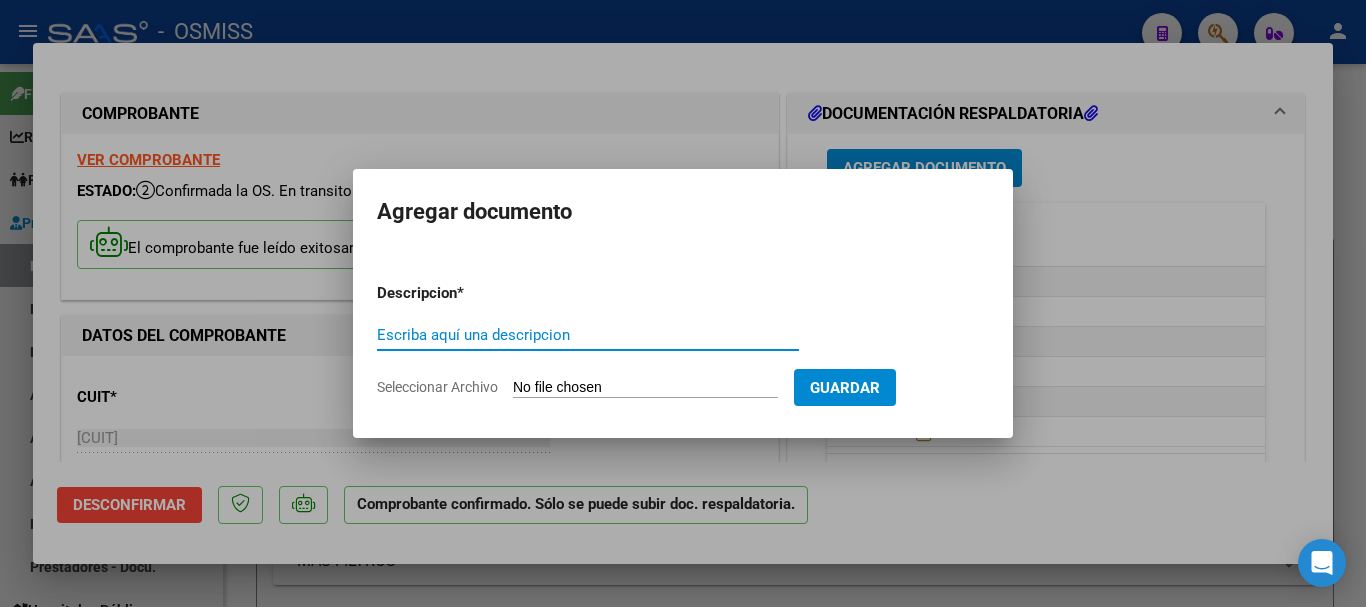 click on "Escriba aquí una descripcion" at bounding box center [588, 335] 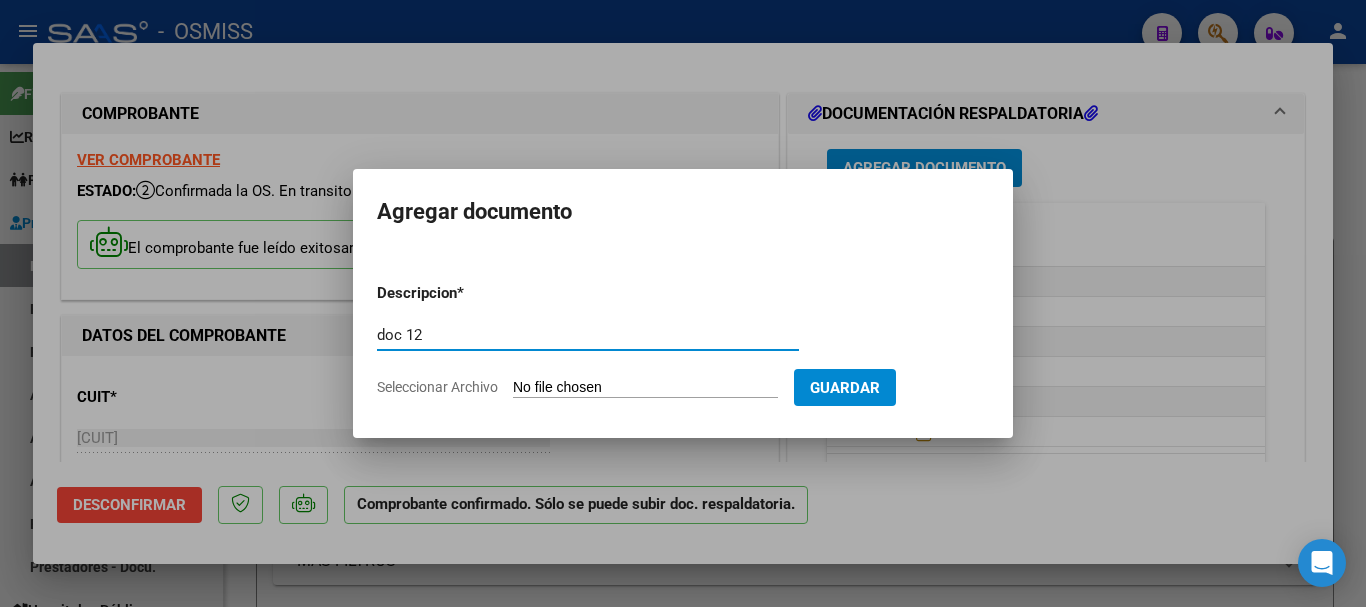 type on "doc 12" 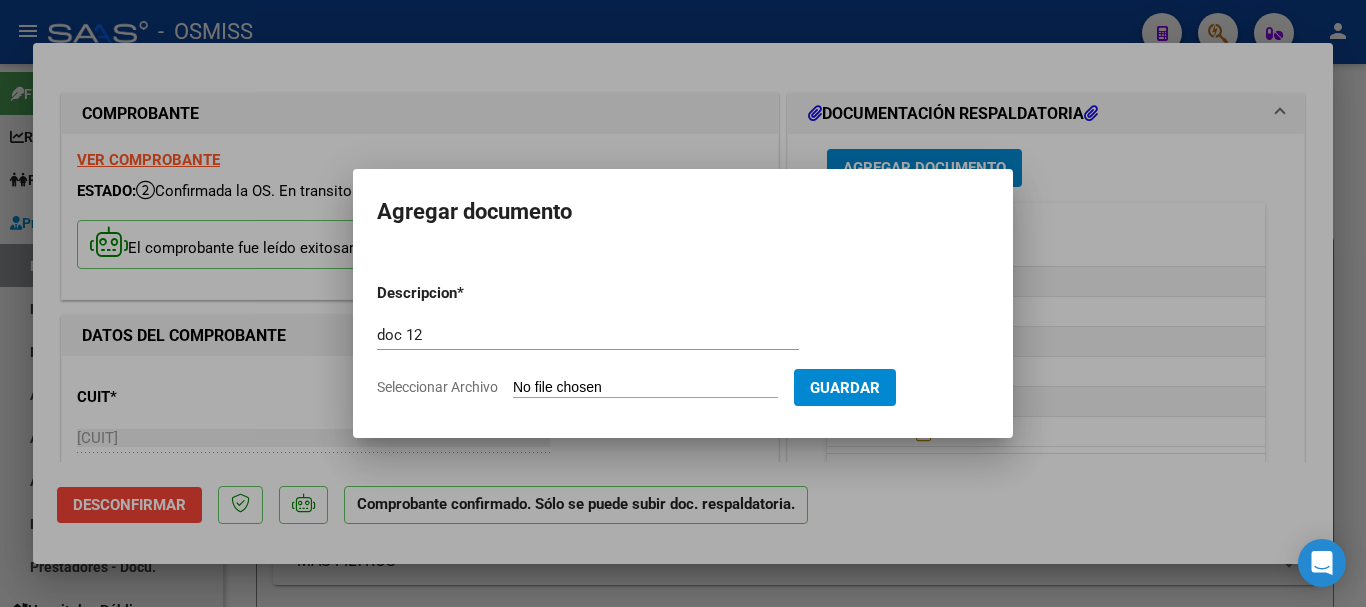 click on "Seleccionar Archivo" at bounding box center [645, 388] 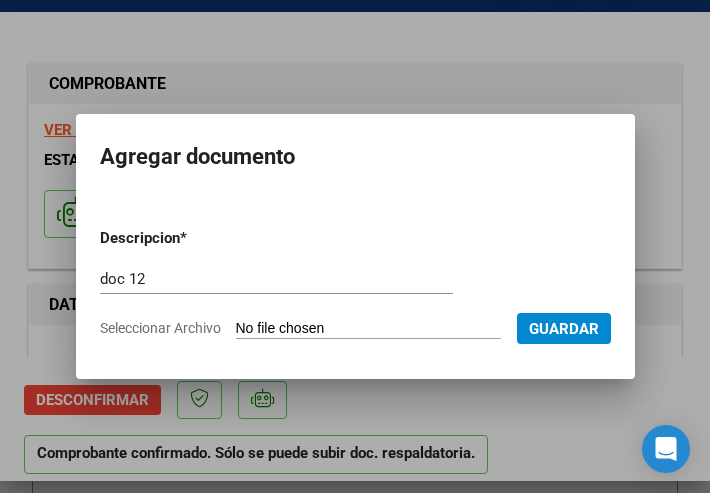 click on "Seleccionar Archivo" at bounding box center [368, 329] 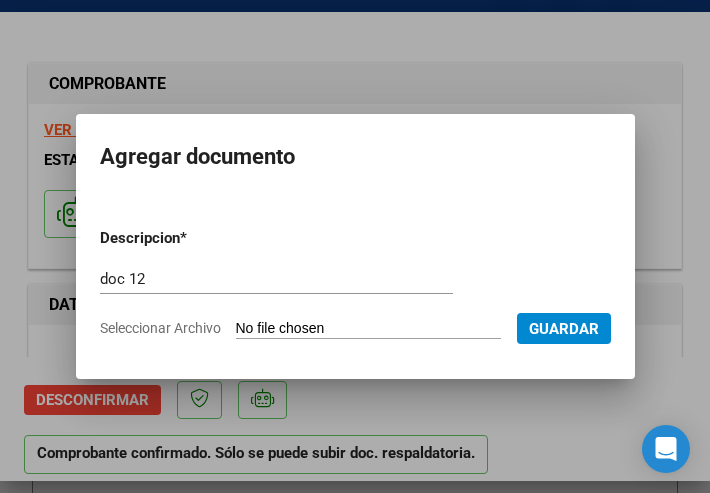 type on "C:\fakepath\1_pdfsam_12.pdf" 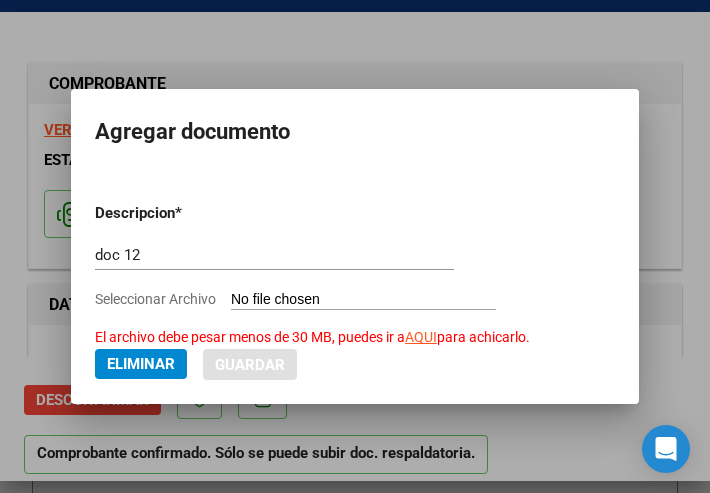 click on "doc 12" at bounding box center [274, 255] 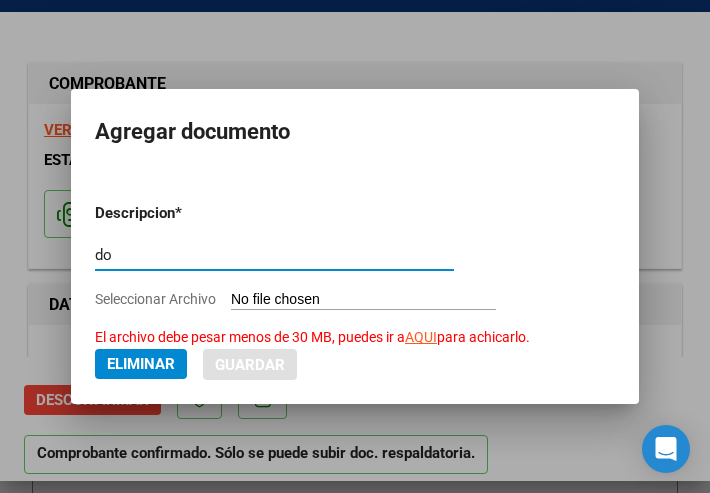 type on "d" 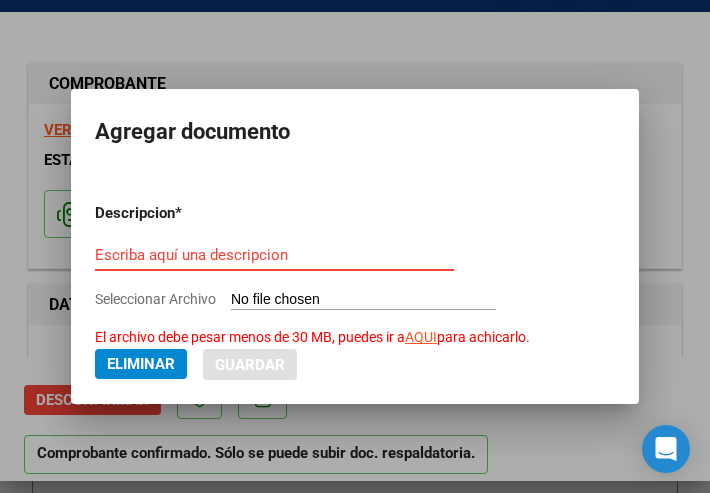 type 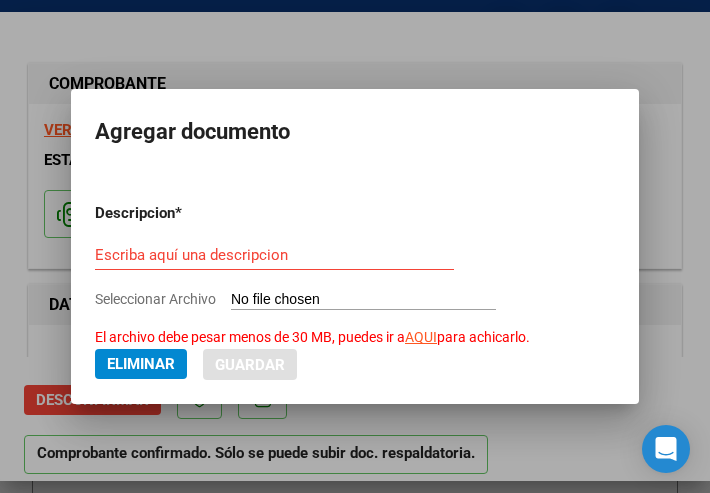 click at bounding box center (355, 246) 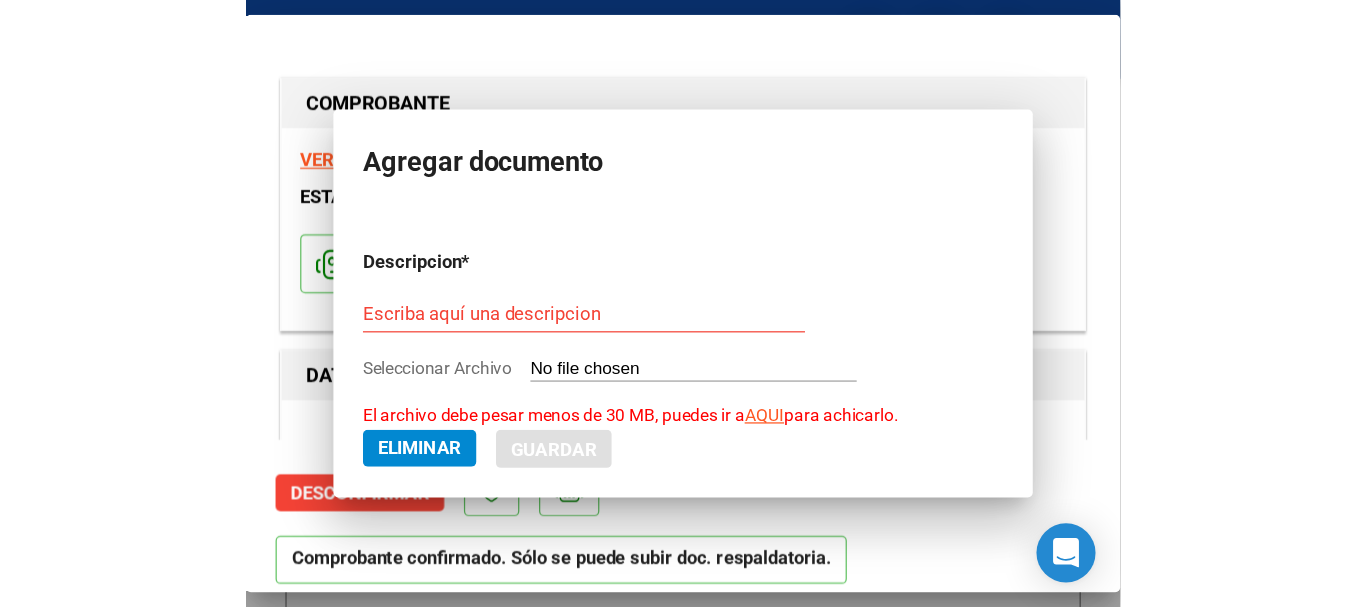 scroll, scrollTop: 1649, scrollLeft: 0, axis: vertical 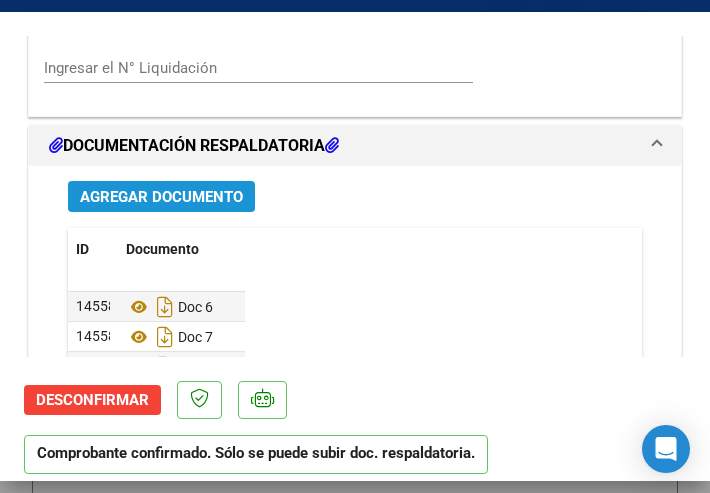 click on "Agregar Documento" at bounding box center [161, 197] 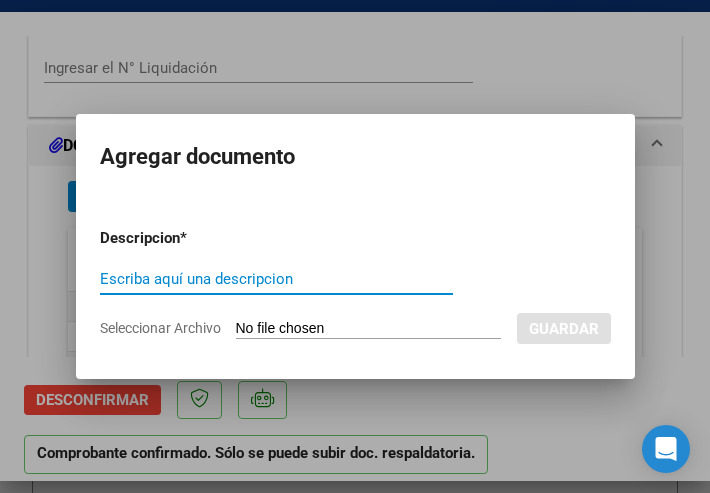 click on "Escriba aquí una descripcion" at bounding box center (276, 279) 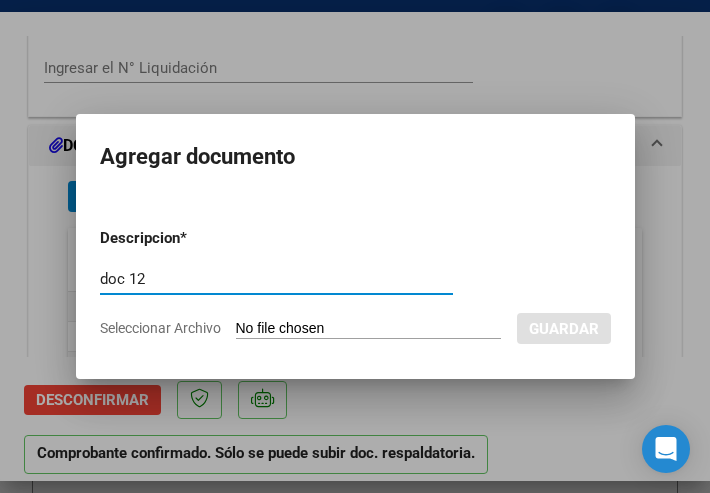 type on "doc 12" 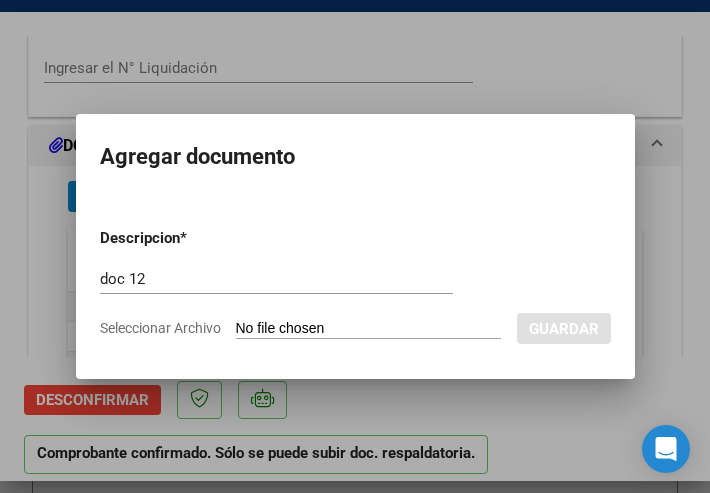type on "C:\fakepath\1_pdfsam_12.pdf" 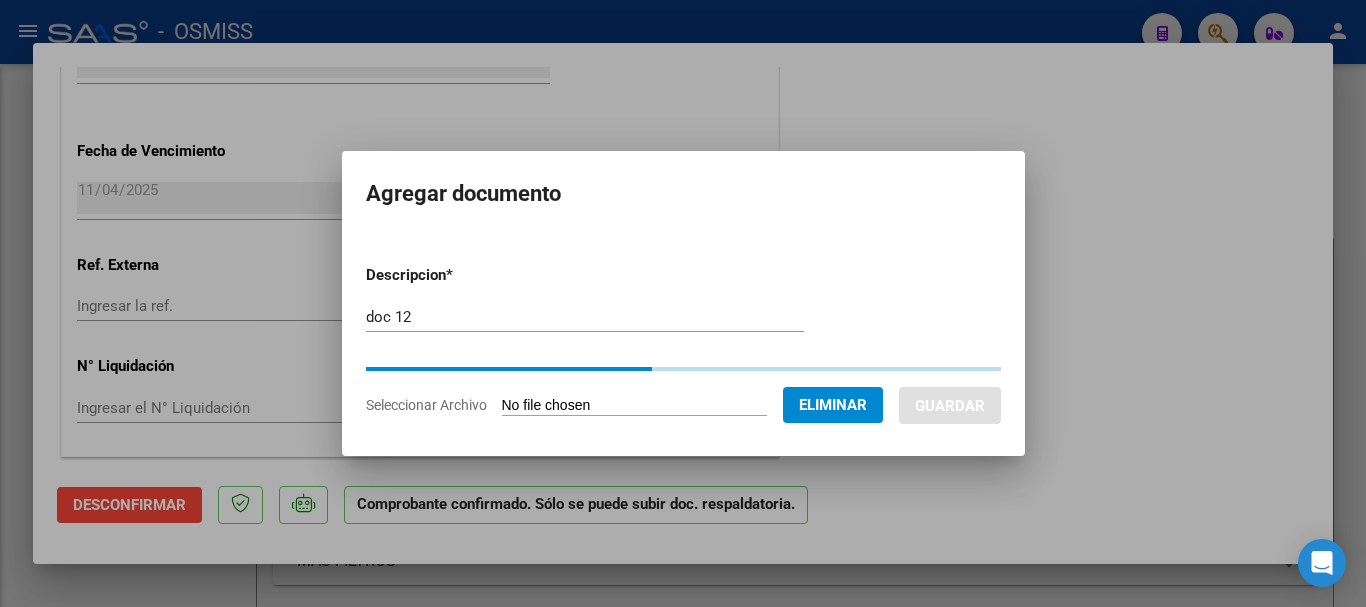 scroll, scrollTop: 1317, scrollLeft: 0, axis: vertical 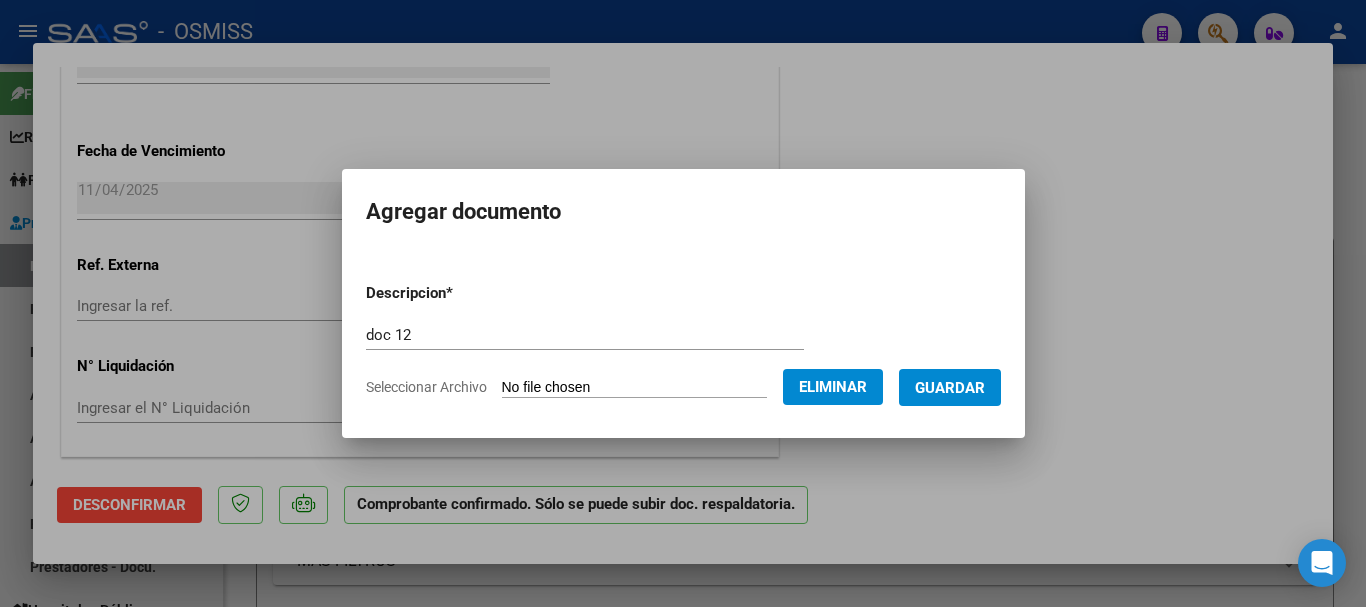 click on "Guardar" at bounding box center (950, 388) 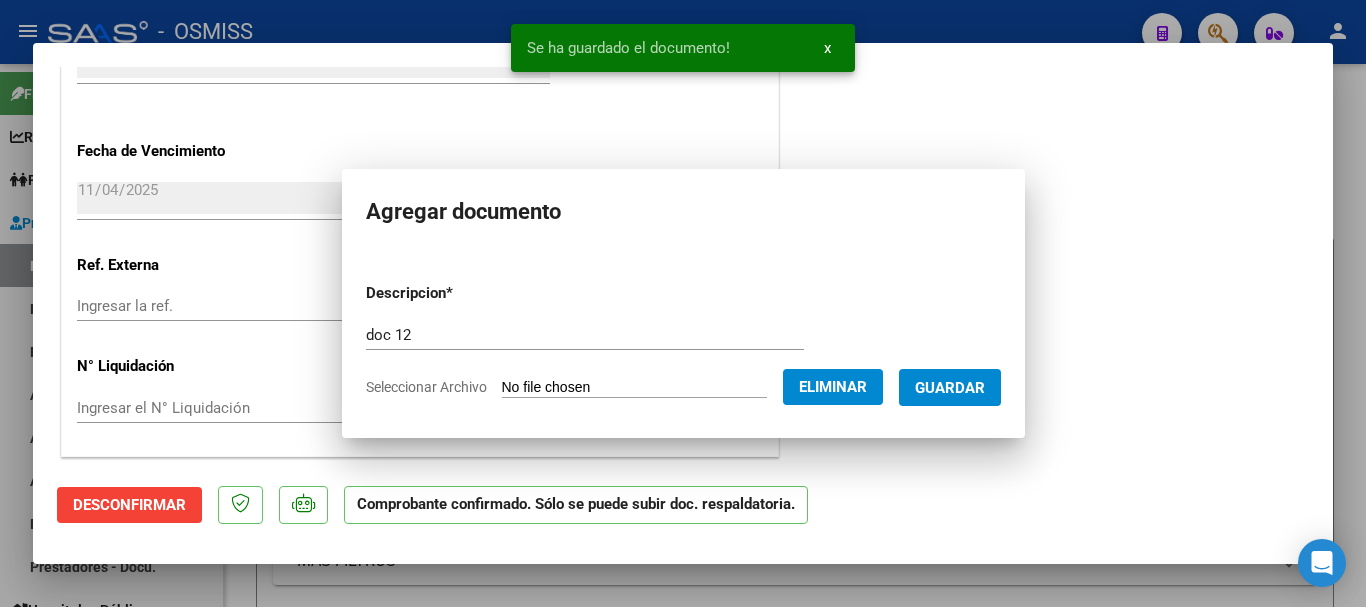 scroll, scrollTop: 0, scrollLeft: 0, axis: both 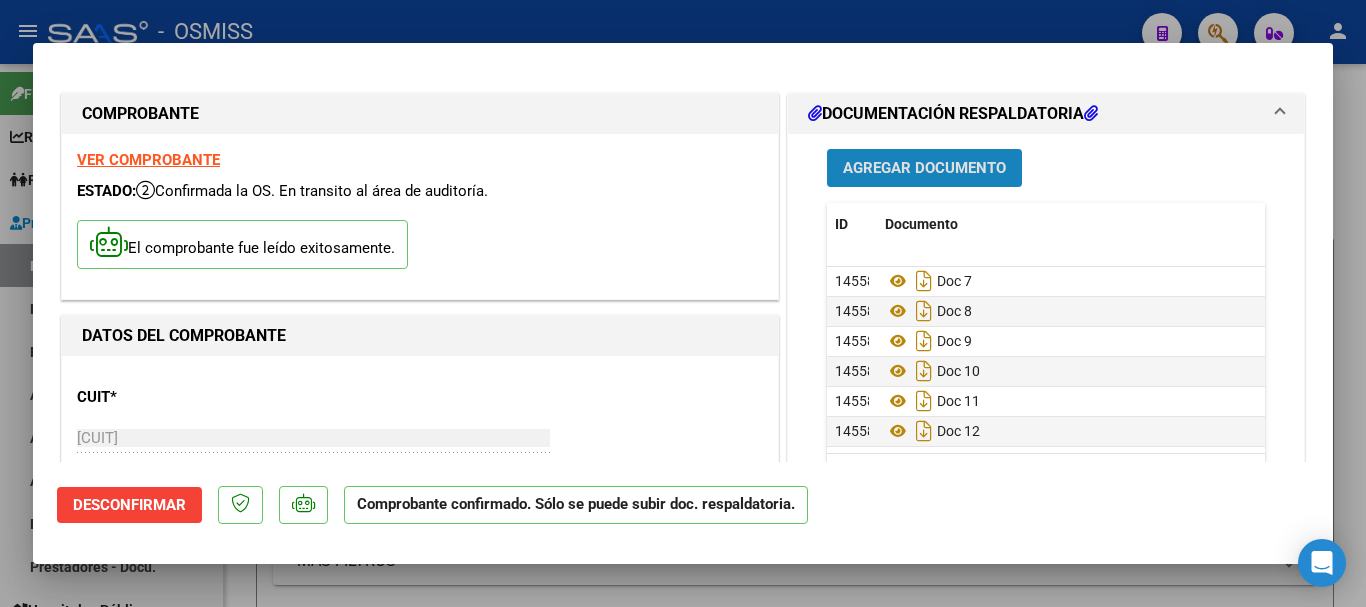click on "Agregar Documento" at bounding box center [924, 169] 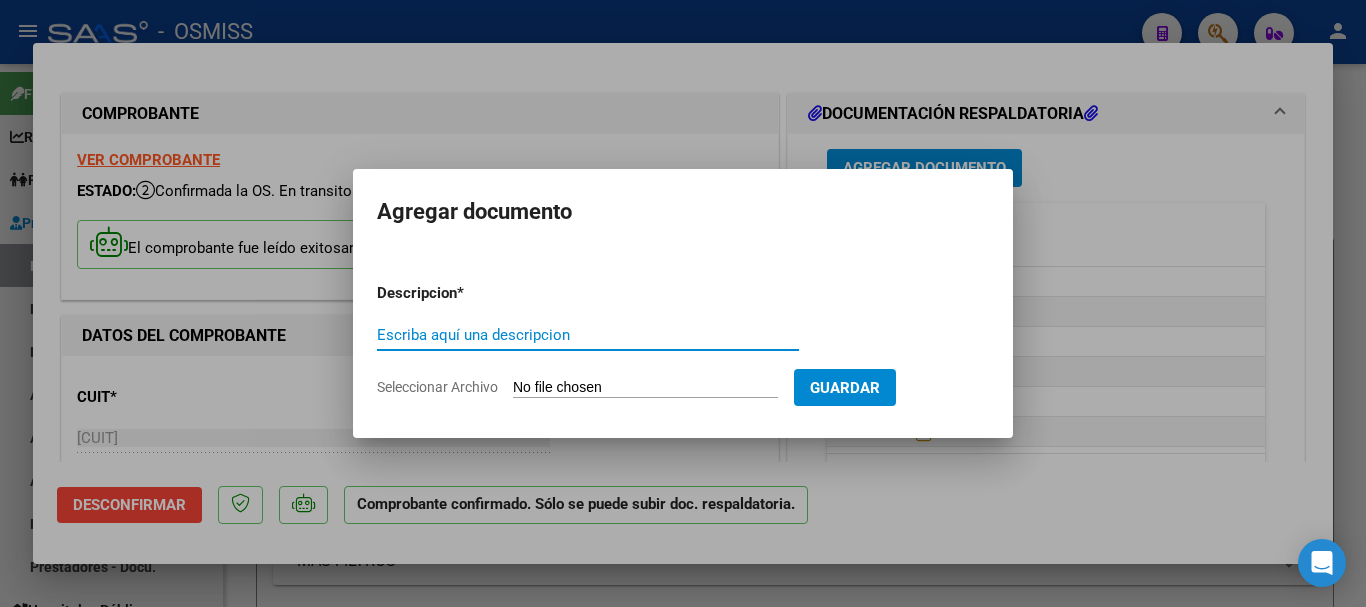 click on "Escriba aquí una descripcion" at bounding box center (588, 335) 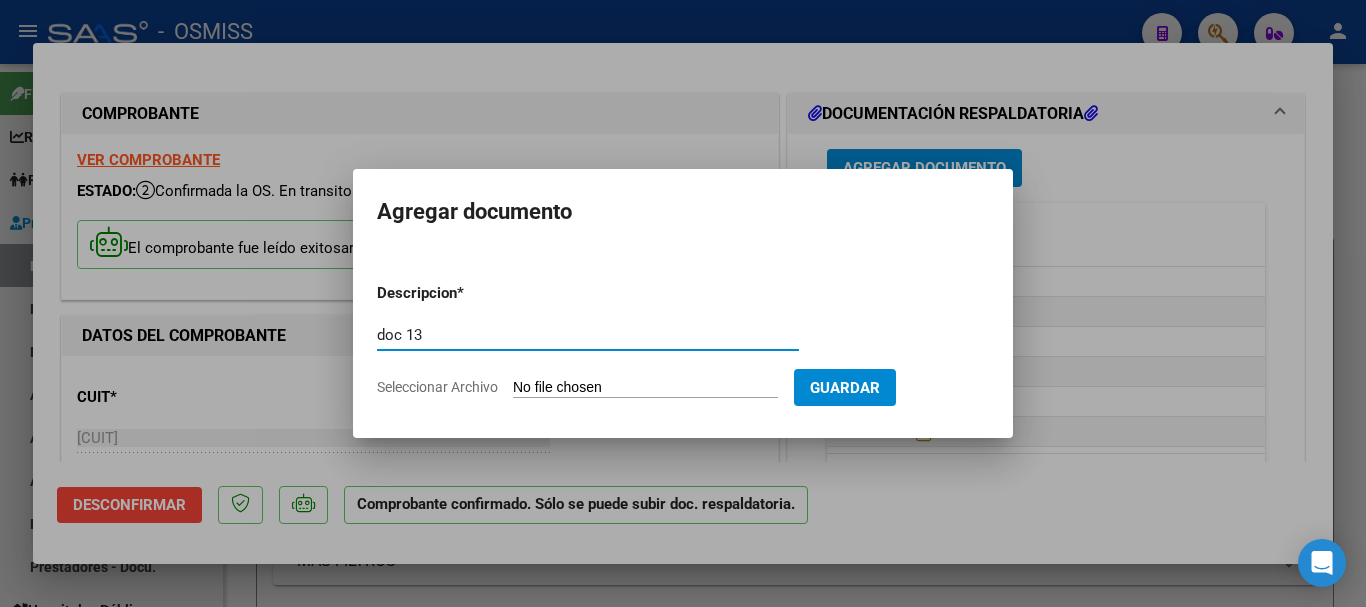 type on "doc 13" 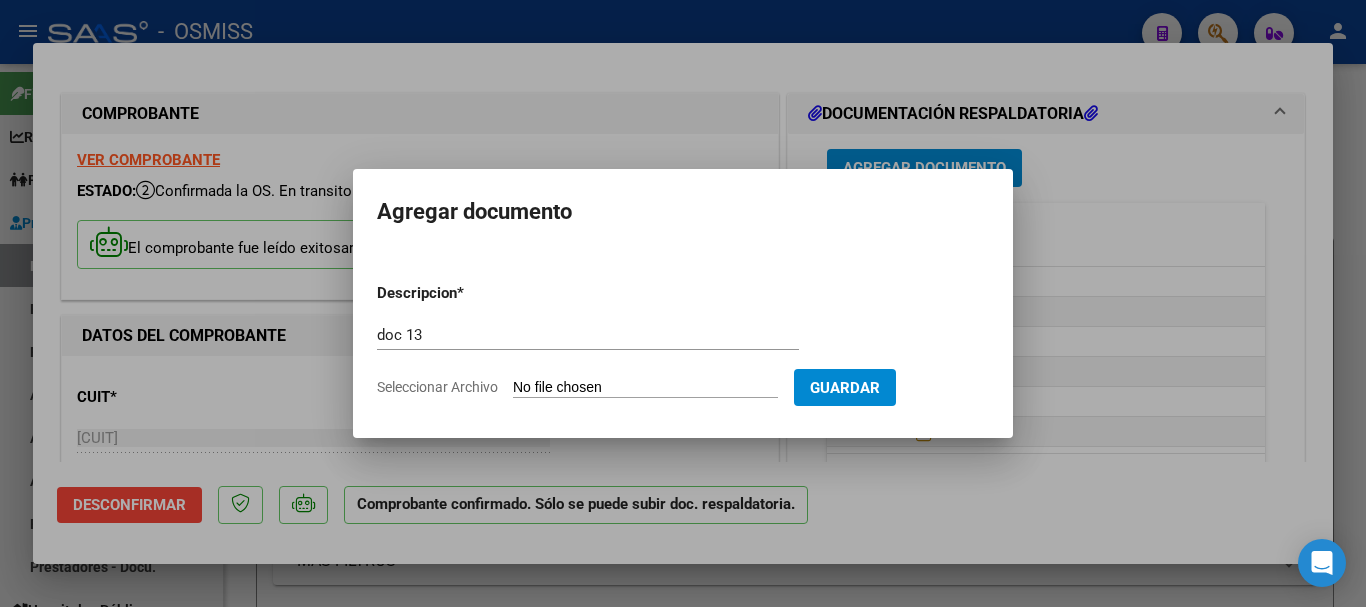 click on "Seleccionar Archivo" at bounding box center (645, 388) 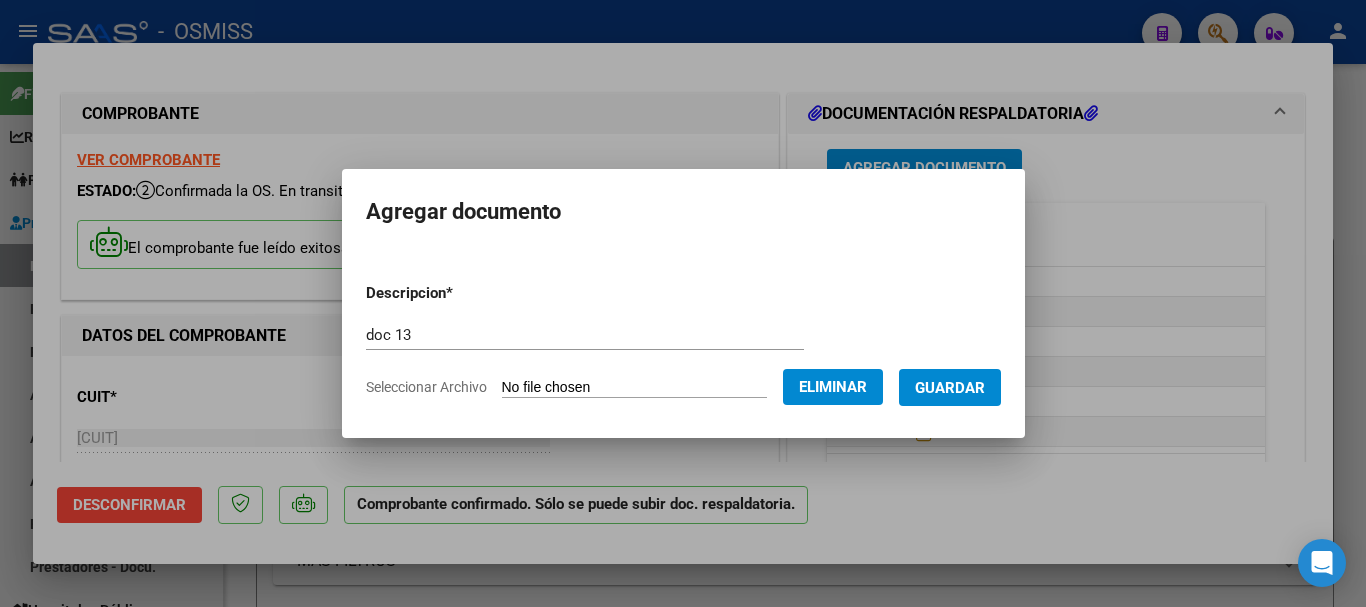 click on "Guardar" at bounding box center [950, 388] 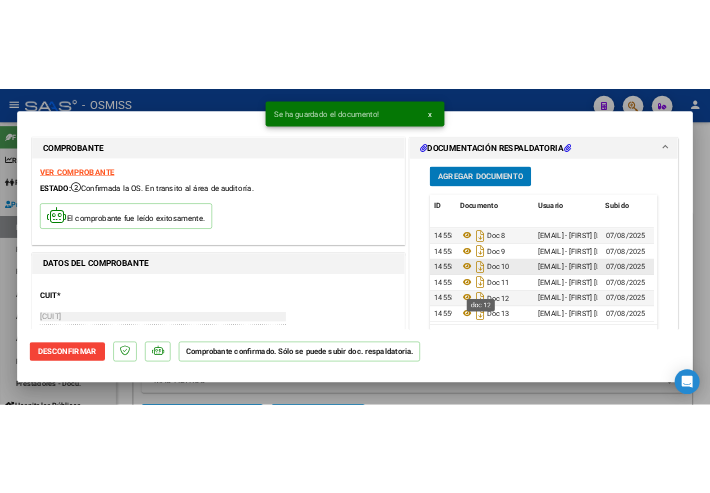 scroll, scrollTop: 225, scrollLeft: 0, axis: vertical 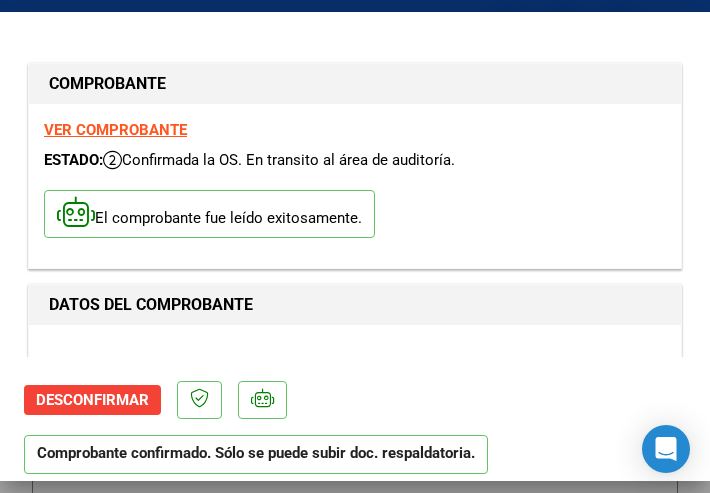 click on "CUIT  *   30-71549745-6 Ingresar CUIT  ANALISIS PRESTADOR  FACTURACION Y COBRANZA DE LOS EFECTORES PUBLICOS S.E.  ARCA Padrón ARCA Padrón" at bounding box center (355, 428) 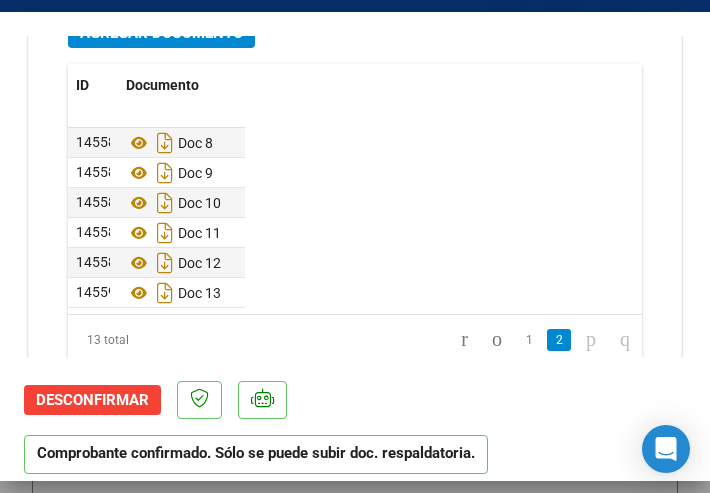 scroll, scrollTop: 1800, scrollLeft: 0, axis: vertical 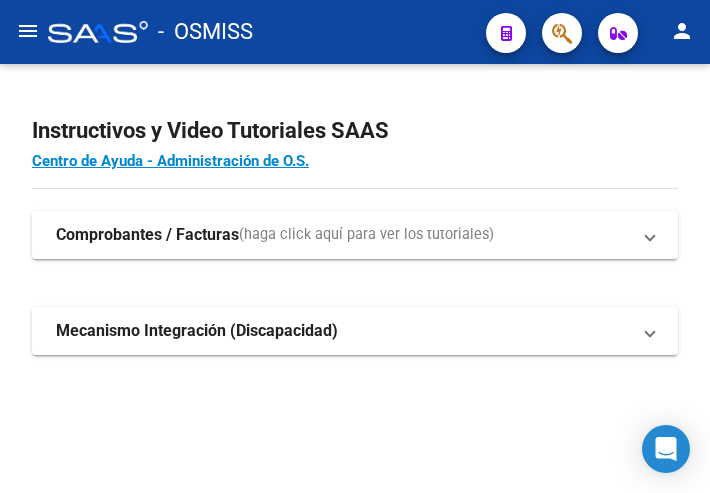 click on "menu" 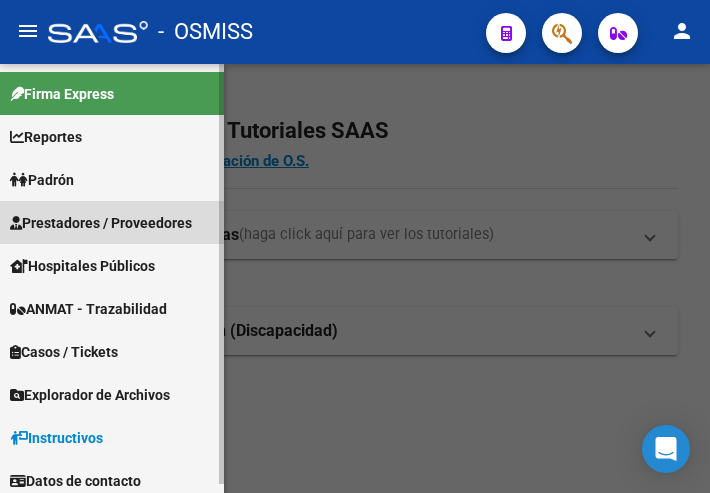 drag, startPoint x: 85, startPoint y: 216, endPoint x: 83, endPoint y: 247, distance: 31.06445 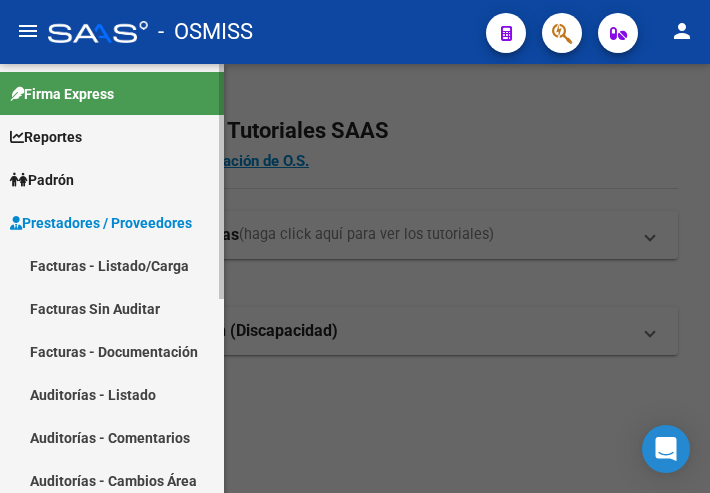 click on "Facturas - Listado/Carga" at bounding box center (112, 265) 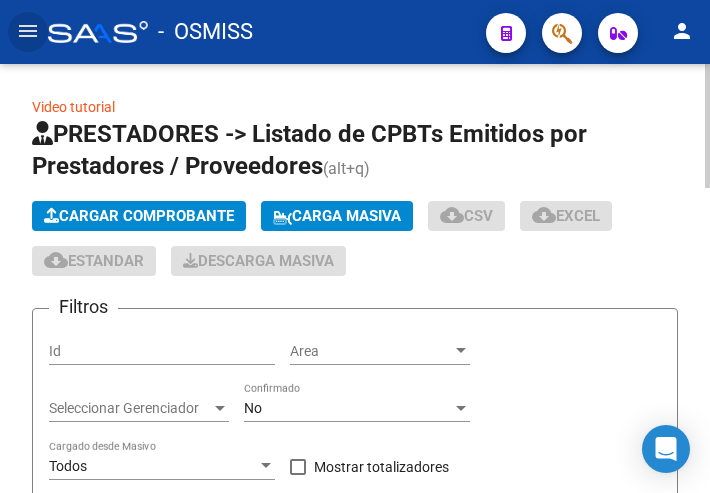 click on "Cargar Comprobante" 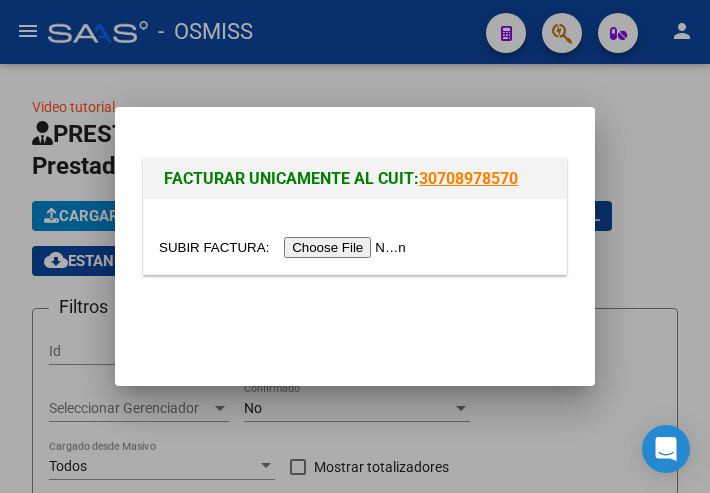 click at bounding box center [285, 247] 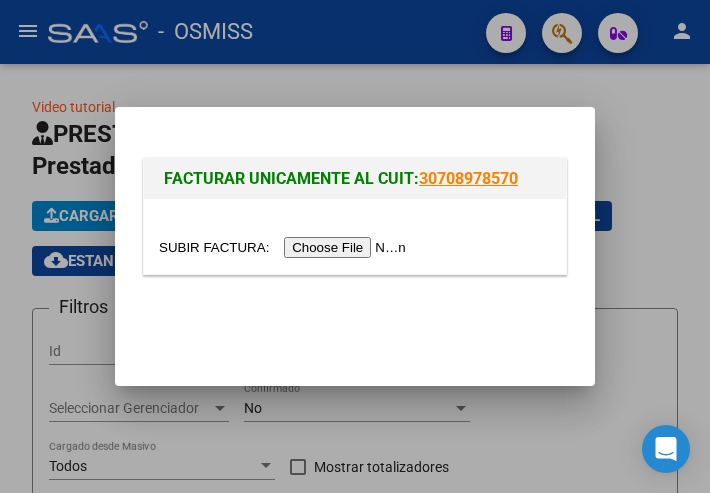 click at bounding box center (355, 246) 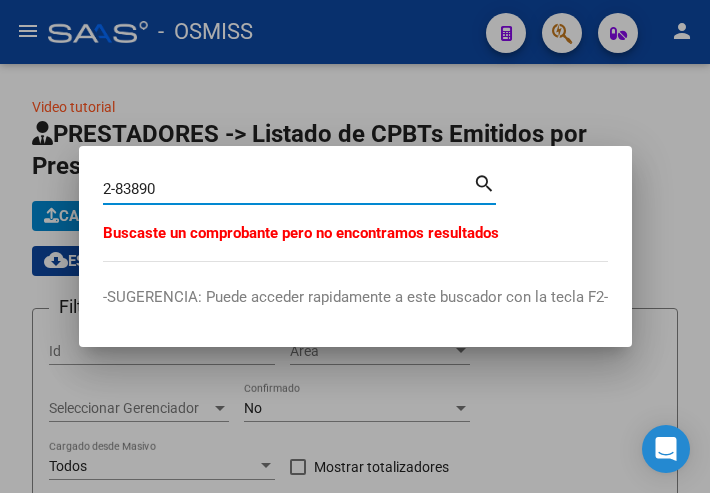 drag, startPoint x: 108, startPoint y: 188, endPoint x: 96, endPoint y: 188, distance: 12 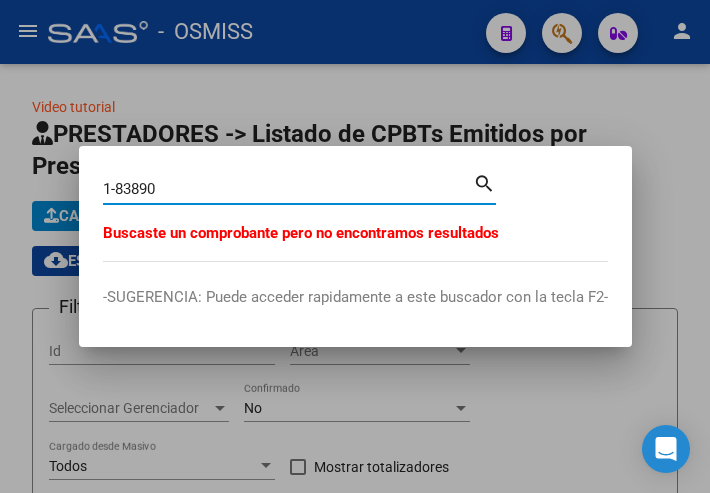 type on "1-83890" 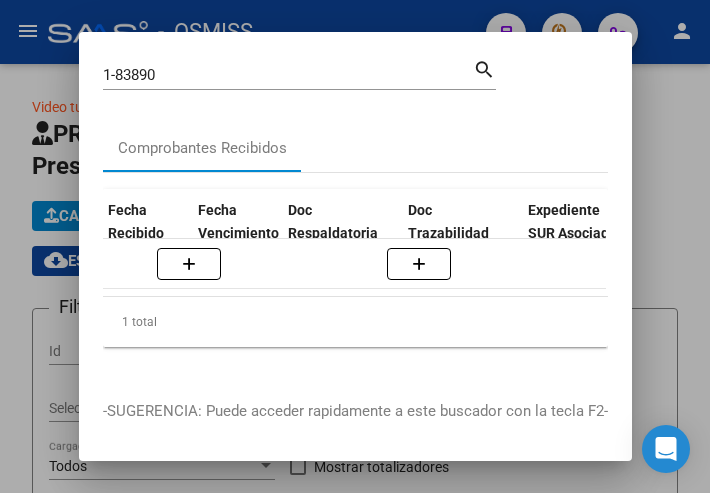 scroll, scrollTop: 0, scrollLeft: 1032, axis: horizontal 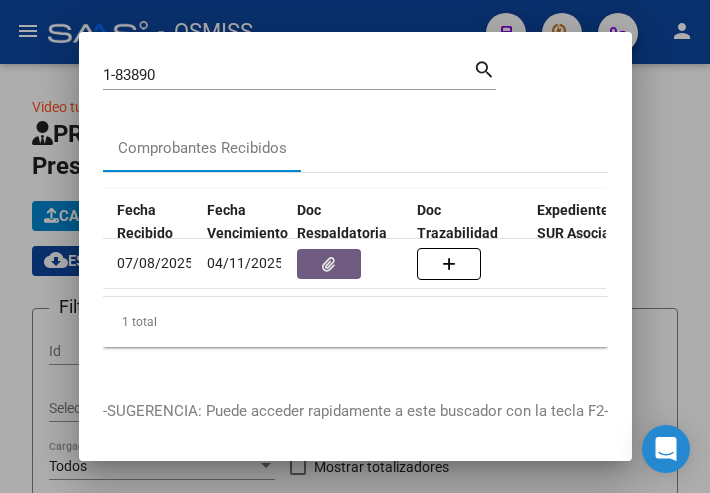 click 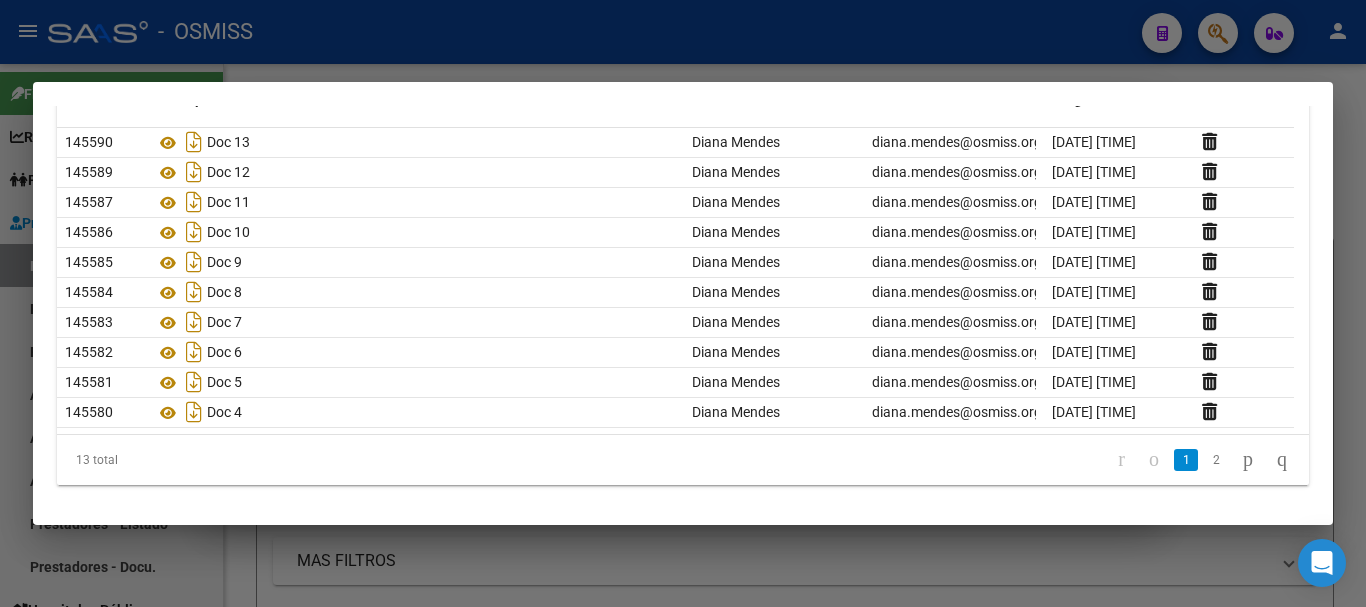 scroll, scrollTop: 198, scrollLeft: 0, axis: vertical 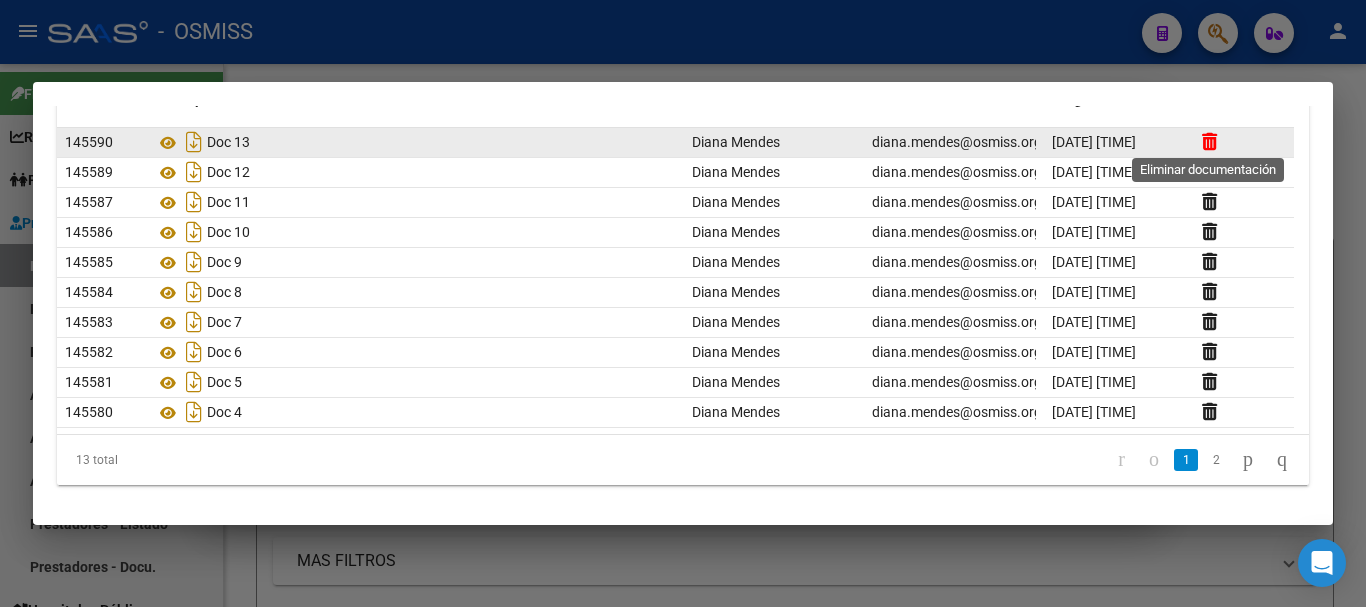 click 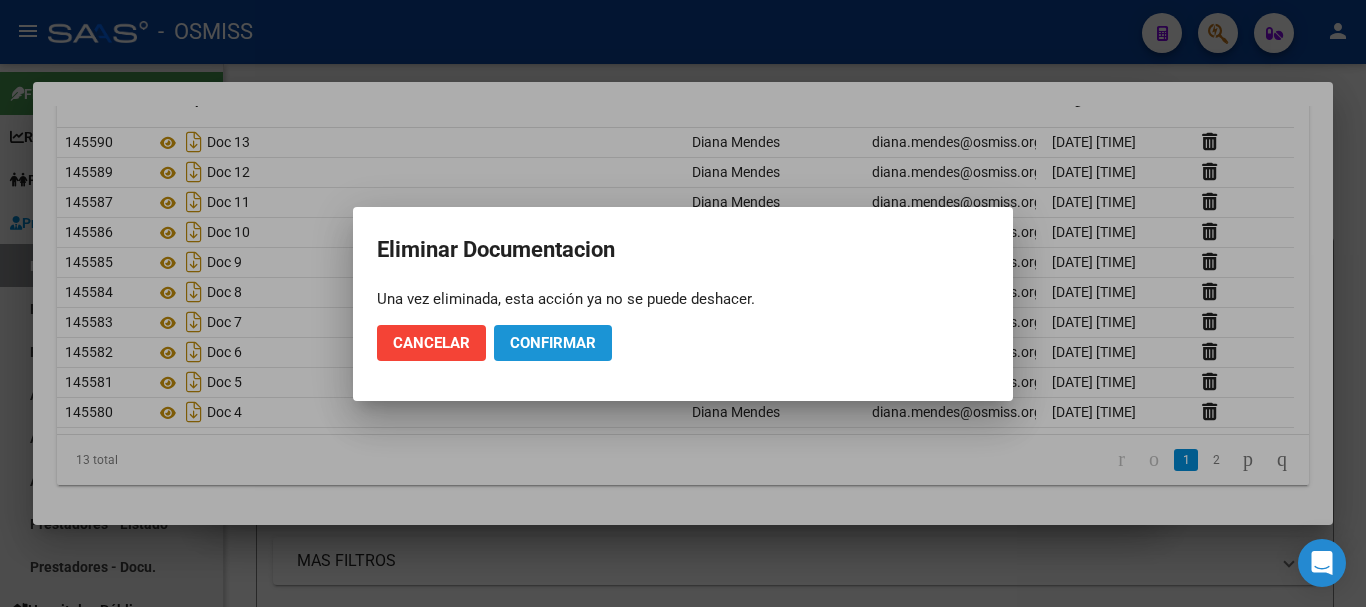 click on "Confirmar" 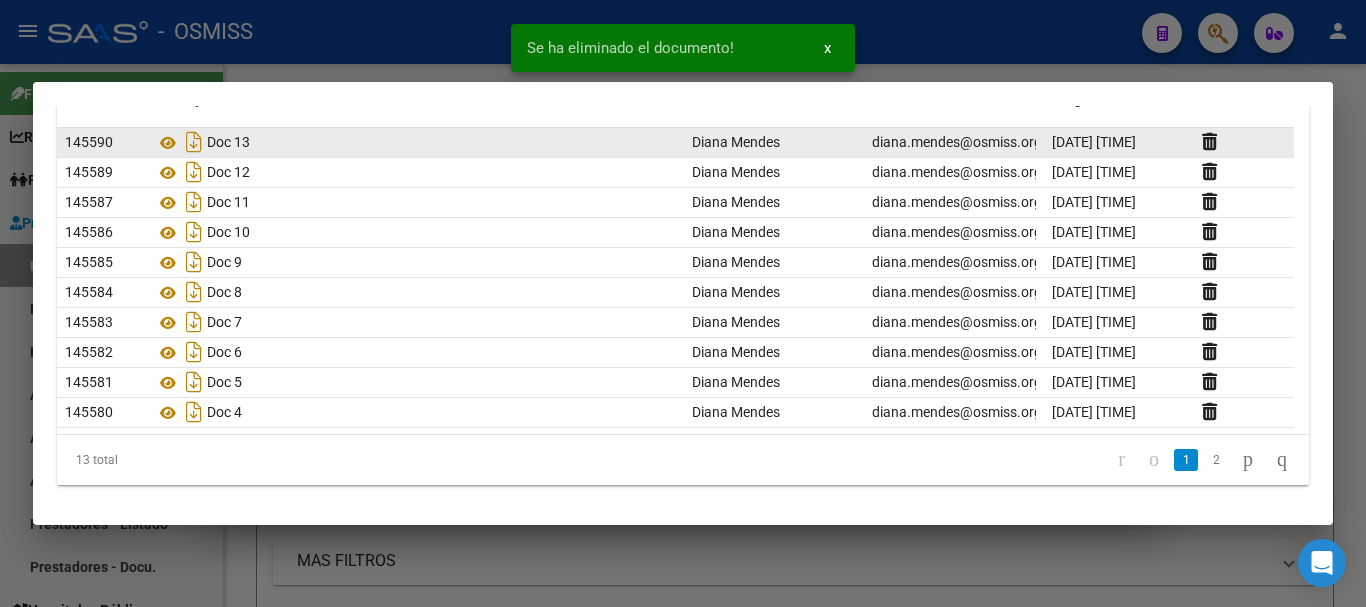 scroll, scrollTop: 198, scrollLeft: 0, axis: vertical 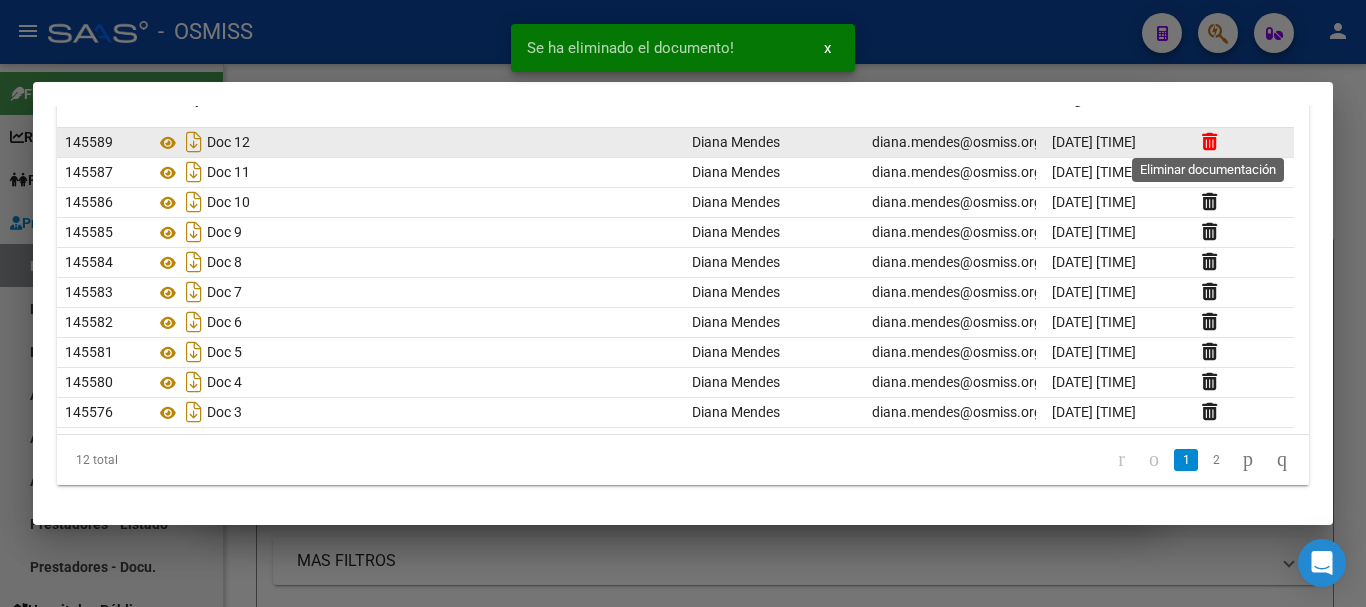 click 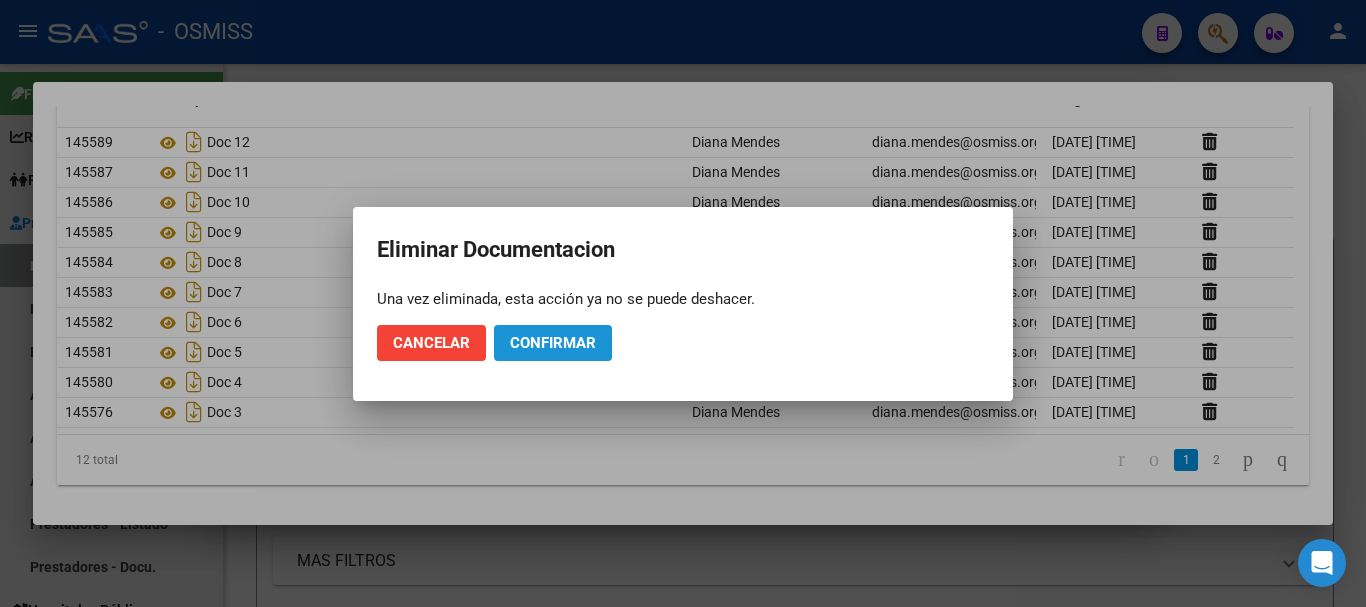 click on "Confirmar" 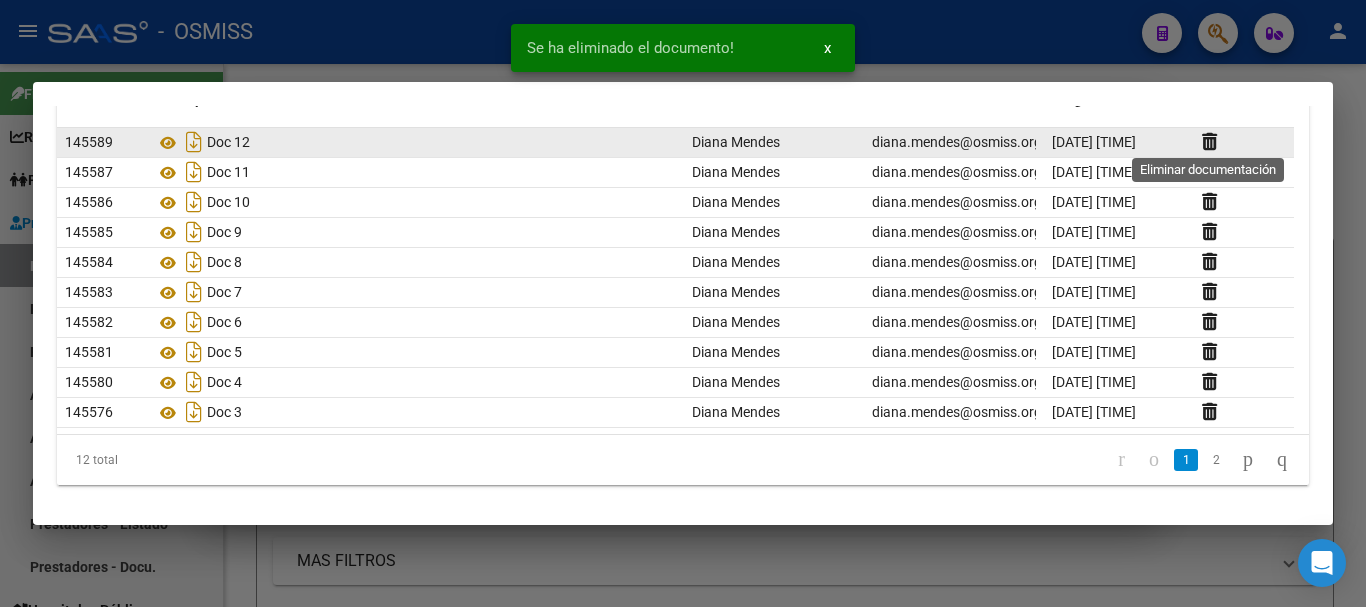 scroll, scrollTop: 198, scrollLeft: 0, axis: vertical 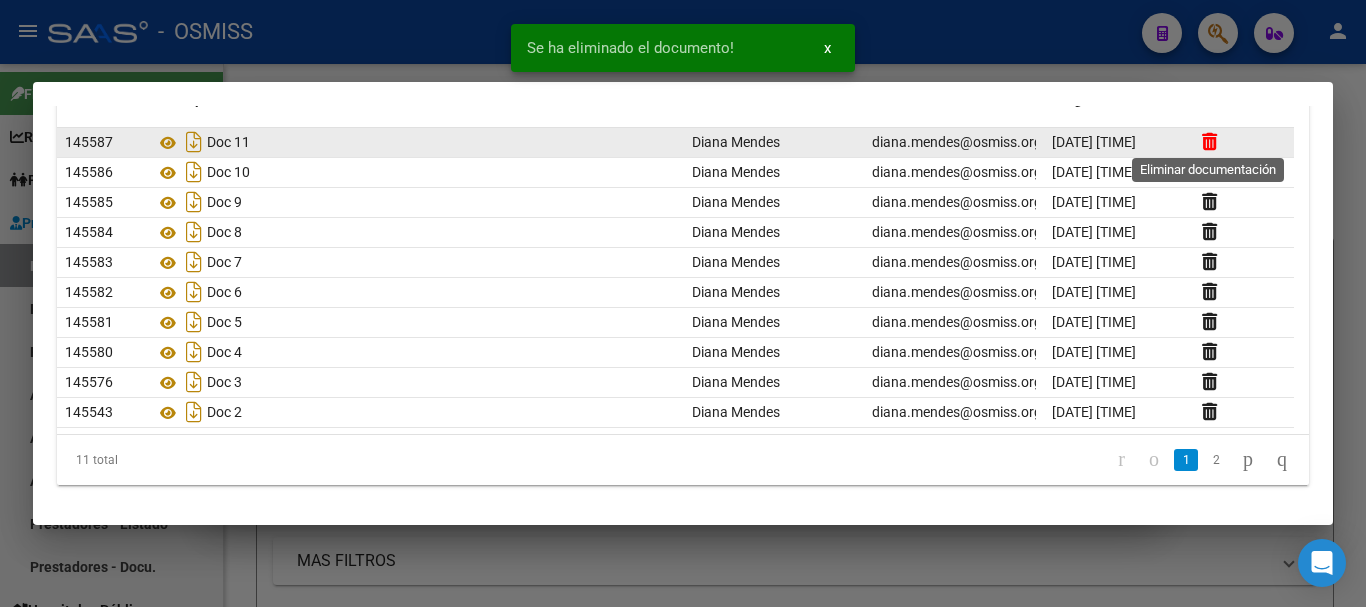 click 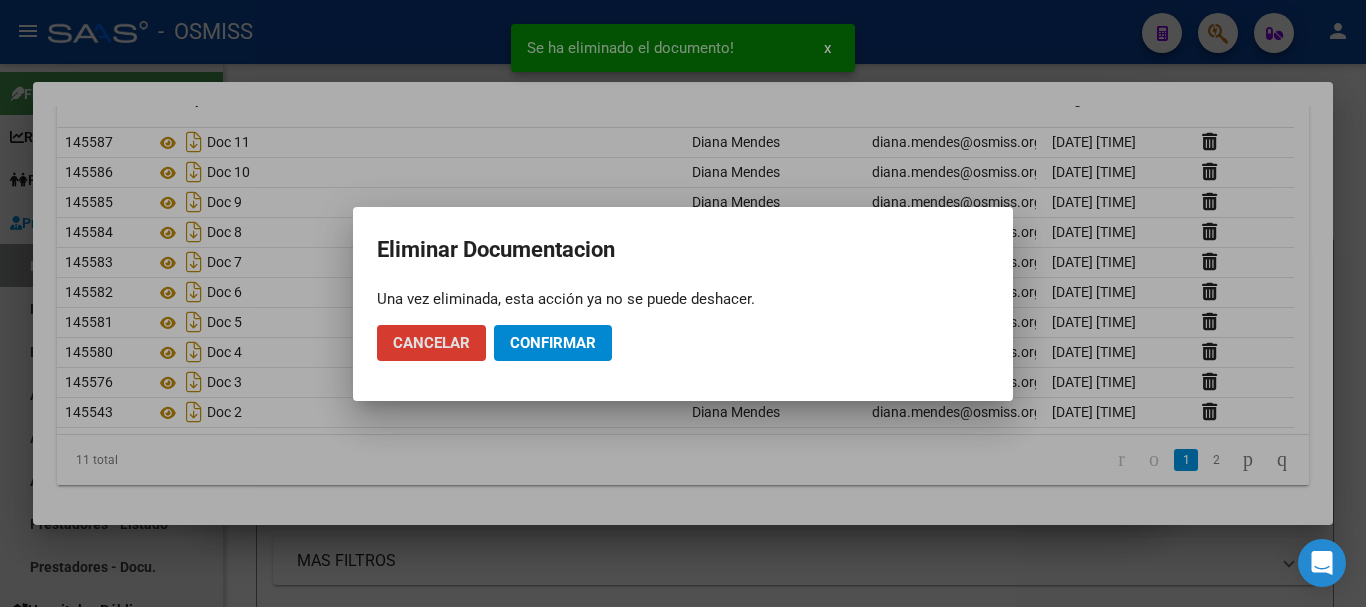 click on "Confirmar" 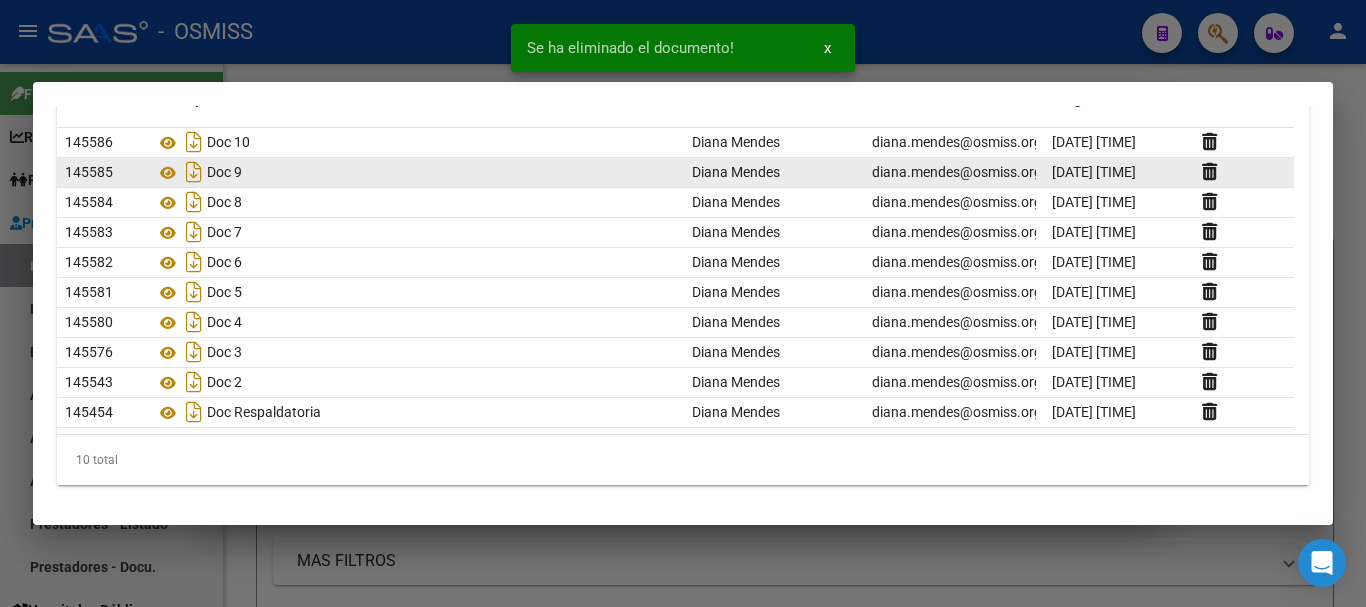 scroll, scrollTop: 198, scrollLeft: 0, axis: vertical 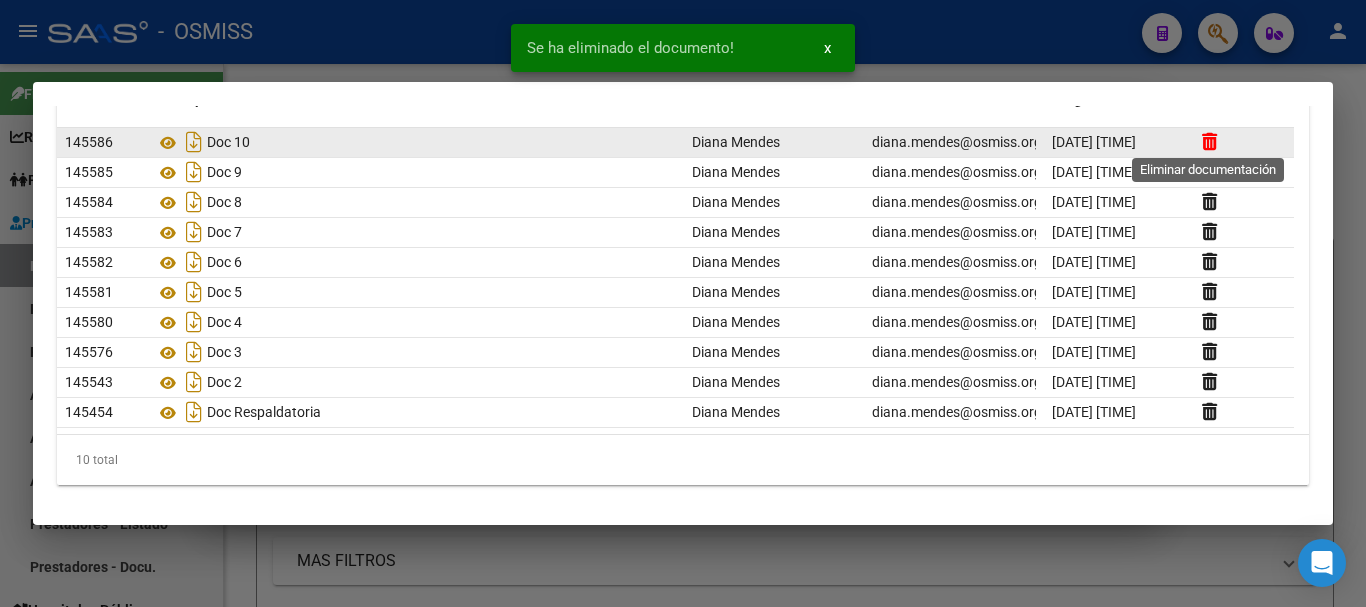 click 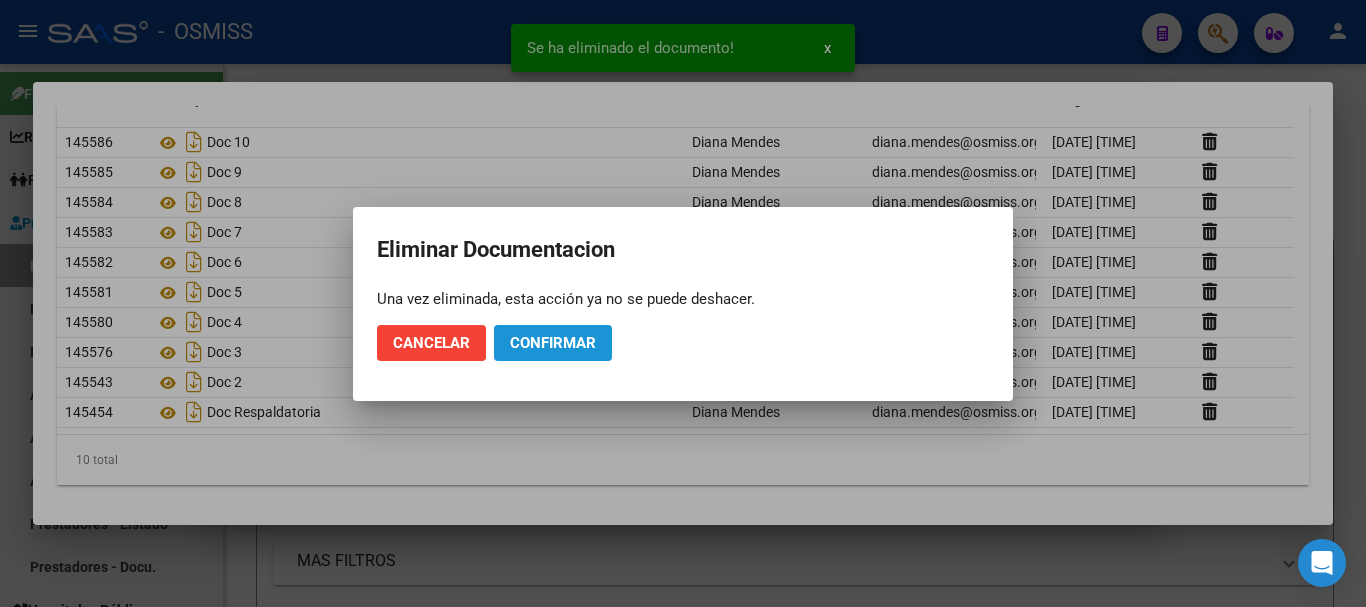 click on "Confirmar" 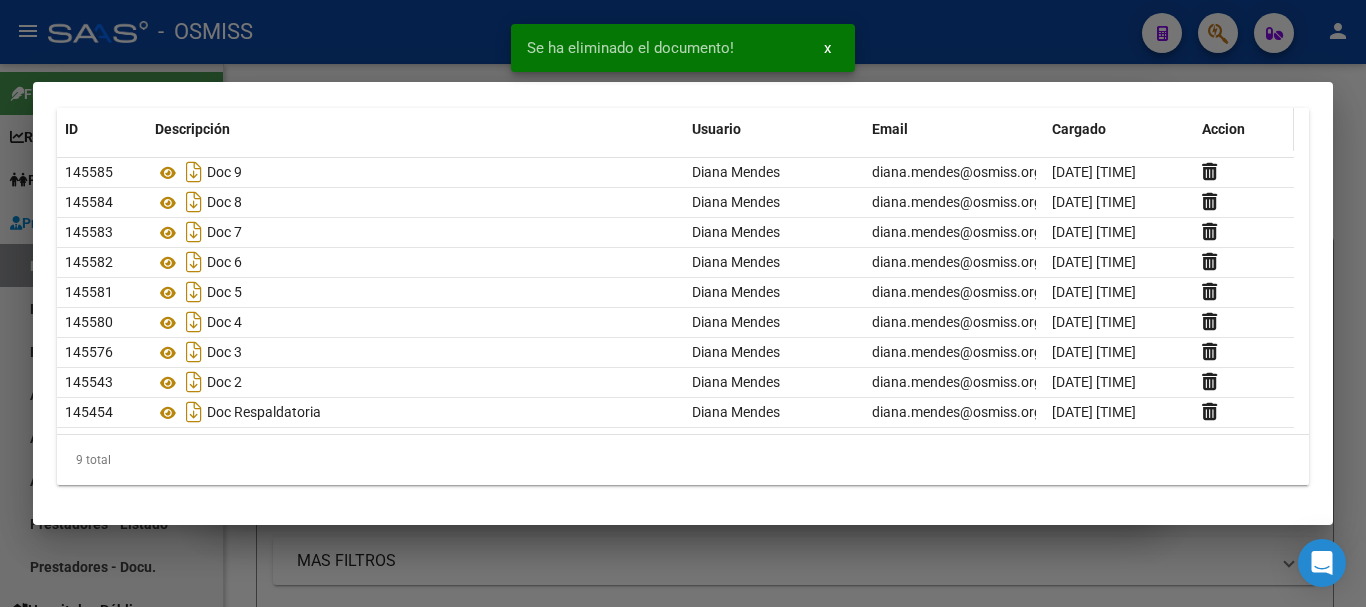 scroll, scrollTop: 168, scrollLeft: 0, axis: vertical 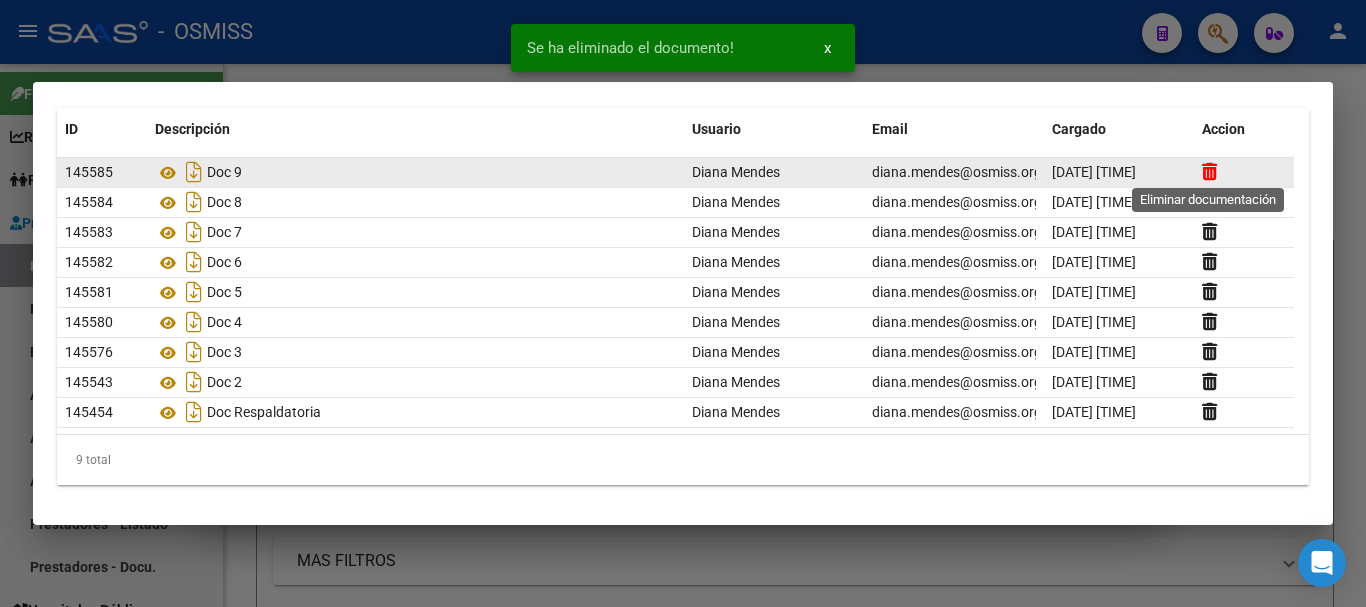 click 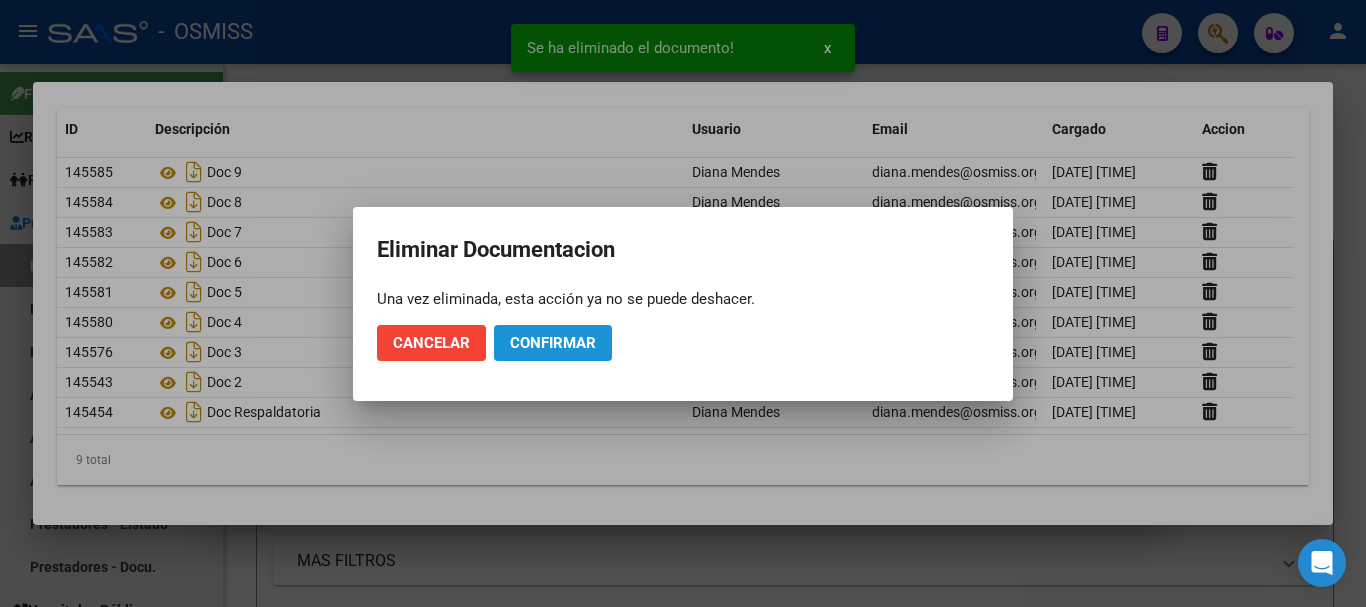 click on "Confirmar" 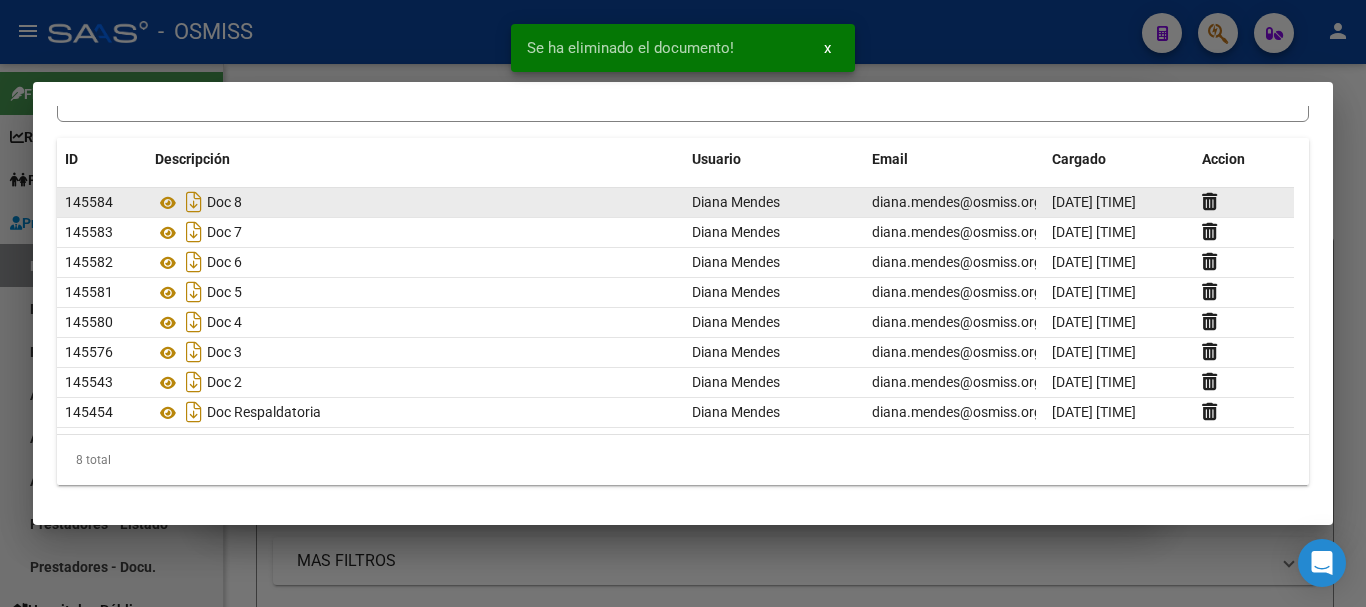 scroll, scrollTop: 138, scrollLeft: 0, axis: vertical 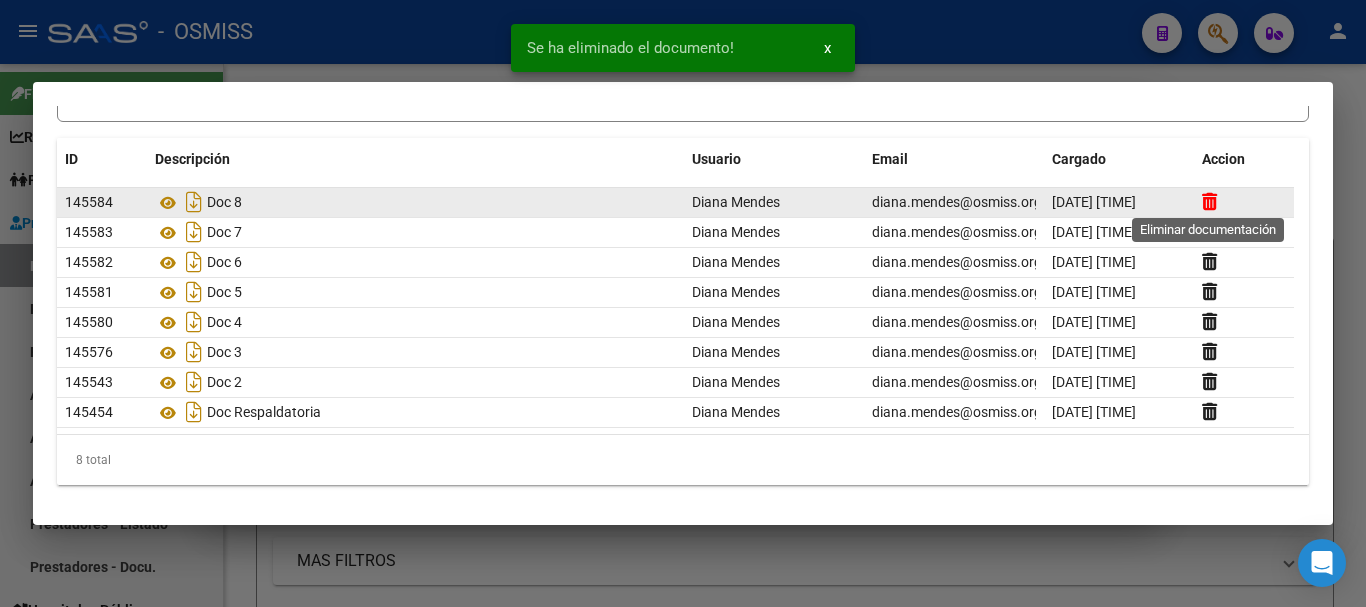 click 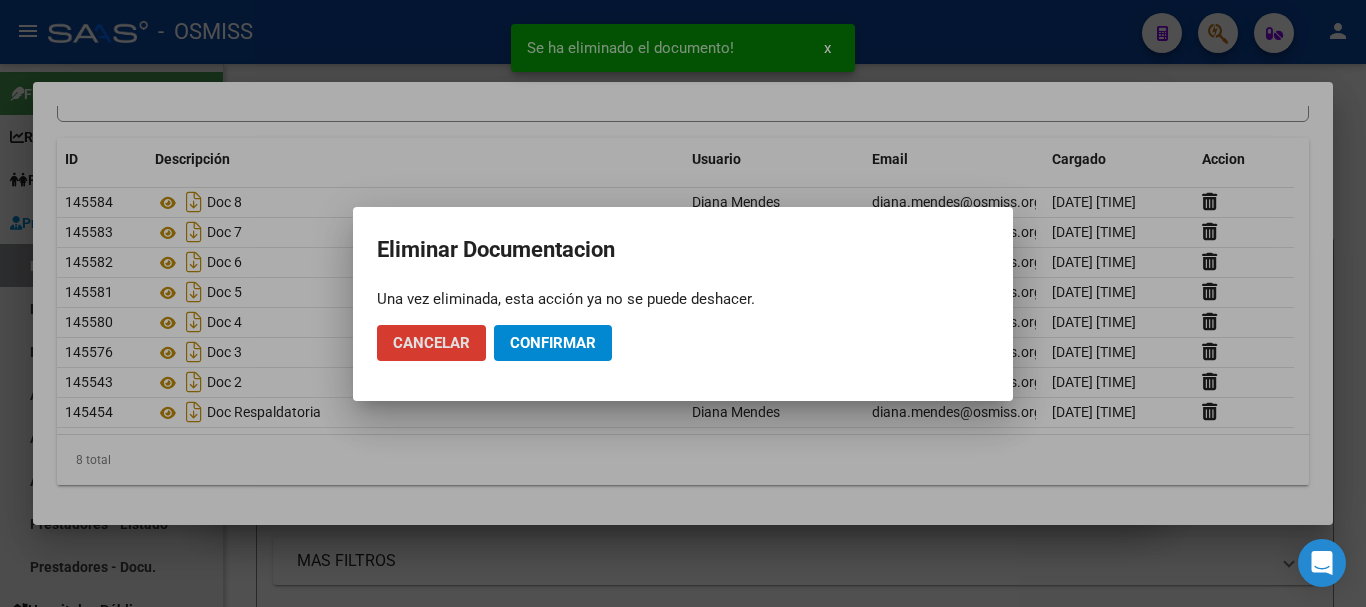 click on "Confirmar" 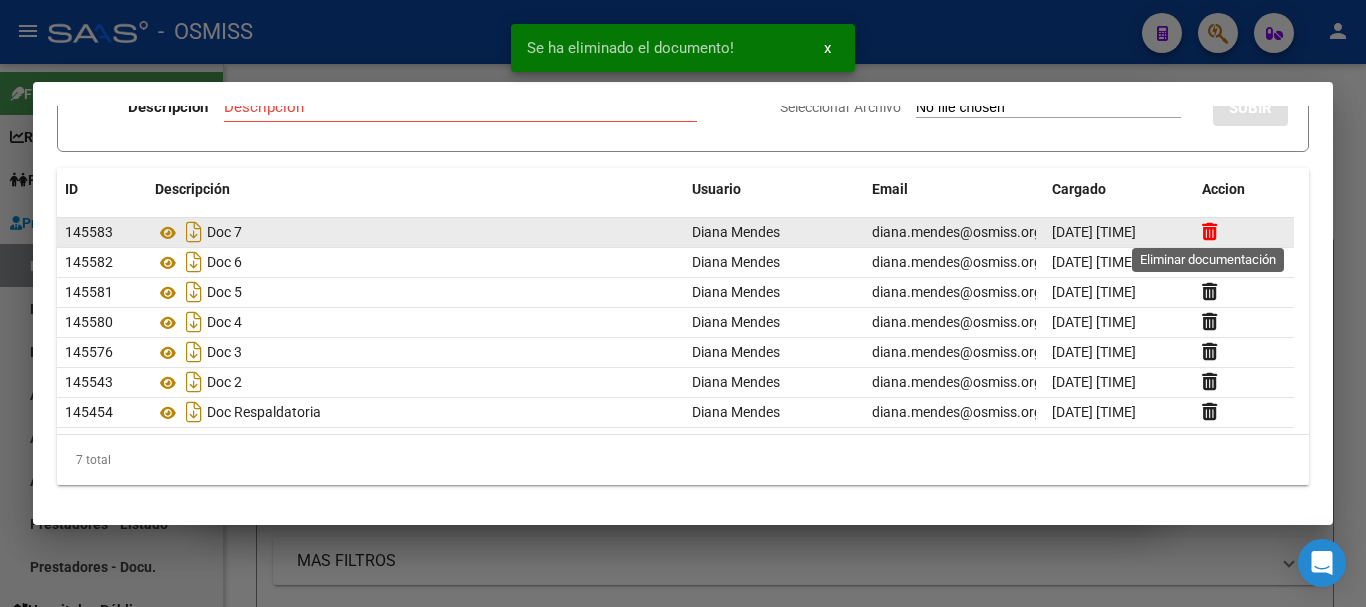 scroll, scrollTop: 108, scrollLeft: 0, axis: vertical 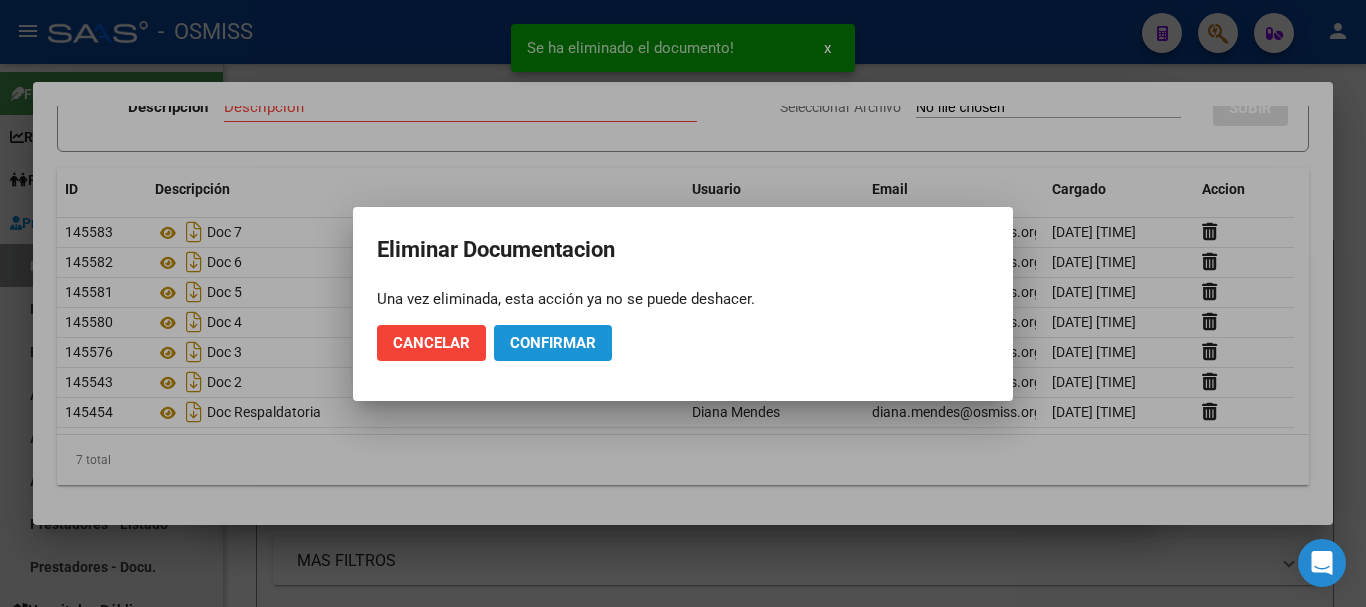 click on "Confirmar" 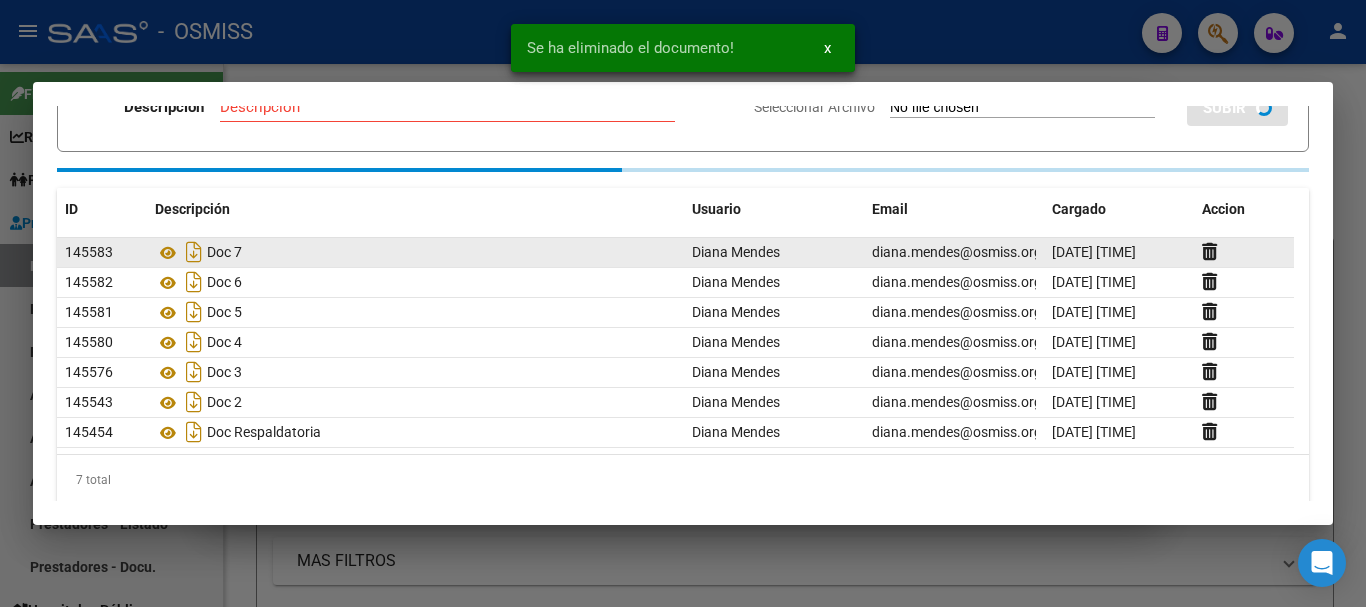 scroll, scrollTop: 78, scrollLeft: 0, axis: vertical 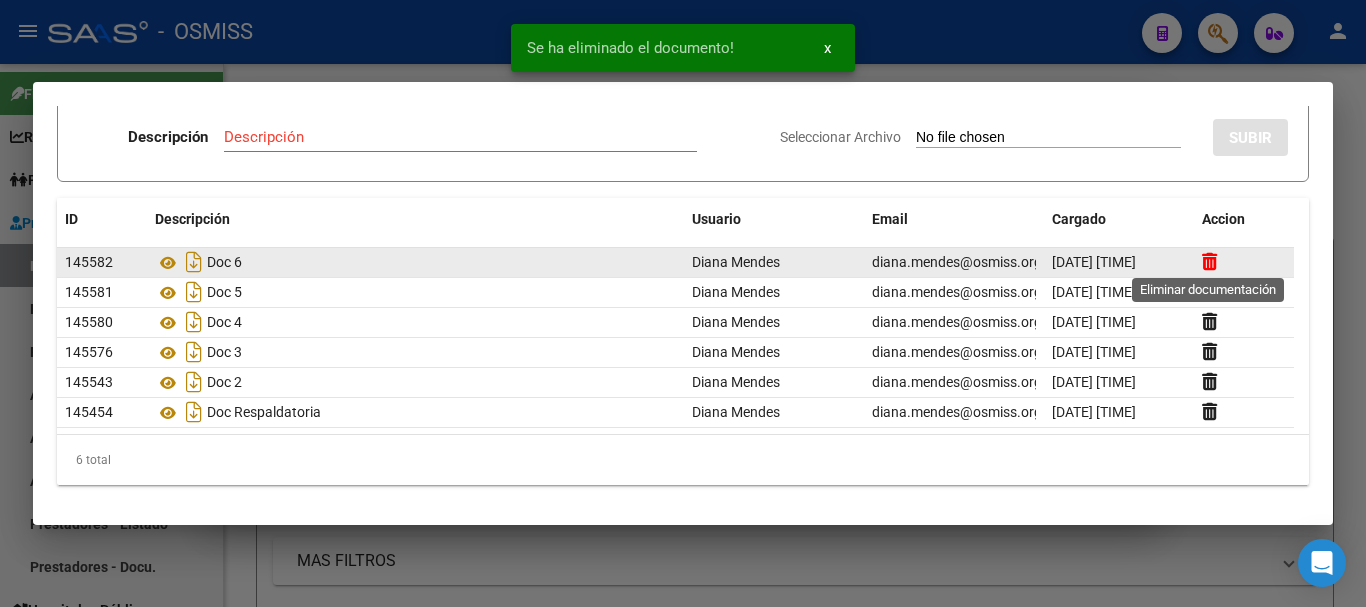 click 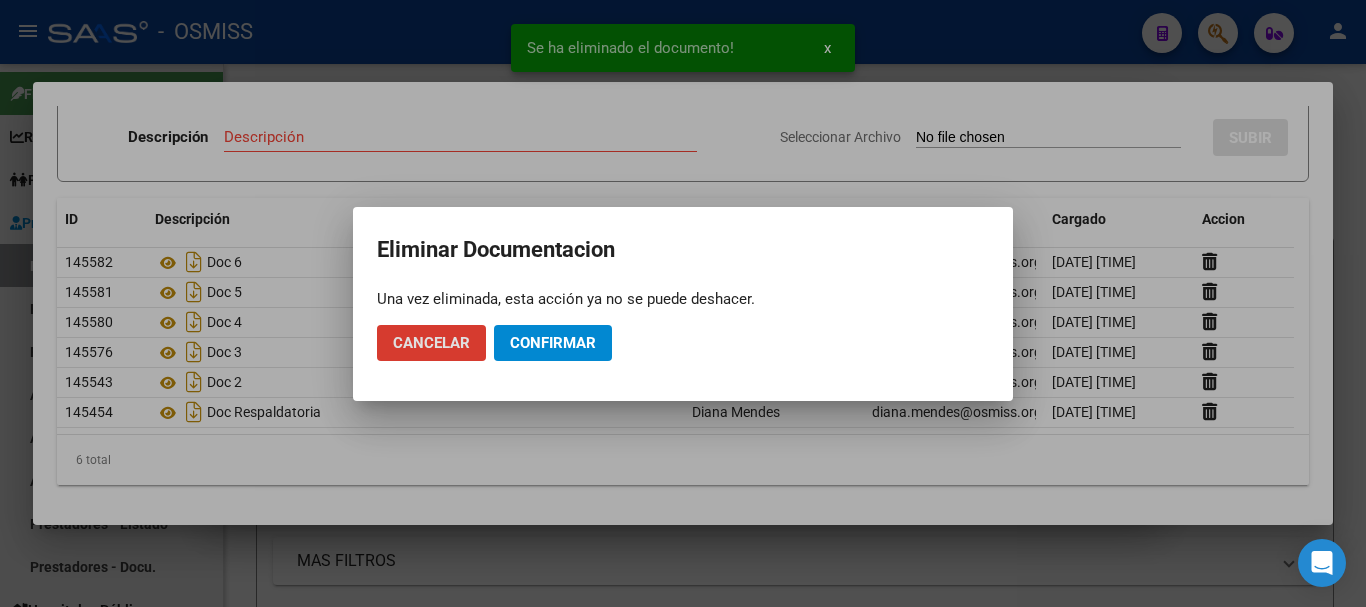 click on "Confirmar" 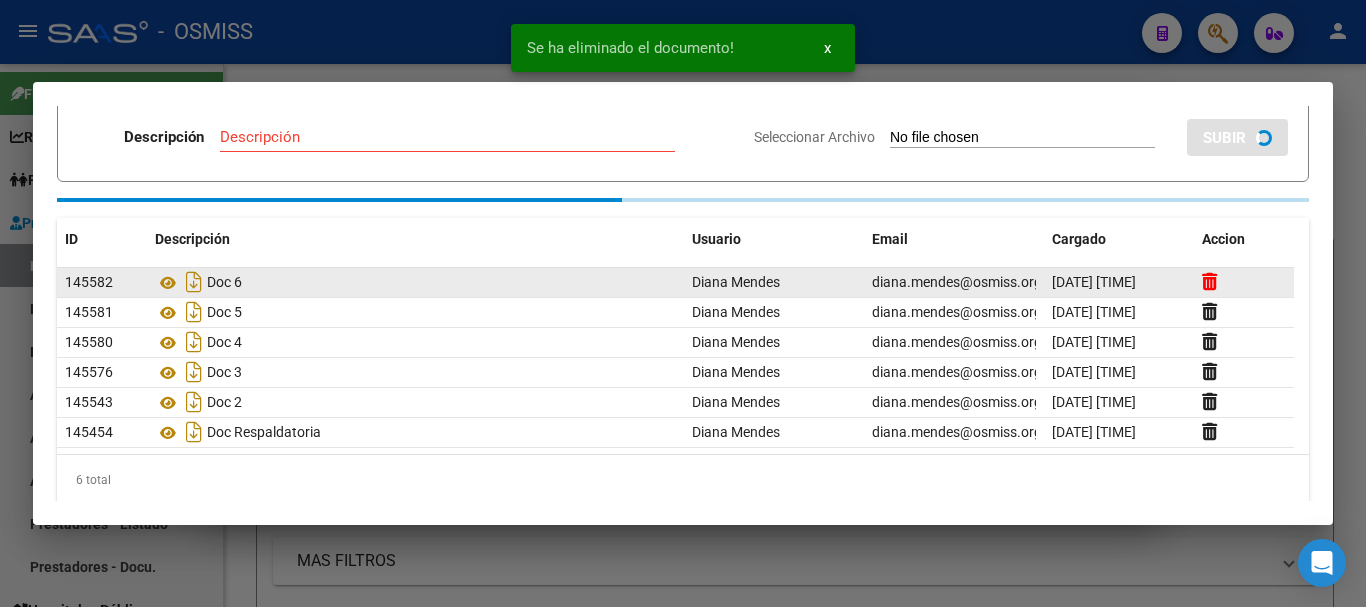 scroll, scrollTop: 48, scrollLeft: 0, axis: vertical 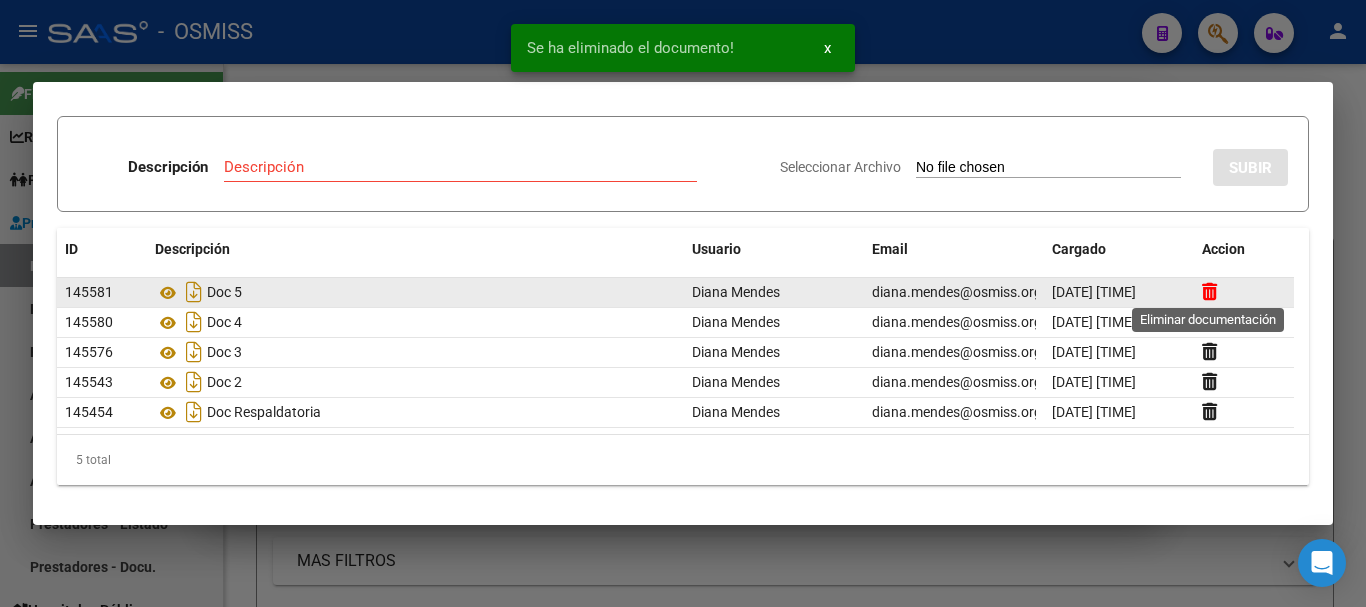 click 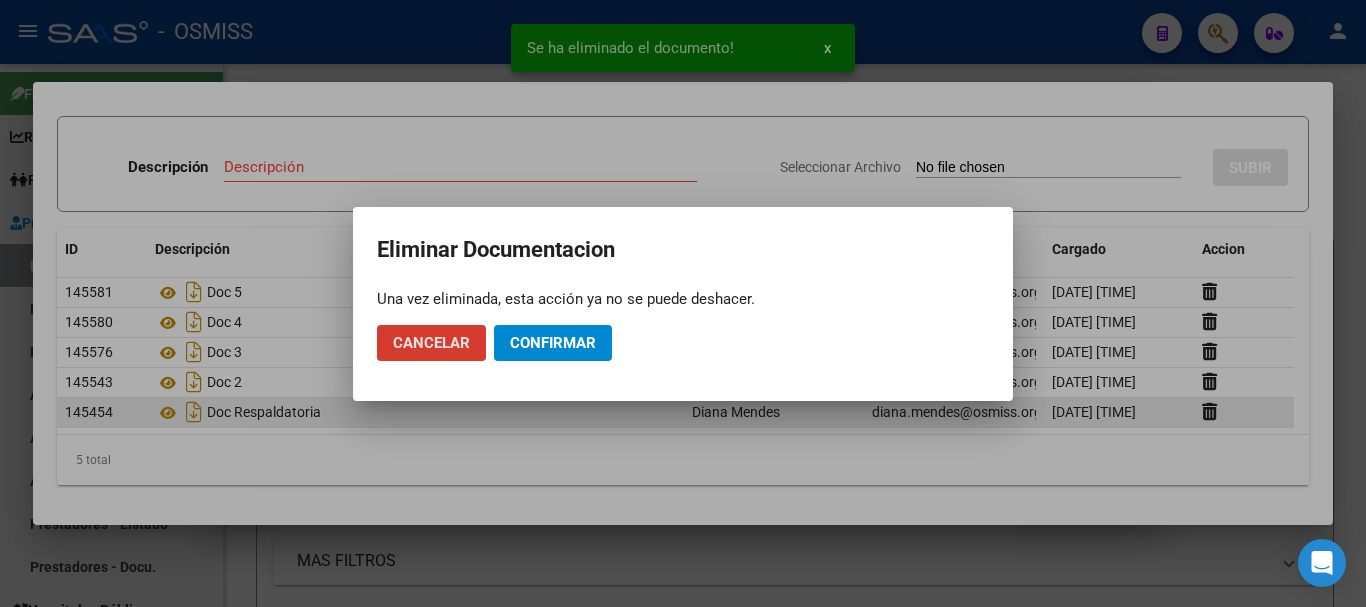 drag, startPoint x: 554, startPoint y: 356, endPoint x: 629, endPoint y: 408, distance: 91.26335 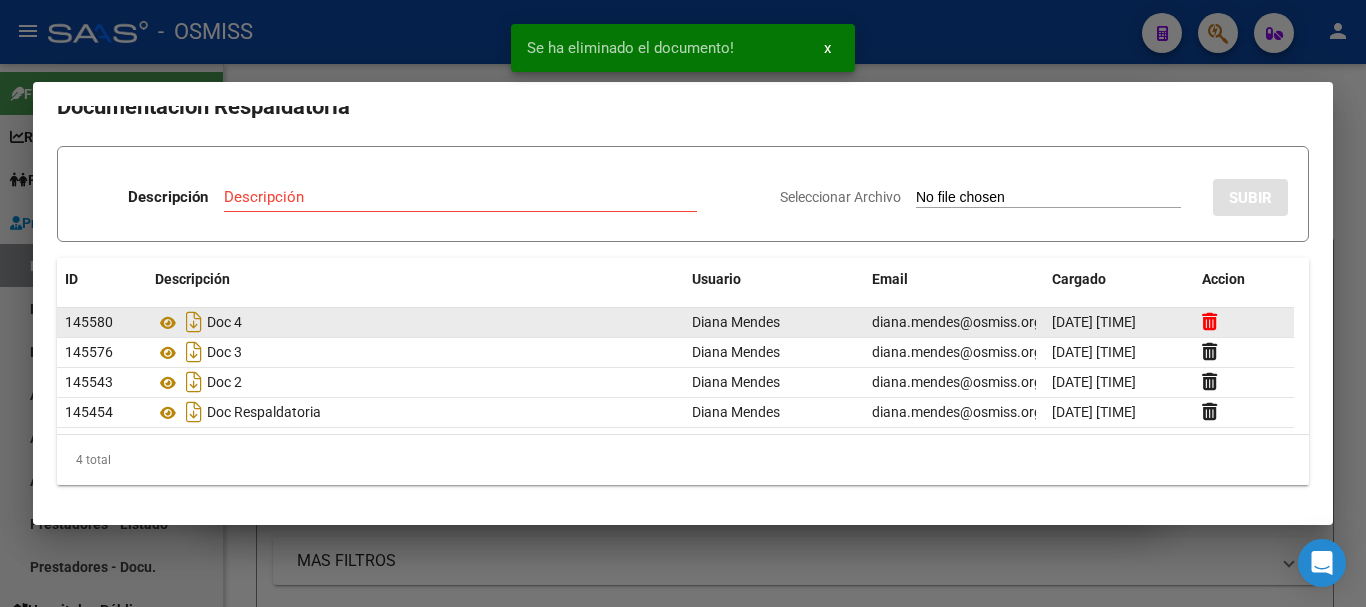 scroll, scrollTop: 18, scrollLeft: 0, axis: vertical 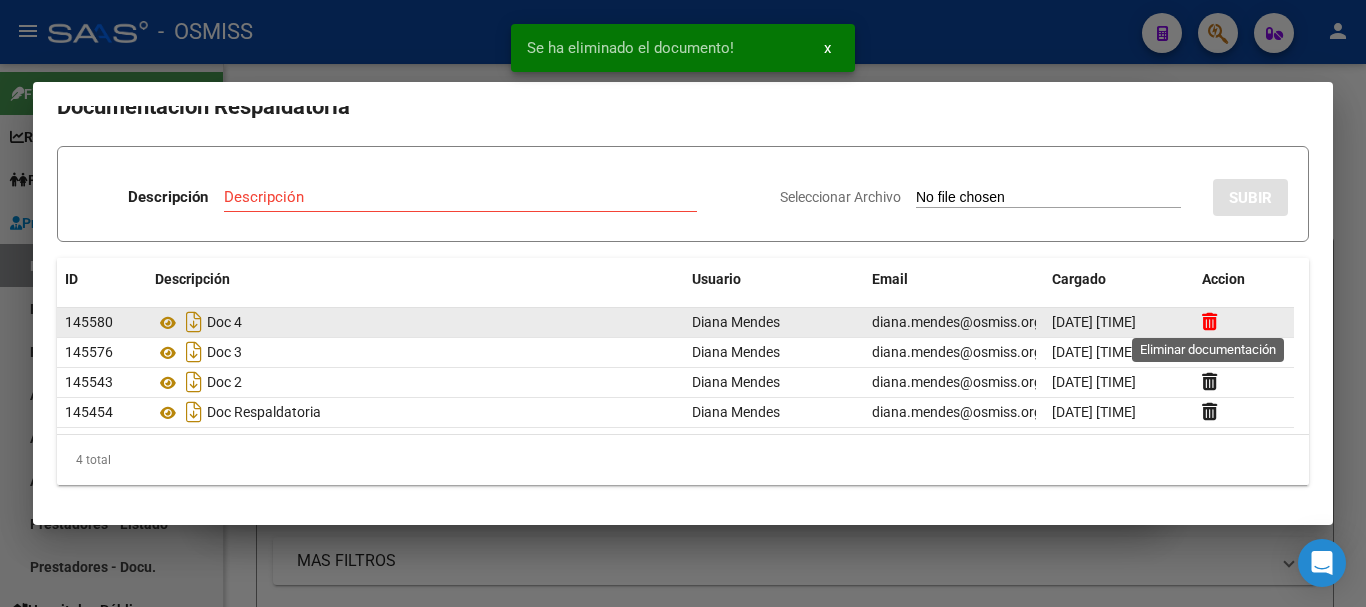 click 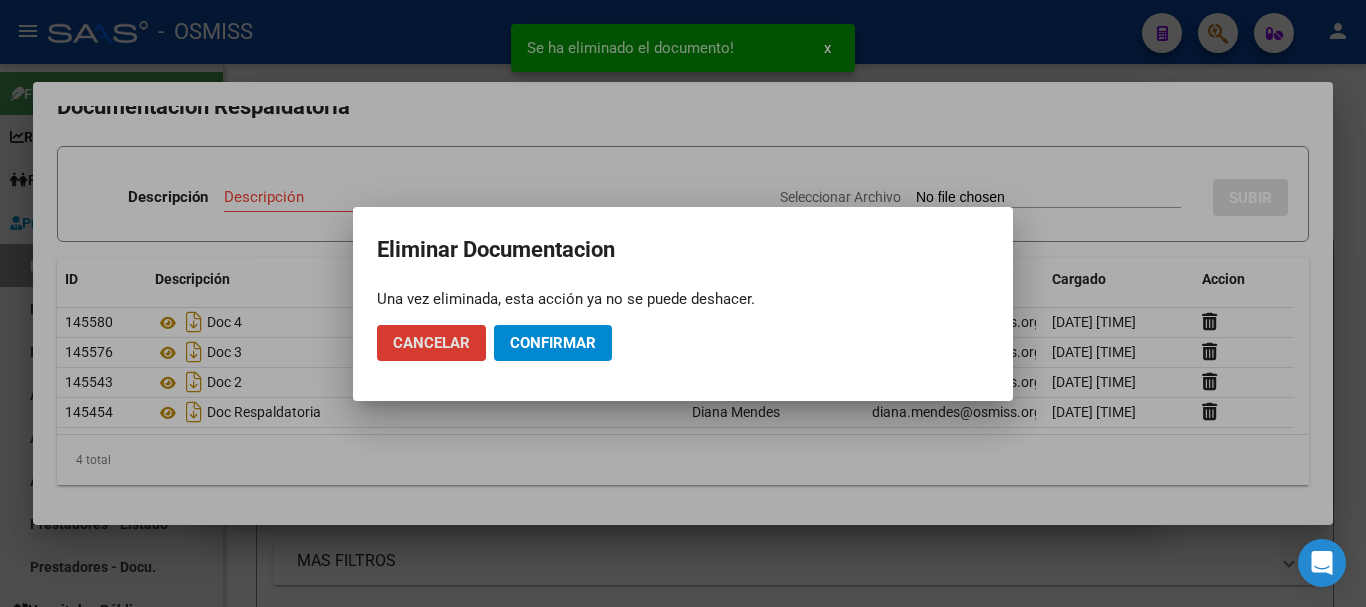 click on "Confirmar" 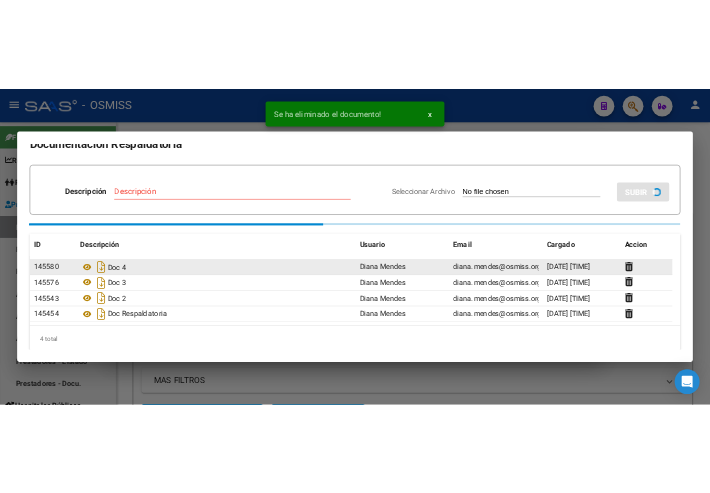 scroll, scrollTop: 0, scrollLeft: 0, axis: both 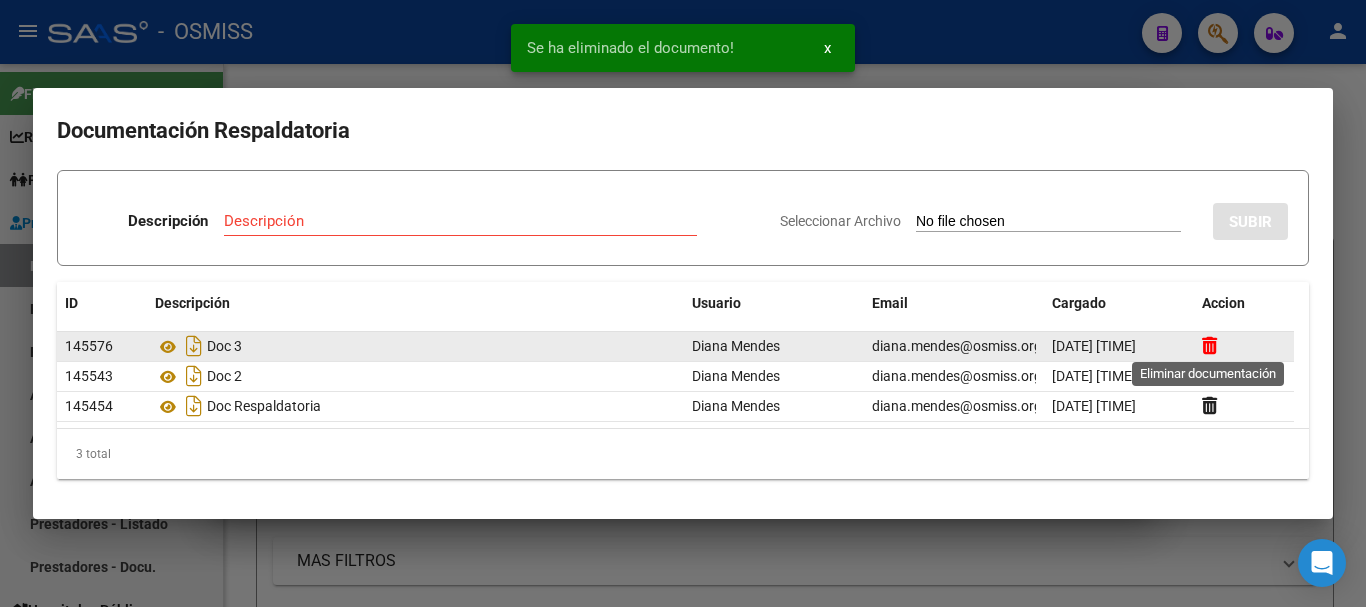 click 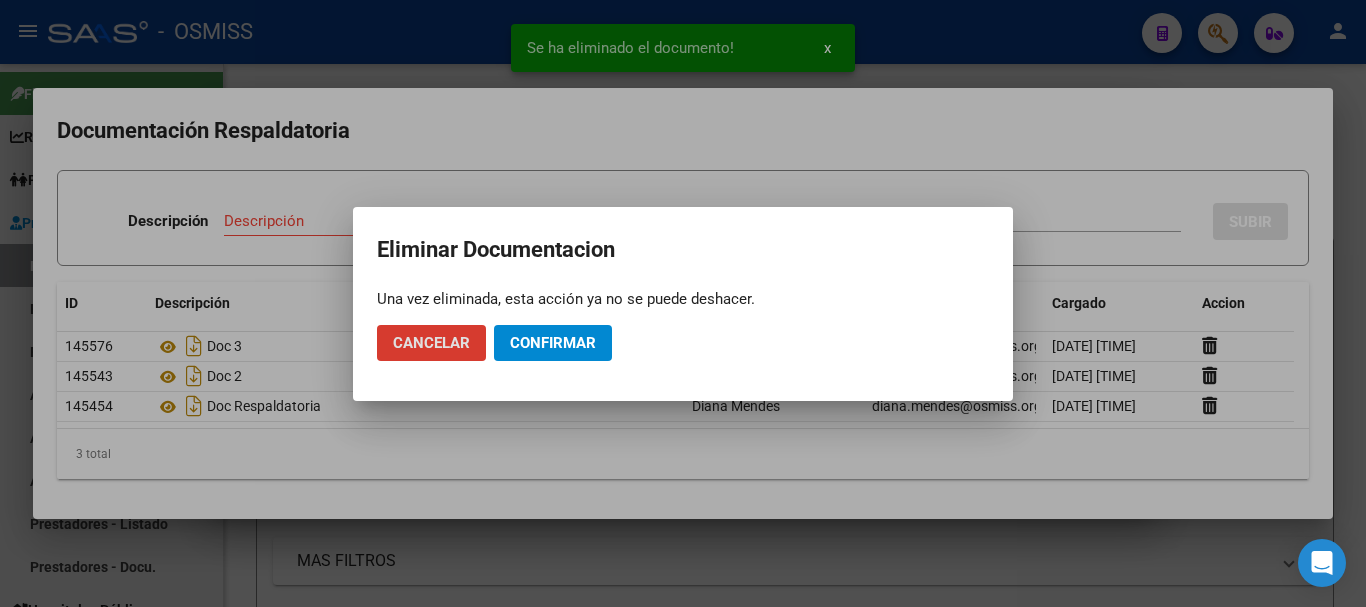 click on "Confirmar" 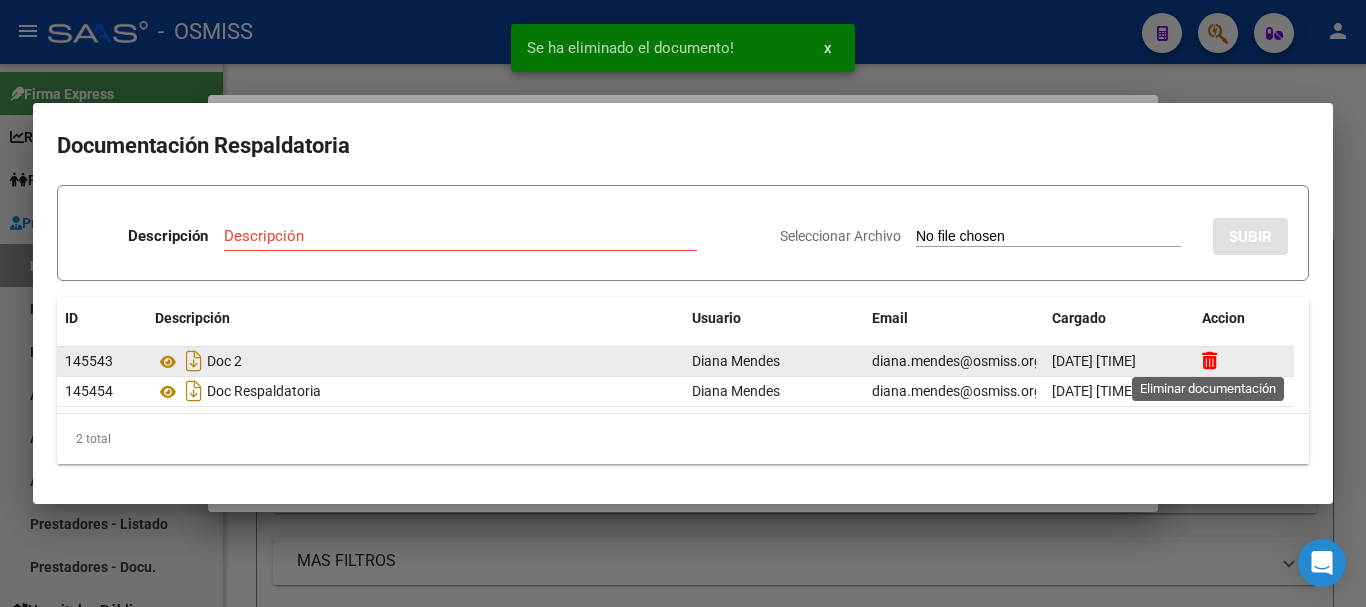 click 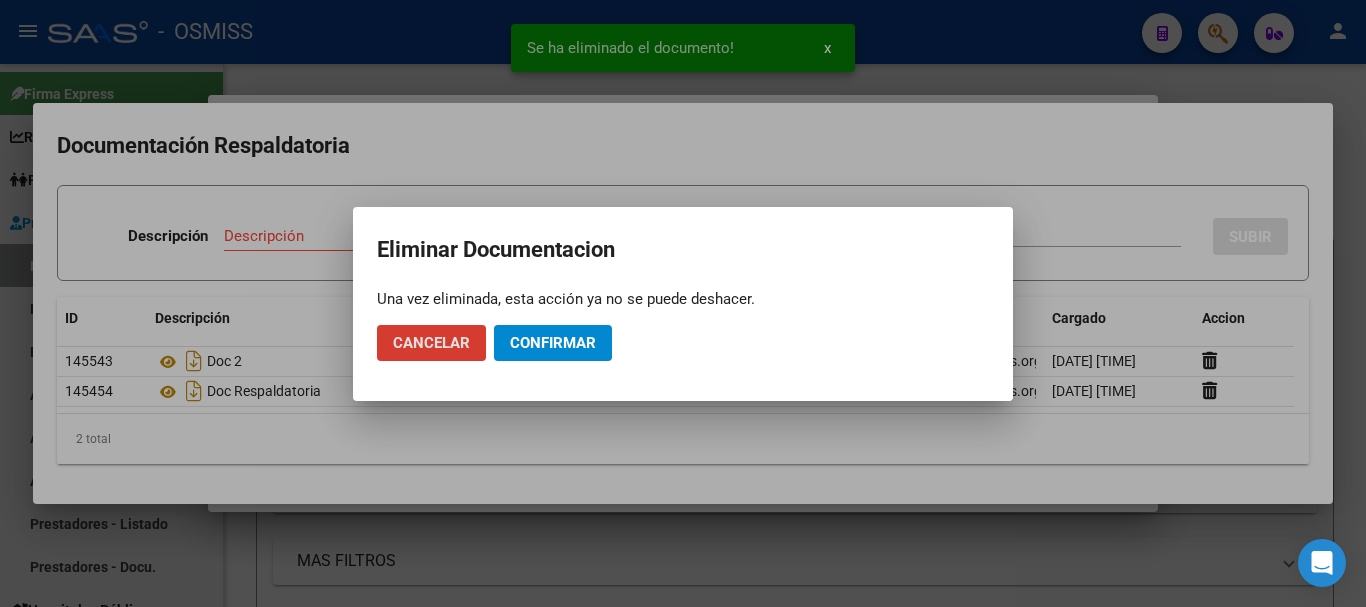 click on "Confirmar" 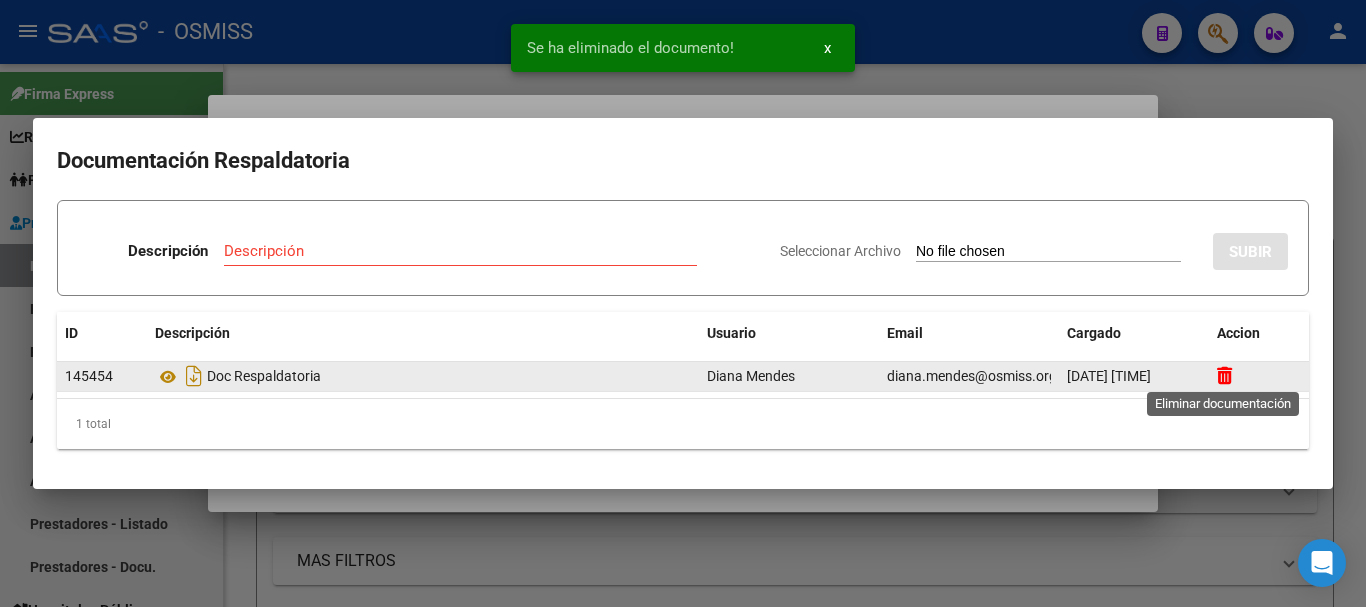 click 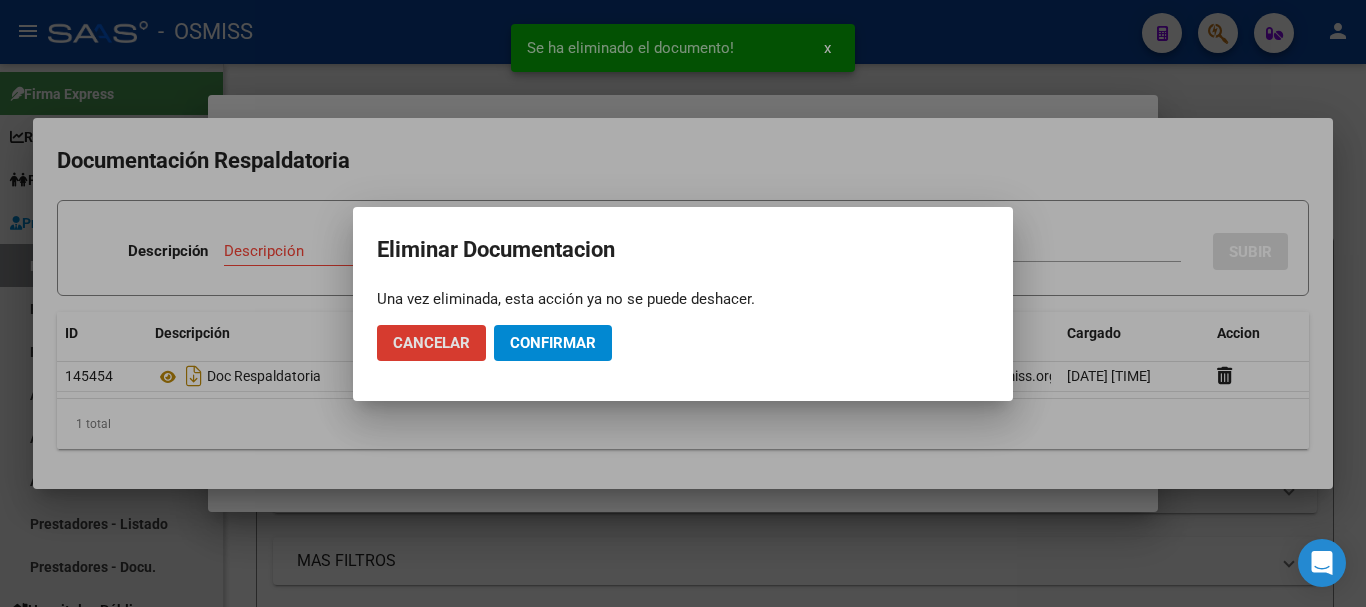 click on "Confirmar" 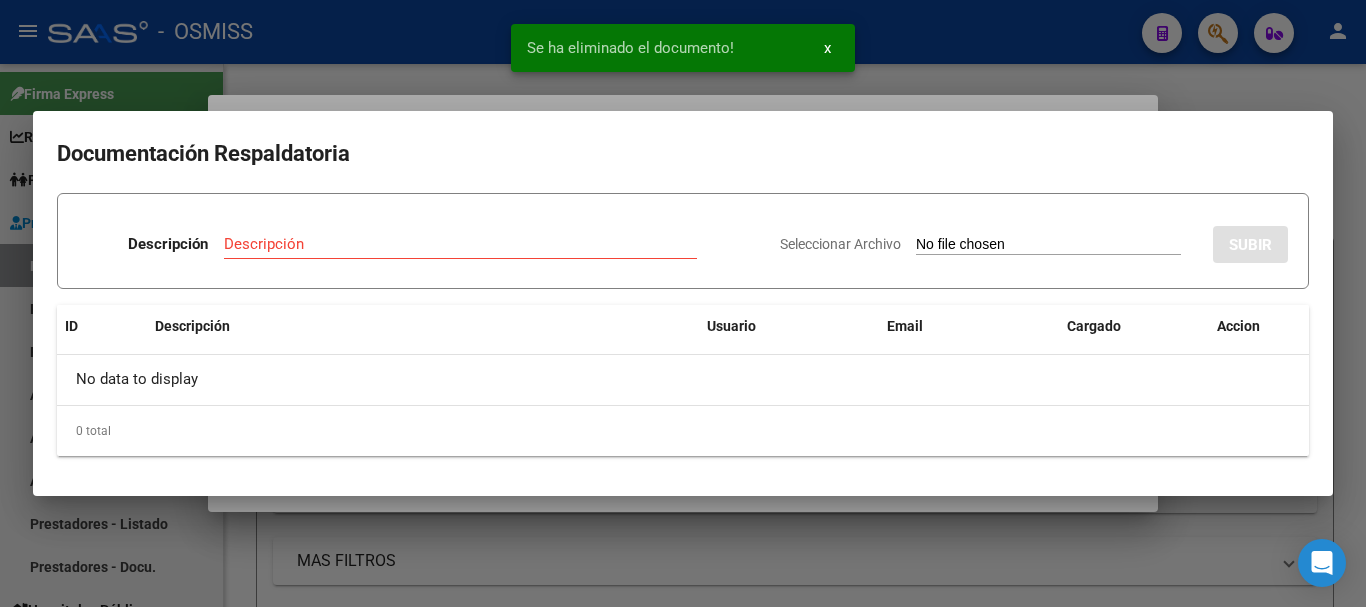 click at bounding box center [683, 303] 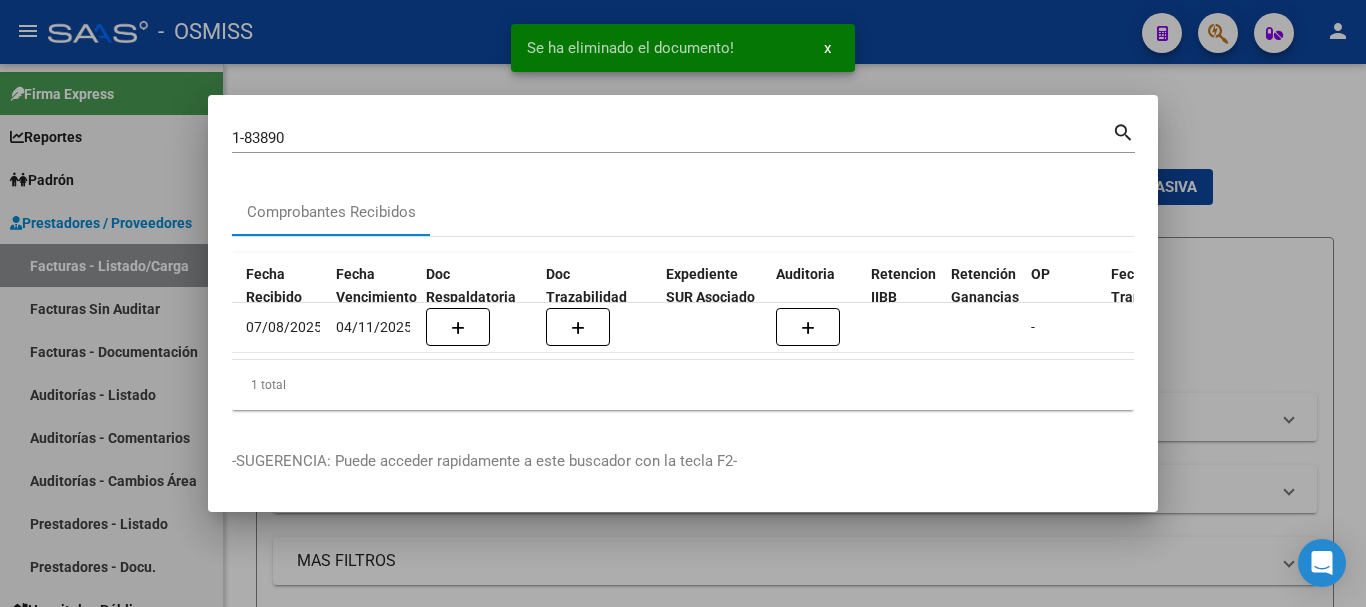 click at bounding box center (683, 303) 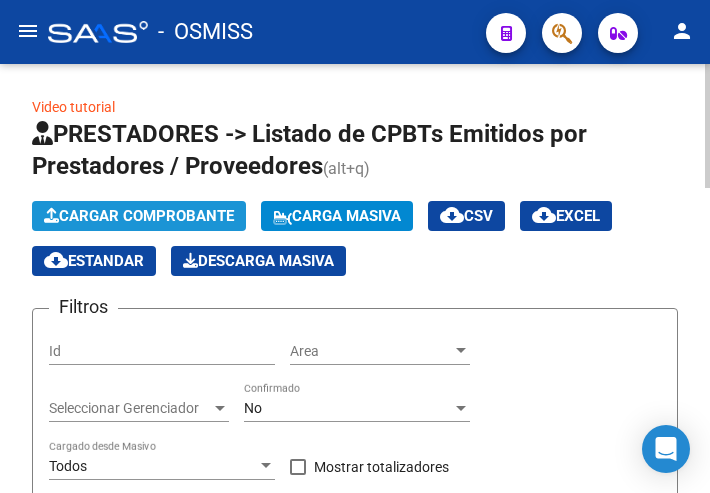click on "Cargar Comprobante" 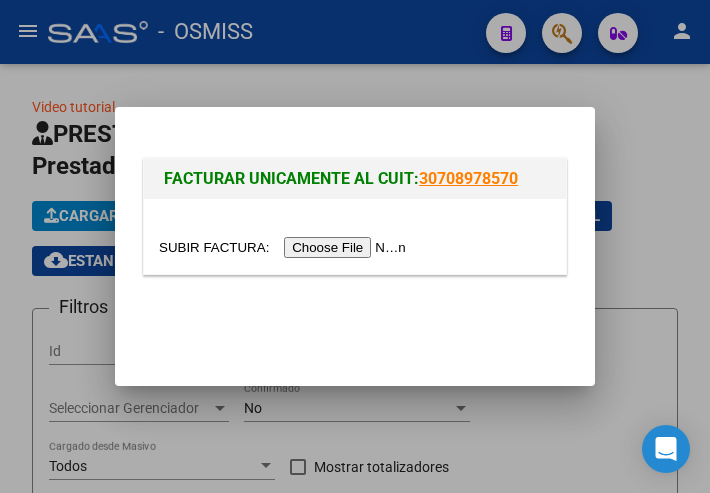 click at bounding box center (285, 247) 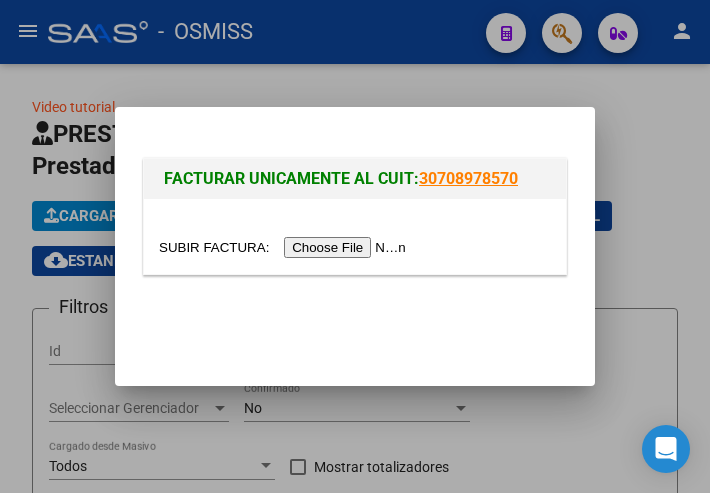 click at bounding box center (285, 247) 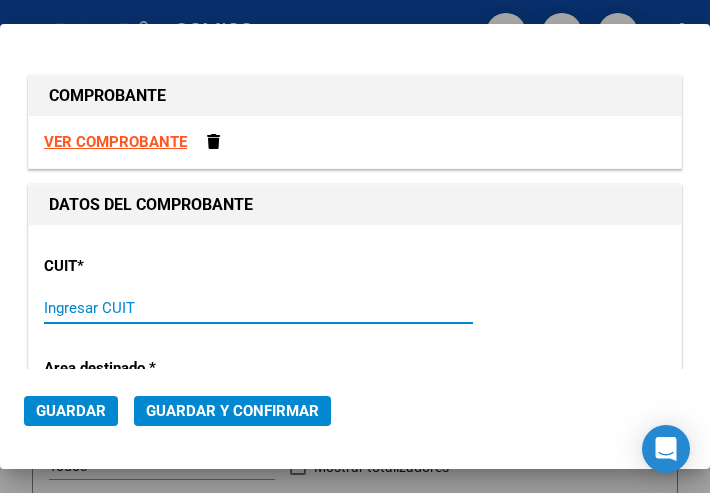 click on "Ingresar CUIT" at bounding box center (145, 308) 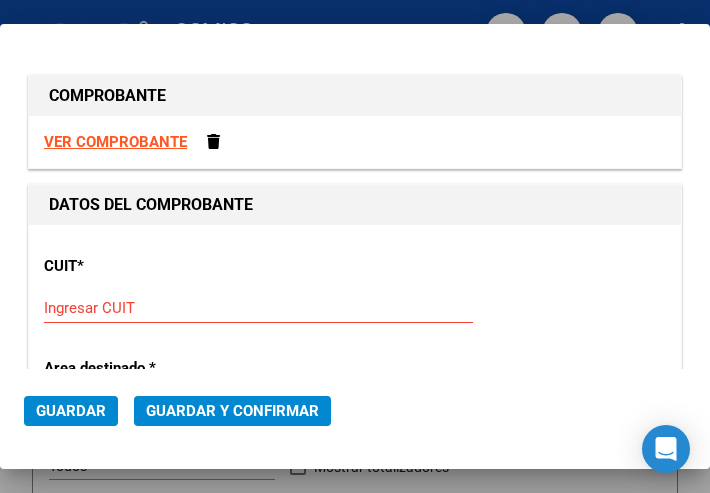 click on "Ingresar CUIT" at bounding box center (145, 308) 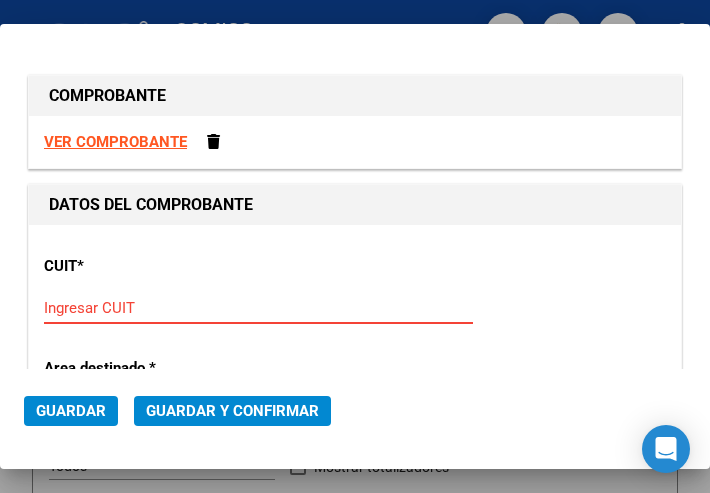 click on "Ingresar CUIT" at bounding box center [145, 308] 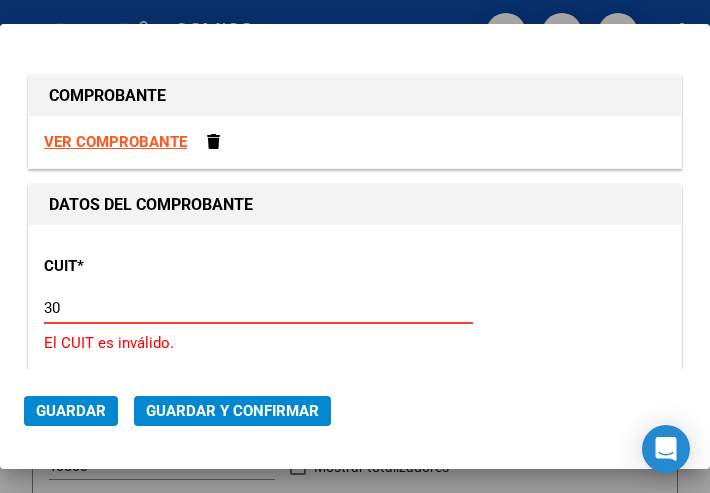 click on "30" at bounding box center (145, 308) 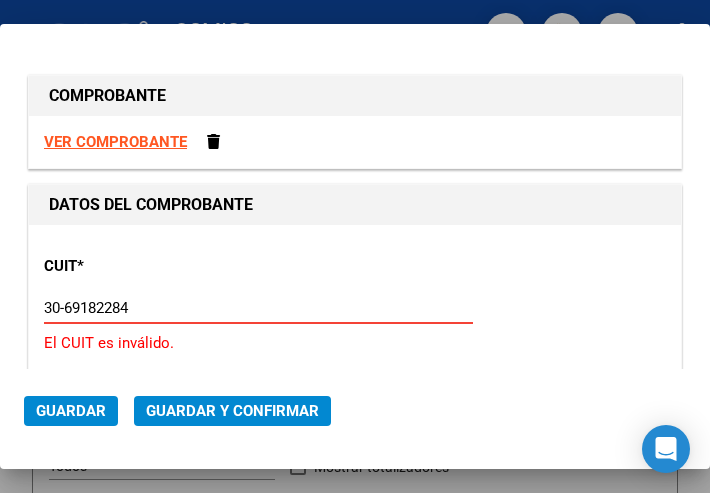 type on "30-69182284-9" 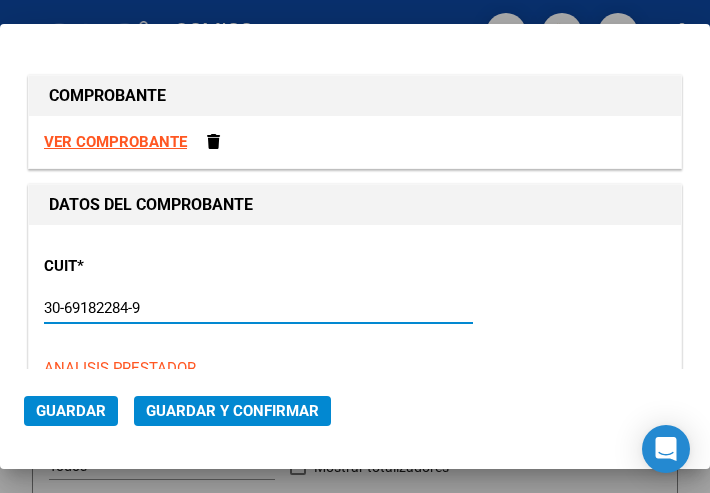 type on "1602" 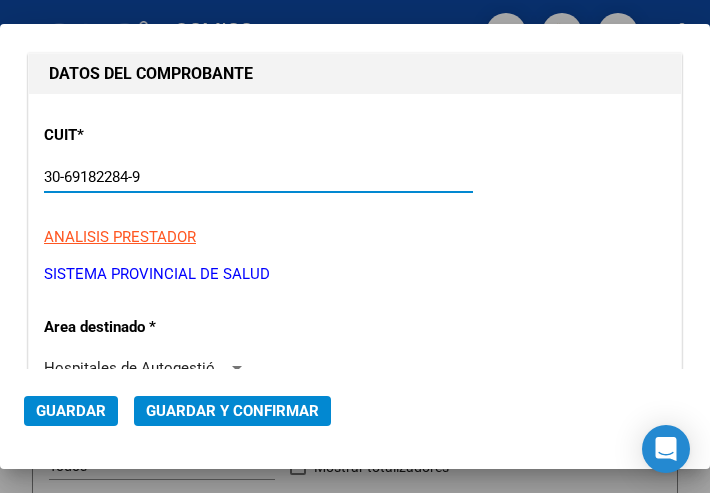 scroll, scrollTop: 200, scrollLeft: 0, axis: vertical 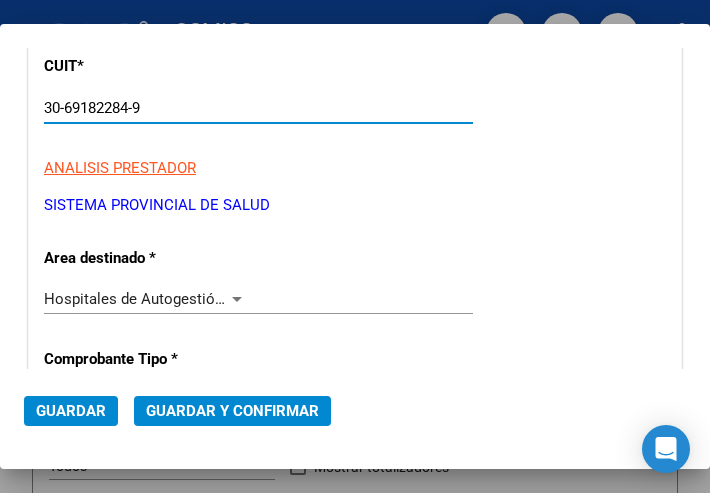 type on "30-69182284-9" 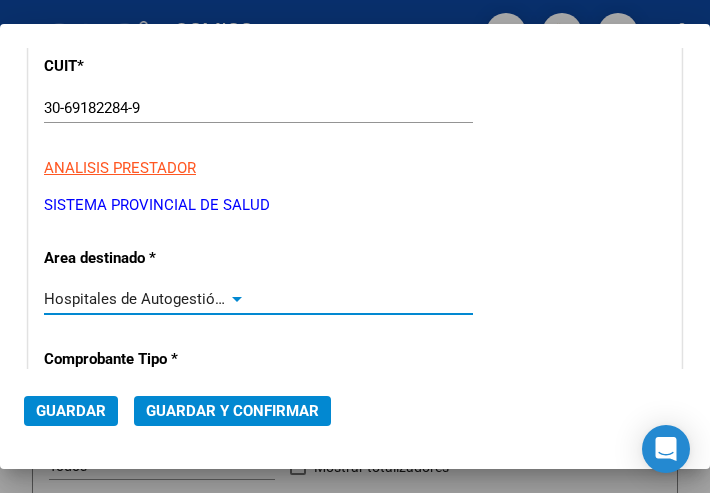 click at bounding box center (237, 299) 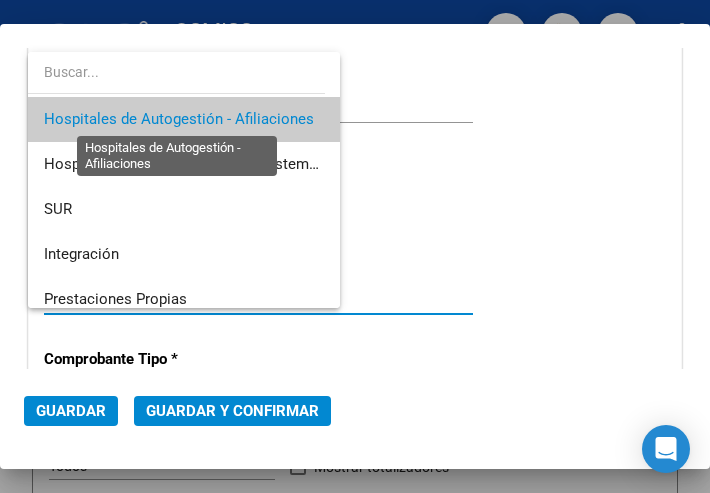 click on "Hospitales de Autogestión - Afiliaciones" at bounding box center [179, 119] 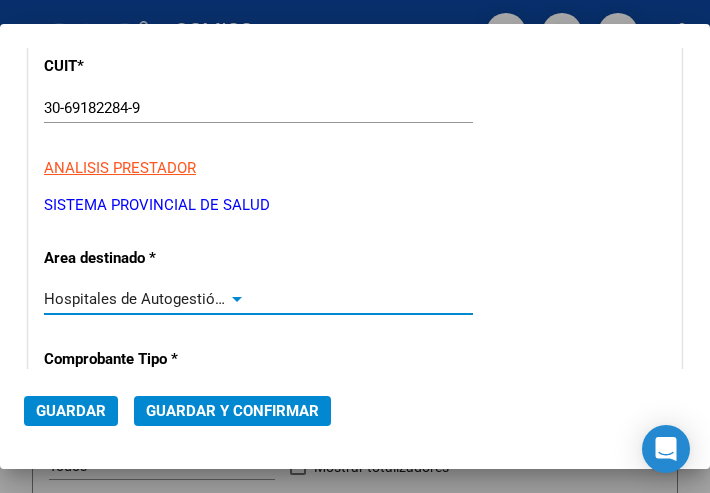 click at bounding box center (237, 299) 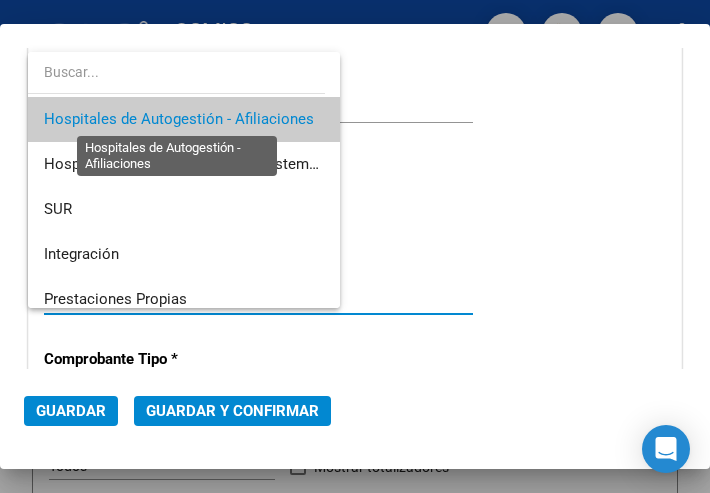click on "Hospitales de Autogestión - Afiliaciones" at bounding box center [179, 119] 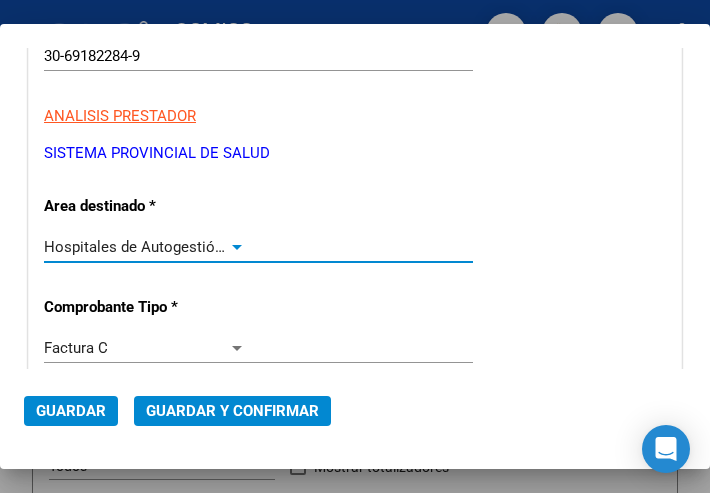 scroll, scrollTop: 400, scrollLeft: 0, axis: vertical 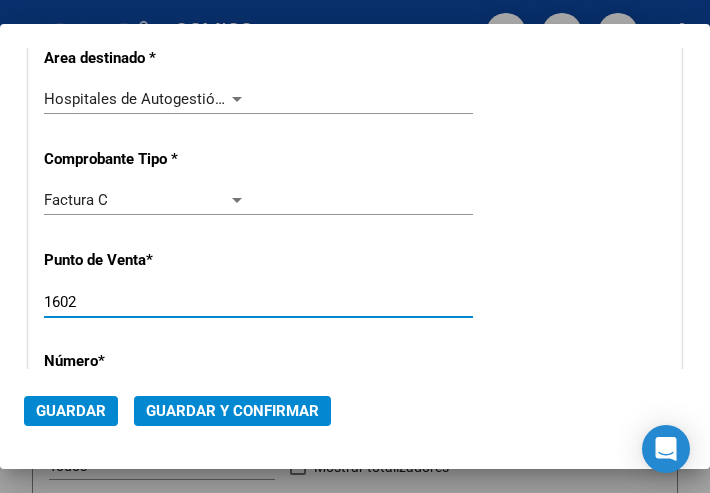 click on "1602" at bounding box center (145, 302) 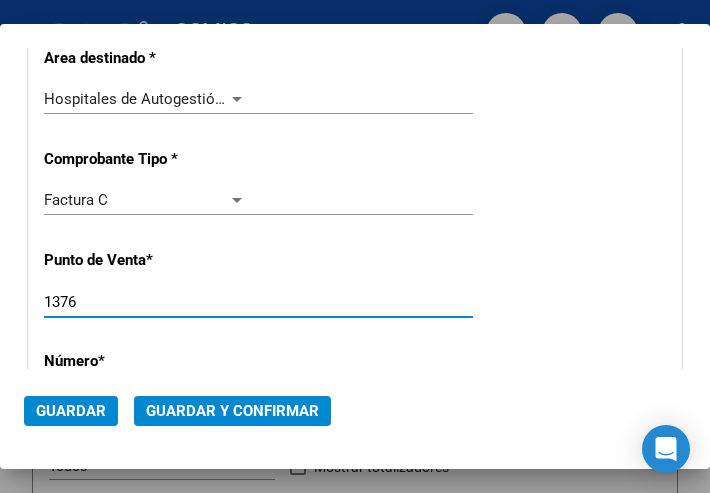 type on "1376" 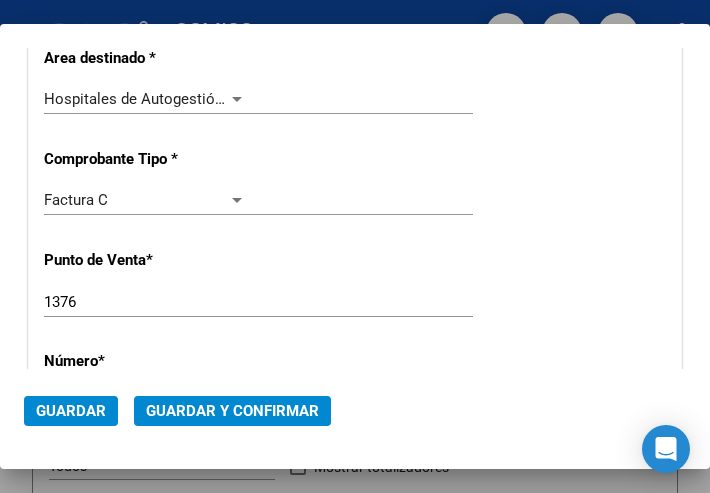 scroll, scrollTop: 500, scrollLeft: 0, axis: vertical 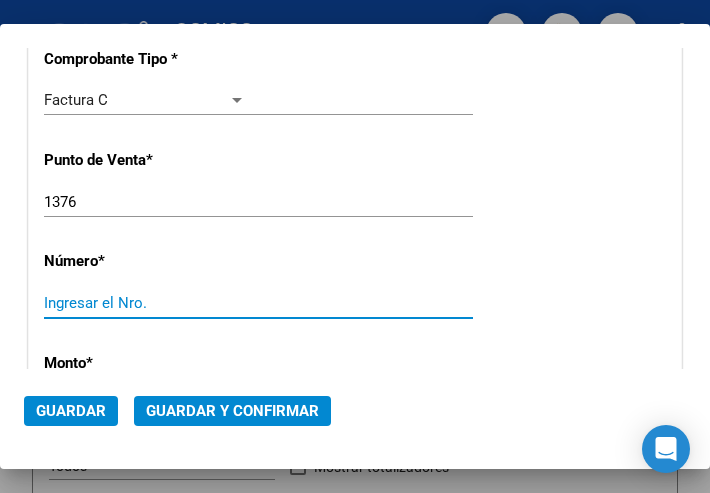 click on "Ingresar el Nro." at bounding box center (145, 303) 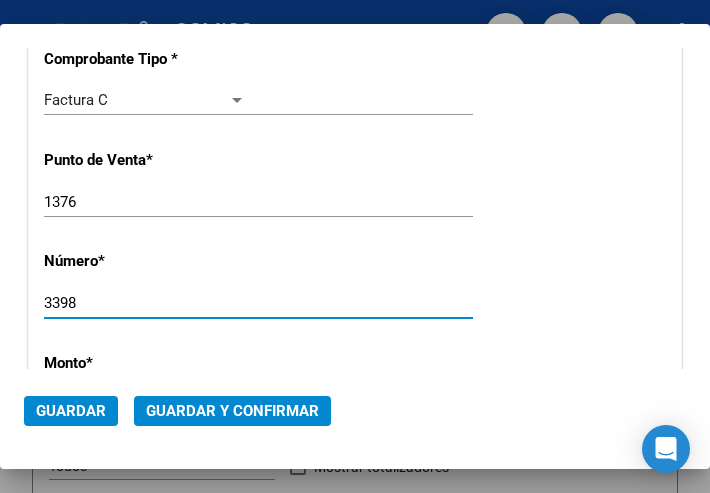 type on "3398" 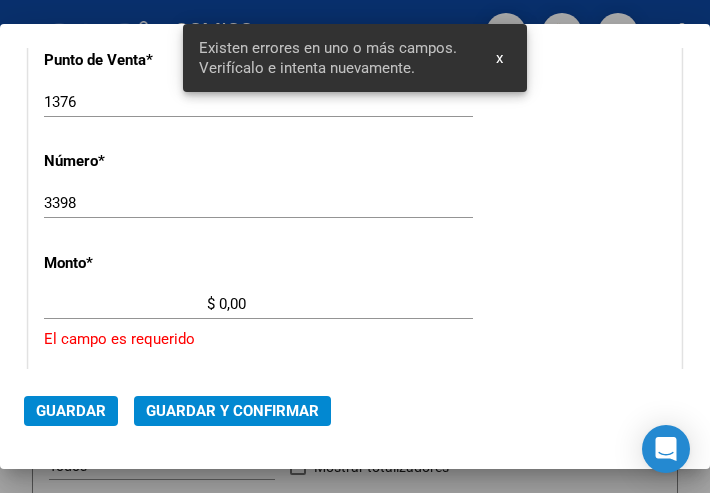 scroll, scrollTop: 686, scrollLeft: 0, axis: vertical 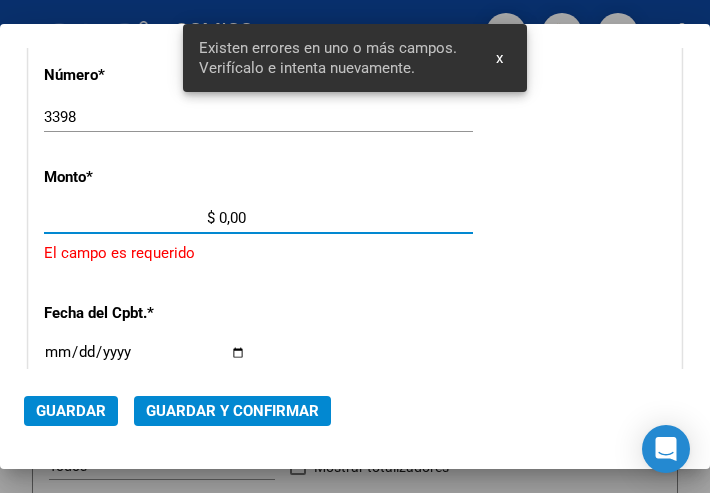 click on "$ 0,00" at bounding box center (145, 218) 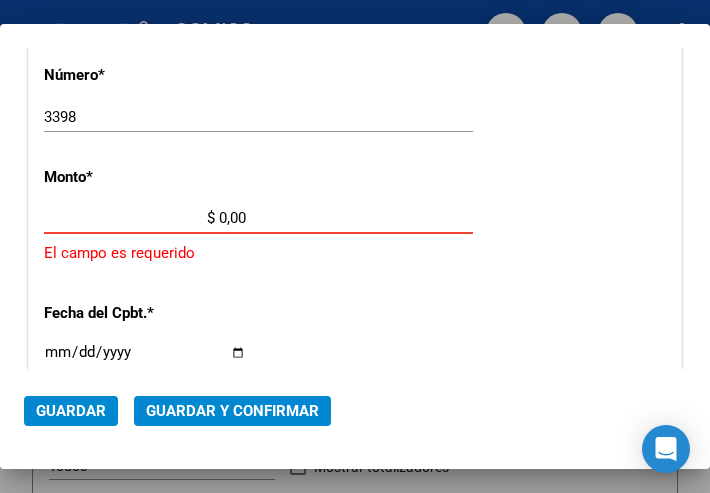 click on "$ 0,00" at bounding box center [145, 218] 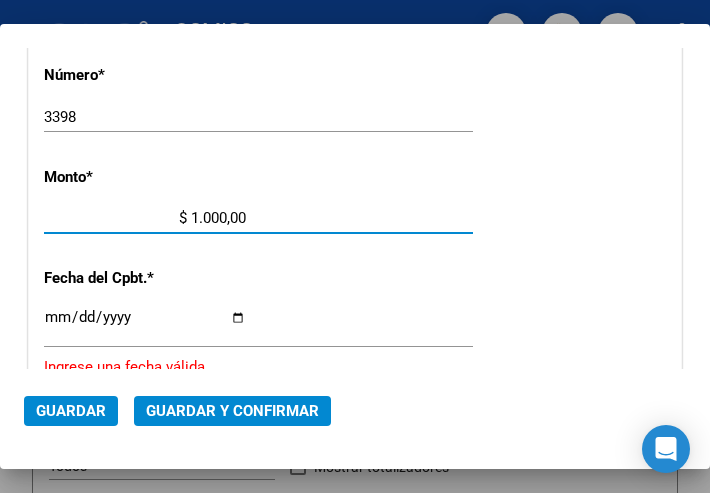 type on "$ 10.000,00" 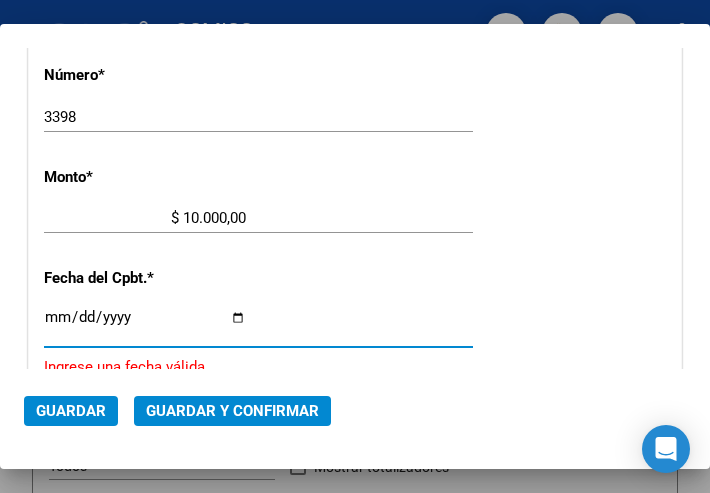 click on "Ingresar la fecha" at bounding box center [145, 325] 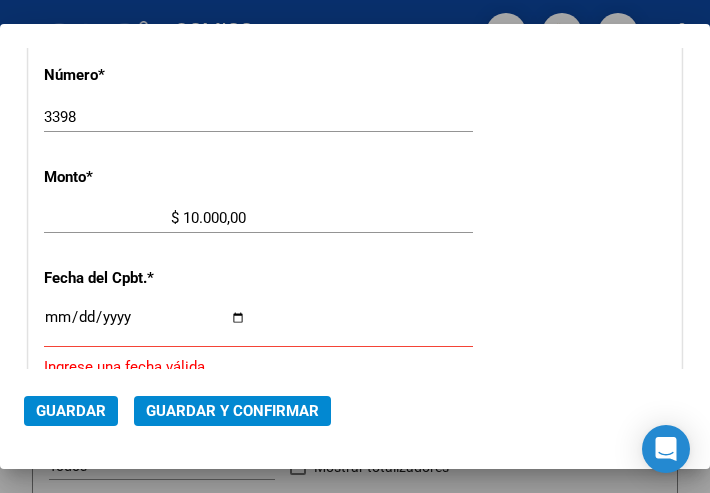 click on "Ingresar la fecha" at bounding box center [145, 325] 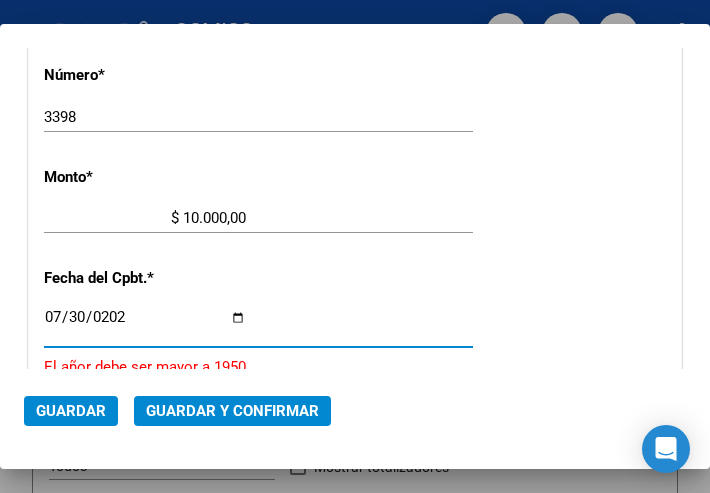 type on "2025-07-30" 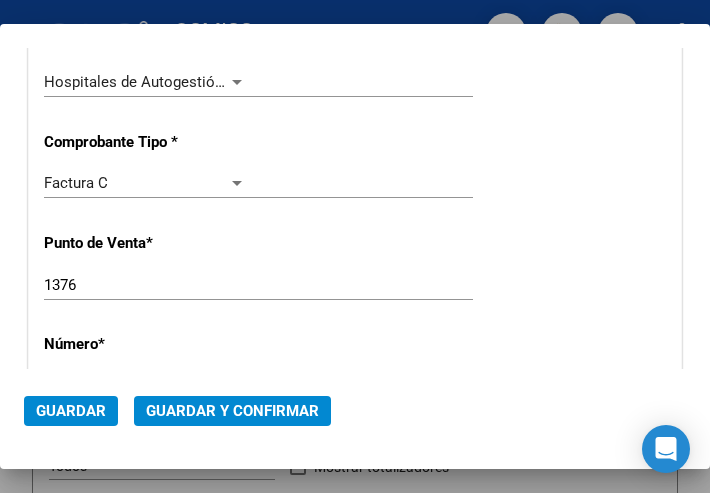 scroll, scrollTop: 386, scrollLeft: 0, axis: vertical 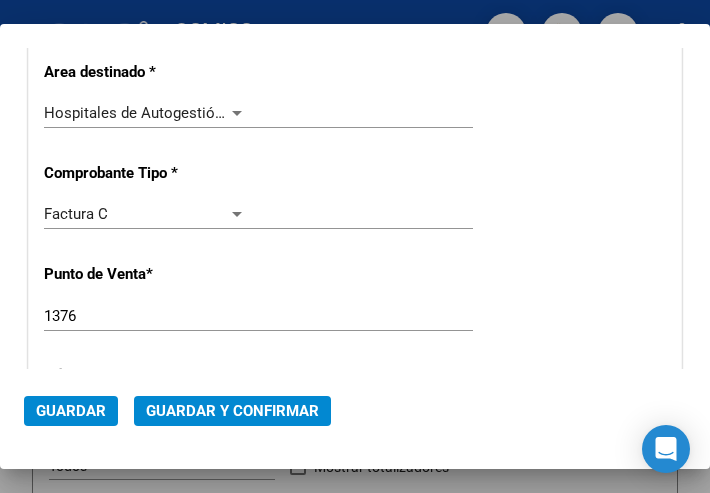 click at bounding box center (237, 113) 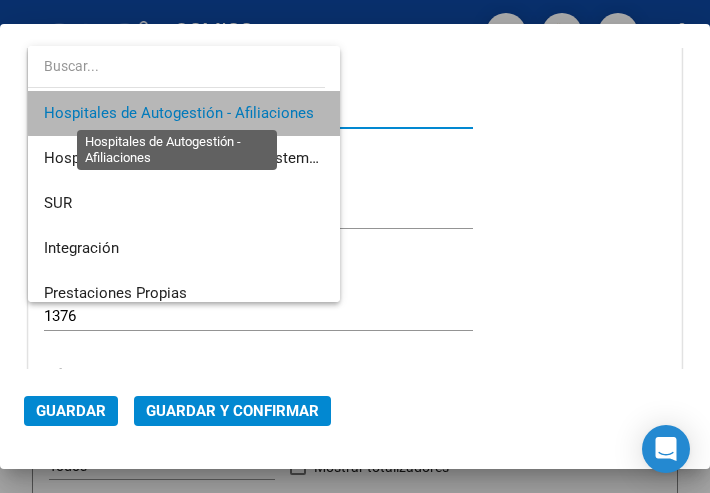 click on "Hospitales de Autogestión - Afiliaciones" at bounding box center (179, 113) 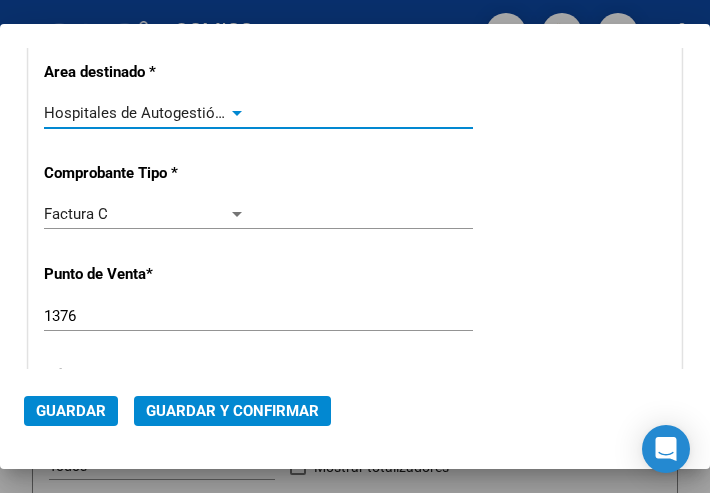 scroll, scrollTop: 186, scrollLeft: 0, axis: vertical 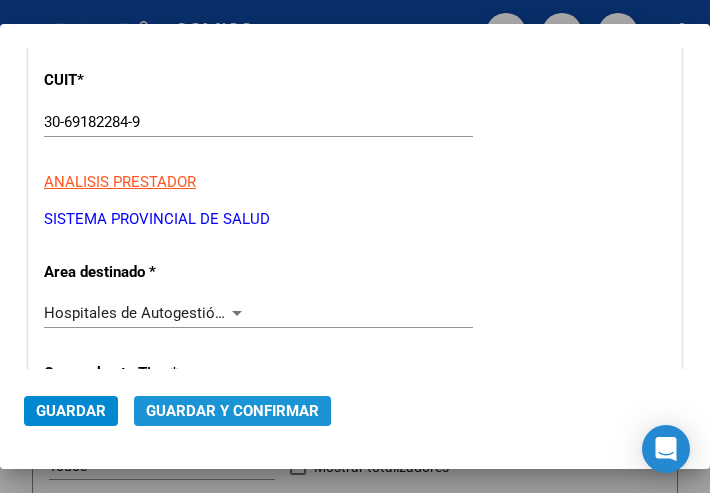 click on "Guardar y Confirmar" 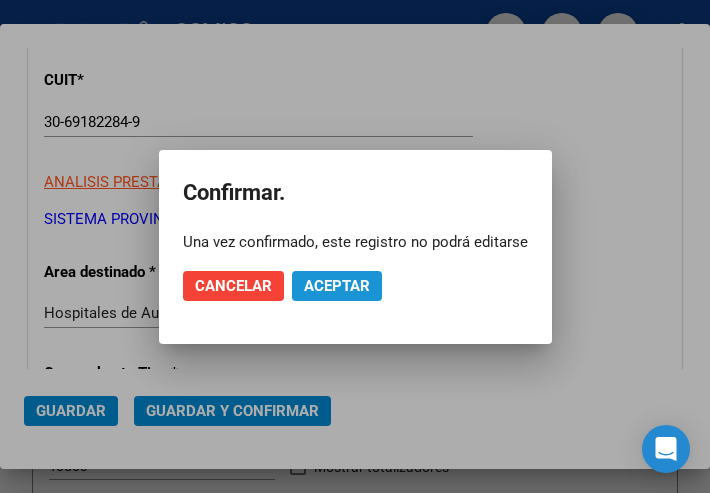 click on "Aceptar" 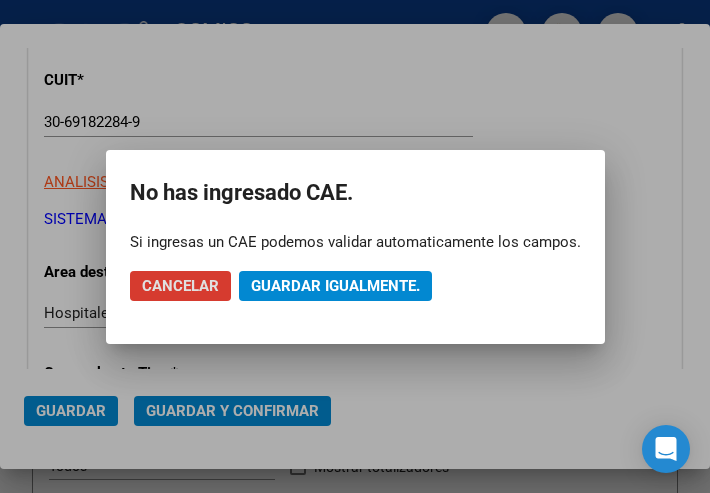 click on "Guardar igualmente." 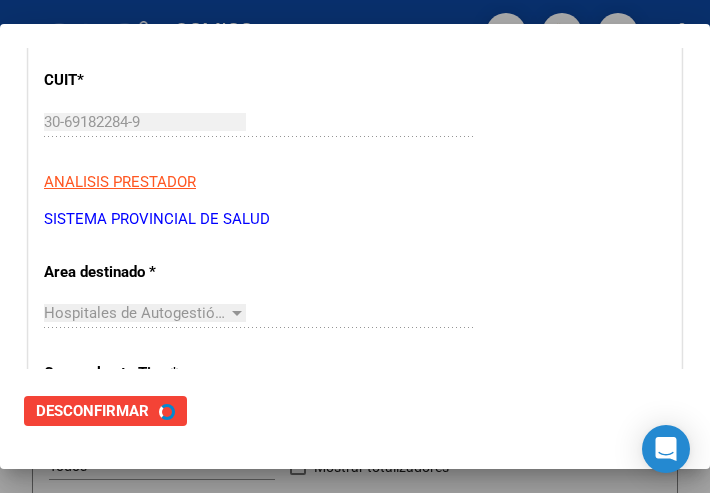 scroll, scrollTop: 0, scrollLeft: 0, axis: both 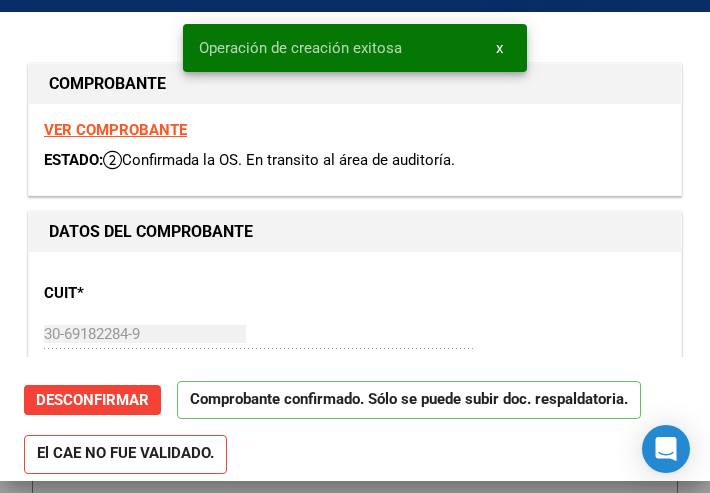 type on "2025-08-29" 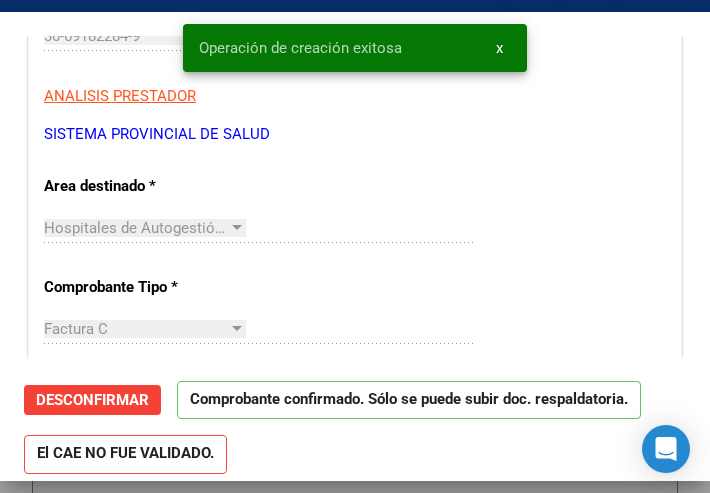 scroll, scrollTop: 300, scrollLeft: 0, axis: vertical 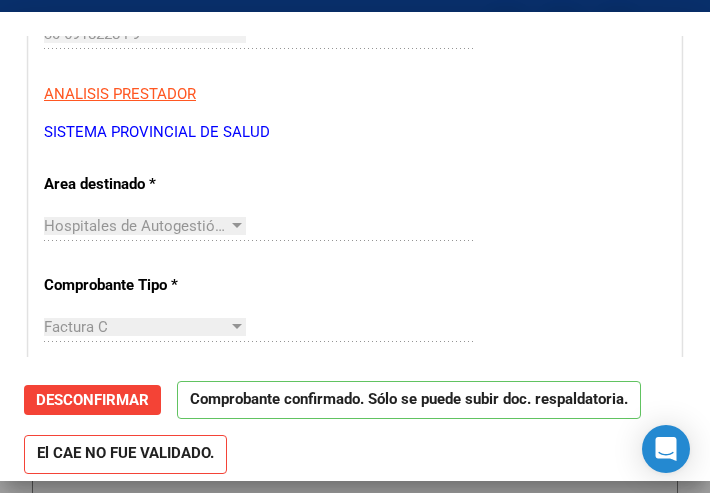 click on "CUIT  *   30-69182284-9 Ingresar CUIT  ANALISIS PRESTADOR  SISTEMA PROVINCIAL DE SALUD  ARCA Padrón ARCA Padrón  Area destinado * Hospitales de Autogestión - Afiliaciones Seleccionar Area  Comprobante Tipo * Factura C Seleccionar Tipo Punto de Venta  *   1376 Ingresar el Nro.  Número  *   3398 Ingresar el Nro.  Monto  *   $ 10.000,00 Ingresar el monto  Fecha del Cpbt.  *   2025-07-30 Ingresar la fecha  CAE / CAEA (no ingrese CAI)    Ingresar el CAE o CAEA (no ingrese CAI)  Fecha Recibido  *   2025-08-07 Ingresar la fecha  Fecha de Vencimiento    2025-08-29 Ingresar la fecha  Ref. Externa    Ingresar la ref.  N° Liquidación    Ingresar el N° Liquidación" at bounding box center (355, 672) 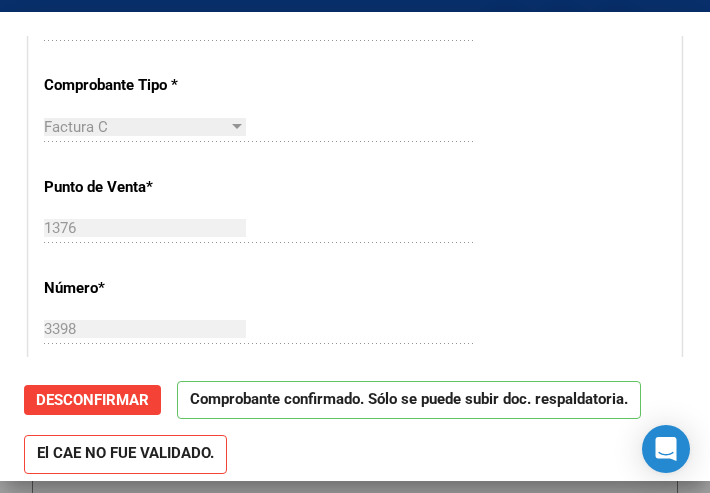 scroll, scrollTop: 600, scrollLeft: 0, axis: vertical 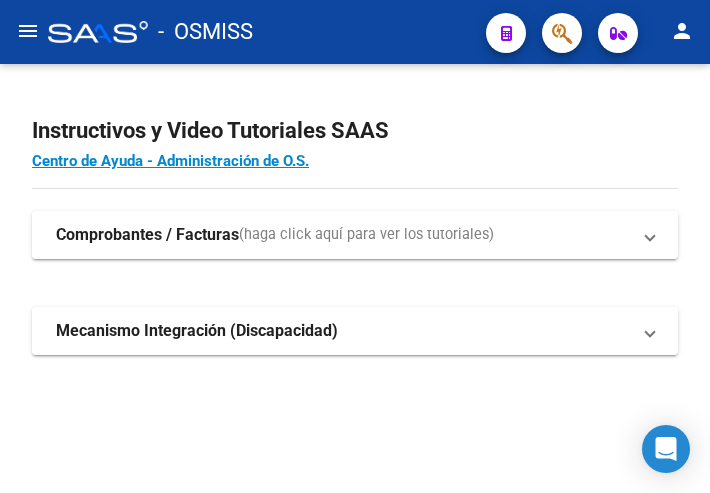 click on "menu" 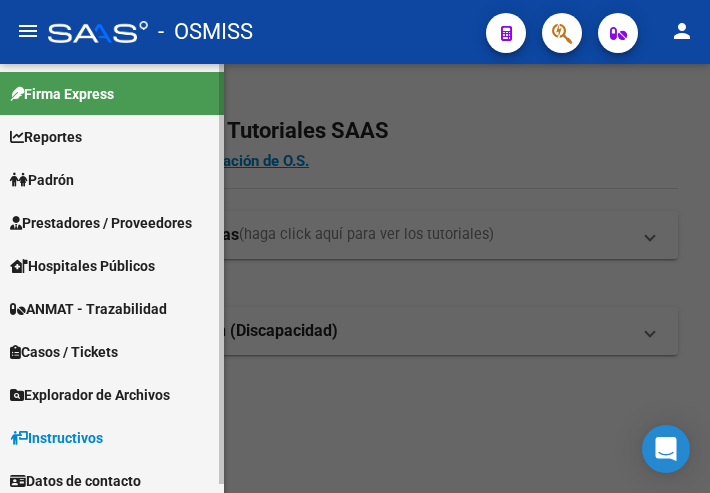 click on "Prestadores / Proveedores" at bounding box center (101, 223) 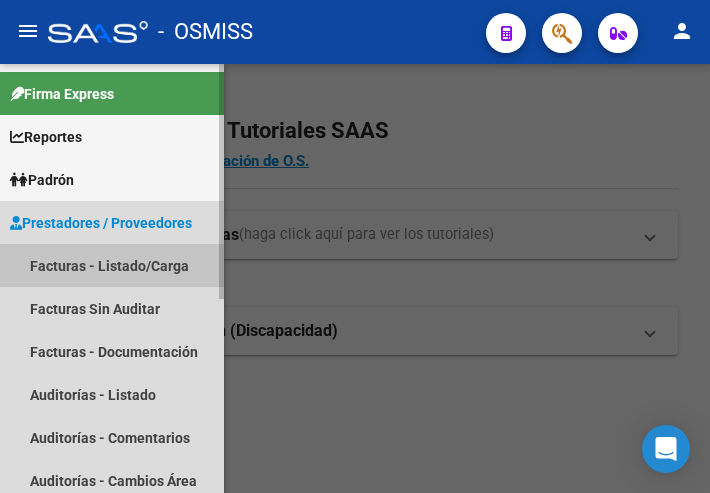 click on "Facturas - Listado/Carga" at bounding box center [112, 265] 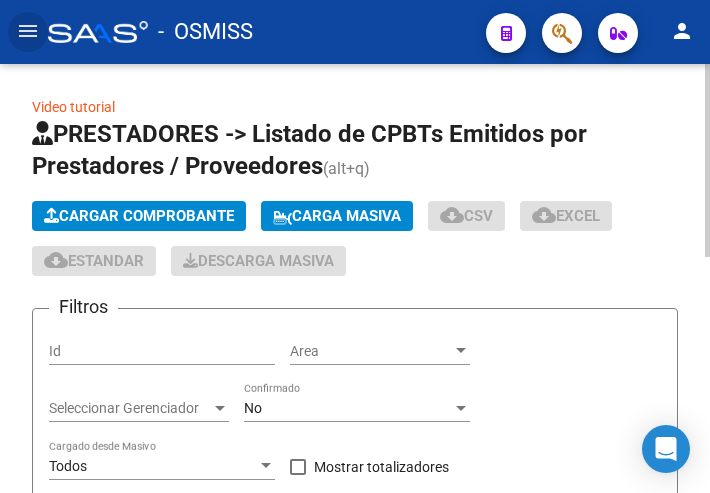 click on "Cargar Comprobante" 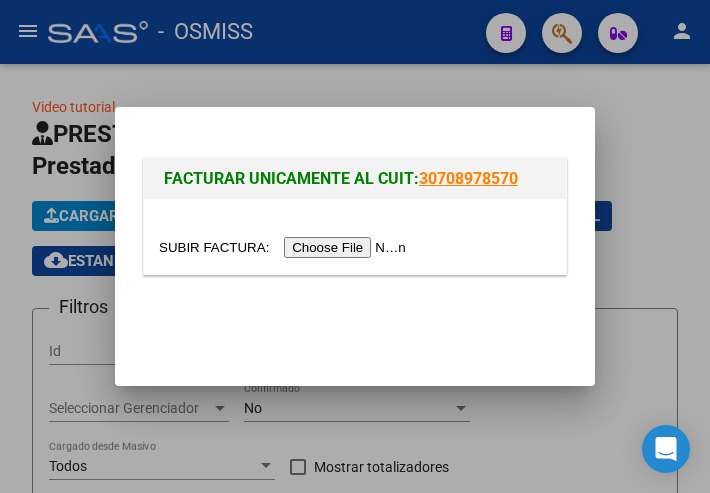 click at bounding box center [285, 247] 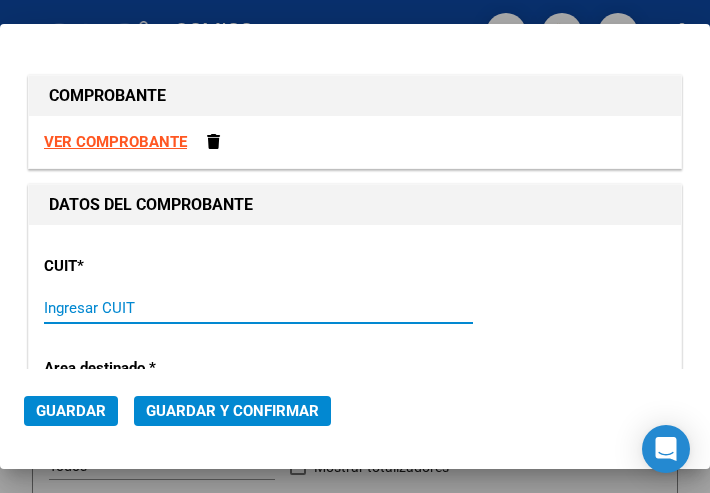 click on "Ingresar CUIT" at bounding box center (145, 308) 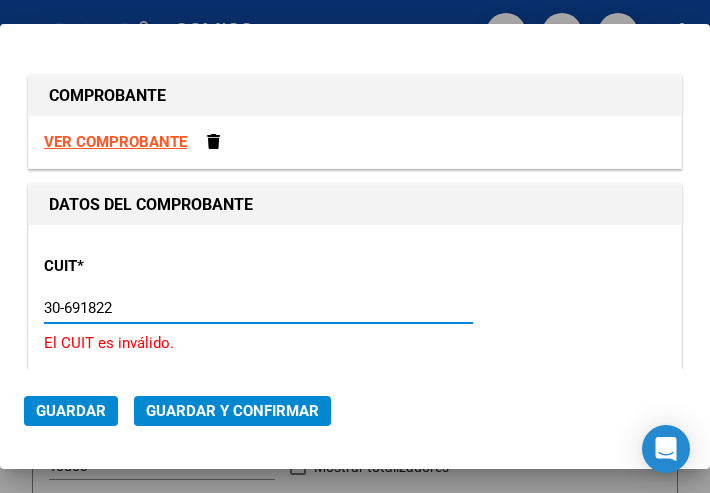 type on "30-691822" 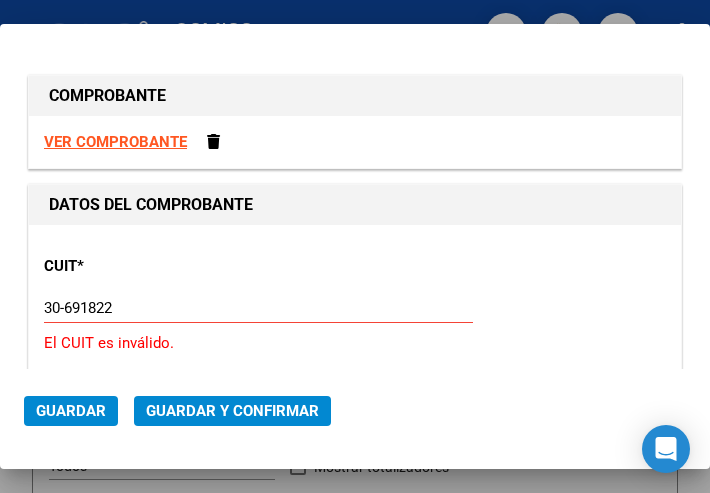 click on "30-691822" at bounding box center (145, 308) 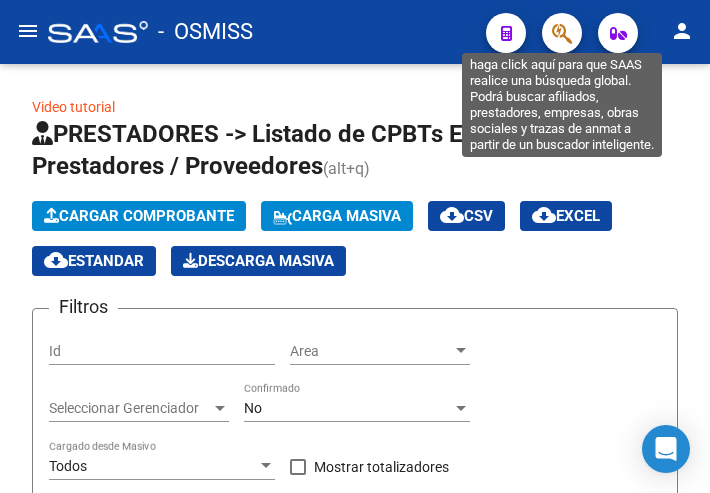 click 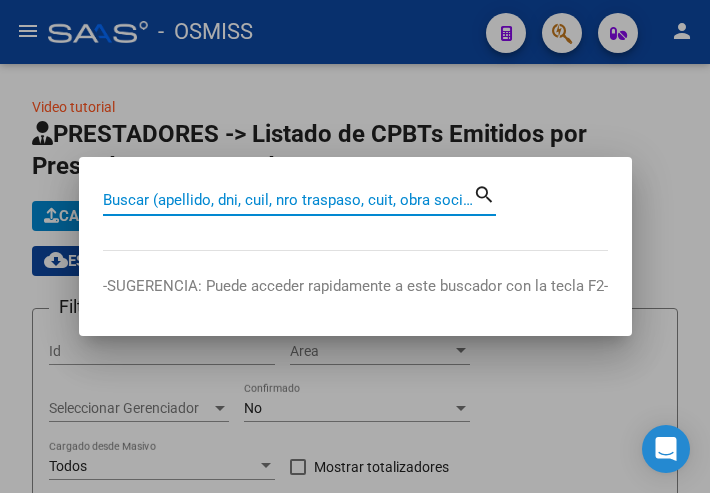 click on "Buscar (apellido, dni, cuil, nro traspaso, cuit, obra social)" at bounding box center (288, 200) 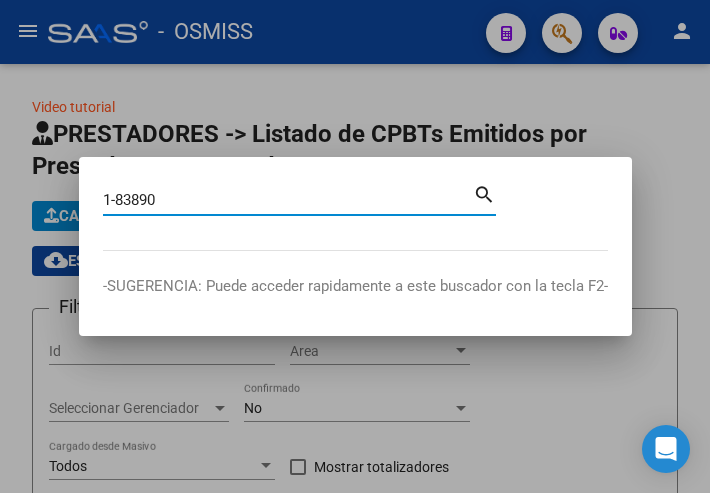 type on "1-83890" 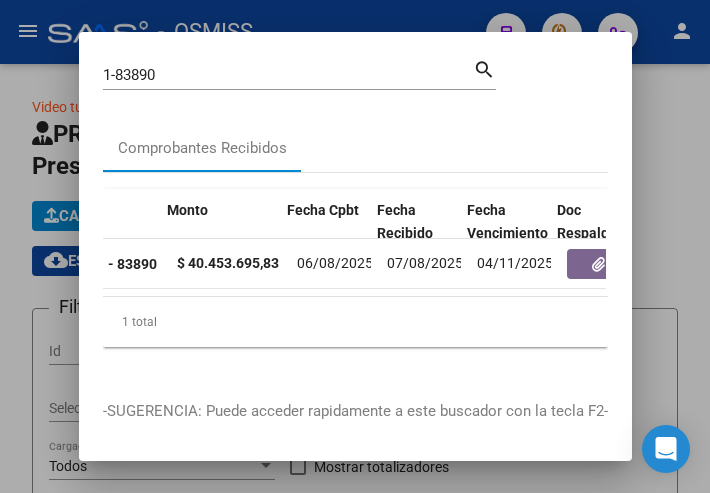 scroll, scrollTop: 0, scrollLeft: 828, axis: horizontal 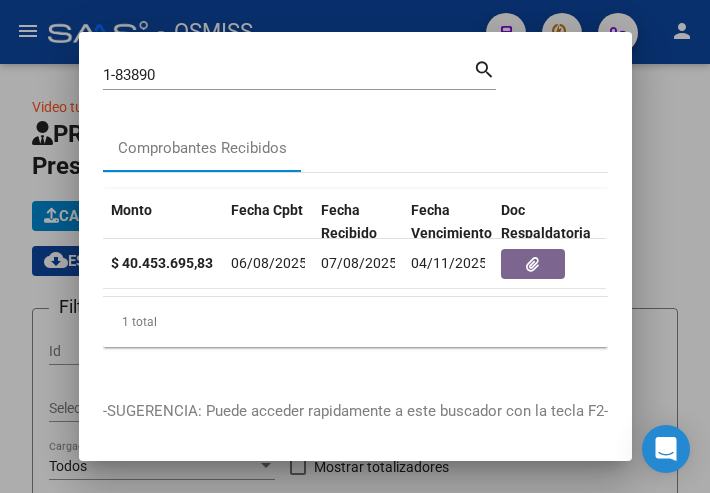 click at bounding box center (355, 246) 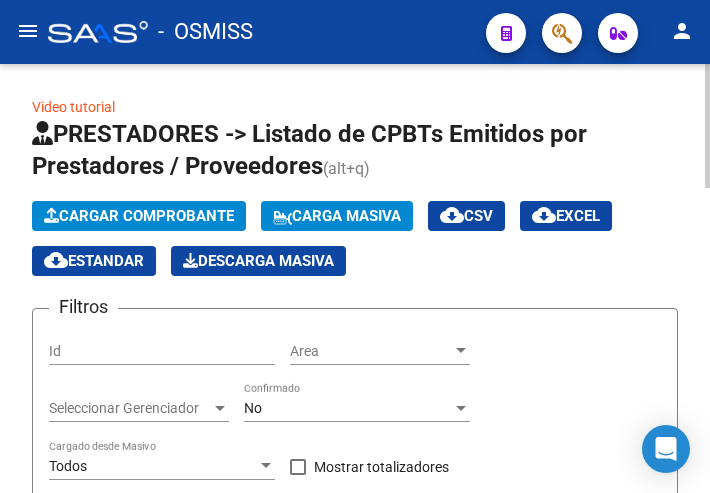 click on "Cargar Comprobante" 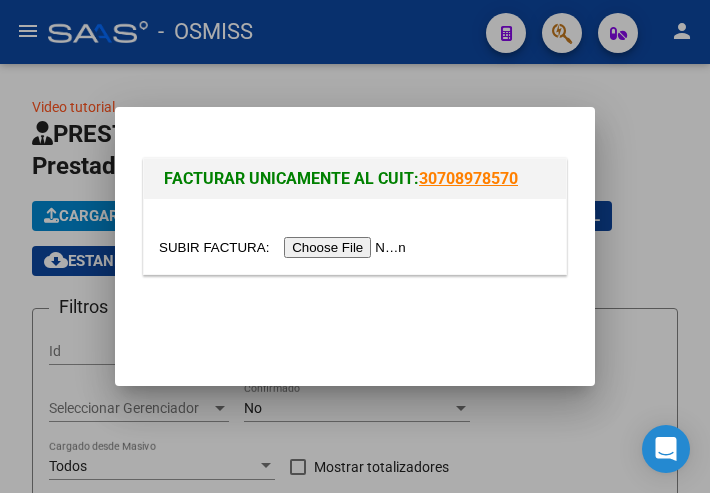 click at bounding box center [285, 247] 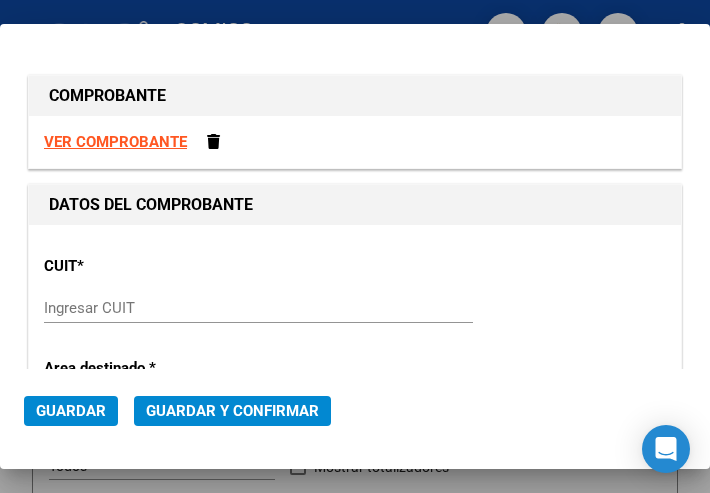 click on "Ingresar CUIT" at bounding box center [145, 308] 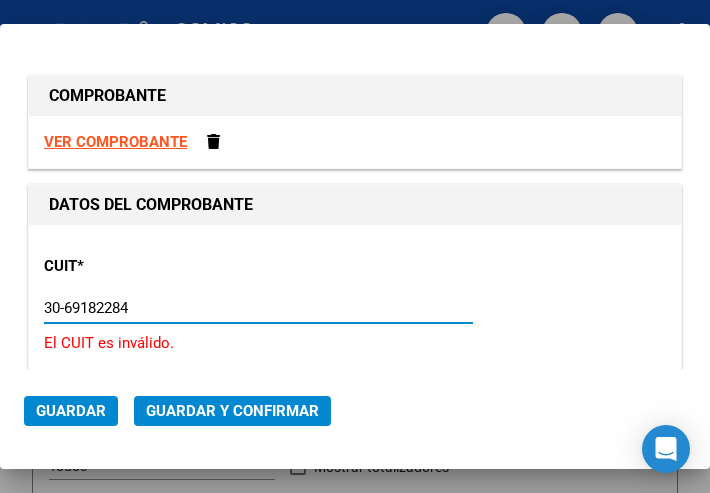 type on "30-69182284-9" 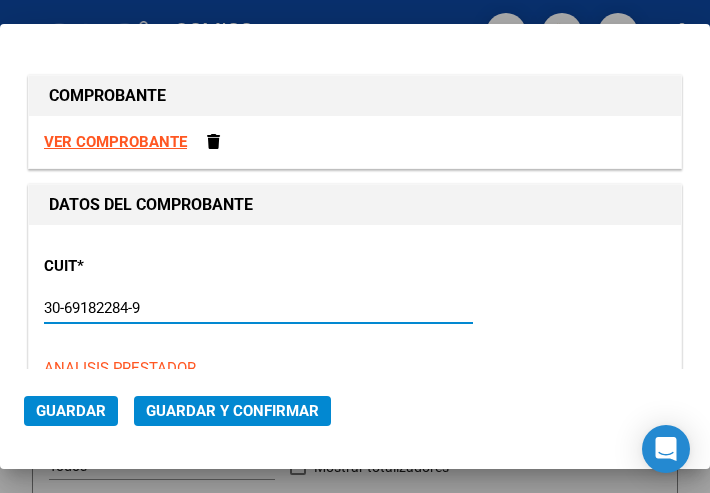 type on "1376" 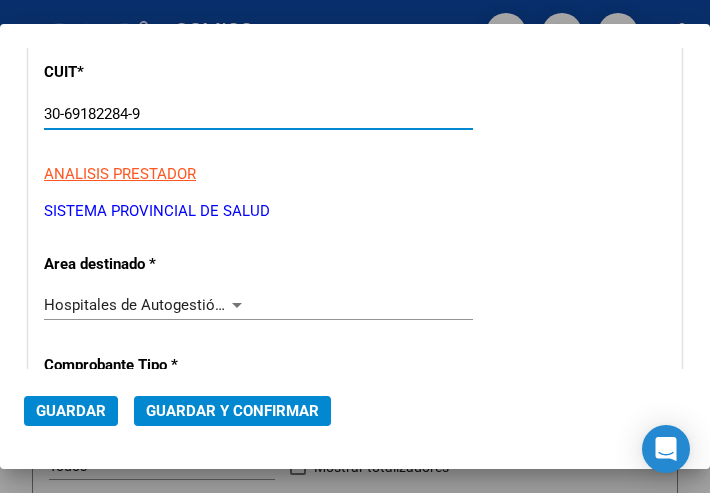 scroll, scrollTop: 200, scrollLeft: 0, axis: vertical 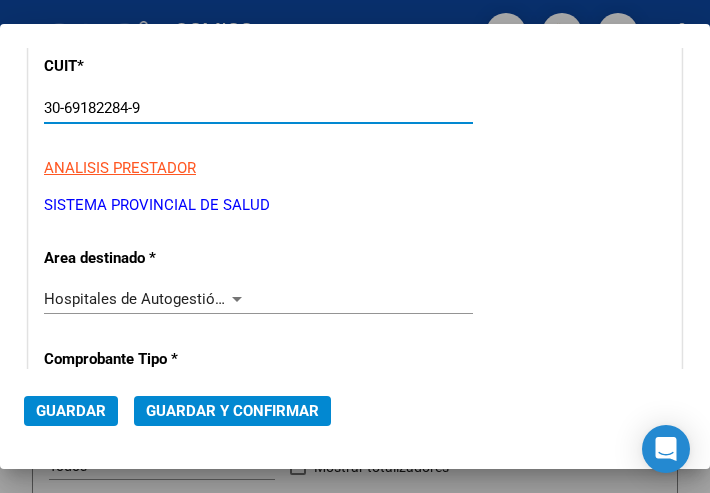 type on "30-69182284-9" 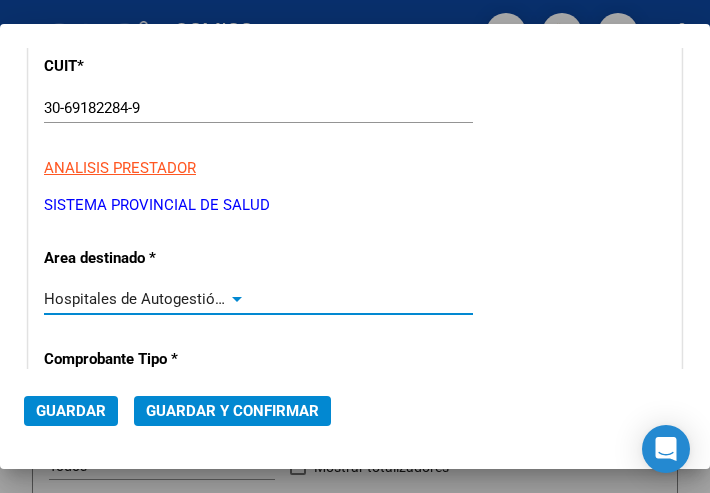 click at bounding box center [237, 299] 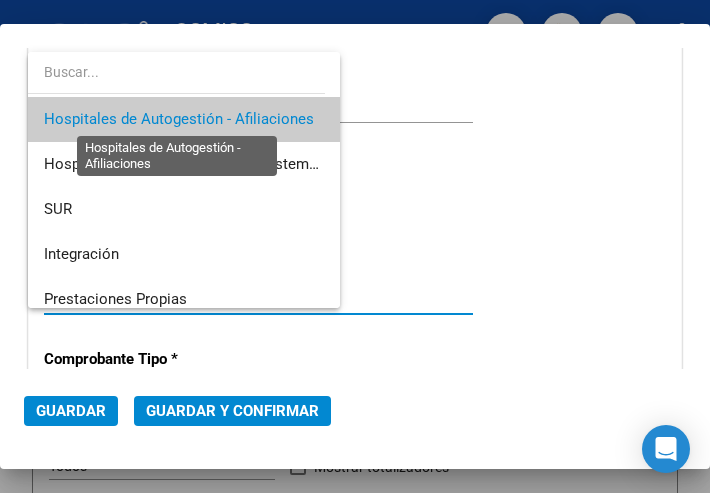 click on "Hospitales de Autogestión - Afiliaciones" at bounding box center (179, 119) 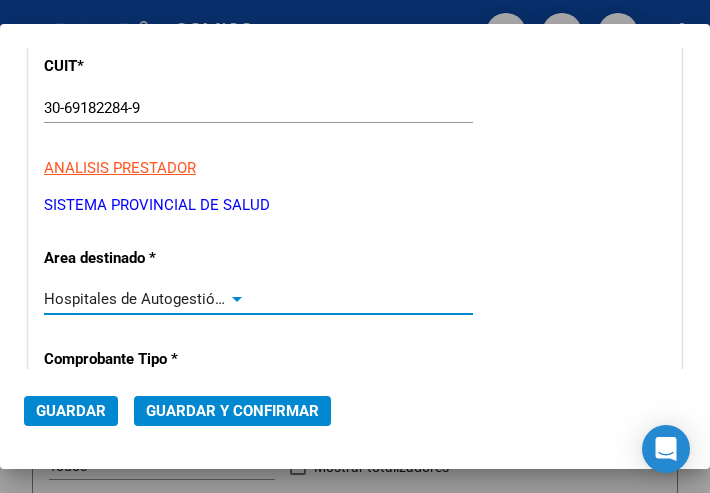 click at bounding box center (237, 299) 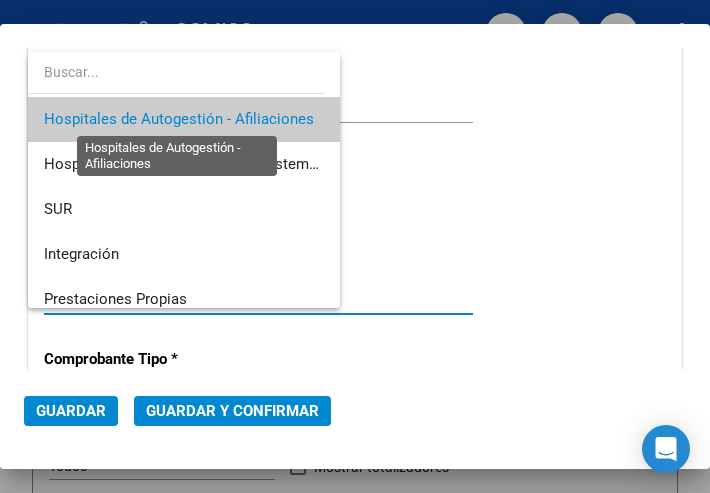 click on "Hospitales de Autogestión - Afiliaciones" at bounding box center (179, 119) 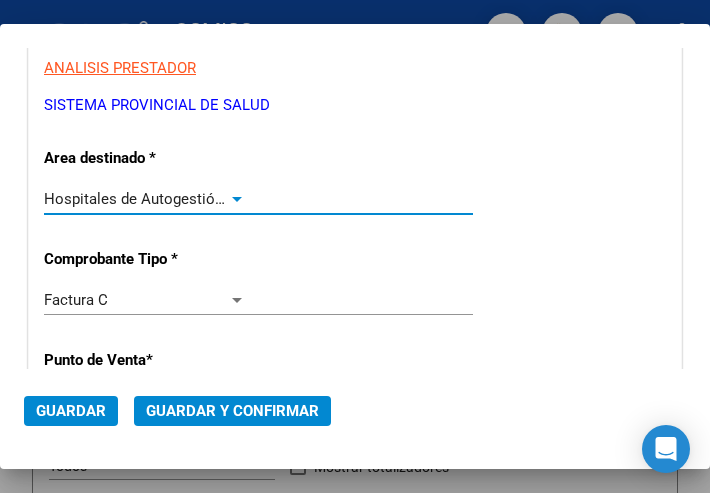 scroll, scrollTop: 400, scrollLeft: 0, axis: vertical 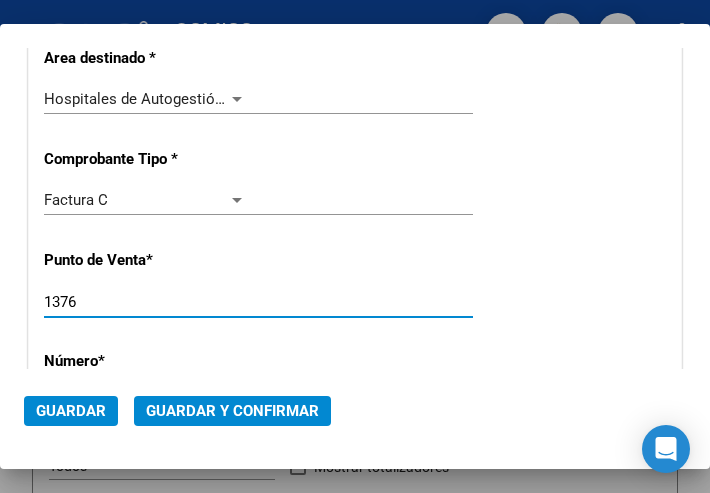 click on "1376" at bounding box center [145, 302] 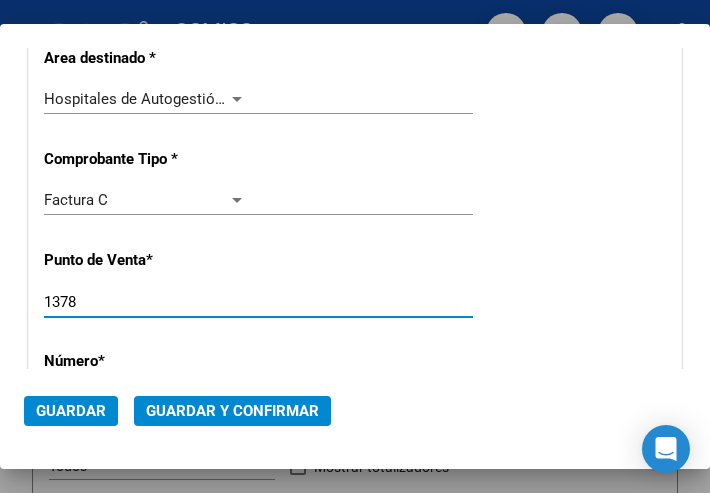 type on "1378" 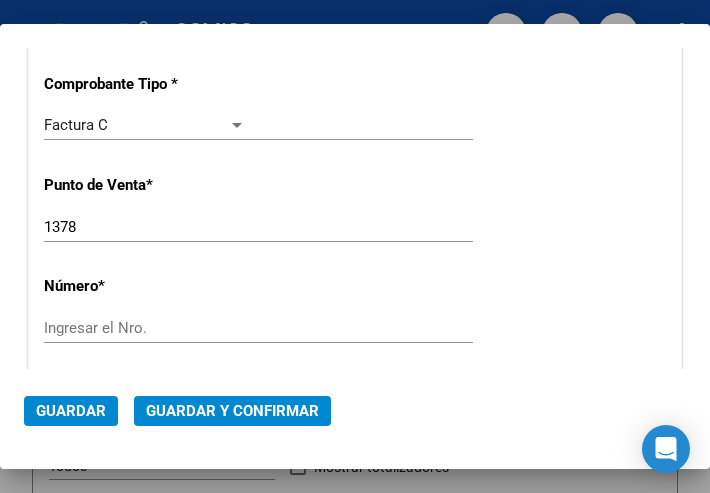 scroll, scrollTop: 500, scrollLeft: 0, axis: vertical 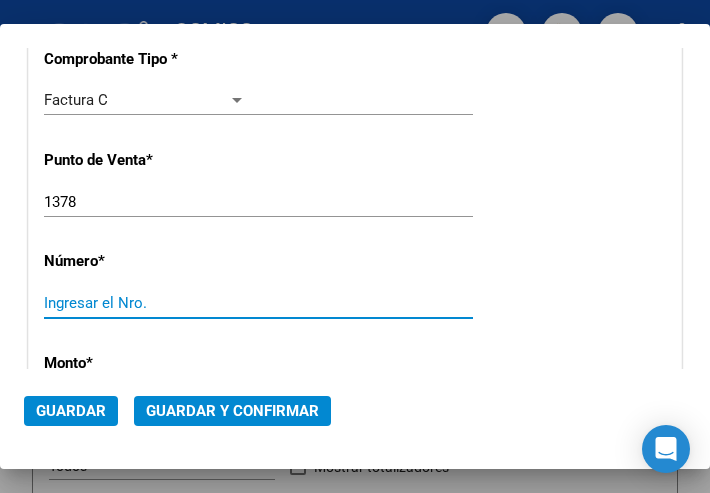 click on "Ingresar el Nro." at bounding box center (145, 303) 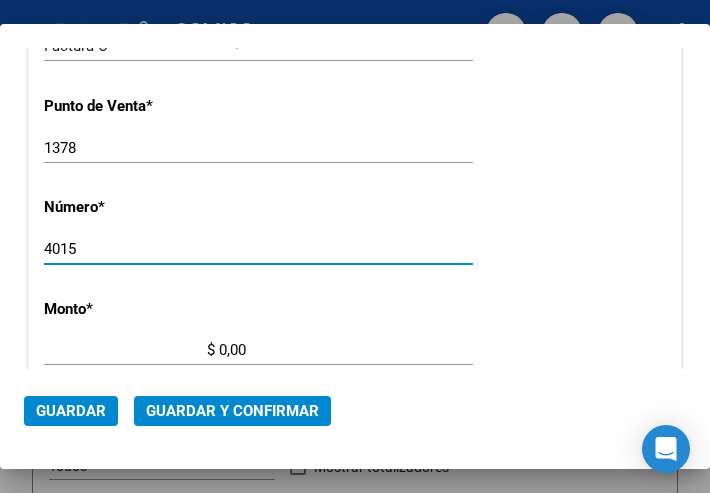 scroll, scrollTop: 600, scrollLeft: 0, axis: vertical 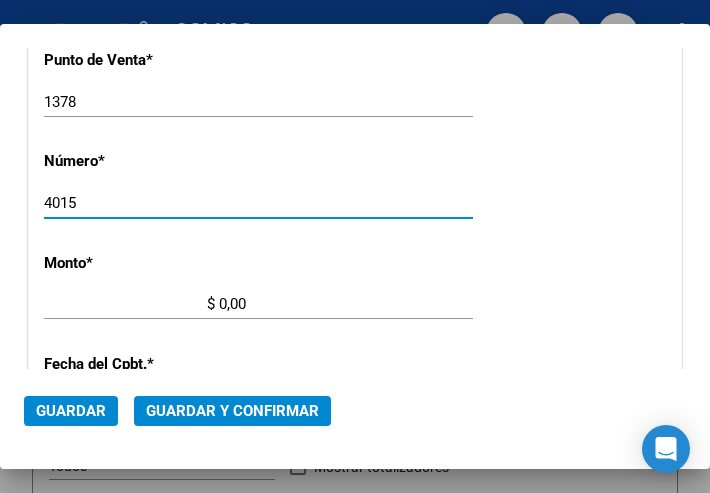 type on "4015" 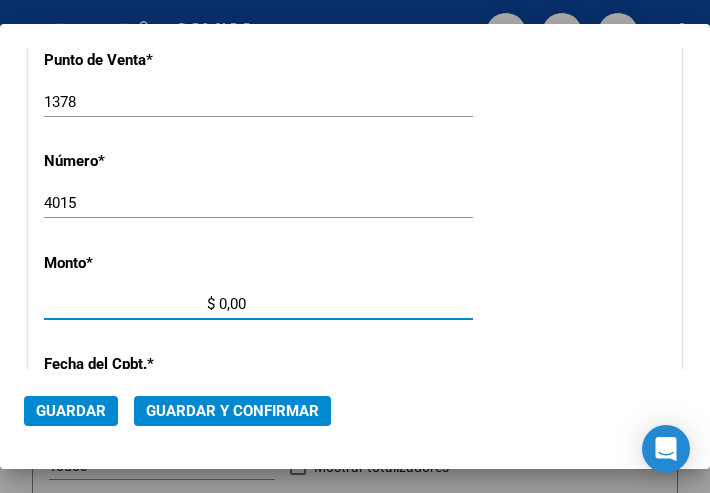 click on "$ 0,00" at bounding box center (145, 304) 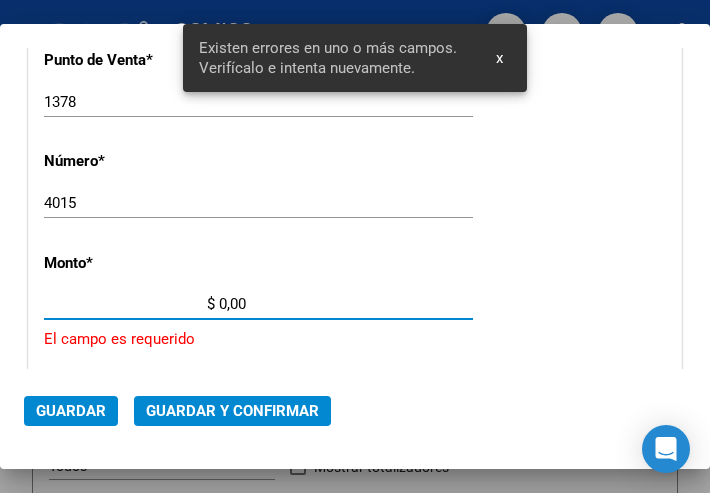scroll, scrollTop: 686, scrollLeft: 0, axis: vertical 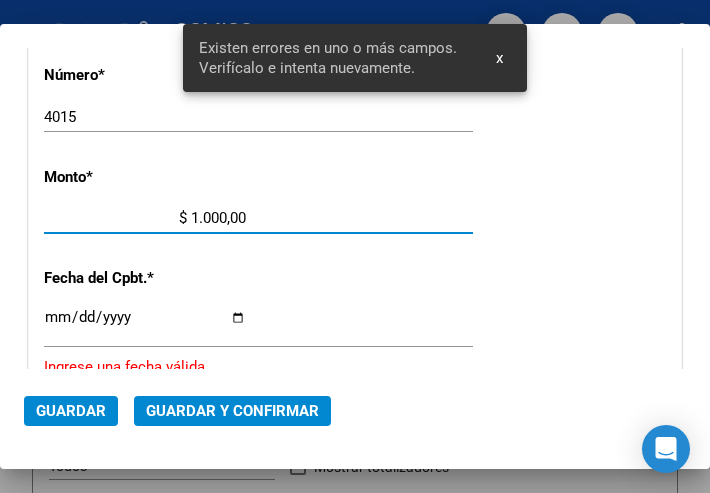 type on "$ 10.000,00" 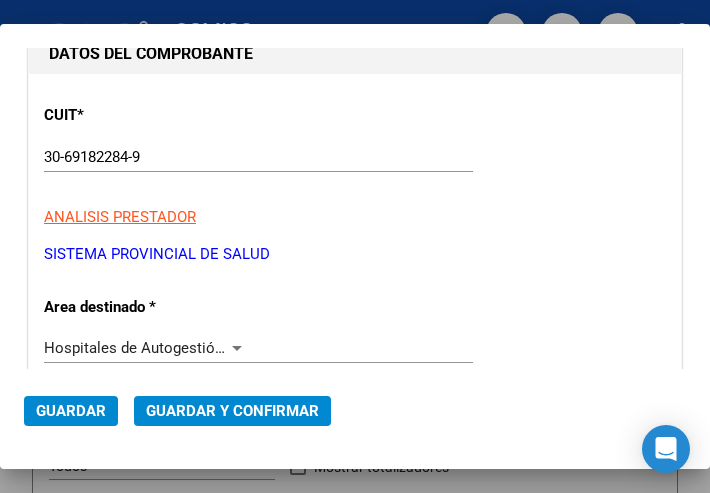 scroll, scrollTop: 186, scrollLeft: 0, axis: vertical 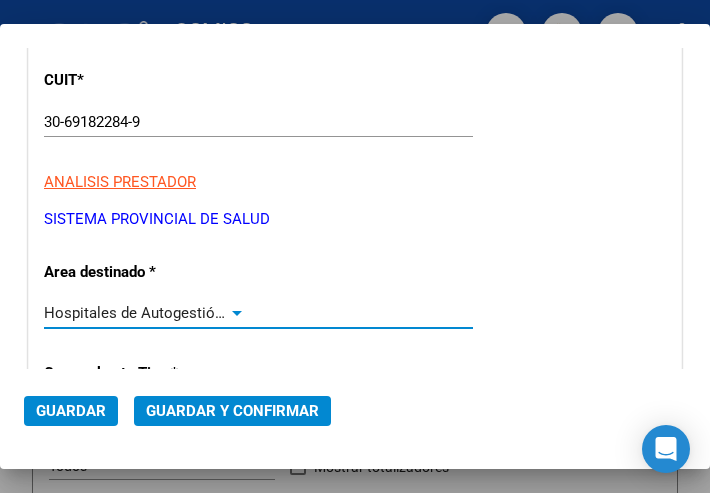 click at bounding box center (237, 313) 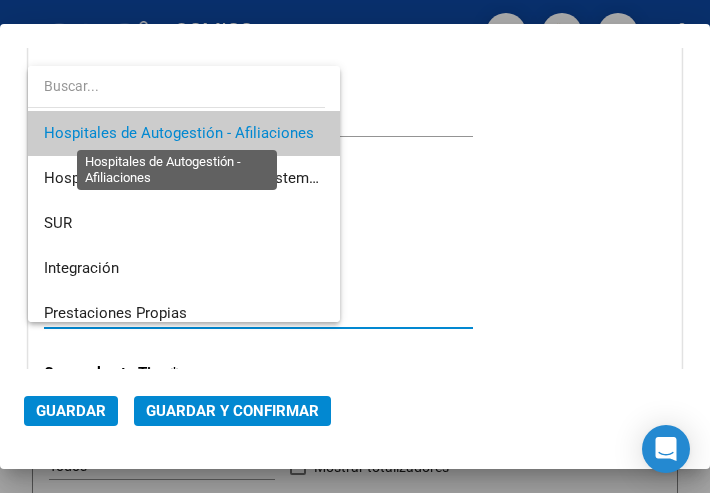 click on "Hospitales de Autogestión - Afiliaciones" at bounding box center (179, 133) 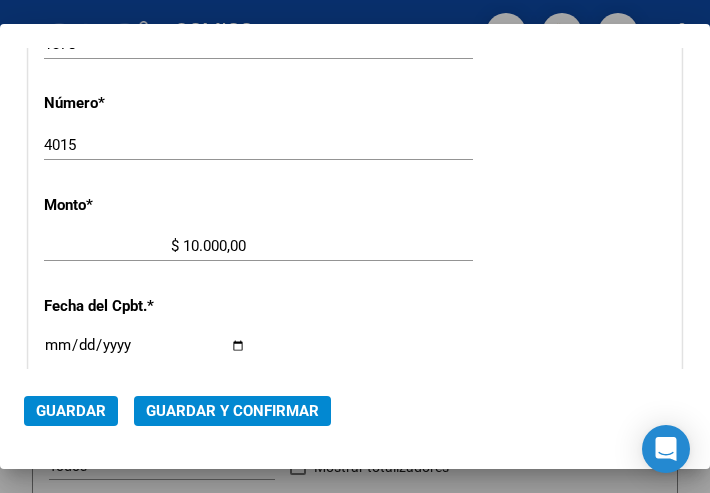 scroll, scrollTop: 686, scrollLeft: 0, axis: vertical 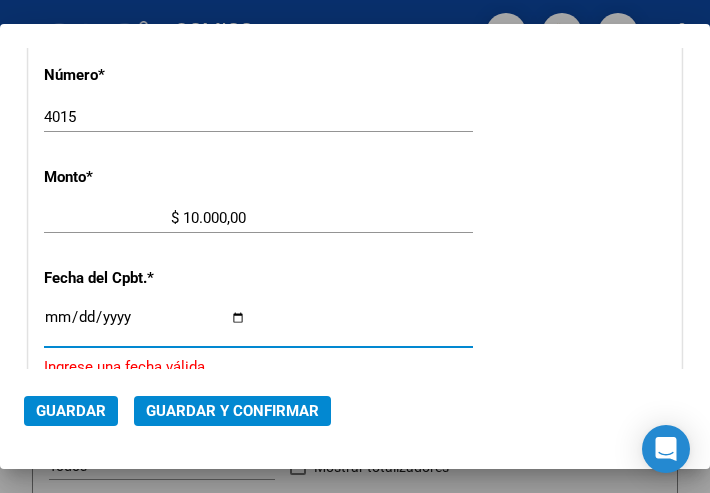 click on "Ingresar la fecha" at bounding box center [145, 325] 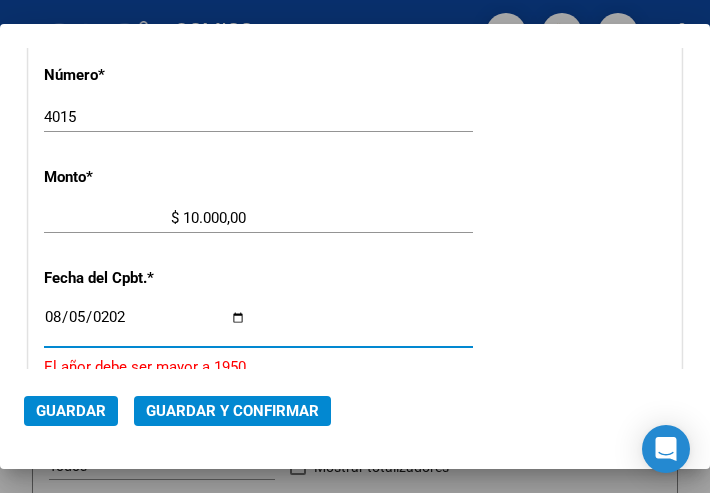 type on "2025-08-05" 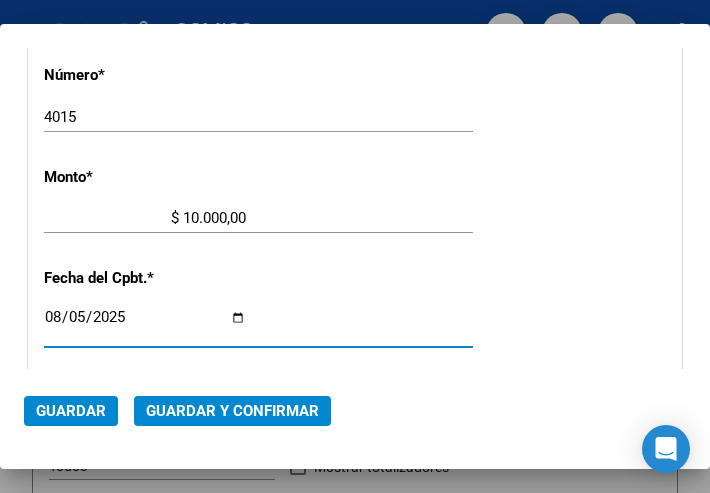 click on "CUIT  *   30-69182284-9 Ingresar CUIT  ANALISIS PRESTADOR  SISTEMA PROVINCIAL DE SALUD  ARCA Padrón  Area destinado * Hospitales de Autogestión - Afiliaciones Seleccionar Area  Comprobante Tipo * Factura C Seleccionar Tipo Punto de Venta  *   1378 Ingresar el Nro.  Número  *   4015 Ingresar el Nro.  Monto  *   $ 10.000,00 Ingresar el monto  Fecha del Cpbt.  *   2025-08-05 Ingresar la fecha  CAE / CAEA (no ingrese CAI)    Ingresar el CAE o CAEA (no ingrese CAI)  Fecha Recibido  *   2025-08-07 Ingresar la fecha  Fecha de Vencimiento    Ingresar la fecha  Ref. Externa    Ingresar la ref.  N° Liquidación    Ingresar el N° Liquidación" at bounding box center (355, 259) 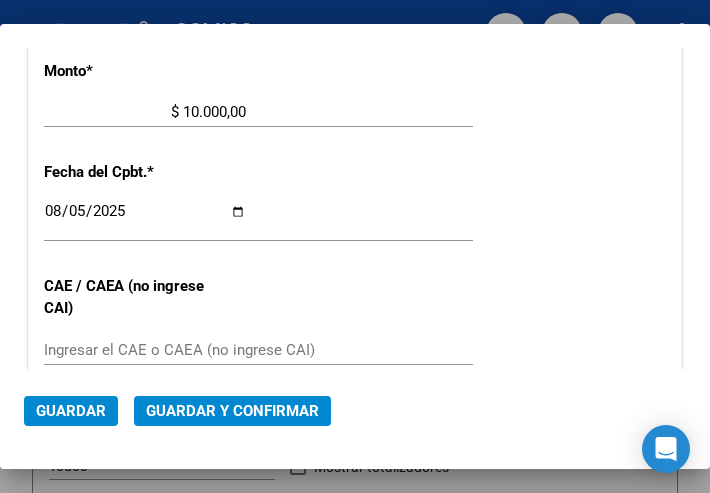scroll, scrollTop: 886, scrollLeft: 0, axis: vertical 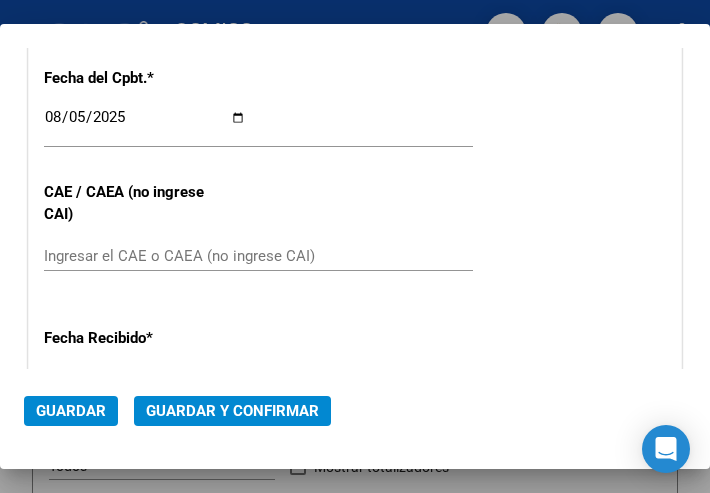 click on "Guardar y Confirmar" 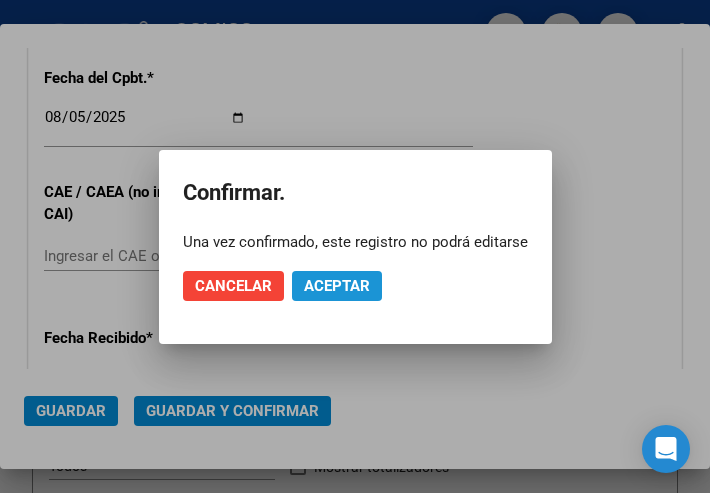 click on "Aceptar" 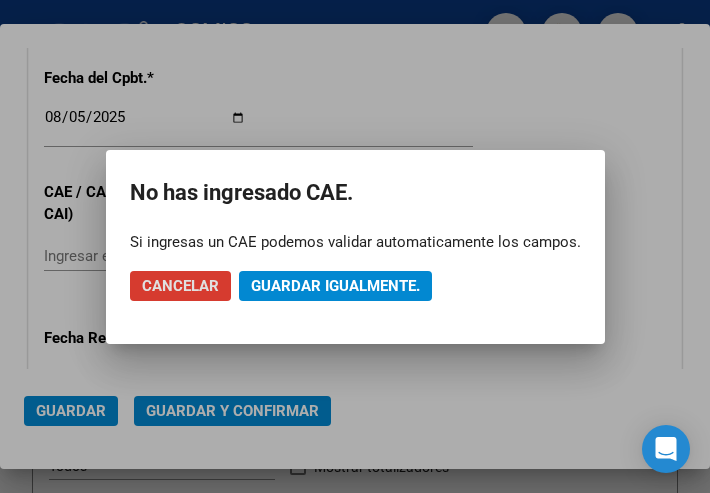 click on "Guardar igualmente." 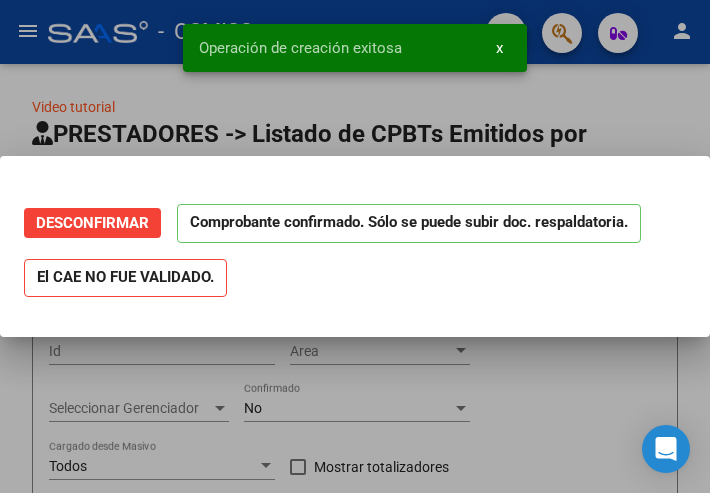 scroll, scrollTop: 0, scrollLeft: 0, axis: both 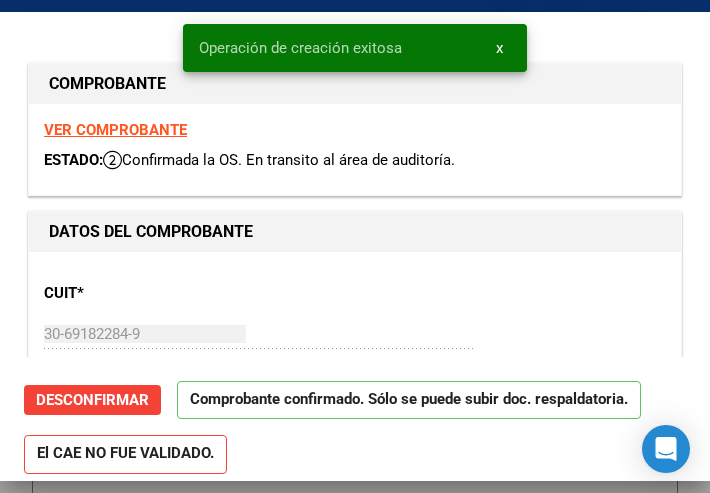 type on "2025-09-04" 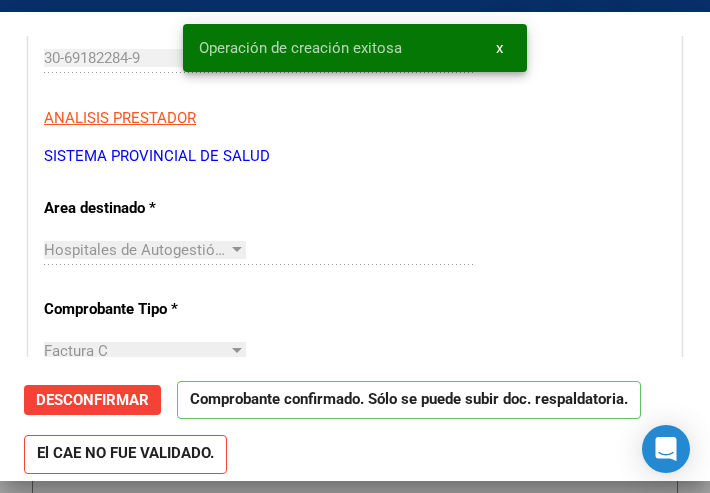 scroll, scrollTop: 300, scrollLeft: 0, axis: vertical 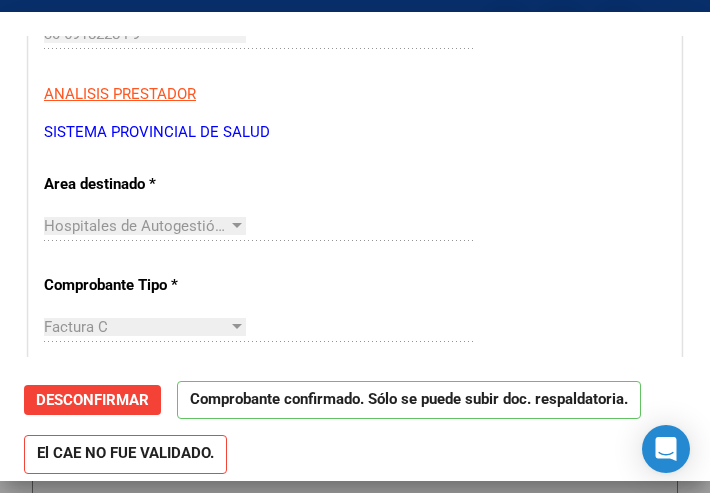 click on "CUIT  *   30-69182284-9 Ingresar CUIT  ANALISIS PRESTADOR  SISTEMA PROVINCIAL DE SALUD  ARCA Padrón ARCA Padrón  Area destinado * Hospitales de Autogestión - Afiliaciones Seleccionar Area  Comprobante Tipo * Factura C Seleccionar Tipo Punto de Venta  *   1378 Ingresar el Nro.  Número  *   4015 Ingresar el Nro.  Monto  *   $ 10.000,00 Ingresar el monto  Fecha del Cpbt.  *   2025-08-05 Ingresar la fecha  CAE / CAEA (no ingrese CAI)    Ingresar el CAE o CAEA (no ingrese CAI)  Fecha Recibido  *   2025-08-07 Ingresar la fecha  Fecha de Vencimiento    2025-09-04 Ingresar la fecha  Ref. Externa    Ingresar la ref.  N° Liquidación    Ingresar el N° Liquidación" at bounding box center [355, 672] 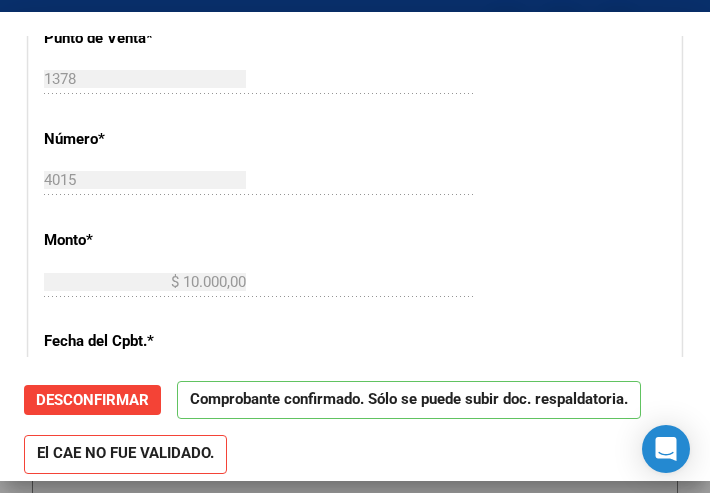 scroll, scrollTop: 700, scrollLeft: 0, axis: vertical 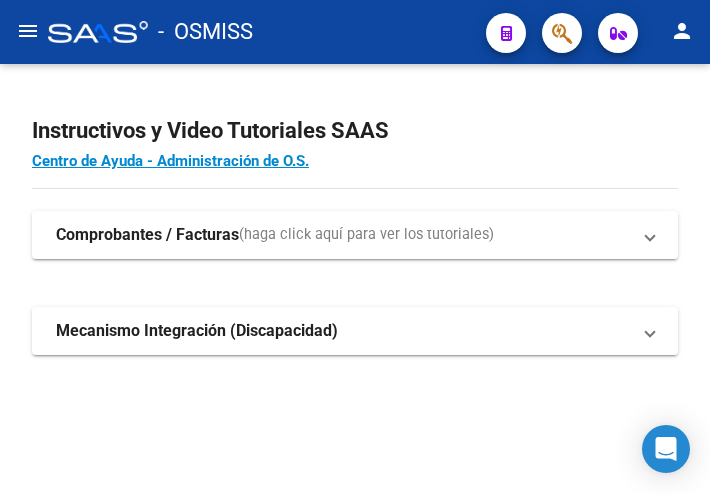 click on "menu" 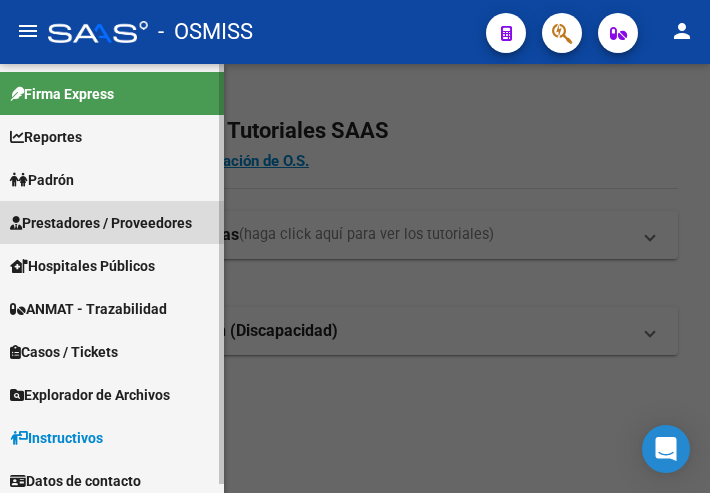 click on "Prestadores / Proveedores" at bounding box center (101, 223) 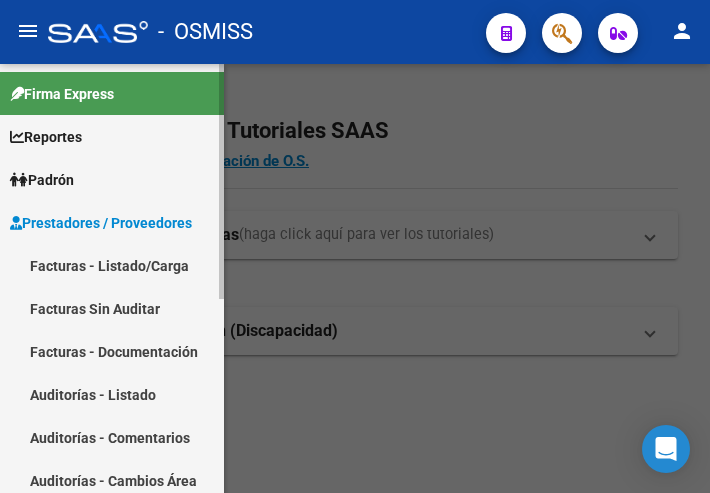 click on "Facturas - Listado/Carga" at bounding box center [112, 265] 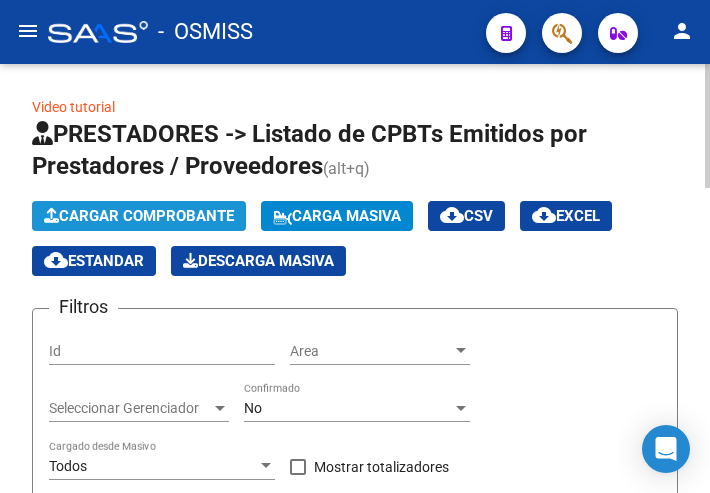 click on "Cargar Comprobante" 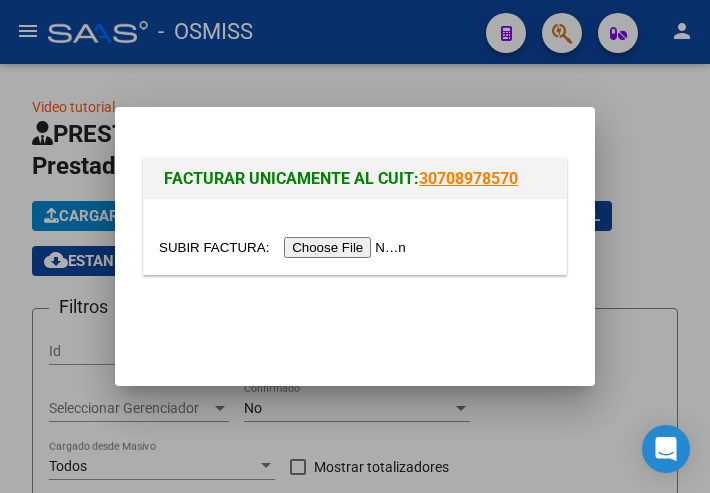 click at bounding box center [285, 247] 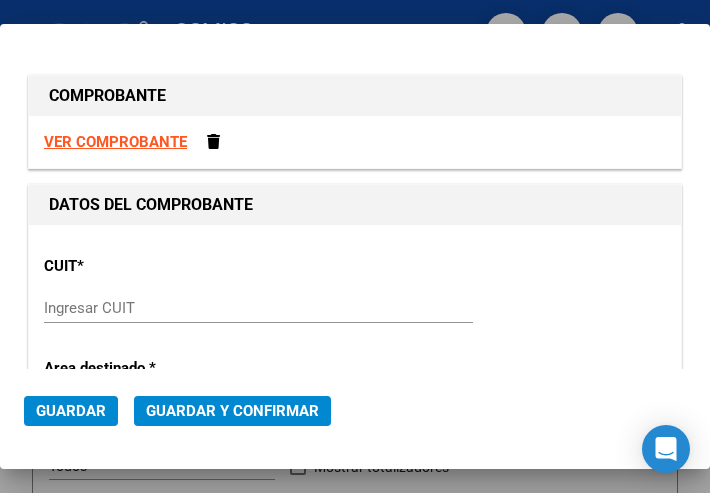 click on "Ingresar CUIT" at bounding box center (145, 308) 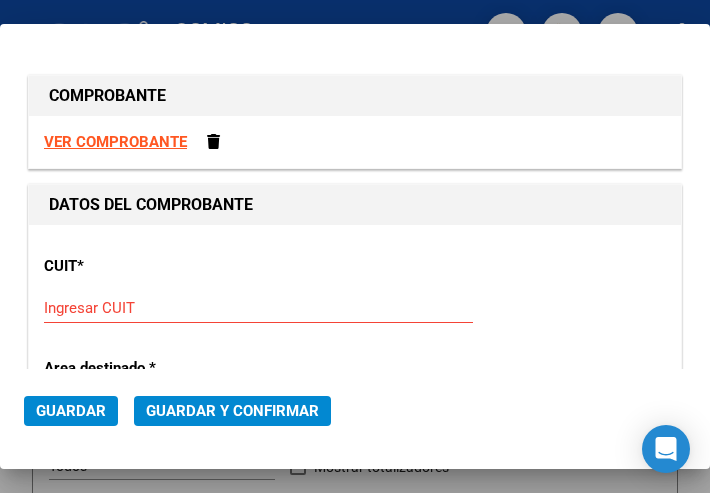click on "Ingresar CUIT" at bounding box center [145, 308] 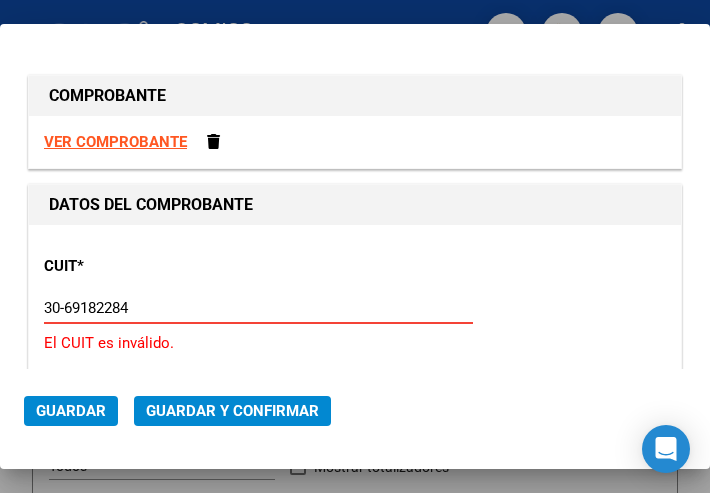 type on "30-69182284-9" 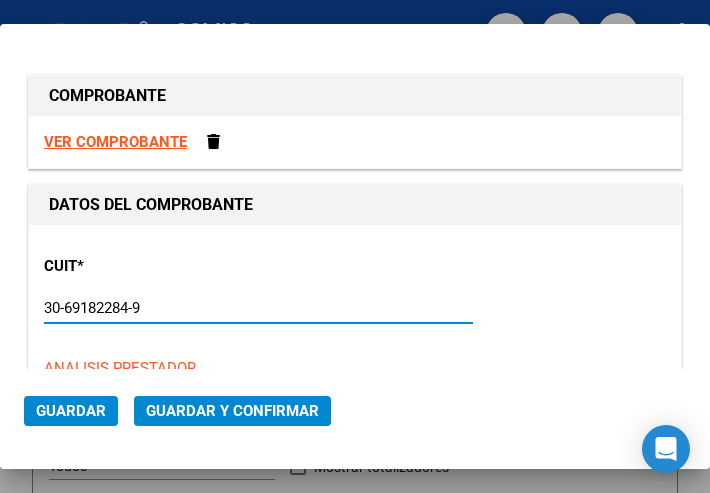 type on "1378" 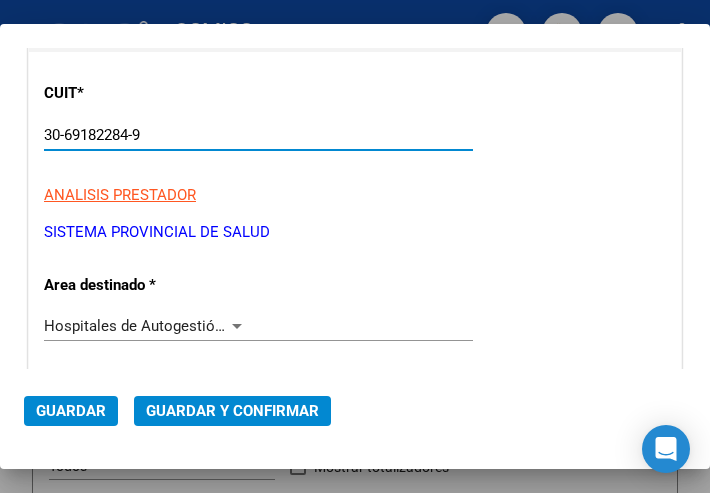 scroll, scrollTop: 200, scrollLeft: 0, axis: vertical 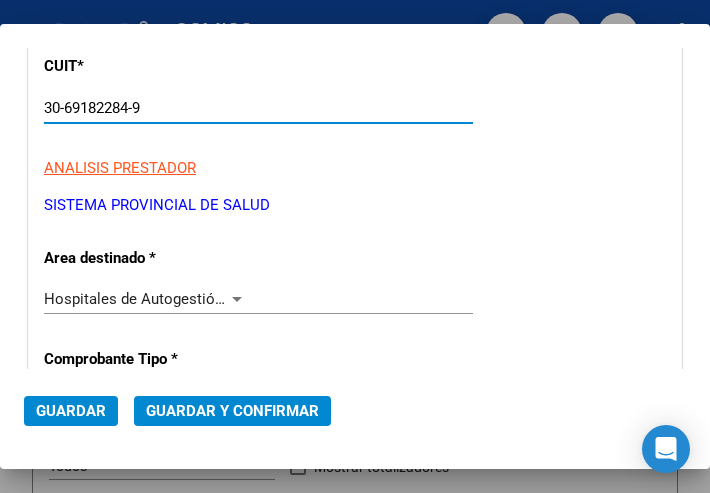 type on "30-69182284-9" 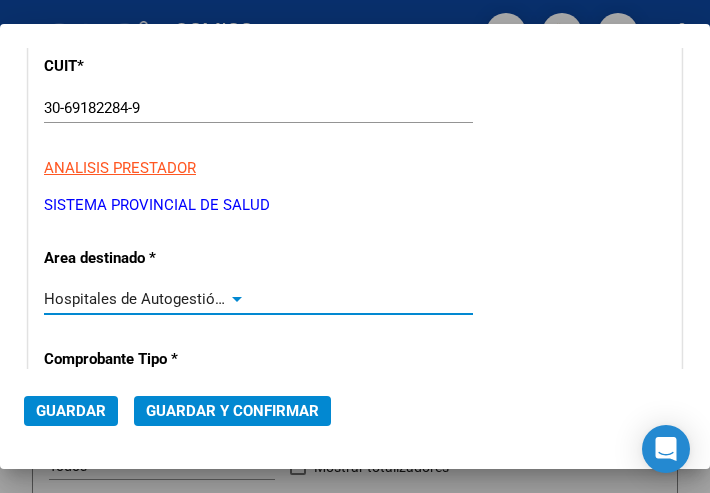 click at bounding box center [237, 299] 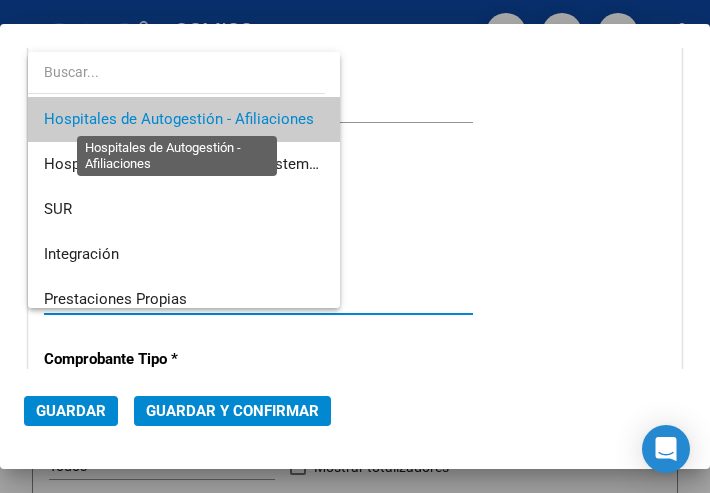 click on "Hospitales de Autogestión - Afiliaciones" at bounding box center [179, 119] 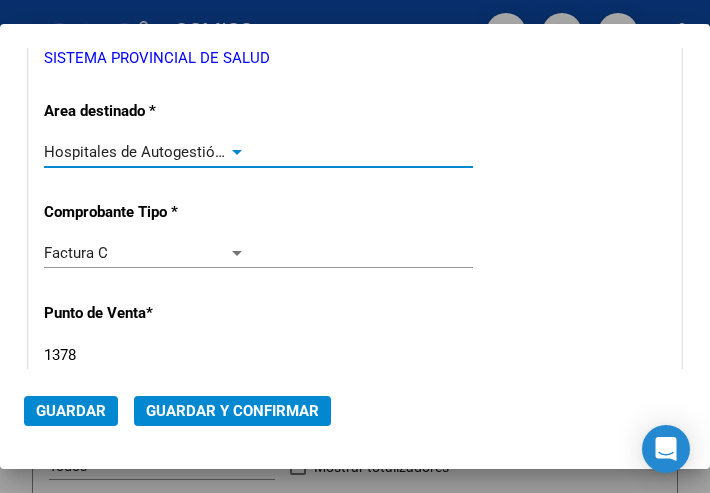 scroll, scrollTop: 400, scrollLeft: 0, axis: vertical 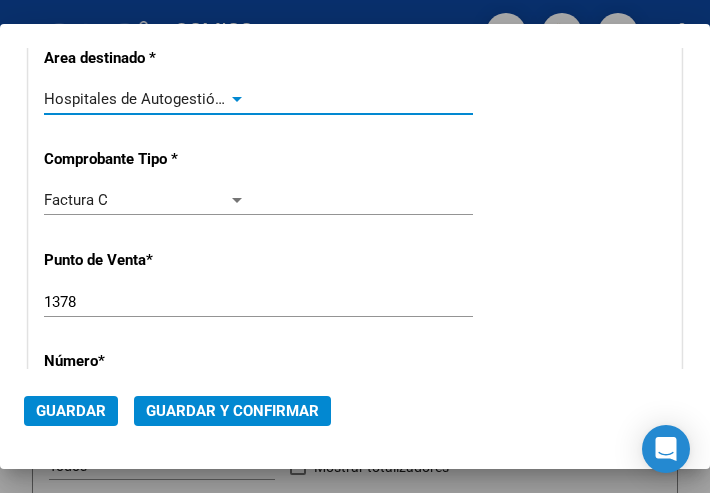 click on "1378" at bounding box center [145, 302] 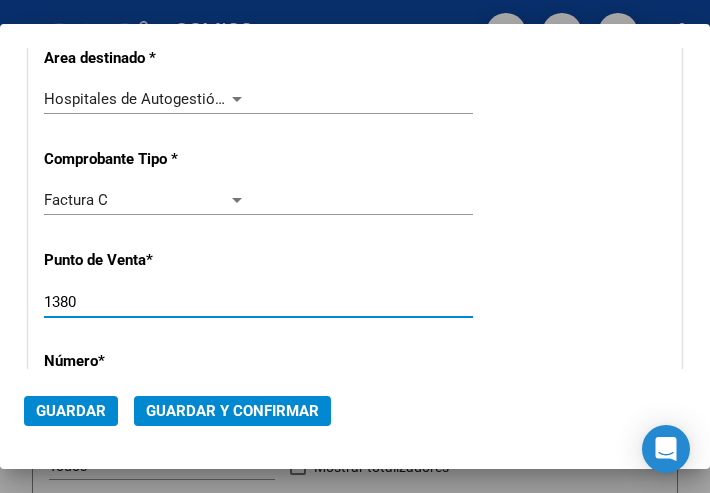 type on "1380" 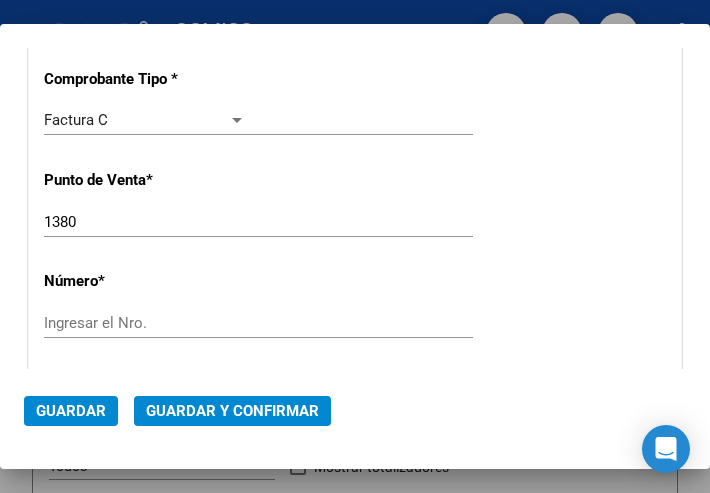 scroll, scrollTop: 500, scrollLeft: 0, axis: vertical 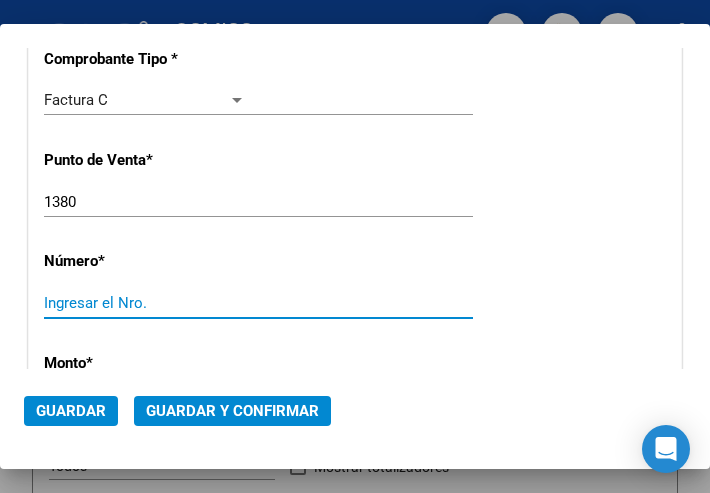 click on "Ingresar el Nro." at bounding box center [145, 303] 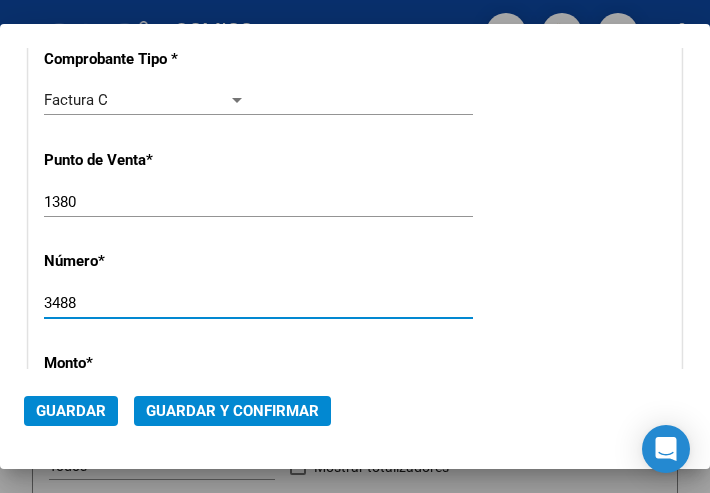 type on "3488" 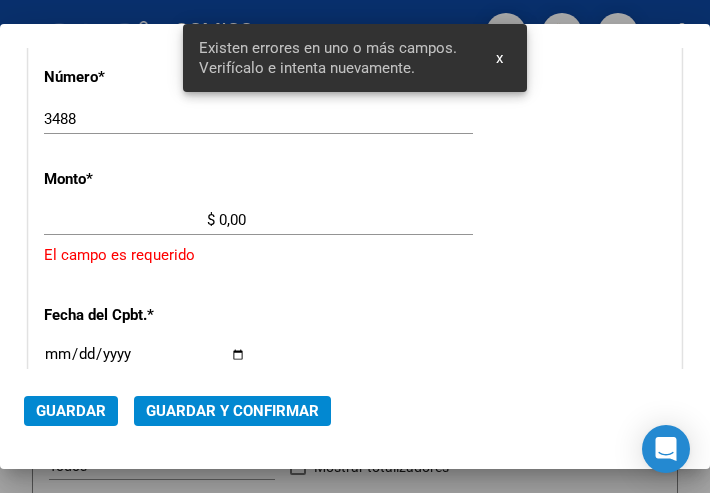 scroll, scrollTop: 686, scrollLeft: 0, axis: vertical 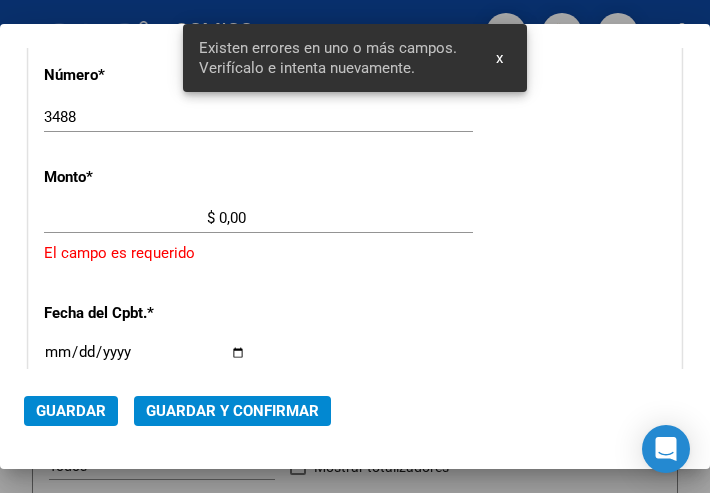 click on "$ 0,00" at bounding box center [145, 218] 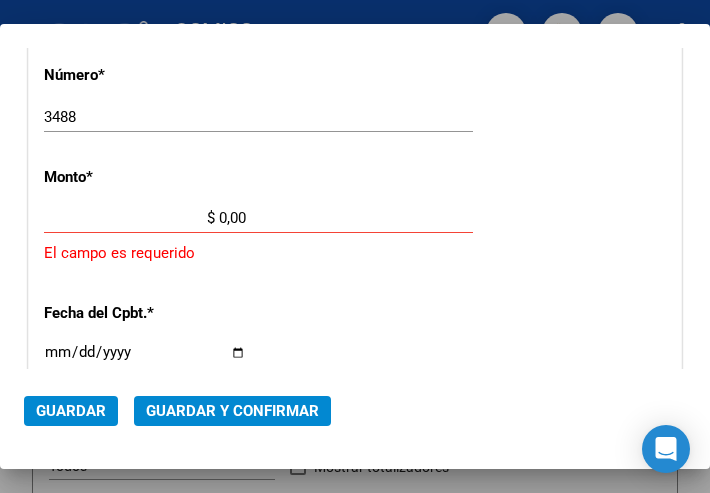 click on "$ 0,00" at bounding box center (145, 218) 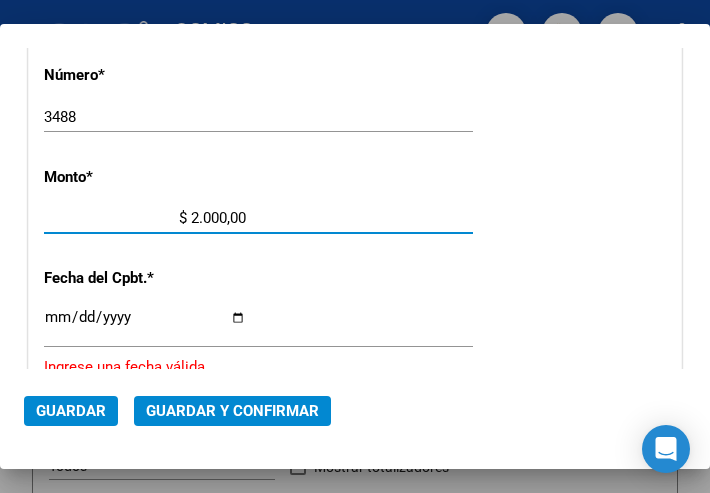 type on "$ 20.000,00" 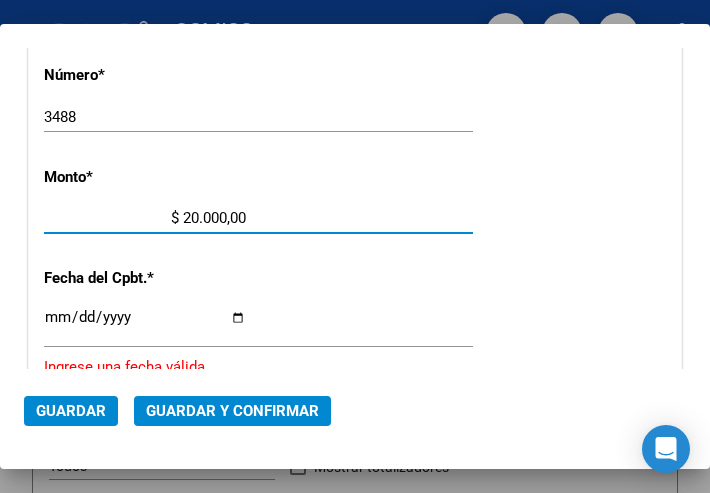 click on "Ingresar la fecha" at bounding box center (145, 325) 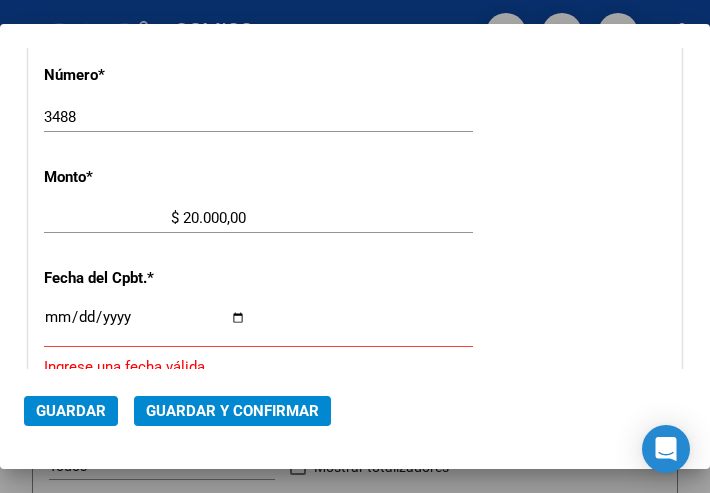 click on "Ingresar la fecha" at bounding box center [145, 325] 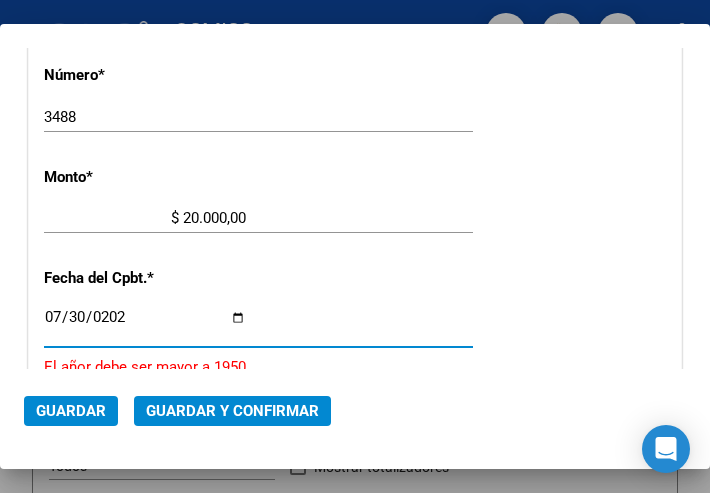 type on "2025-07-30" 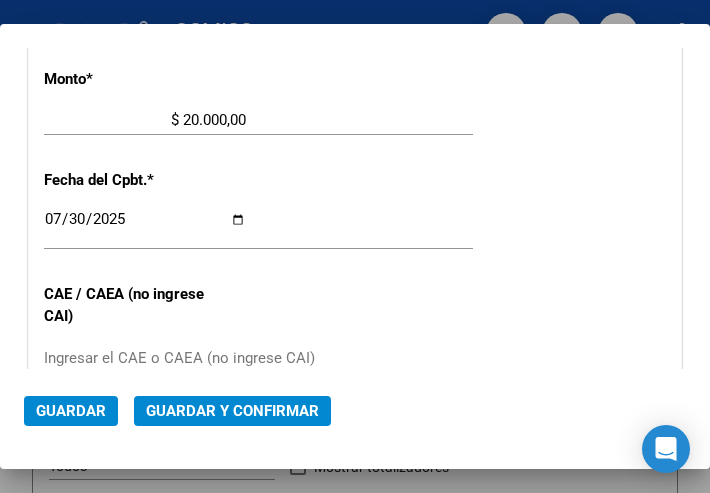 scroll, scrollTop: 886, scrollLeft: 0, axis: vertical 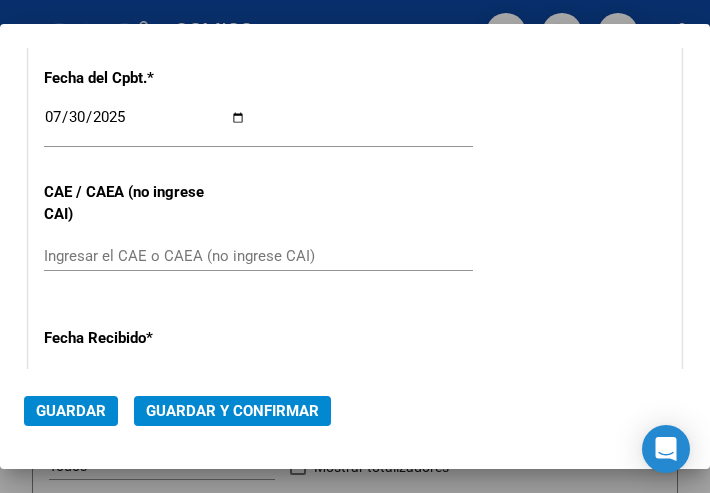 click on "Ingresar el CAE o CAEA (no ingrese CAI)" at bounding box center [145, 256] 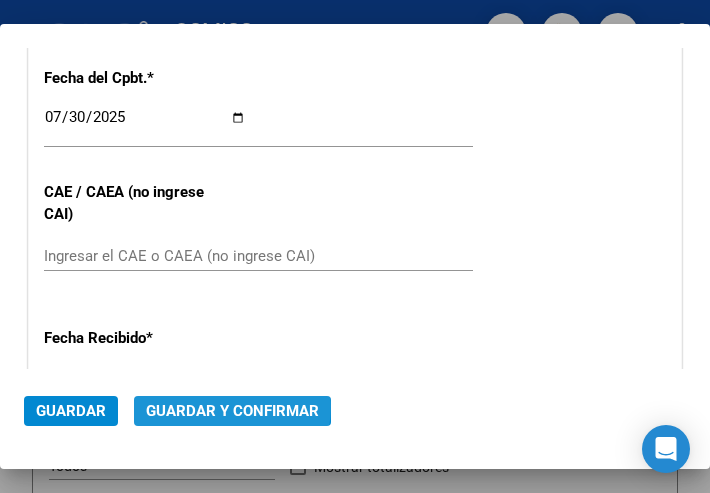 click on "Guardar y Confirmar" 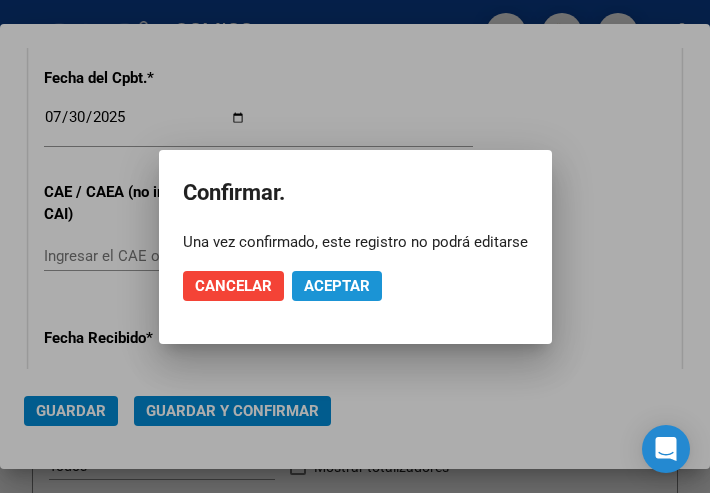 click on "Aceptar" 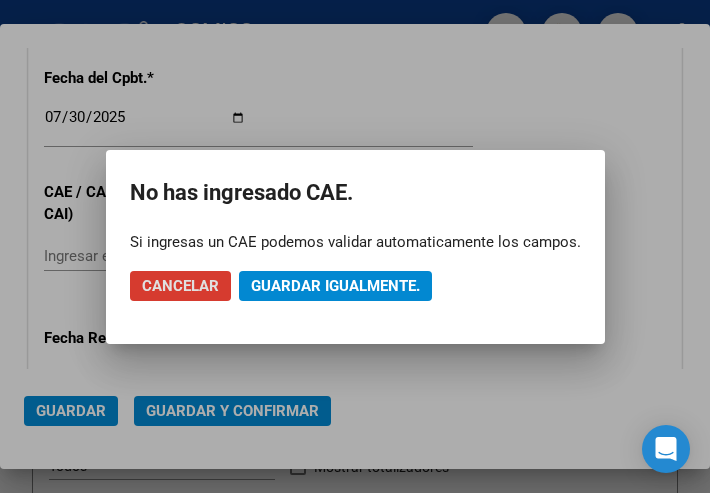 click on "Guardar igualmente." 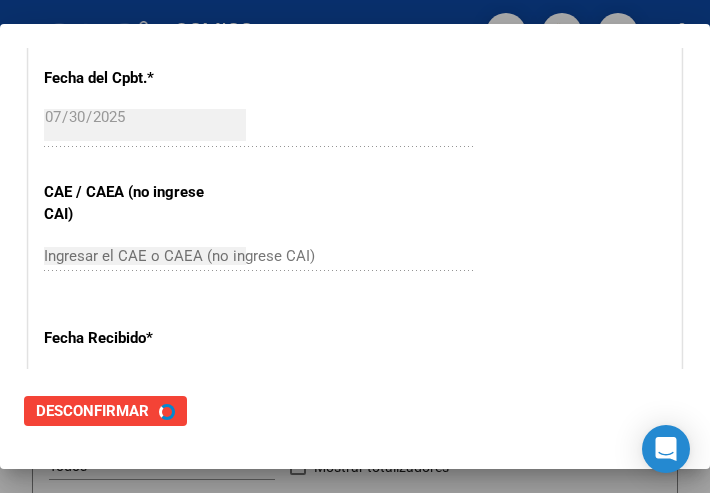 scroll, scrollTop: 0, scrollLeft: 0, axis: both 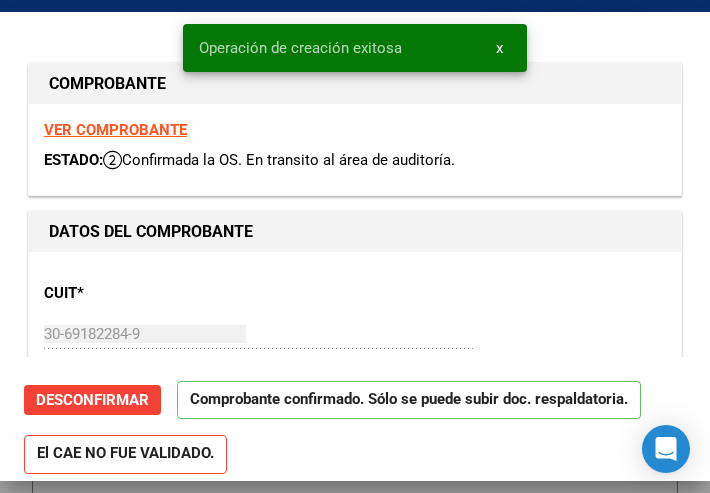 type on "2025-08-29" 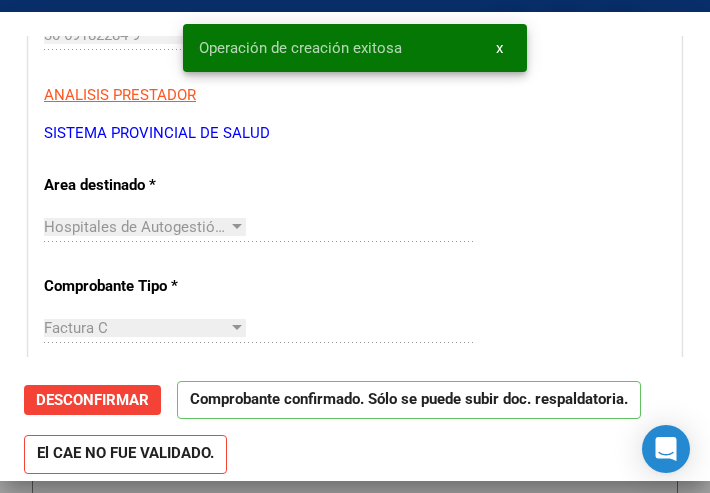 scroll, scrollTop: 300, scrollLeft: 0, axis: vertical 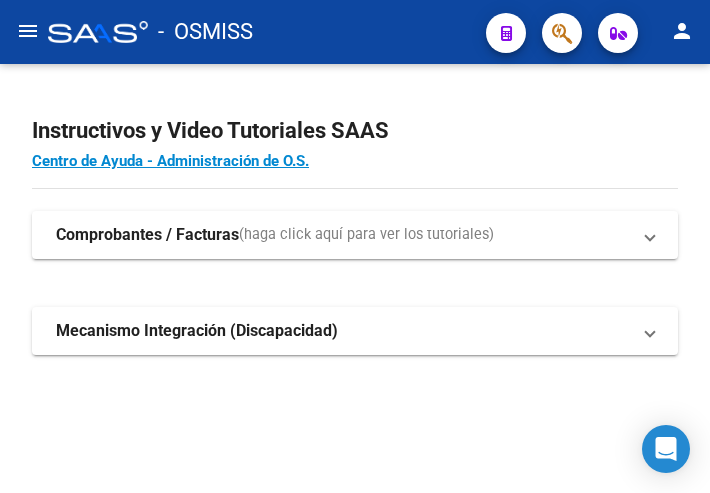 click on "menu" 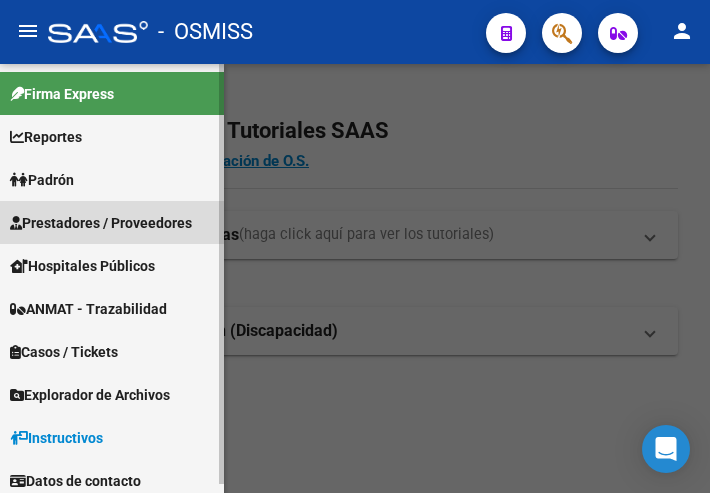 click on "Prestadores / Proveedores" at bounding box center (101, 223) 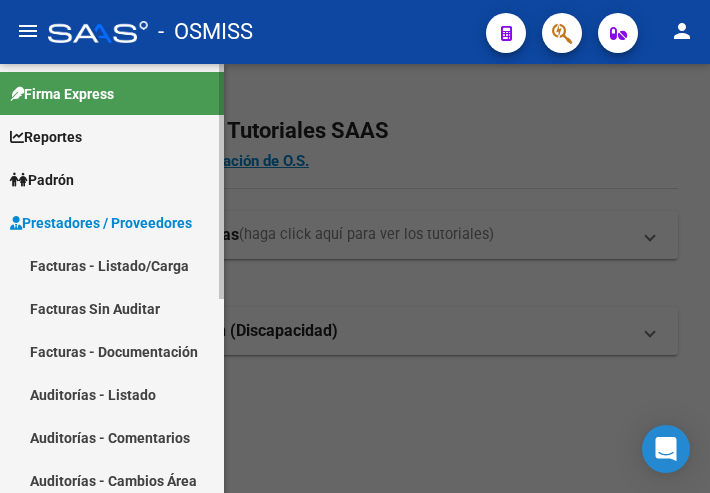 click on "Facturas - Listado/Carga" at bounding box center [112, 265] 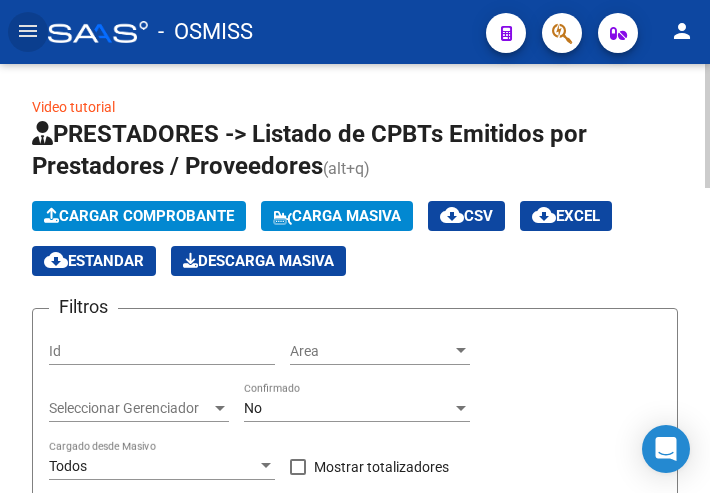 click on "Cargar Comprobante" 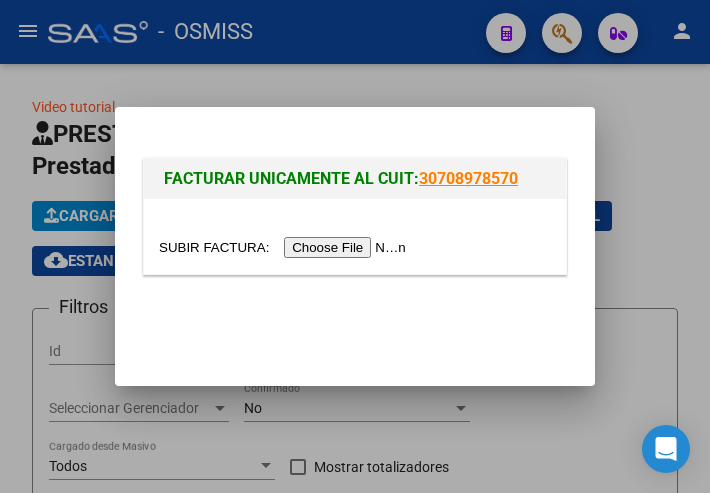 click at bounding box center [285, 247] 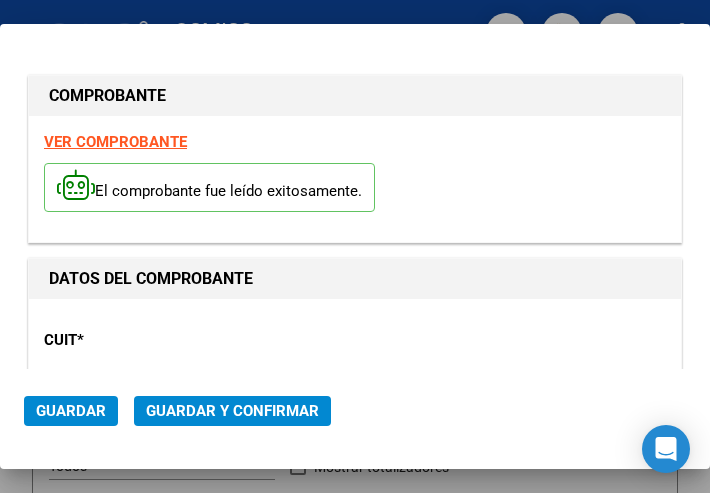 type on "2025-09-06" 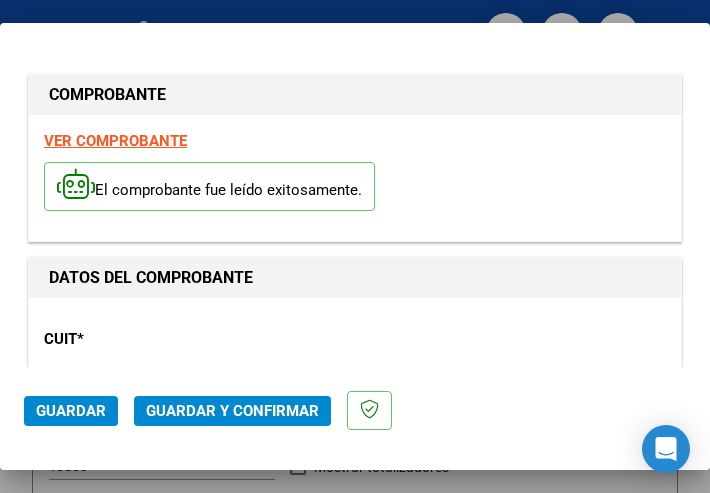 click on "CUIT  *" at bounding box center (137, 339) 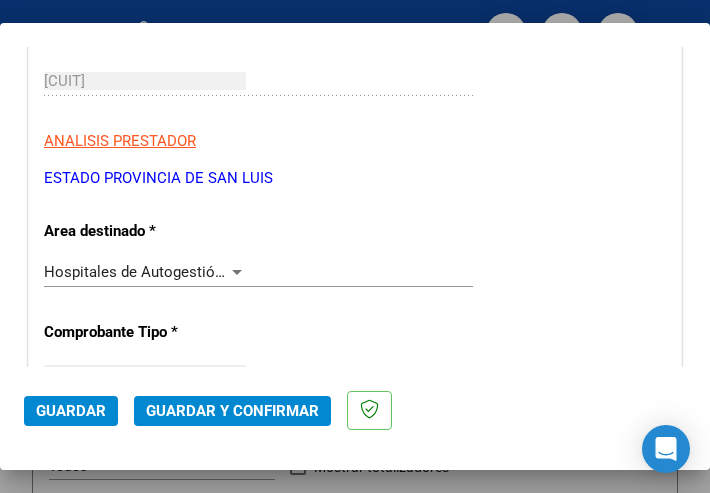 scroll, scrollTop: 300, scrollLeft: 0, axis: vertical 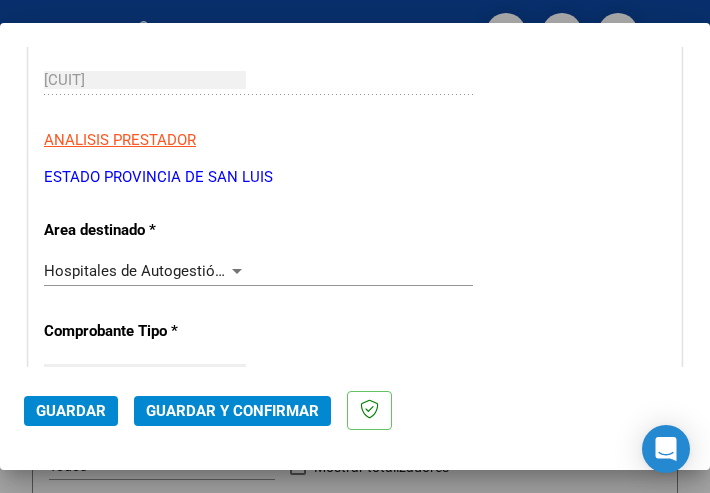 click at bounding box center (237, 271) 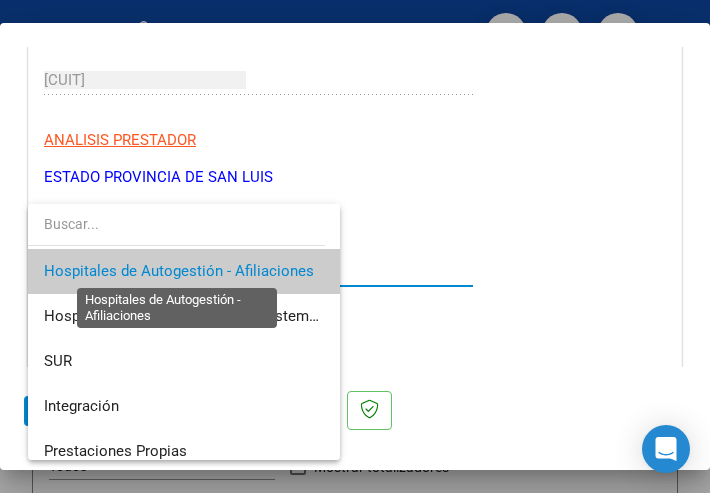 click on "Hospitales de Autogestión - Afiliaciones" at bounding box center (179, 271) 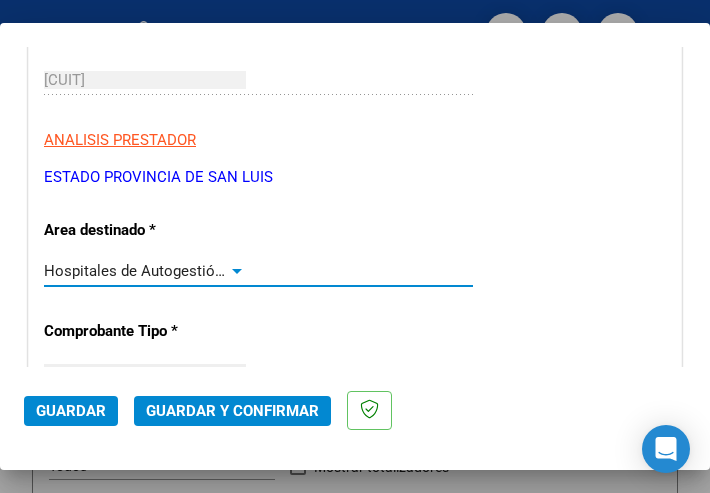 scroll, scrollTop: 400, scrollLeft: 0, axis: vertical 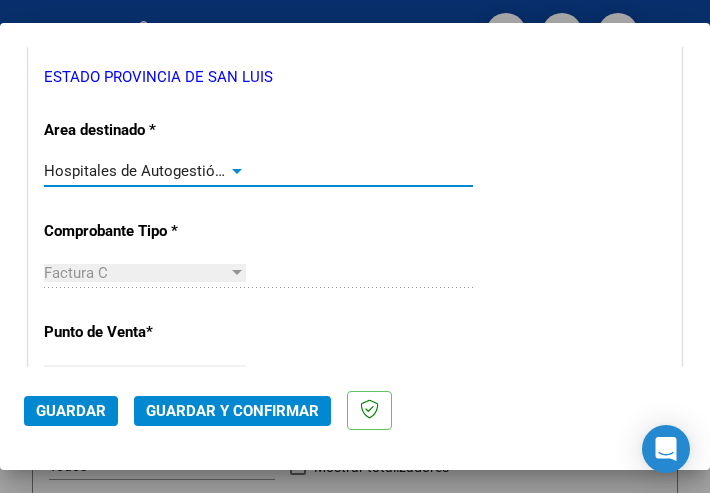 click at bounding box center (237, 171) 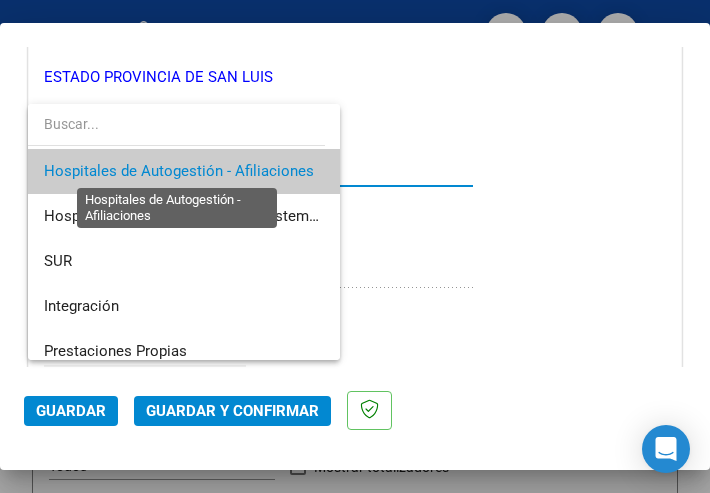 click on "Hospitales de Autogestión - Afiliaciones" at bounding box center [179, 171] 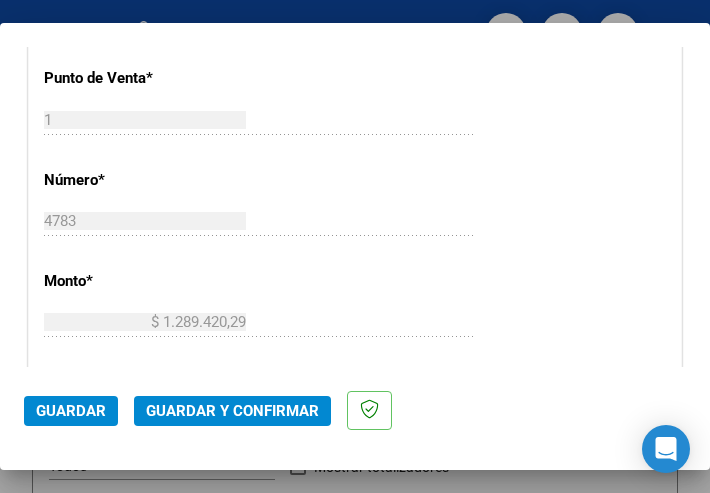 scroll, scrollTop: 700, scrollLeft: 0, axis: vertical 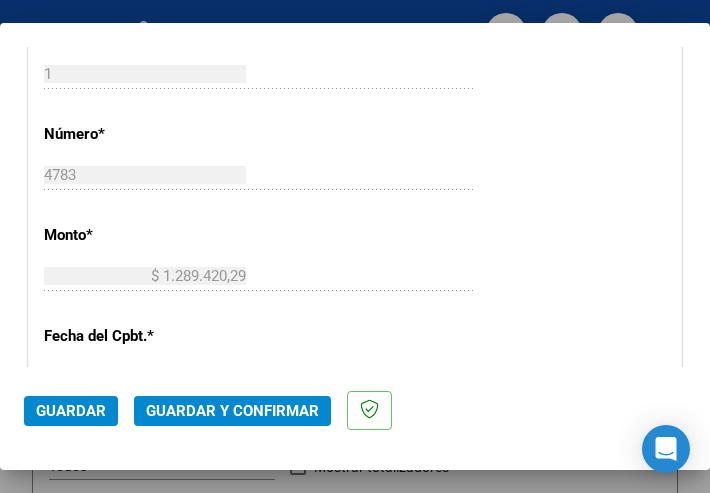 click on "CUIT * [CUIT] Ingresar CUIT ANALISIS PRESTADOR ESTADO PROVINCIA DE SAN LUIS ARCA Padrón Area destinado * Hospitales de Autogestión - Afiliaciones Seleccionar Area Comprobante Tipo * Factura C Seleccionar Tipo Punto de Venta * 1 Ingresar el Nro. Número * 4783 Ingresar el Nro. Monto * $ 1.289.420,29 Ingresar el monto Fecha del Cpbt. * 2025-08-07 Ingresar la fecha CAE / CAEA (no ingrese CAI) [NUMBER] Ingresar el CAE o CAEA (no ingrese CAI) Fecha Recibido * 2025-08-07 Ingresar la fecha Fecha de Vencimiento 2025-09-06 Ingresar la fecha Ref. Externa Ingresar la ref. N° Liquidación Ingresar el N° Liquidación" at bounding box center [355, 318] 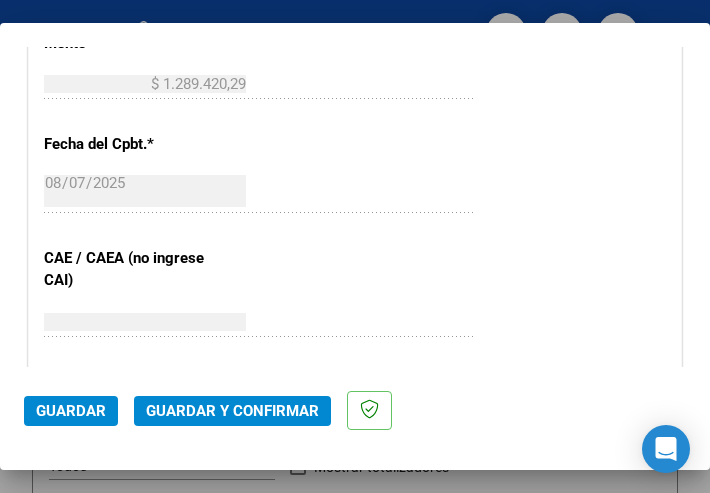 scroll, scrollTop: 900, scrollLeft: 0, axis: vertical 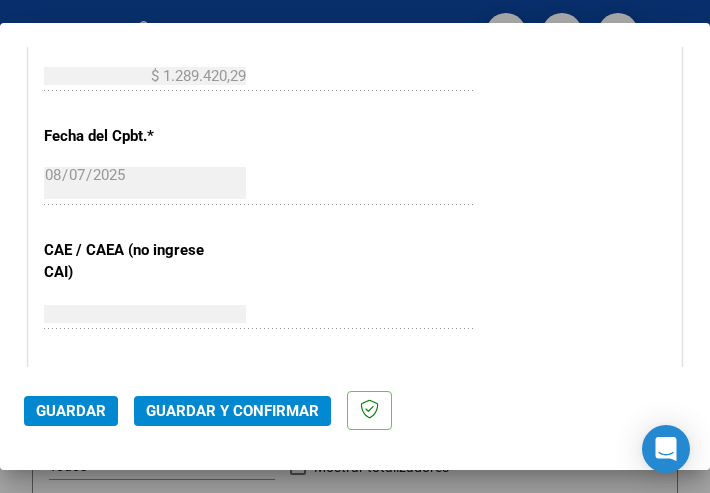 click on "Guardar y Confirmar" 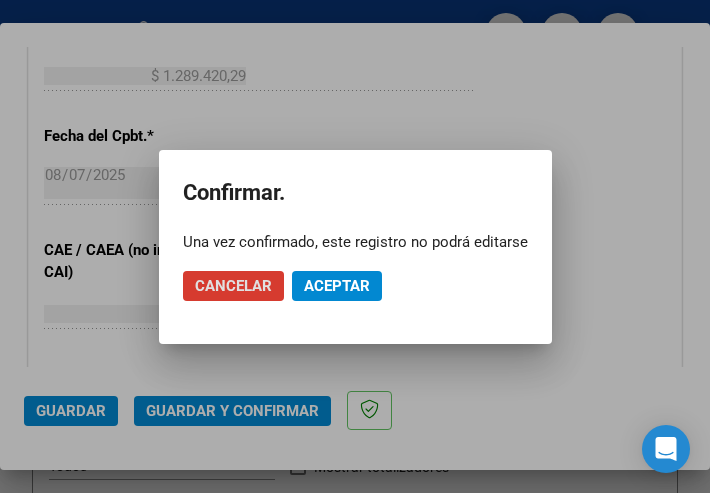 click on "Aceptar" 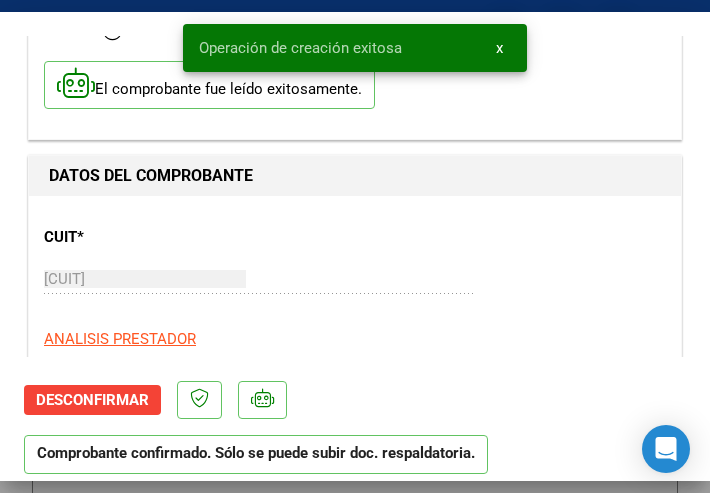 scroll, scrollTop: 300, scrollLeft: 0, axis: vertical 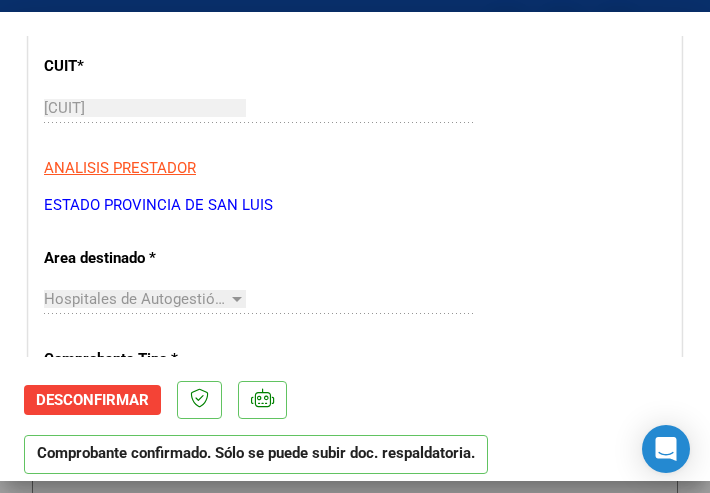 click on "ANALISIS PRESTADOR" at bounding box center (355, 168) 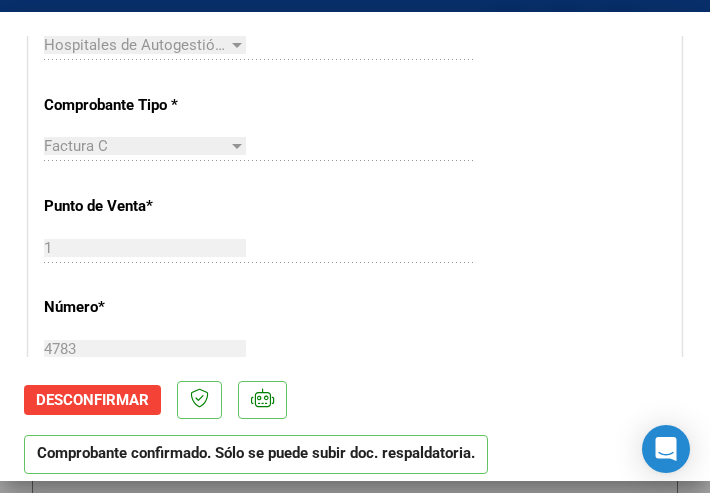 scroll, scrollTop: 600, scrollLeft: 0, axis: vertical 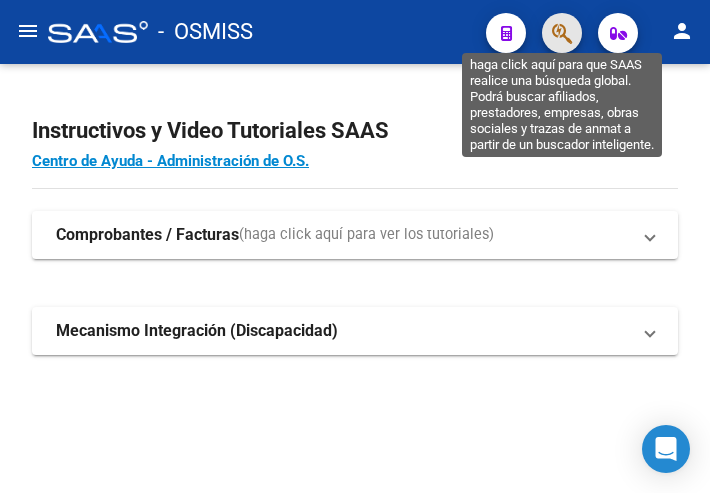 click 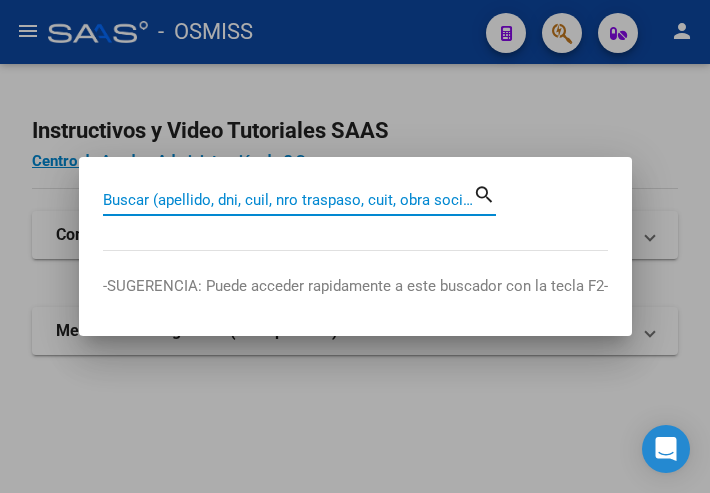 click on "Buscar (apellido, dni, cuil, nro traspaso, cuit, obra social)" at bounding box center [288, 200] 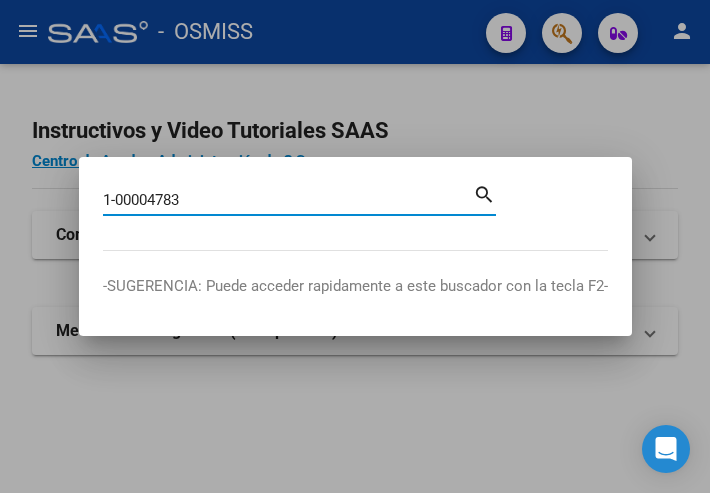 type on "1-00004783" 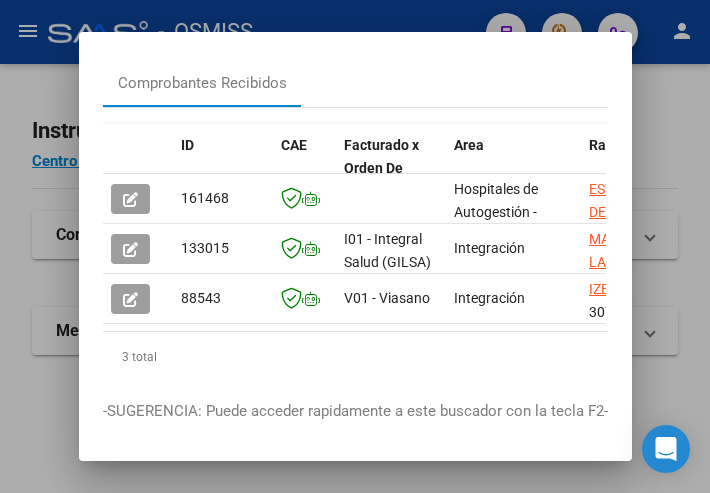 scroll, scrollTop: 100, scrollLeft: 0, axis: vertical 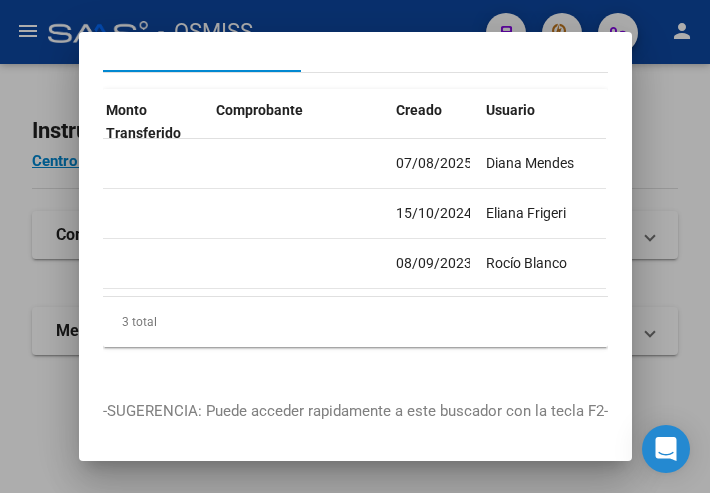 click at bounding box center (355, 246) 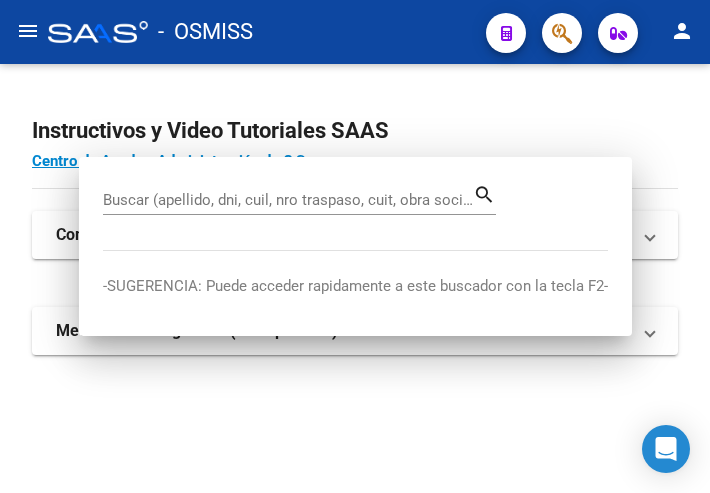 scroll, scrollTop: 0, scrollLeft: 0, axis: both 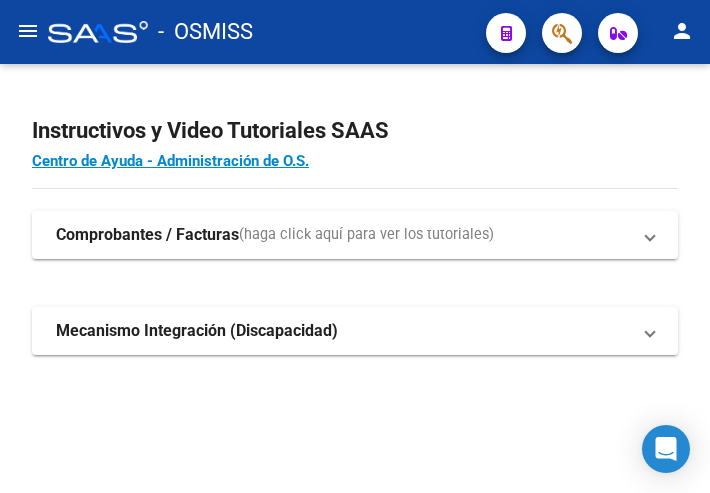 drag, startPoint x: 31, startPoint y: 30, endPoint x: 57, endPoint y: 50, distance: 32.80244 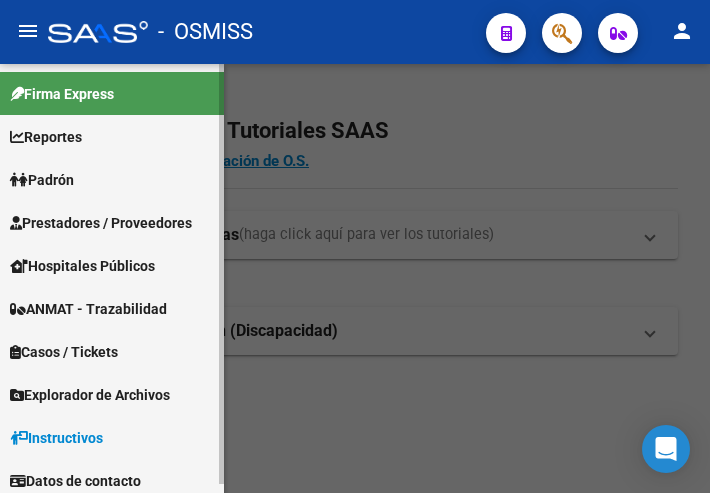 click on "Prestadores / Proveedores" at bounding box center (101, 223) 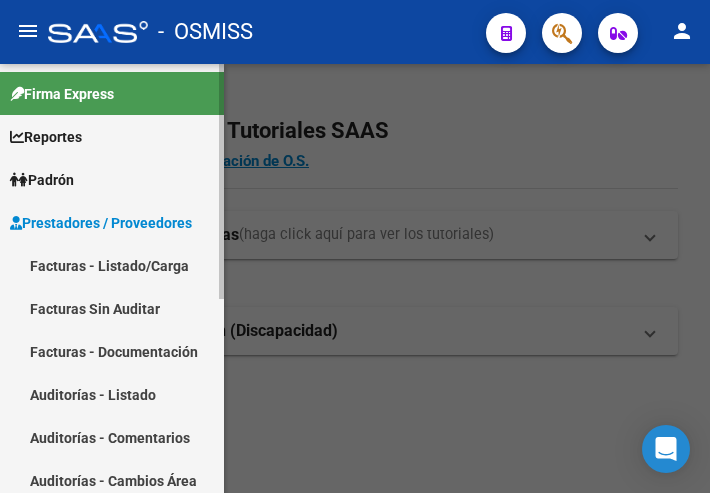 click on "Facturas - Listado/Carga" at bounding box center [112, 265] 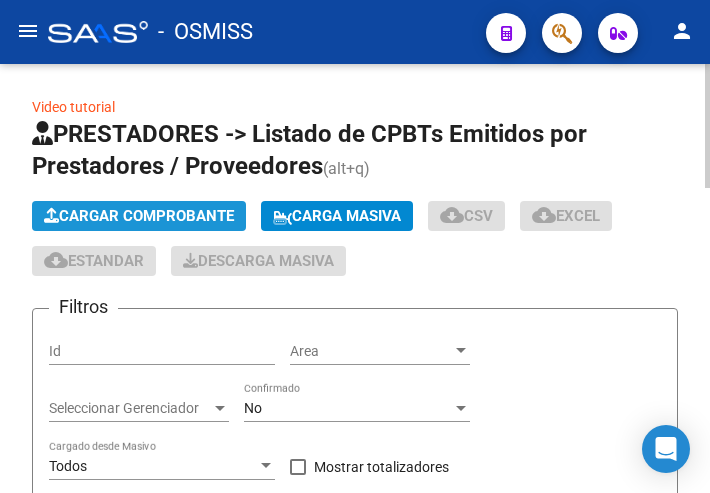 click on "Cargar Comprobante" 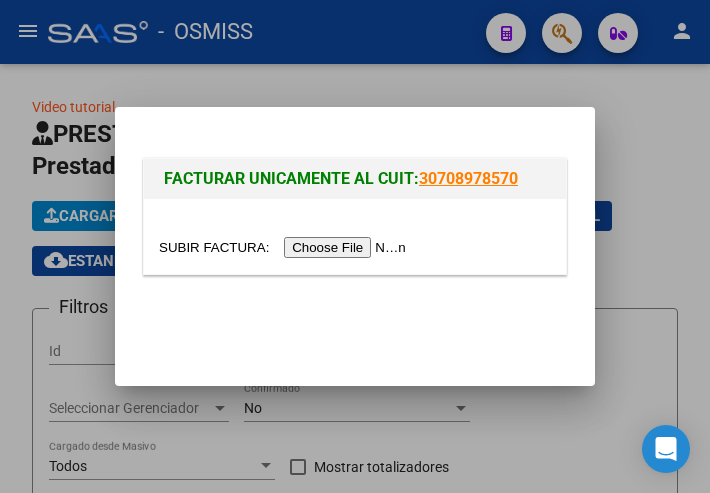 click at bounding box center (285, 247) 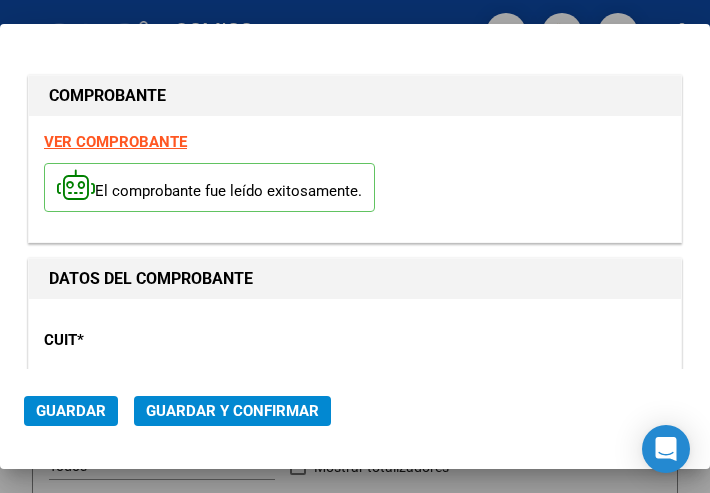 type on "2025-09-06" 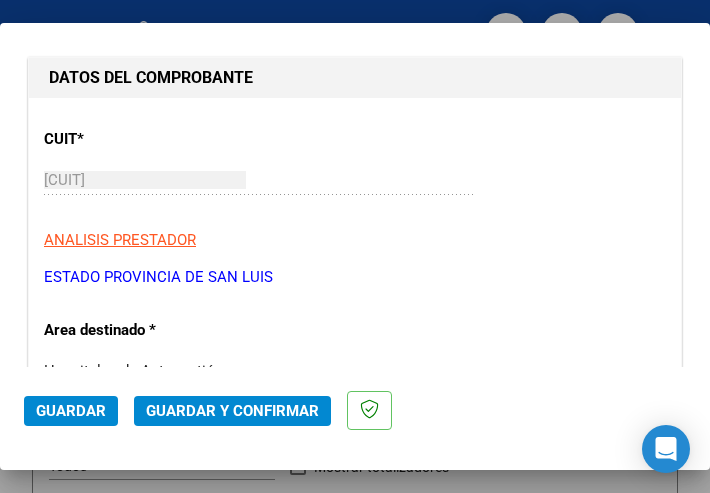 scroll, scrollTop: 300, scrollLeft: 0, axis: vertical 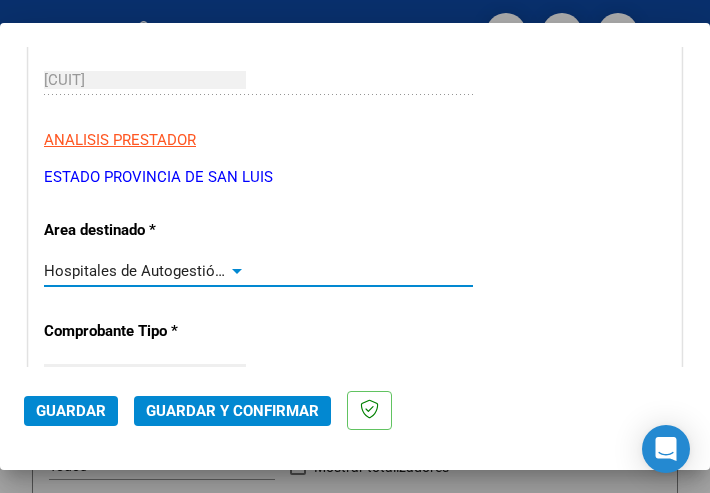 click at bounding box center [237, 271] 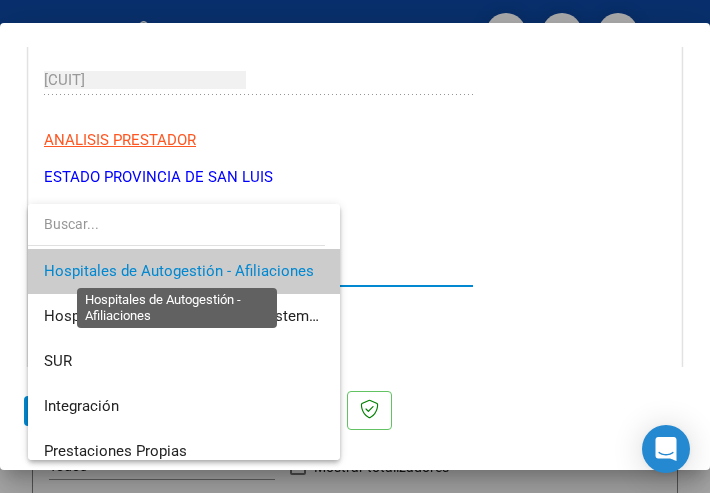 click on "Hospitales de Autogestión - Afiliaciones" at bounding box center [179, 271] 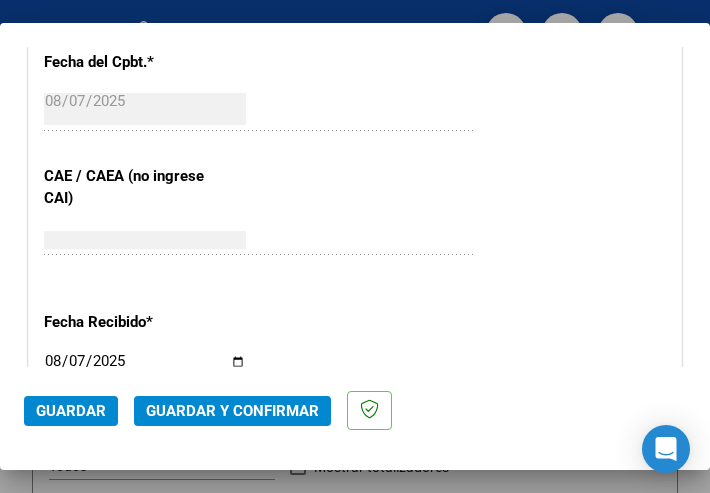 scroll, scrollTop: 1000, scrollLeft: 0, axis: vertical 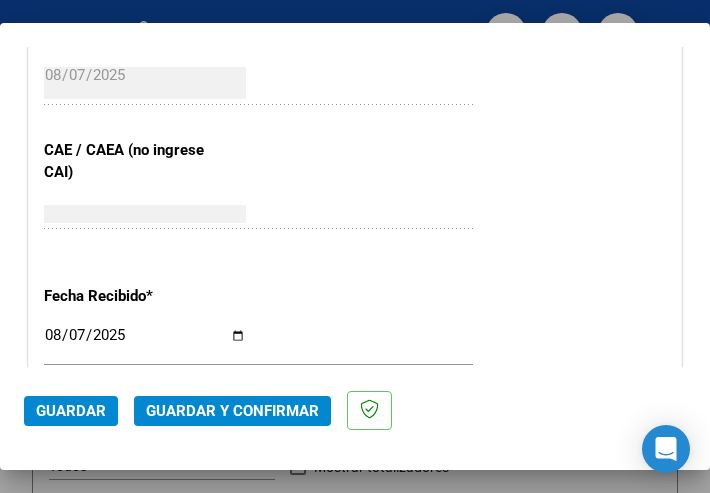 click on "Guardar y Confirmar" 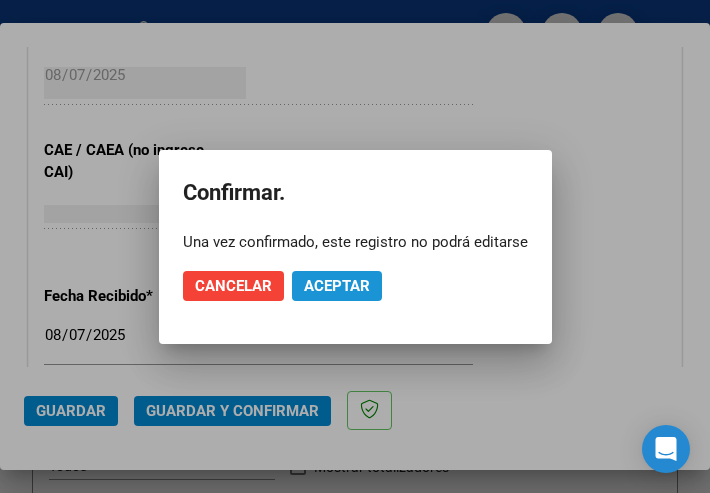 click on "Aceptar" 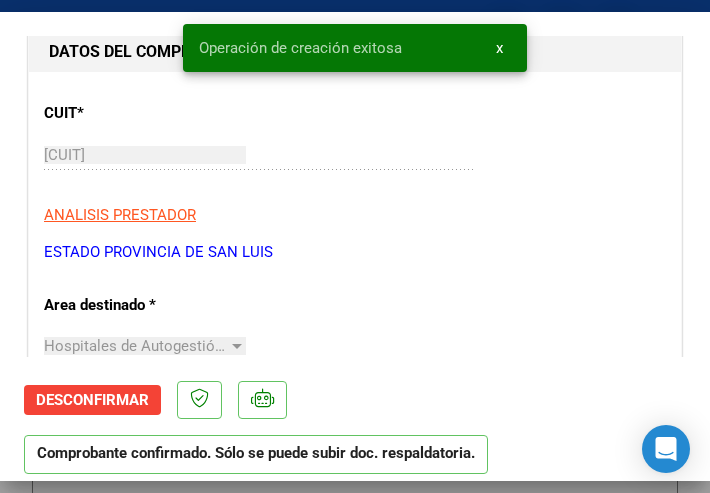 scroll, scrollTop: 300, scrollLeft: 0, axis: vertical 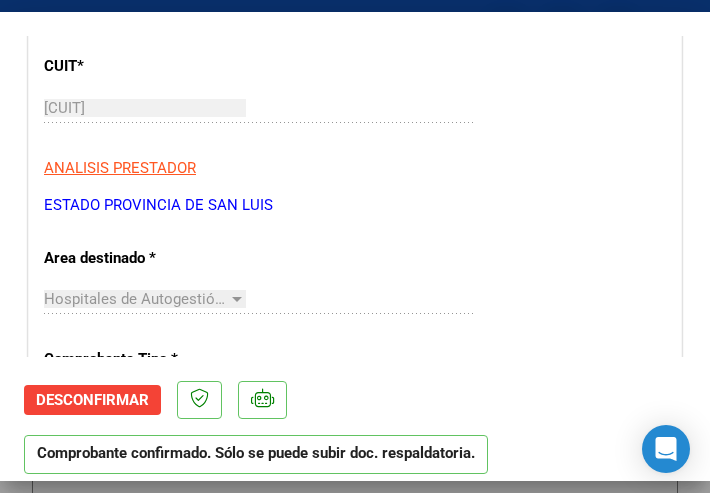 click on "[CUIT] Ingresar CUIT" at bounding box center [258, 117] 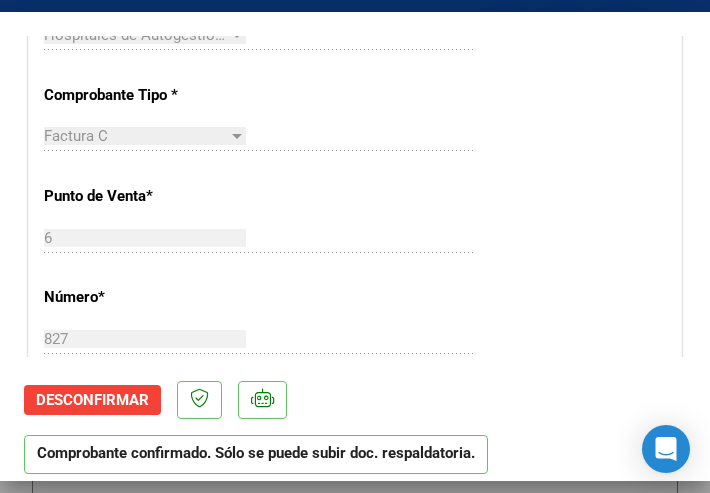 scroll, scrollTop: 600, scrollLeft: 0, axis: vertical 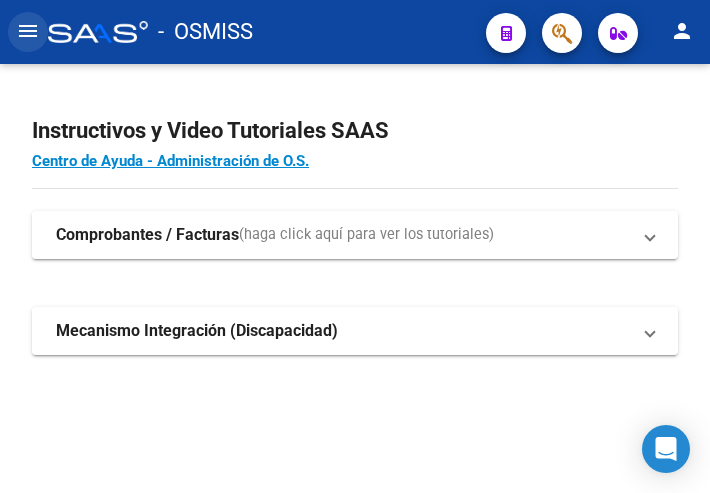 click on "menu" 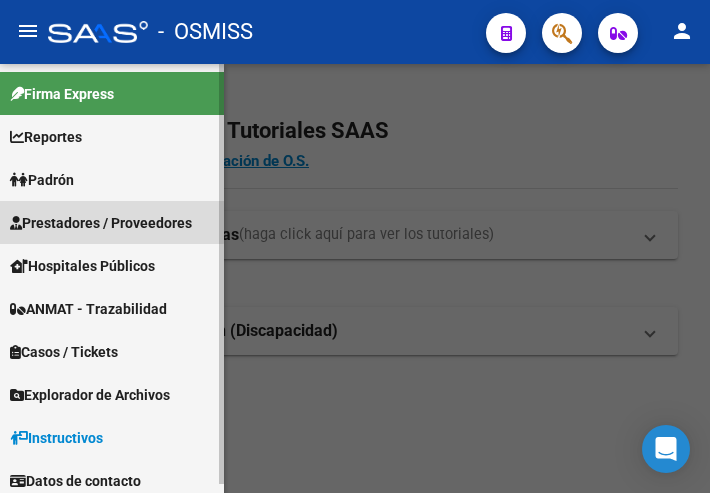 click on "Prestadores / Proveedores" at bounding box center [101, 223] 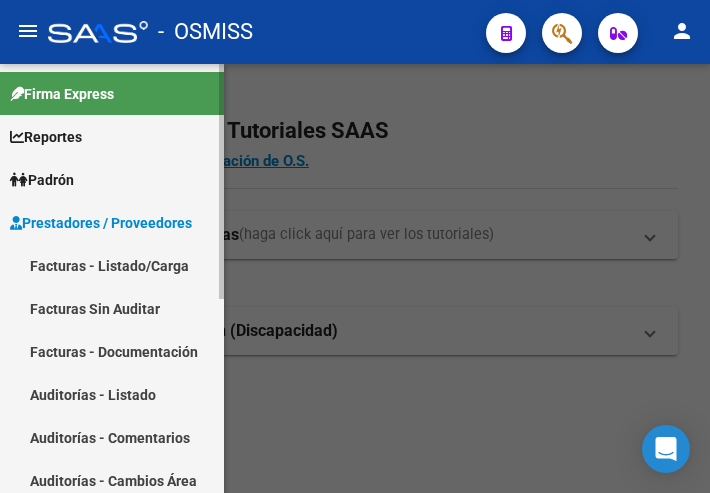 click on "Facturas - Listado/Carga" at bounding box center [112, 265] 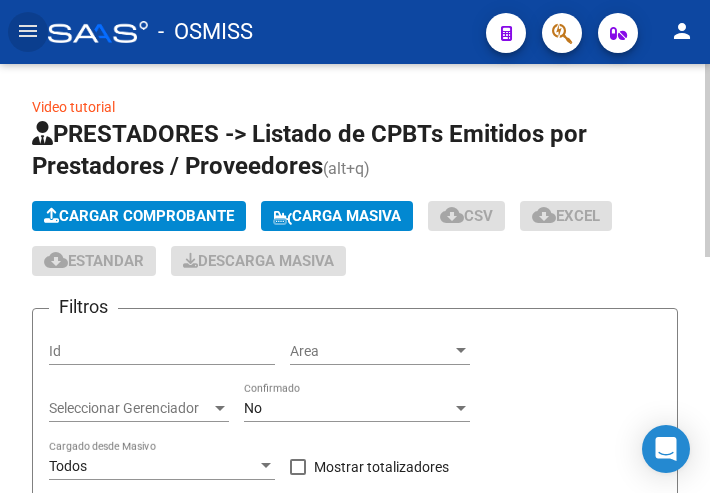 click on "Cargar Comprobante" 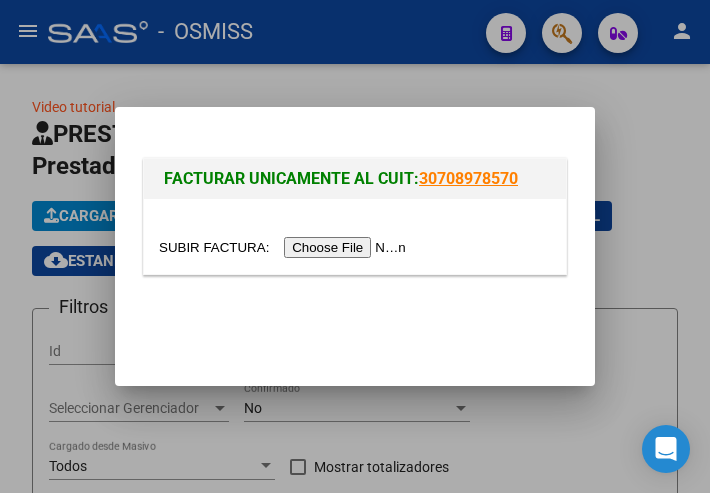 click at bounding box center [285, 247] 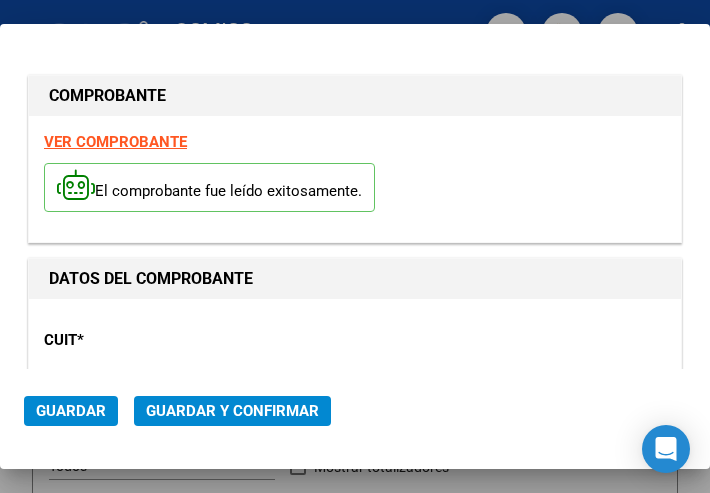 type on "2025-09-06" 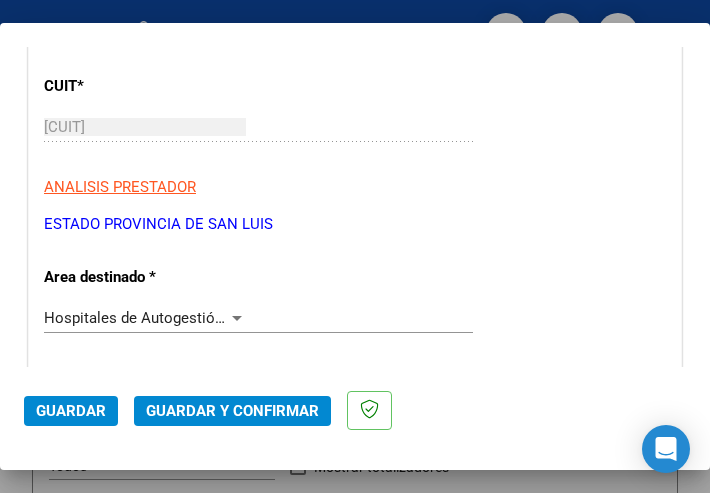scroll, scrollTop: 300, scrollLeft: 0, axis: vertical 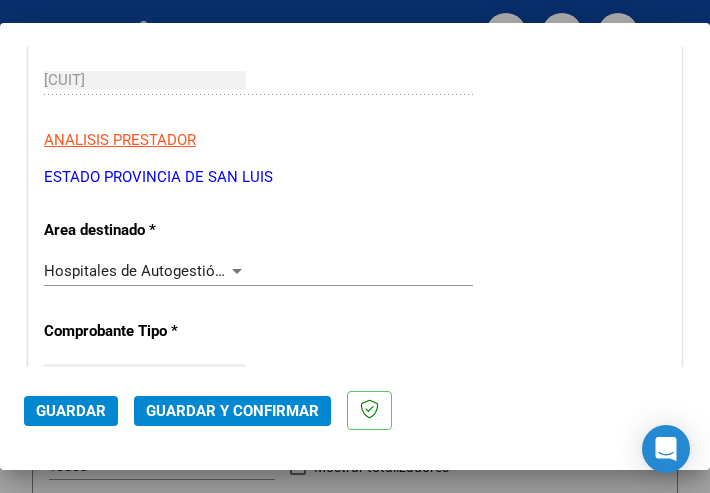 click at bounding box center [237, 271] 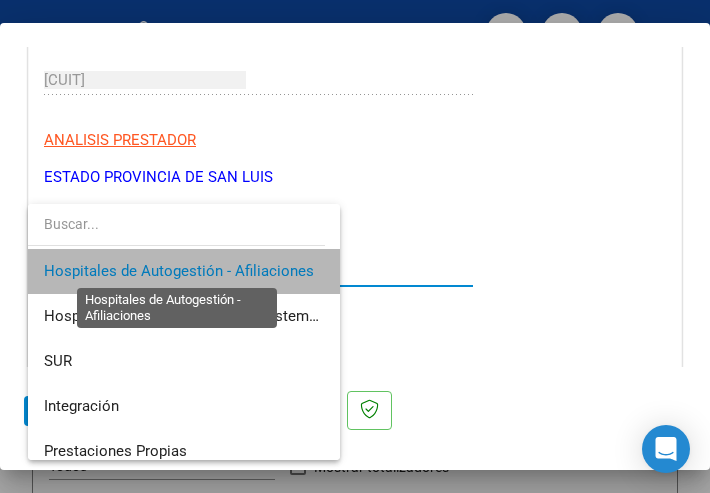 click on "Hospitales de Autogestión - Afiliaciones" at bounding box center (179, 271) 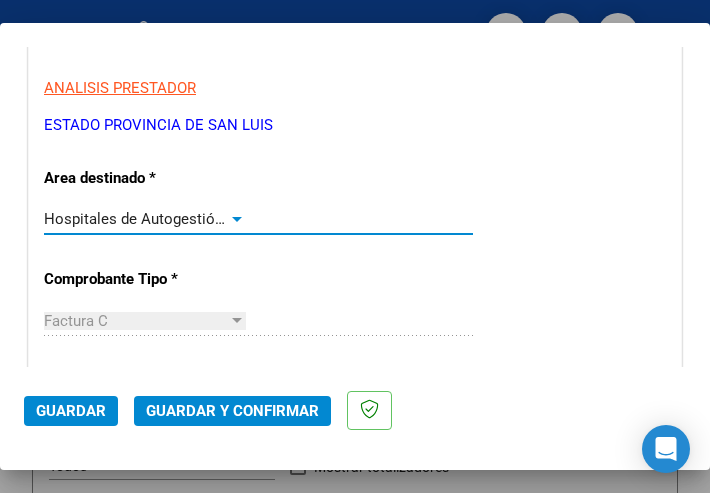 scroll, scrollTop: 400, scrollLeft: 0, axis: vertical 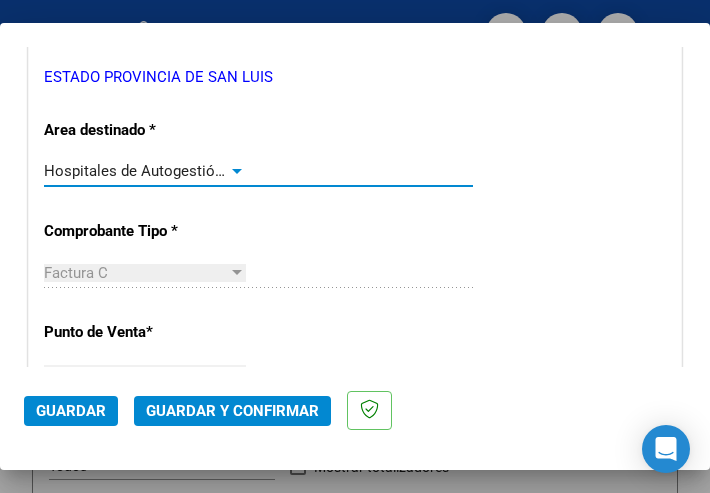 click at bounding box center [237, 171] 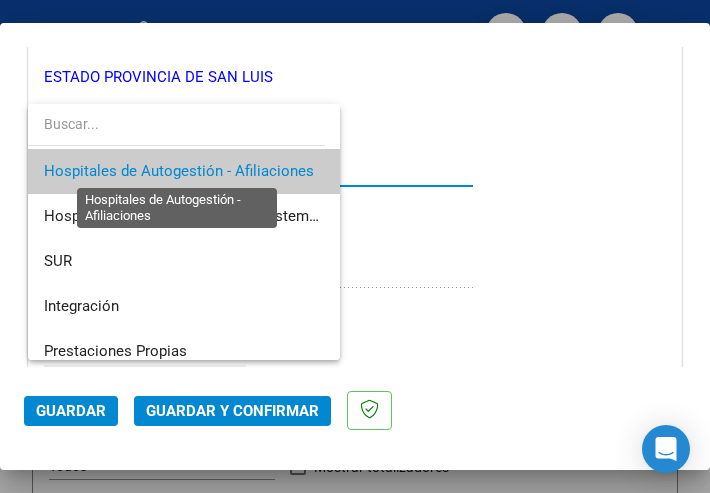 click on "Hospitales de Autogestión - Afiliaciones" at bounding box center (179, 171) 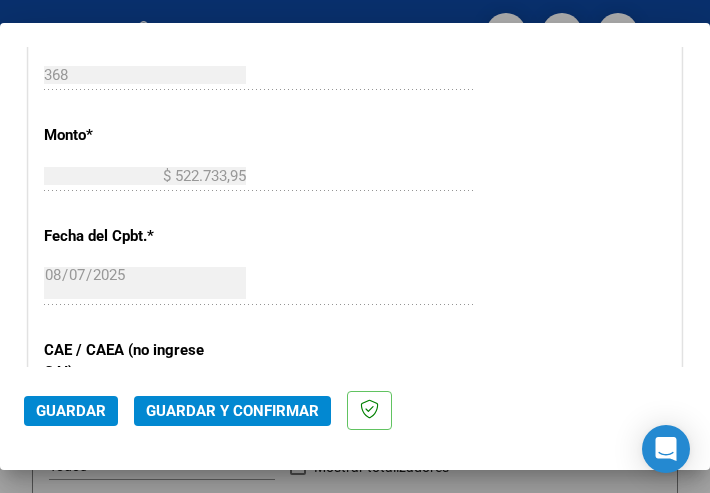 scroll, scrollTop: 900, scrollLeft: 0, axis: vertical 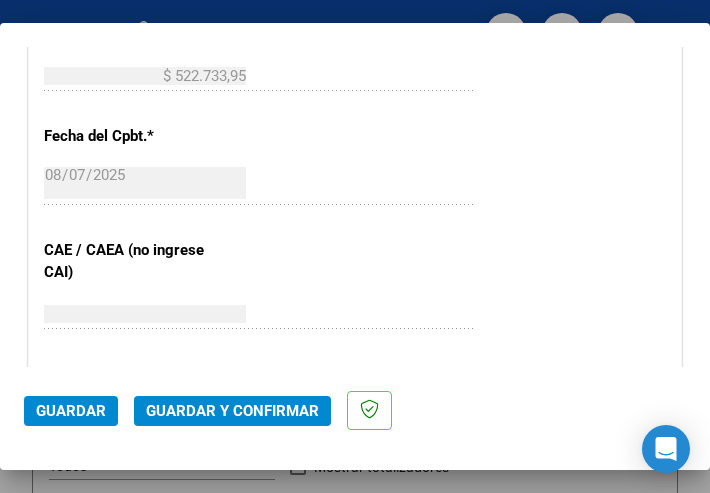 click on "Guardar y Confirmar" 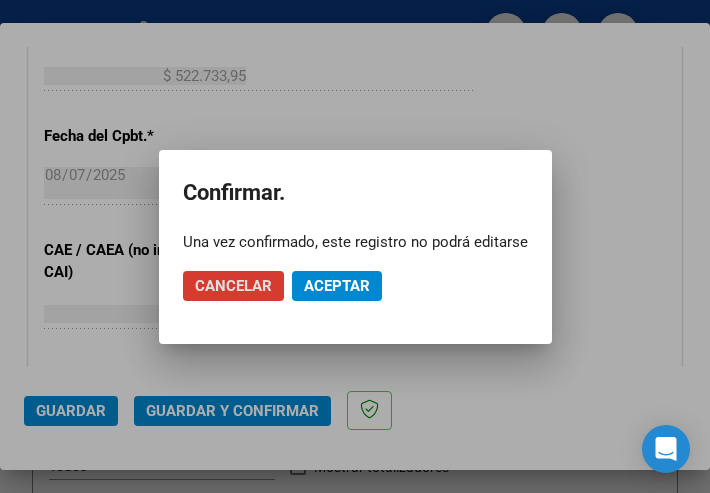 click on "Aceptar" 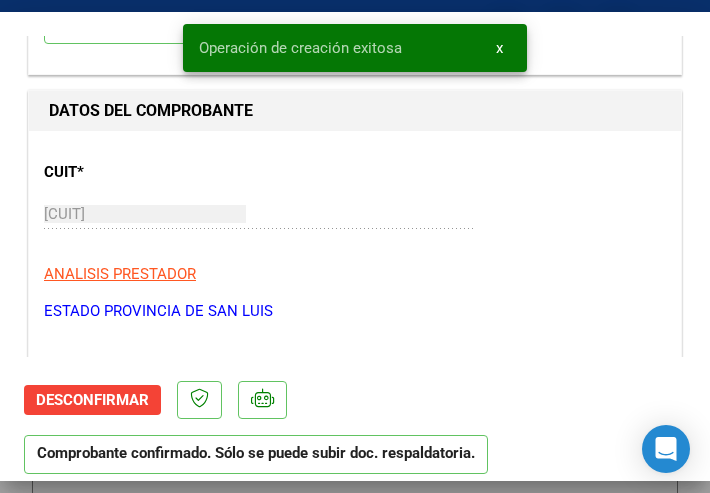 scroll, scrollTop: 200, scrollLeft: 0, axis: vertical 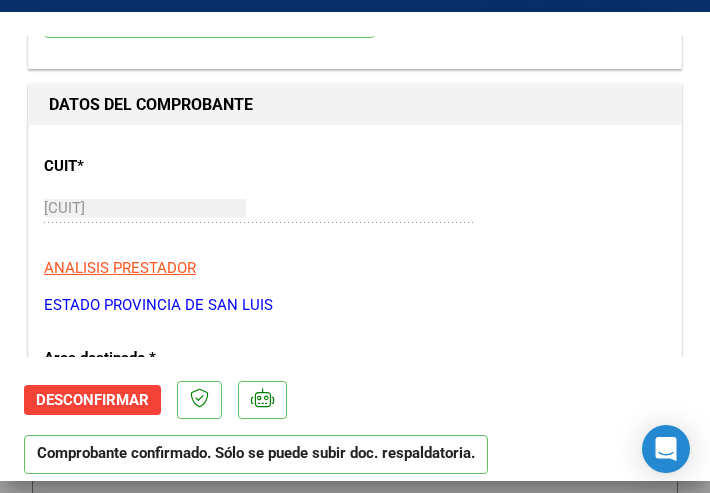 click on "30-67337754-4 Ingresar CUIT" at bounding box center (258, 208) 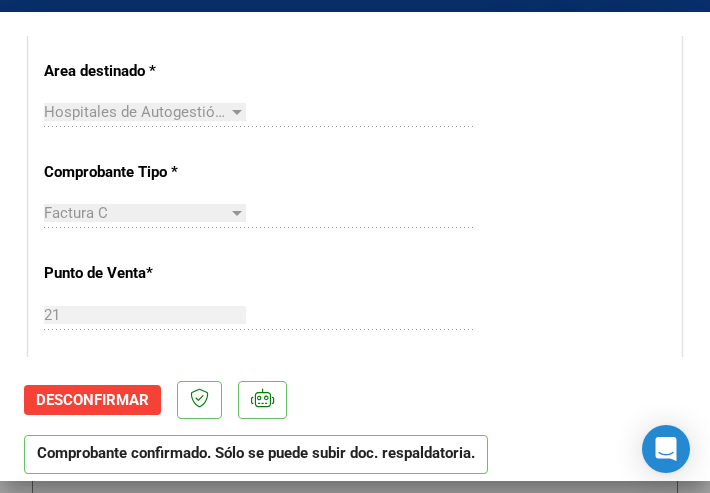 scroll, scrollTop: 600, scrollLeft: 0, axis: vertical 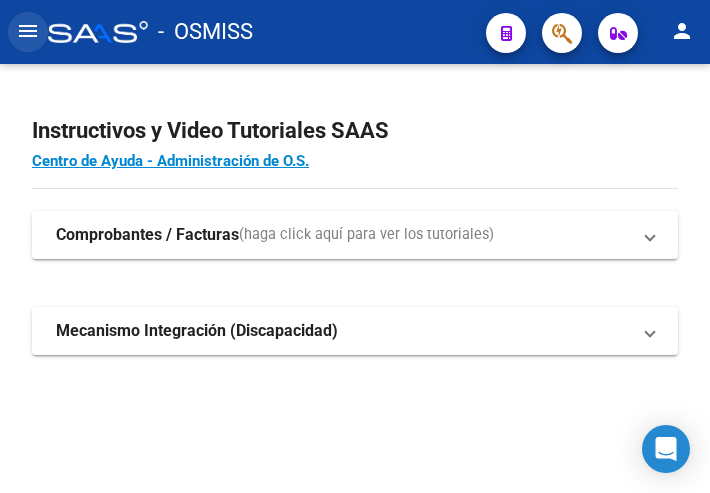 click on "menu" 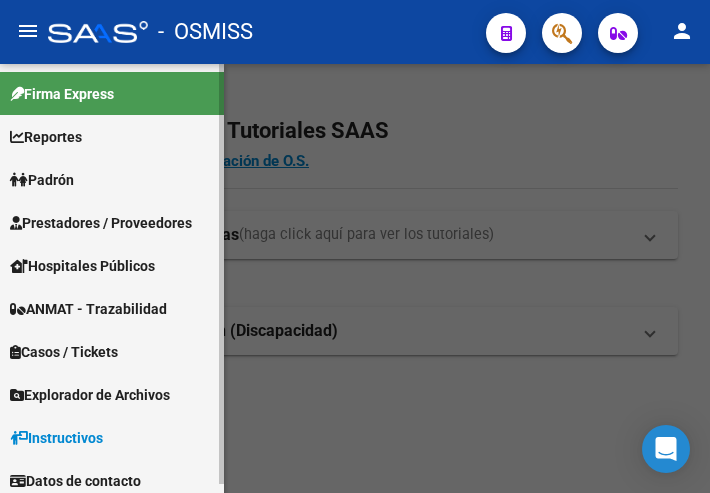 click on "Prestadores / Proveedores" at bounding box center [101, 223] 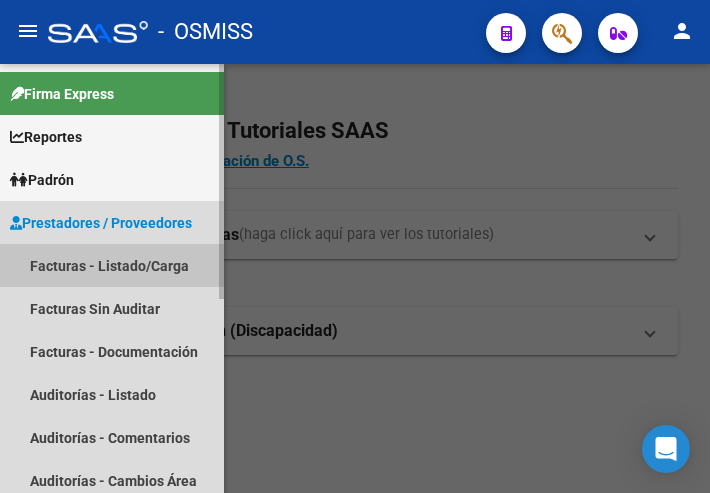 click on "Facturas - Listado/Carga" at bounding box center [112, 265] 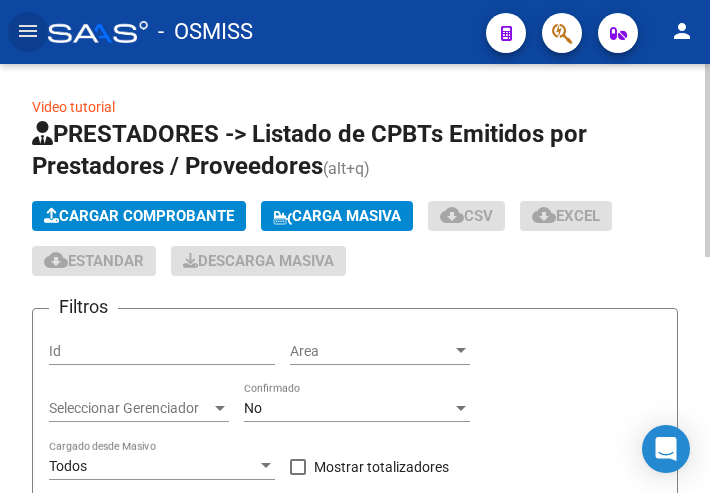 click on "Cargar Comprobante" 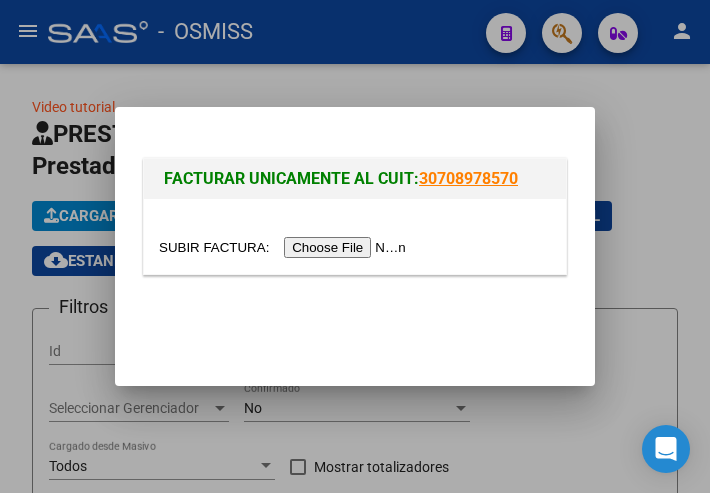 click at bounding box center [285, 247] 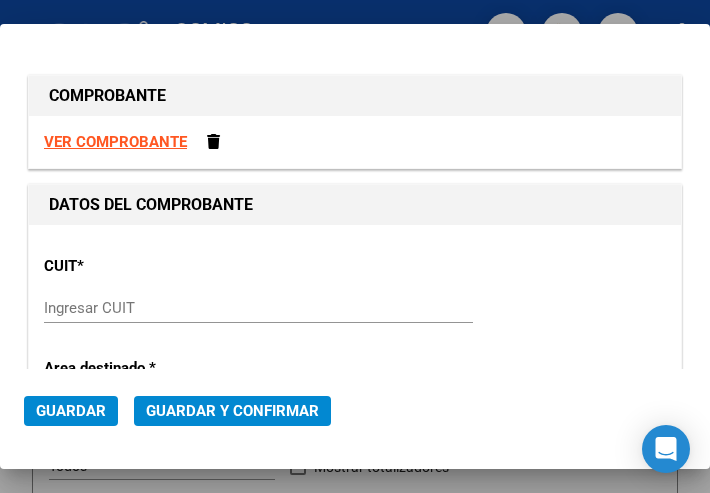 click on "Ingresar CUIT" at bounding box center [145, 308] 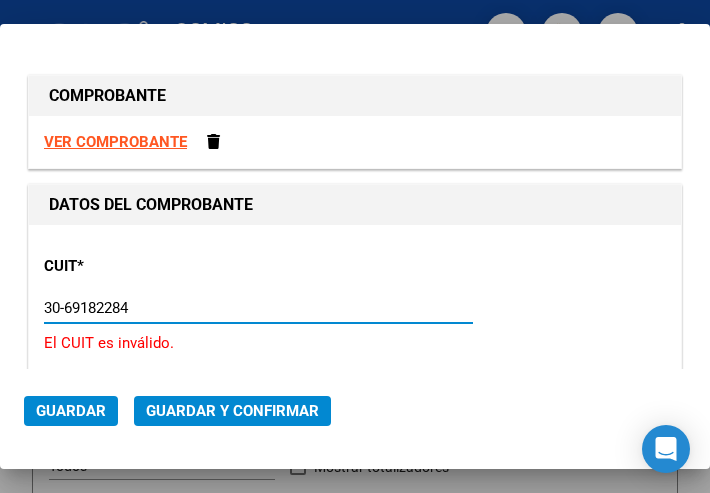 type on "30-69182284-9" 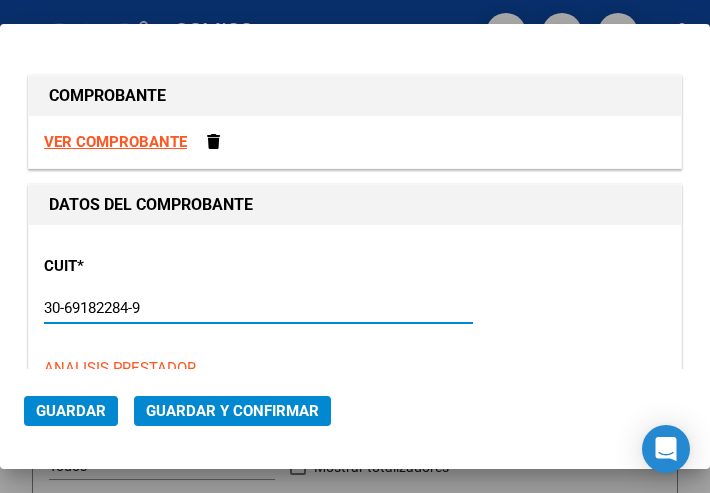 type on "1605" 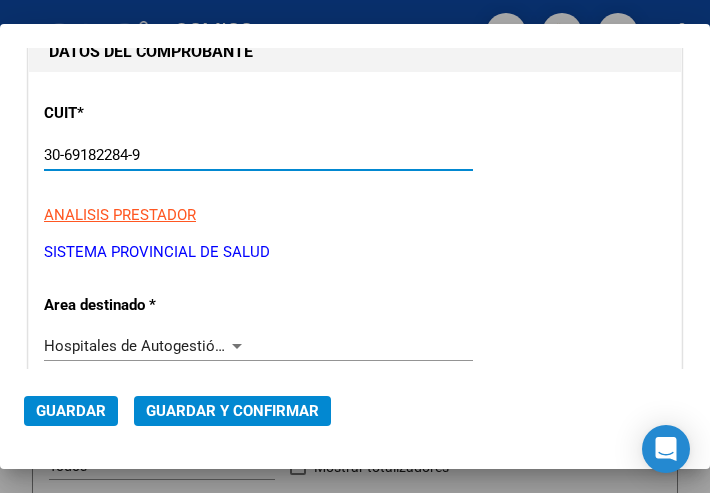 scroll, scrollTop: 200, scrollLeft: 0, axis: vertical 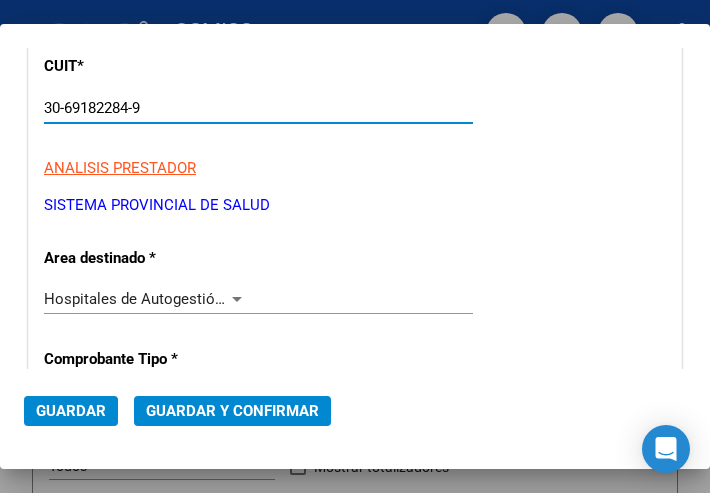 type on "30-69182284-9" 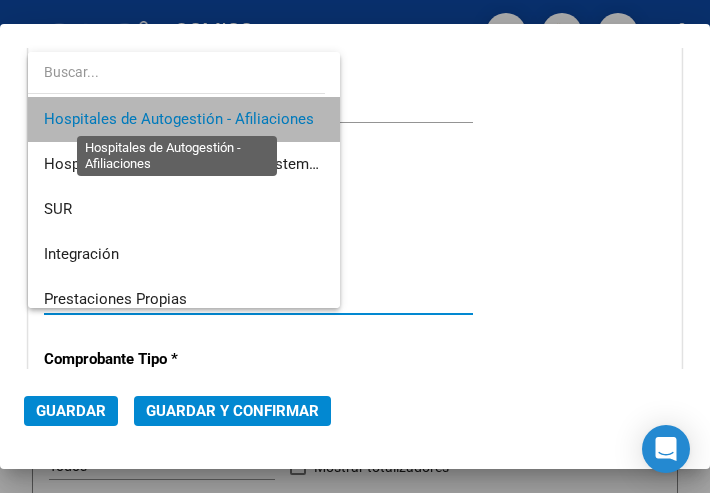 click on "Hospitales de Autogestión - Afiliaciones" at bounding box center (179, 119) 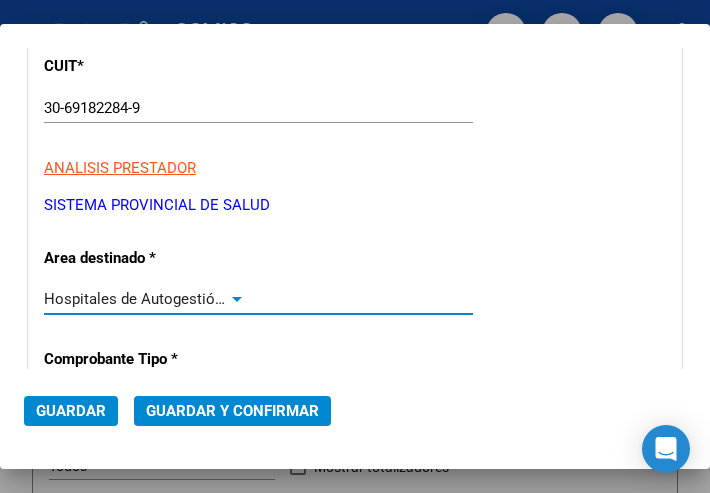 click at bounding box center (237, 299) 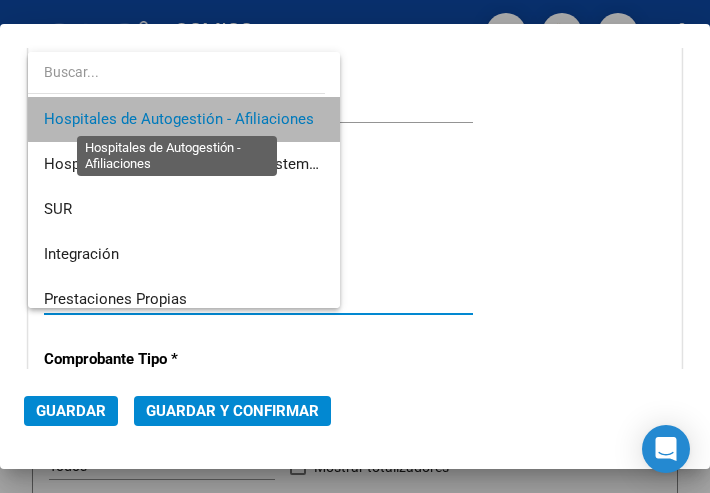 click on "Hospitales de Autogestión - Afiliaciones" at bounding box center (179, 119) 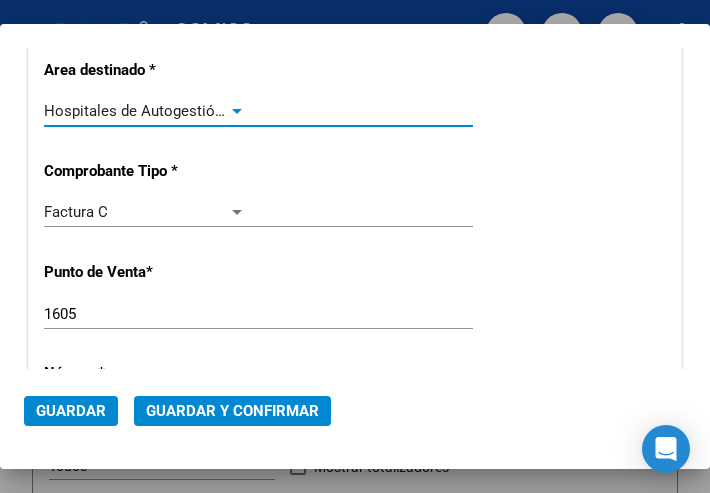 scroll, scrollTop: 400, scrollLeft: 0, axis: vertical 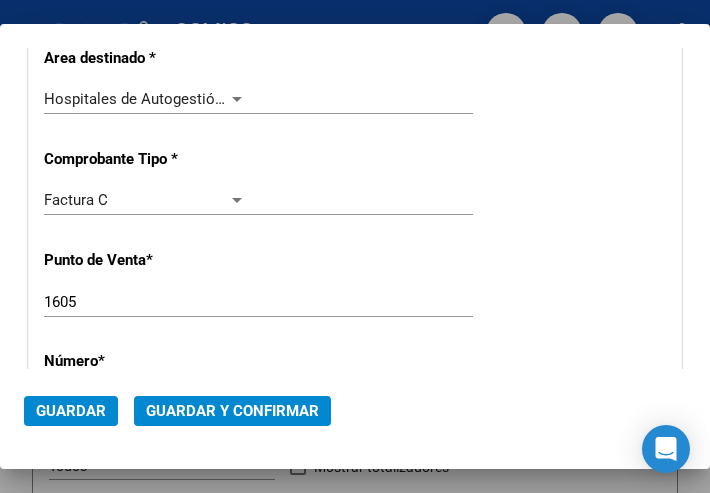 click on "1605 Ingresar el Nro." 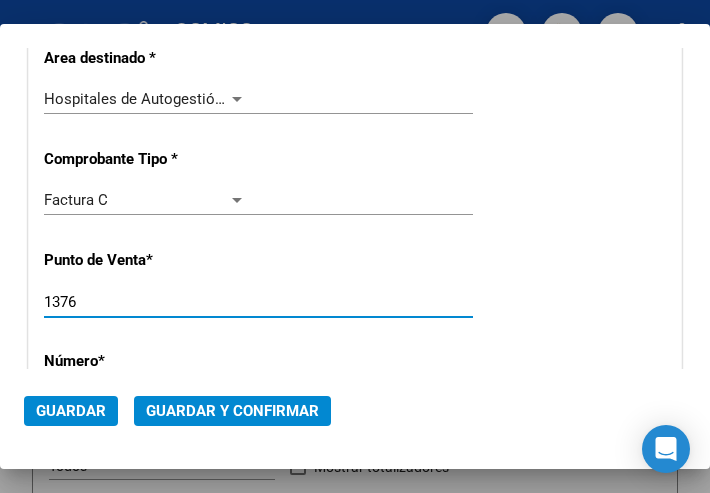 type on "1376" 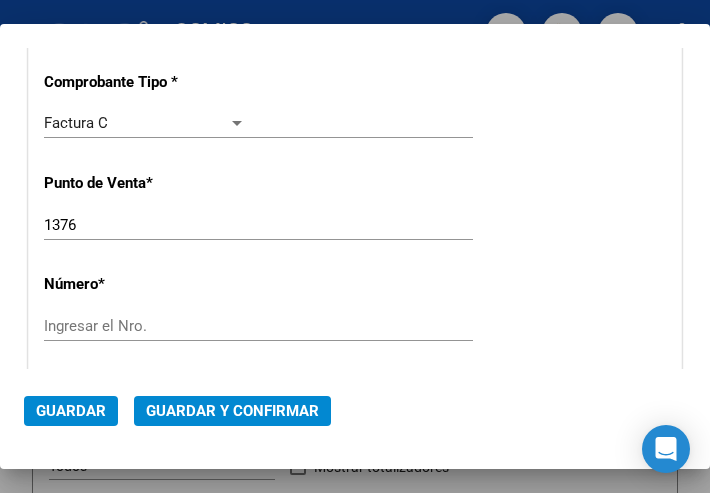 scroll, scrollTop: 500, scrollLeft: 0, axis: vertical 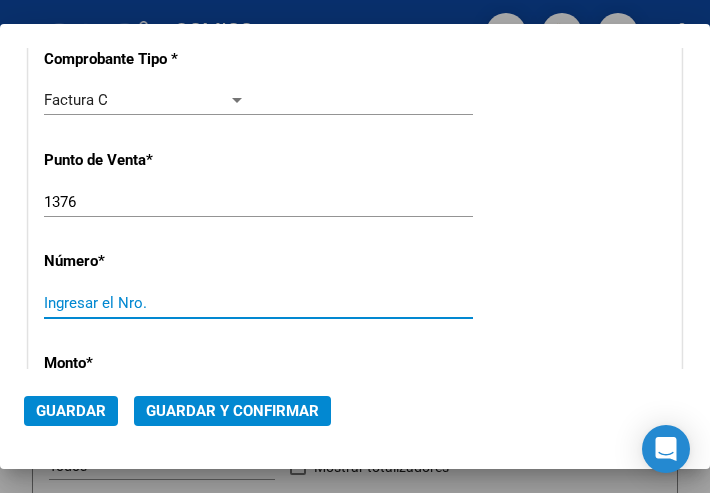 click on "Ingresar el Nro." at bounding box center [145, 303] 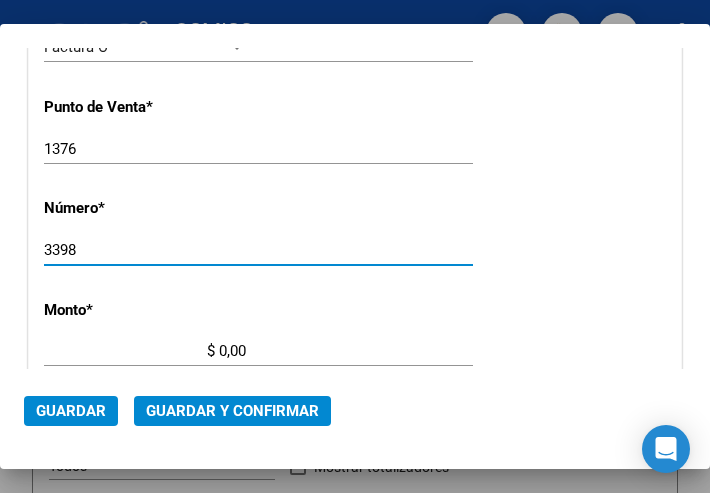 scroll, scrollTop: 600, scrollLeft: 0, axis: vertical 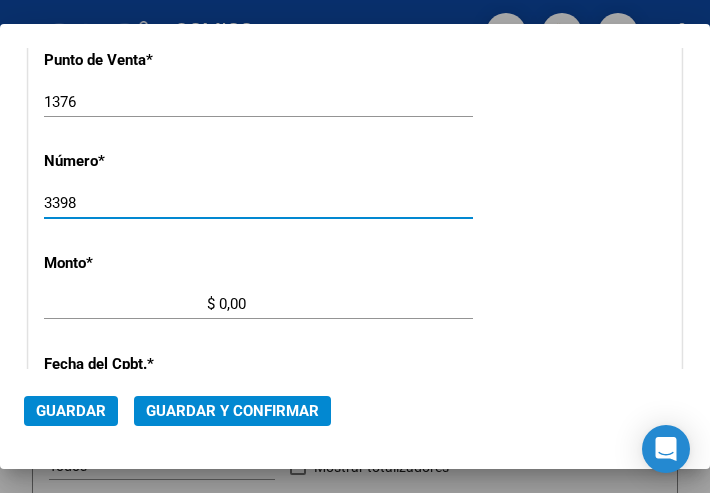 type on "3398" 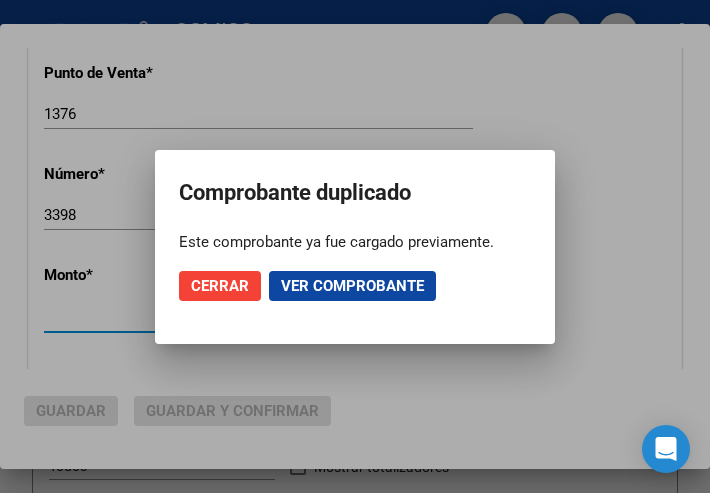 scroll, scrollTop: 612, scrollLeft: 0, axis: vertical 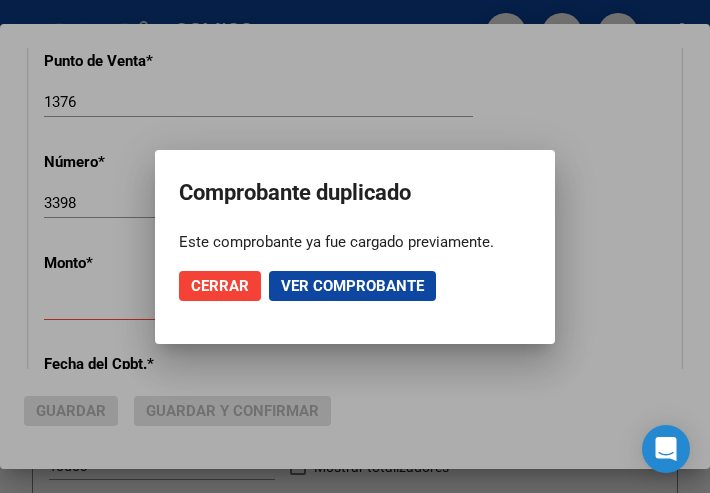 click at bounding box center (355, 246) 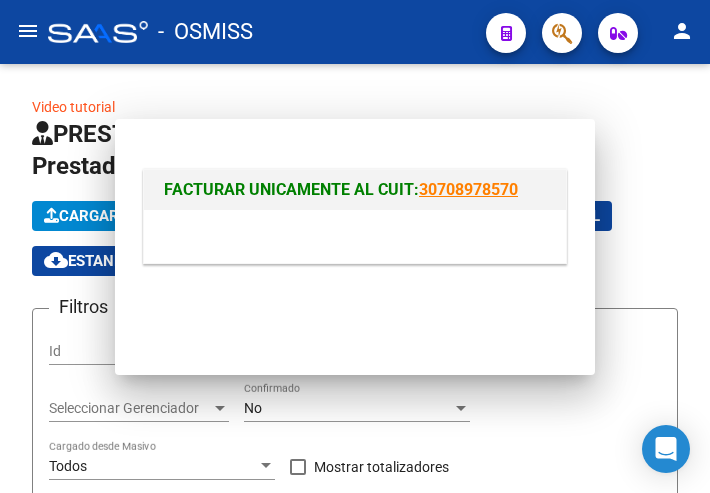scroll, scrollTop: 0, scrollLeft: 0, axis: both 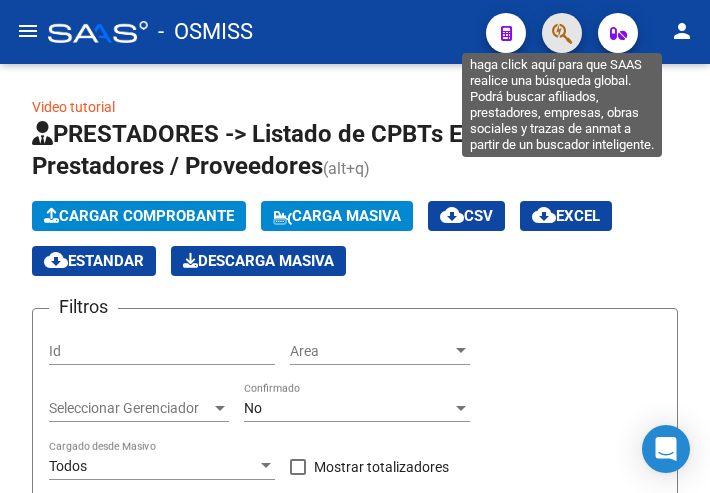 click 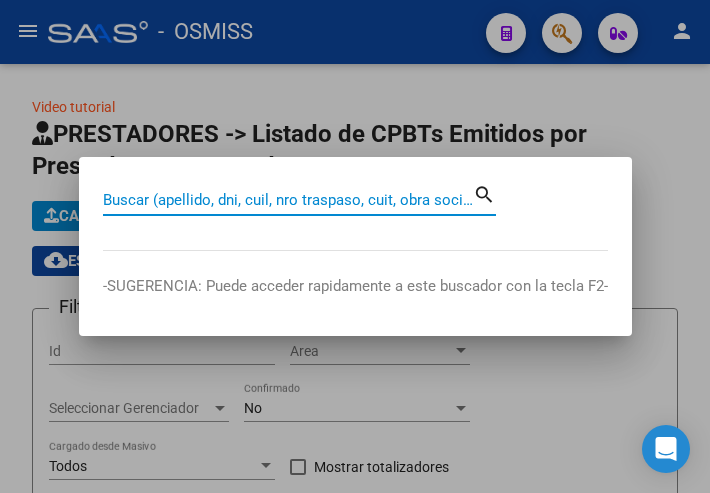 click on "Buscar (apellido, dni, cuil, nro traspaso, cuit, obra social)" at bounding box center (288, 200) 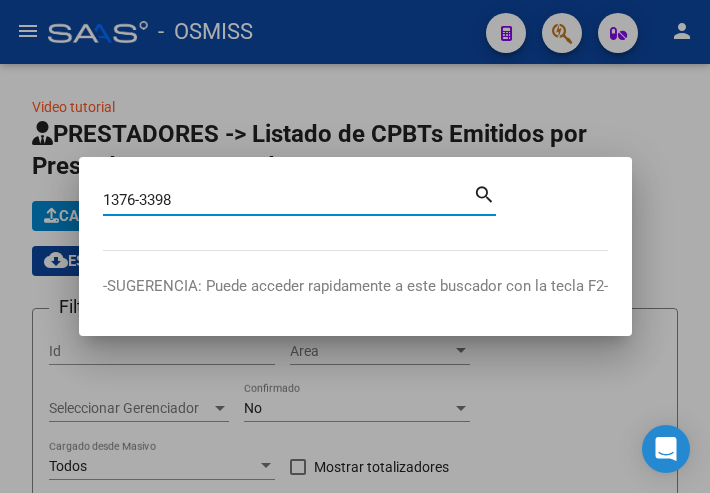 type on "1376-3398" 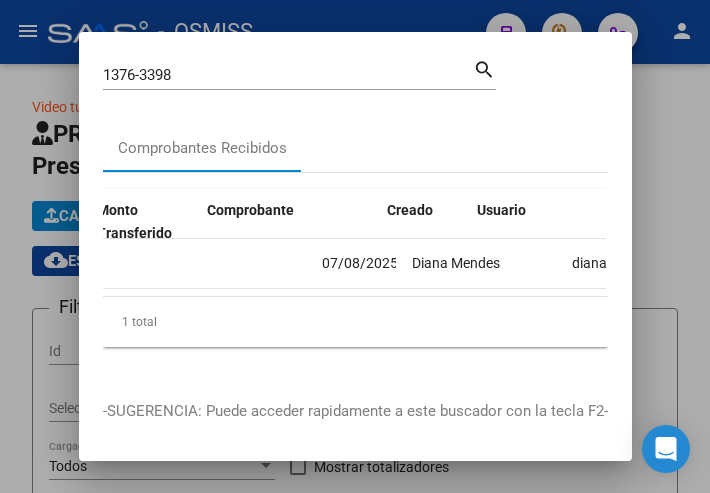 scroll, scrollTop: 0, scrollLeft: 2027, axis: horizontal 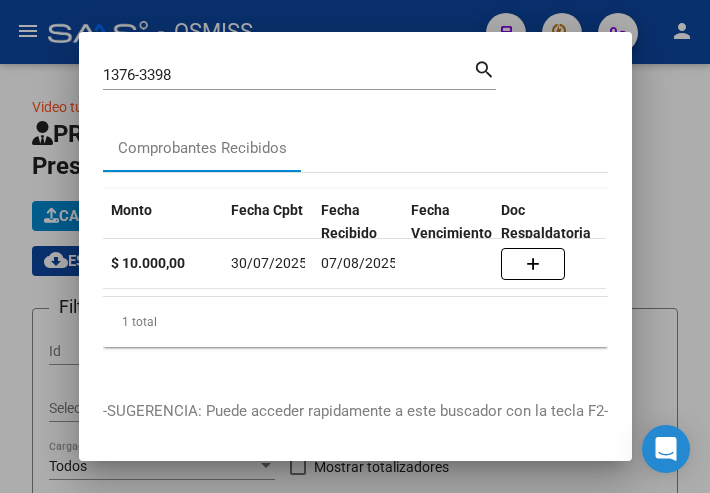 click at bounding box center (355, 246) 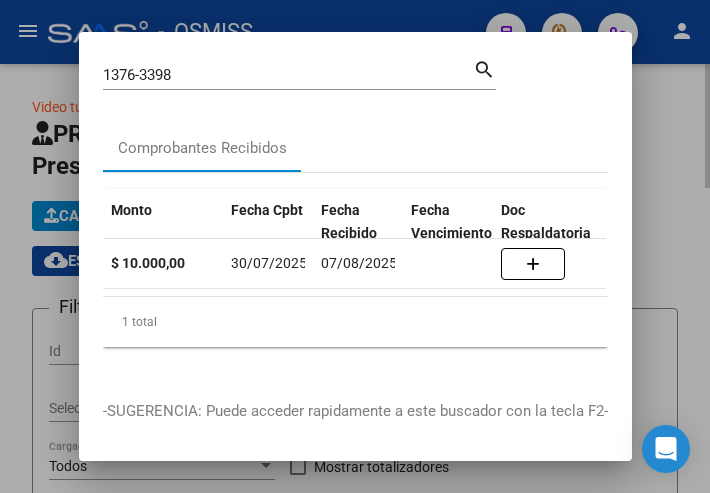 type 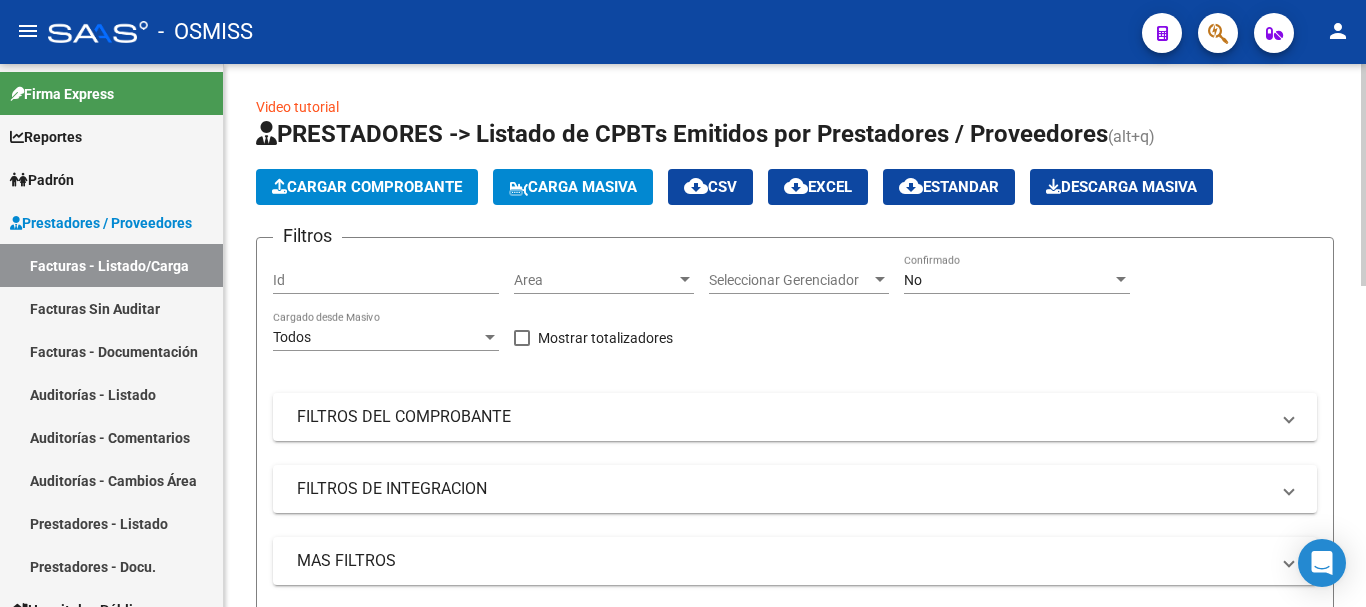 click on "Cargar Comprobante" 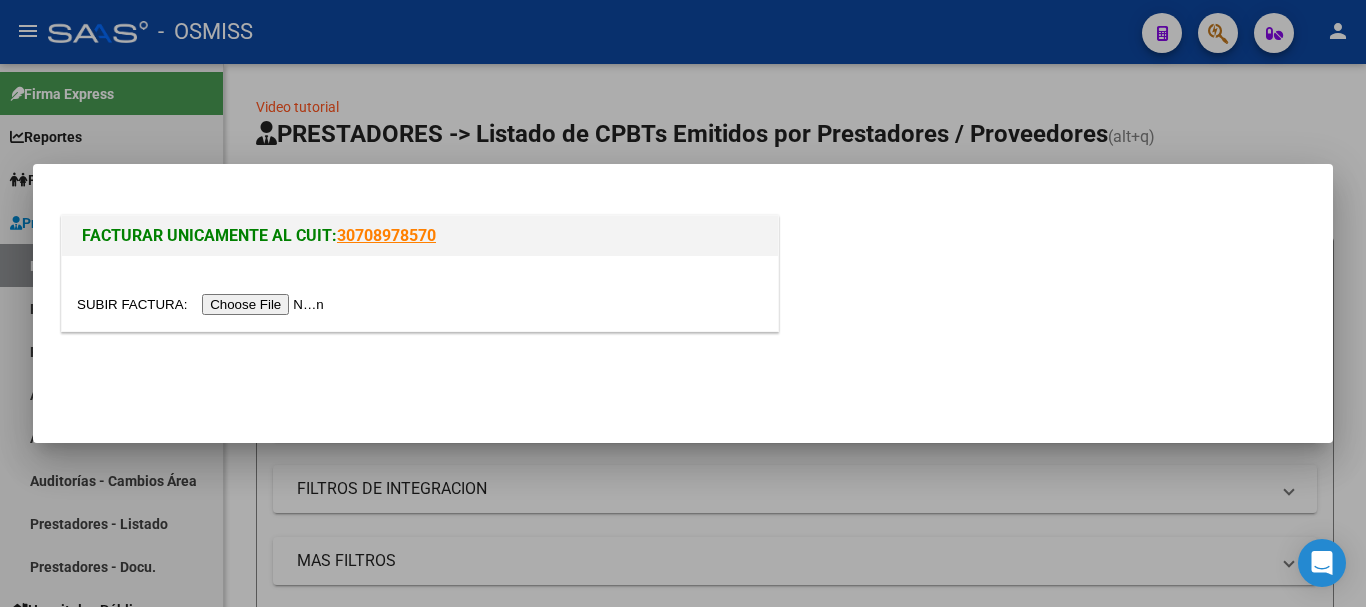 click at bounding box center (203, 304) 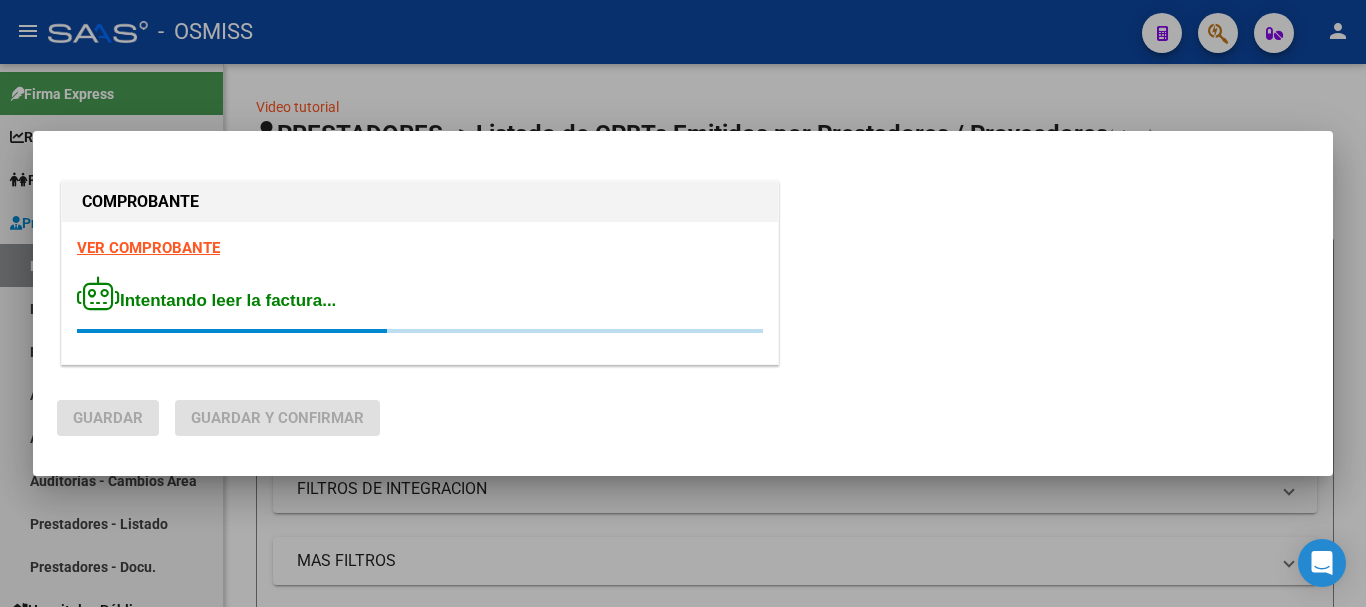 click at bounding box center [683, 303] 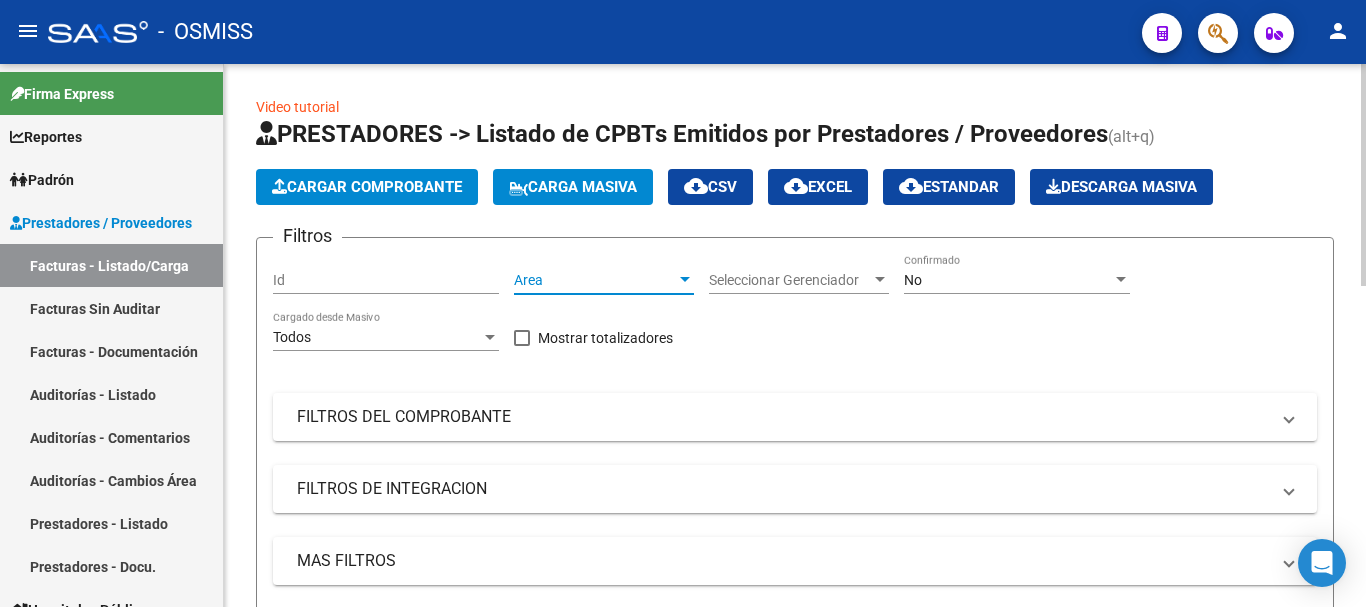click at bounding box center (685, 280) 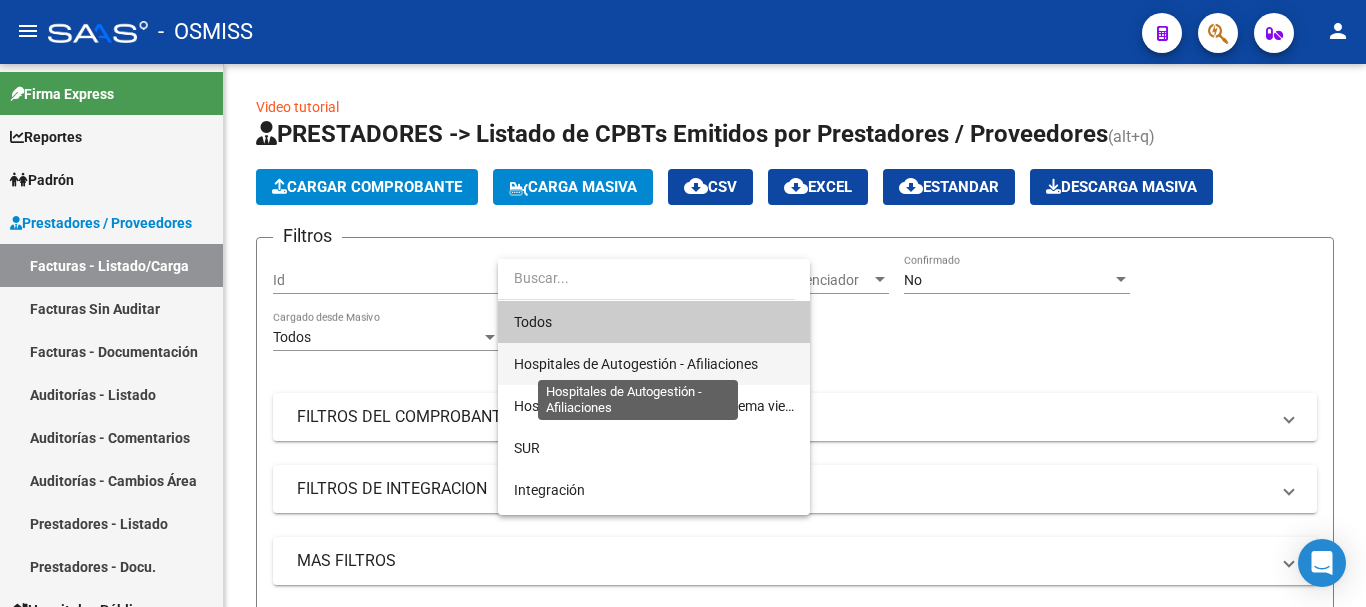 click on "Hospitales de Autogestión - Afiliaciones" at bounding box center (636, 364) 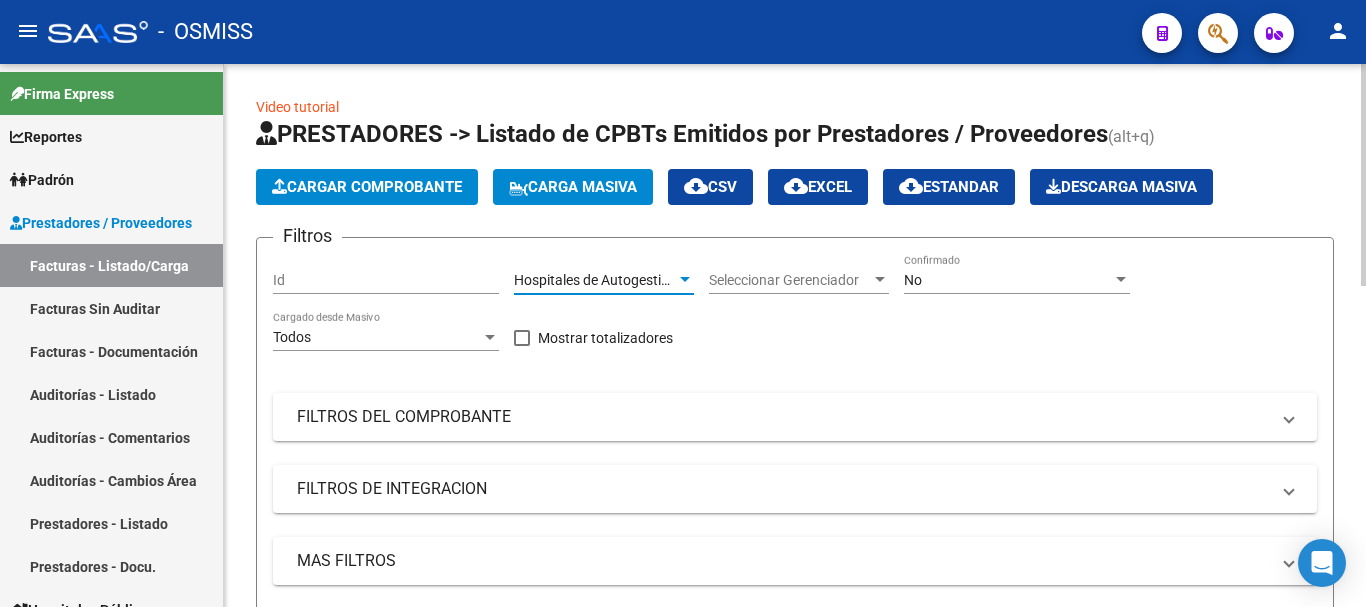 click at bounding box center (1121, 280) 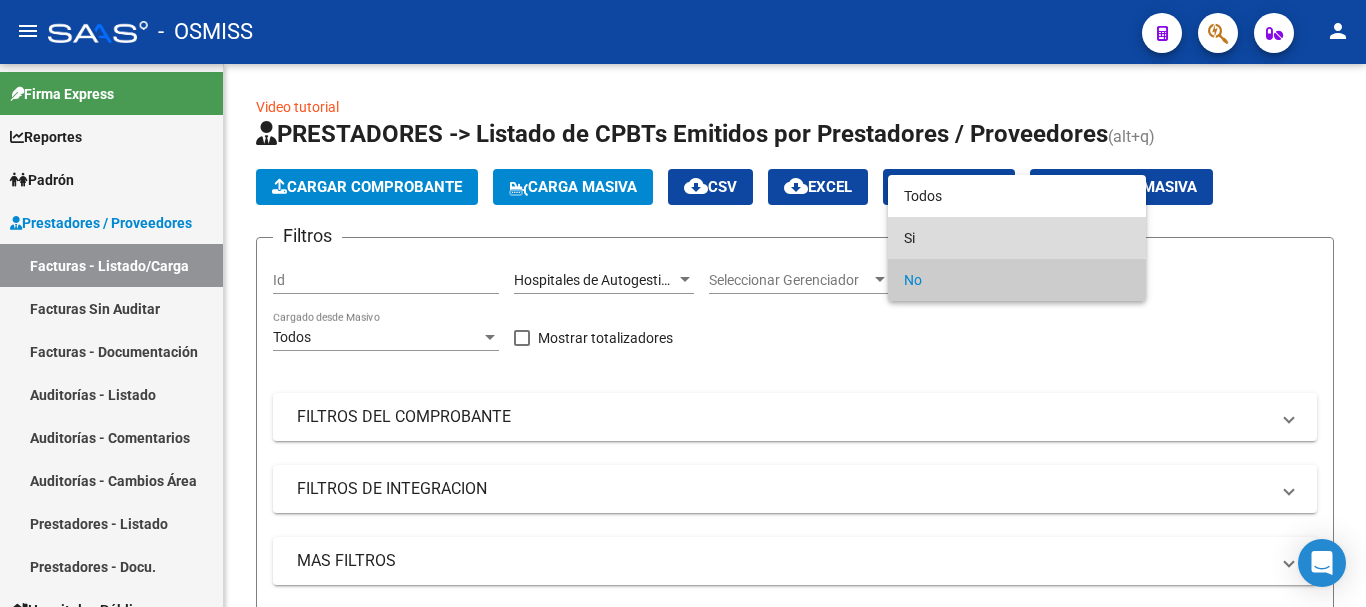 click on "Si" at bounding box center (1017, 238) 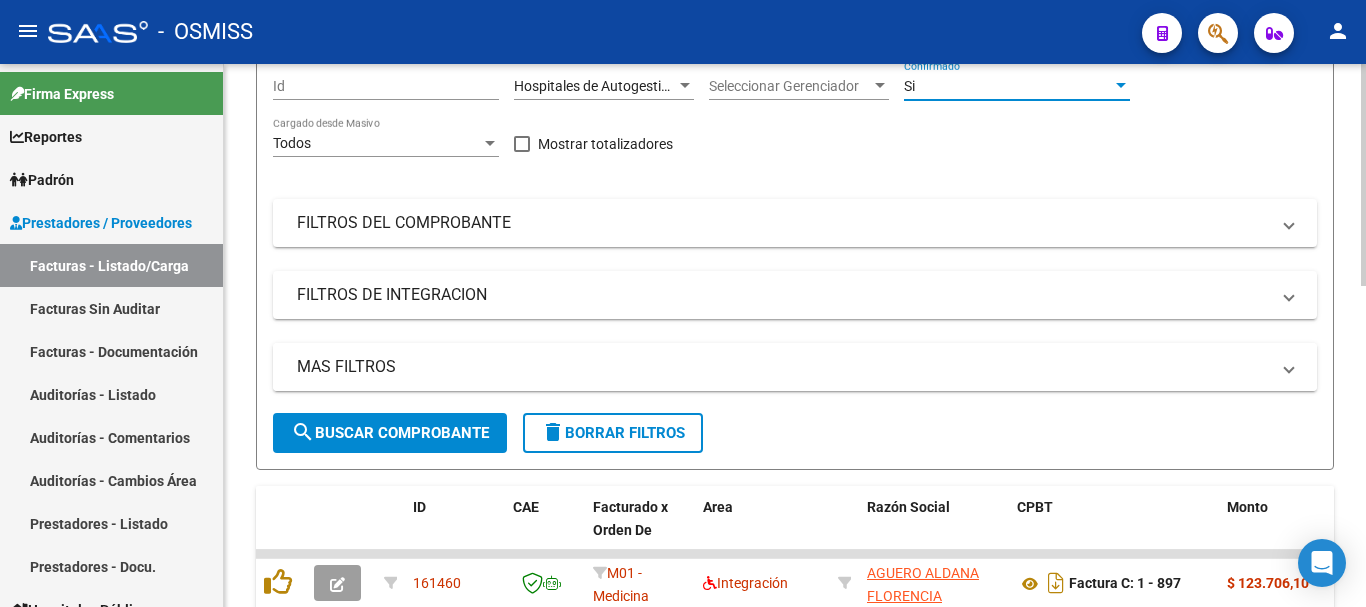 scroll, scrollTop: 200, scrollLeft: 0, axis: vertical 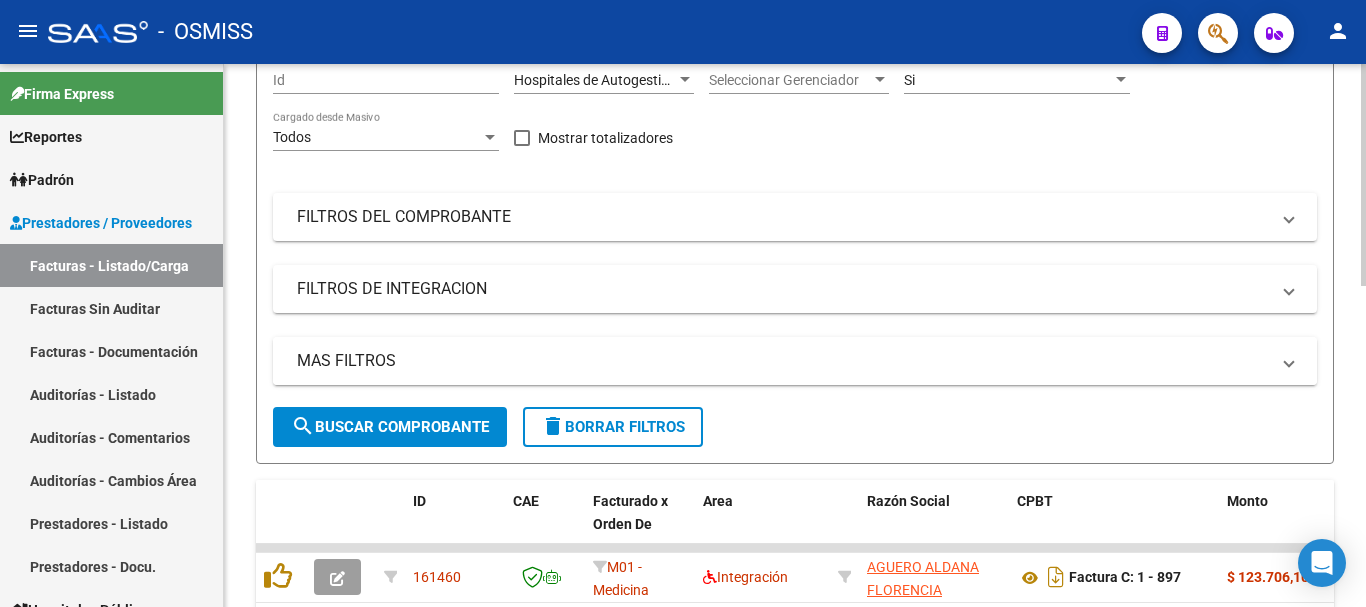click on "MAS FILTROS" at bounding box center (783, 361) 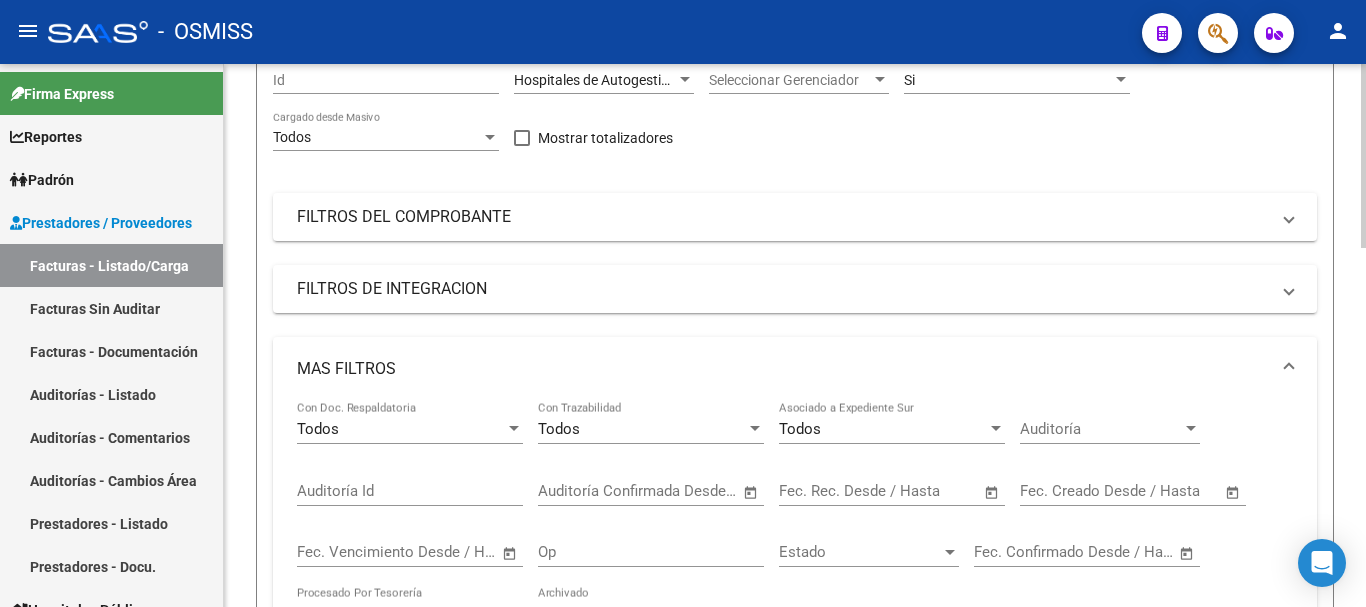 click 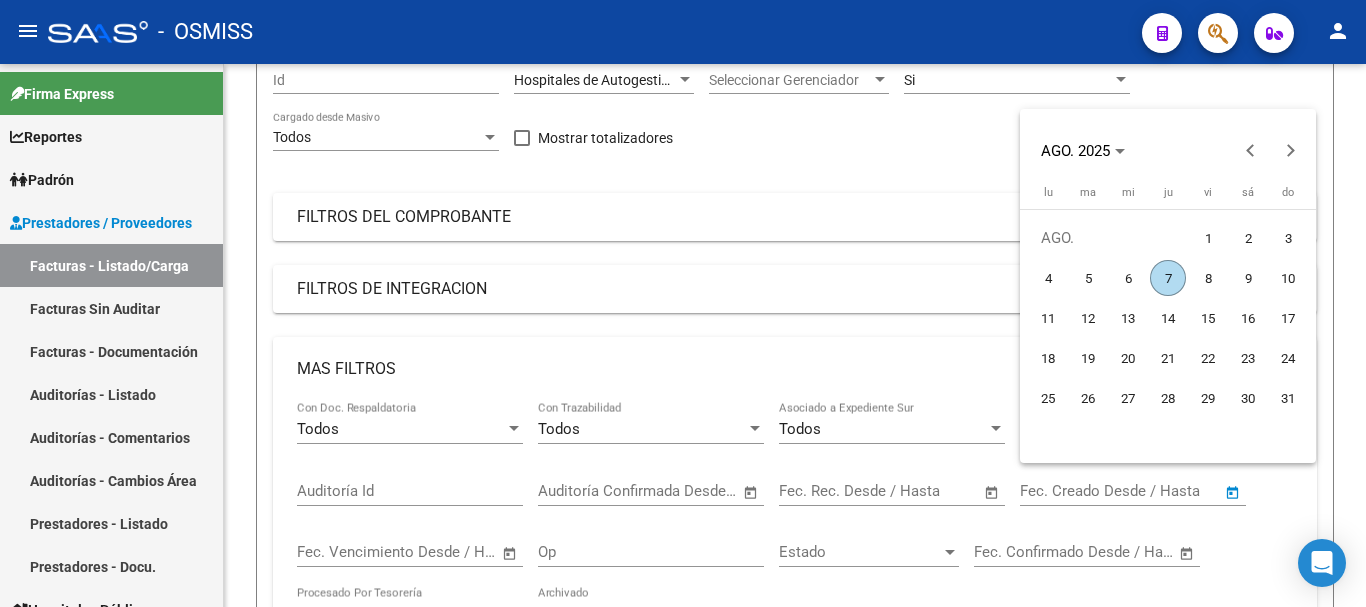 click on "7" at bounding box center (1168, 278) 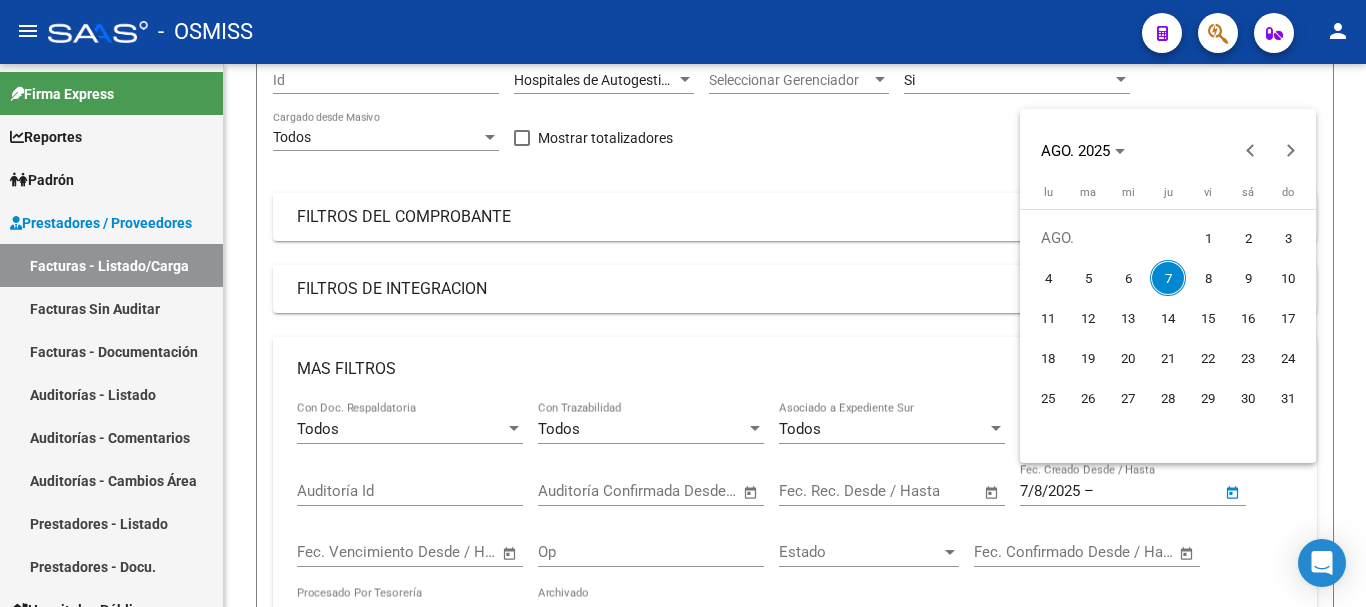click on "7" at bounding box center (1168, 278) 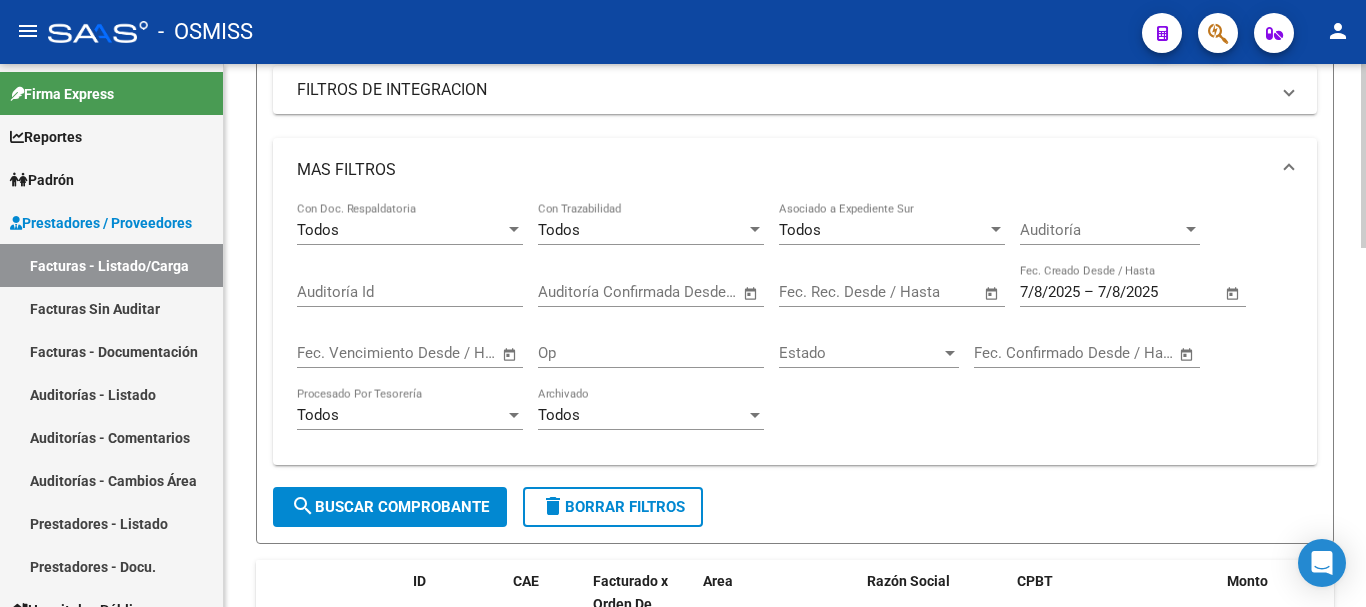 scroll, scrollTop: 400, scrollLeft: 0, axis: vertical 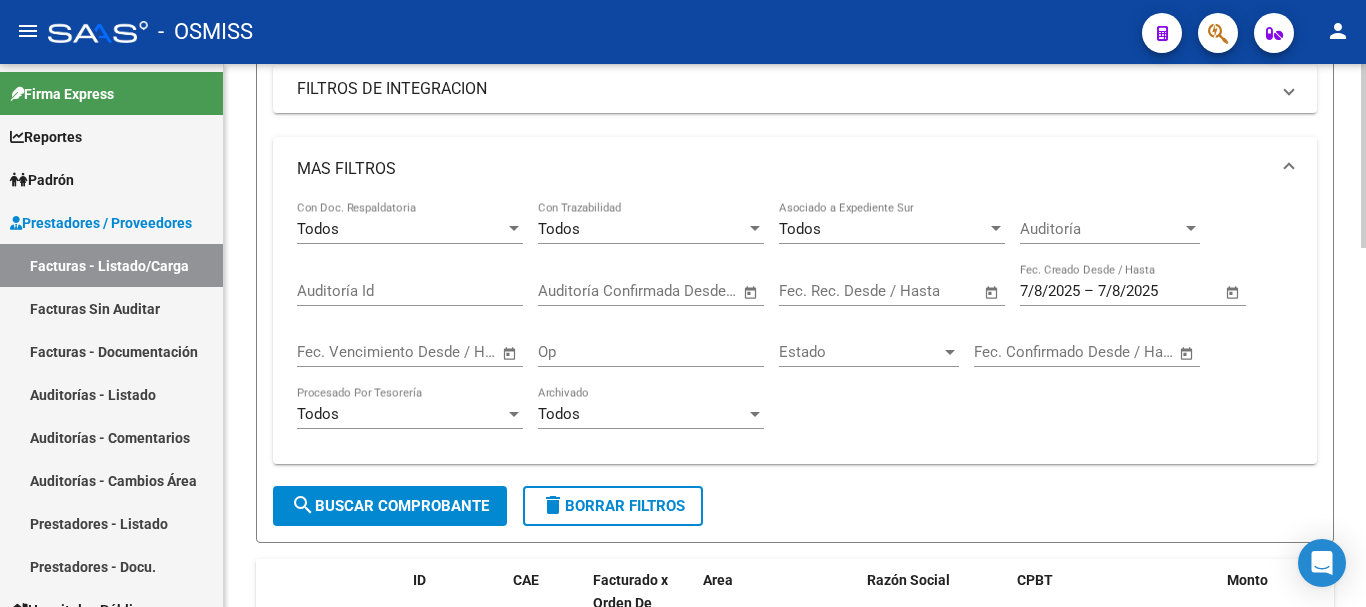 click on "search  Buscar Comprobante" 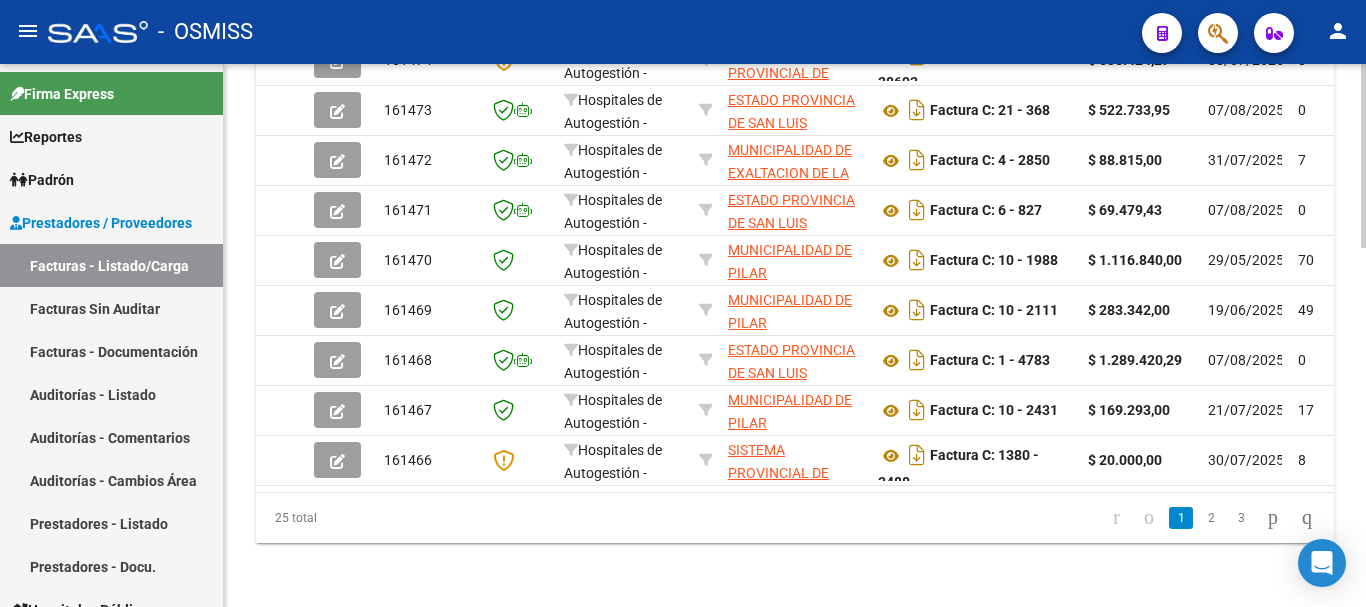 scroll, scrollTop: 1062, scrollLeft: 0, axis: vertical 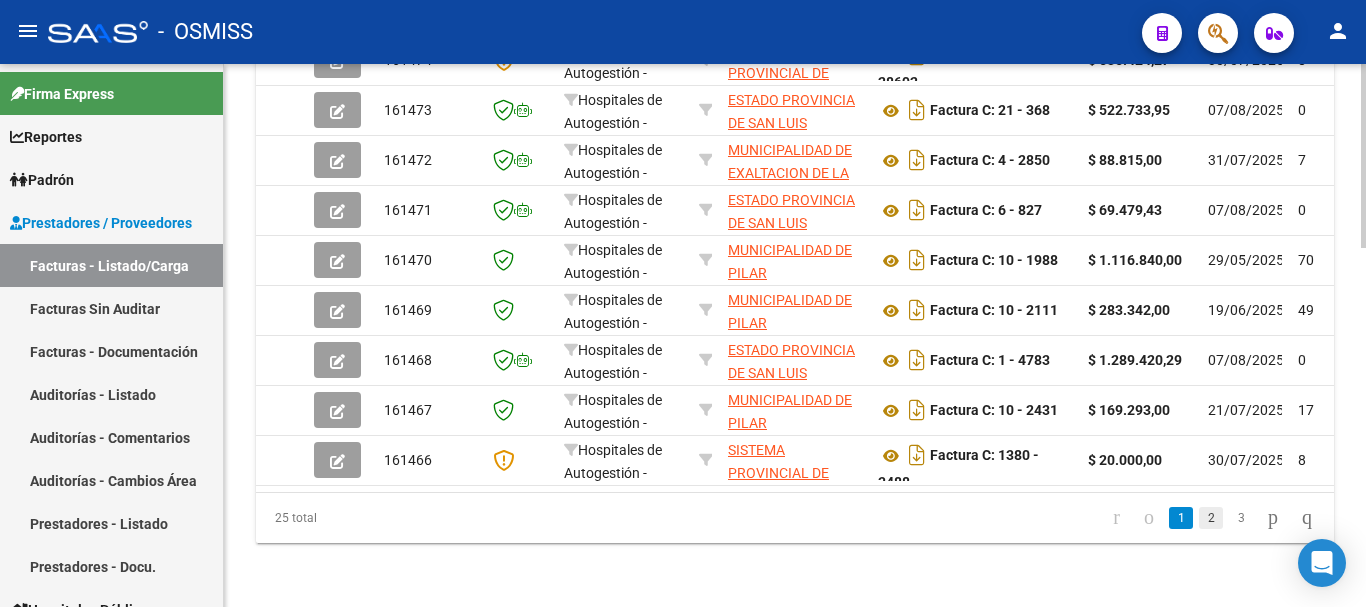 click on "2" 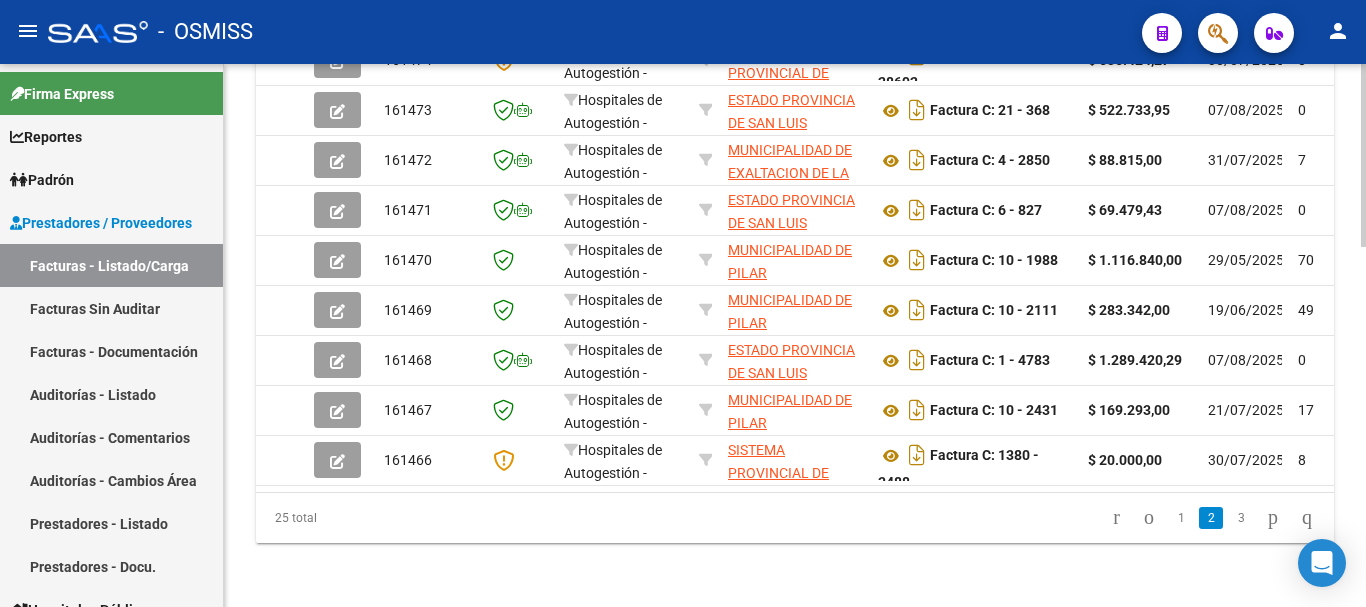 scroll, scrollTop: 1062, scrollLeft: 0, axis: vertical 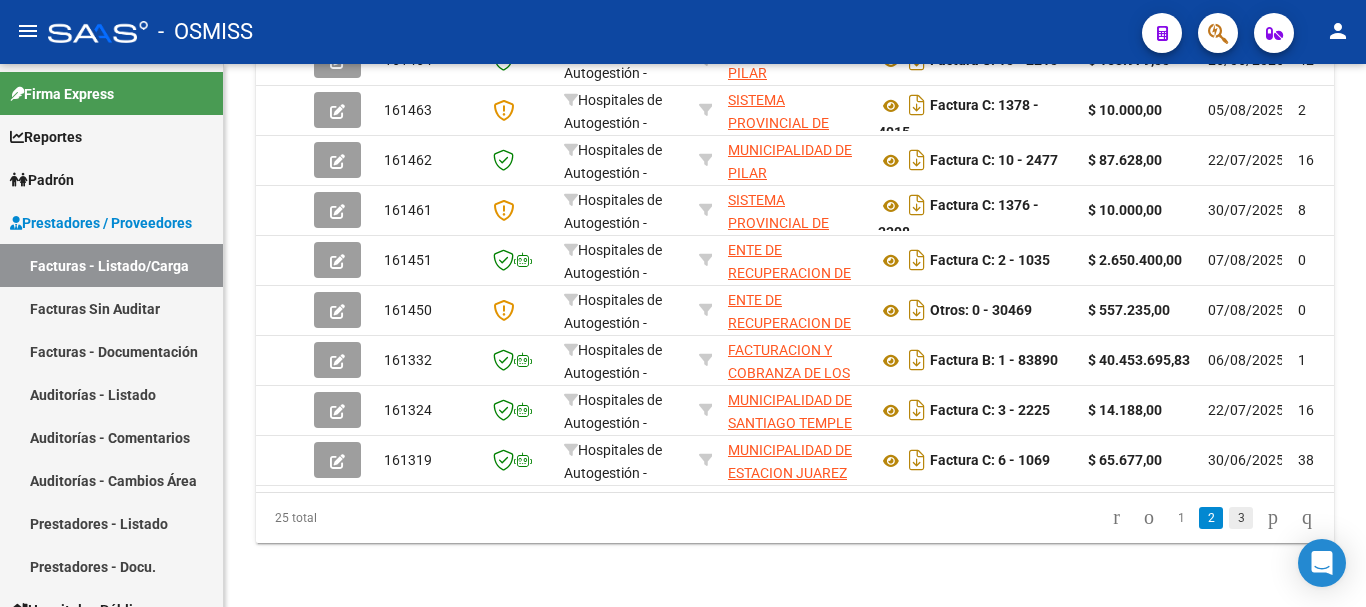 click on "3" 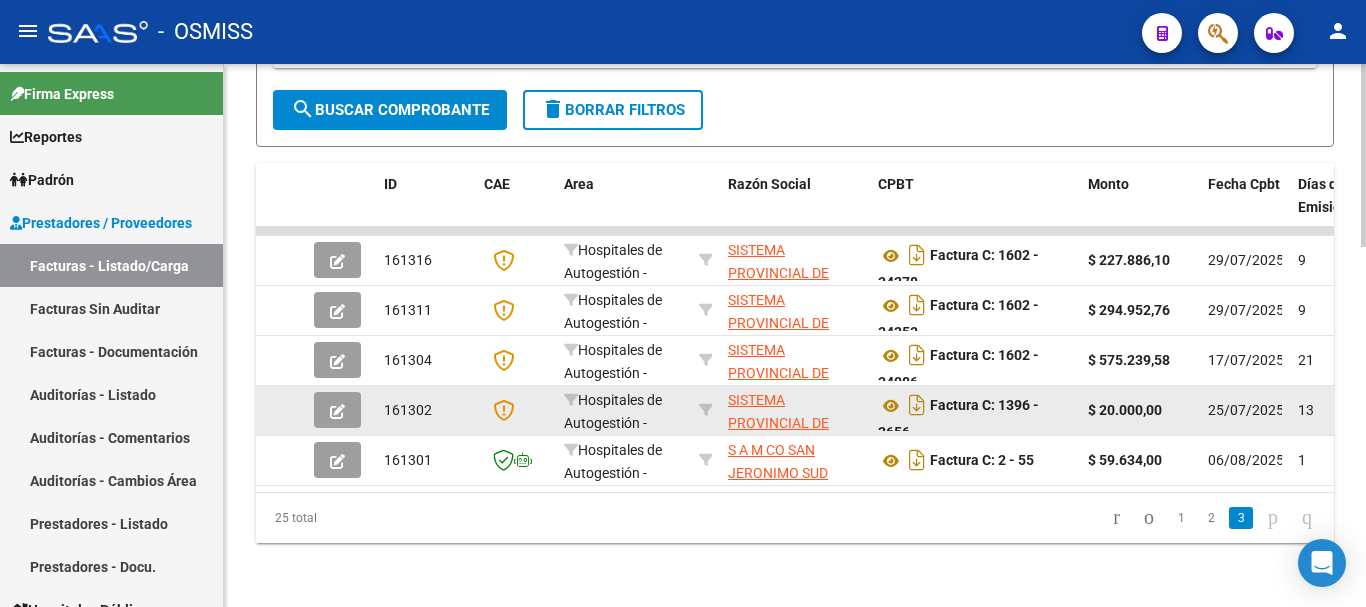 scroll, scrollTop: 812, scrollLeft: 0, axis: vertical 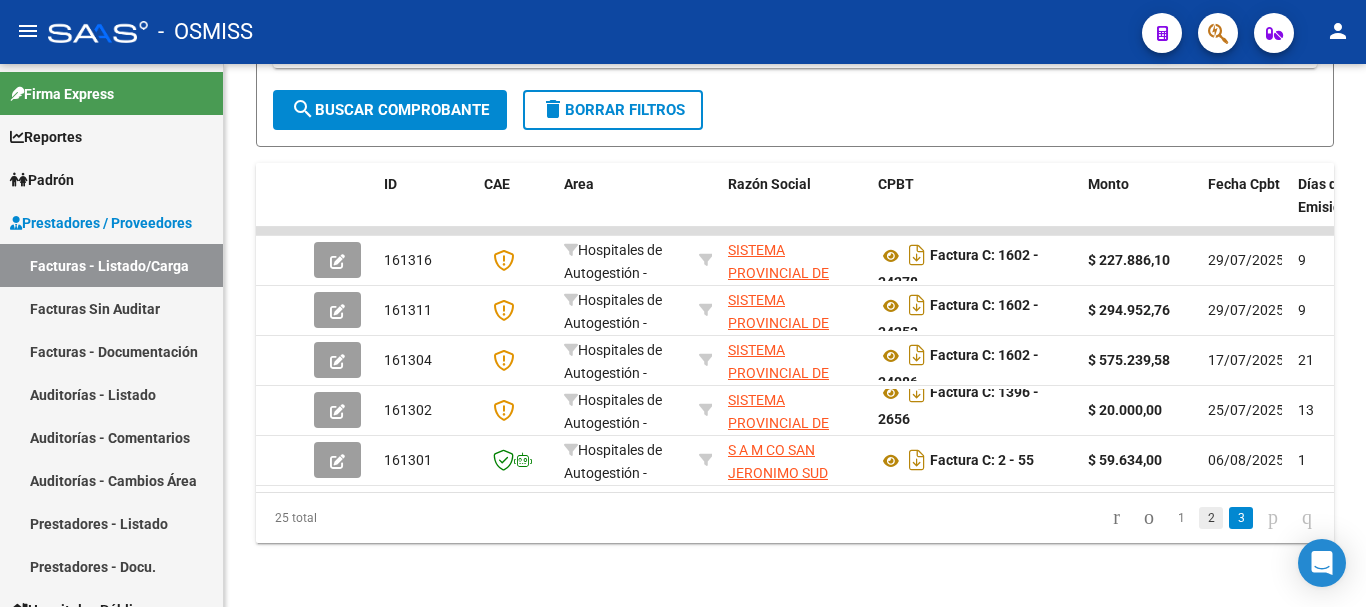 click on "2" 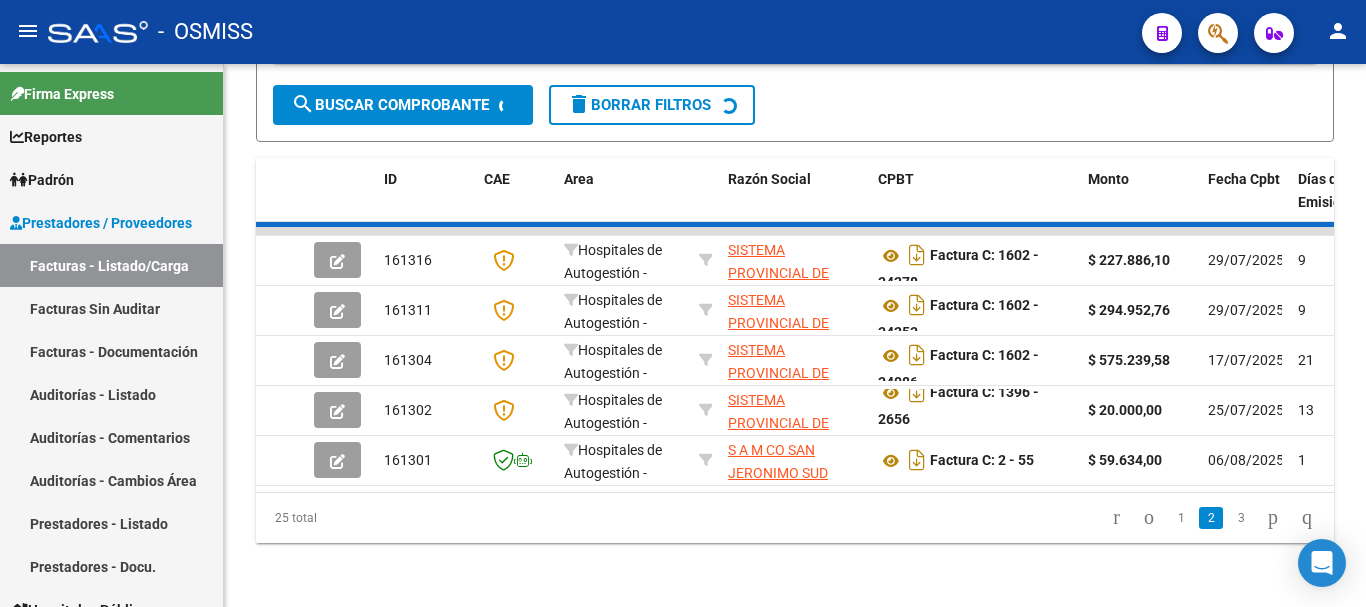 scroll, scrollTop: 0, scrollLeft: 0, axis: both 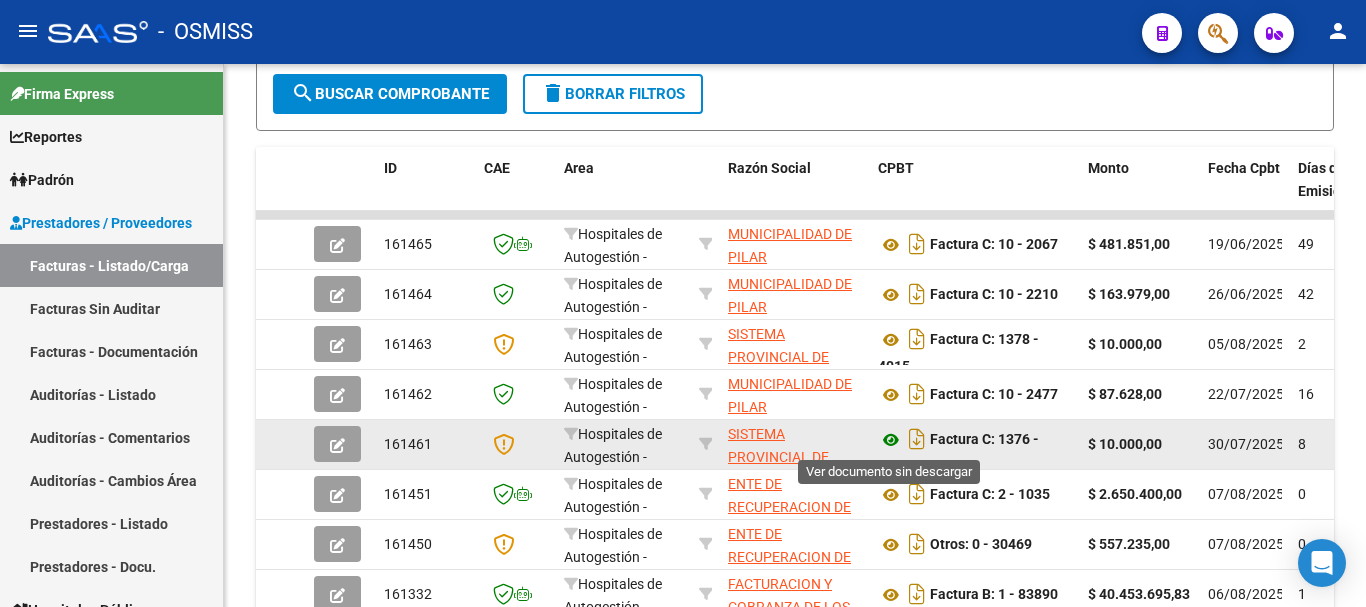 click 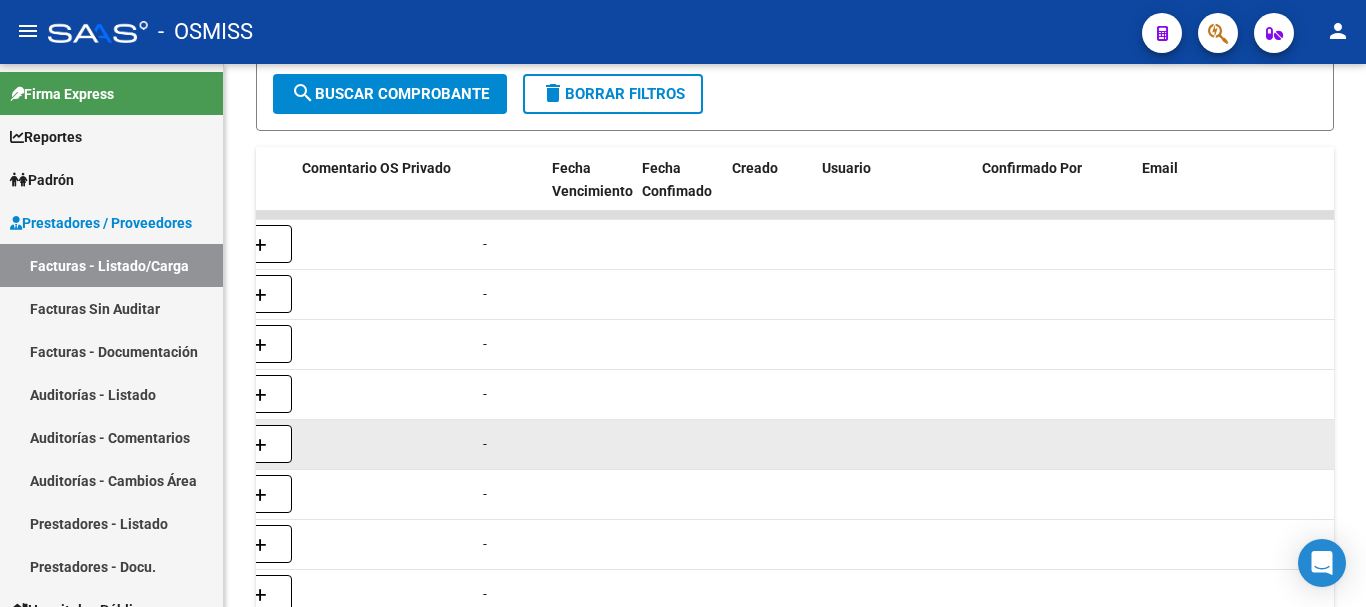 scroll, scrollTop: 0, scrollLeft: 2761, axis: horizontal 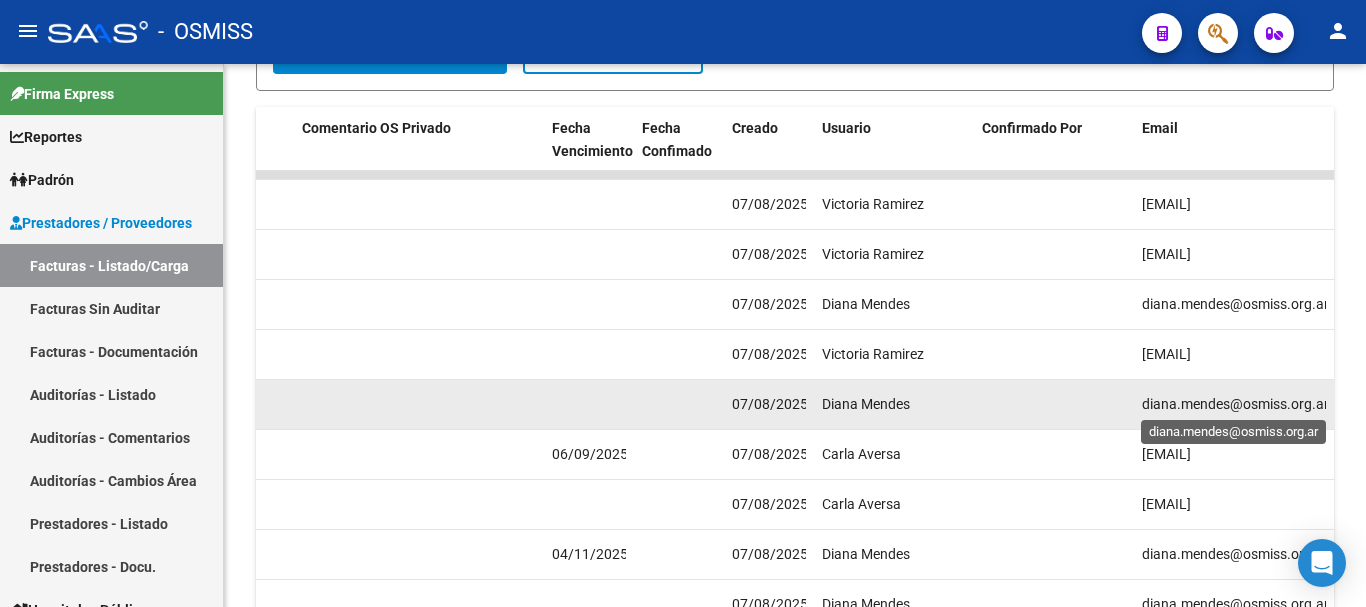 click on "diana.mendes@osmiss.org.ar" 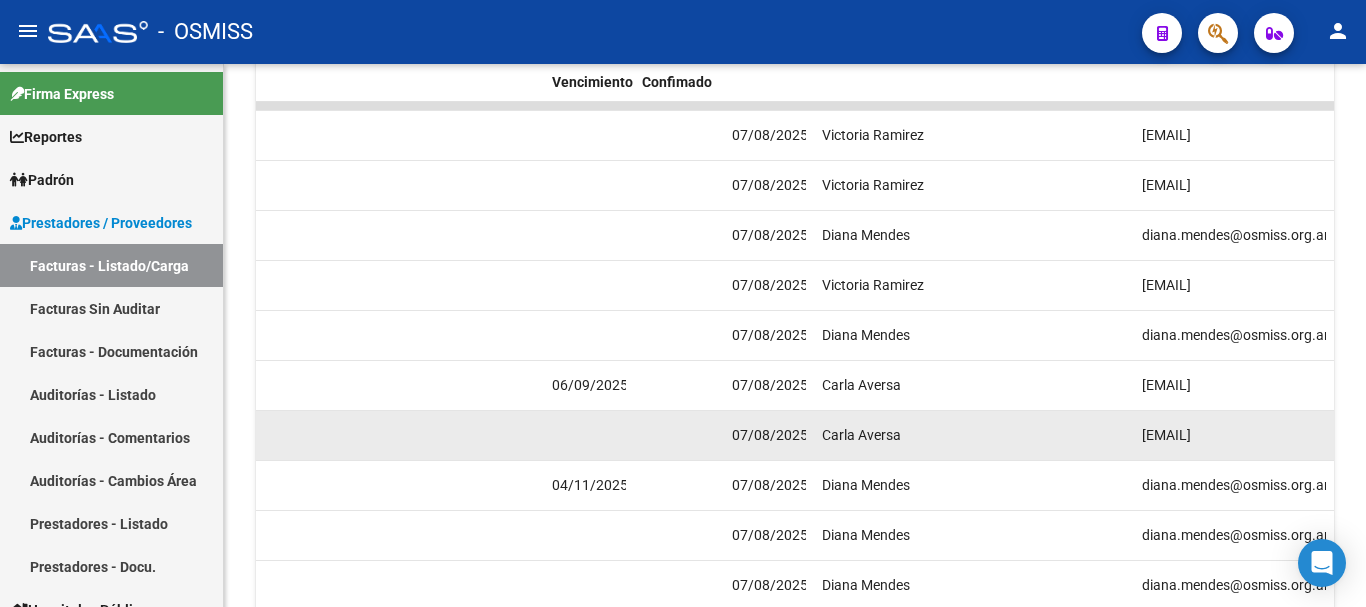 scroll, scrollTop: 952, scrollLeft: 0, axis: vertical 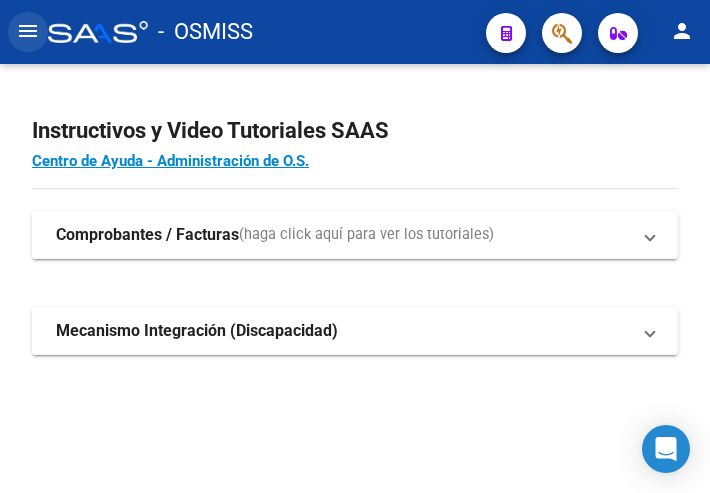 click on "menu" 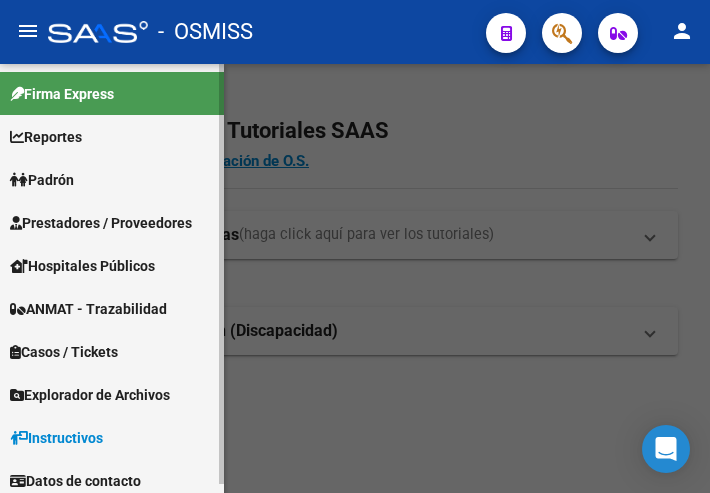 click on "Prestadores / Proveedores" at bounding box center [101, 223] 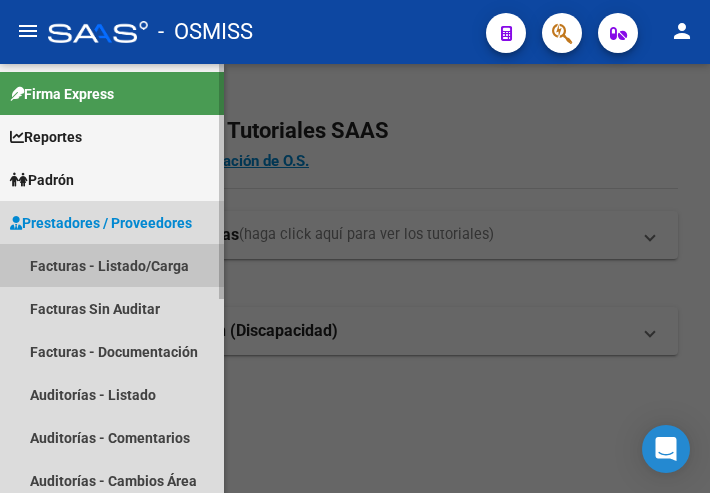 click on "Facturas - Listado/Carga" at bounding box center (112, 265) 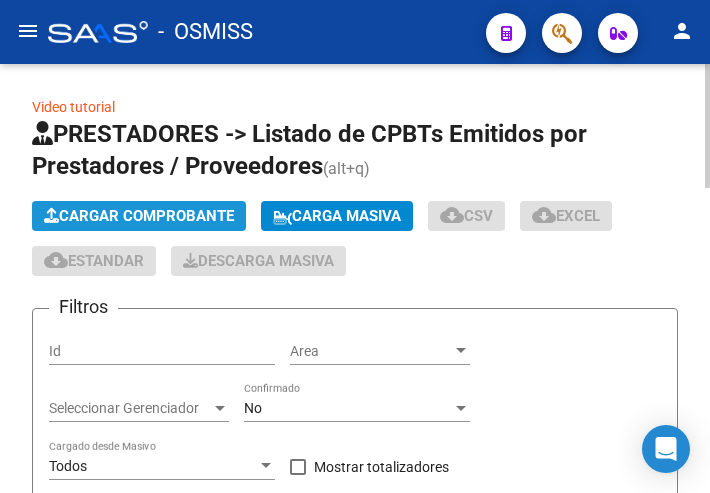 click on "Cargar Comprobante" 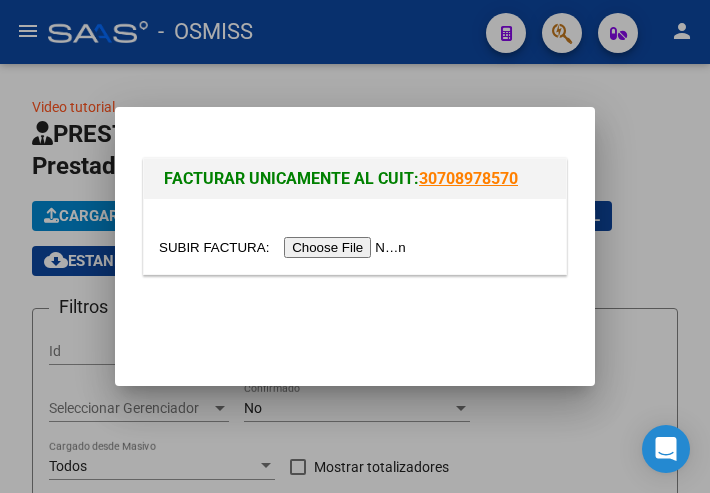 click at bounding box center (285, 247) 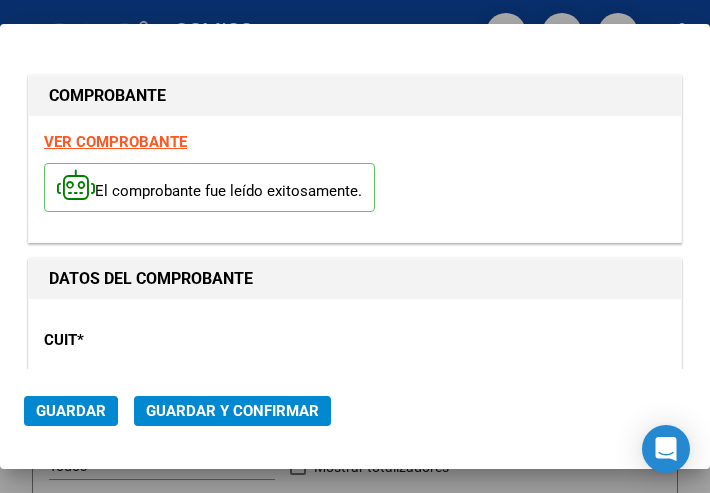 type on "2025-08-05" 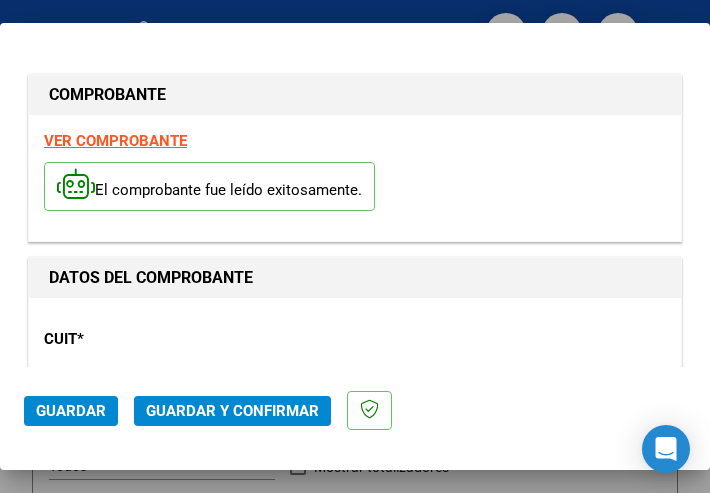 click on "CUIT  *" at bounding box center (137, 339) 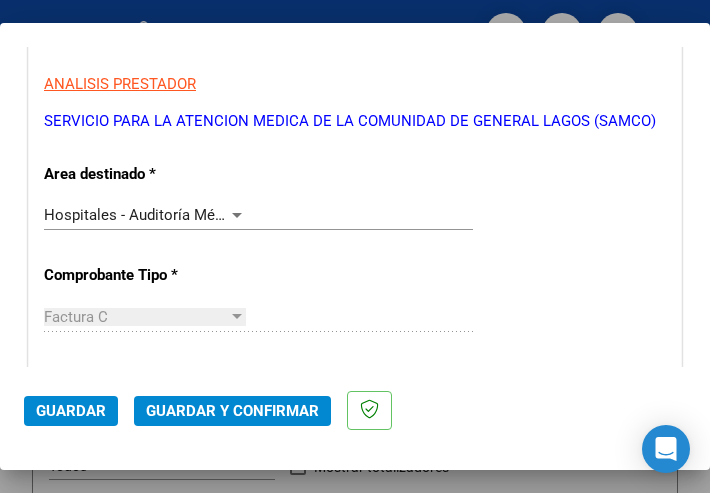 scroll, scrollTop: 400, scrollLeft: 0, axis: vertical 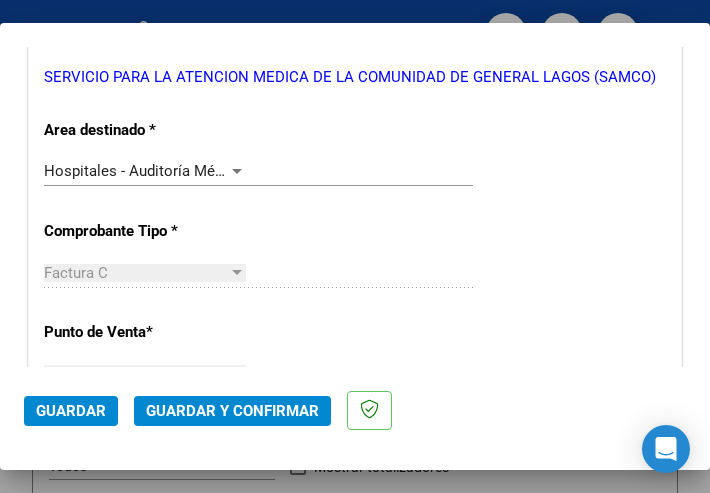 click at bounding box center [237, 171] 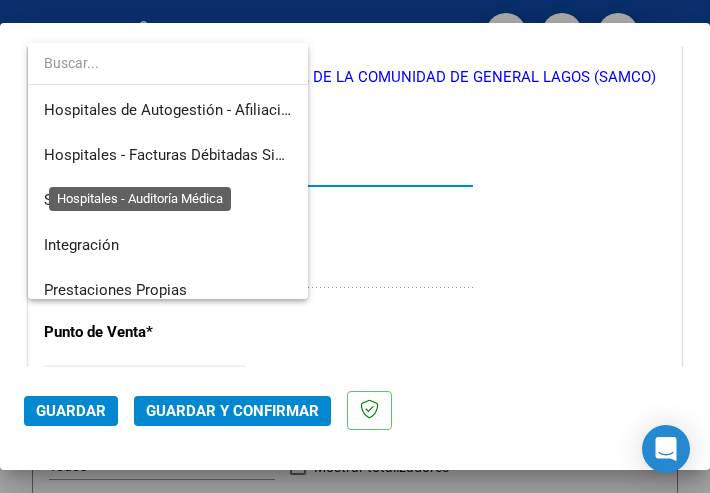 scroll, scrollTop: 300, scrollLeft: 0, axis: vertical 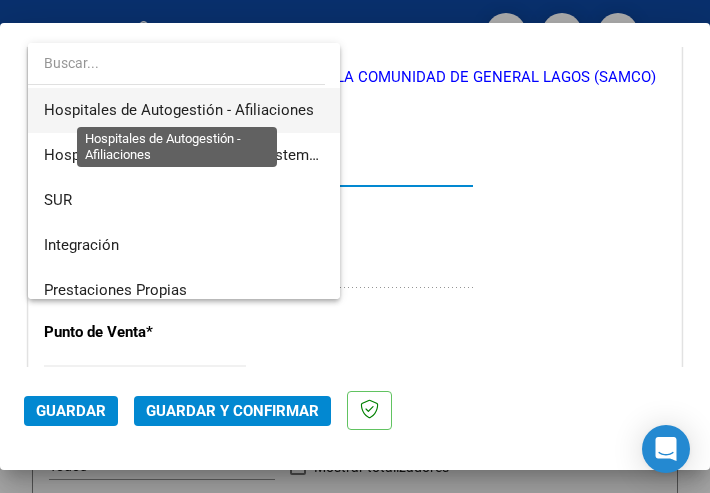 click on "Hospitales de Autogestión - Afiliaciones" at bounding box center (179, 110) 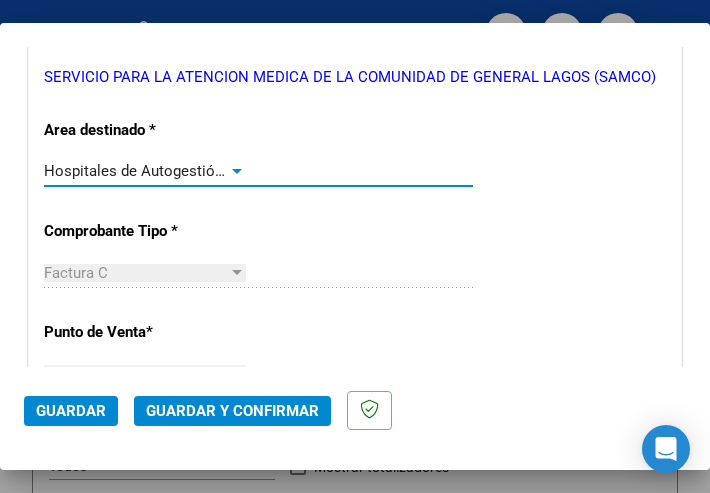 click at bounding box center [237, 171] 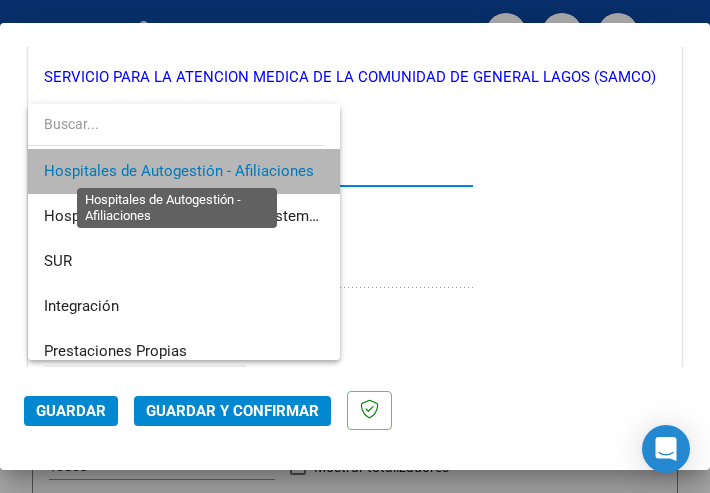 click on "Hospitales de Autogestión - Afiliaciones" at bounding box center [179, 171] 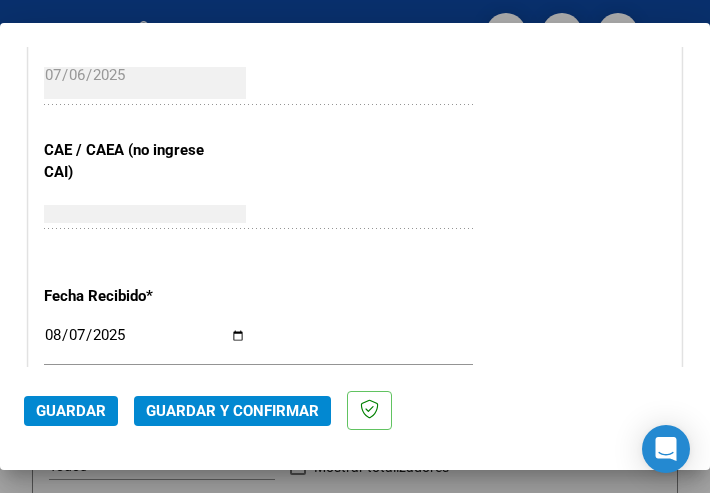 scroll, scrollTop: 900, scrollLeft: 0, axis: vertical 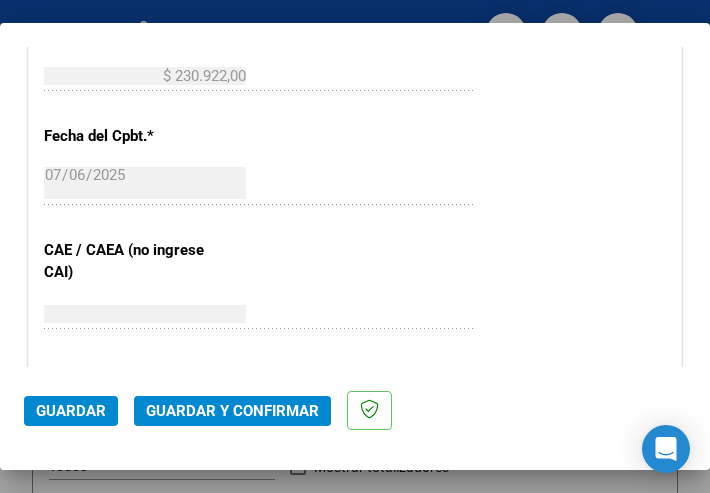 click on "CUIT  *   [NUMBER] Ingresar CUIT  ANALISIS PRESTADOR  SERVICIO PARA LA ATENCION MEDICA DE LA COMUNIDAD DE GENERAL LAGOS (SAMCO)  ARCA Padrón  Area destinado * Hospitales de Autogestión - Afiliaciones Seleccionar Area  Comprobante Tipo * Factura C Seleccionar Tipo Punto de Venta  *   2 Ingresar el Nro.  Número  *   654 Ingresar el Nro.  Monto  *   $ 230.922,00 Ingresar el monto  Fecha del Cpbt.  *   [DATE] Ingresar la fecha  CAE / CAEA (no ingrese CAI)    [NUMBER] Ingresar el CAE o CAEA (no ingrese CAI)  Fecha Recibido  *   [DATE] Ingresar la fecha  Fecha de Vencimiento    [DATE] Ingresar la fecha  Ref. Externa    Ingresar la ref.  N° Liquidación    Ingresar el N° Liquidación" at bounding box center (355, 118) 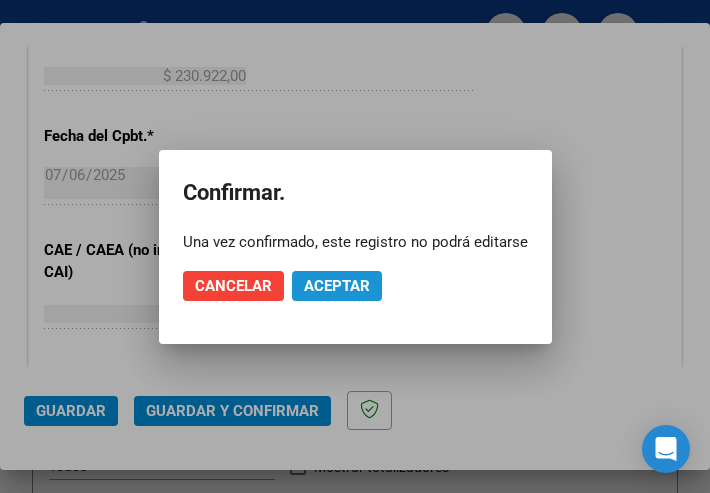 click on "Aceptar" 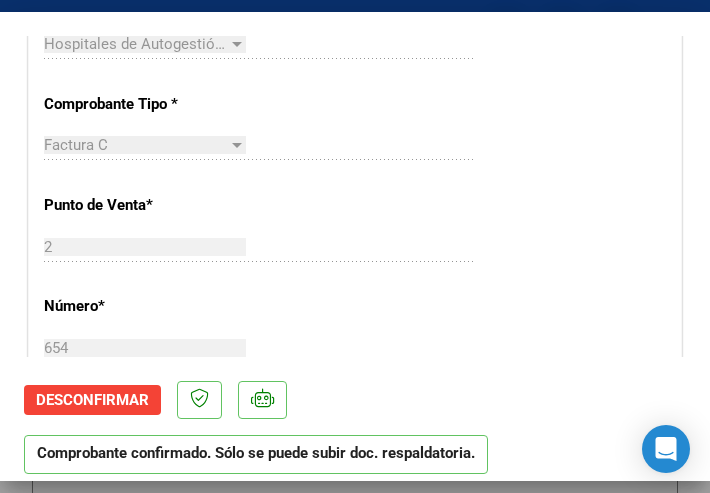 scroll, scrollTop: 600, scrollLeft: 0, axis: vertical 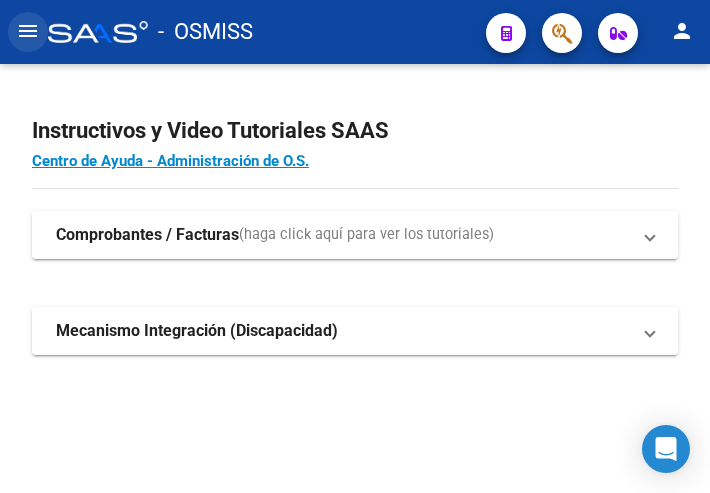 click on "menu" 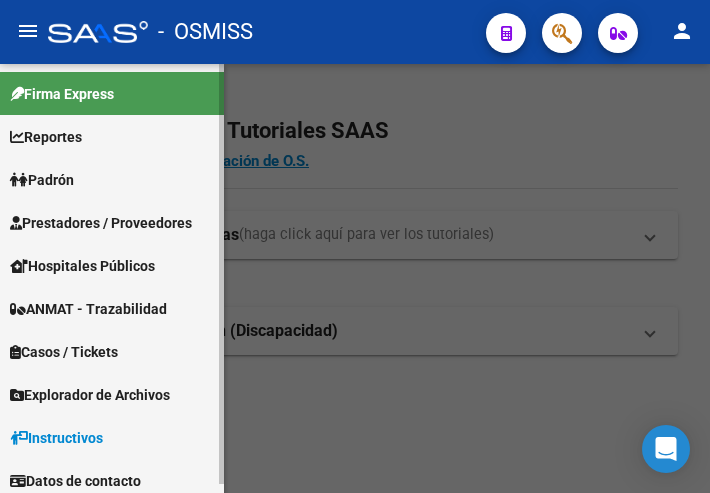 click on "Prestadores / Proveedores" at bounding box center [101, 223] 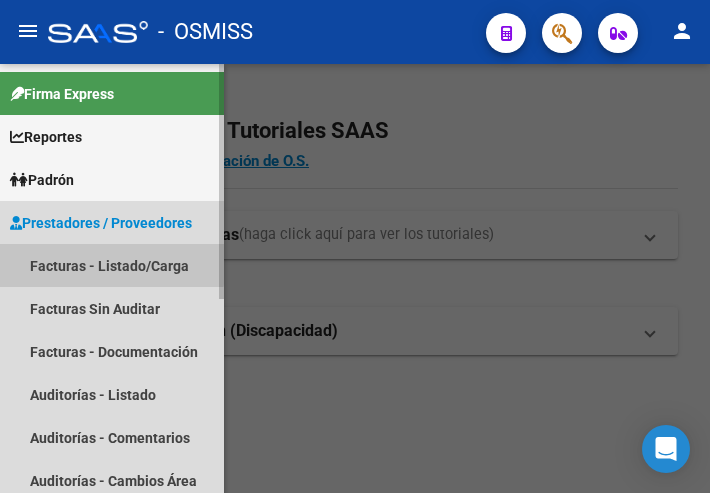 click on "Facturas - Listado/Carga" at bounding box center (112, 265) 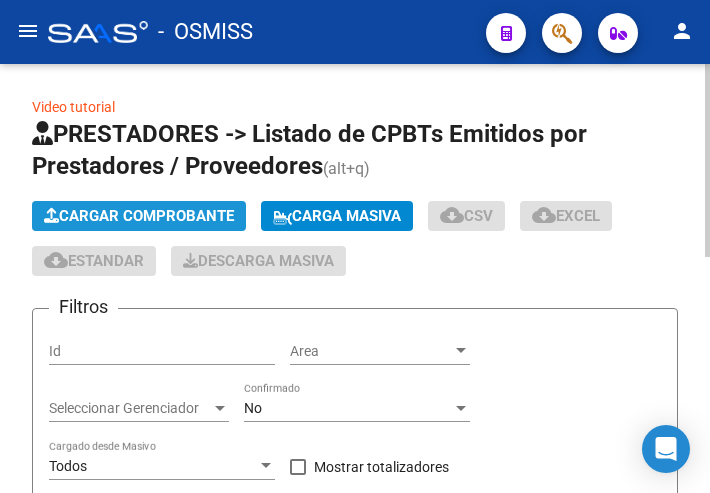 click on "Cargar Comprobante" 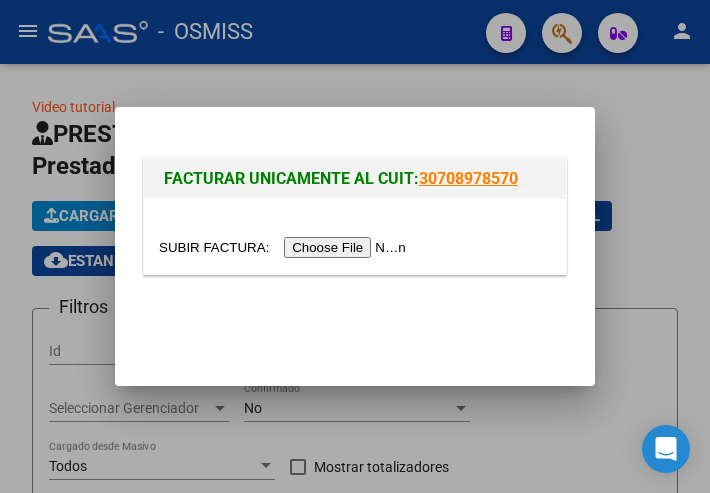 click at bounding box center (285, 247) 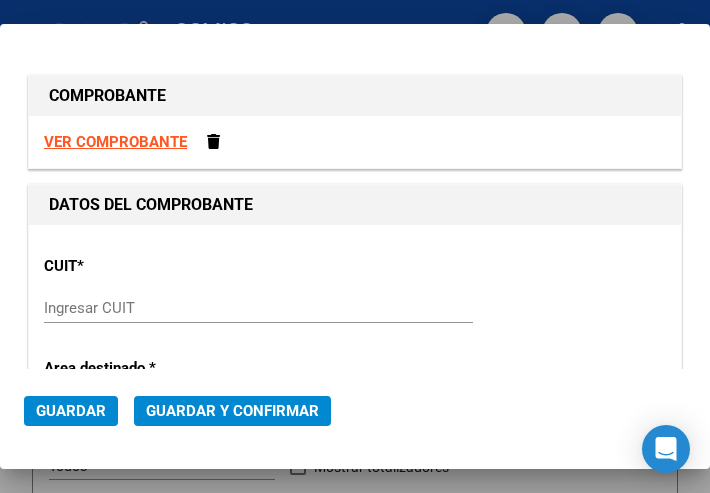 click on "Ingresar CUIT" at bounding box center [145, 308] 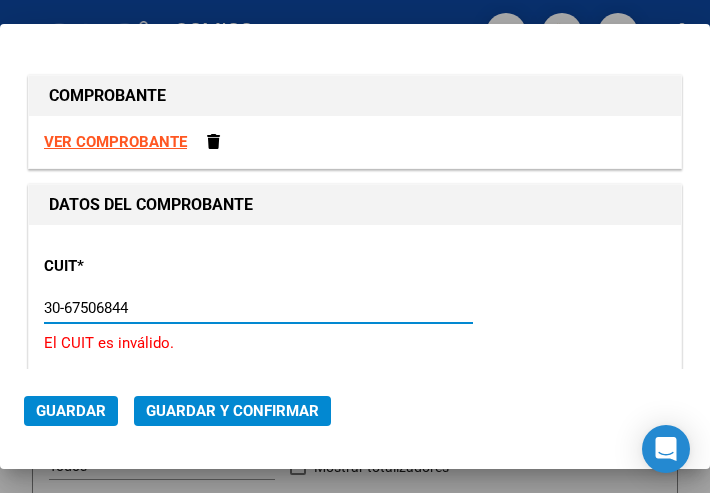 type on "30-67506844-1" 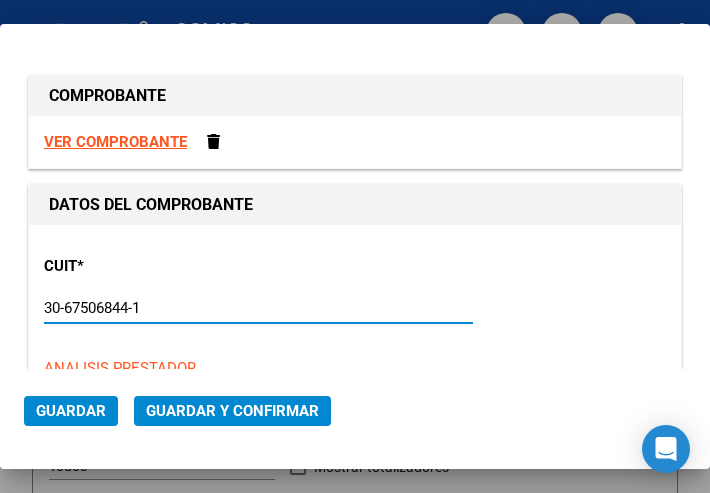 type on "113" 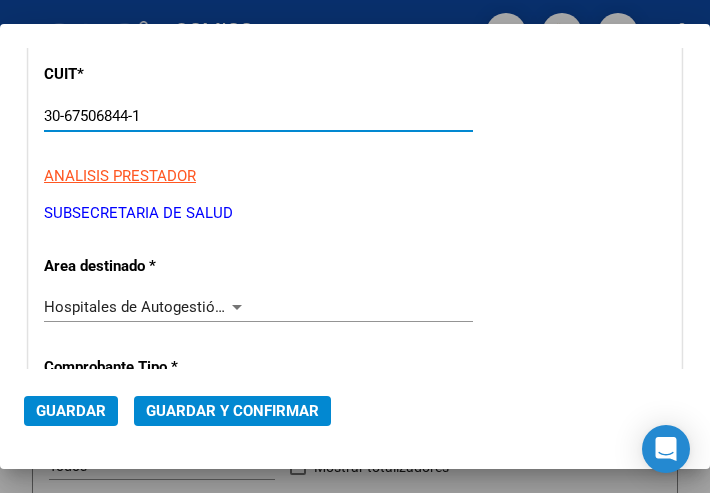 scroll, scrollTop: 200, scrollLeft: 0, axis: vertical 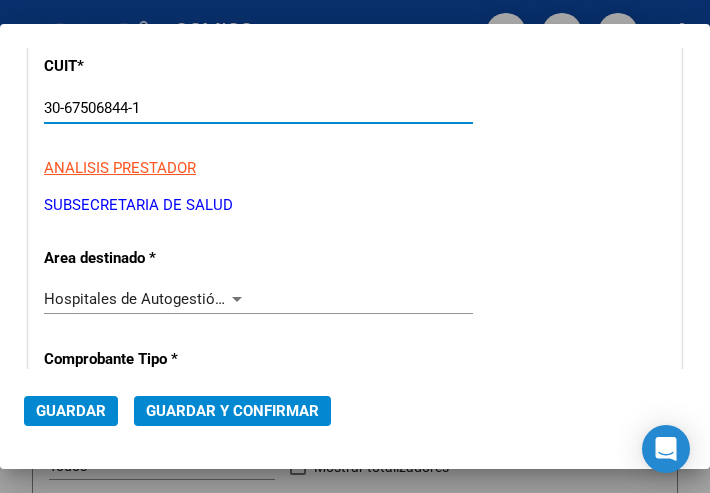 type on "30-67506844-1" 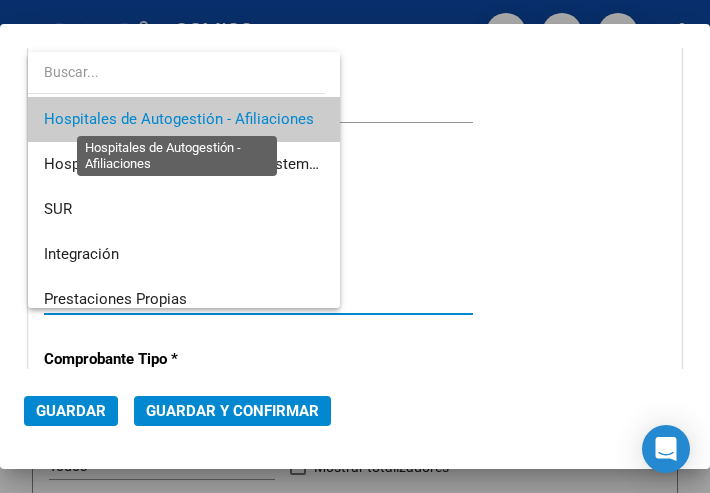 click on "Hospitales de Autogestión - Afiliaciones" at bounding box center (179, 119) 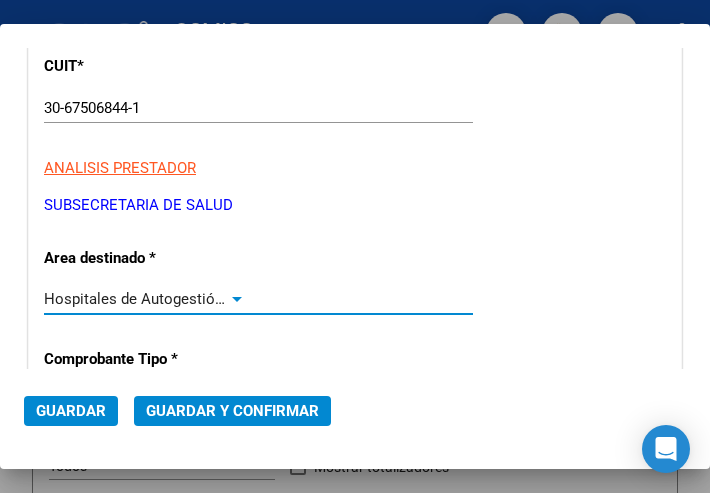 click at bounding box center [237, 299] 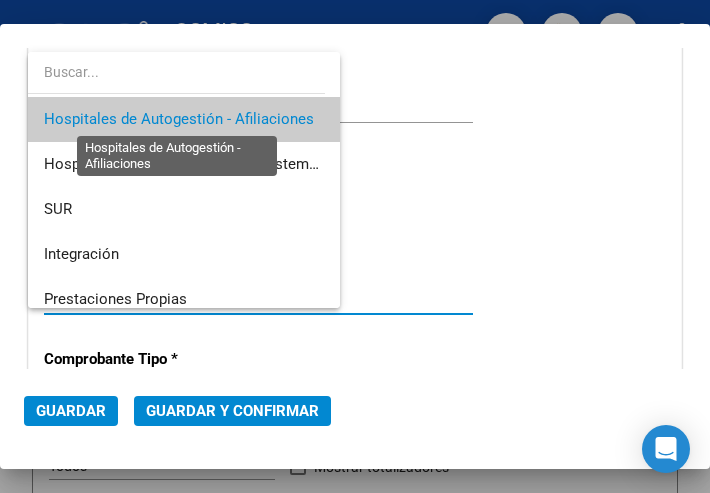 click on "Hospitales de Autogestión - Afiliaciones" at bounding box center (179, 119) 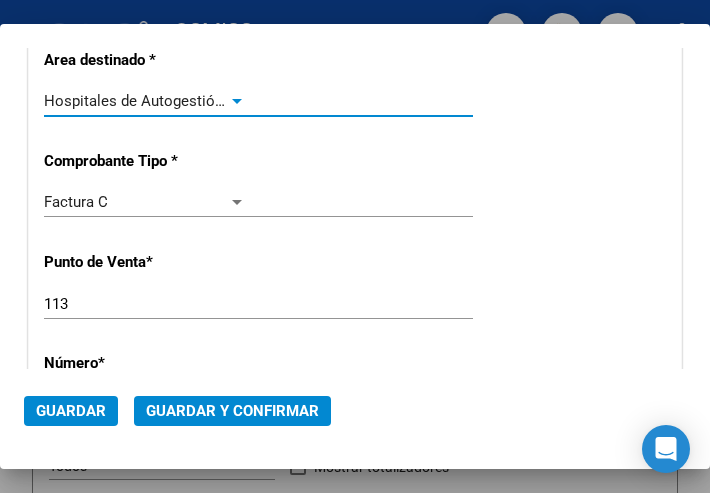scroll, scrollTop: 400, scrollLeft: 0, axis: vertical 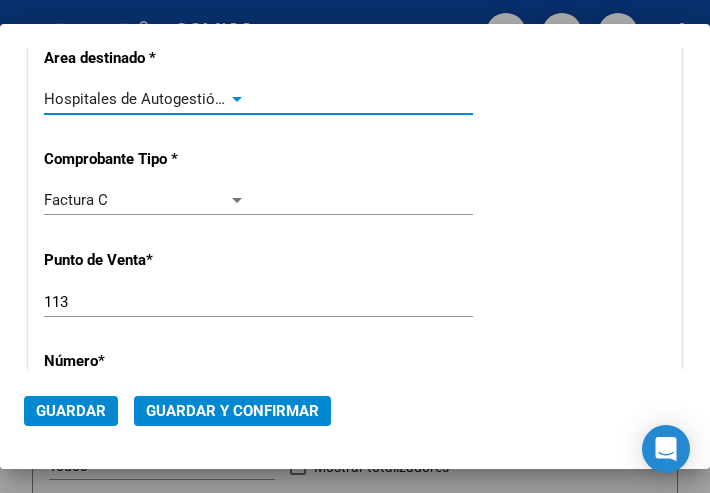 click at bounding box center [237, 99] 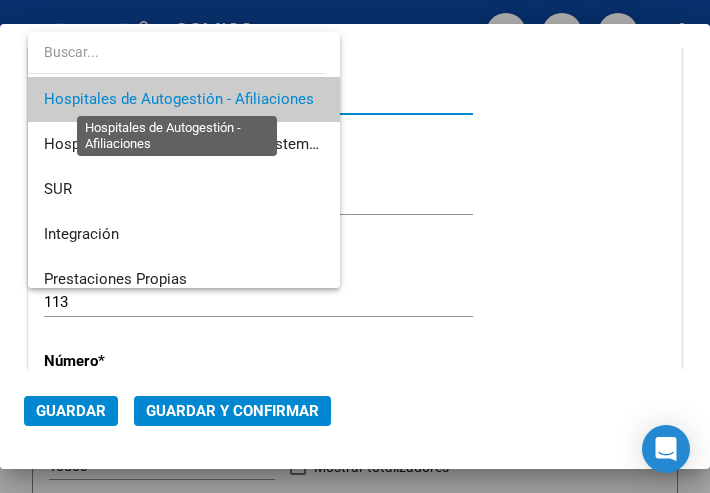 click on "Hospitales de Autogestión - Afiliaciones" at bounding box center (179, 99) 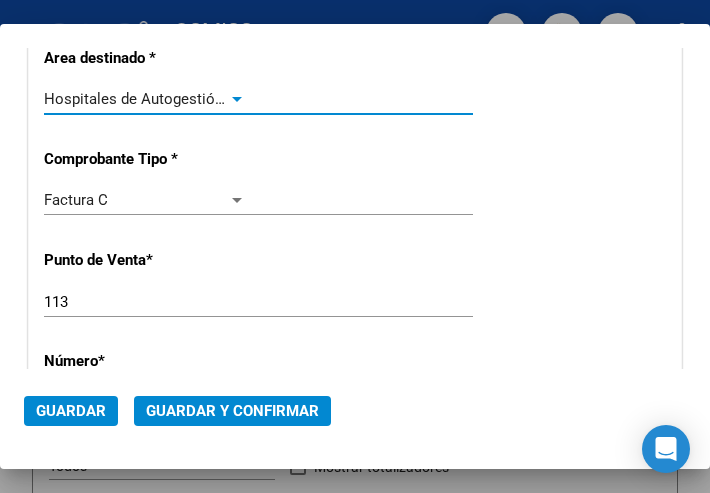 scroll, scrollTop: 500, scrollLeft: 0, axis: vertical 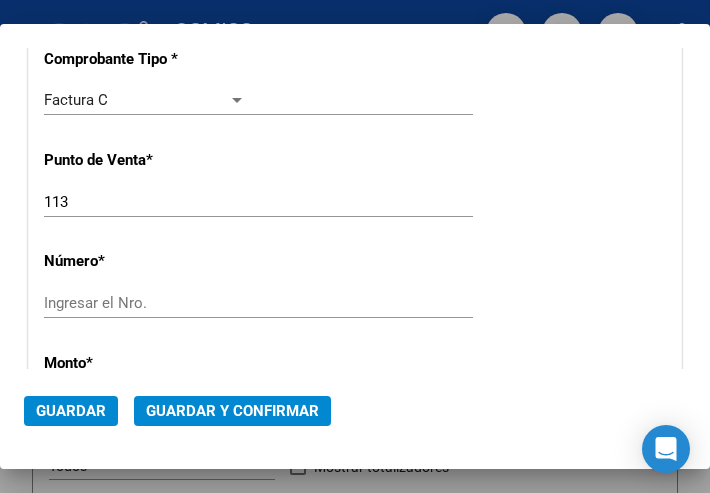 click on "Ingresar el Nro." at bounding box center (145, 303) 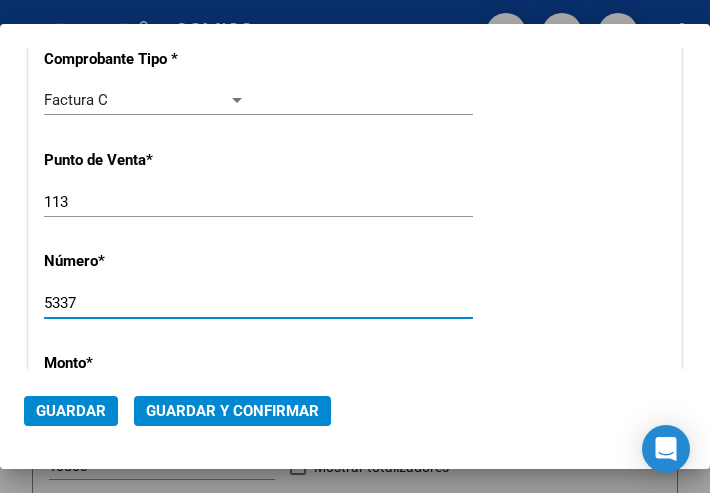 type on "5337" 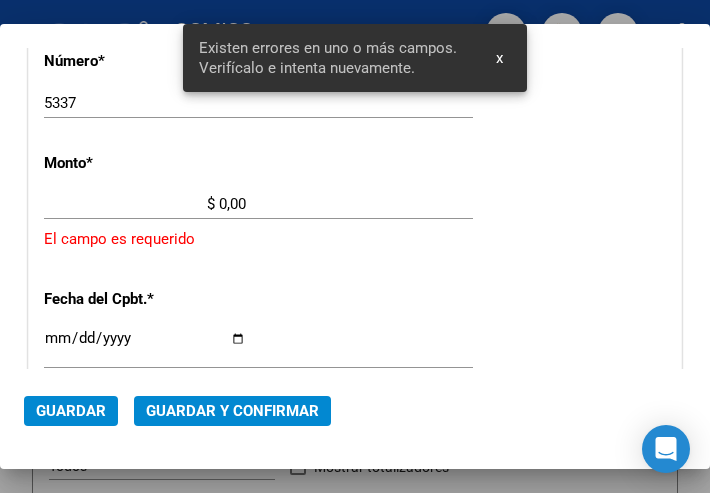 scroll, scrollTop: 686, scrollLeft: 0, axis: vertical 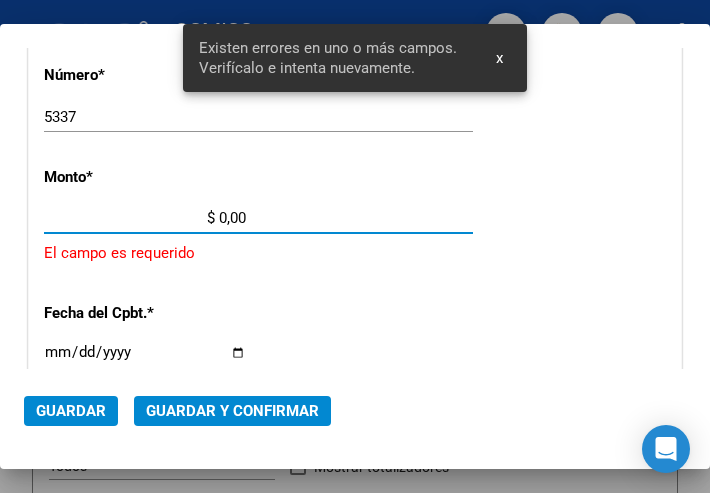 click on "$ 0,00" at bounding box center [145, 218] 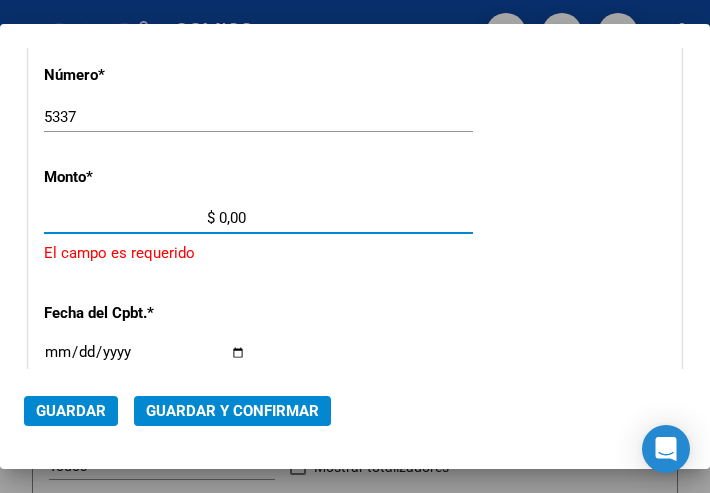 click on "$ 0,00" at bounding box center (145, 218) 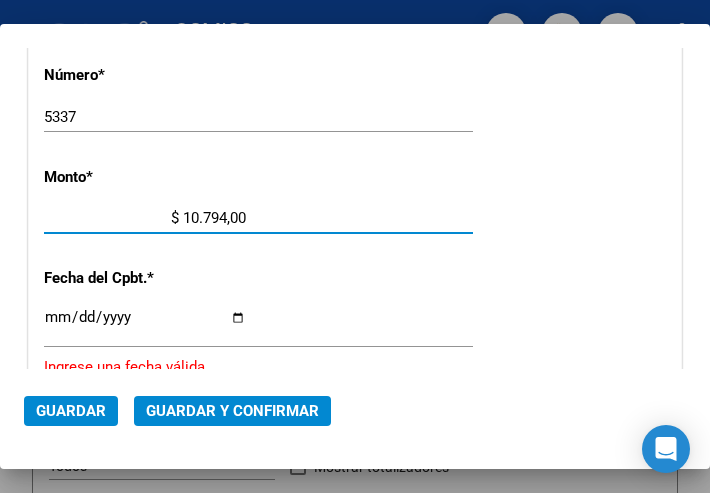 type on "$ 107.946,00" 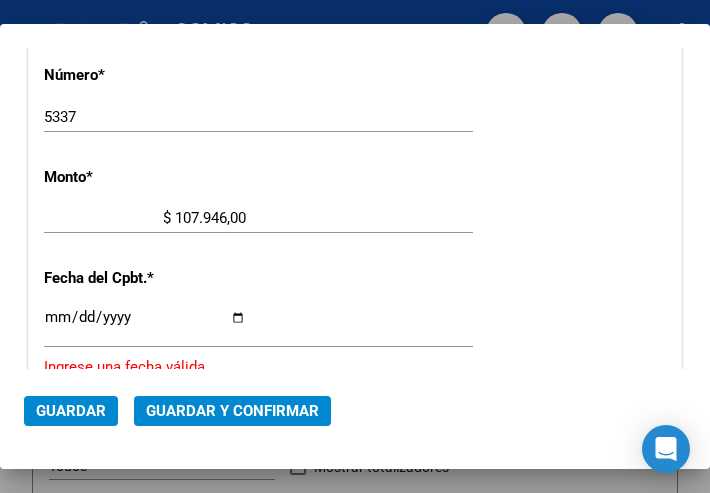 click on "Ingresar la fecha" at bounding box center (145, 325) 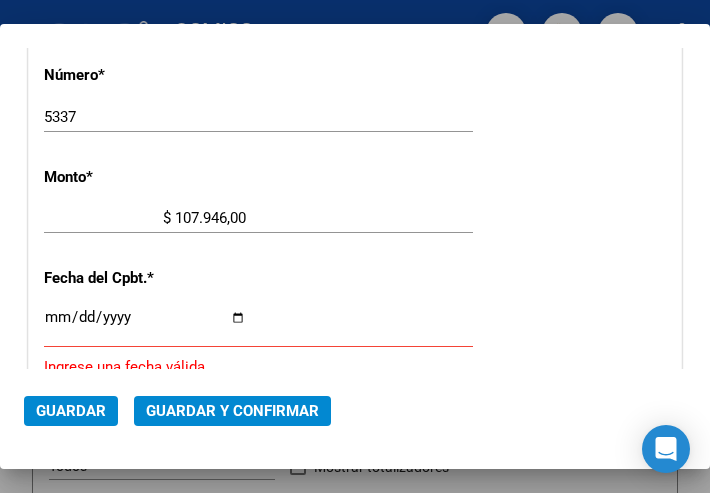 click on "Ingresar la fecha" at bounding box center [145, 325] 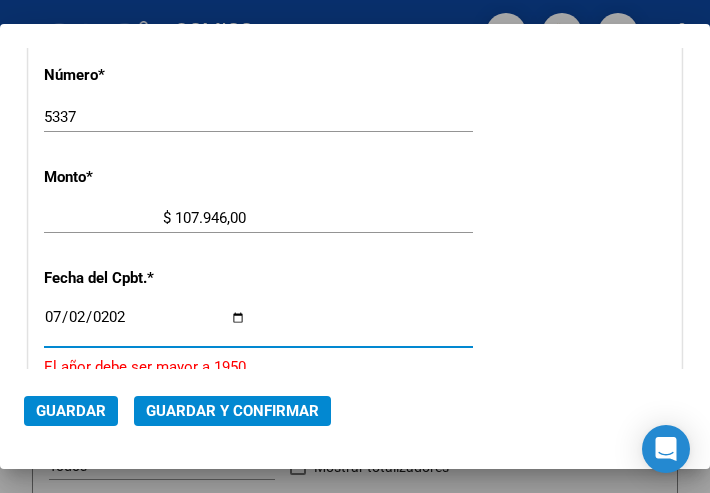 type on "2025-07-02" 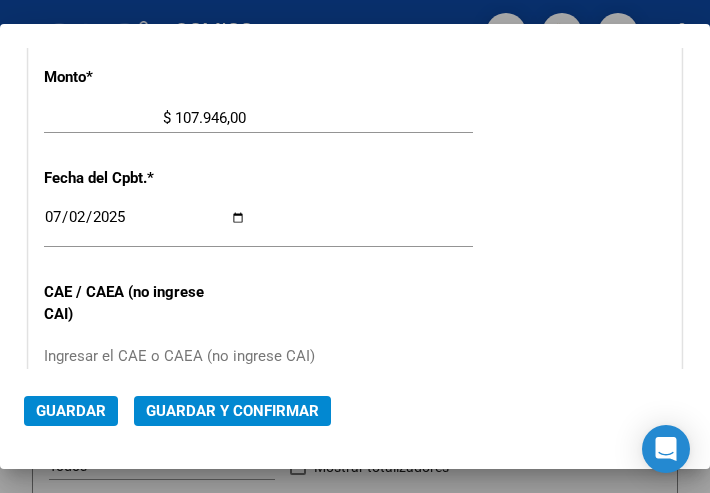 scroll, scrollTop: 886, scrollLeft: 0, axis: vertical 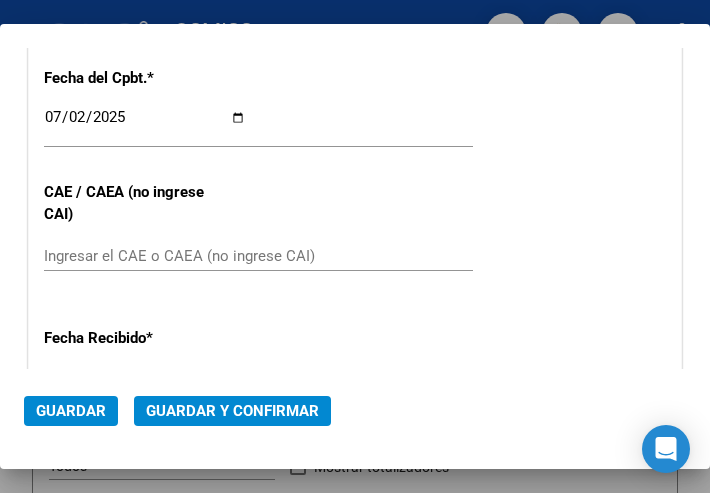 click on "Ingresar el CAE o CAEA (no ingrese CAI)" at bounding box center [145, 256] 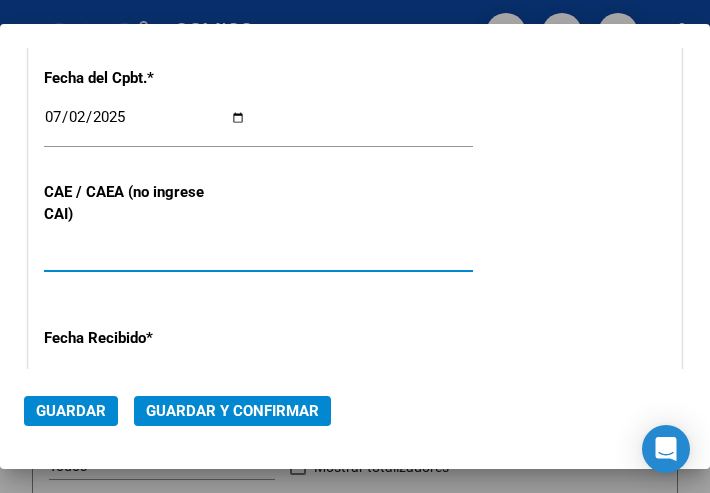 type on "75271887351486" 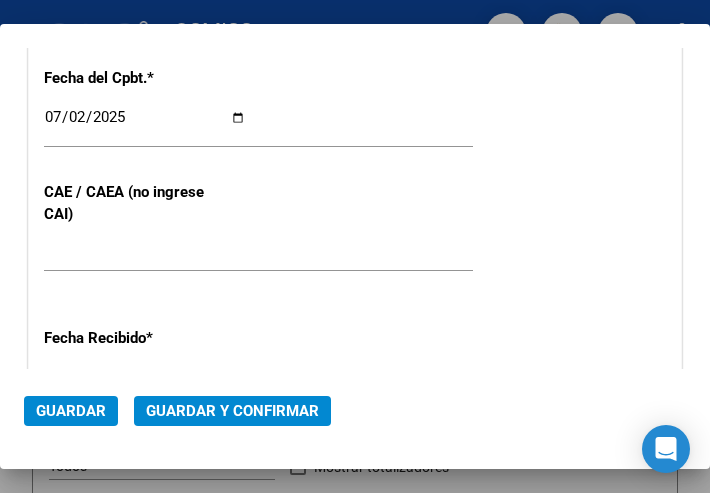 click on "2025-07-02 Ingresar la fecha" 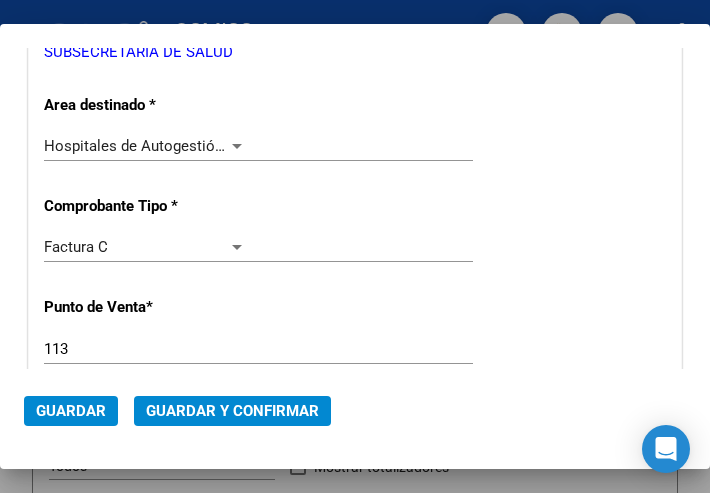 scroll, scrollTop: 286, scrollLeft: 0, axis: vertical 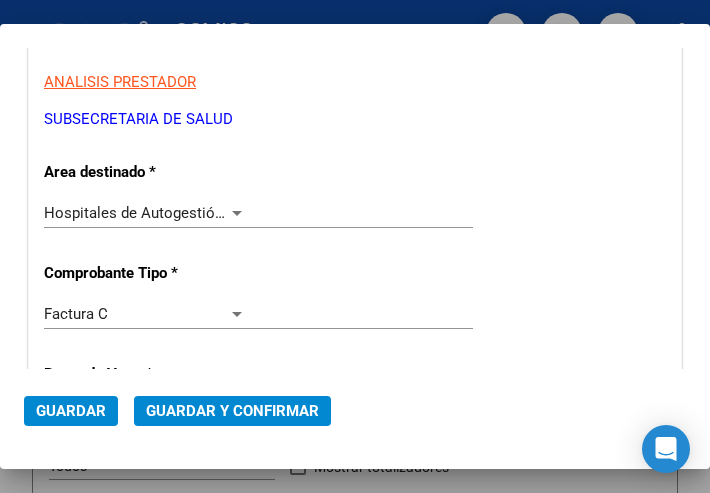 click at bounding box center (237, 213) 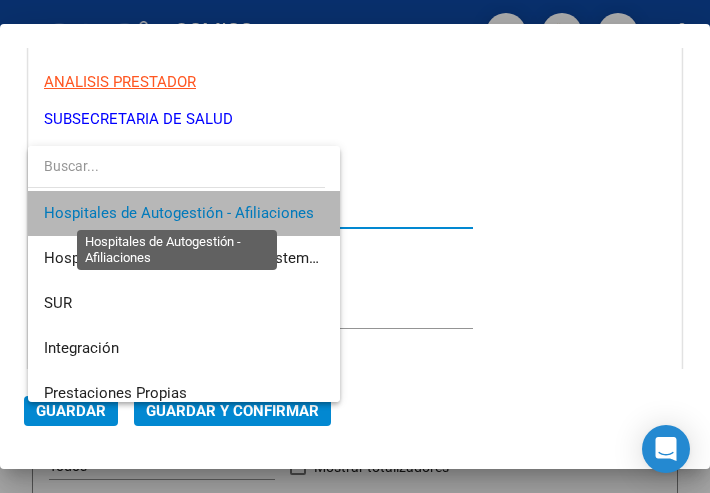 click on "Hospitales de Autogestión - Afiliaciones" at bounding box center [179, 213] 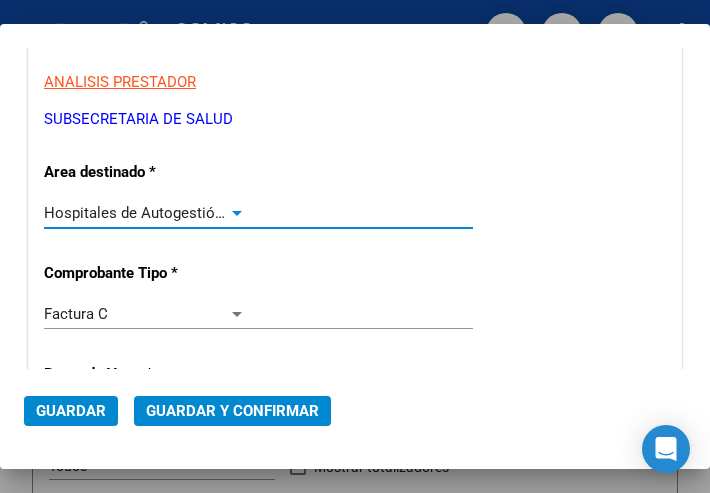 click on "Guardar y Confirmar" 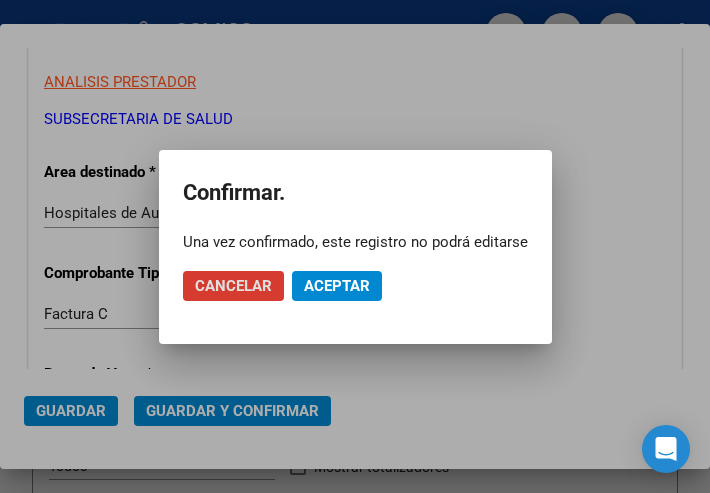 click on "Aceptar" 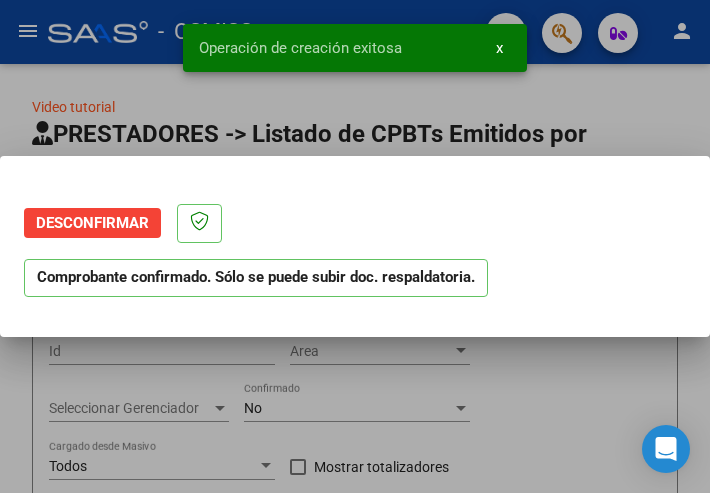 scroll, scrollTop: 0, scrollLeft: 0, axis: both 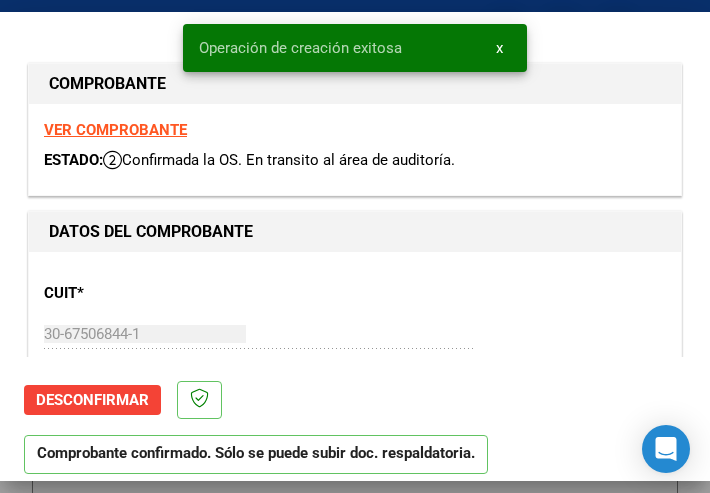 type on "2025-08-01" 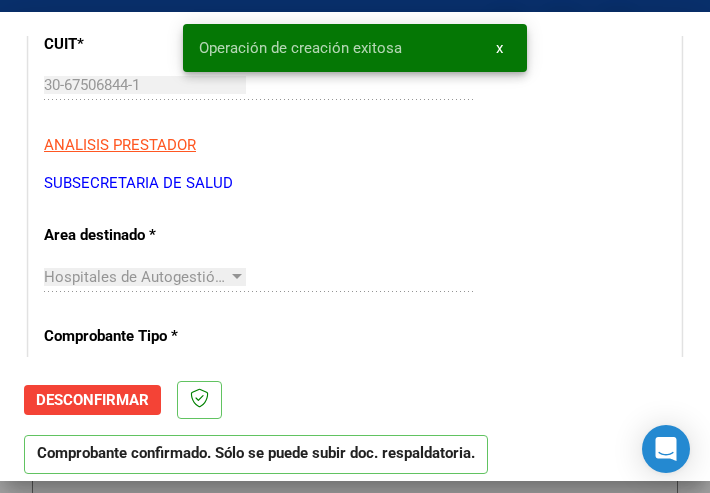 scroll, scrollTop: 300, scrollLeft: 0, axis: vertical 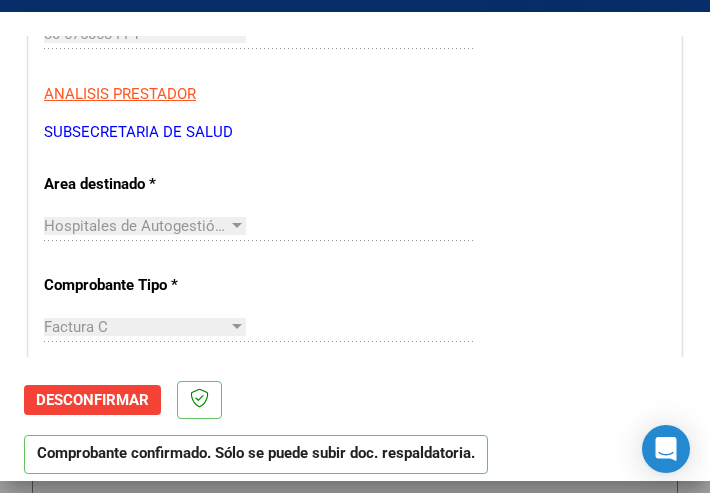click on "CUIT  *   30-67506844-1 Ingresar CUIT  ANALISIS PRESTADOR  SUBSECRETARIA DE SALUD  ARCA Padrón ARCA Padrón  Area destinado * Hospitales de Autogestión - Afiliaciones Seleccionar Area  Comprobante Tipo * Factura C Seleccionar Tipo Punto de Venta  *   113 Ingresar el Nro.  Número  *   5337 Ingresar el Nro.  Monto  *   $ 107.946,00 Ingresar el monto  Fecha del Cpbt.  *   2025-07-02 Ingresar la fecha  CAE / CAEA (no ingrese CAI)    75271887351486 Ingresar el CAE o CAEA (no ingrese CAI)  Fecha Recibido  *   2025-08-07 Ingresar la fecha  Fecha de Vencimiento    2025-08-01 Ingresar la fecha  Ref. Externa    Ingresar la ref.  N° Liquidación    Ingresar el N° Liquidación" at bounding box center [355, 672] 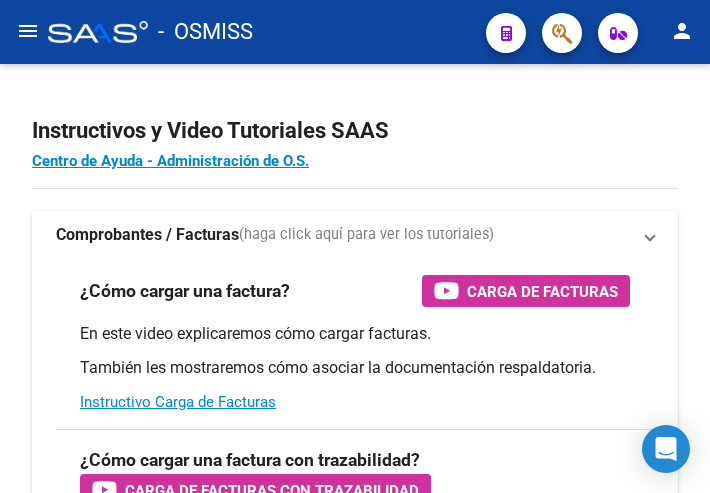scroll, scrollTop: 0, scrollLeft: 0, axis: both 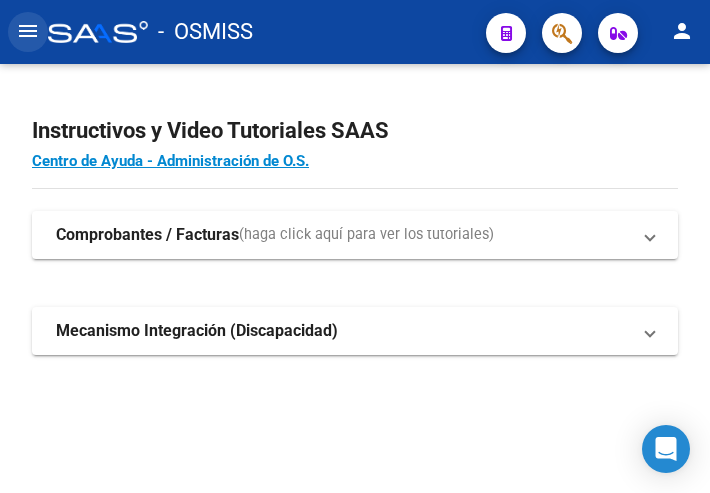 click on "menu" 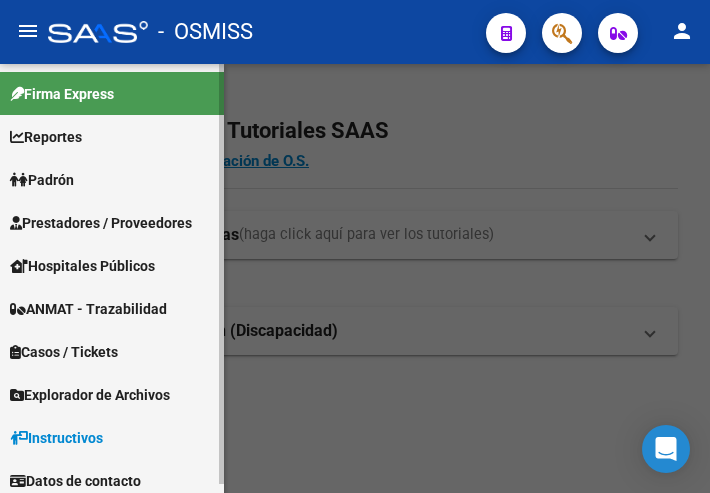 click on "Prestadores / Proveedores" at bounding box center (101, 223) 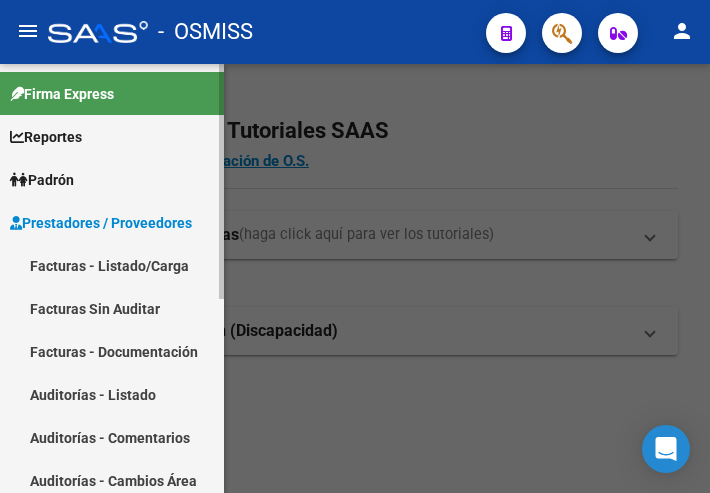 click on "Facturas - Listado/Carga" at bounding box center [112, 265] 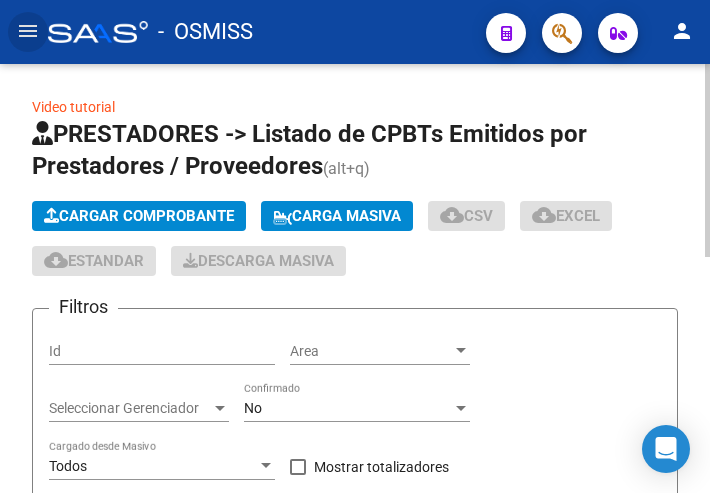 click on "Cargar Comprobante" 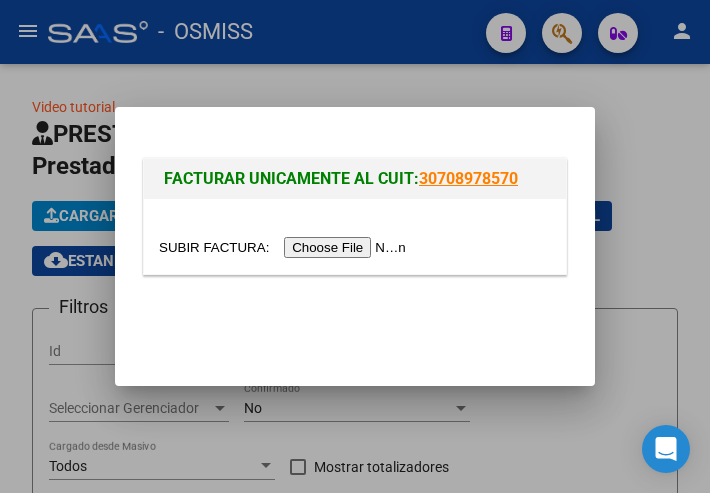 click at bounding box center [285, 247] 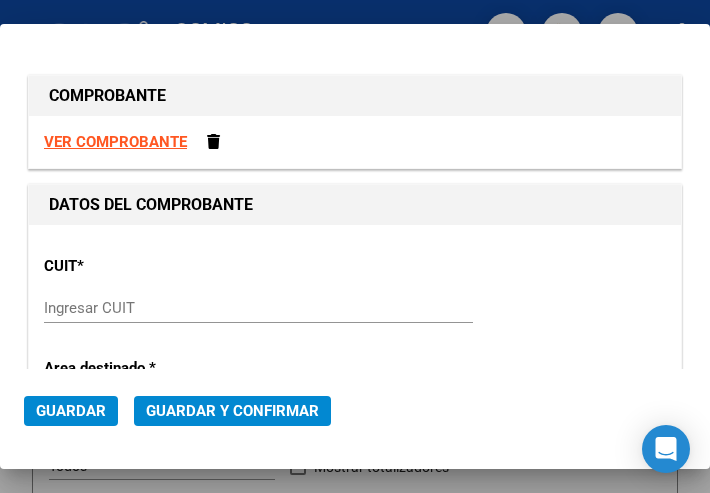 click on "Ingresar CUIT" at bounding box center (145, 308) 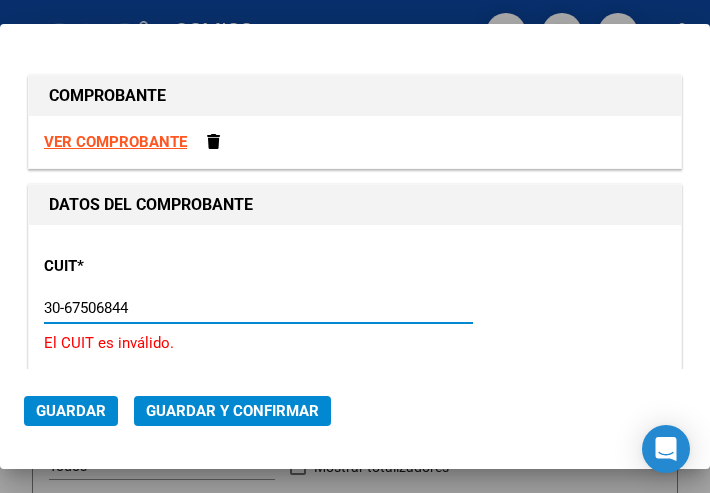 type on "30-67506844-1" 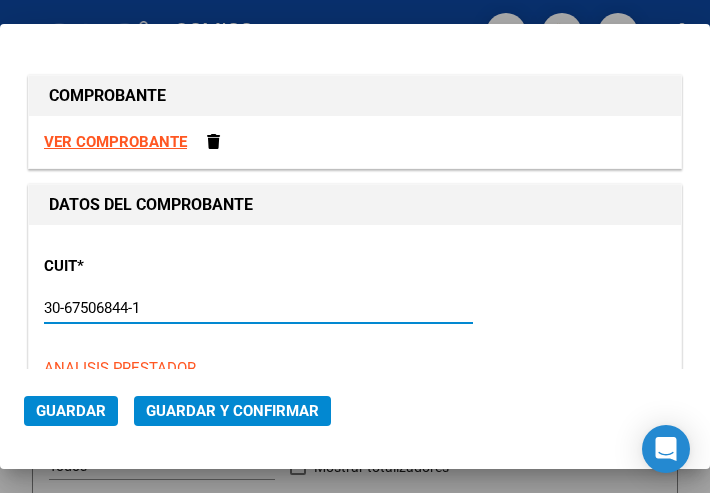 type on "113" 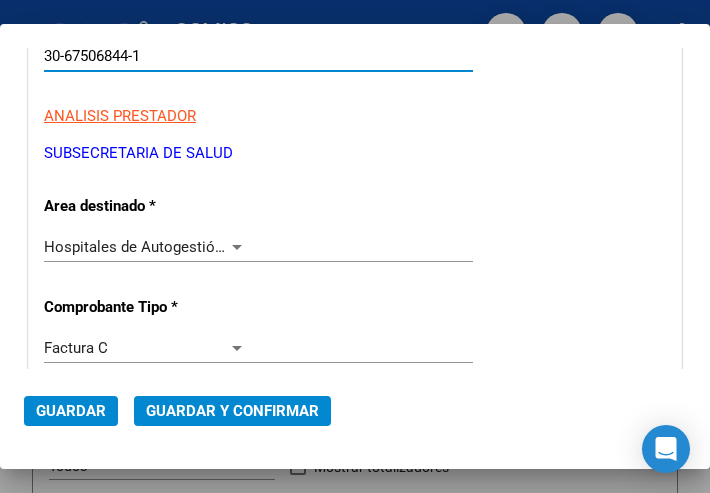 scroll, scrollTop: 300, scrollLeft: 0, axis: vertical 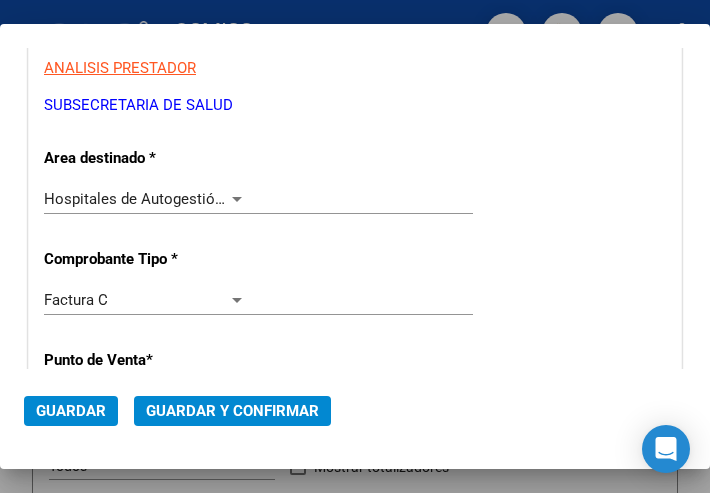 type on "30-67506844-1" 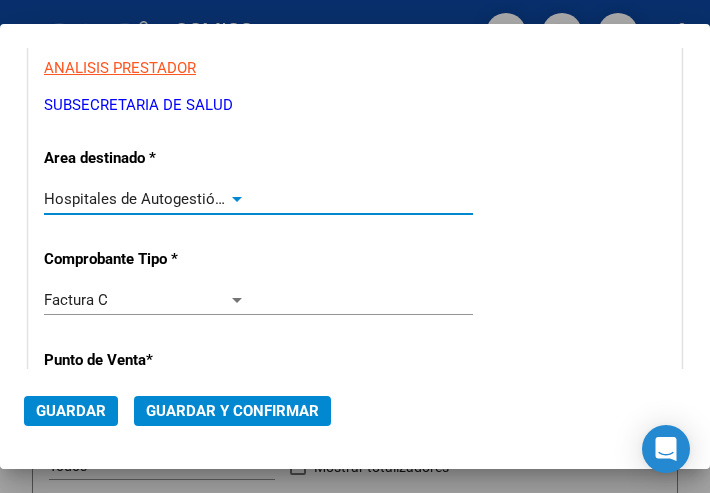 click at bounding box center [237, 199] 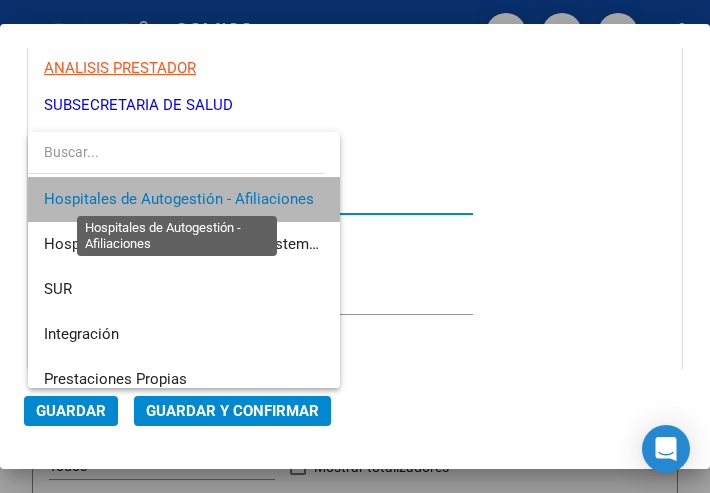 click on "Hospitales de Autogestión - Afiliaciones" at bounding box center [179, 199] 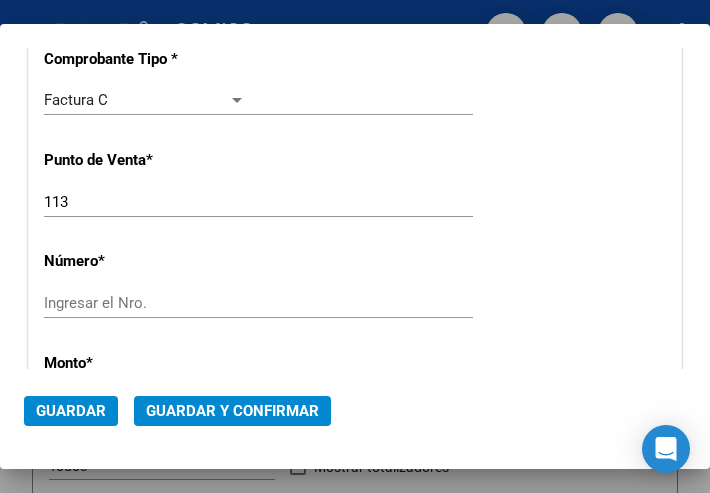 scroll, scrollTop: 600, scrollLeft: 0, axis: vertical 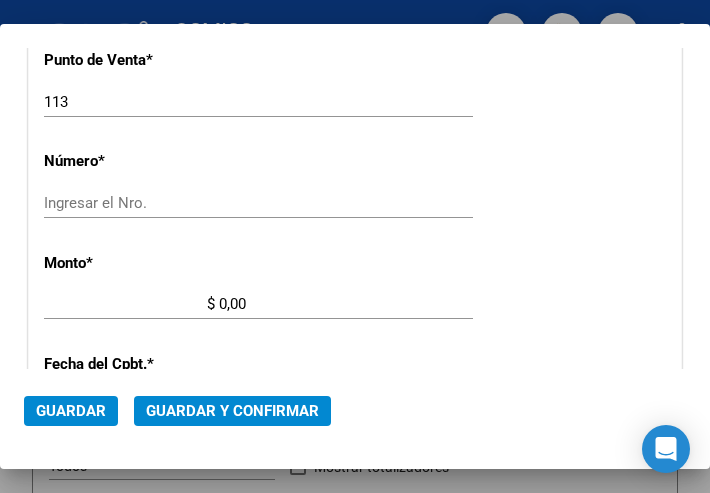 click on "Ingresar el Nro." 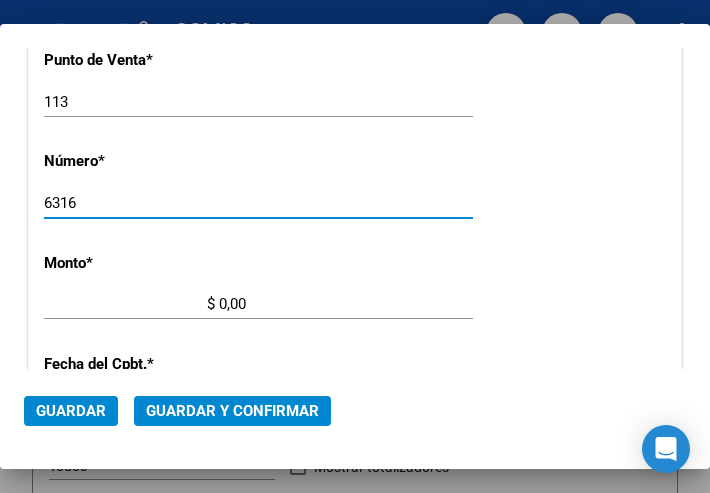 type on "6316" 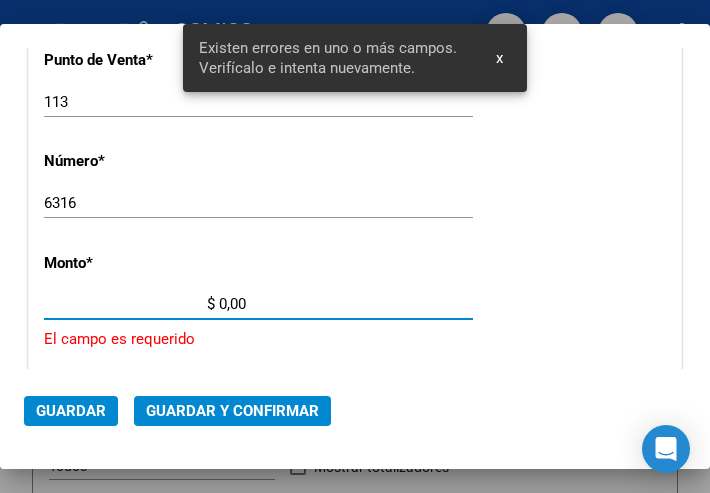 scroll, scrollTop: 686, scrollLeft: 0, axis: vertical 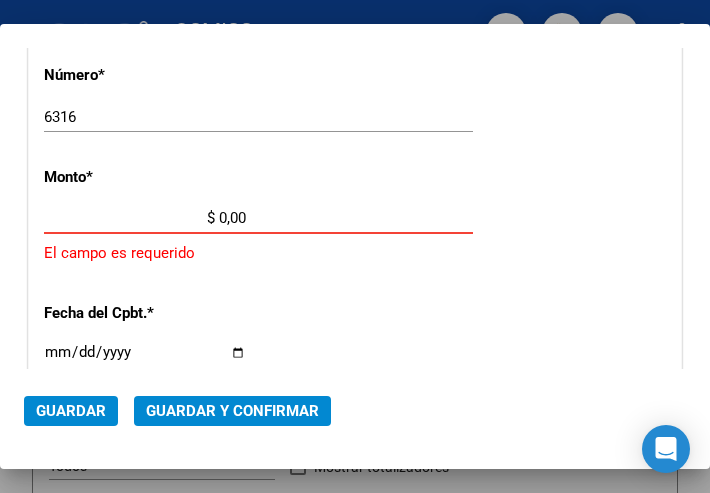 click on "$ 0,00" at bounding box center [145, 218] 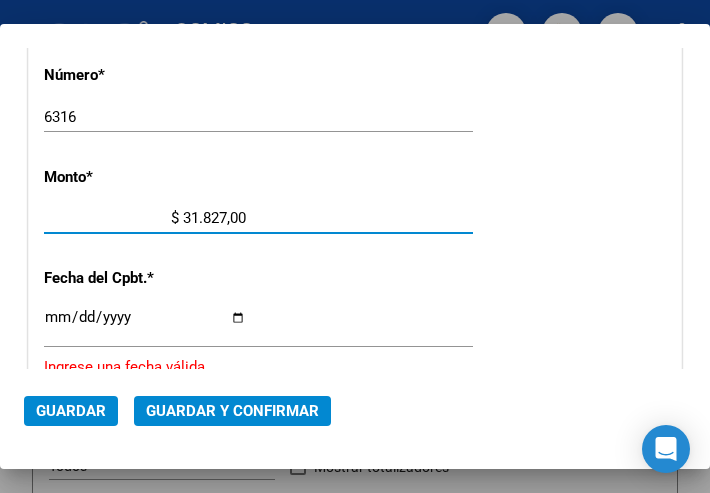 type on "$ 318.279,00" 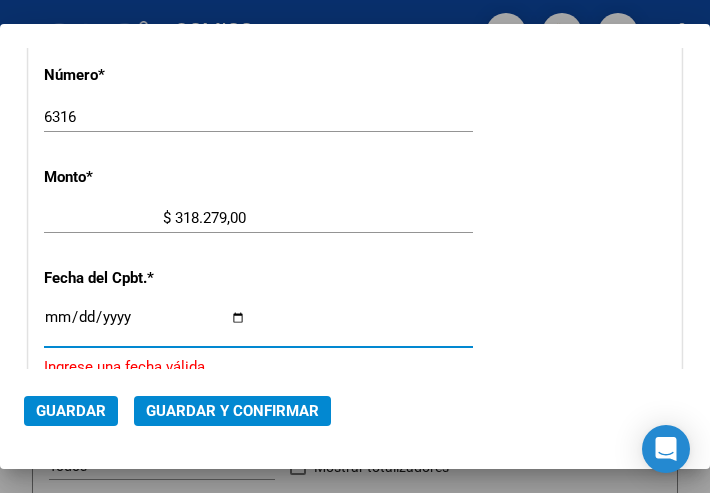 click on "Ingresar la fecha" at bounding box center [145, 325] 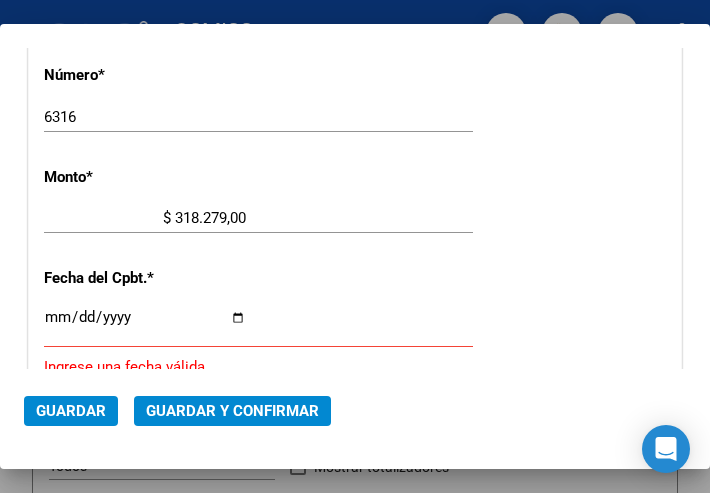 click on "Ingresar la fecha" at bounding box center [145, 325] 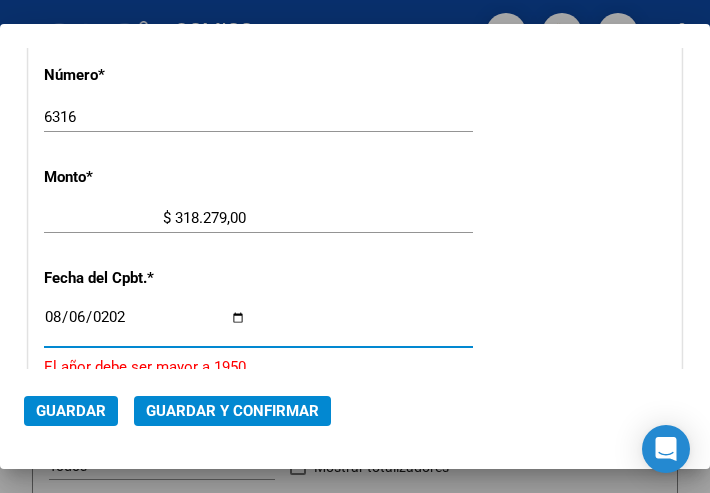 type on "2025-08-06" 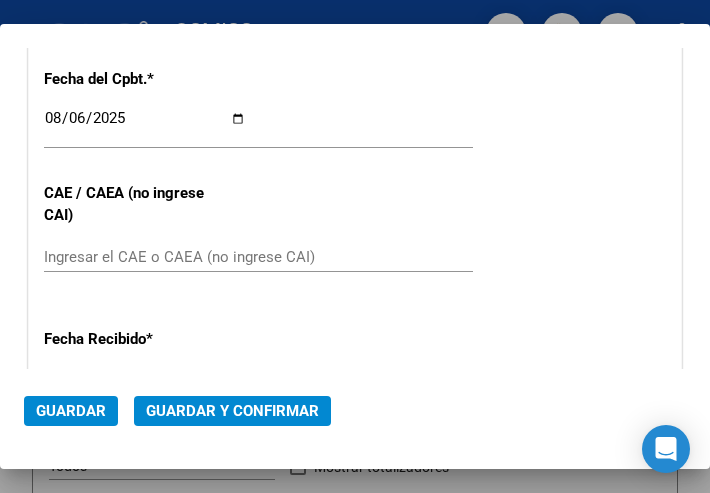 scroll, scrollTop: 886, scrollLeft: 0, axis: vertical 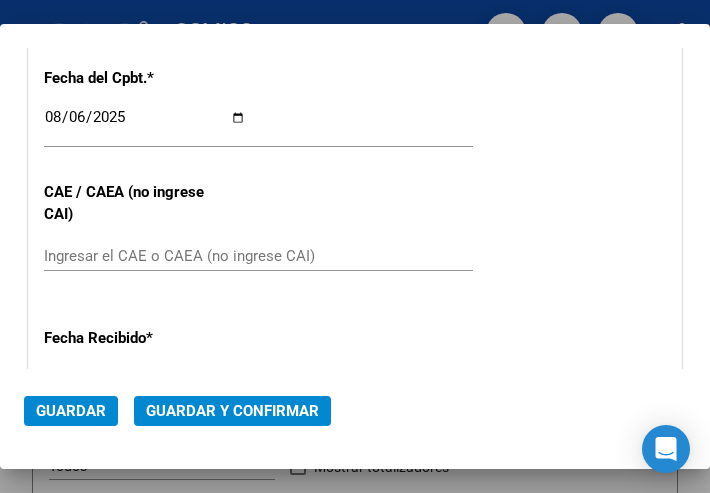 click on "Ingresar el CAE o CAEA (no ingrese CAI)" at bounding box center (145, 256) 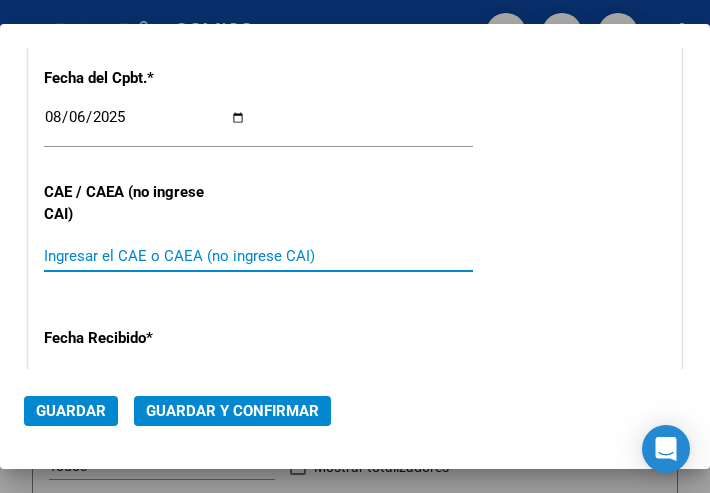 click on "Ingresar el CAE o CAEA (no ingrese CAI)" at bounding box center [145, 256] 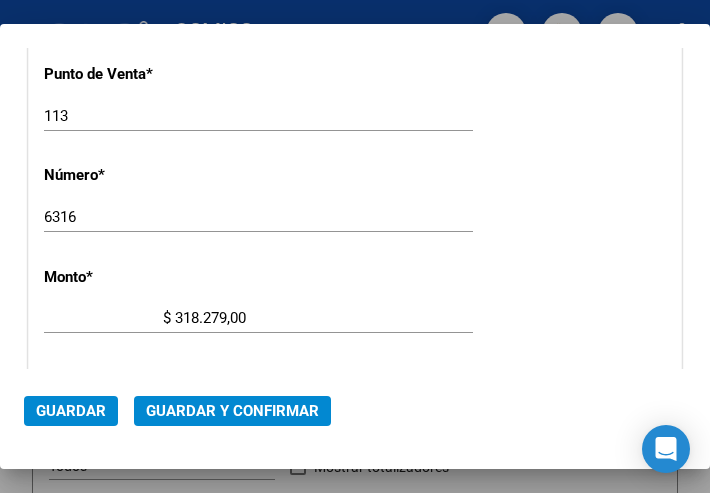 scroll, scrollTop: 386, scrollLeft: 0, axis: vertical 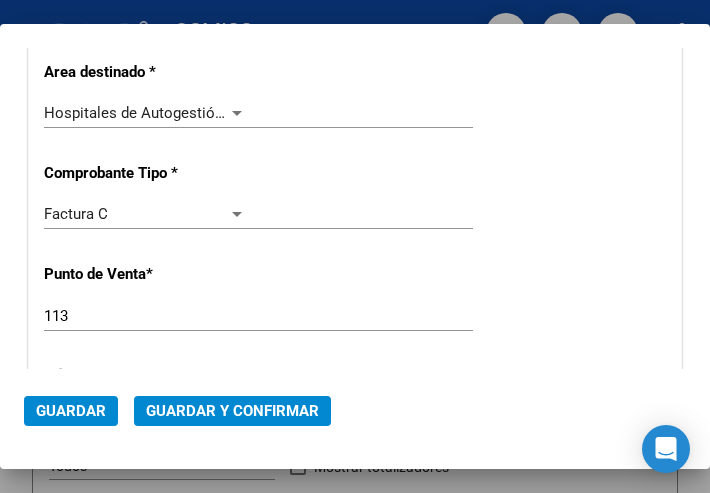 type on "[NUMBER]" 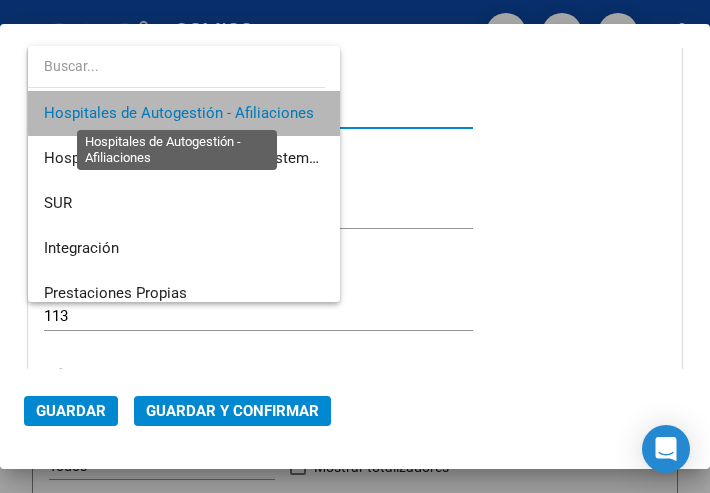 click on "Hospitales de Autogestión - Afiliaciones" at bounding box center (179, 113) 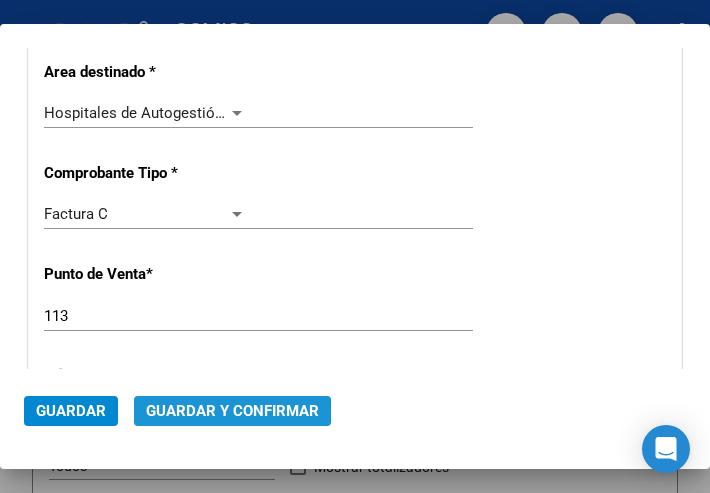 click on "Guardar y Confirmar" 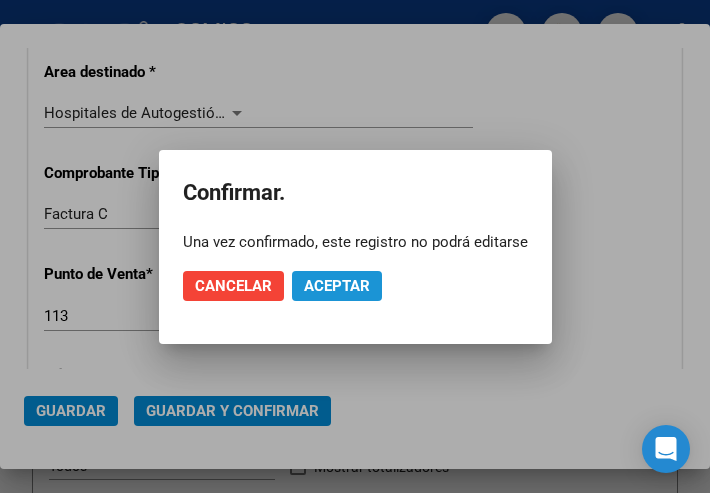 click on "Aceptar" 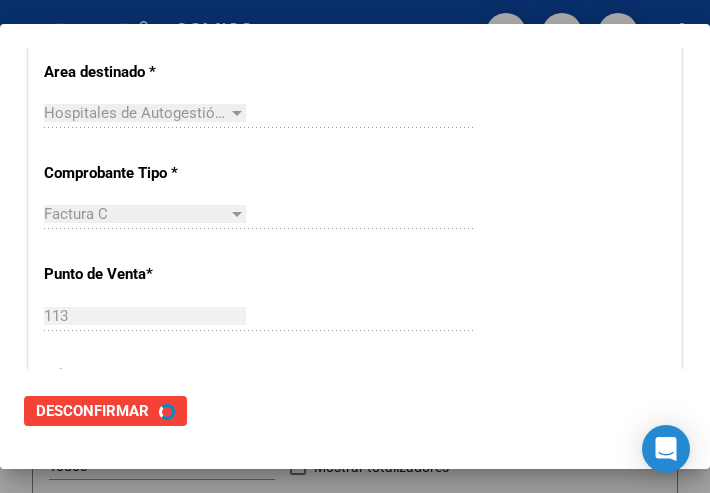 scroll, scrollTop: 0, scrollLeft: 0, axis: both 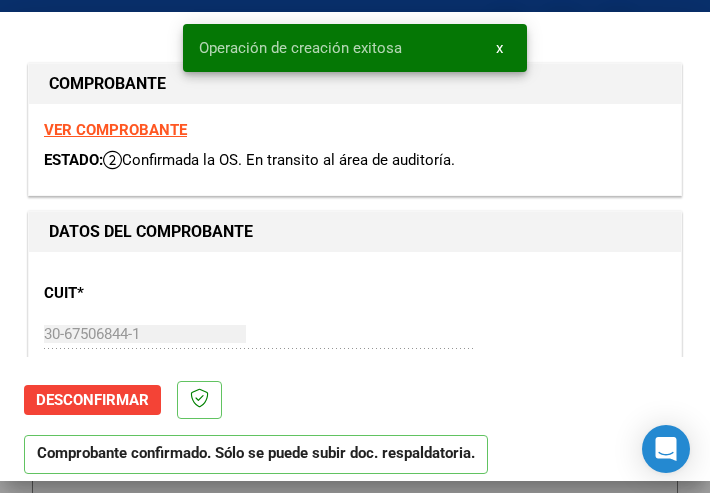 type on "[DATE]" 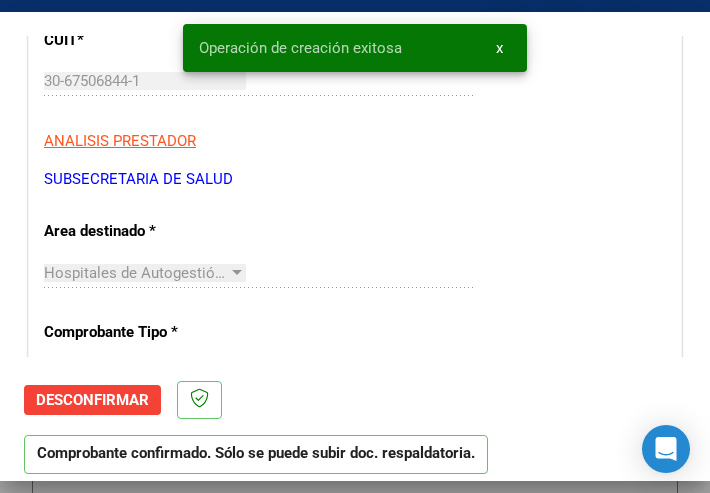 scroll, scrollTop: 300, scrollLeft: 0, axis: vertical 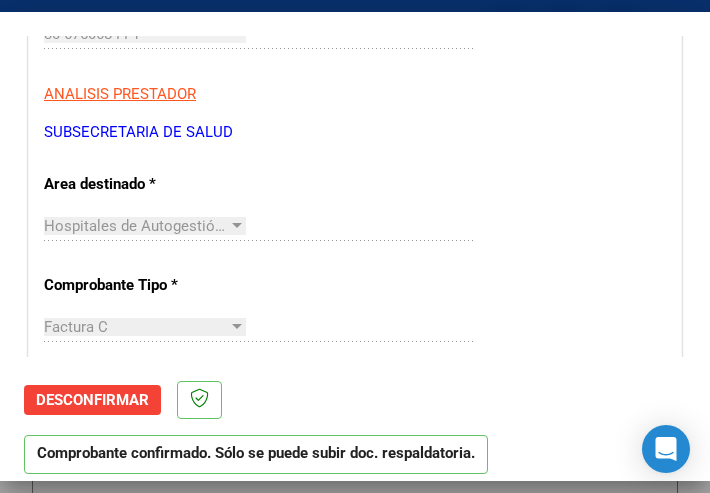 click on "CUIT  *   [CUIT] Ingresar CUIT  ANALISIS PRESTADOR  SUBSECRETARIA DE SALUD  ARCA Padrón ARCA Padrón  Area destinado * Hospitales de Autogestión - Afiliaciones Seleccionar Area  Comprobante Tipo * Factura C Seleccionar Tipo Punto de Venta  *   [NUMBER] Ingresar el Nro.  Número  *   [NUMBER] Ingresar el Nro.  Monto  *   $ [AMOUNT] Ingresar el monto  Fecha del Cpbt.  *   [DATE] Ingresar la fecha  CAE / CAEA (no ingrese CAI)    [NUMBER] Ingresar el CAE o CAEA (no ingrese CAI)  Fecha Recibido  *   [DATE] Ingresar la fecha  Fecha de Vencimiento    [DATE] Ingresar la fecha  Ref. Externa    Ingresar la ref.  N° Liquidación    Ingresar el N° Liquidación" at bounding box center (355, 672) 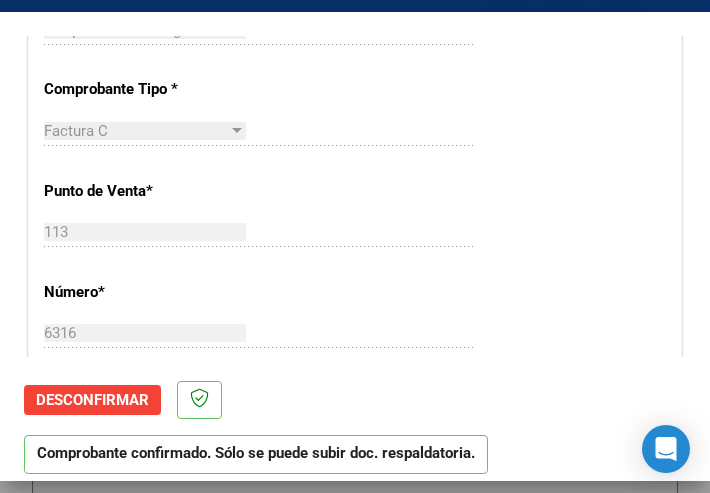 scroll, scrollTop: 500, scrollLeft: 0, axis: vertical 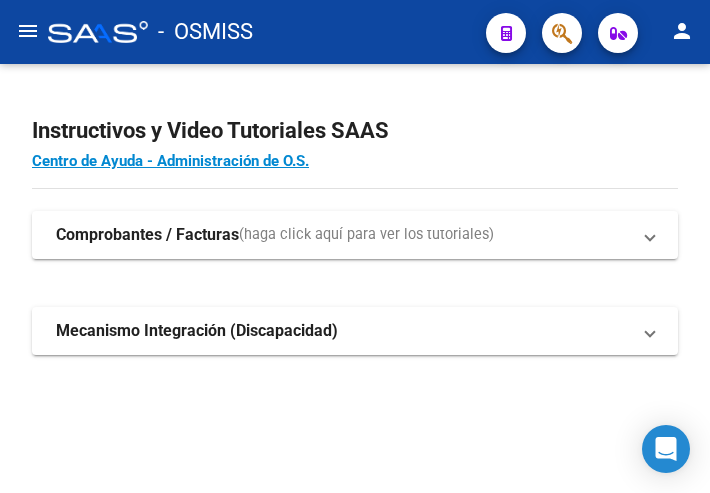 click on "menu" 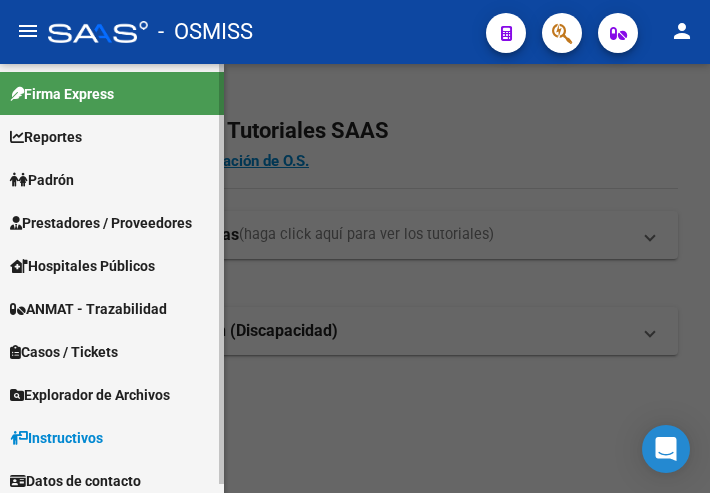 click on "Prestadores / Proveedores" at bounding box center (101, 223) 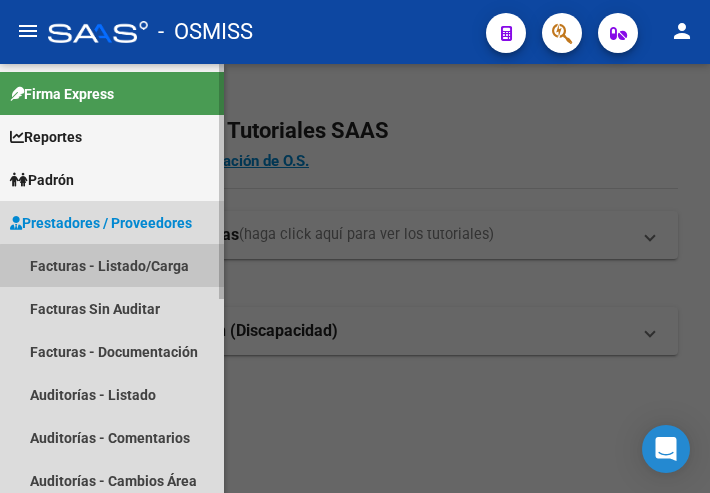 click on "Facturas - Listado/Carga" at bounding box center (112, 265) 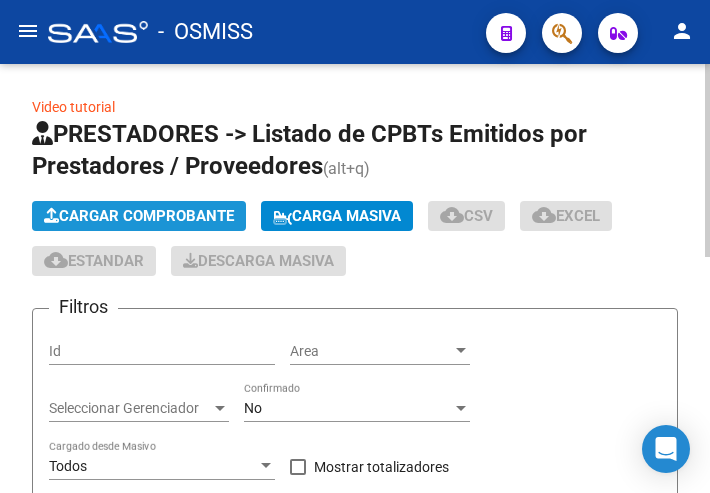 click on "Cargar Comprobante" 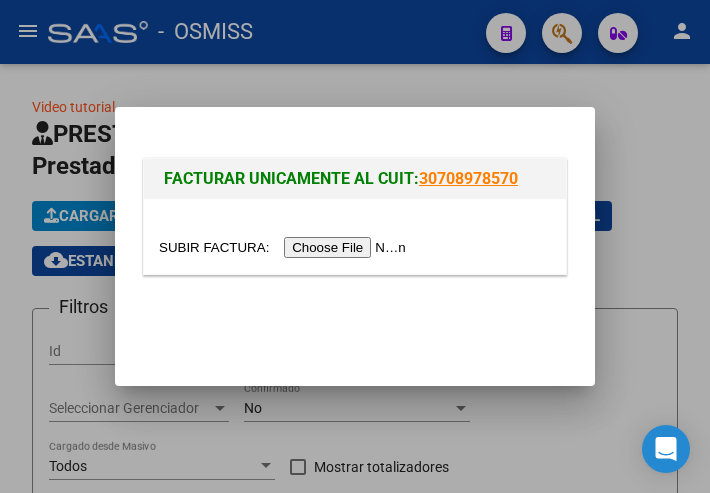 click at bounding box center [285, 247] 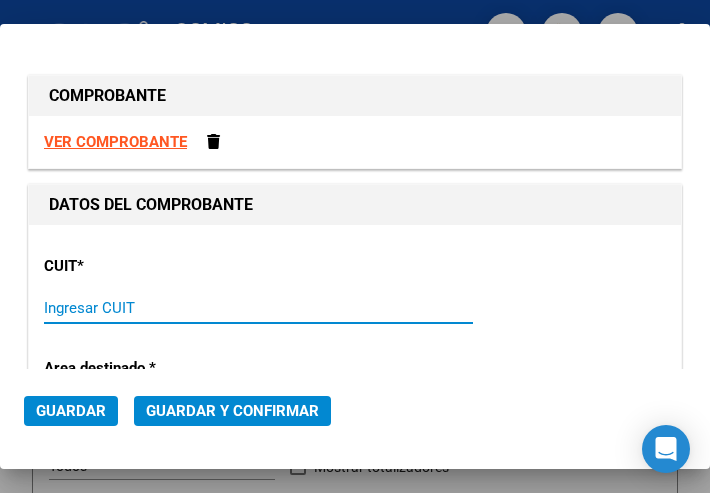 click on "Ingresar CUIT" at bounding box center (145, 308) 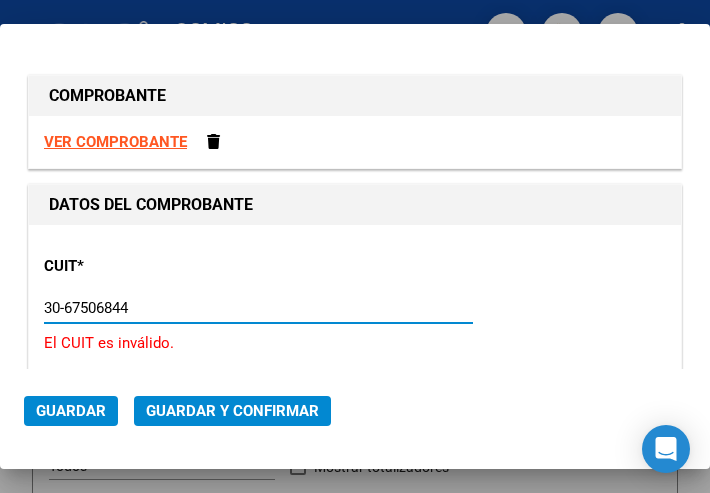 type on "30-67506844-1" 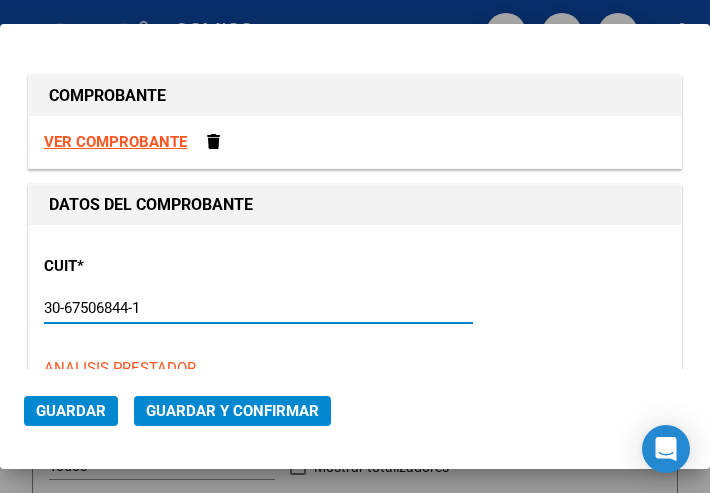 type on "113" 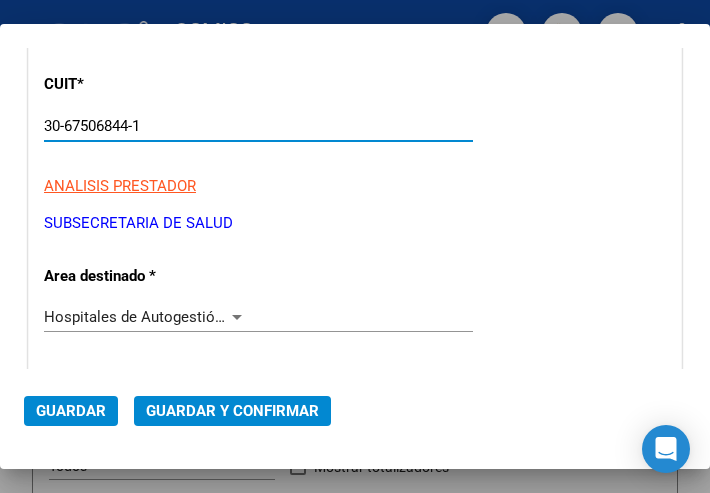scroll, scrollTop: 200, scrollLeft: 0, axis: vertical 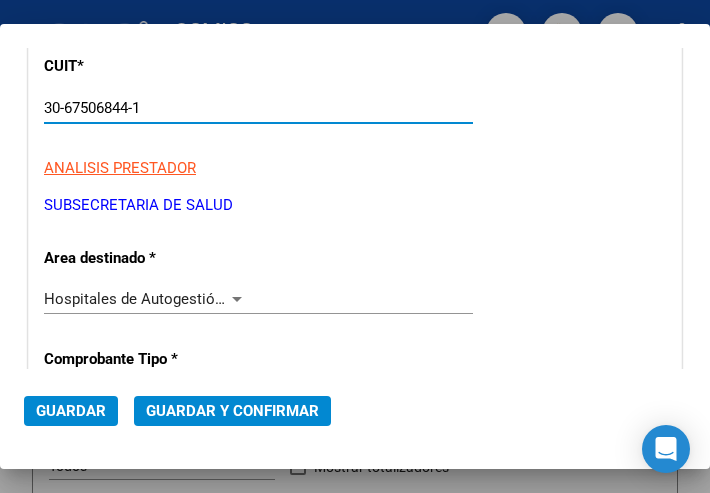 type on "30-67506844-1" 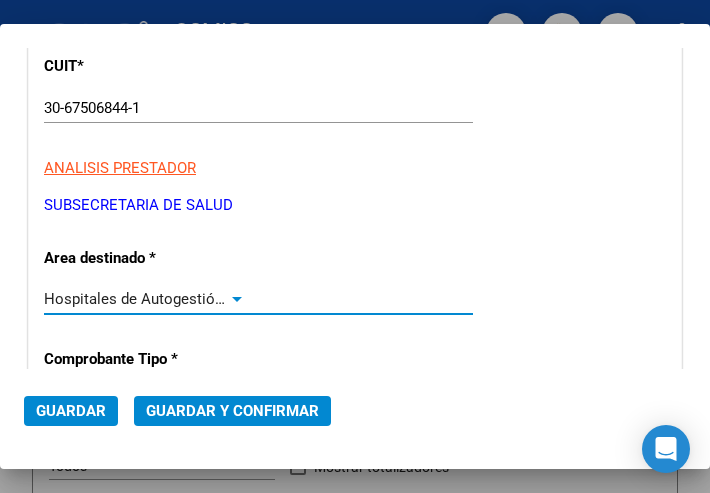click at bounding box center [237, 299] 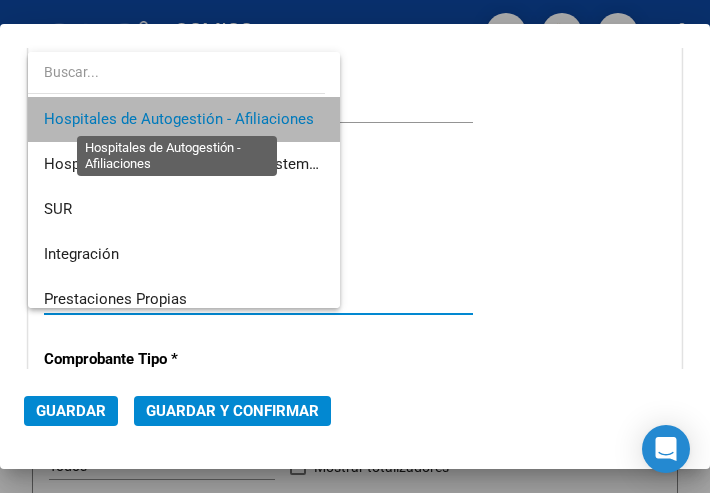 click on "Hospitales de Autogestión - Afiliaciones" at bounding box center [179, 119] 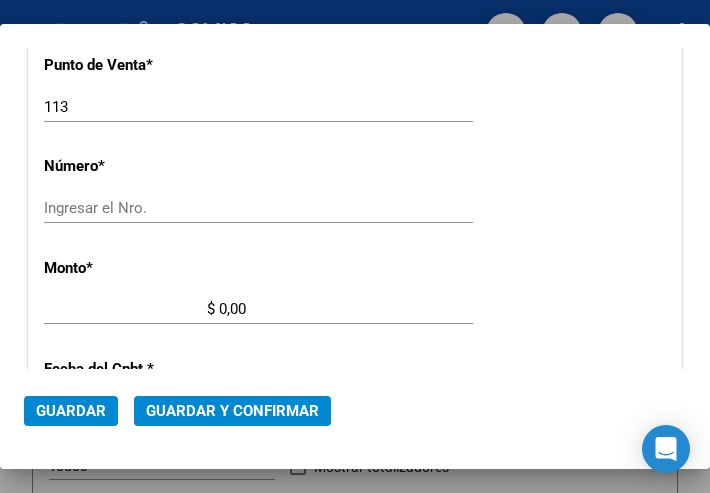 scroll, scrollTop: 600, scrollLeft: 0, axis: vertical 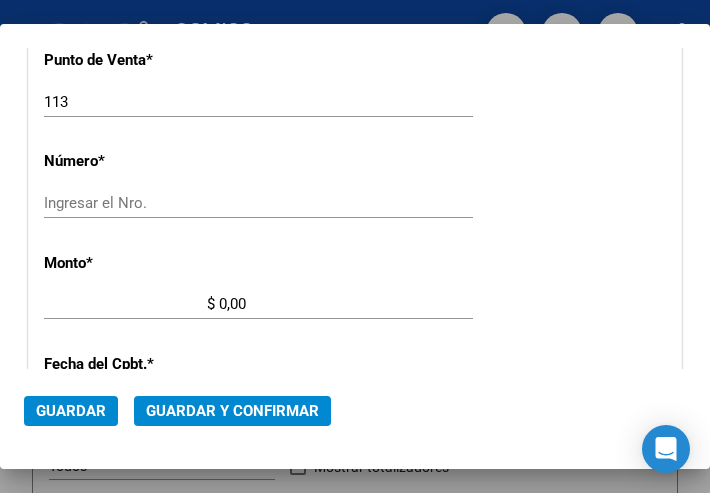 click on "Ingresar el Nro." at bounding box center (145, 203) 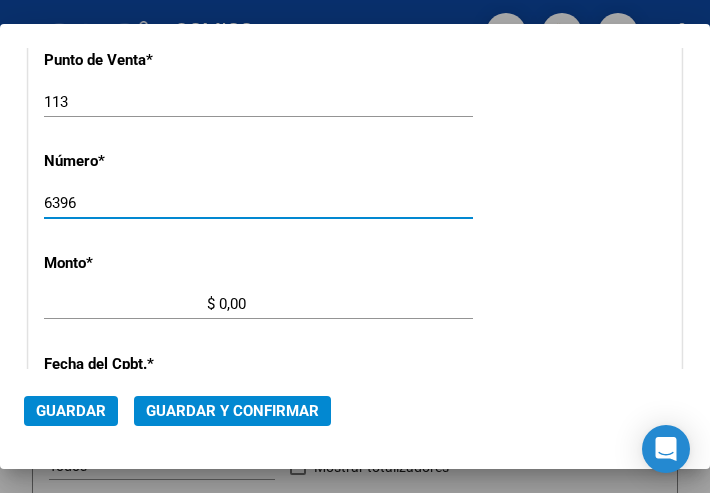 type on "6396" 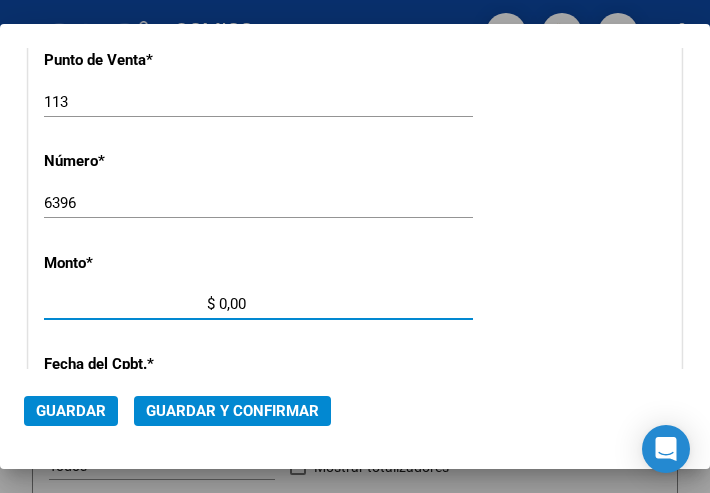 click on "$ 0,00" at bounding box center [145, 304] 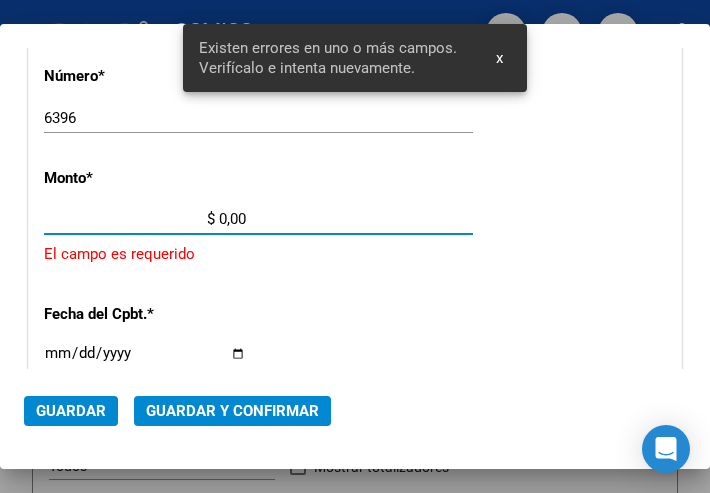 scroll, scrollTop: 686, scrollLeft: 0, axis: vertical 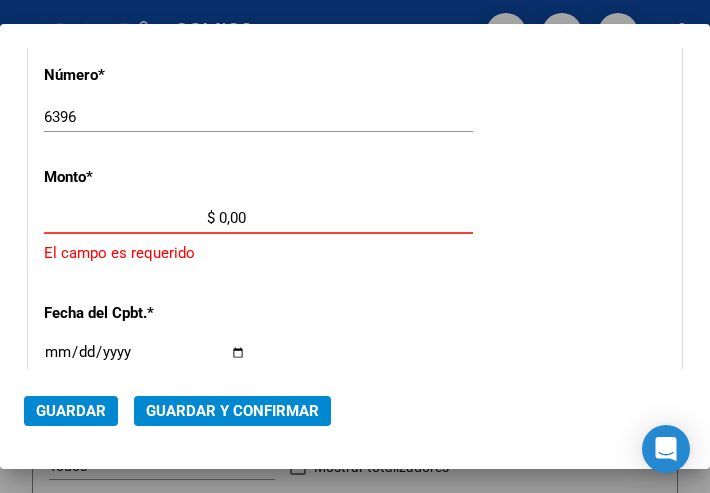 click on "$ 0,00" at bounding box center [145, 218] 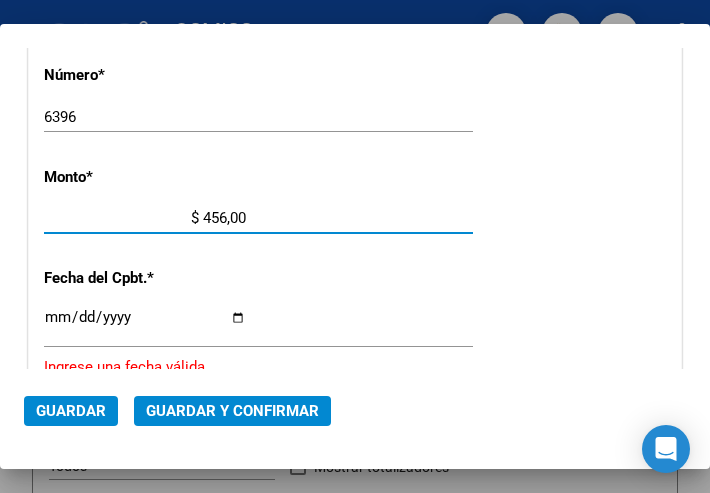 type on "$ 4.560,00" 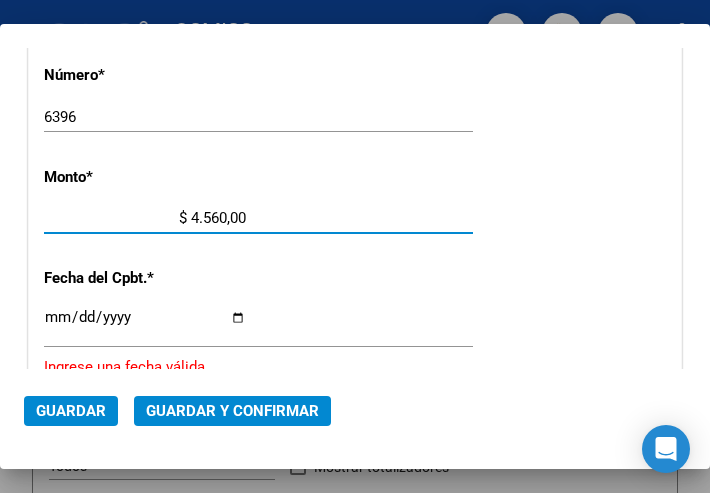 click on "Ingresar la fecha" at bounding box center (145, 325) 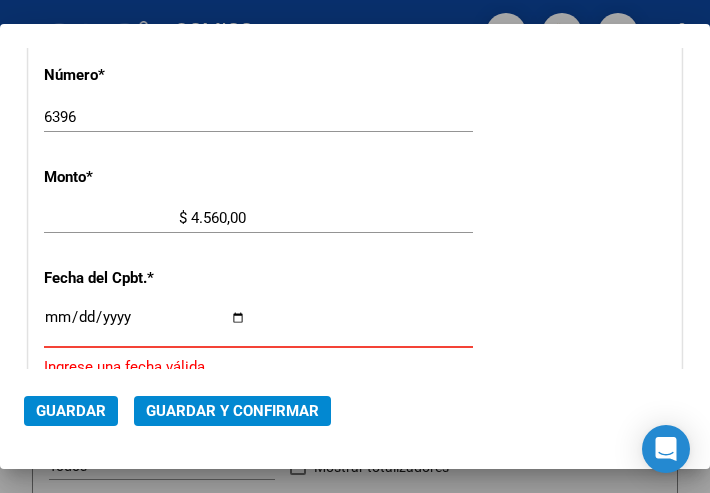 click on "Ingresar la fecha" at bounding box center (145, 325) 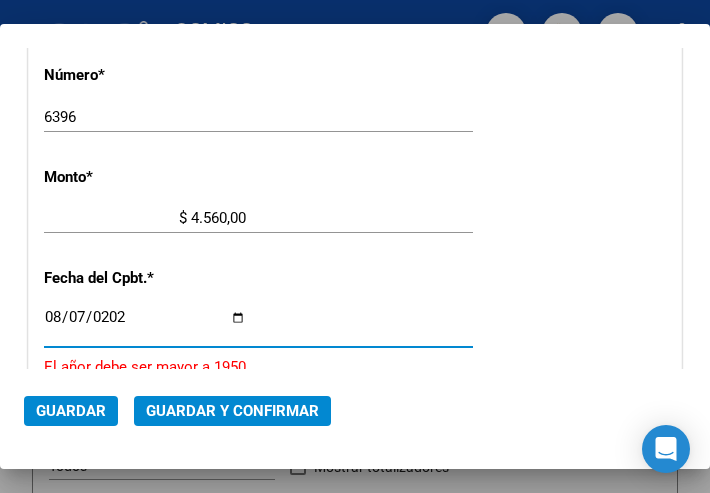 type on "2025-08-07" 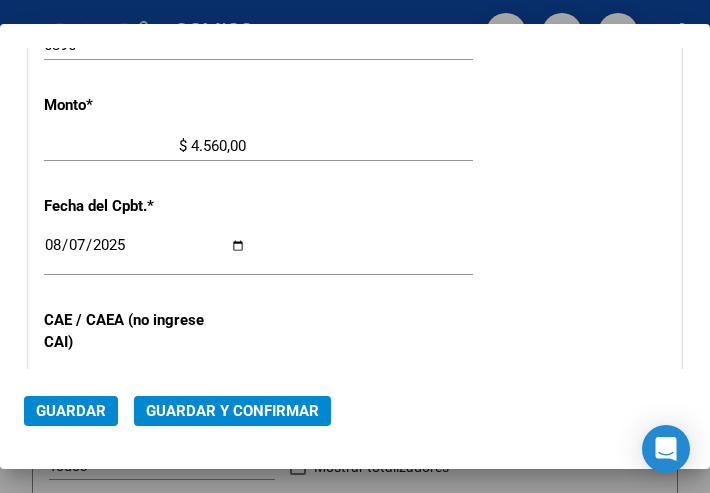 scroll, scrollTop: 886, scrollLeft: 0, axis: vertical 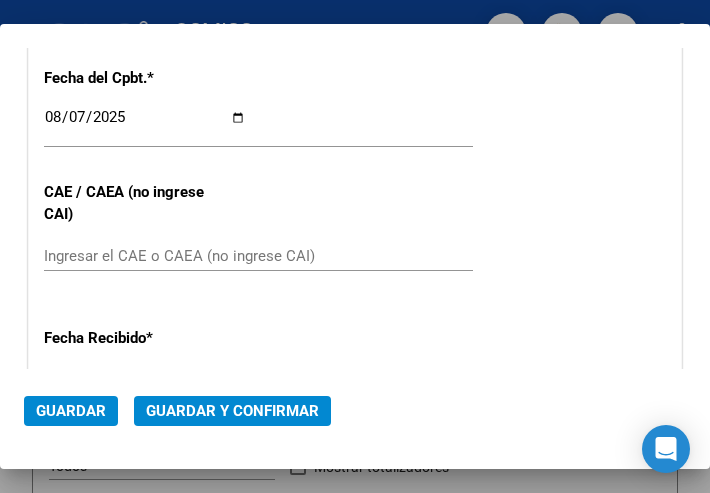 click on "Ingresar el CAE o CAEA (no ingrese CAI)" at bounding box center [145, 256] 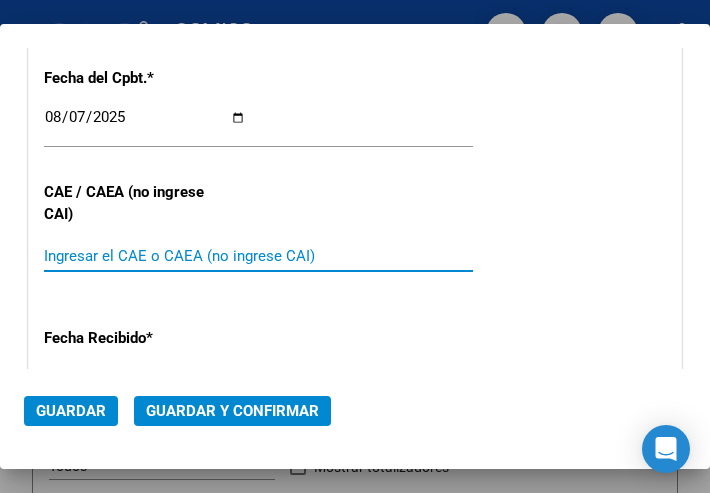 click on "Ingresar el CAE o CAEA (no ingrese CAI)" at bounding box center [145, 256] 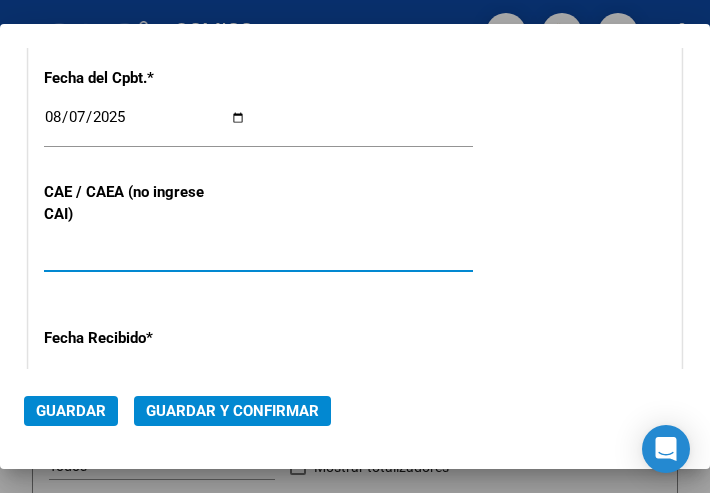 type on "[NUMBER]" 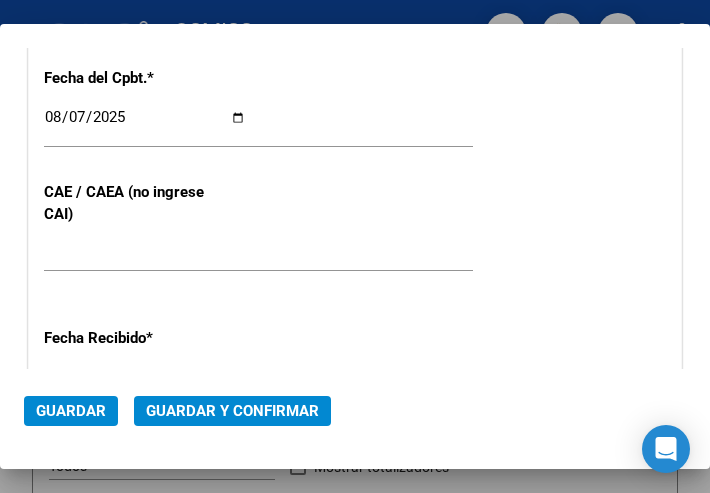 click on "CUIT  *   [CUIT] Ingresar CUIT  ANALISIS PRESTADOR  SUBSECRETARIA DE SALUD  ARCA Padrón  Area destinado * Hospitales de Autogestión - Afiliaciones Seleccionar Area  Comprobante Tipo * Factura C Seleccionar Tipo Punto de Venta  *   113 Ingresar el Nro.  Número  *   6396 Ingresar el Nro.  Monto  *   $ 4.560,00 Ingresar el monto  Fecha del Cpbt.  *   [DATE] Ingresar la fecha  CAE / CAEA (no ingrese CAI)    [NUMBER] Ingresar el CAE o CAEA (no ingrese CAI)  Fecha Recibido  *   [DATE] Ingresar la fecha  Fecha de Vencimiento    Ingresar la fecha  Ref. Externa    Ingresar la ref.  N° Liquidación    Ingresar el N° Liquidación" at bounding box center (355, 59) 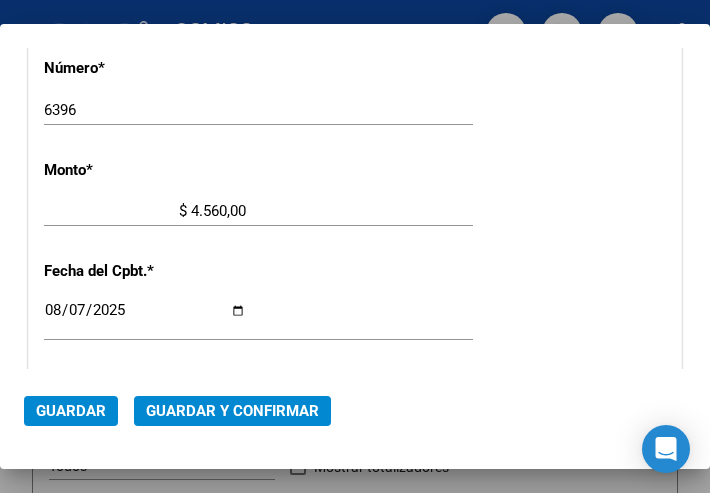 scroll, scrollTop: 686, scrollLeft: 0, axis: vertical 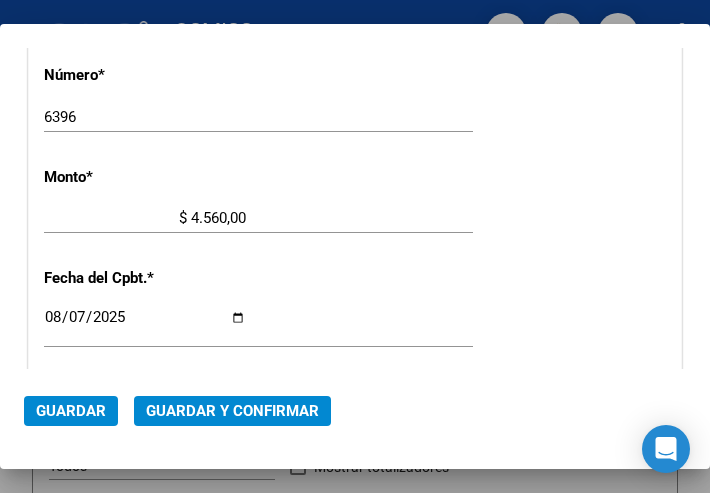 click on "$ 4.560,00 Ingresar el monto" 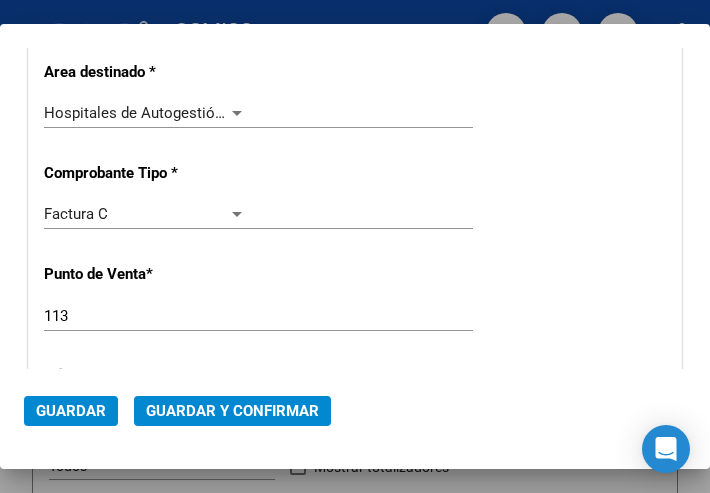 scroll, scrollTop: 286, scrollLeft: 0, axis: vertical 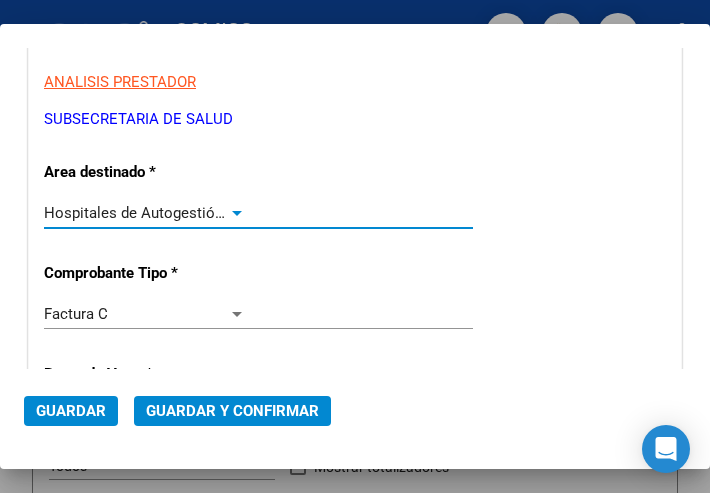 click at bounding box center (237, 213) 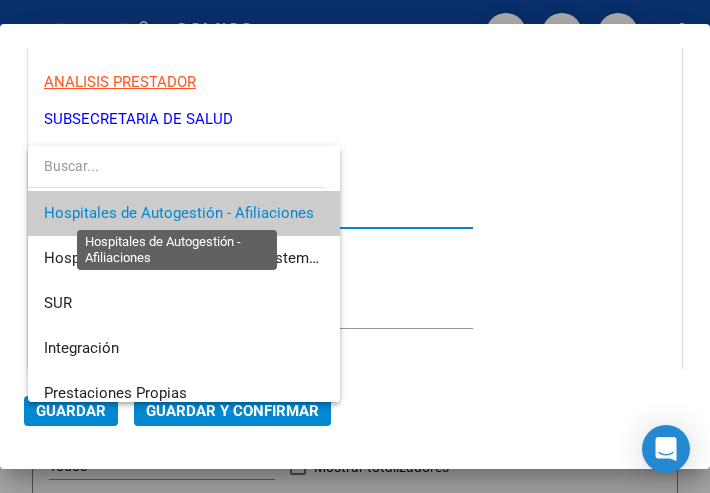 click on "Hospitales de Autogestión - Afiliaciones" at bounding box center [179, 213] 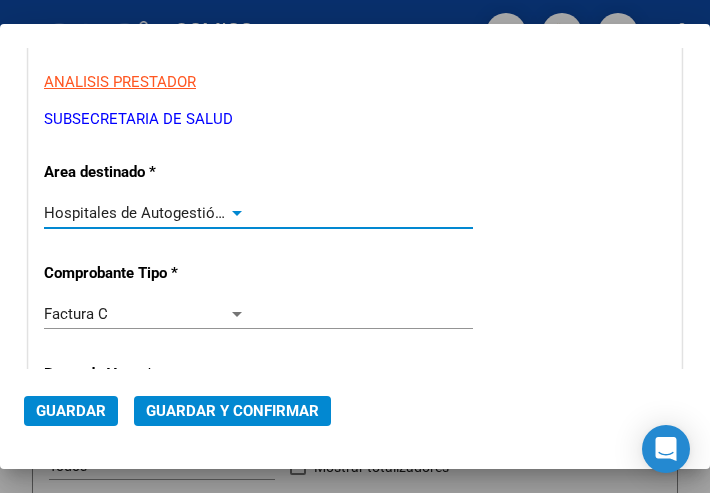 click on "Guardar y Confirmar" 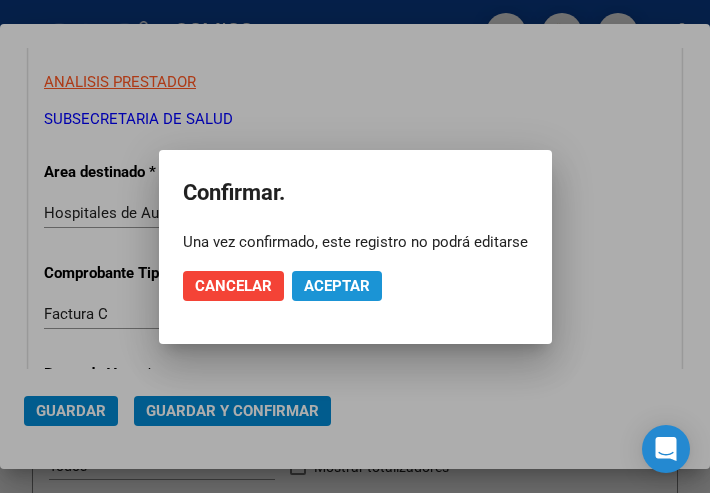 click on "Aceptar" 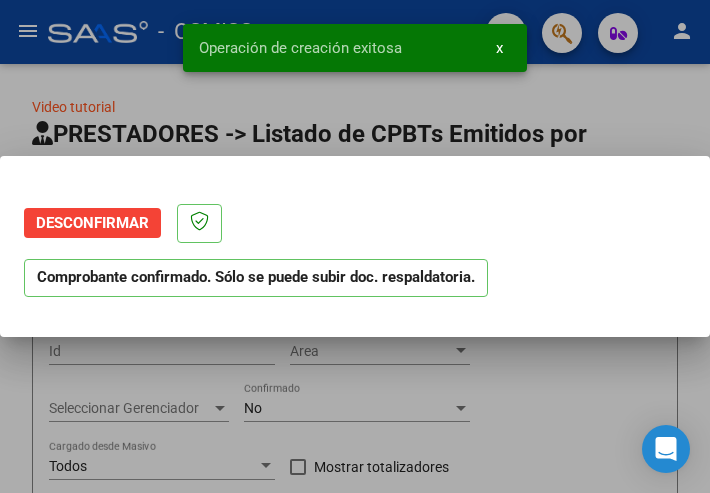 scroll, scrollTop: 0, scrollLeft: 0, axis: both 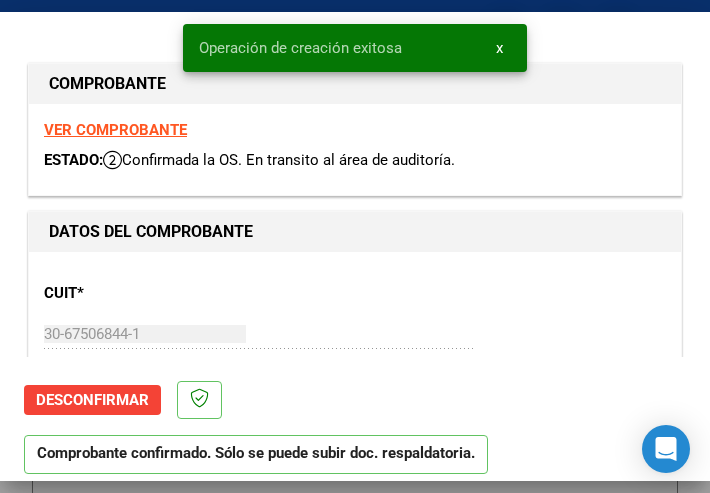 type on "2025-09-06" 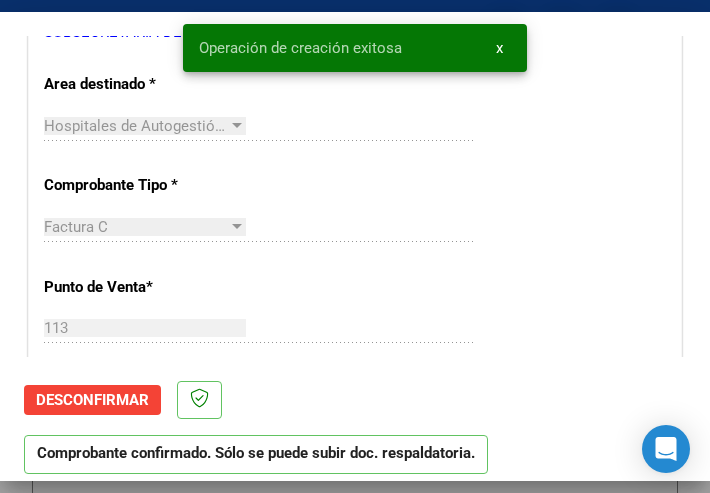 scroll, scrollTop: 200, scrollLeft: 0, axis: vertical 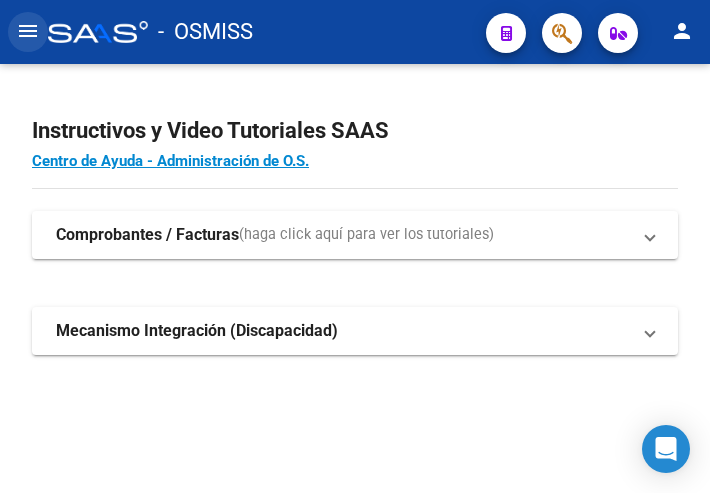 click on "menu" 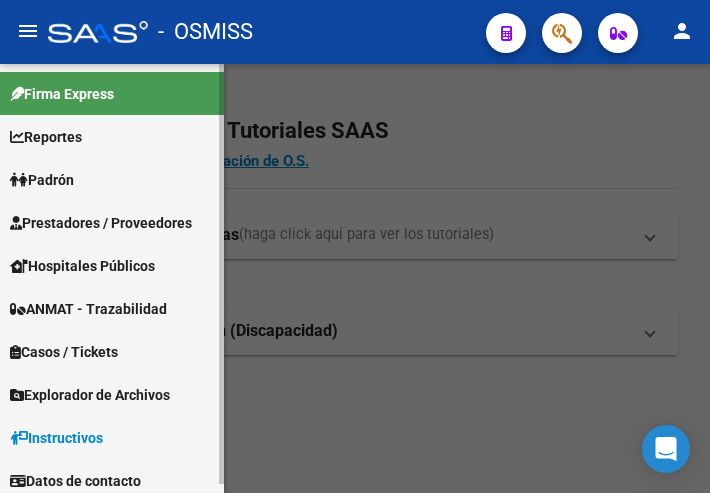 click on "Prestadores / Proveedores" at bounding box center (101, 223) 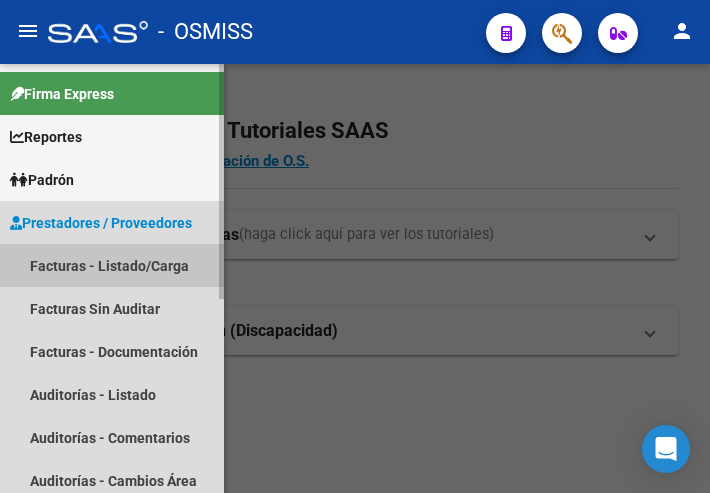click on "Facturas - Listado/Carga" at bounding box center [112, 265] 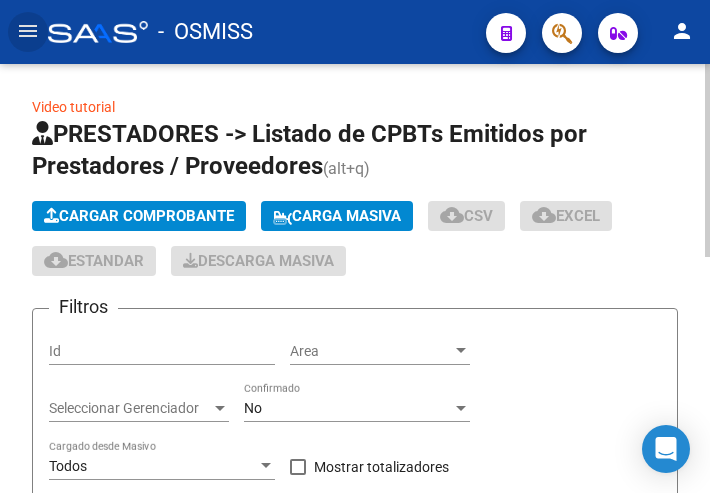 click on "Cargar Comprobante" 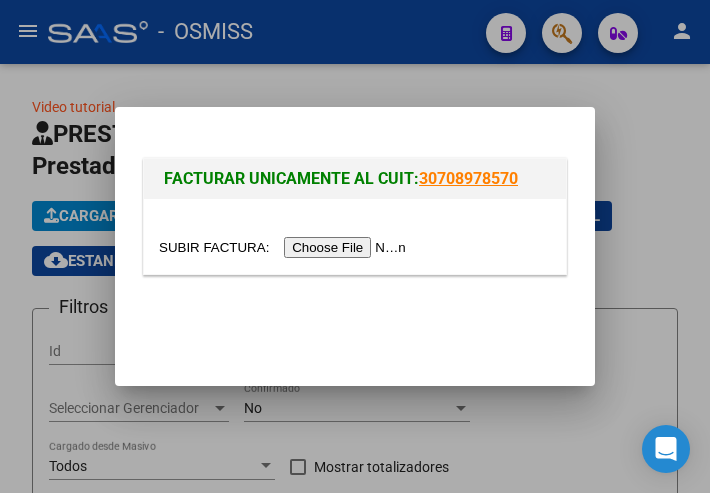 click at bounding box center (285, 247) 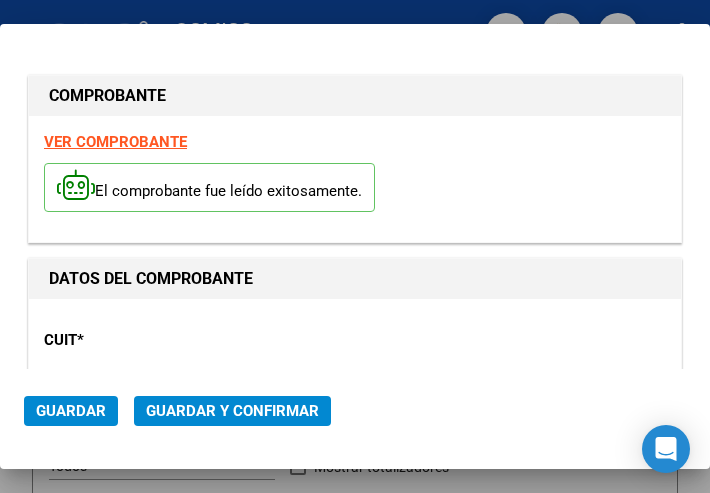 type on "2025-09-06" 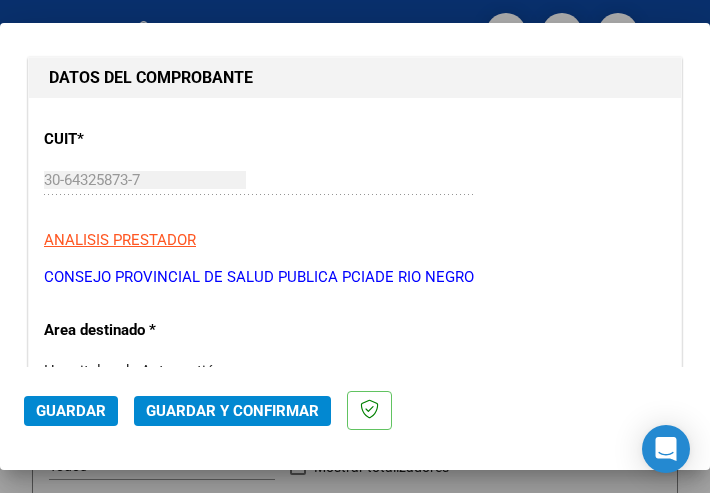 scroll, scrollTop: 300, scrollLeft: 0, axis: vertical 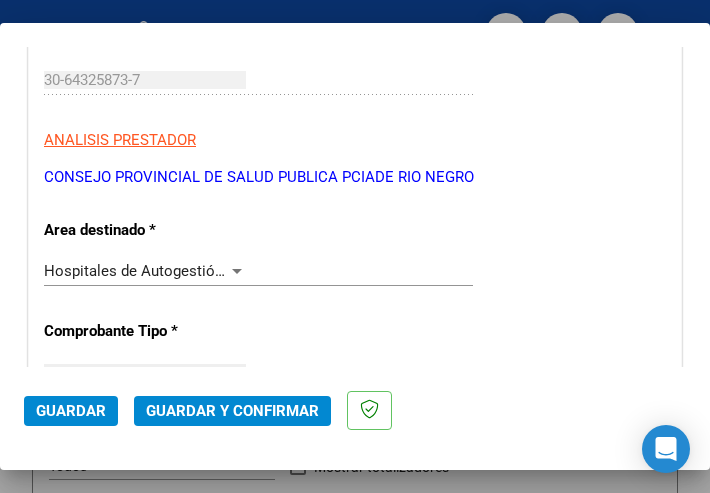 click at bounding box center (237, 271) 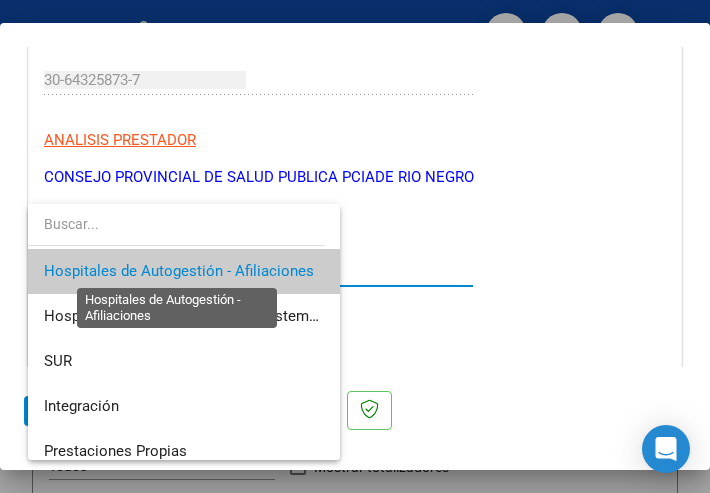 click on "Hospitales de Autogestión - Afiliaciones" at bounding box center [179, 271] 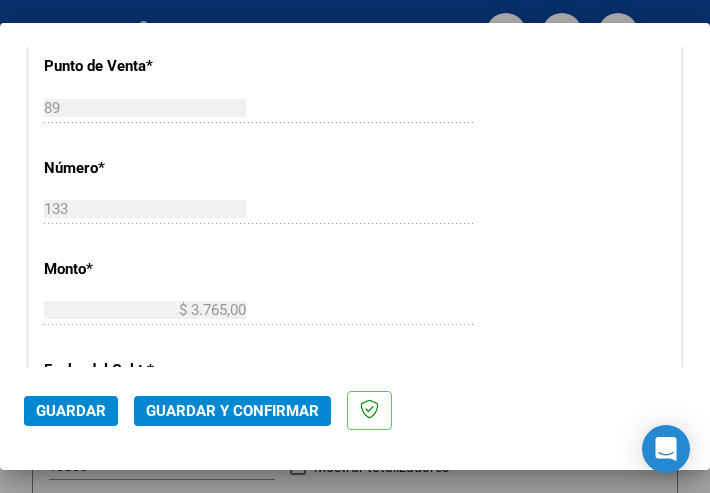 scroll, scrollTop: 700, scrollLeft: 0, axis: vertical 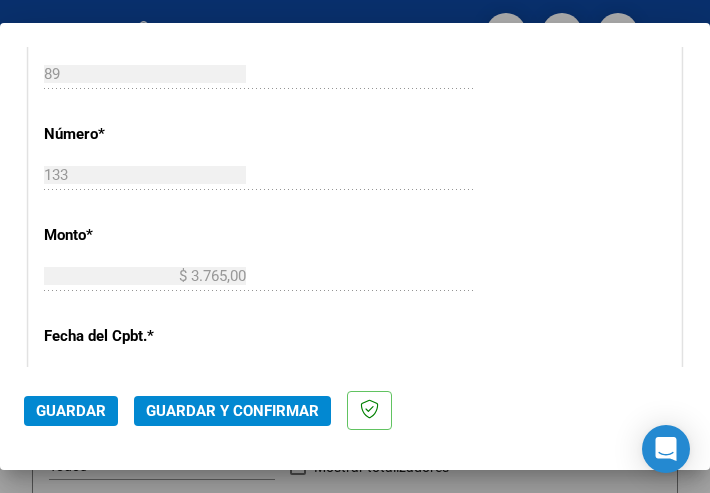 click on "CUIT  *   [CUIT] Ingresar CUIT  ANALISIS PRESTADOR  CONSEJO PROVINCIAL DE SALUD PUBLICA PCIADE RIO NEGRO  ARCA Padrón  Area destinado * Hospitales de Autogestión - Afiliaciones Seleccionar Area  Comprobante Tipo * Factura C Seleccionar Tipo Punto de Venta  *   89 Ingresar el Nro.  Número  *   133 Ingresar el Nro.  Monto  *   $ 3.765,00 Ingresar el monto  Fecha del Cpbt.  *   [DATE] Ingresar la fecha  CAE / CAEA (no ingrese CAI)    [NUMBER] Ingresar el CAE o CAEA (no ingrese CAI)  Fecha Recibido  *   [DATE] Ingresar la fecha  Fecha de Vencimiento    [DATE] Ingresar la fecha  Ref. Externa    Ingresar la ref.  N° Liquidación    Ingresar el N° Liquidación" at bounding box center (355, 318) 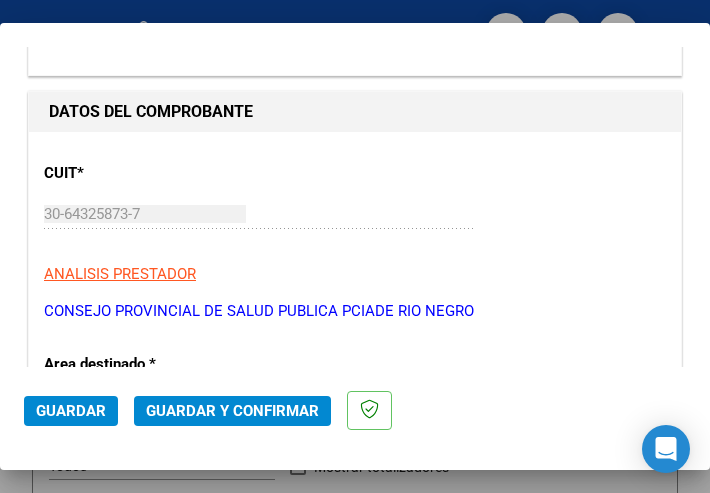scroll, scrollTop: 300, scrollLeft: 0, axis: vertical 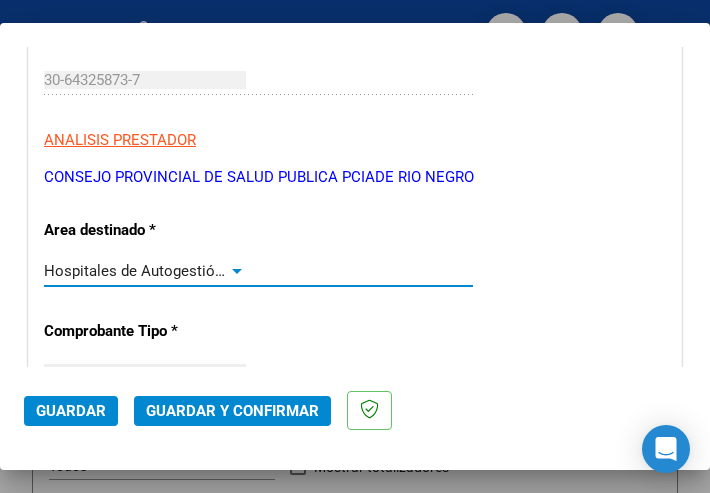 click at bounding box center [237, 271] 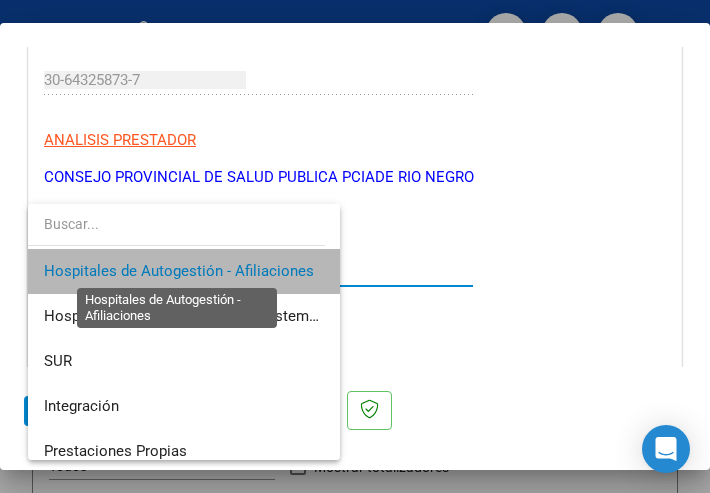 click on "Hospitales de Autogestión - Afiliaciones" at bounding box center (179, 271) 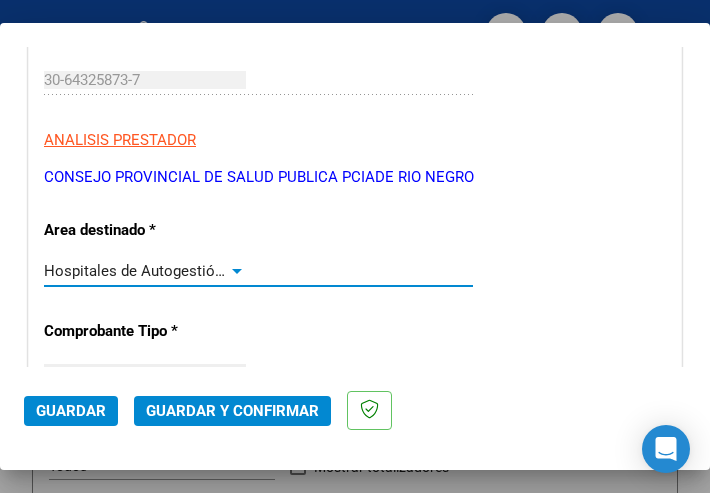 click at bounding box center [237, 271] 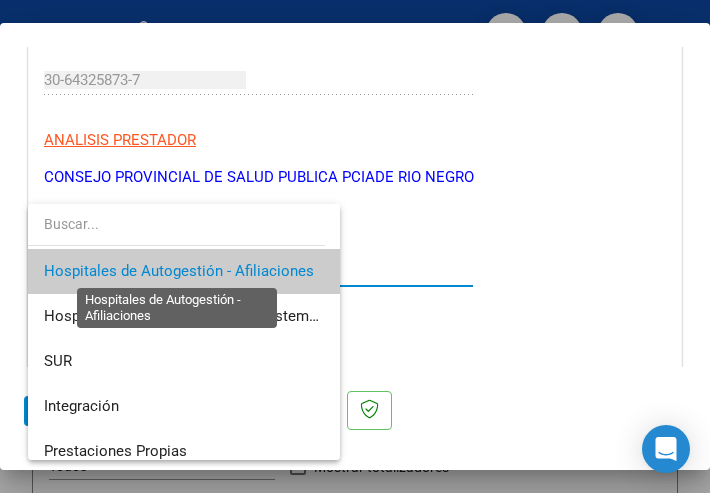 click on "Hospitales de Autogestión - Afiliaciones" at bounding box center [179, 271] 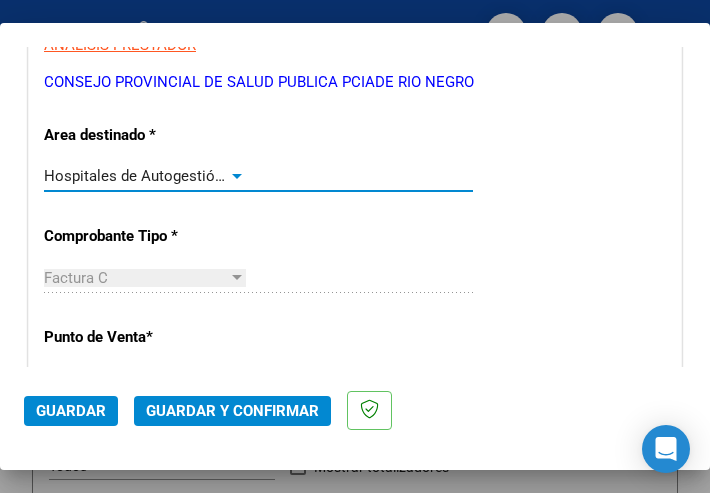 scroll, scrollTop: 400, scrollLeft: 0, axis: vertical 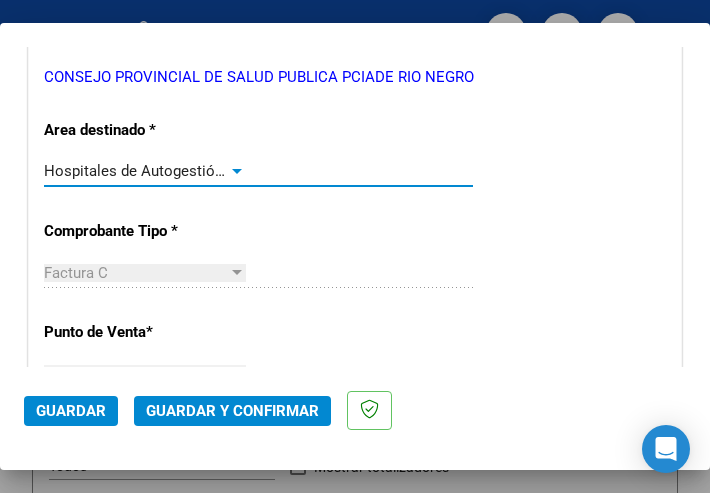 click at bounding box center [237, 171] 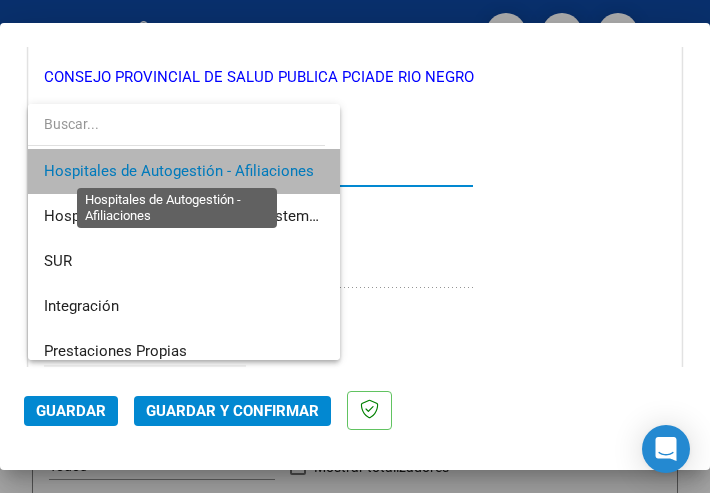 click on "Hospitales de Autogestión - Afiliaciones" at bounding box center [179, 171] 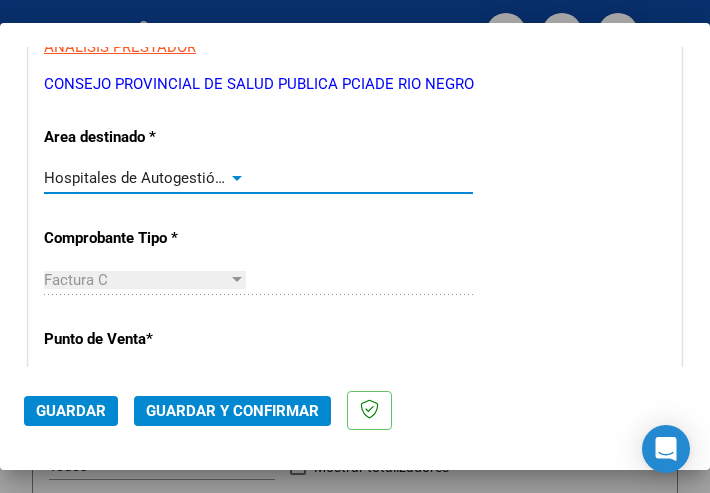 scroll, scrollTop: 400, scrollLeft: 0, axis: vertical 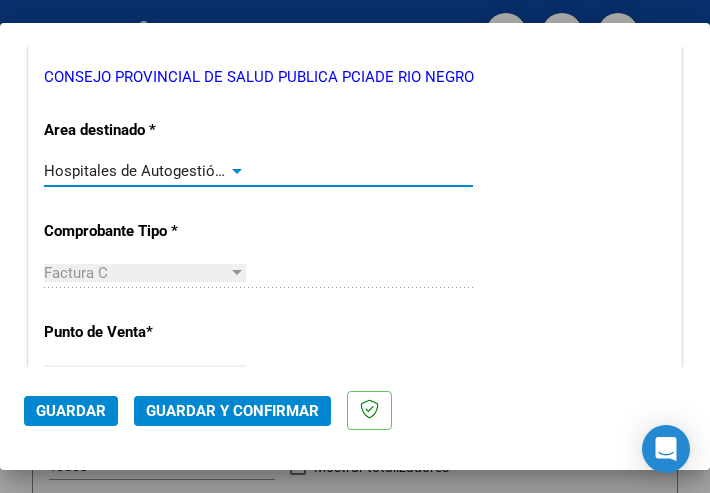 click at bounding box center (237, 171) 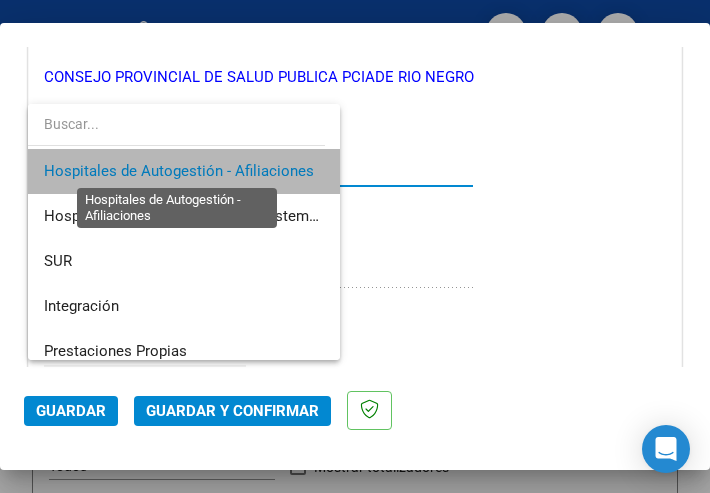 click on "Hospitales de Autogestión - Afiliaciones" at bounding box center [179, 171] 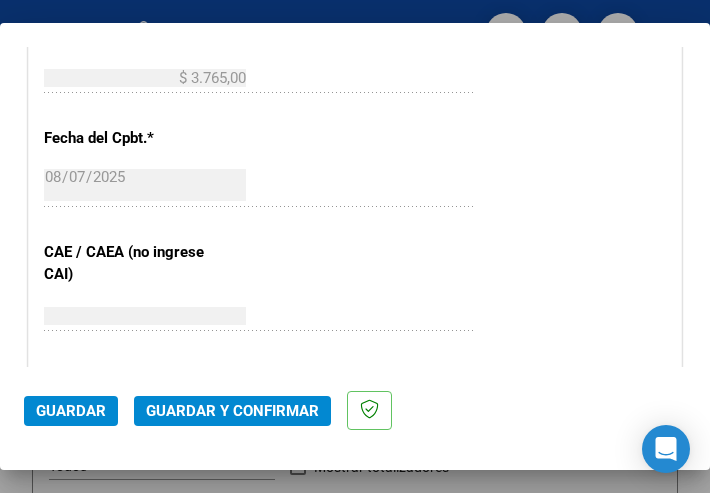 scroll, scrollTop: 900, scrollLeft: 0, axis: vertical 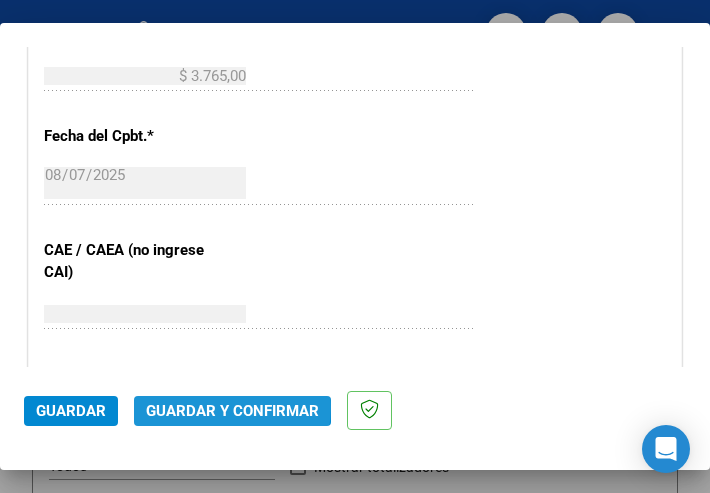 click on "Guardar y Confirmar" 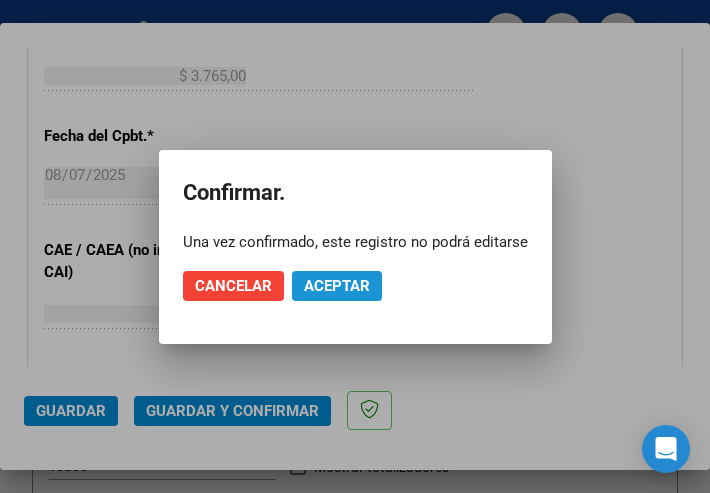 click on "Aceptar" 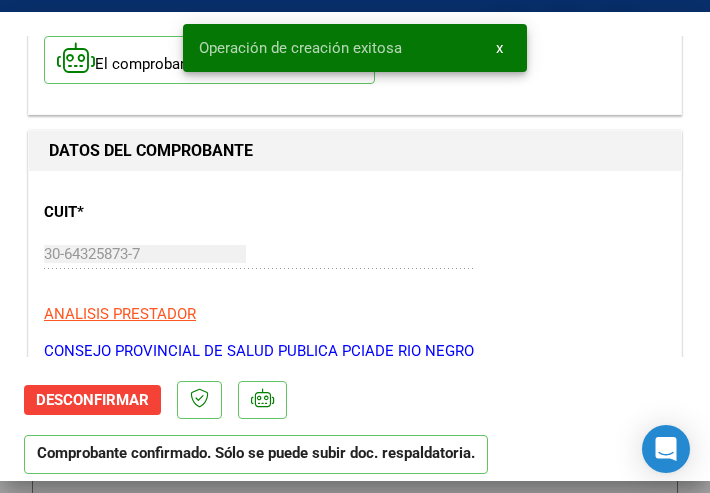 scroll, scrollTop: 200, scrollLeft: 0, axis: vertical 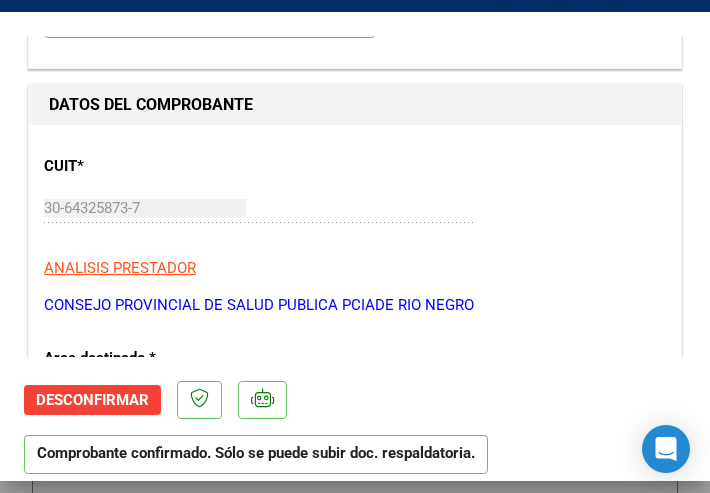 click on "CUIT  *   30-64325873-7 Ingresar CUIT  ANALISIS PRESTADOR  CONSEJO PROVINCIAL DE SALUD PUBLICA PCIADE RIO NEGRO  ARCA Padrón ARCA Padrón" at bounding box center [355, 228] 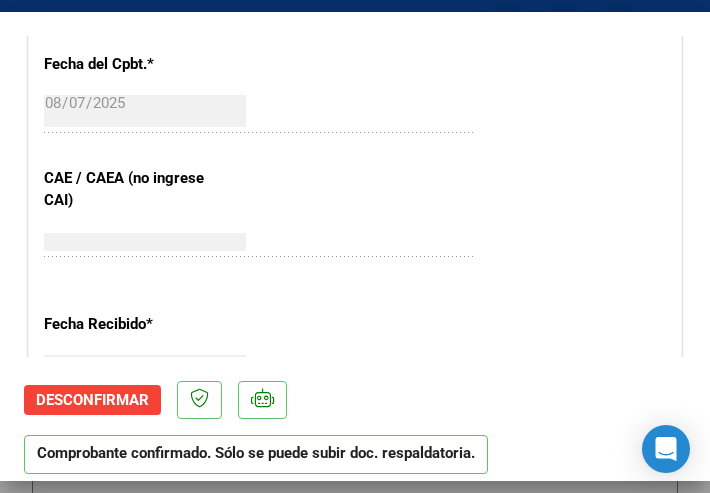 scroll, scrollTop: 1100, scrollLeft: 0, axis: vertical 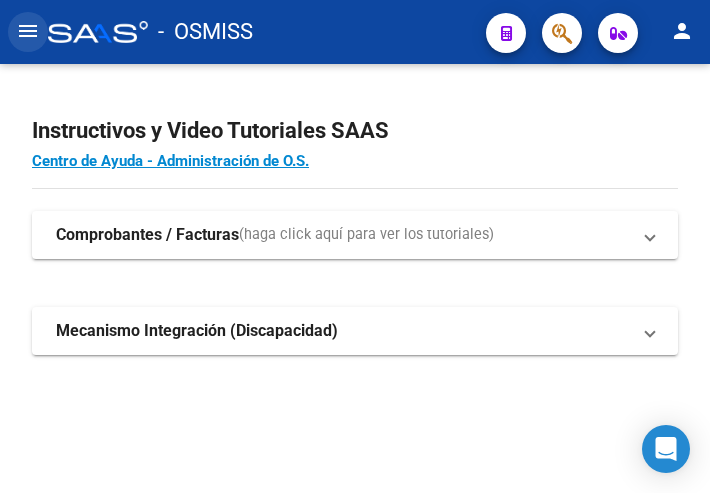 click on "menu" 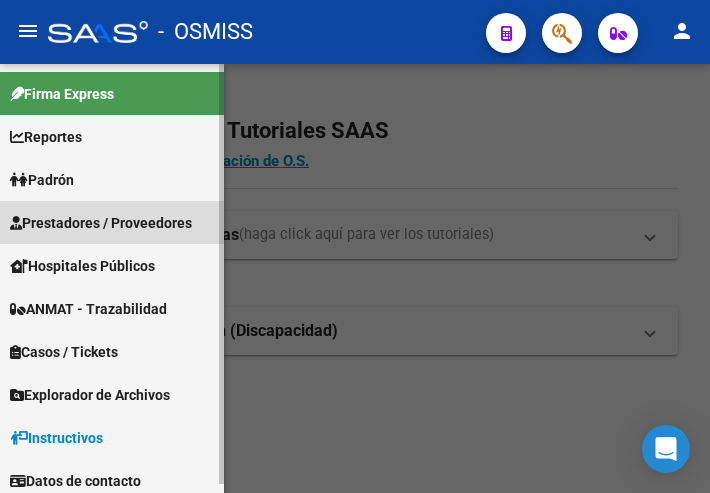 click on "Prestadores / Proveedores" at bounding box center [101, 223] 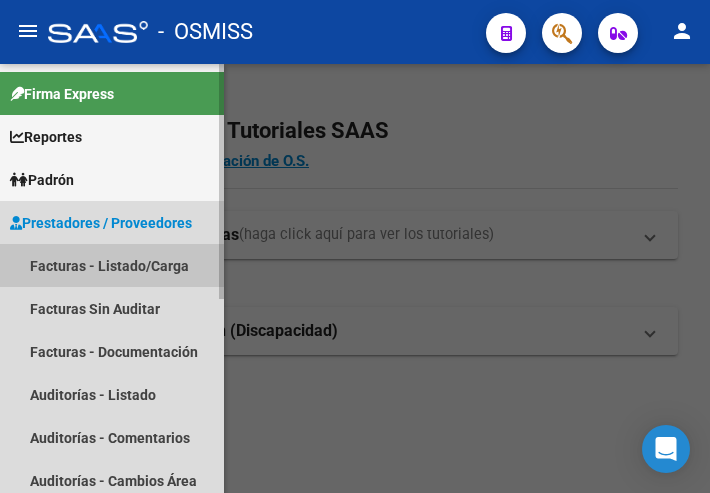 click on "Facturas - Listado/Carga" at bounding box center [112, 265] 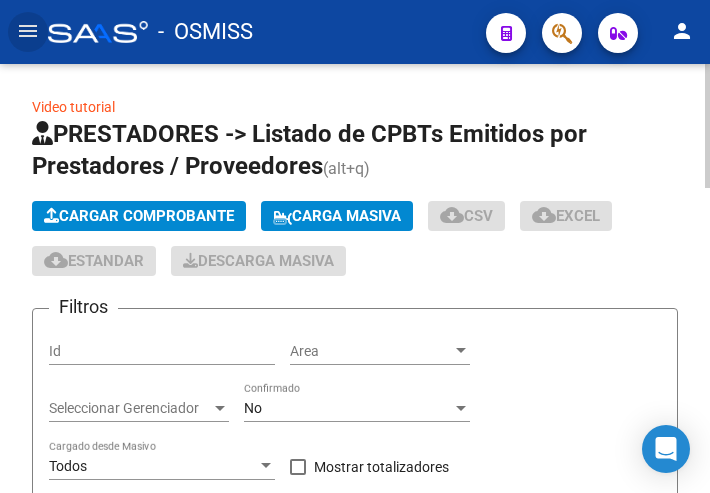 click on "Cargar Comprobante" 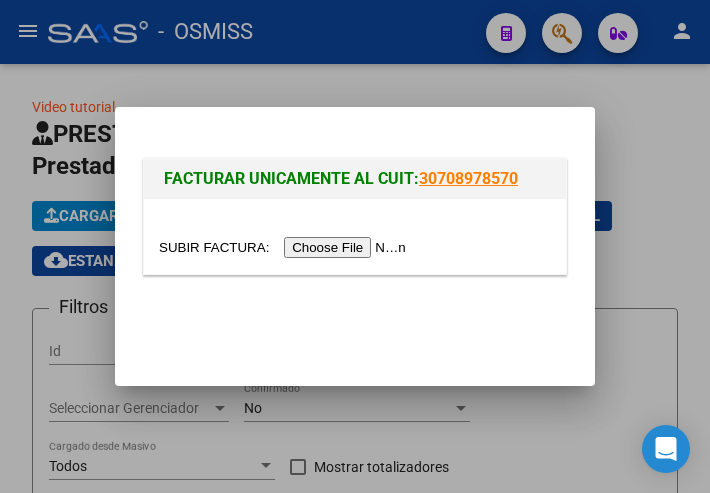 click at bounding box center [285, 247] 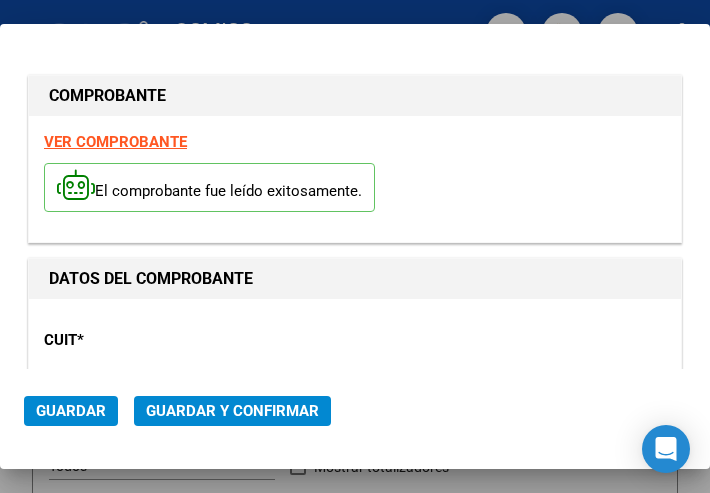 type on "[DATE]" 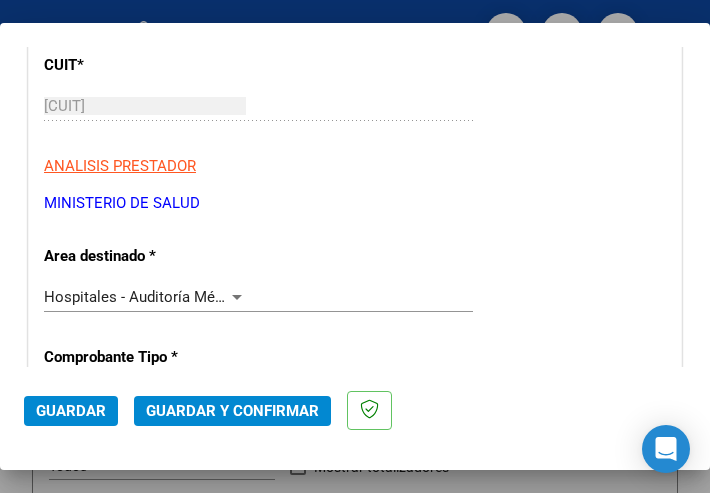 scroll, scrollTop: 400, scrollLeft: 0, axis: vertical 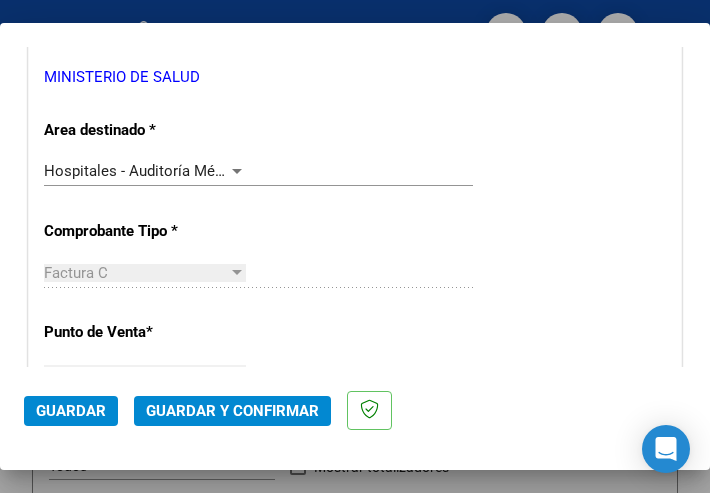 click at bounding box center [237, 171] 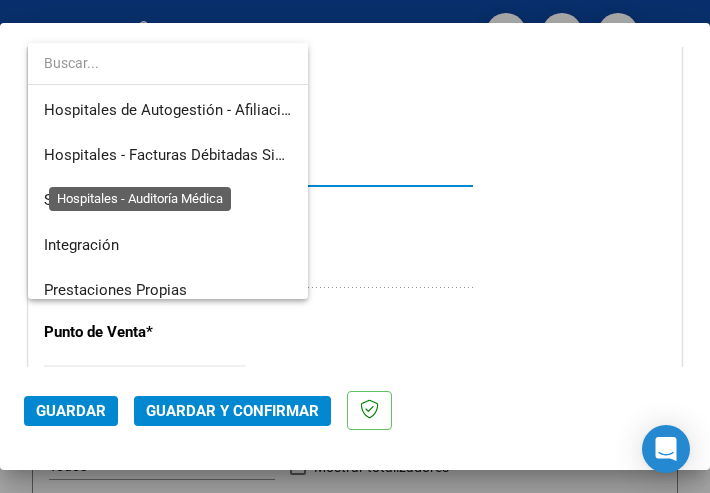 scroll, scrollTop: 300, scrollLeft: 0, axis: vertical 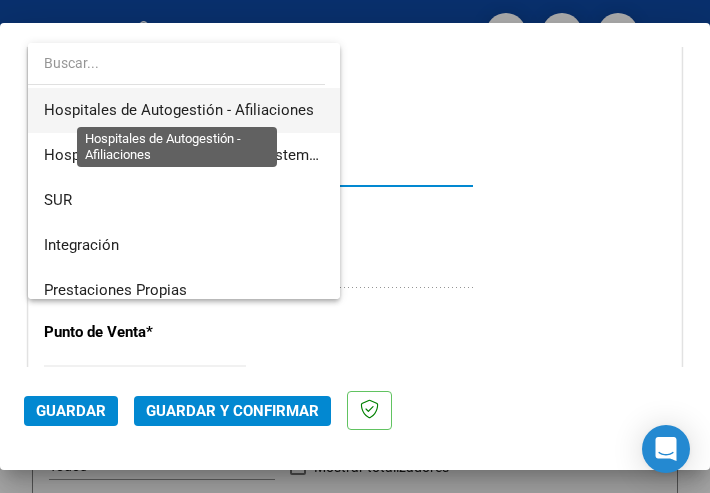 click on "Hospitales de Autogestión - Afiliaciones" at bounding box center (179, 110) 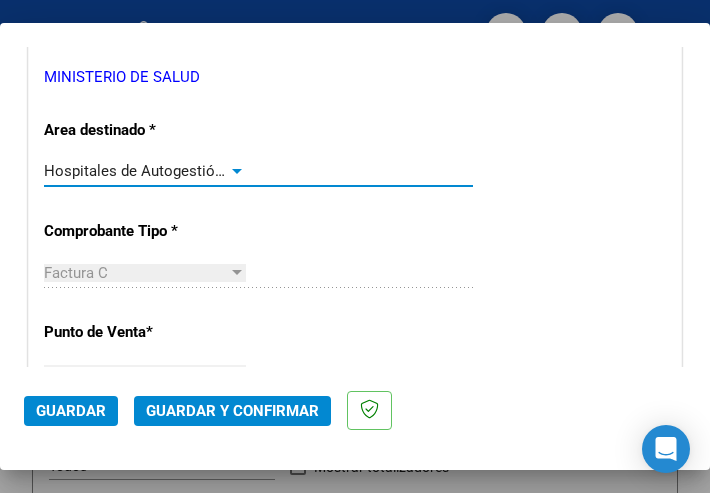 click at bounding box center (237, 171) 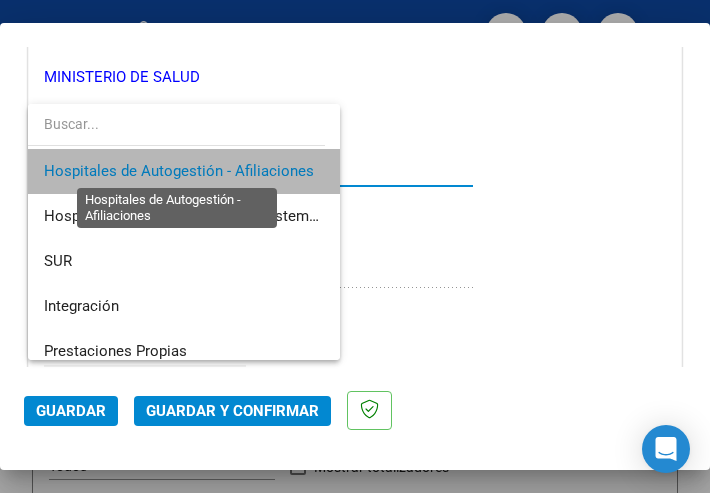 click on "Hospitales de Autogestión - Afiliaciones" at bounding box center [179, 171] 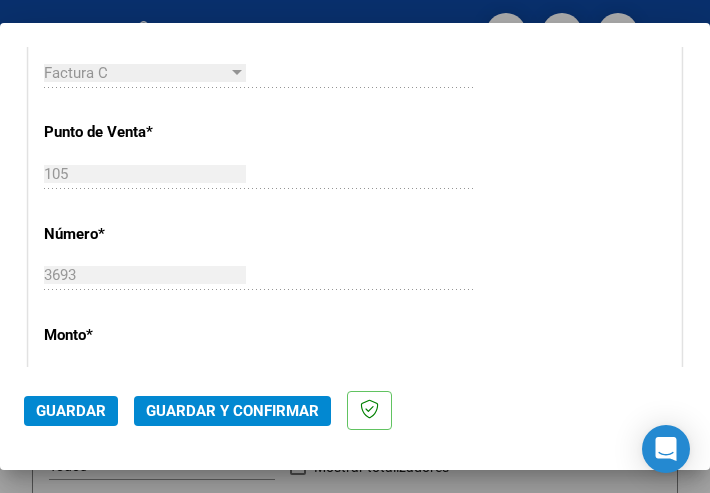 scroll, scrollTop: 700, scrollLeft: 0, axis: vertical 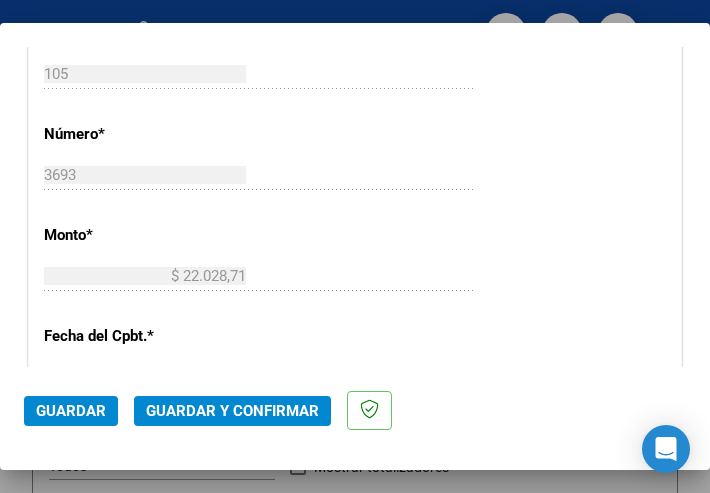 click on "CUIT  *   30-99922146-3 Ingresar CUIT  ANALISIS PRESTADOR  MINISTERIO DE SALUD  ARCA Padrón  Area destinado * Hospitales de Autogestión - Afiliaciones Seleccionar Area  Comprobante Tipo * Factura C Seleccionar Tipo Punto de Venta  *   105 Ingresar el Nro.  Número  *   3693 Ingresar el Nro.  Monto  *   $ 22.028,71 Ingresar el monto  Fecha del Cpbt.  *   2025-08-07 Ingresar la fecha  CAE / CAEA (no ingrese CAI)    75323345075800 Ingresar el CAE o CAEA (no ingrese CAI)  Fecha Recibido  *   2025-08-07 Ingresar la fecha  Fecha de Vencimiento    2025-10-06 Ingresar la fecha  Ref. Externa    Ingresar la ref.  N° Liquidación    Ingresar el N° Liquidación" at bounding box center [355, 318] 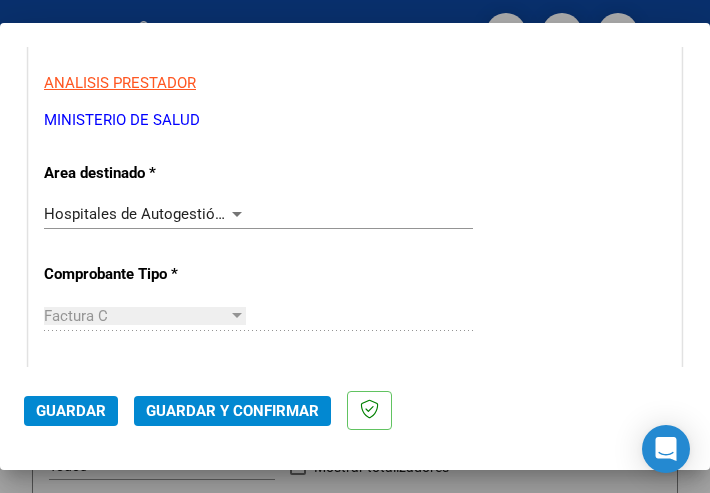 scroll, scrollTop: 400, scrollLeft: 0, axis: vertical 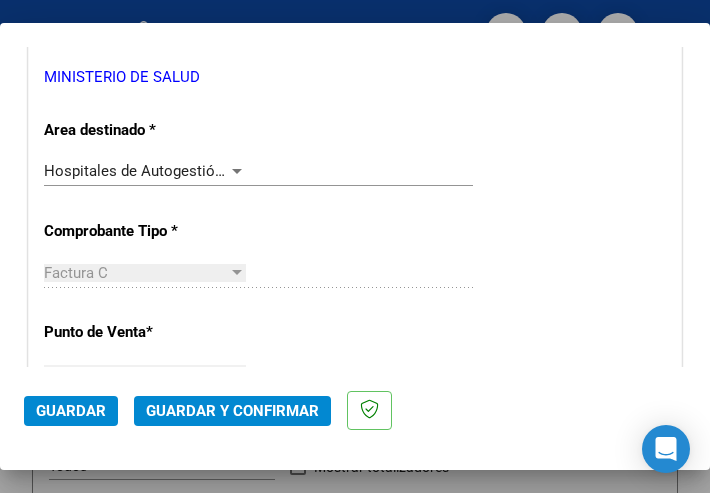 click at bounding box center [237, 171] 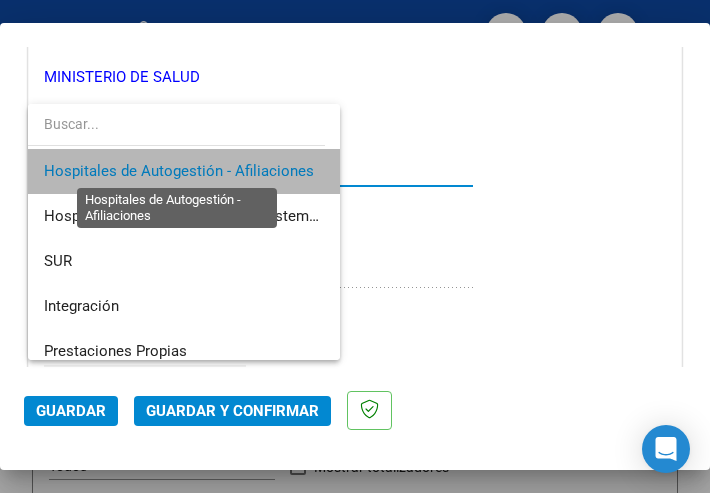 click on "Hospitales de Autogestión - Afiliaciones" at bounding box center [179, 171] 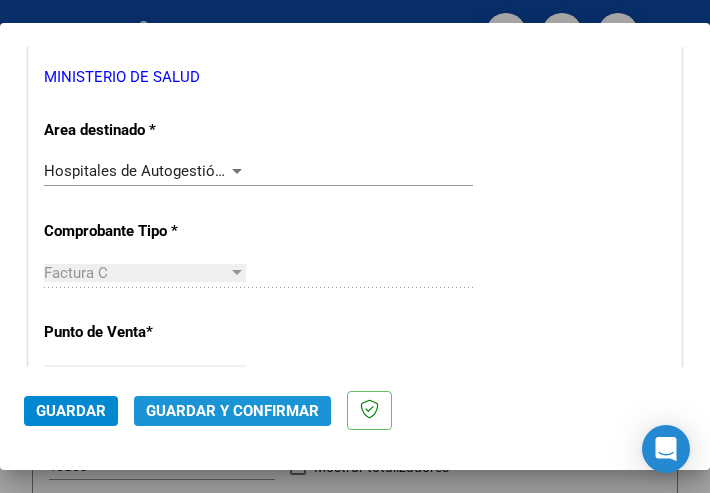 click on "Guardar y Confirmar" 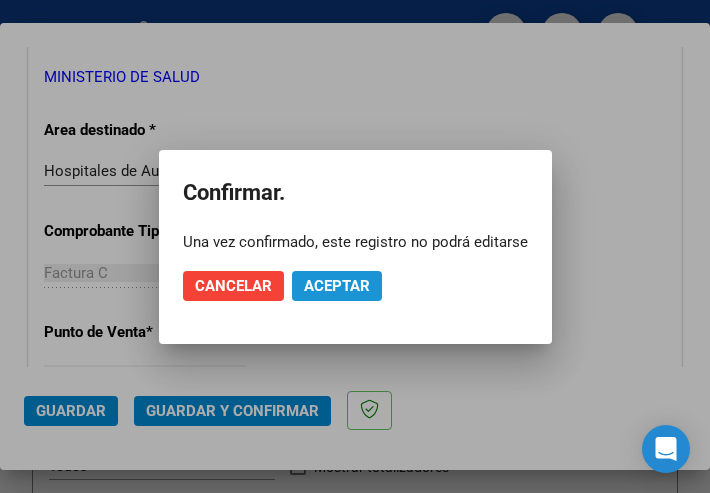 click on "Aceptar" 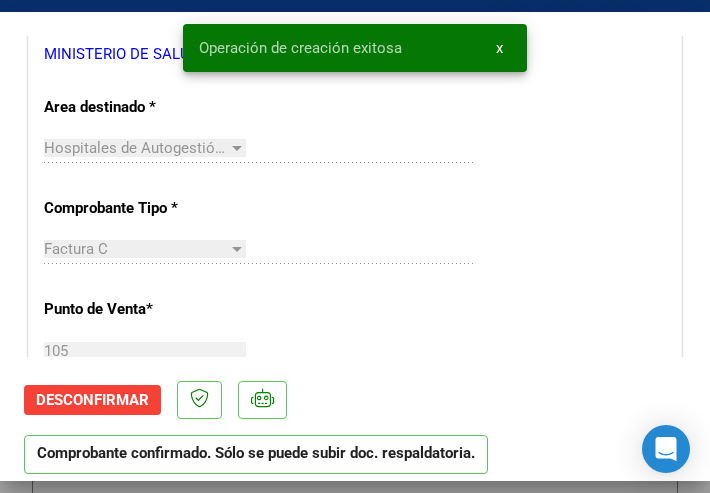 scroll, scrollTop: 500, scrollLeft: 0, axis: vertical 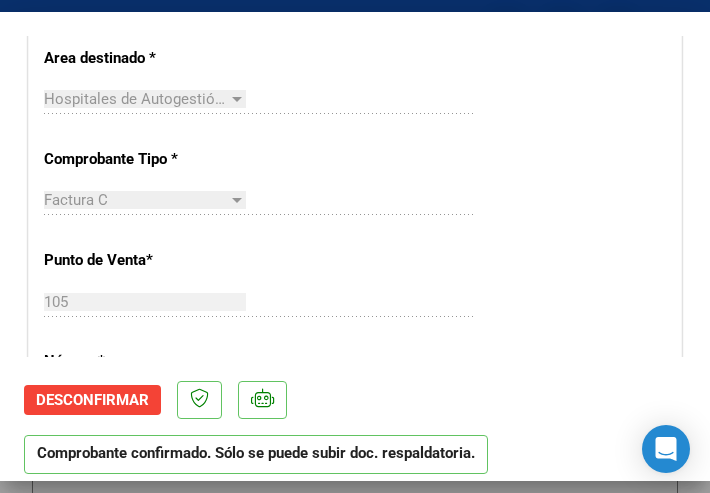 click on "CUIT  *   30-99922146-3 Ingresar CUIT  ANALISIS PRESTADOR  MINISTERIO DE SALUD  ARCA Padrón ARCA Padrón  Area destinado * Hospitales de Autogestión - Afiliaciones Seleccionar Area  Comprobante Tipo * Factura C Seleccionar Tipo Punto de Venta  *   105 Ingresar el Nro.  Número  *   3693 Ingresar el Nro.  Monto  *   $ 22.028,71 Ingresar el monto  Fecha del Cpbt.  *   2025-08-07 Ingresar la fecha  CAE / CAEA (no ingrese CAI)    75323345075800 Ingresar el CAE o CAEA (no ingrese CAI)  Fecha Recibido  *   2025-08-07 Ingresar la fecha  Fecha de Vencimiento    2025-10-06 Ingresar la fecha  Ref. Externa    Ingresar la ref.  N° Liquidación    Ingresar el N° Liquidación" at bounding box center (355, 545) 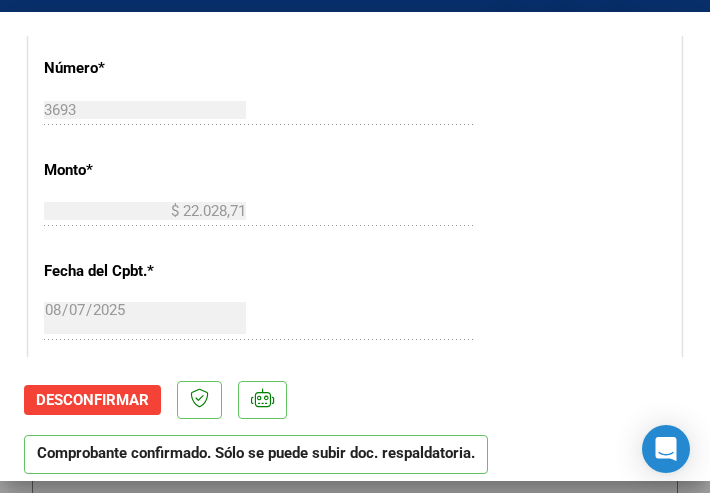 scroll, scrollTop: 800, scrollLeft: 0, axis: vertical 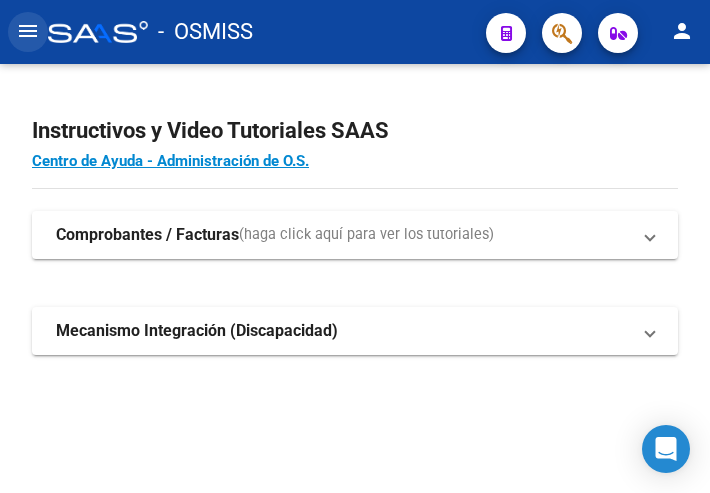 click on "menu" 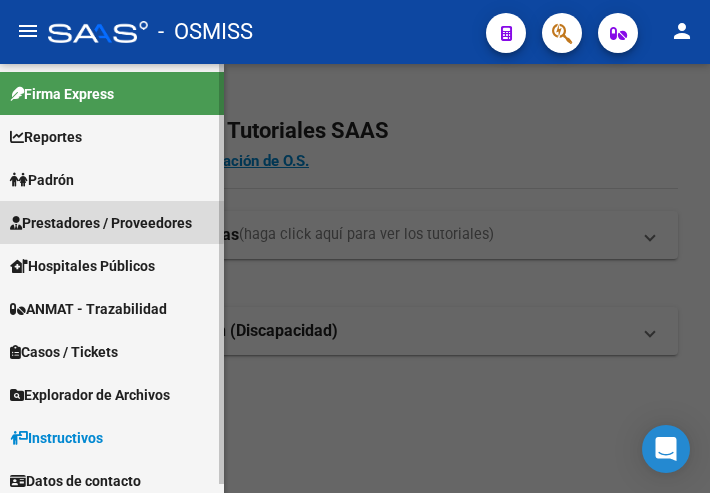 click on "Prestadores / Proveedores" at bounding box center (101, 223) 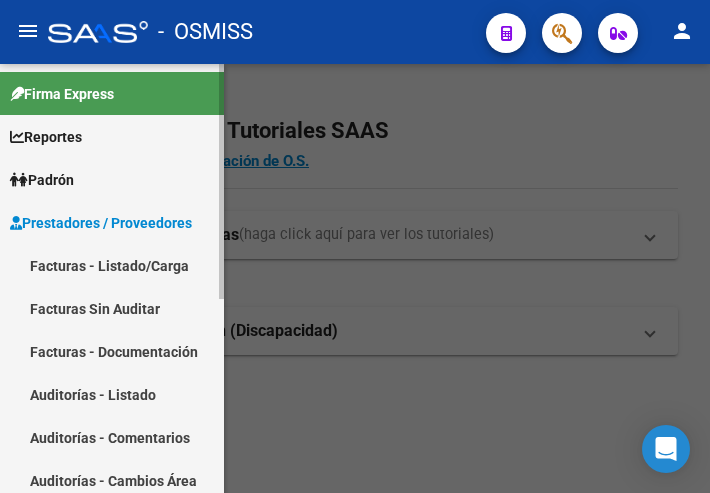 click on "Facturas - Listado/Carga" at bounding box center [112, 265] 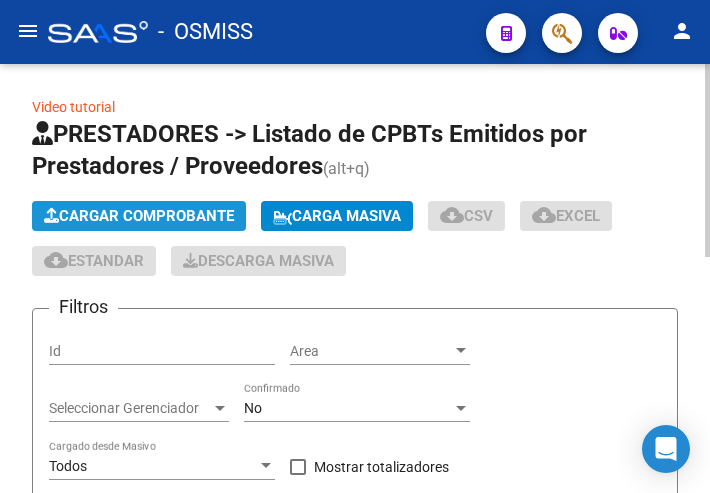 click on "Cargar Comprobante" 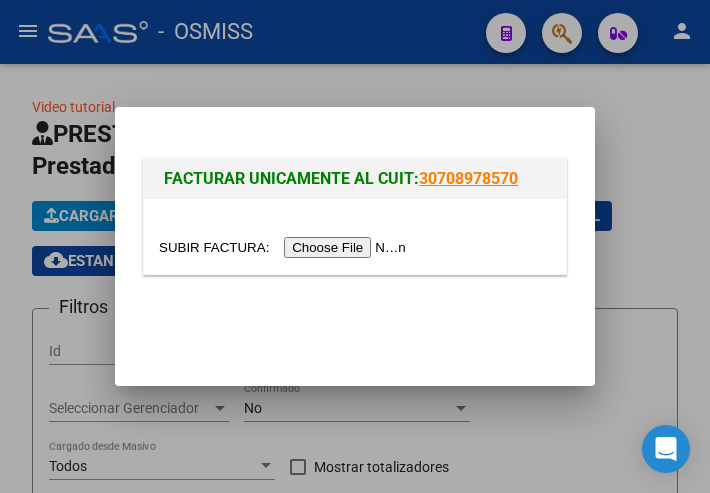 click at bounding box center (285, 247) 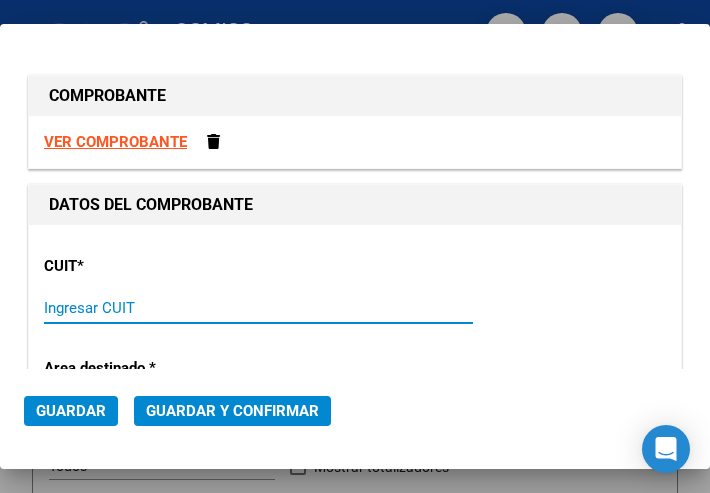 click on "Ingresar CUIT" at bounding box center (145, 308) 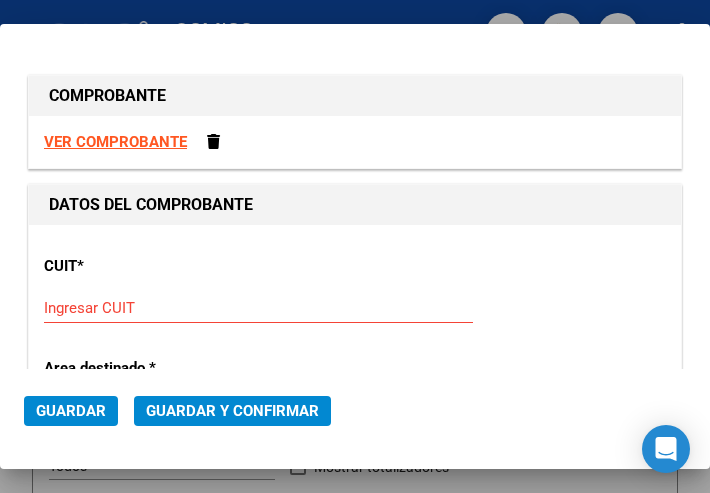 click on "Ingresar CUIT" at bounding box center (145, 308) 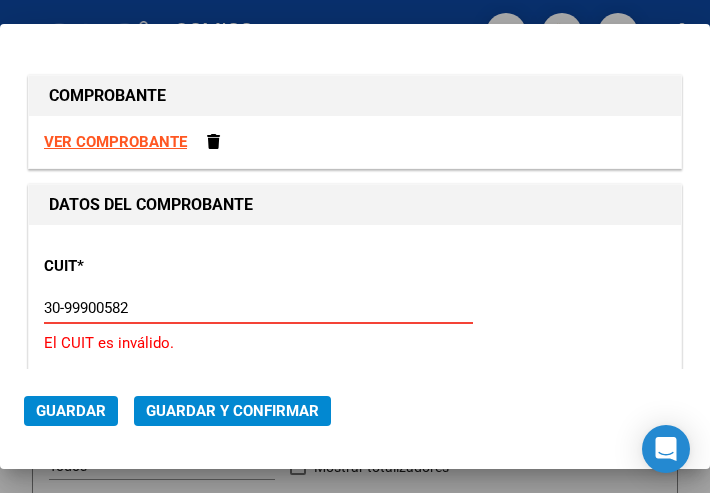 type on "[NUMBER]" 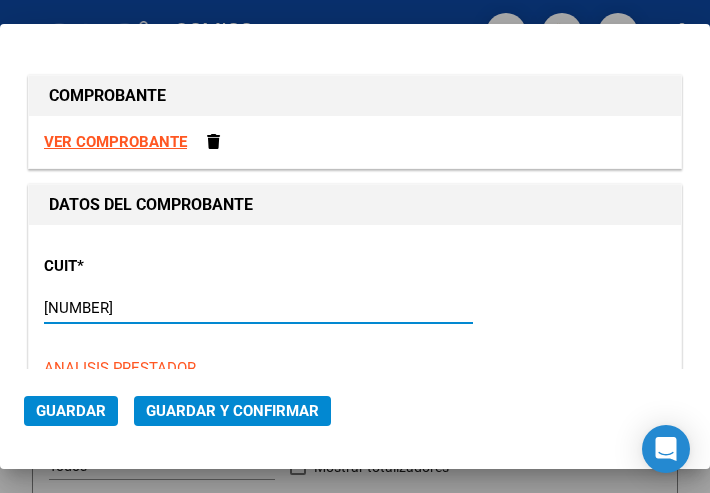 type on "10" 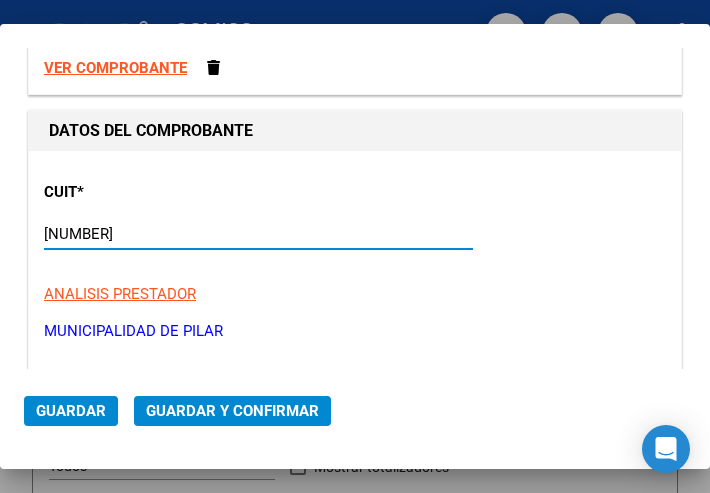 scroll, scrollTop: 200, scrollLeft: 0, axis: vertical 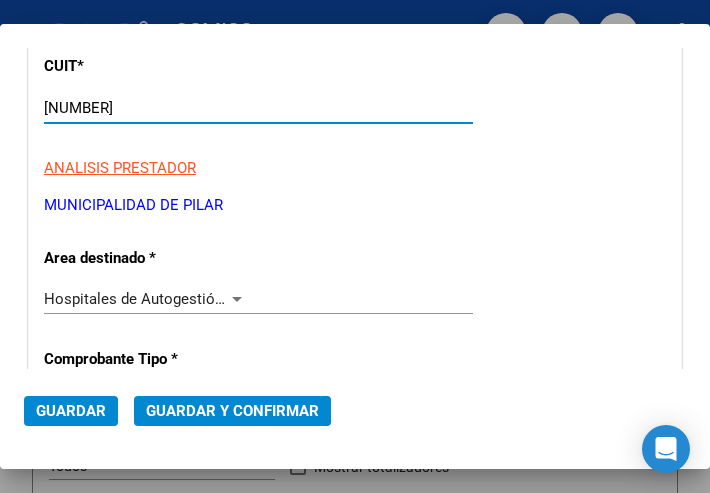 type on "[NUMBER]" 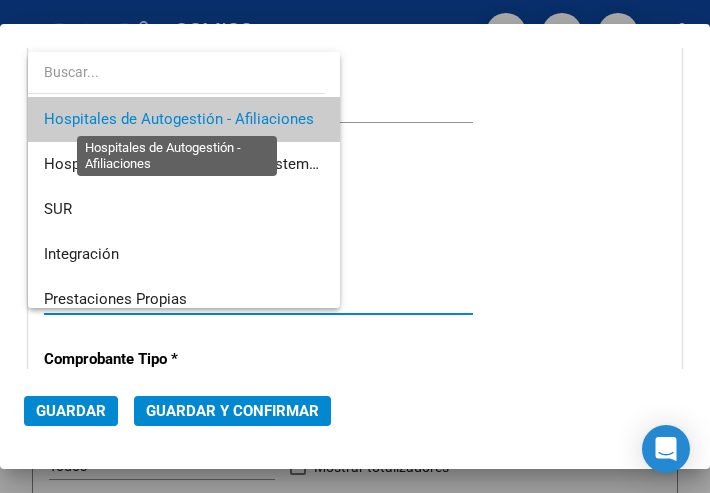 click on "Hospitales de Autogestión - Afiliaciones" at bounding box center [179, 119] 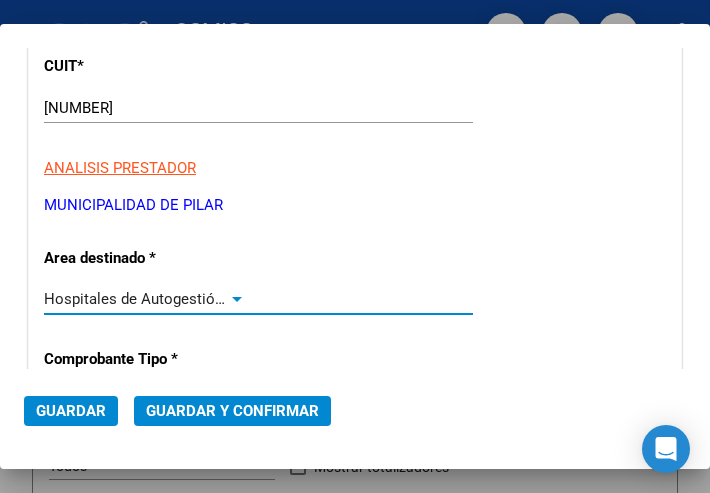 click at bounding box center (237, 299) 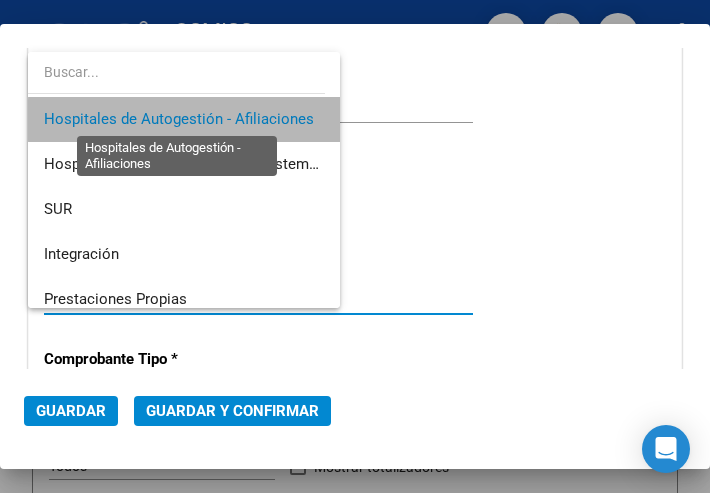 click on "Hospitales de Autogestión - Afiliaciones" at bounding box center [179, 119] 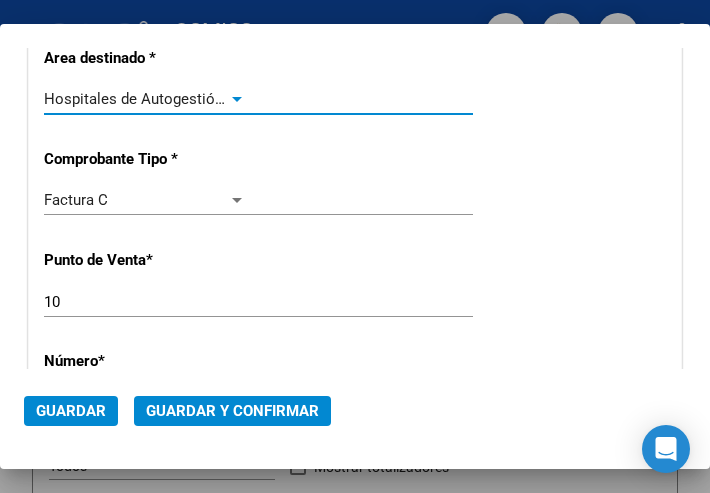 scroll, scrollTop: 500, scrollLeft: 0, axis: vertical 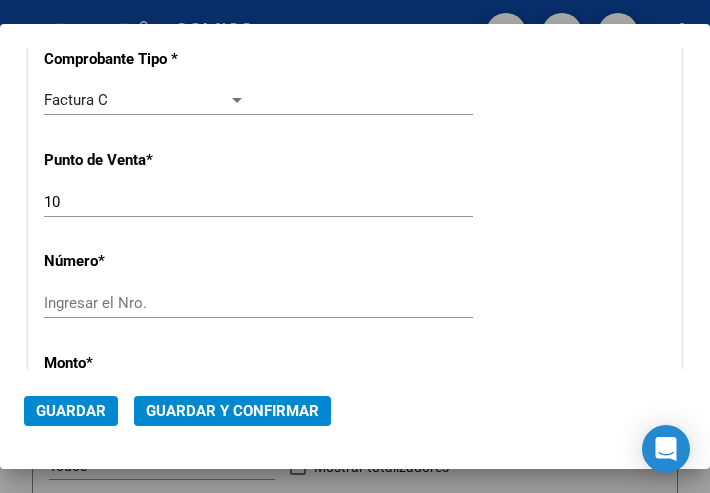click on "Ingresar el Nro." at bounding box center [145, 303] 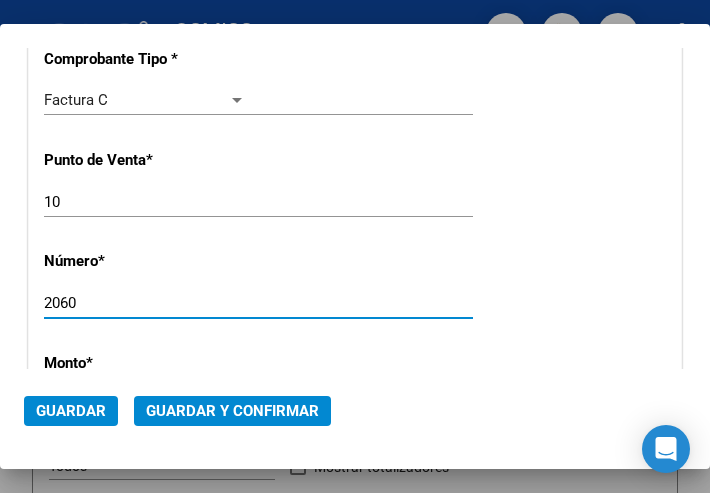 type on "2060" 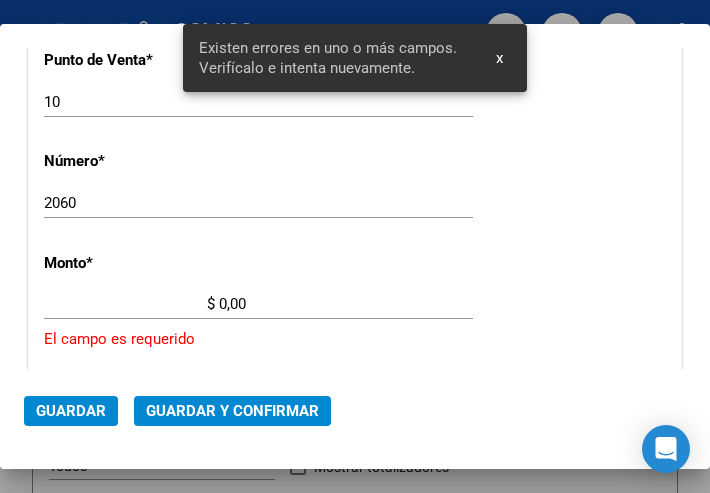 scroll, scrollTop: 686, scrollLeft: 0, axis: vertical 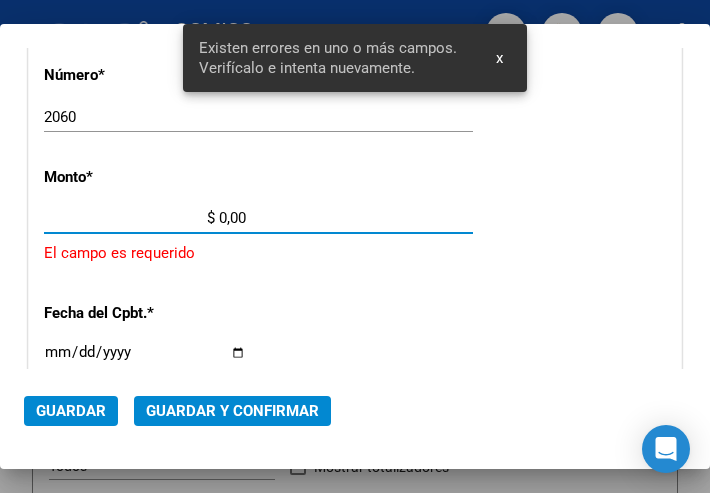 click on "$ 0,00" at bounding box center (145, 218) 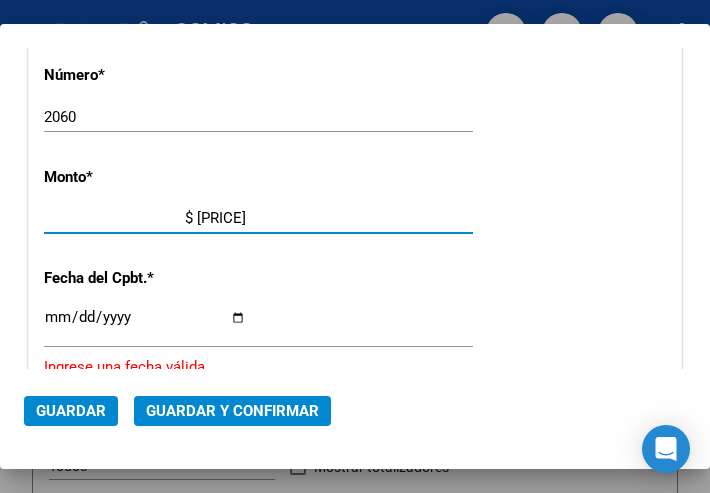 type on "$ [PRICE]" 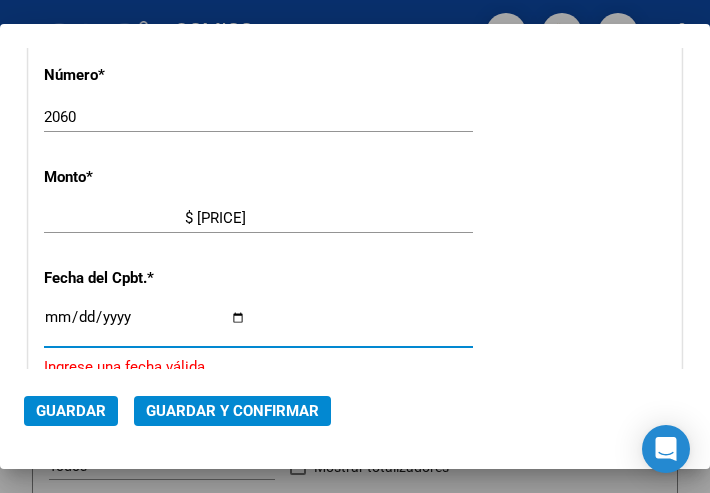 click on "Ingresar la fecha" at bounding box center (145, 325) 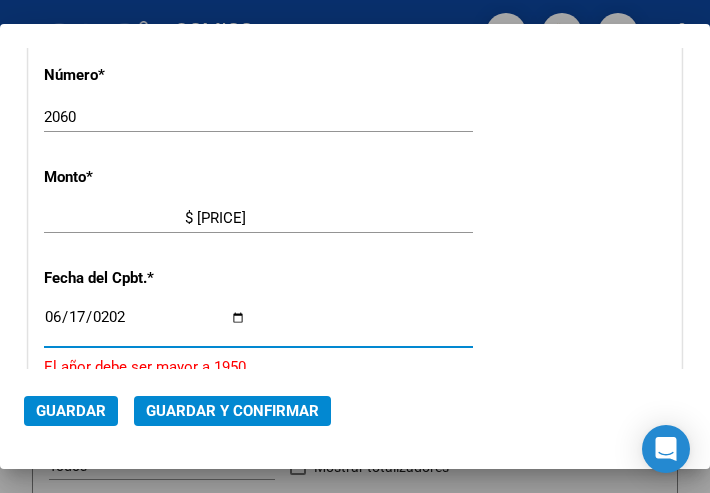 type on "[DATE]" 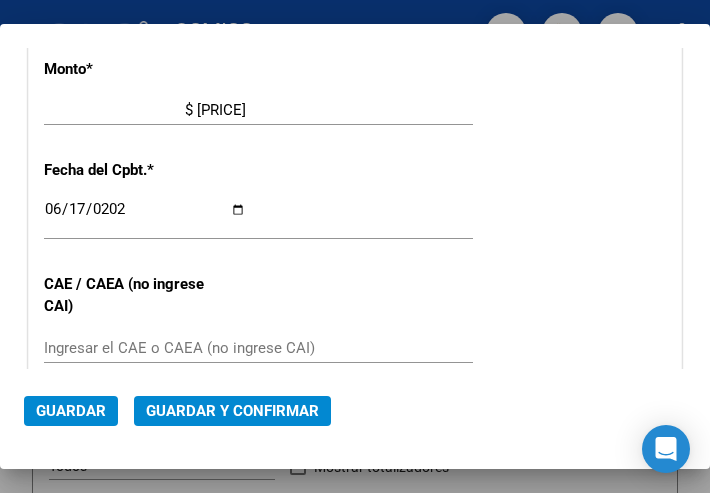 scroll, scrollTop: 886, scrollLeft: 0, axis: vertical 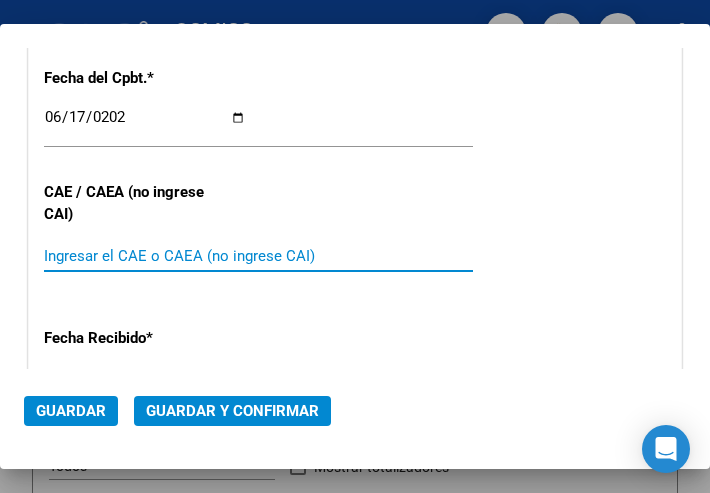 click on "Ingresar el CAE o CAEA (no ingrese CAI)" at bounding box center [145, 256] 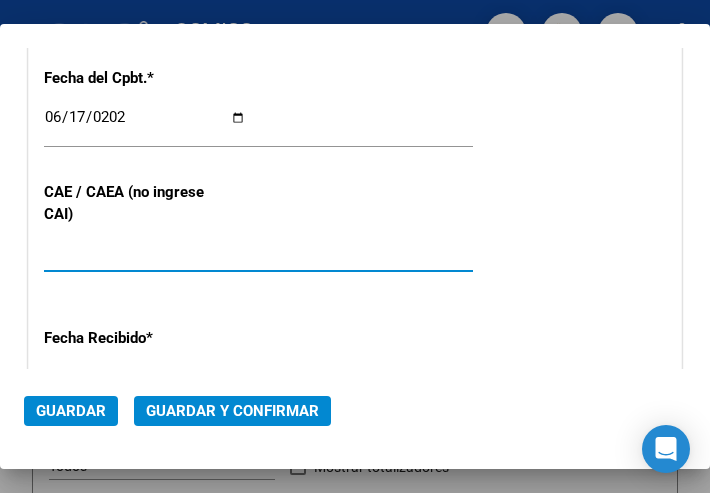 type on "[NUMBER]" 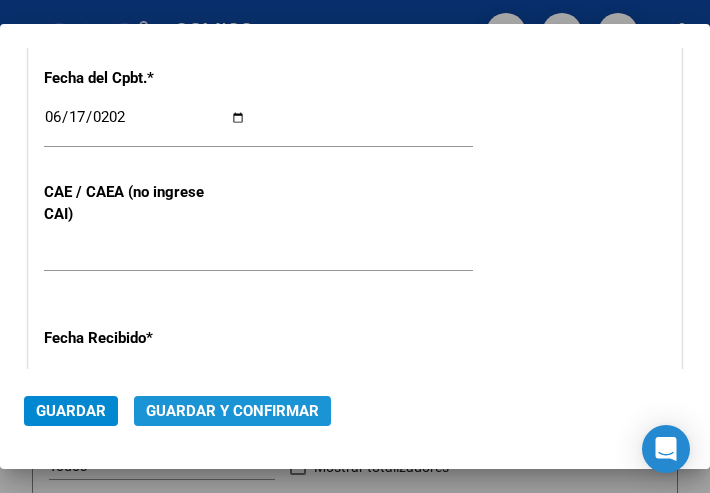 click on "Guardar y Confirmar" 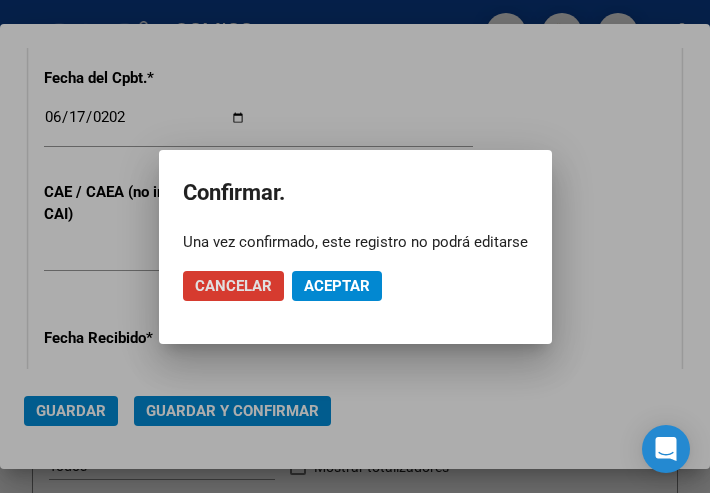 click on "Aceptar" 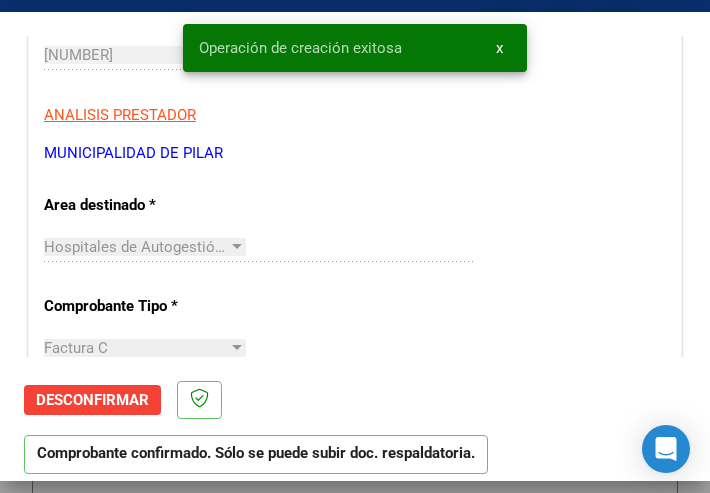 scroll, scrollTop: 300, scrollLeft: 0, axis: vertical 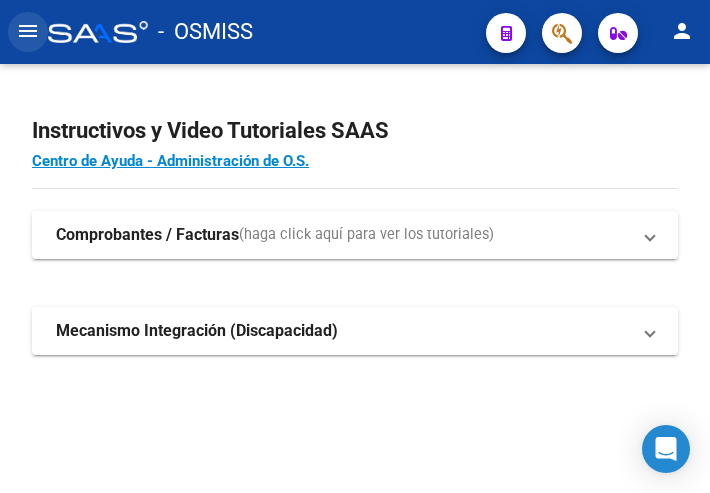 click on "menu" 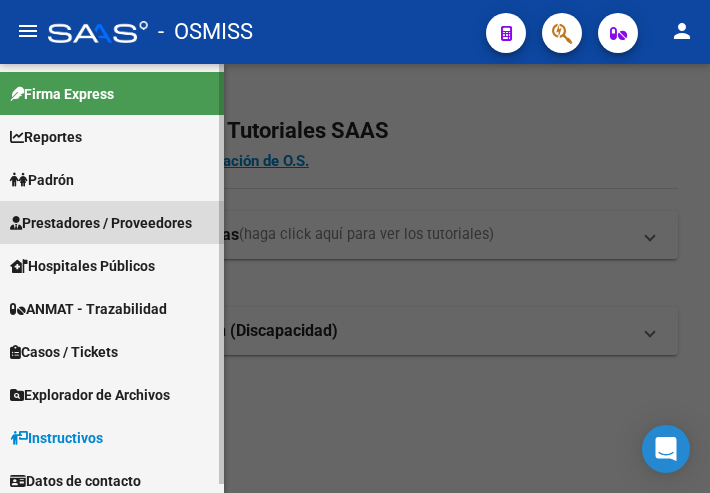click on "Prestadores / Proveedores" at bounding box center (101, 223) 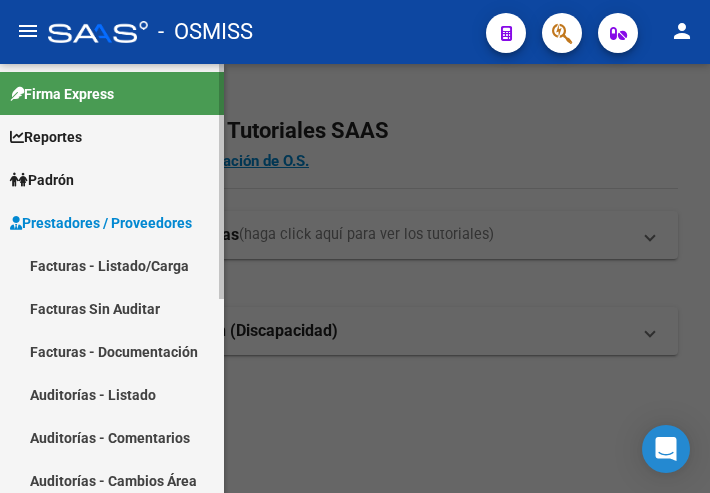 click on "Facturas - Listado/Carga" at bounding box center (112, 265) 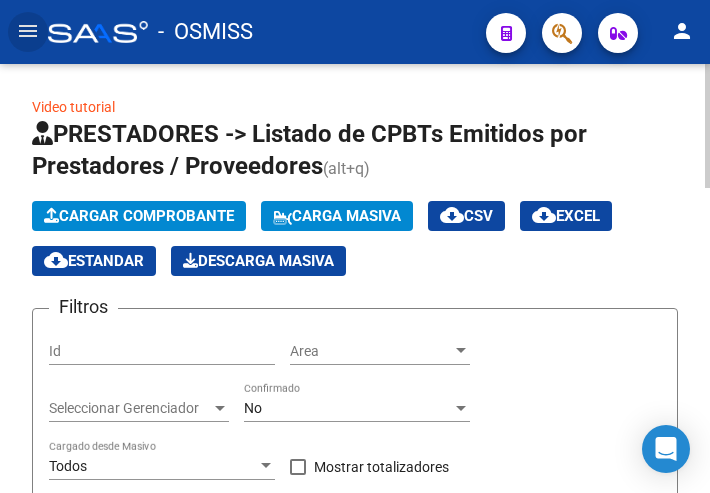 click on "Cargar Comprobante" 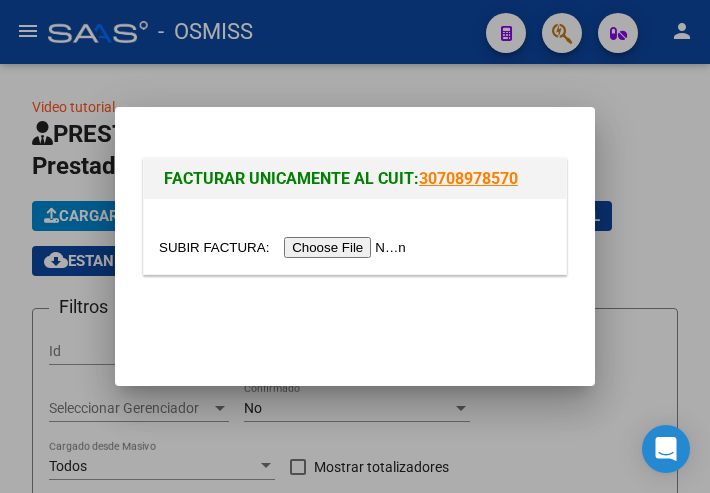 click at bounding box center (285, 247) 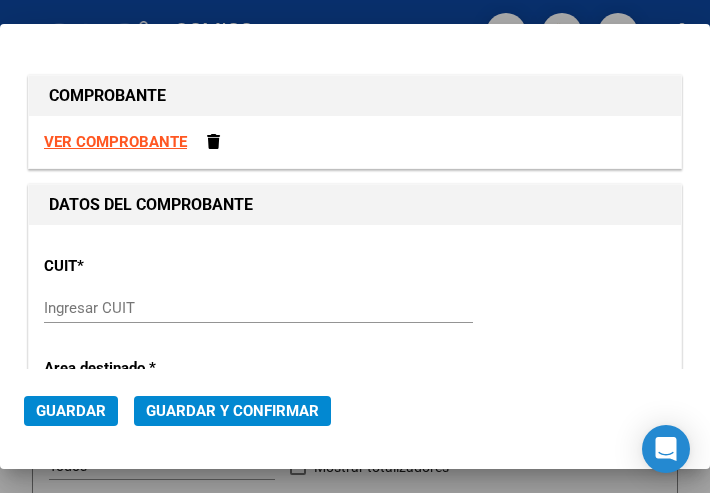 click on "Ingresar CUIT" at bounding box center (145, 308) 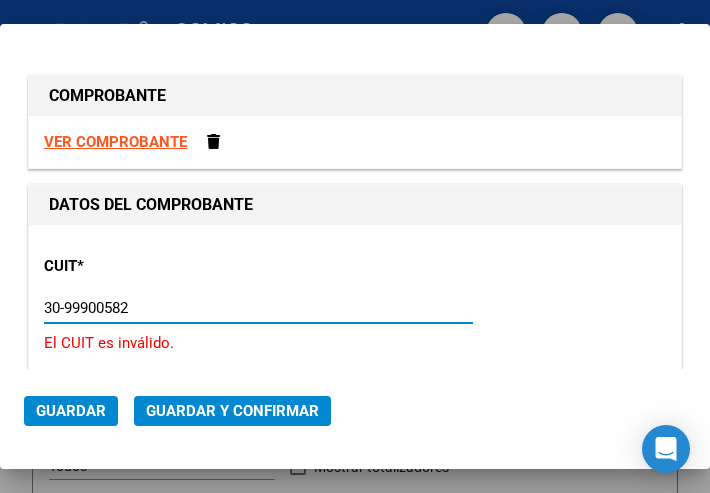type on "[CUIT]" 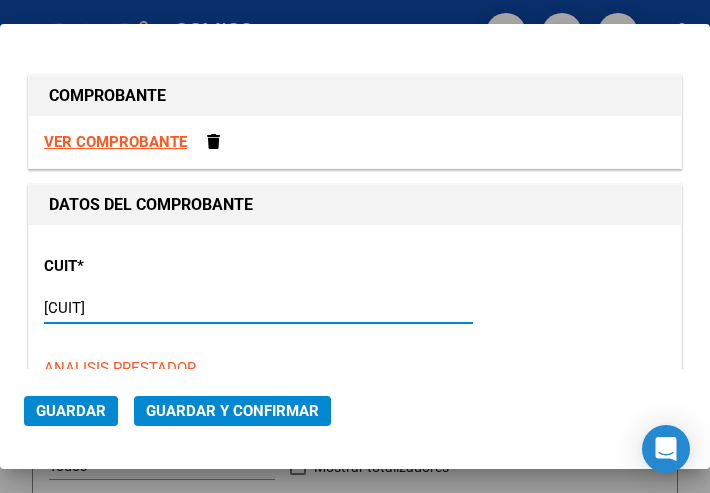 type on "10" 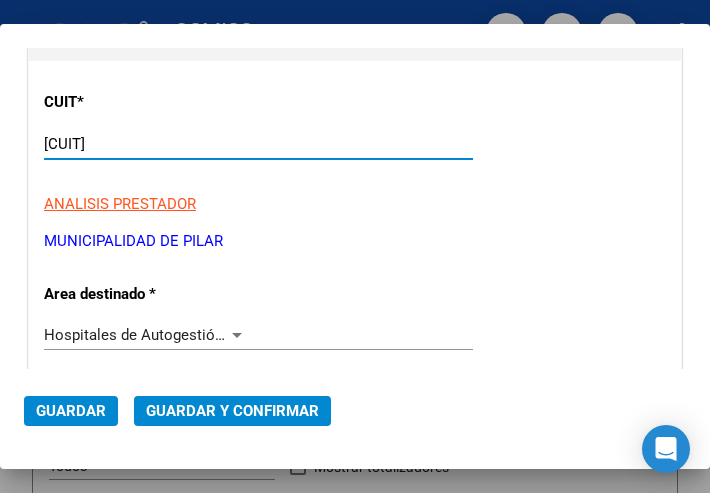 scroll, scrollTop: 200, scrollLeft: 0, axis: vertical 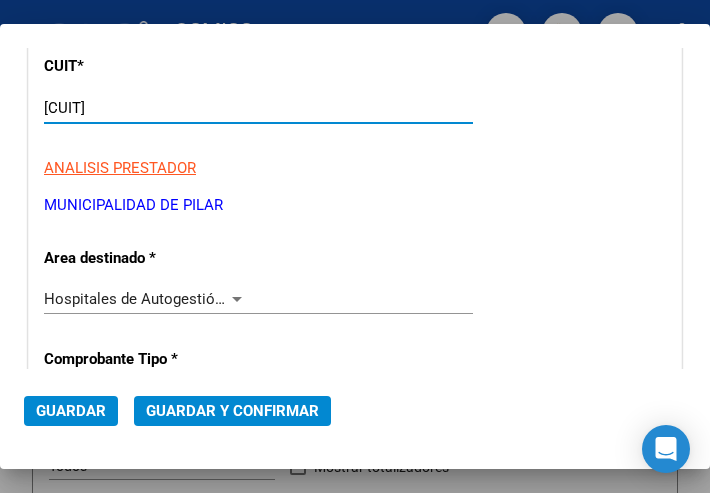 type on "[CUIT]" 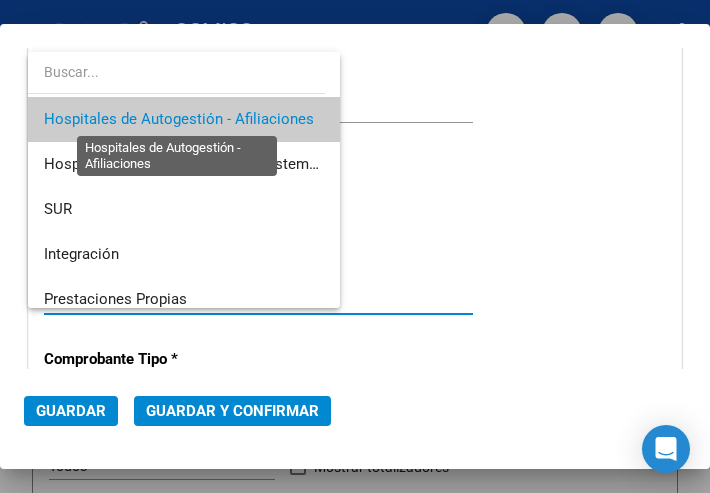 click on "Hospitales de Autogestión - Afiliaciones" at bounding box center [179, 119] 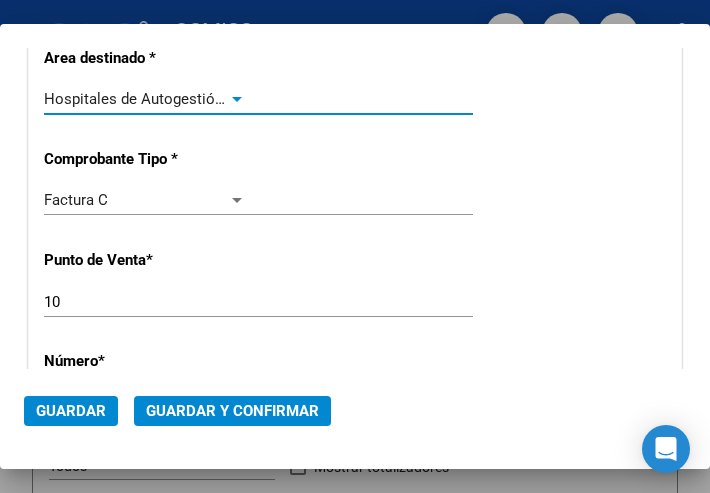 scroll, scrollTop: 500, scrollLeft: 0, axis: vertical 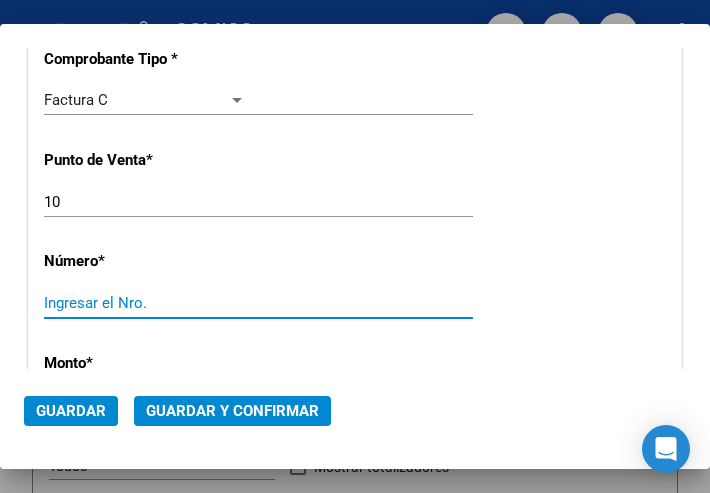 click on "Ingresar el Nro." at bounding box center (145, 303) 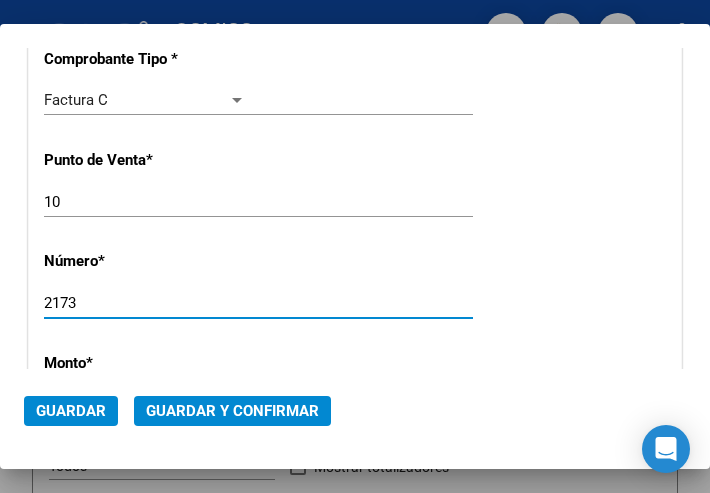 type on "2173" 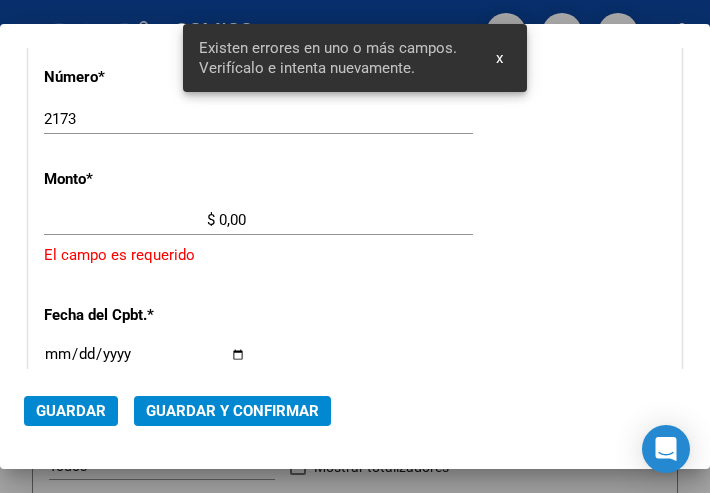 scroll, scrollTop: 686, scrollLeft: 0, axis: vertical 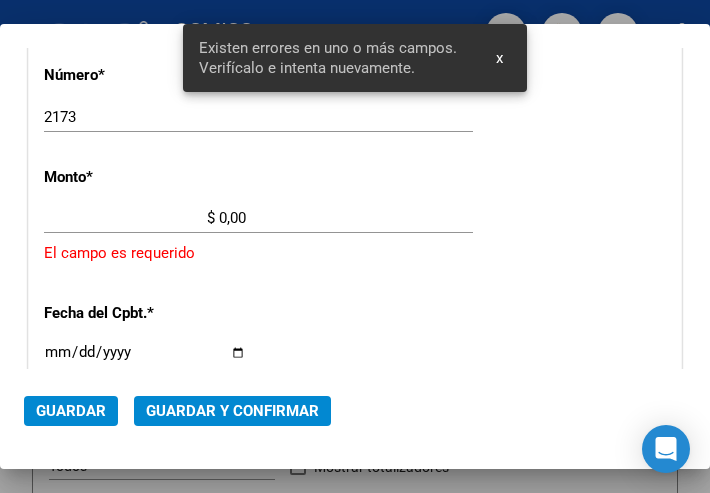 click on "$ 0,00" at bounding box center [145, 218] 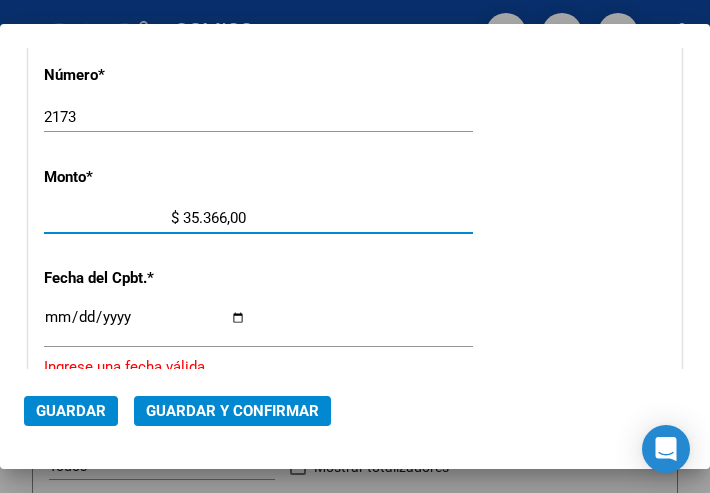 type on "$ 353.666,00" 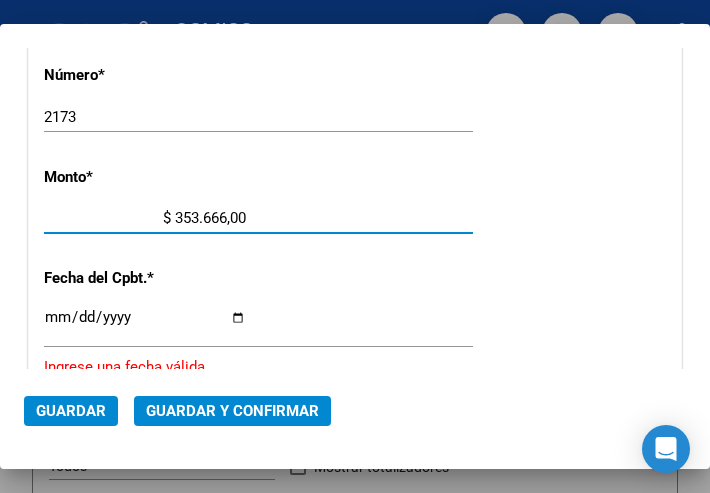 click on "Ingresar la fecha" at bounding box center (145, 325) 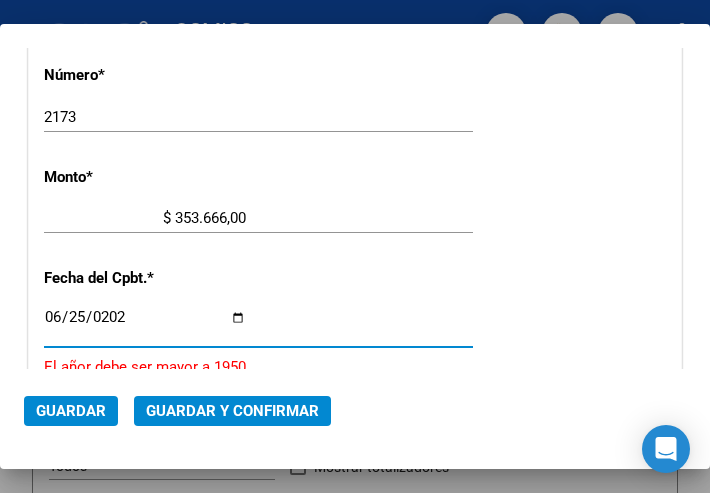 type on "2025-06-25" 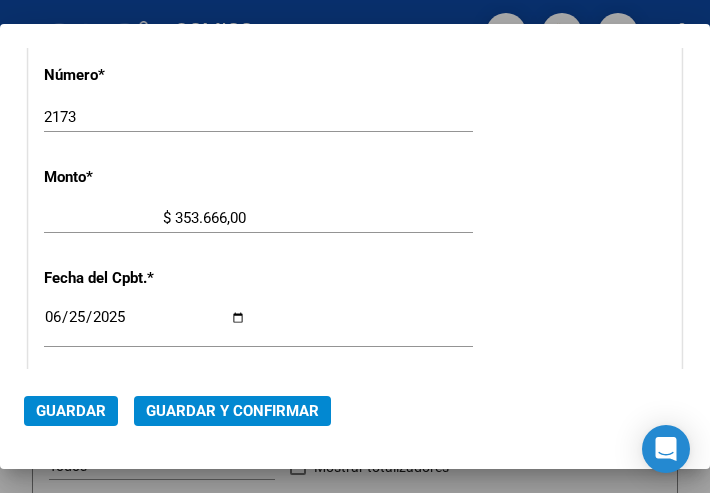 click on "2025-06-25 Ingresar la fecha" 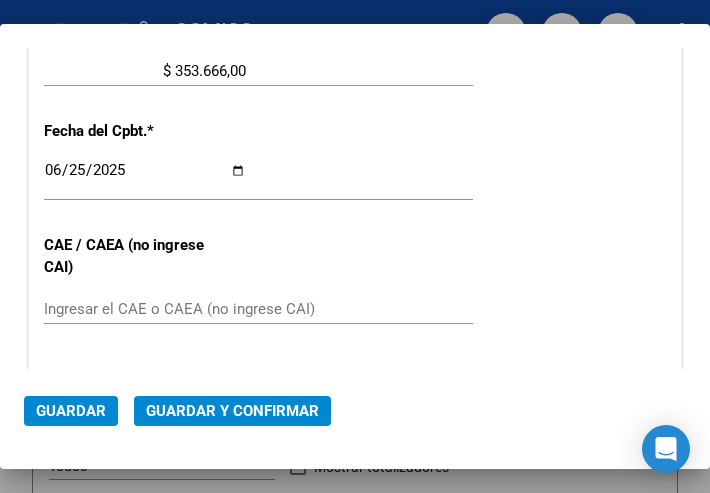 scroll, scrollTop: 886, scrollLeft: 0, axis: vertical 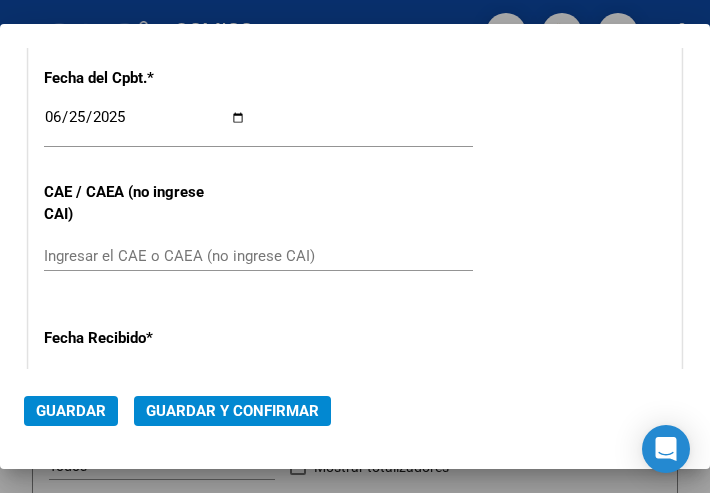 click on "Ingresar el CAE o CAEA (no ingrese CAI)" 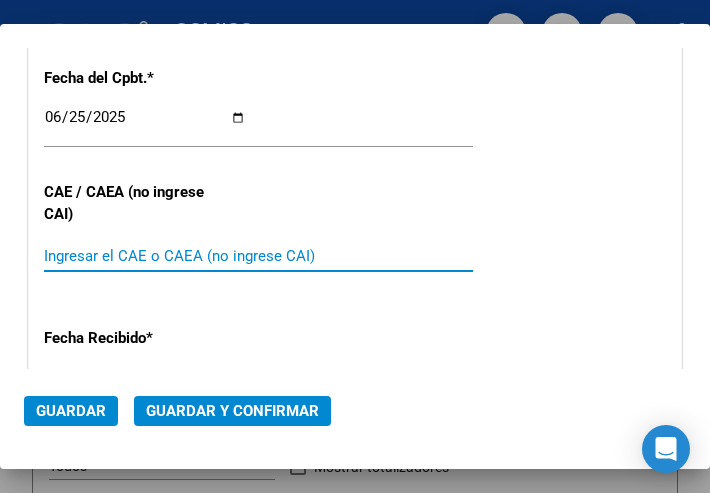 click on "Ingresar el CAE o CAEA (no ingrese CAI)" at bounding box center [145, 256] 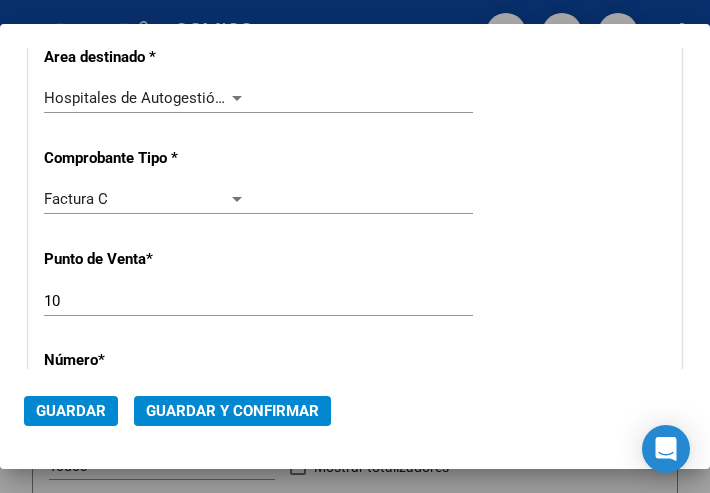 scroll, scrollTop: 386, scrollLeft: 0, axis: vertical 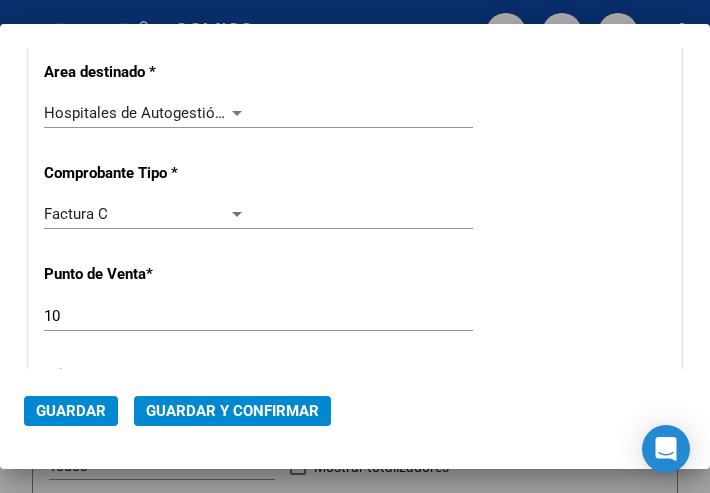 type on "75265987695910" 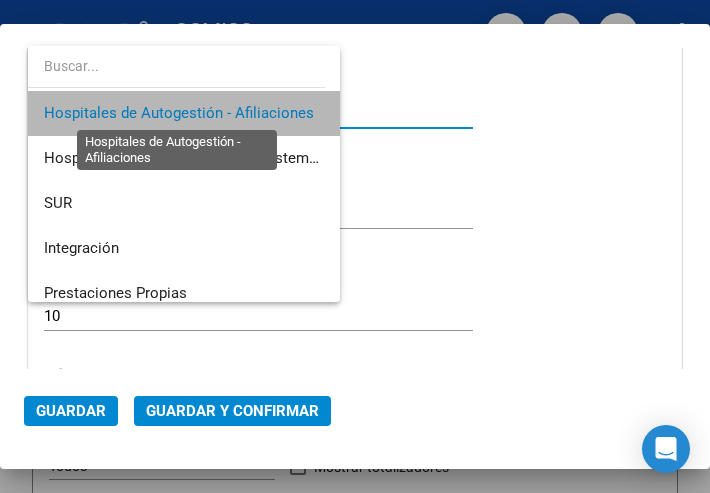 click on "Hospitales de Autogestión - Afiliaciones" at bounding box center [179, 113] 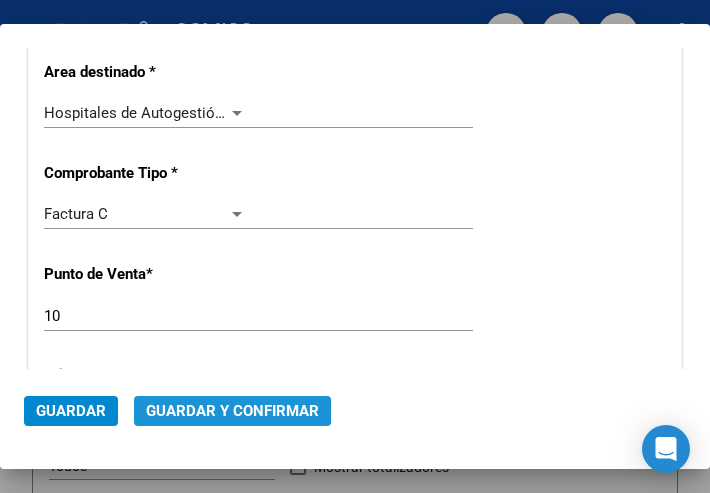 click on "Guardar y Confirmar" 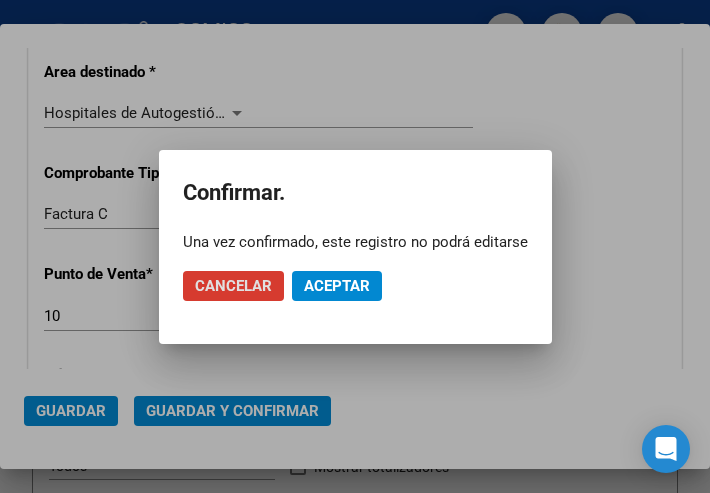 click on "Aceptar" 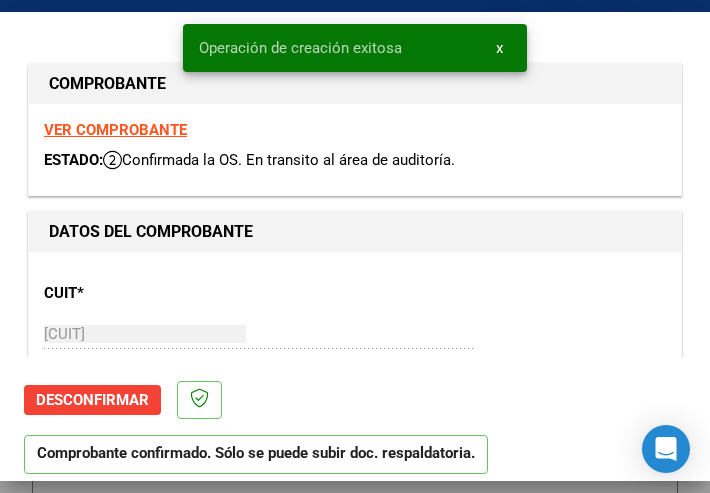 scroll, scrollTop: 200, scrollLeft: 0, axis: vertical 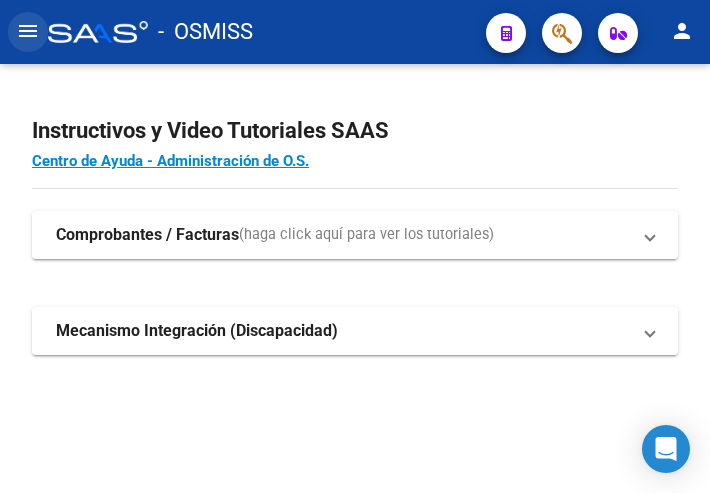 click on "menu" 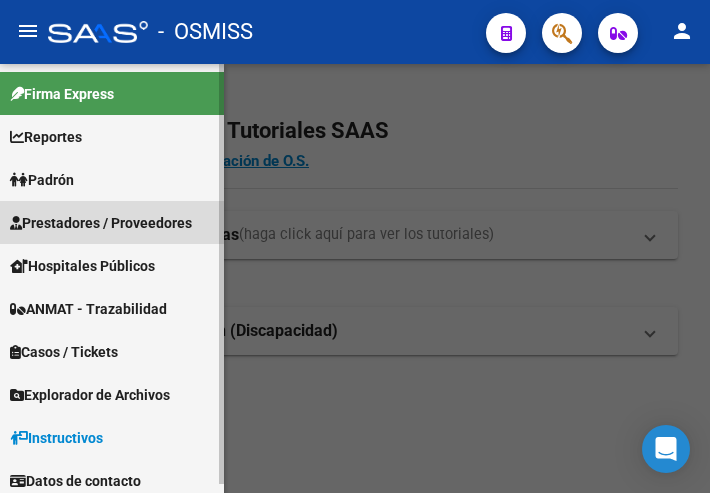 click on "Prestadores / Proveedores" at bounding box center [101, 223] 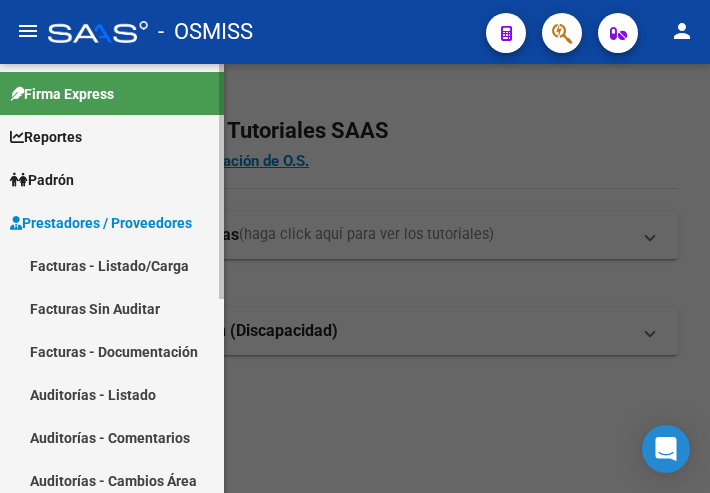 click on "Facturas - Listado/Carga" at bounding box center [112, 265] 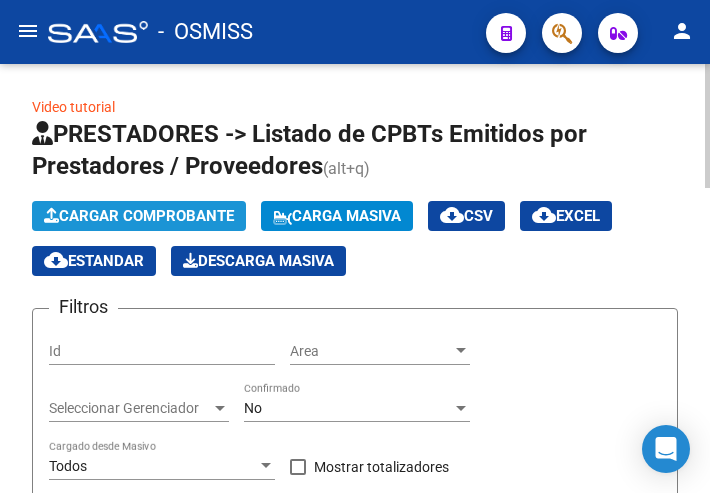 click on "Cargar Comprobante" 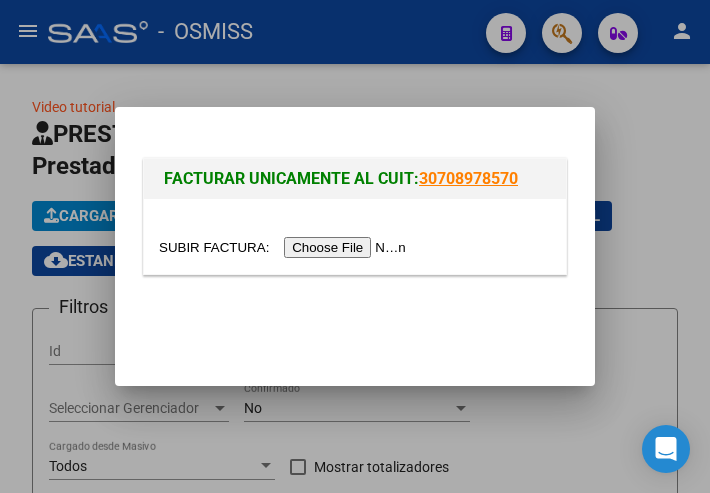 click at bounding box center [285, 247] 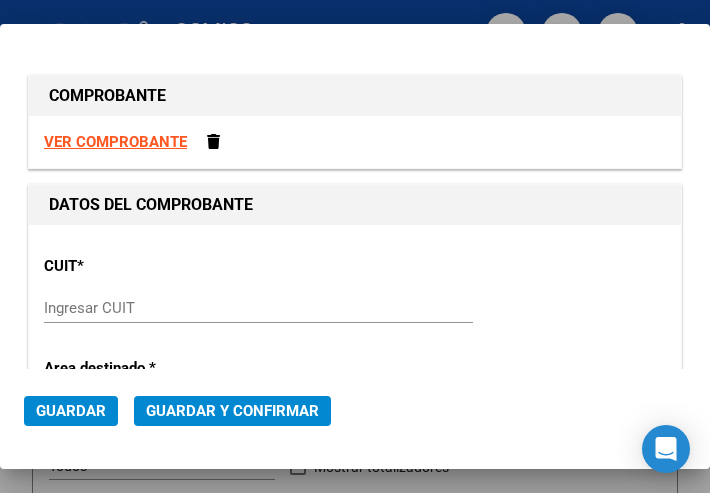 click on "Ingresar CUIT" at bounding box center [145, 308] 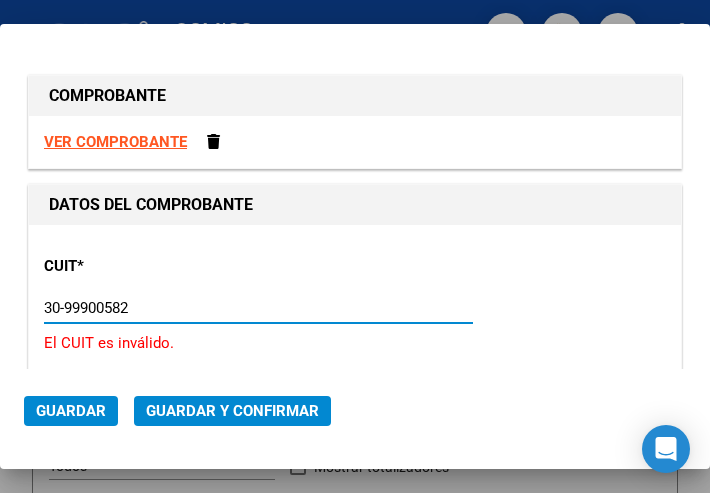 type on "[CUIT]" 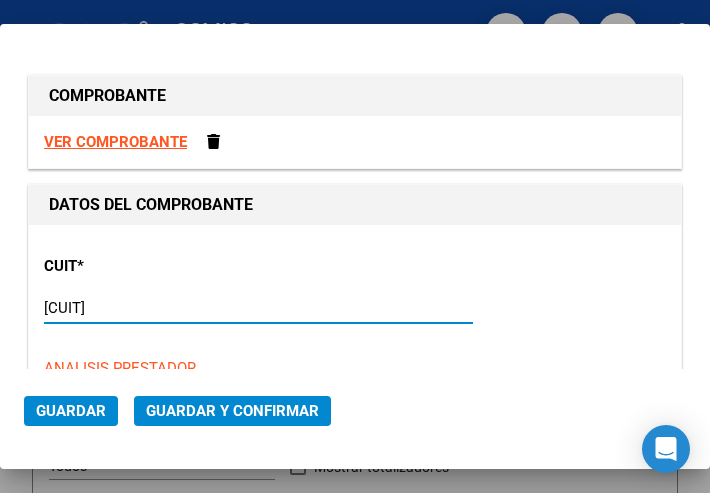 type on "10" 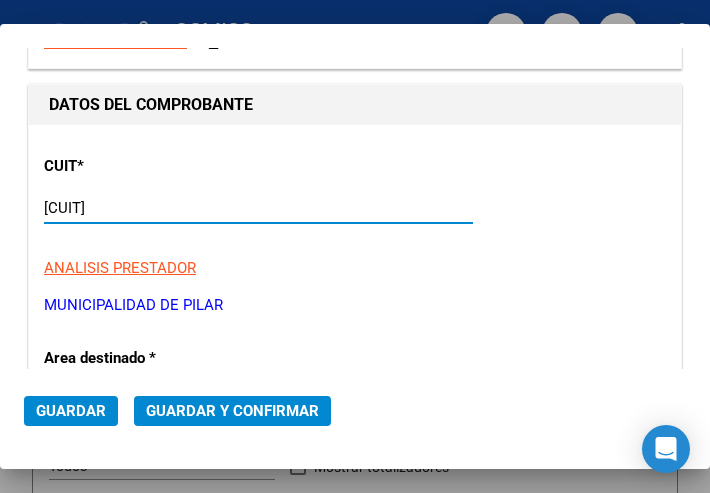 scroll, scrollTop: 200, scrollLeft: 0, axis: vertical 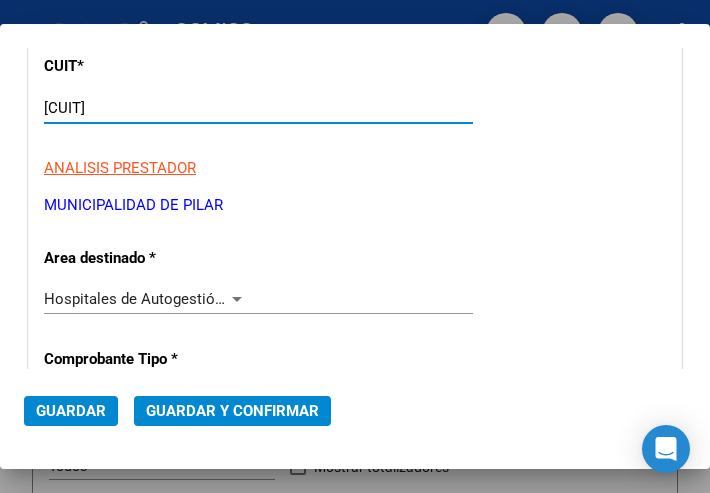 type on "[CUIT]" 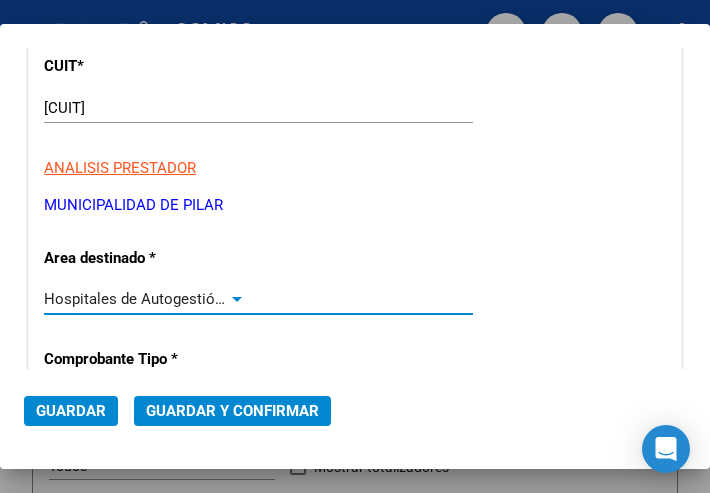 click at bounding box center (237, 299) 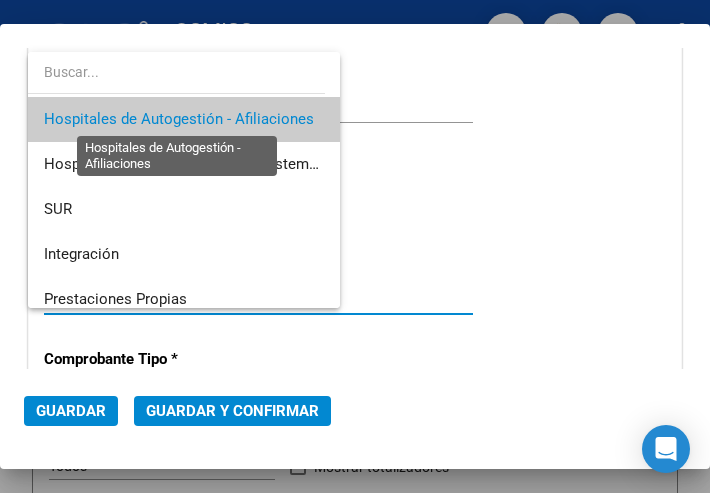 click on "Hospitales de Autogestión - Afiliaciones" at bounding box center (179, 119) 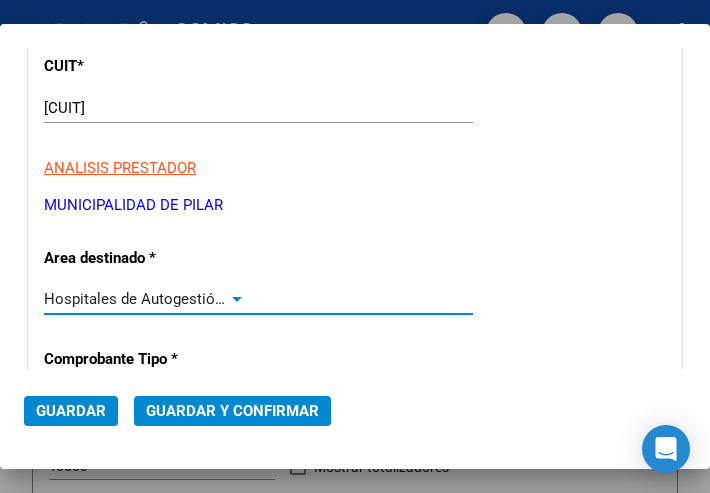 click at bounding box center [237, 299] 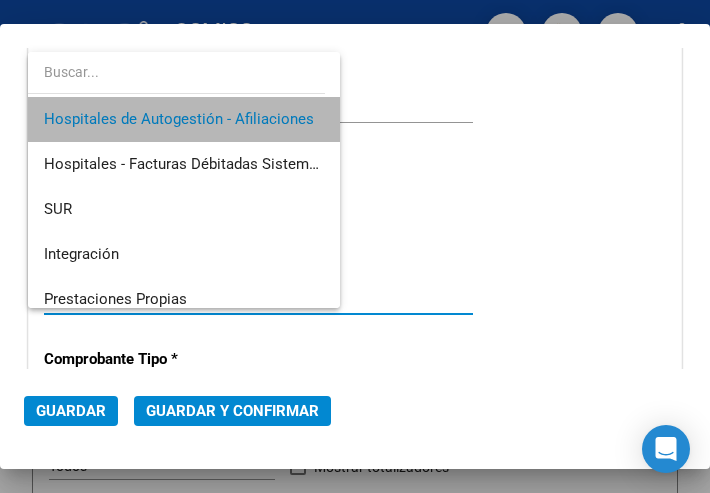 click on "Hospitales de Autogestión - Afiliaciones" at bounding box center (184, 119) 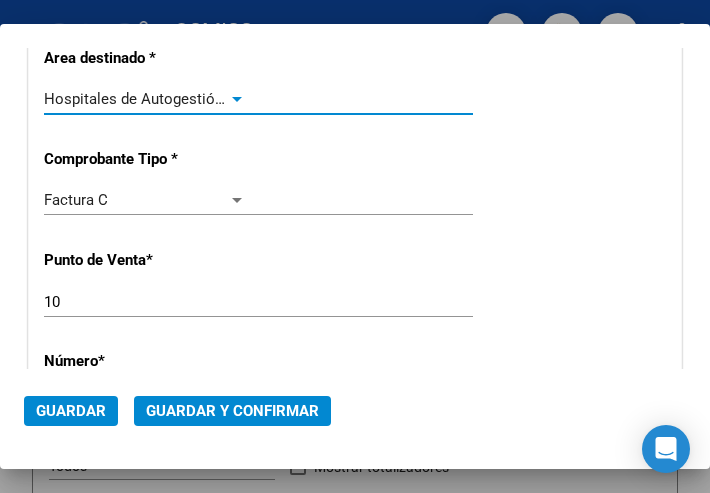 scroll, scrollTop: 500, scrollLeft: 0, axis: vertical 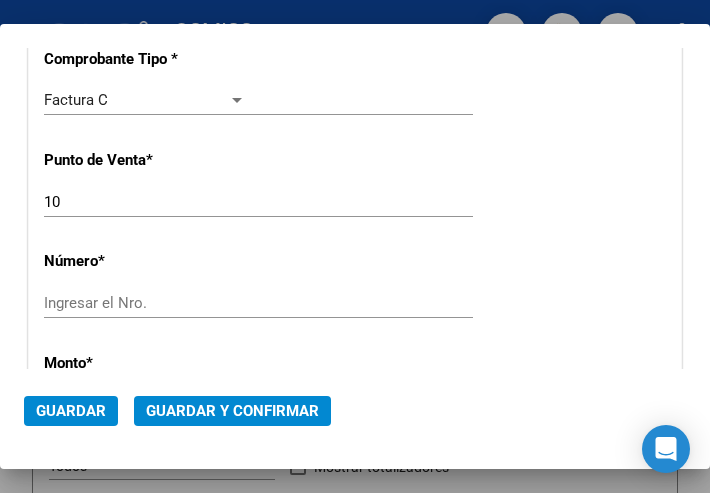 click on "Ingresar el Nro." at bounding box center (145, 303) 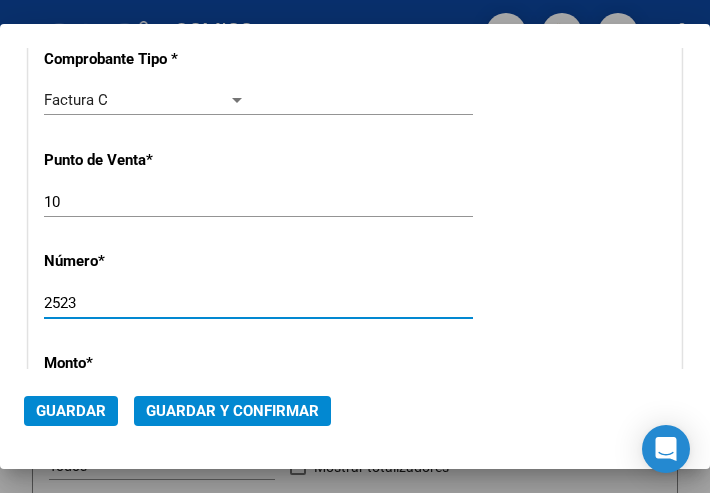 type on "2523" 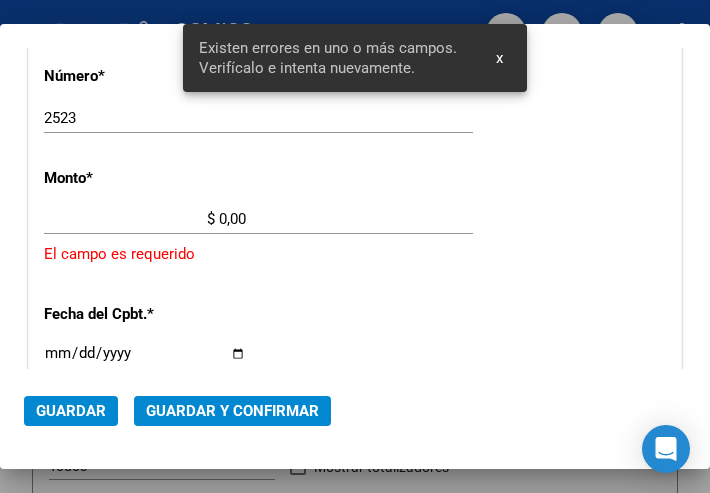 scroll, scrollTop: 686, scrollLeft: 0, axis: vertical 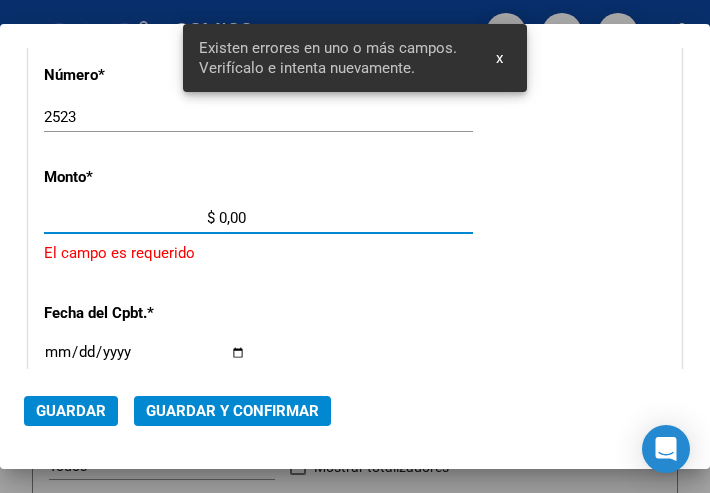 click on "$ 0,00" at bounding box center (145, 218) 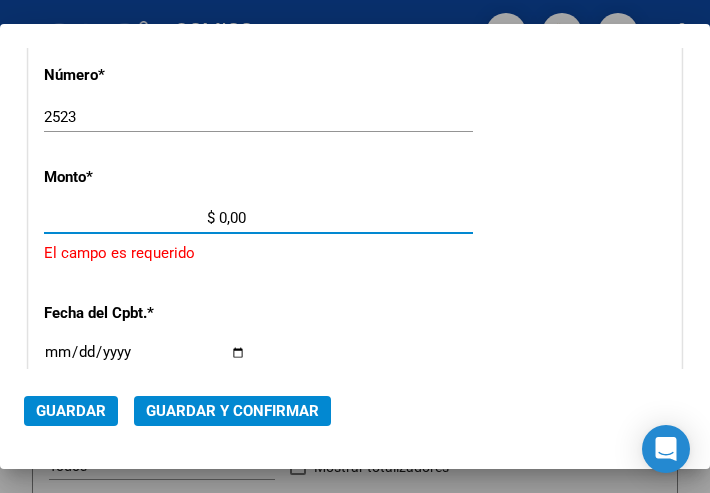 click on "$ 0,00" at bounding box center [145, 218] 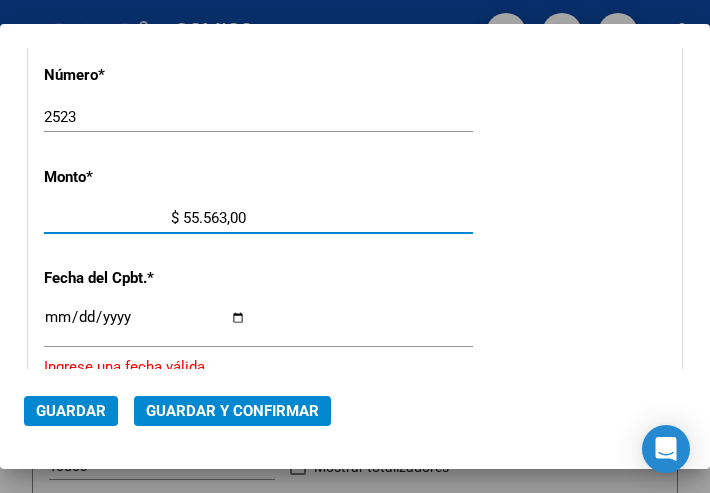 type on "$ 555.634,00" 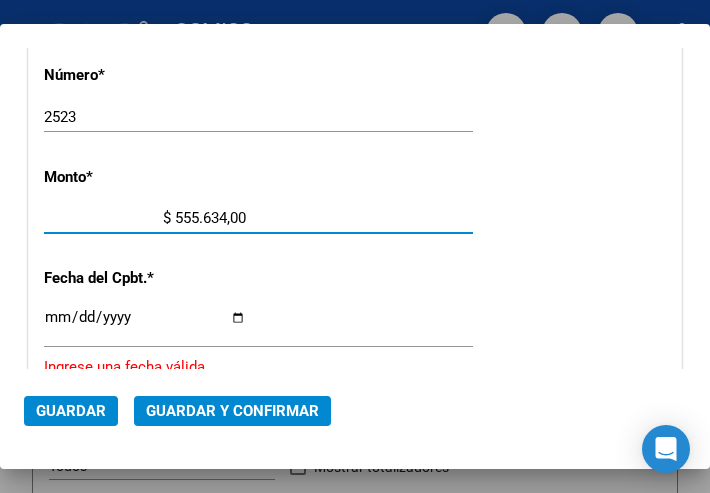 click on "Ingresar la fecha" at bounding box center (145, 325) 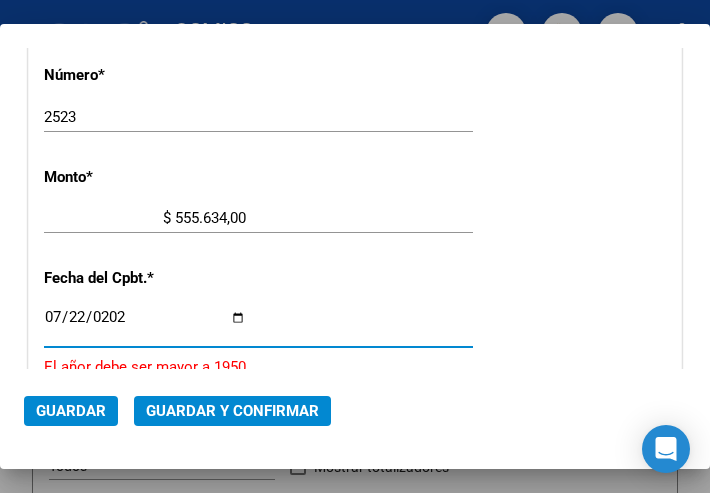type on "2025-07-22" 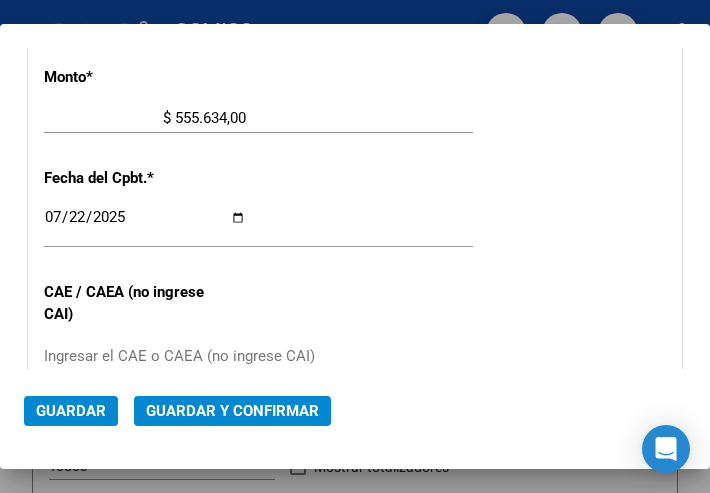 scroll, scrollTop: 886, scrollLeft: 0, axis: vertical 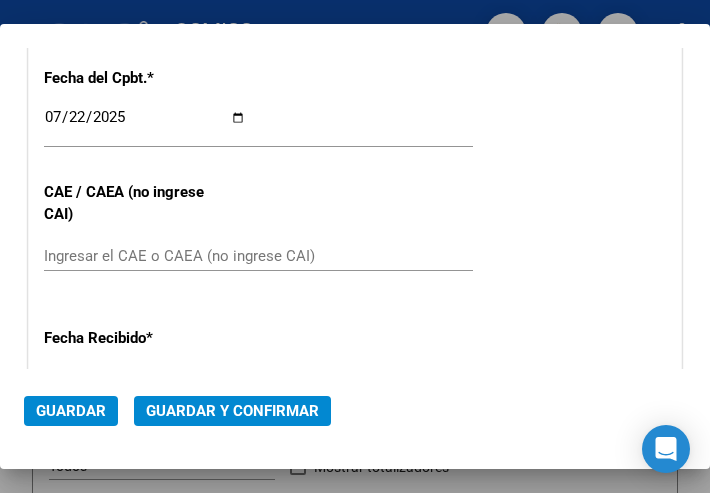 click on "Ingresar el CAE o CAEA (no ingrese CAI)" at bounding box center (145, 256) 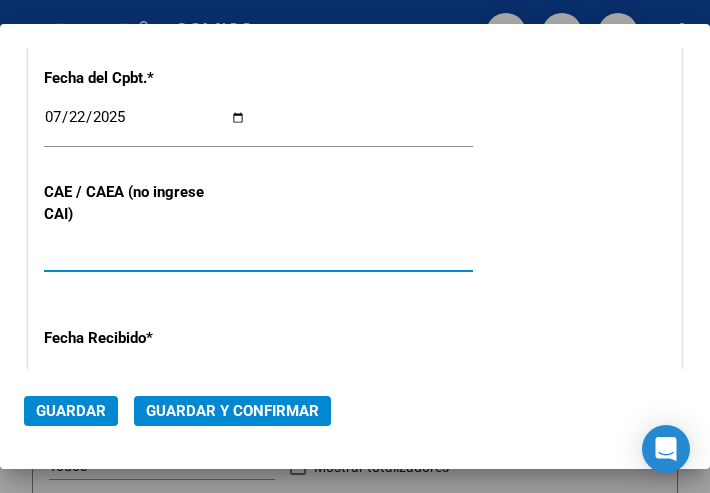type on "[NUMBER]" 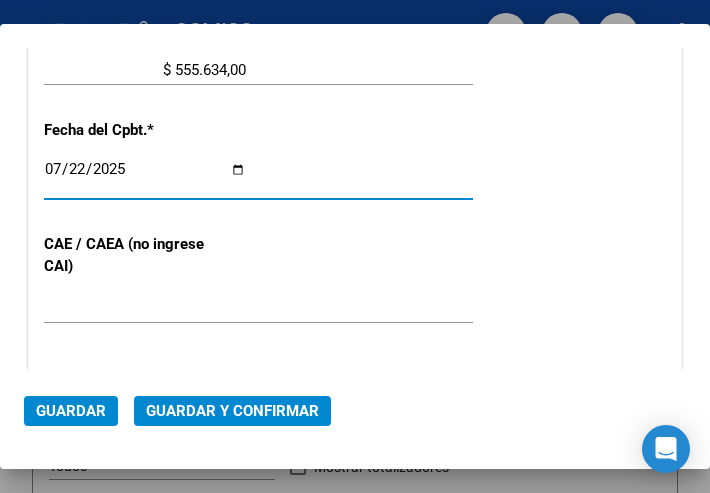 scroll, scrollTop: 786, scrollLeft: 0, axis: vertical 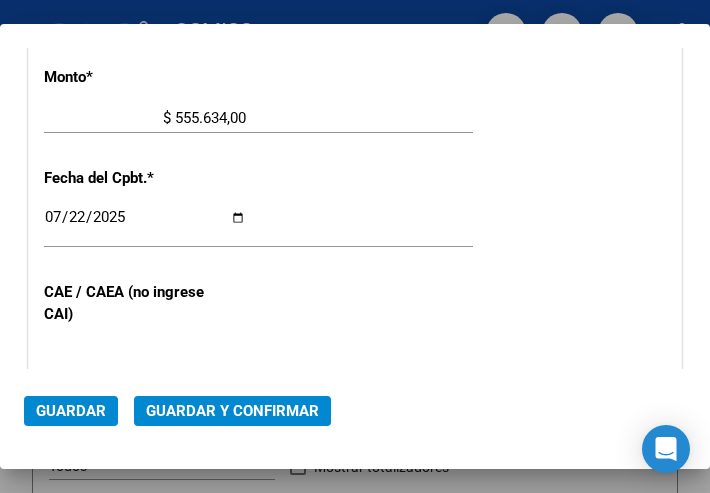 click on "$ 555.634,00 Ingresar el monto" 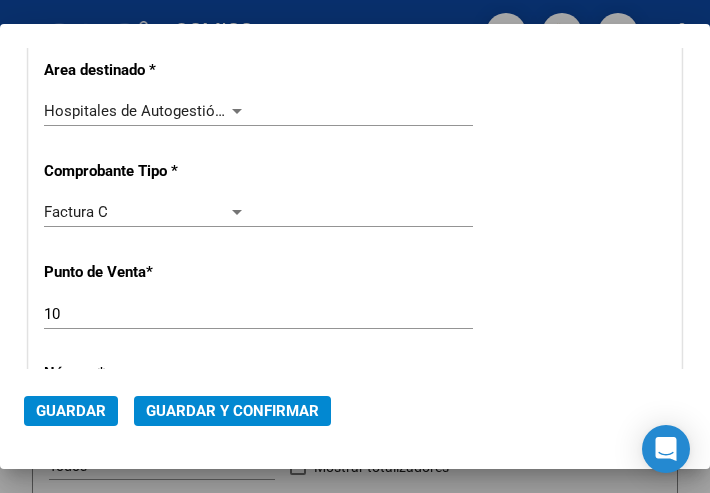 scroll, scrollTop: 386, scrollLeft: 0, axis: vertical 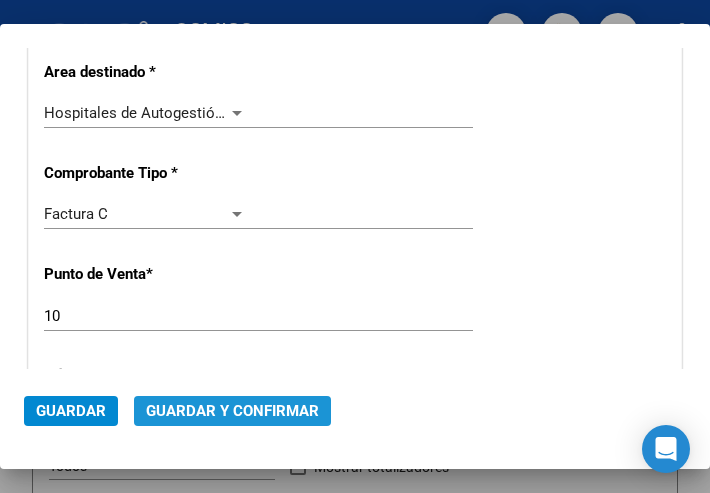 click on "Guardar y Confirmar" 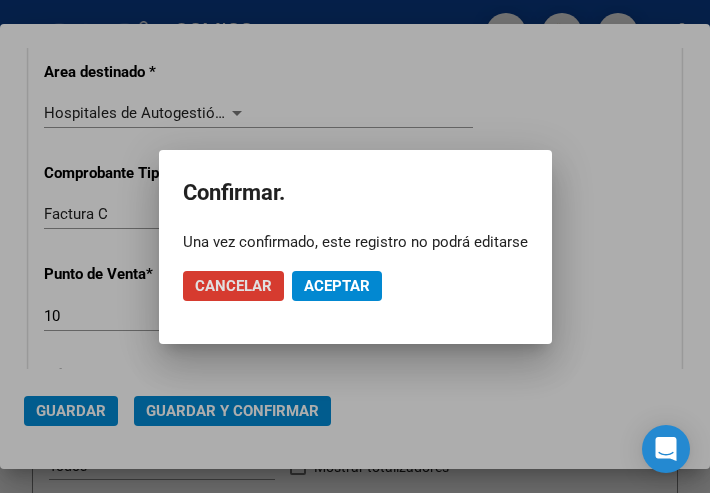 click on "Aceptar" 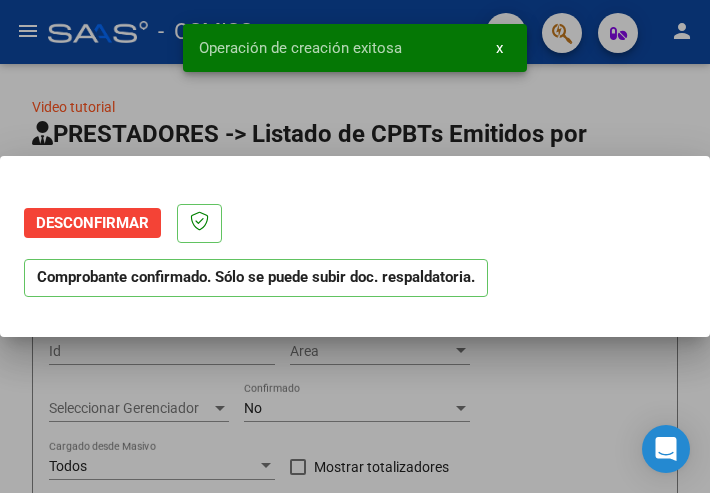 scroll, scrollTop: 0, scrollLeft: 0, axis: both 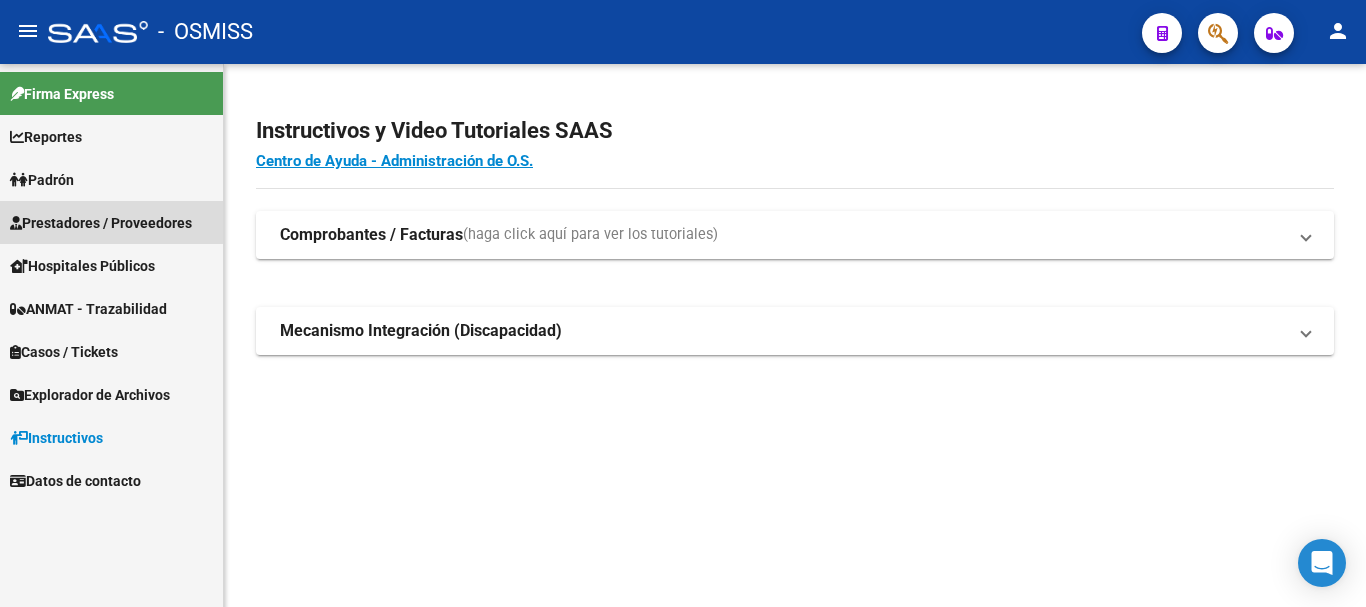 click on "Prestadores / Proveedores" at bounding box center [101, 223] 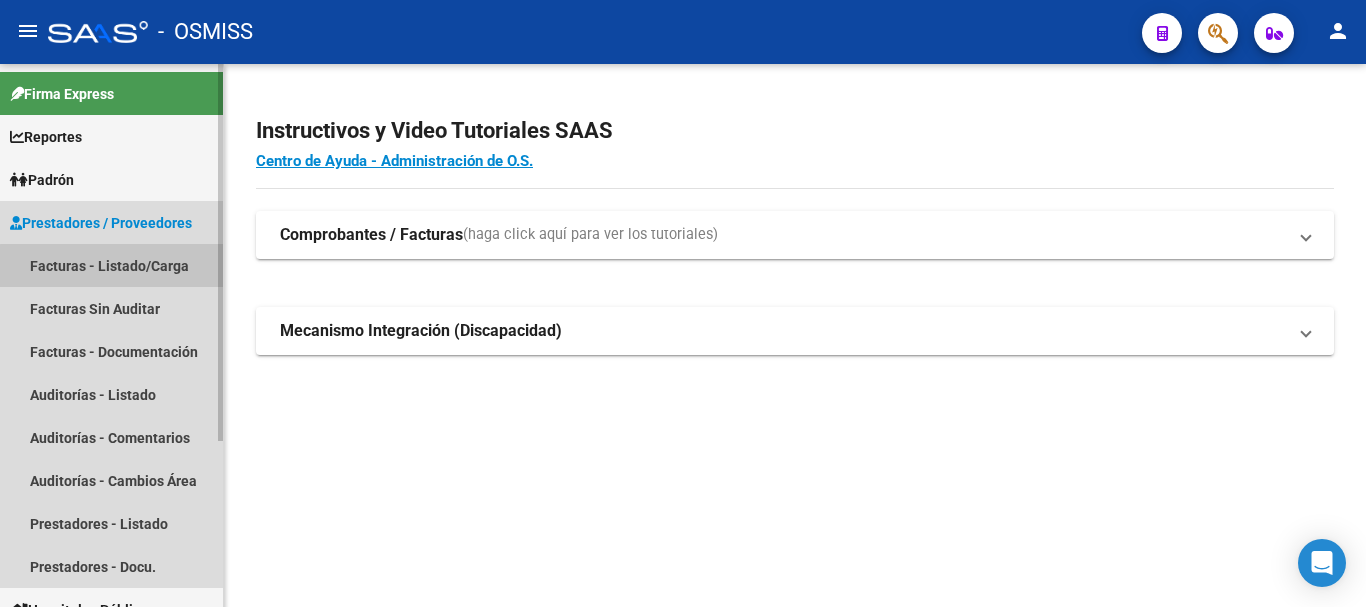 click on "Facturas - Listado/Carga" at bounding box center (111, 265) 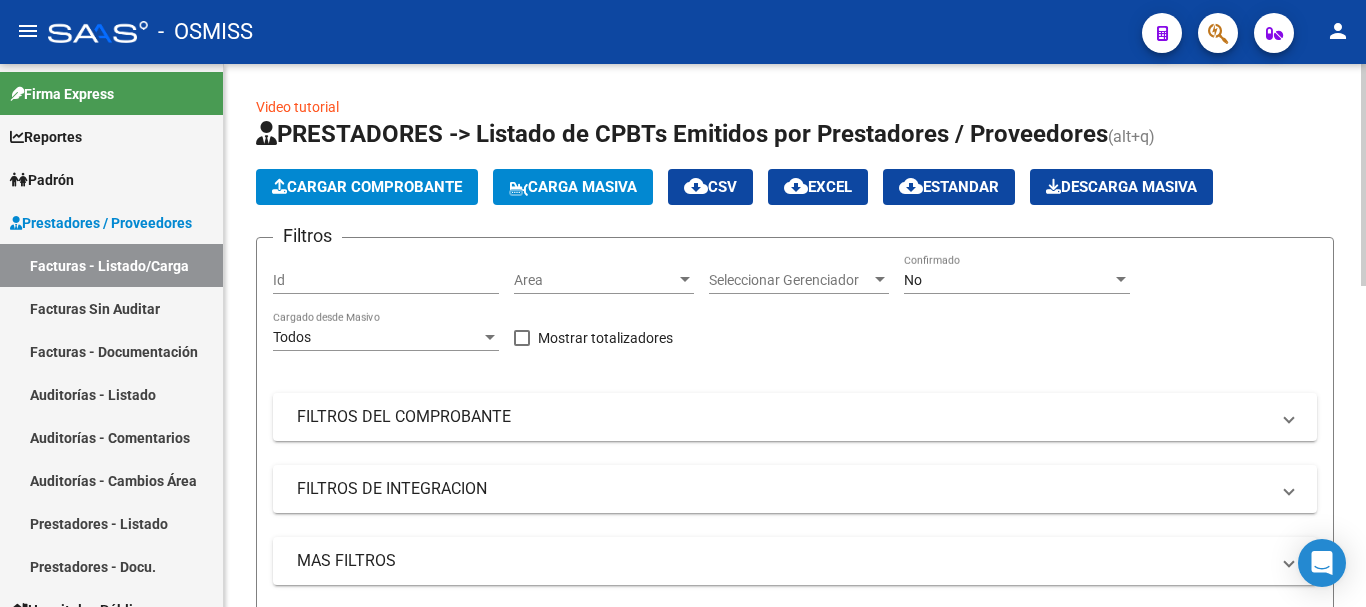 click at bounding box center [685, 279] 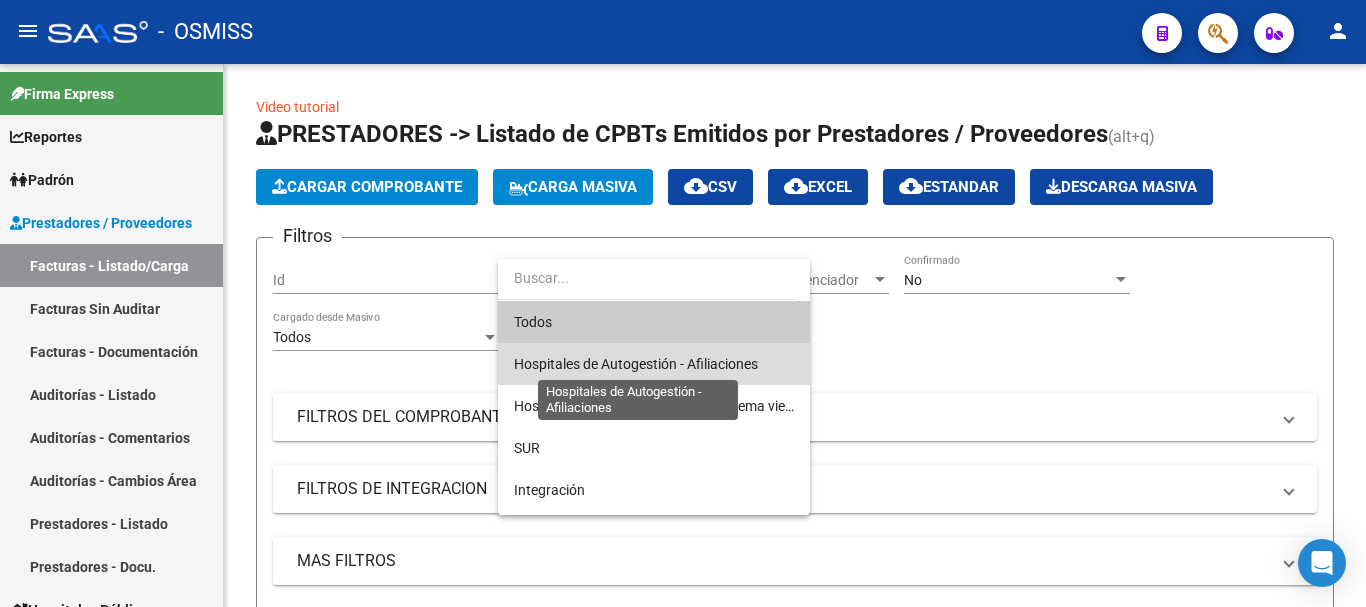 click on "Hospitales de Autogestión - Afiliaciones" at bounding box center [636, 364] 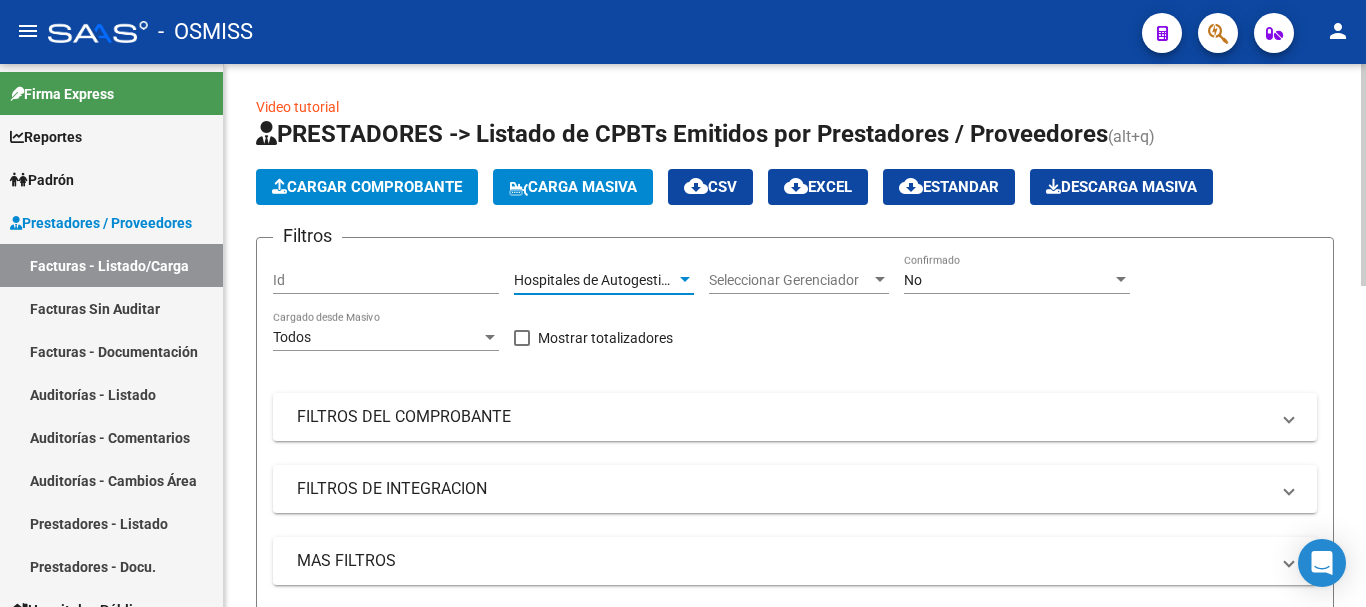 click at bounding box center [1121, 279] 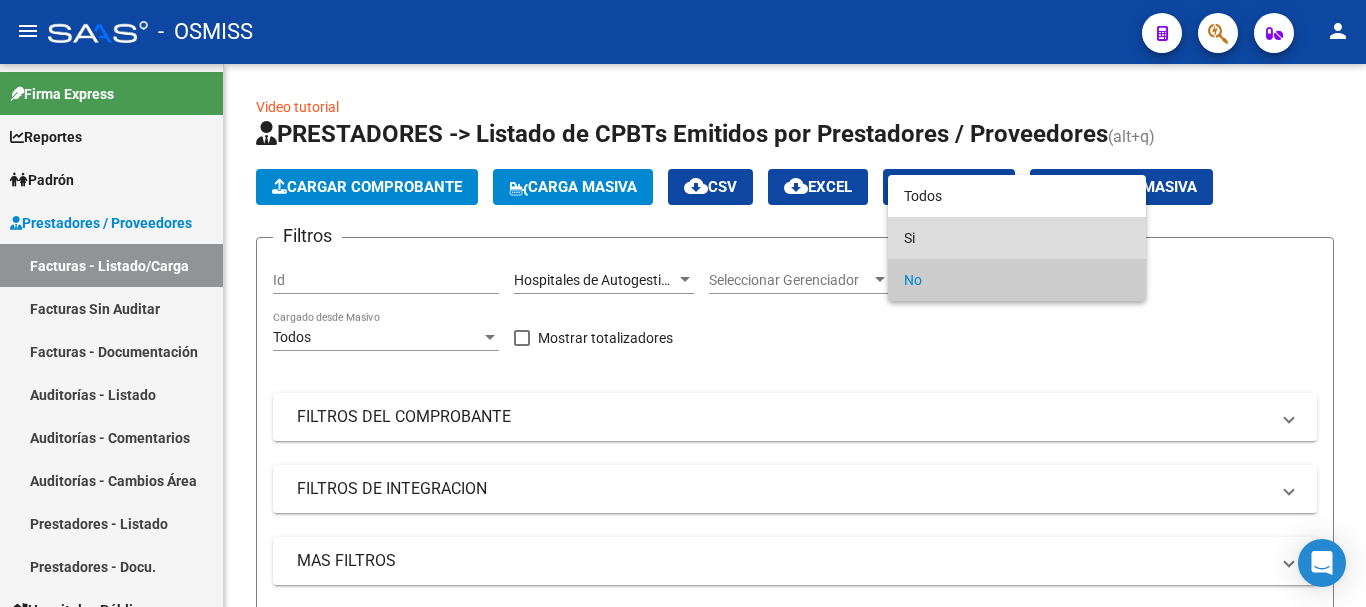 click on "Si" at bounding box center [1017, 238] 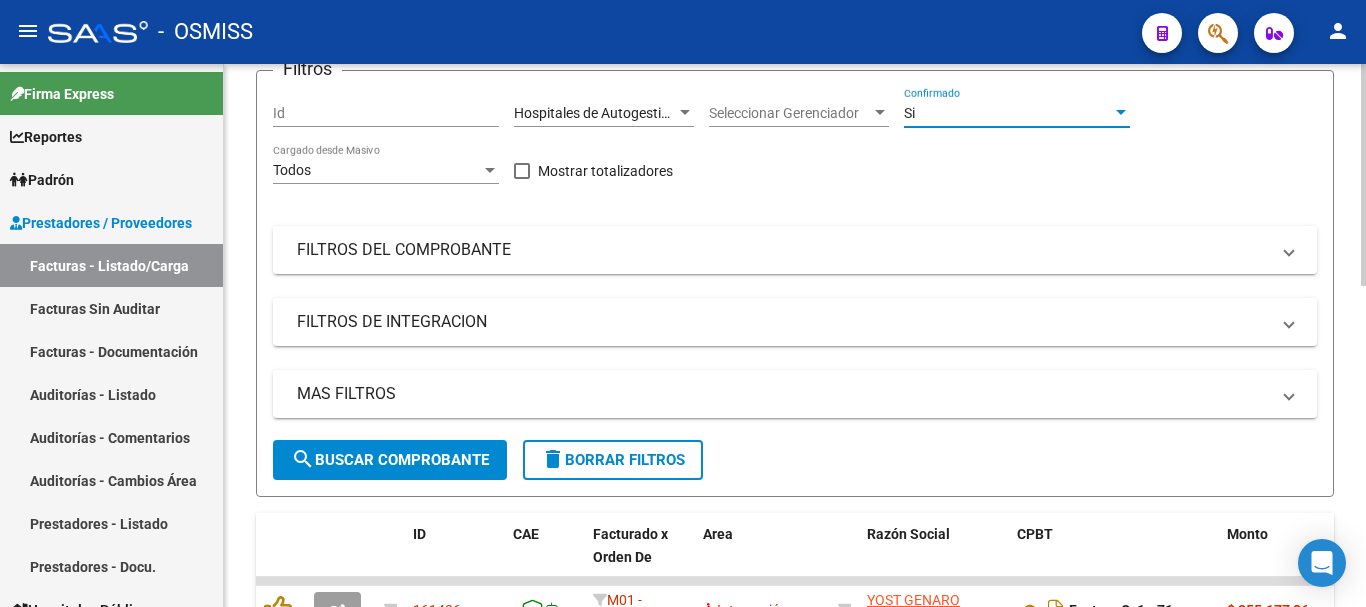 scroll, scrollTop: 200, scrollLeft: 0, axis: vertical 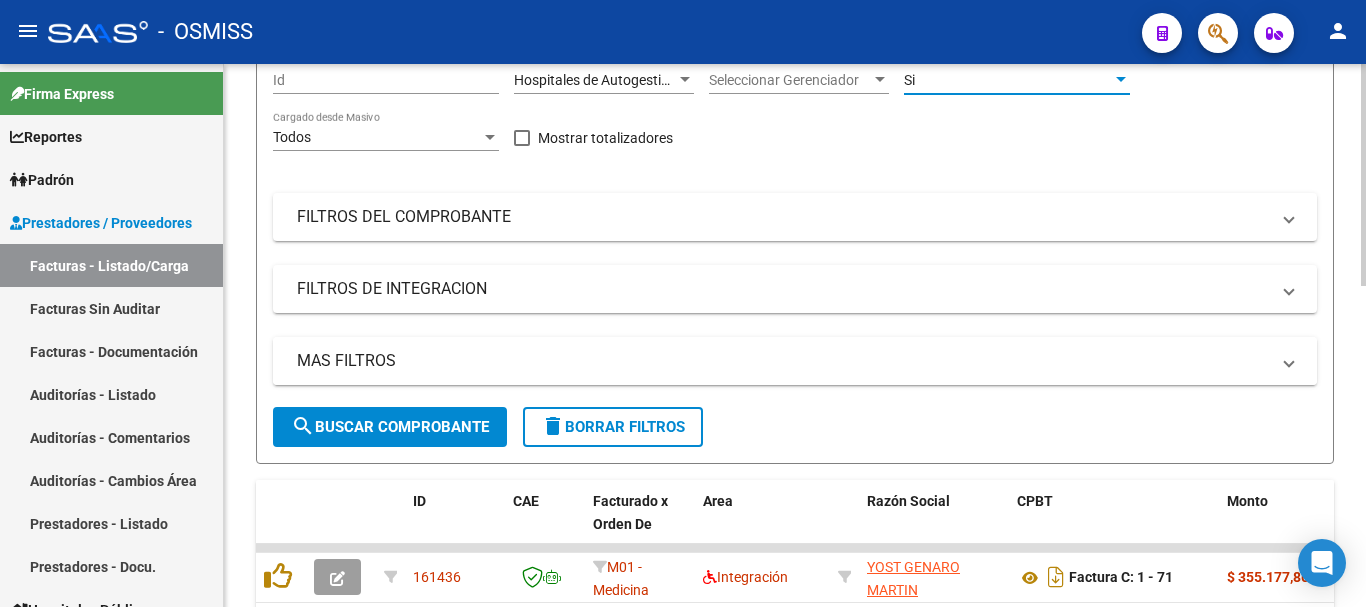 click on "MAS FILTROS" at bounding box center (783, 361) 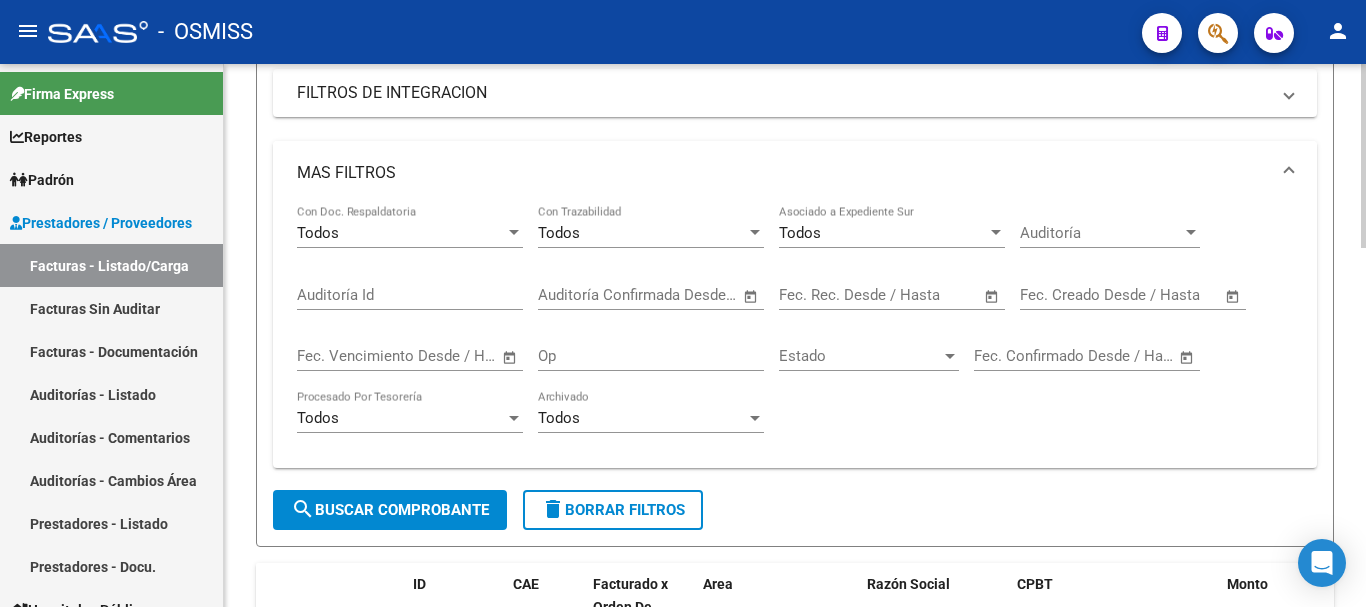 scroll, scrollTop: 400, scrollLeft: 0, axis: vertical 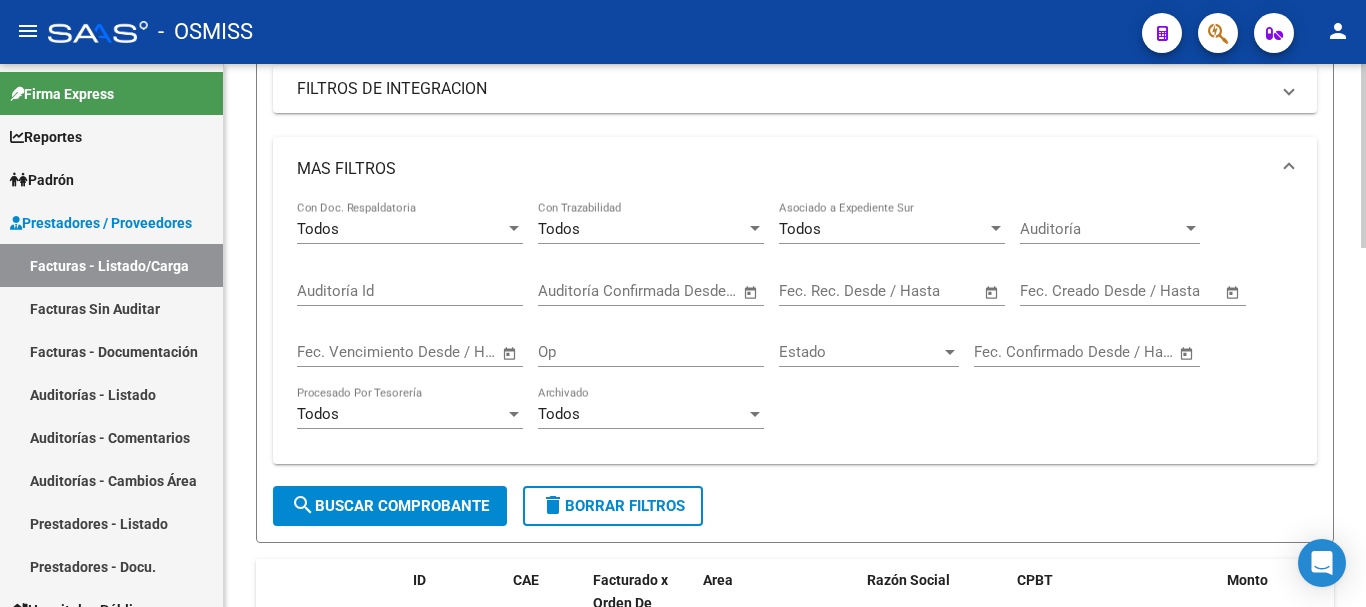 click 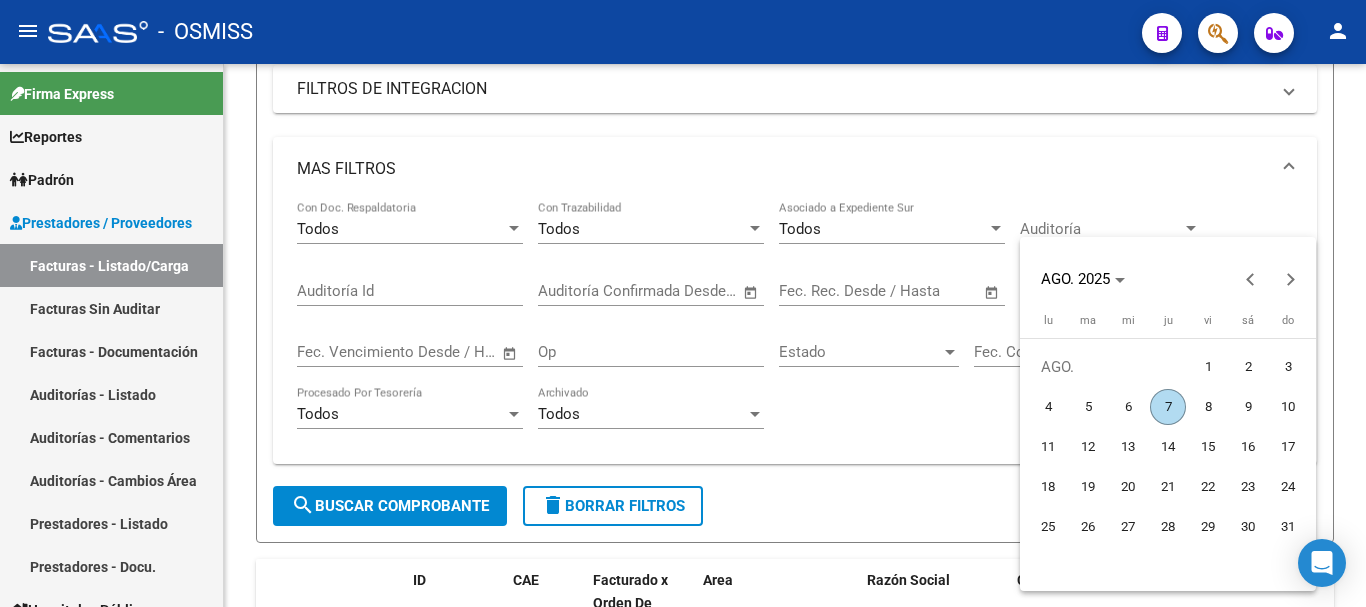 click on "7" at bounding box center [1168, 407] 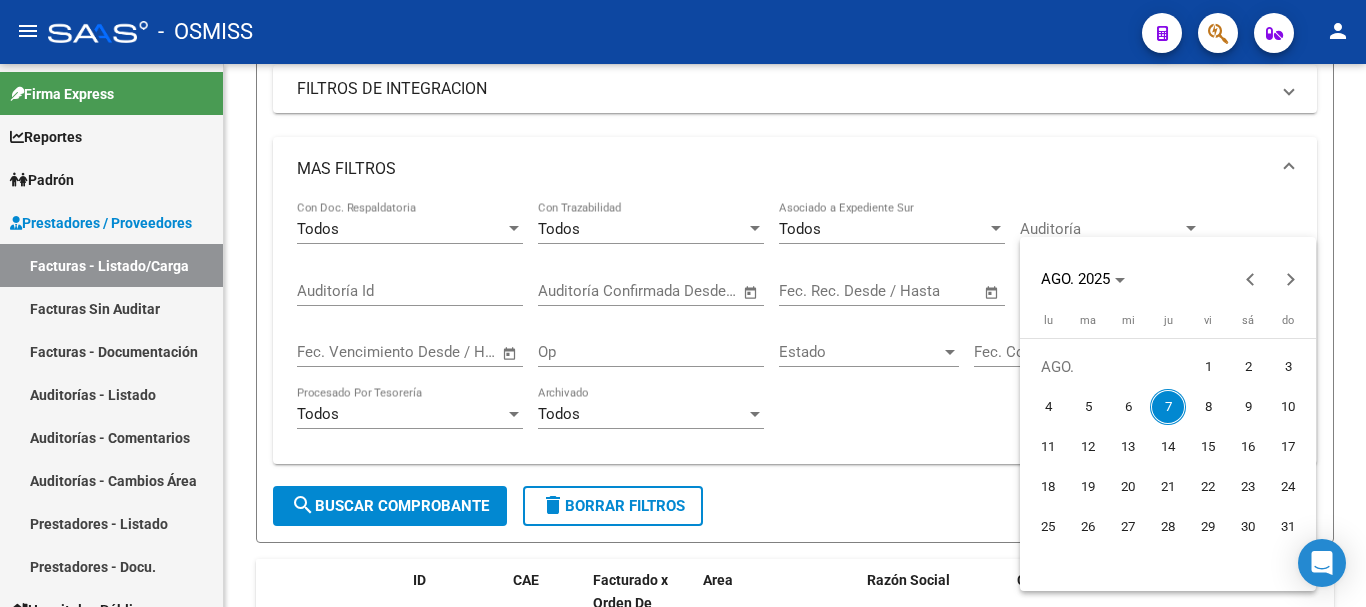 click on "7" at bounding box center (1168, 407) 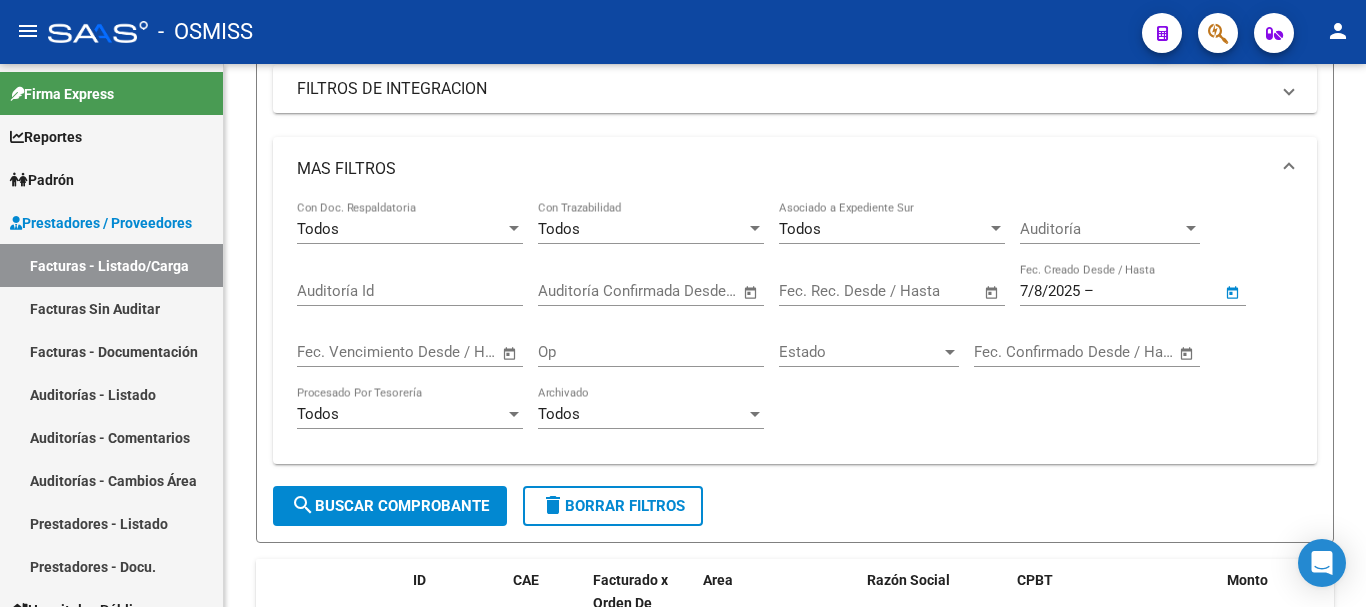 type on "7/8/2025" 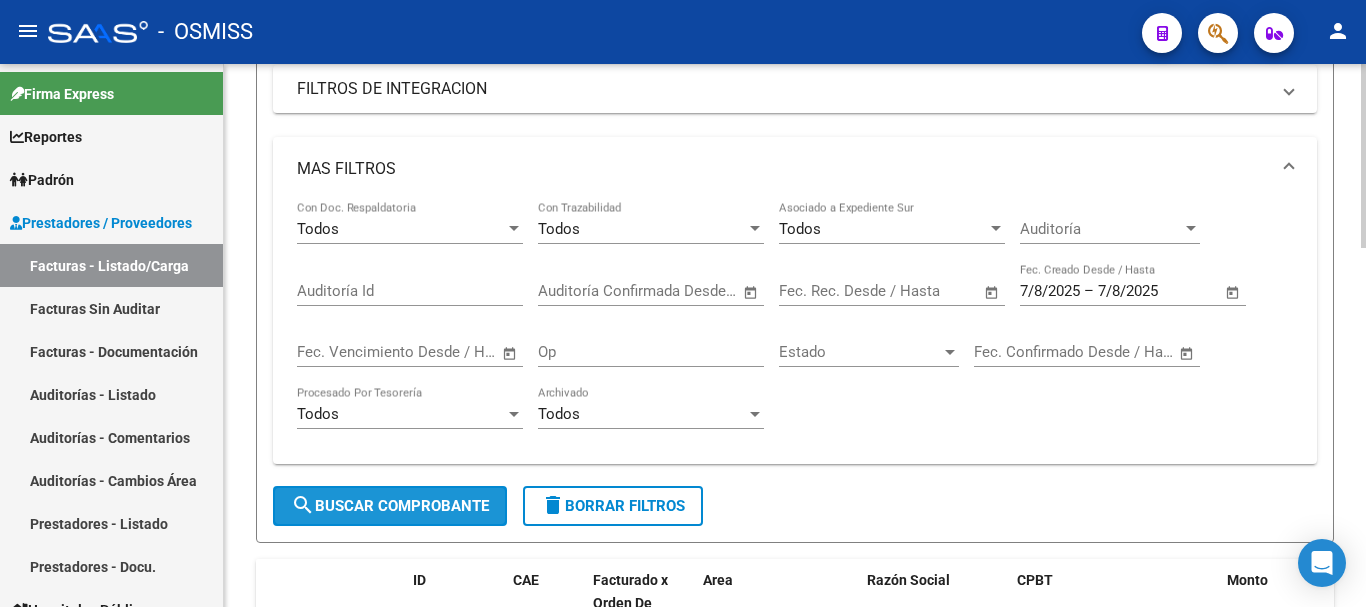 click on "search  Buscar Comprobante" 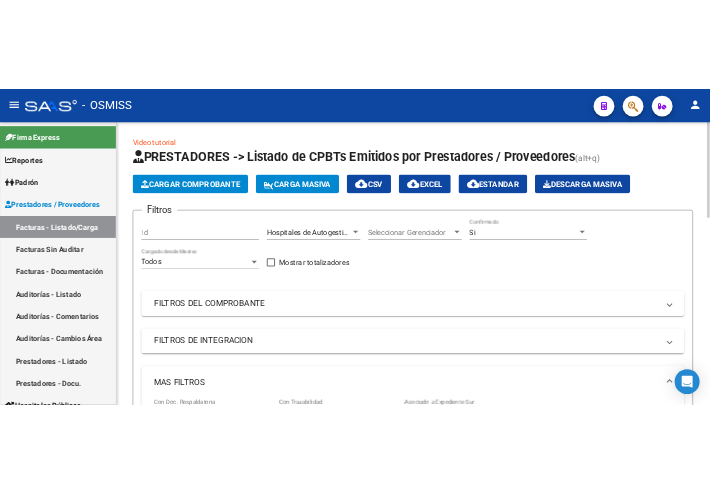 scroll, scrollTop: 0, scrollLeft: 0, axis: both 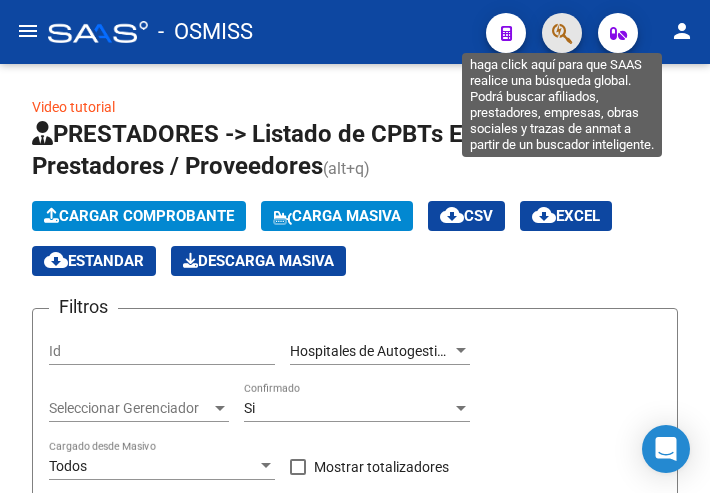 click 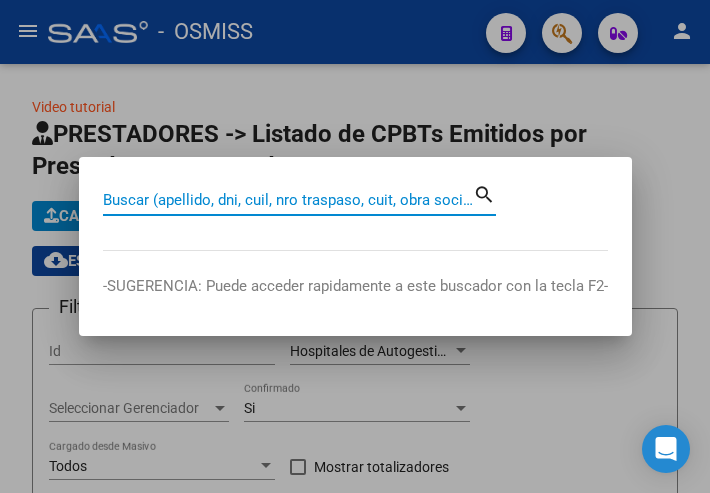 click on "Buscar (apellido, dni, cuil, nro traspaso, cuit, obra social)" at bounding box center [288, 200] 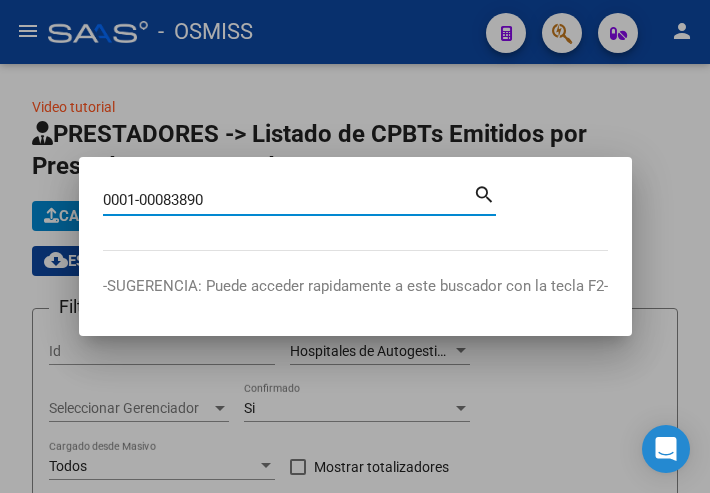 type on "0001-00083890" 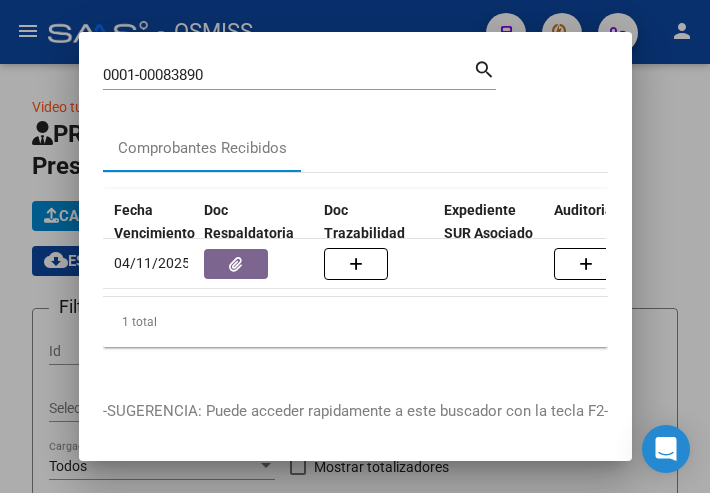 scroll, scrollTop: 0, scrollLeft: 1153, axis: horizontal 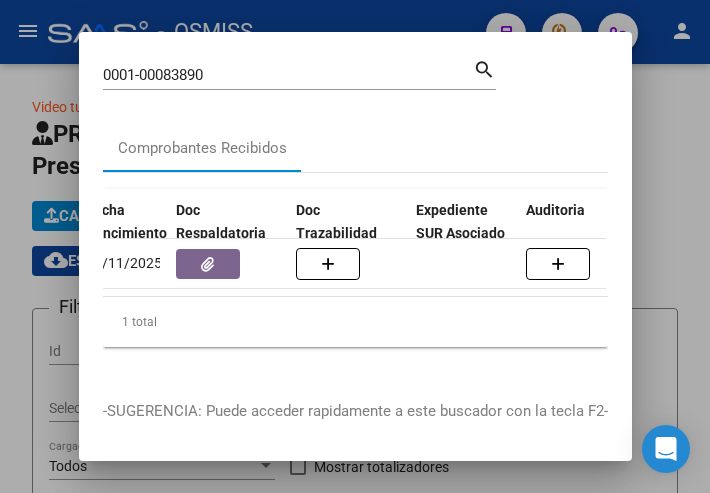 click at bounding box center [355, 246] 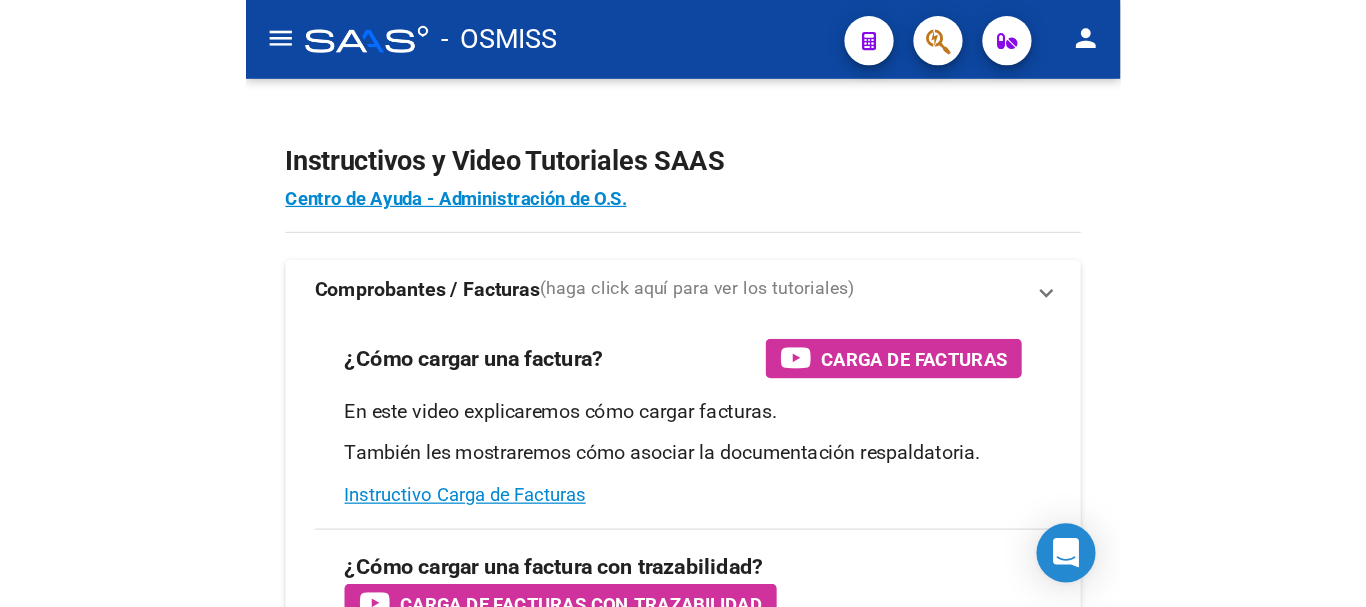 scroll, scrollTop: 0, scrollLeft: 0, axis: both 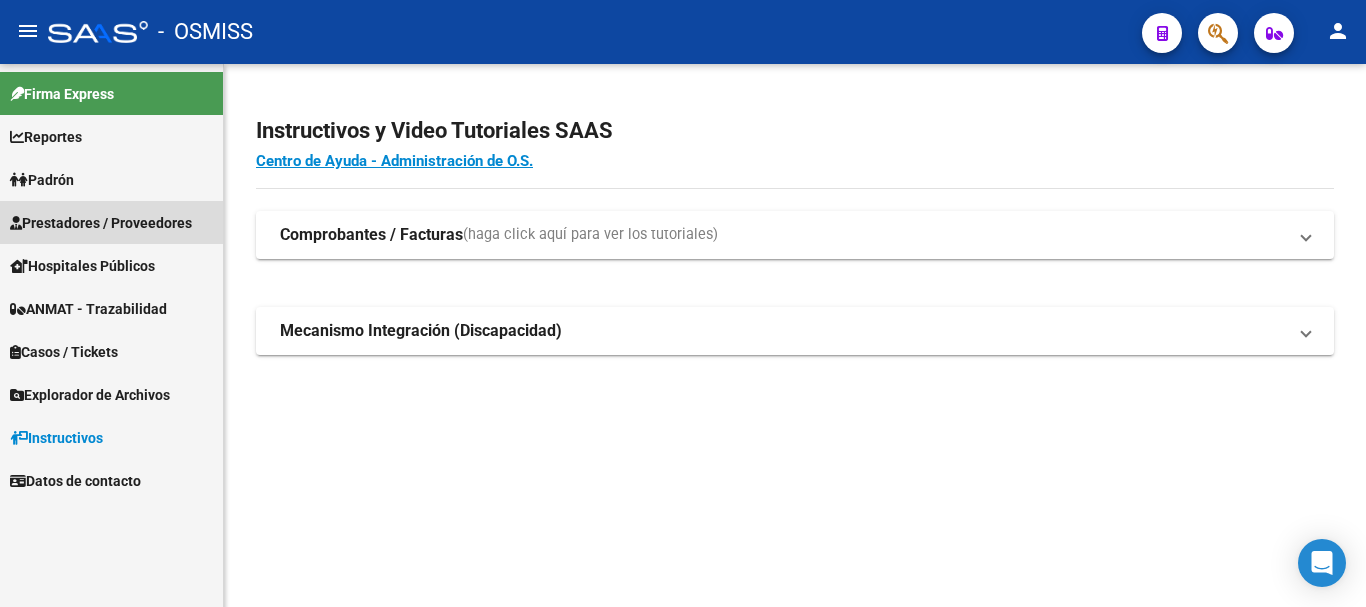 click on "Prestadores / Proveedores" at bounding box center (101, 223) 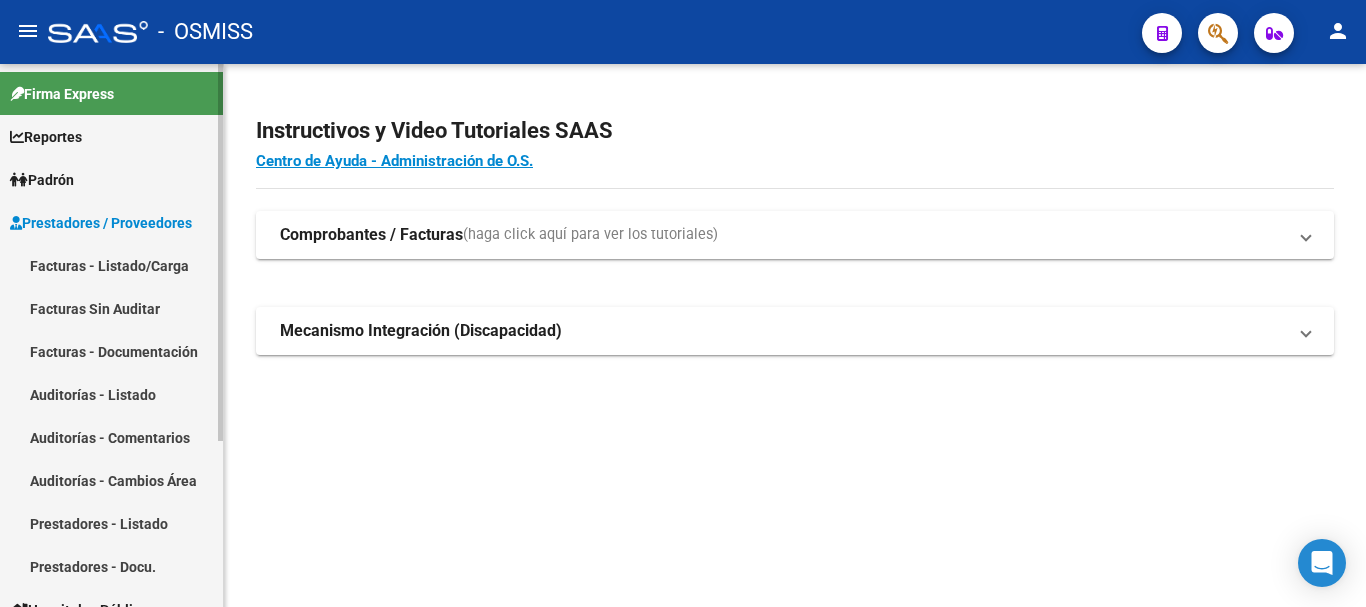 click on "Facturas - Listado/Carga" at bounding box center (111, 265) 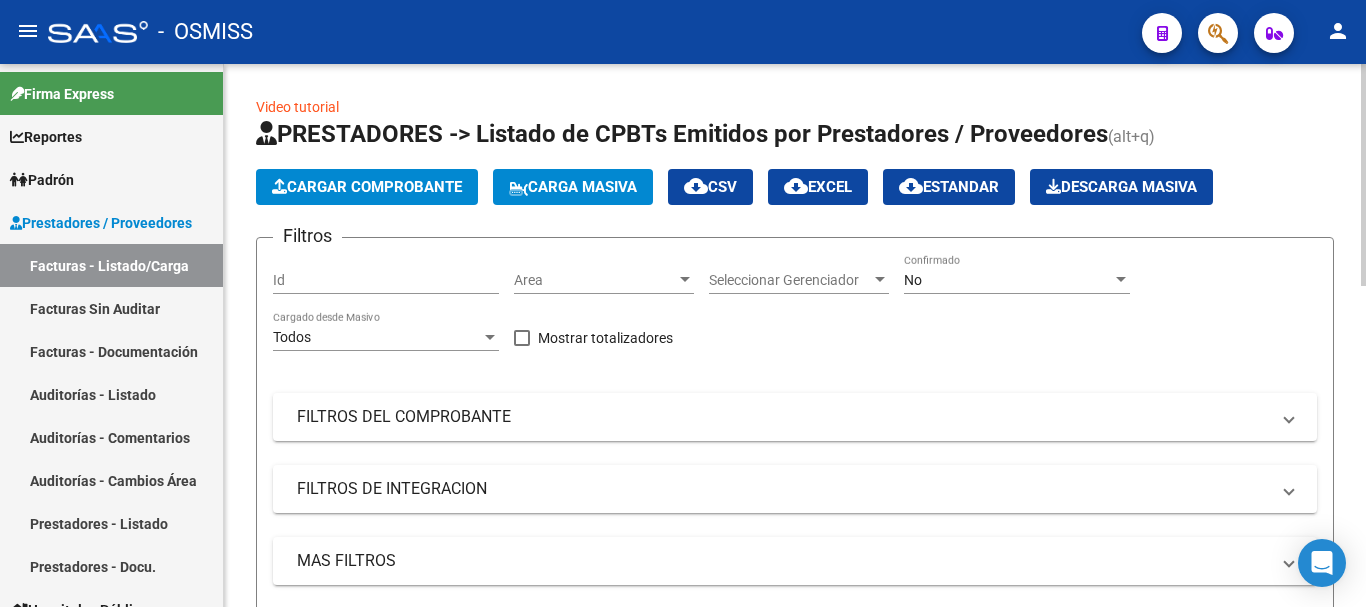 click at bounding box center (685, 280) 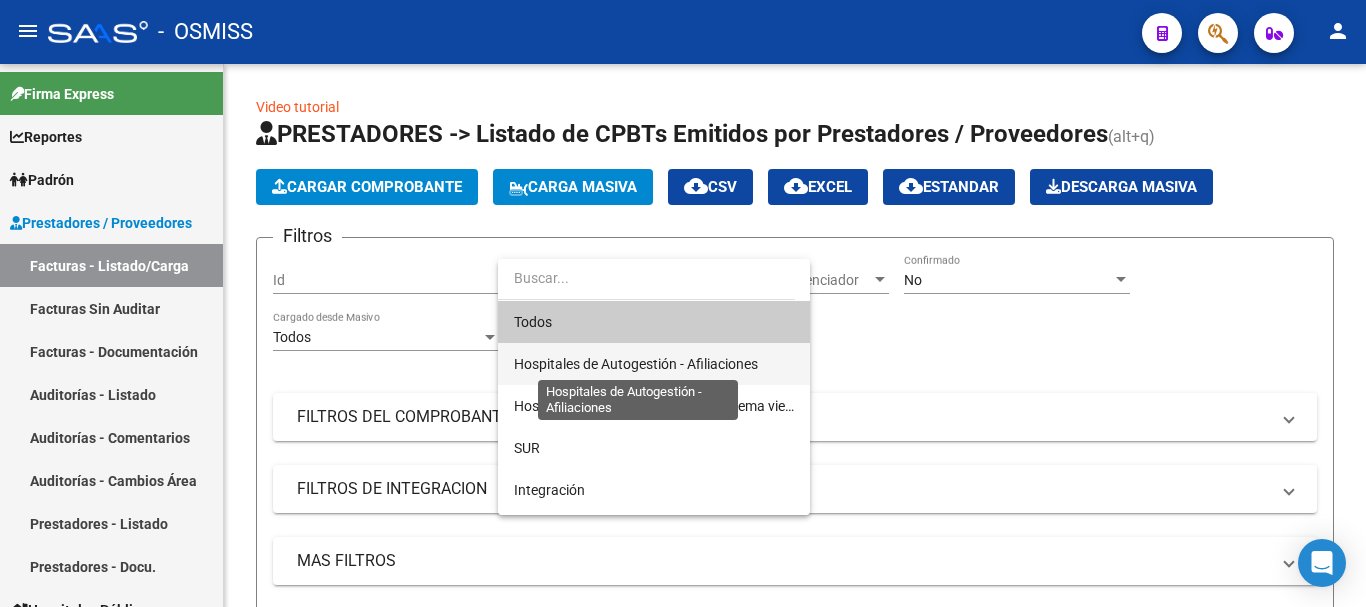 click on "Hospitales de Autogestión - Afiliaciones" at bounding box center [636, 364] 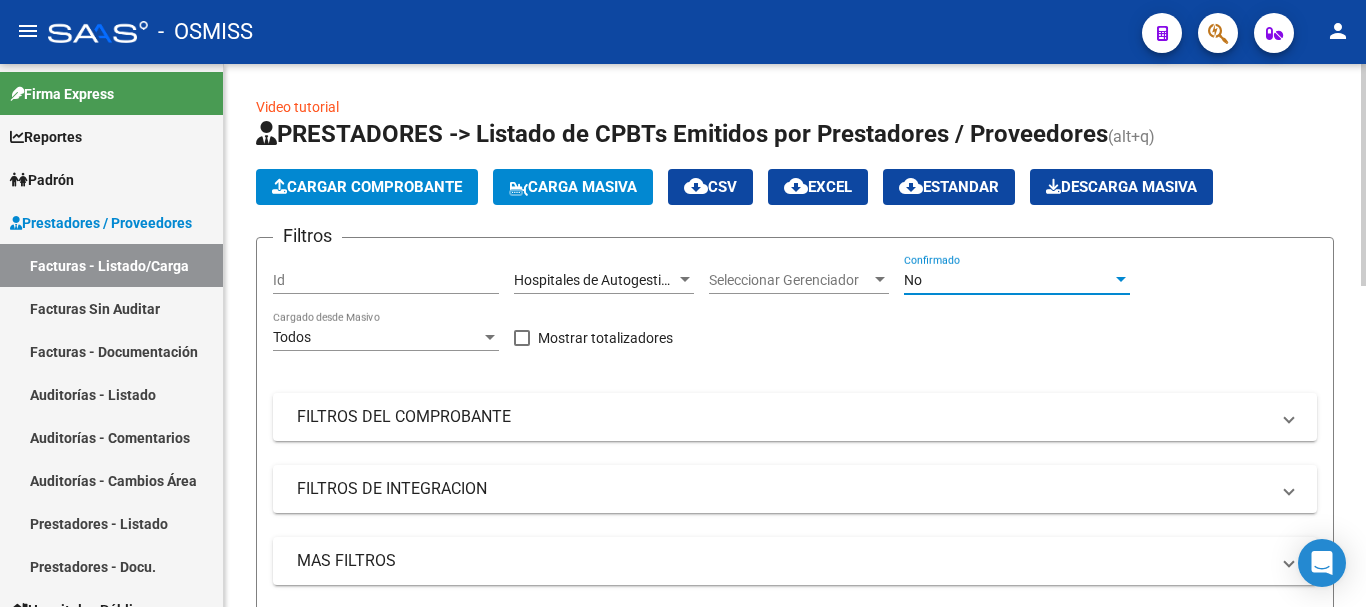 click at bounding box center (1121, 279) 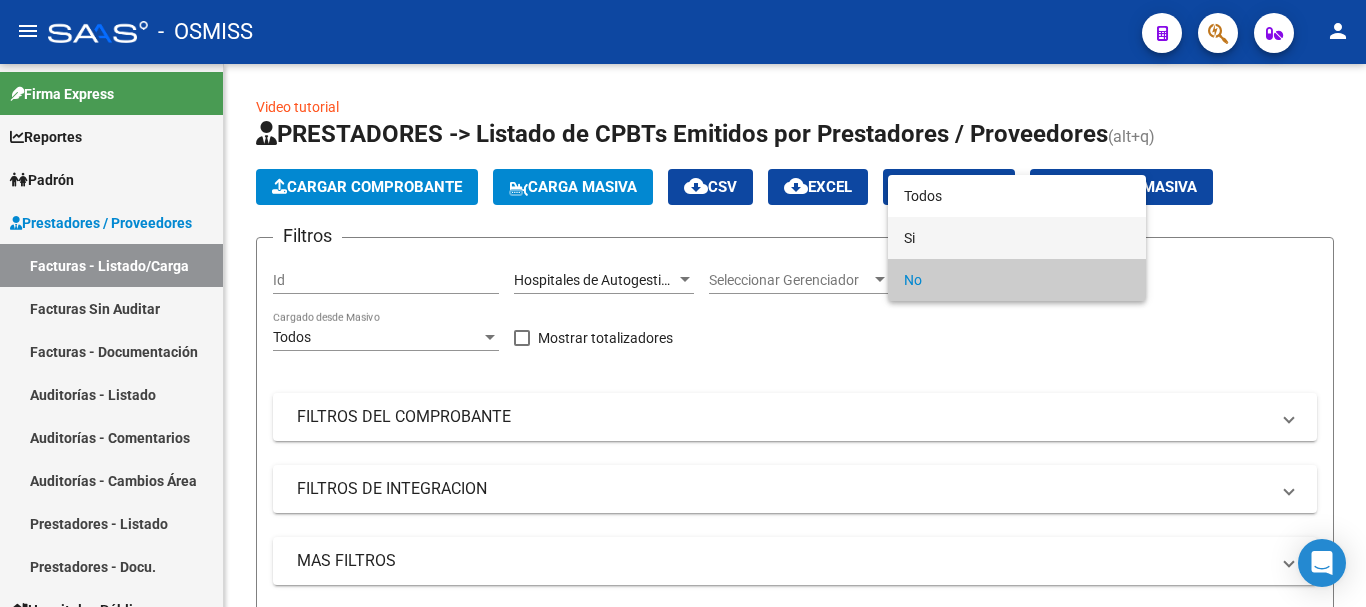click on "Si" at bounding box center (1017, 238) 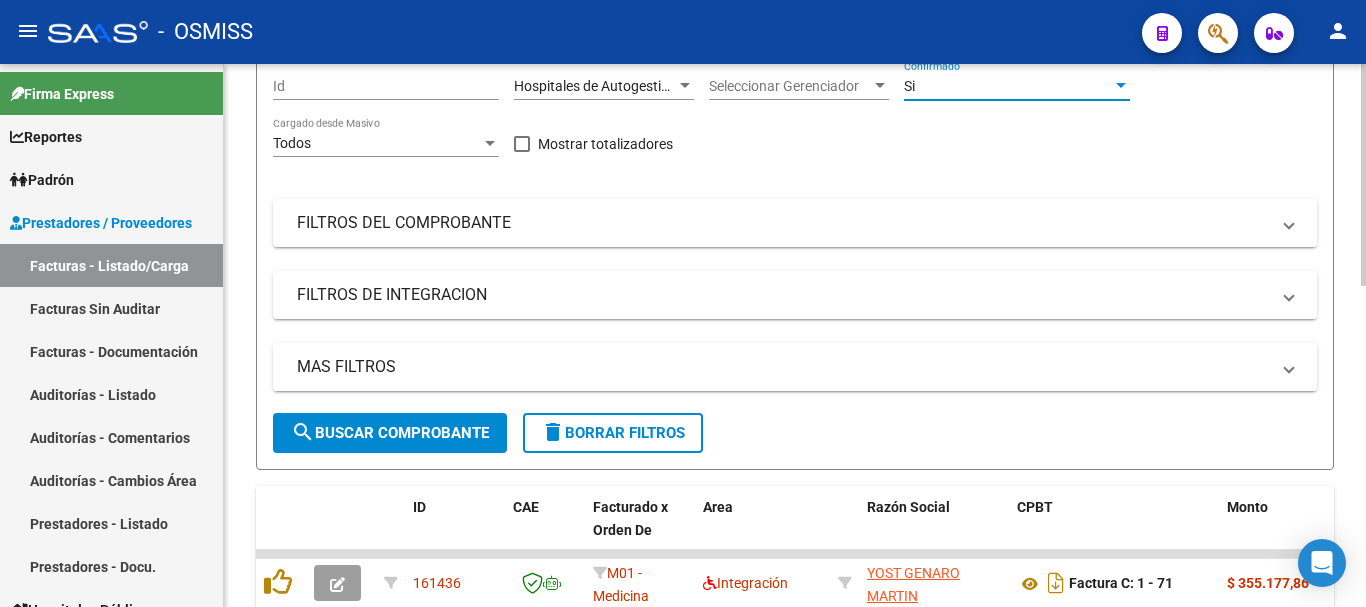 scroll, scrollTop: 200, scrollLeft: 0, axis: vertical 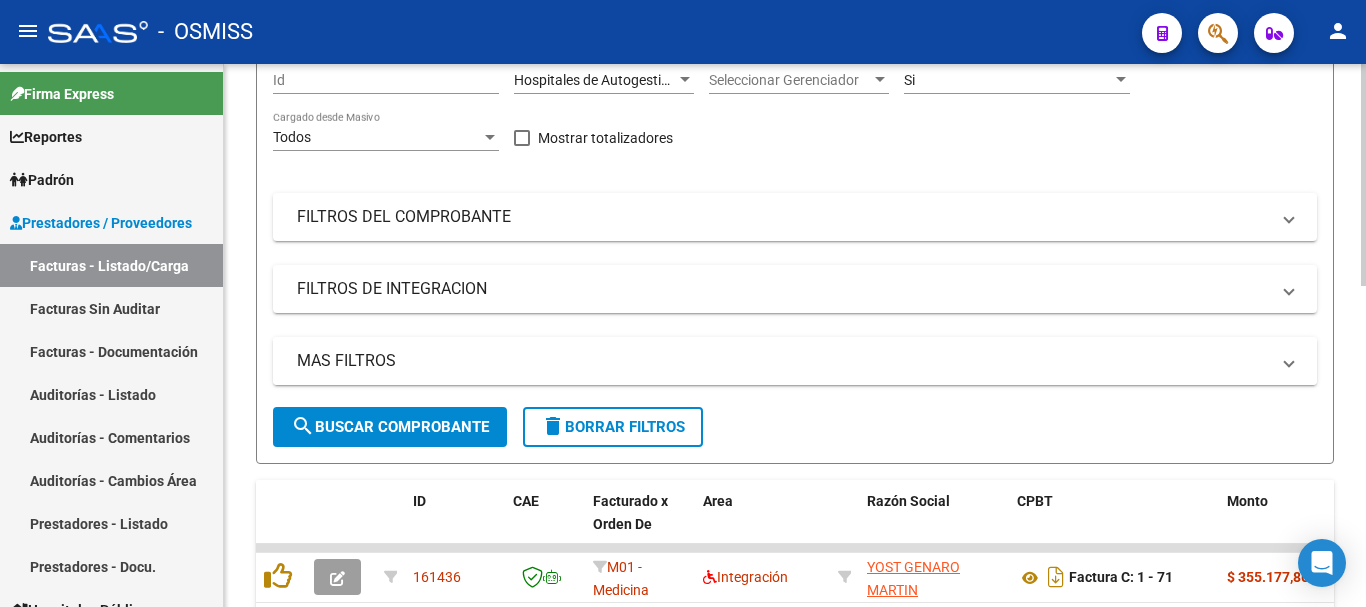drag, startPoint x: 701, startPoint y: 341, endPoint x: 969, endPoint y: 360, distance: 268.67267 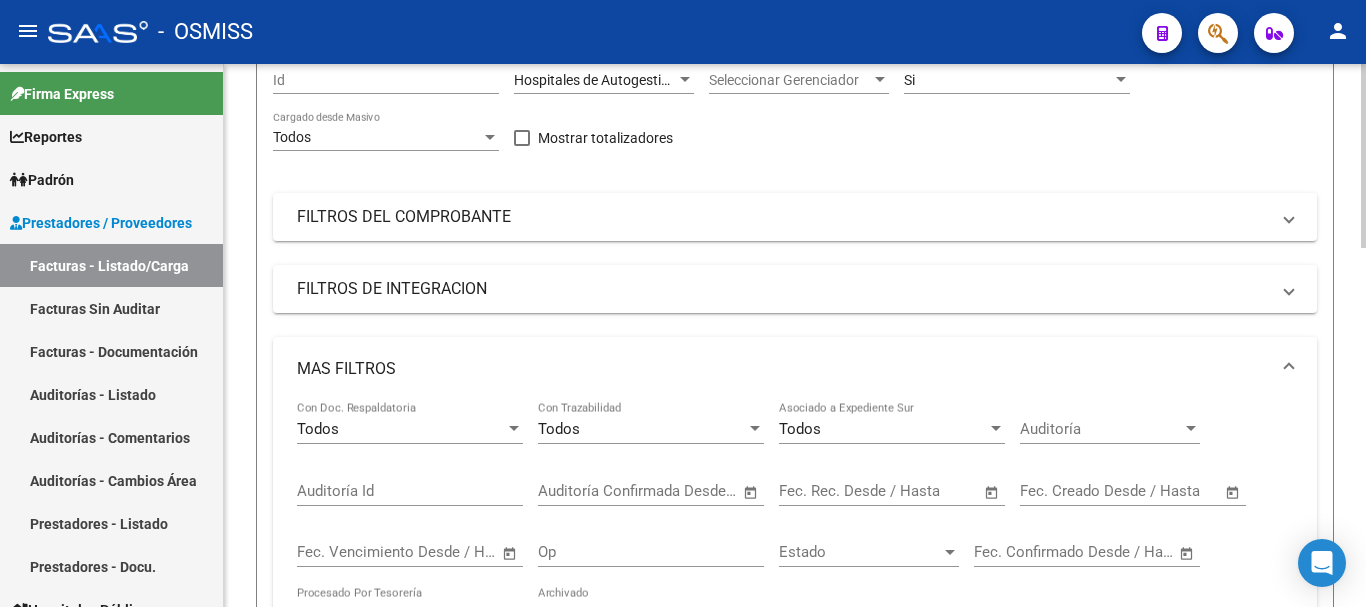 click 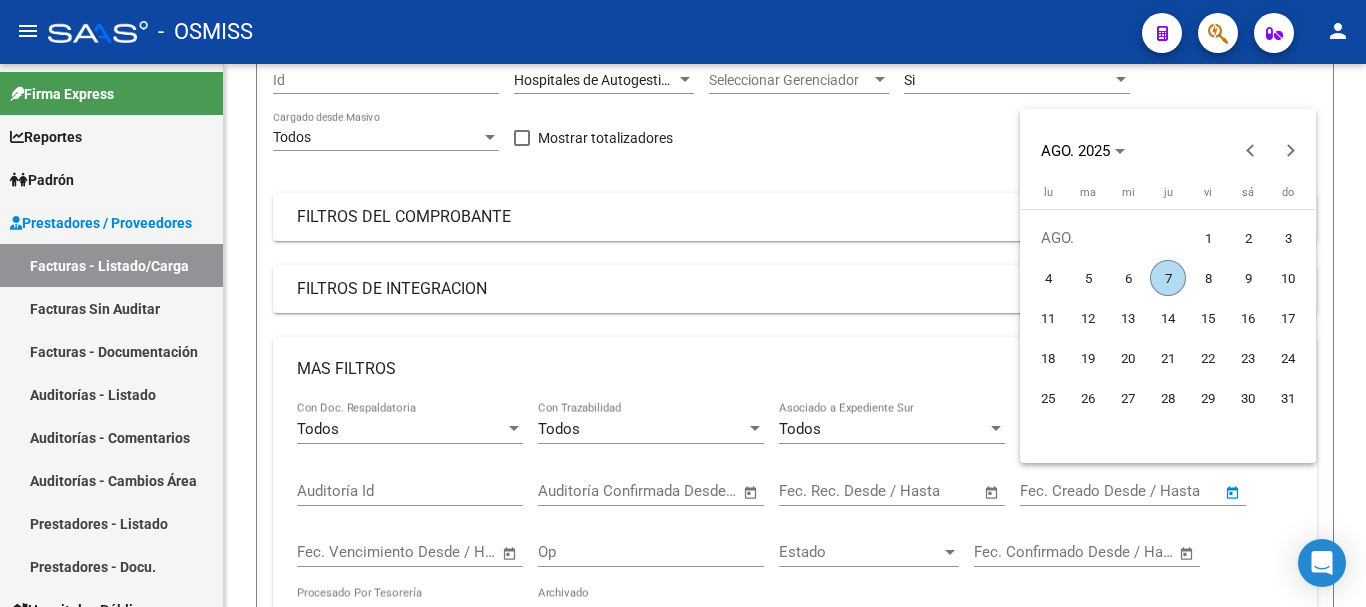 click on "7" at bounding box center (1168, 278) 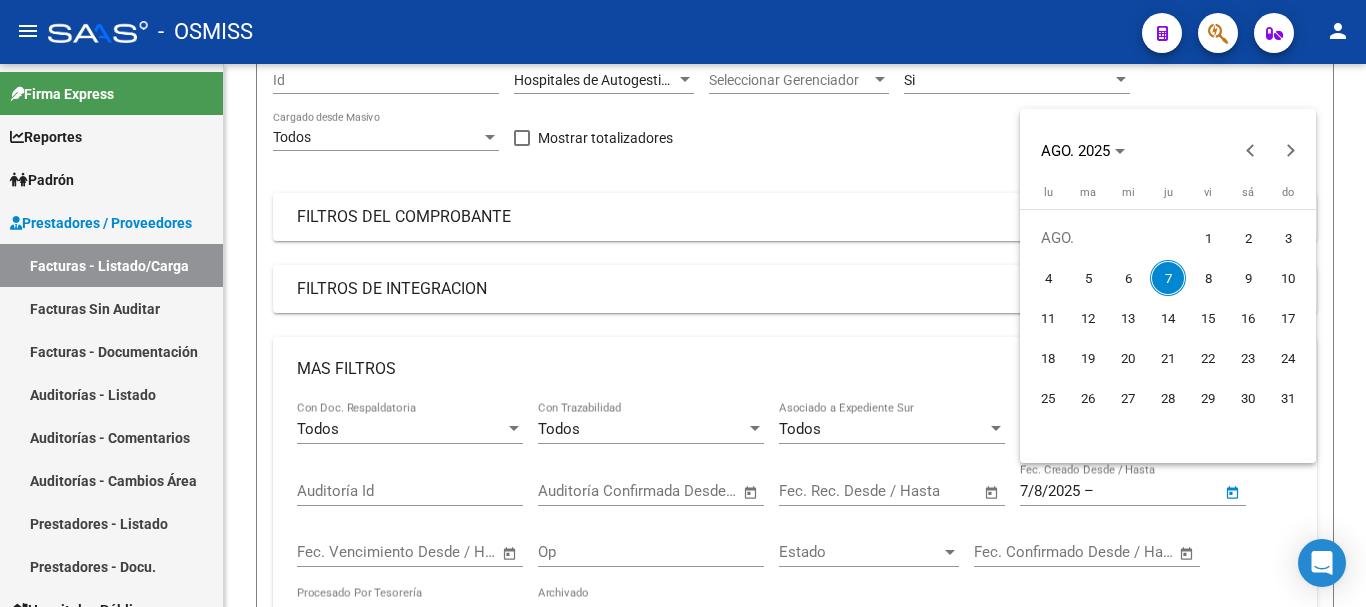 click on "7" at bounding box center (1168, 278) 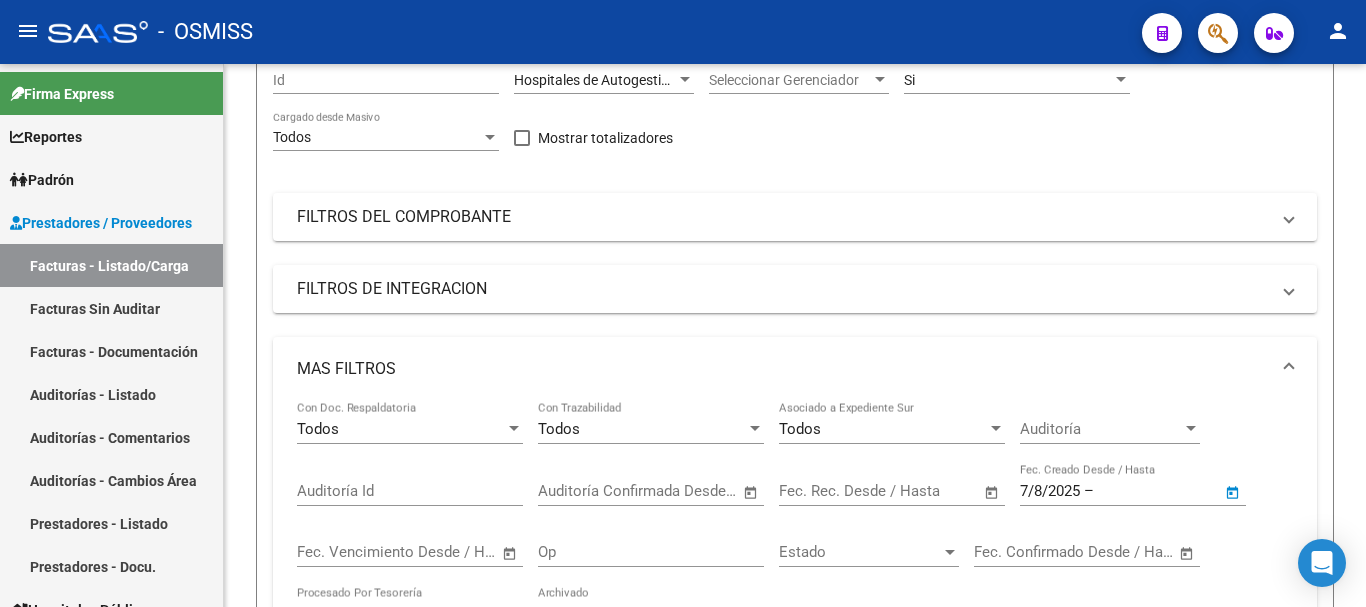 type on "7/8/2025" 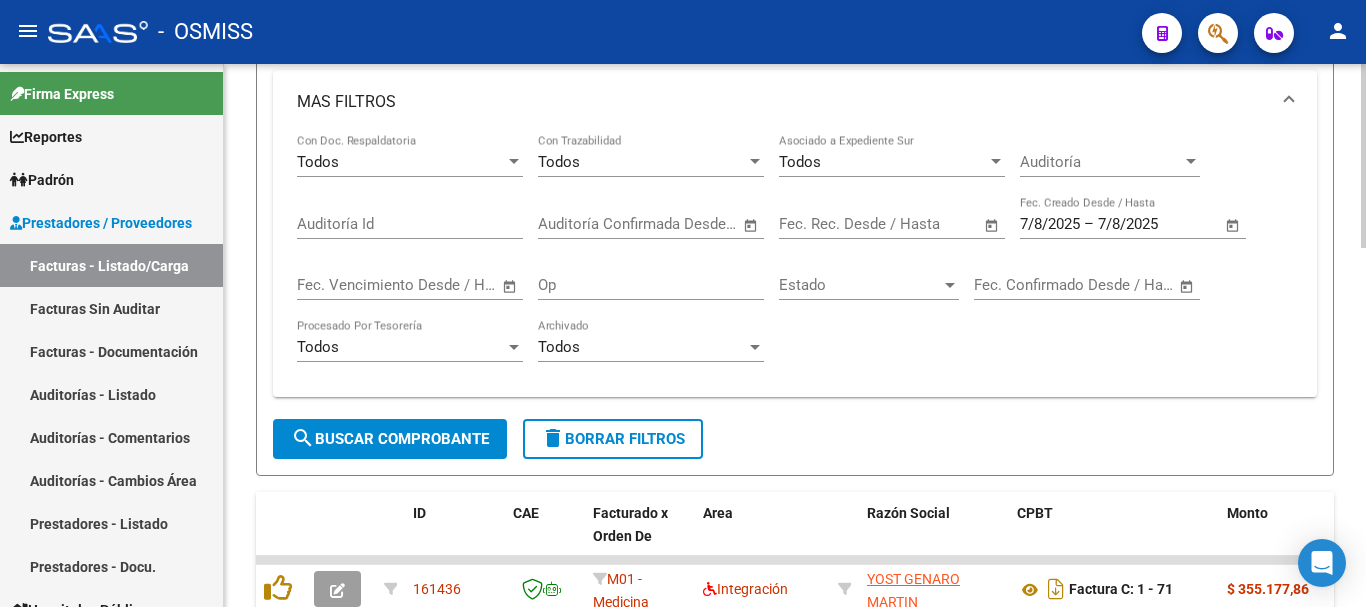 scroll, scrollTop: 500, scrollLeft: 0, axis: vertical 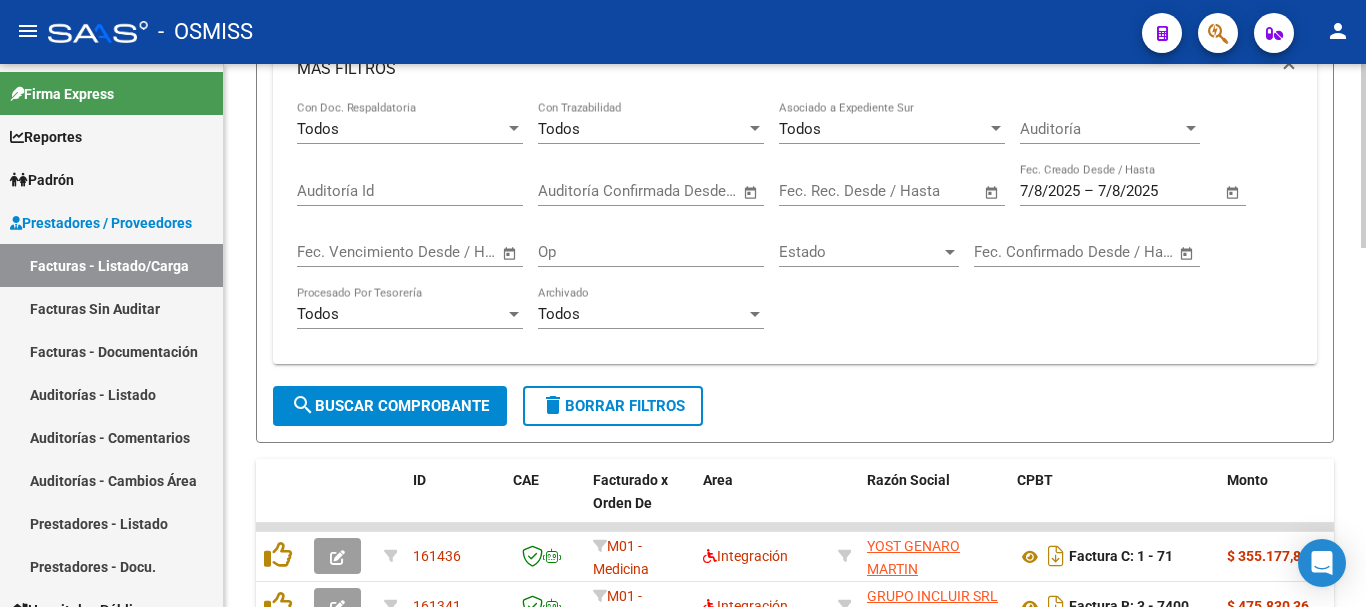 click on "search  Buscar Comprobante" 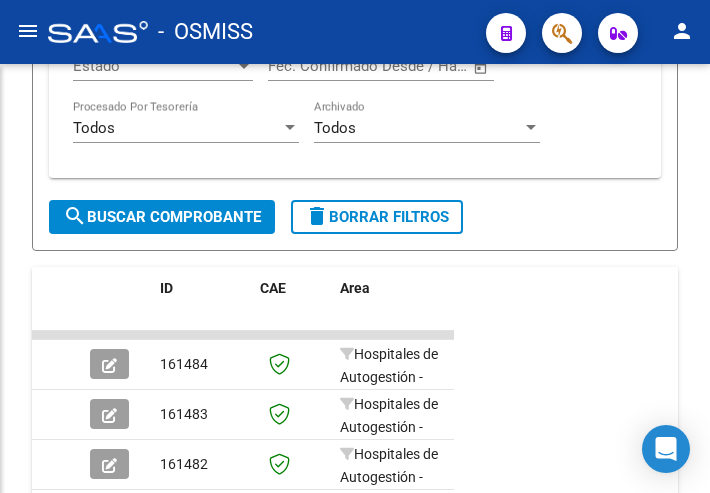 scroll, scrollTop: 706, scrollLeft: 0, axis: vertical 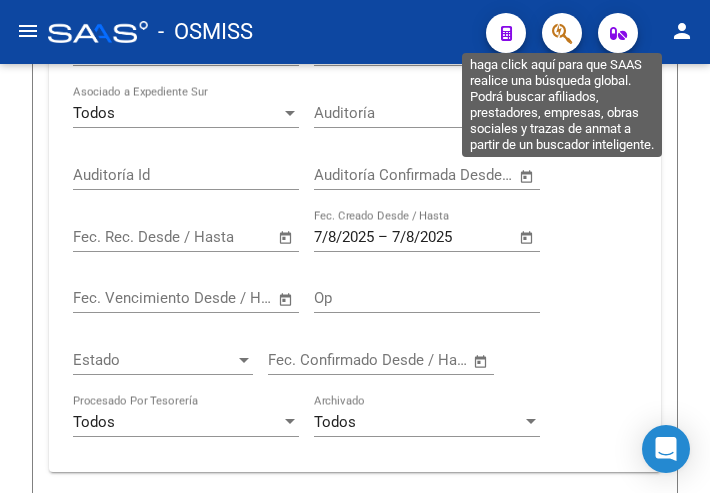 click 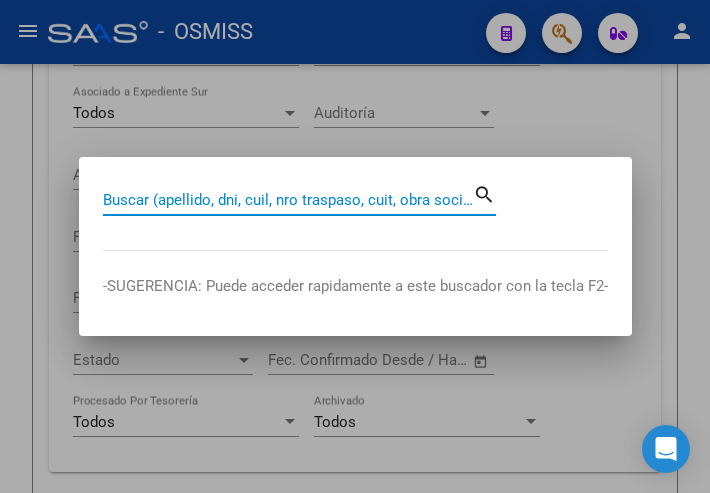 click on "Buscar (apellido, dni, cuil, nro traspaso, cuit, obra social)" at bounding box center [288, 200] 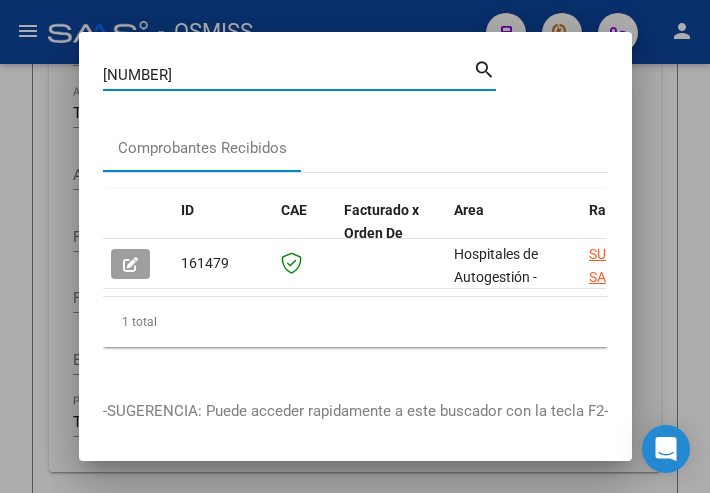 click on "0113-6396" at bounding box center [288, 75] 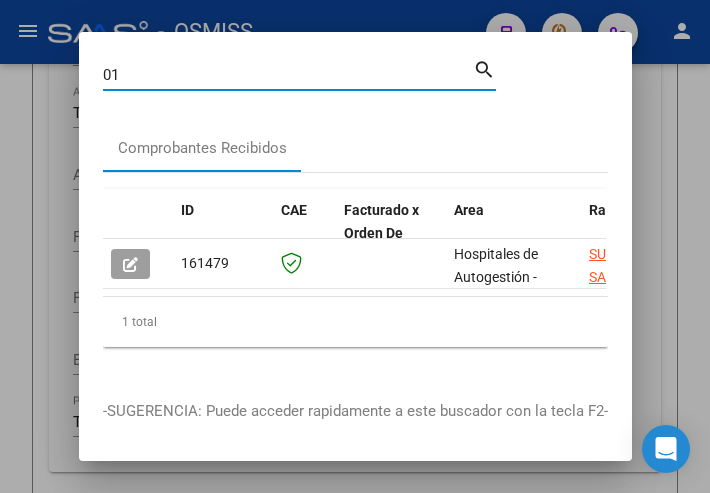 type on "0" 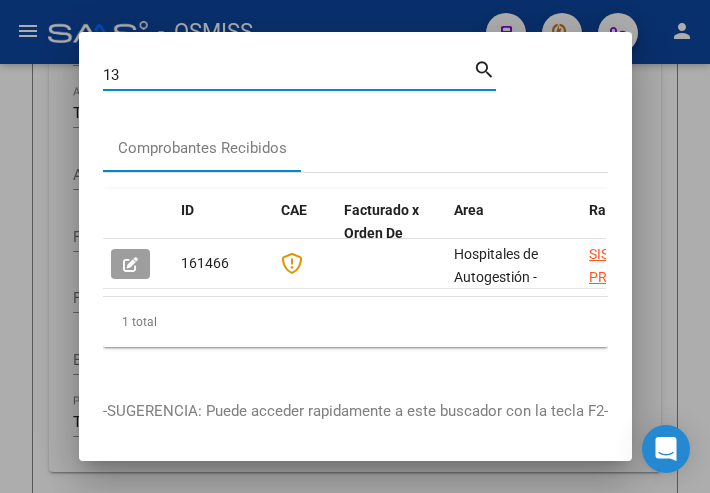 type on "1" 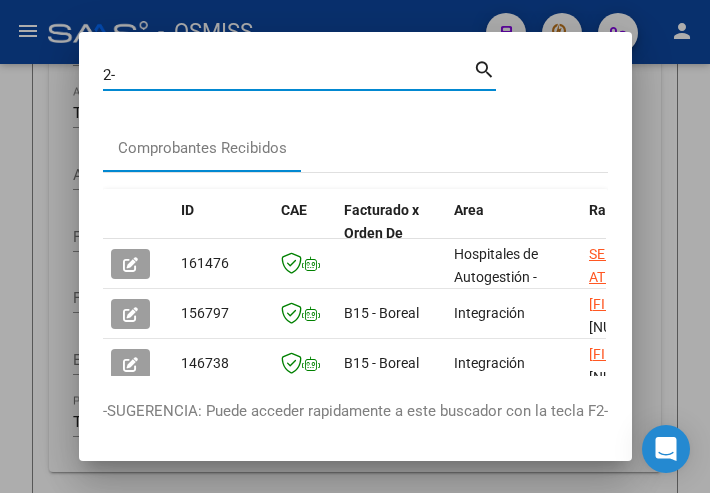 type on "2" 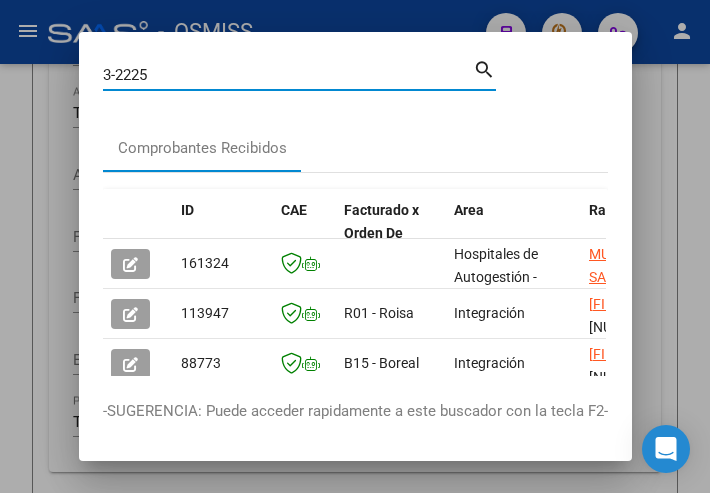 click on "3-2225" at bounding box center [288, 75] 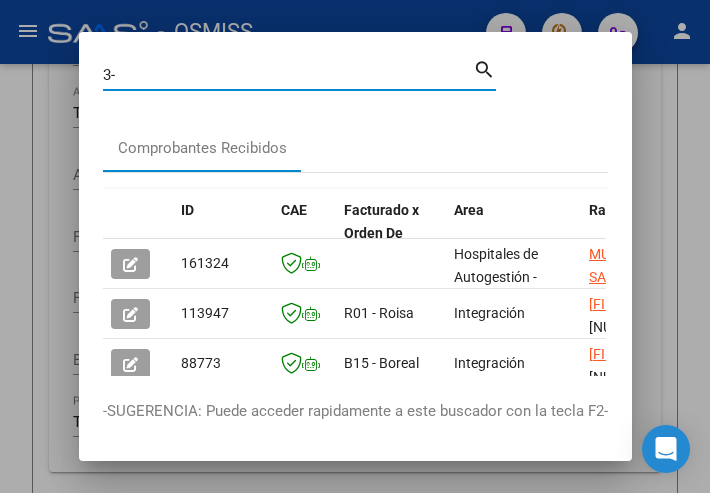 type on "3" 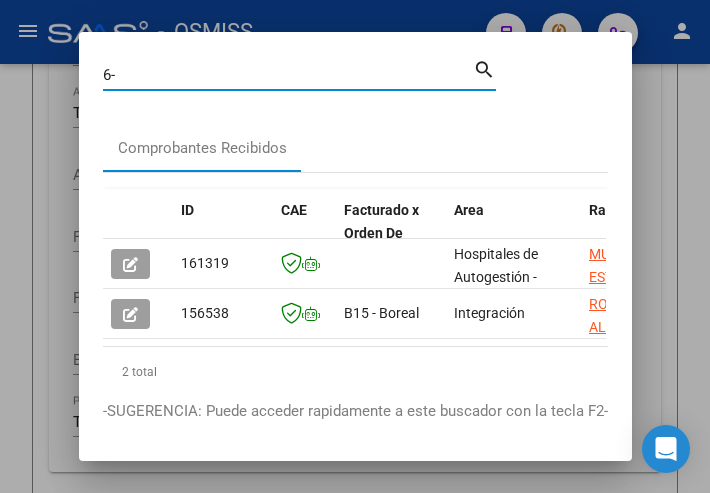 type on "6" 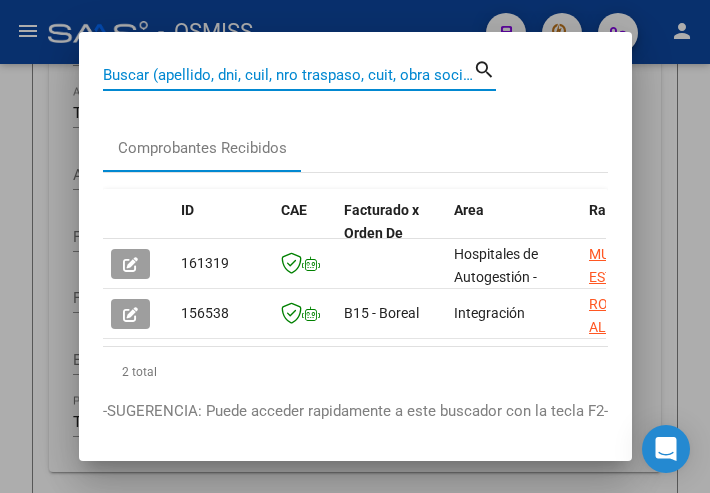 click on "Buscar (apellido, dni, cuil, nro traspaso, cuit, obra social)" at bounding box center [288, 75] 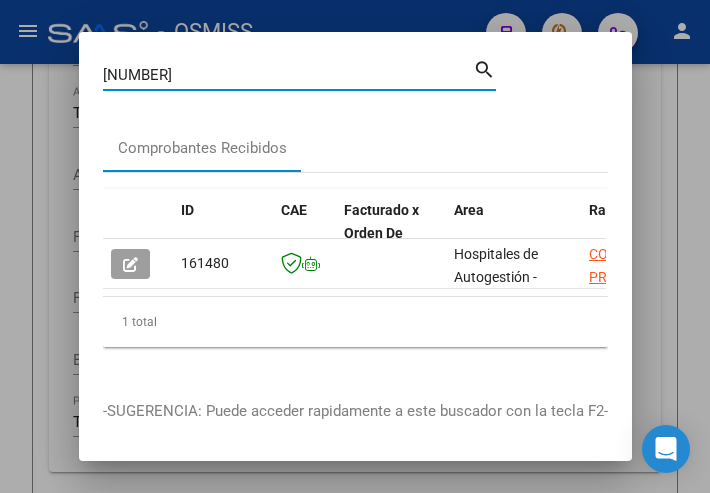 click on "89-133" at bounding box center (288, 75) 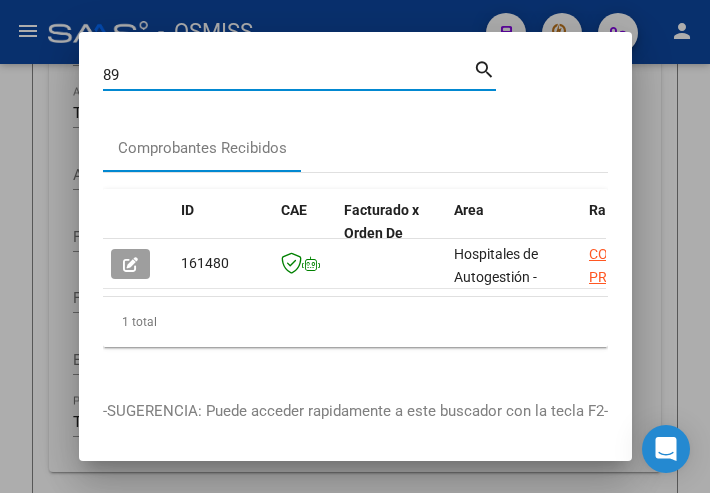 type on "8" 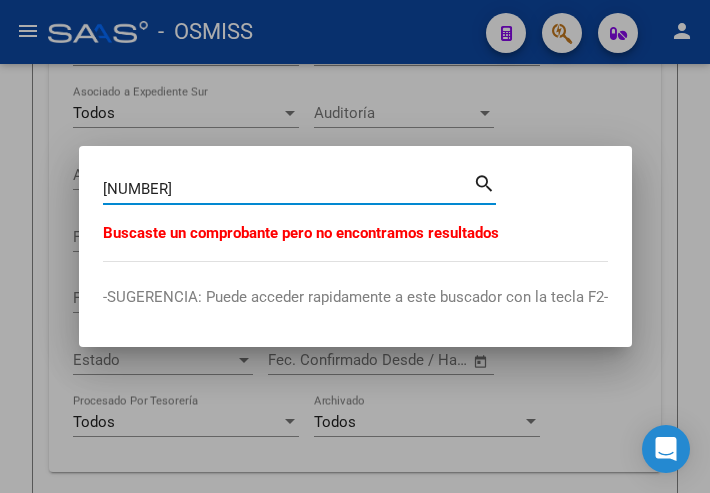 click on "34-000387" at bounding box center [288, 189] 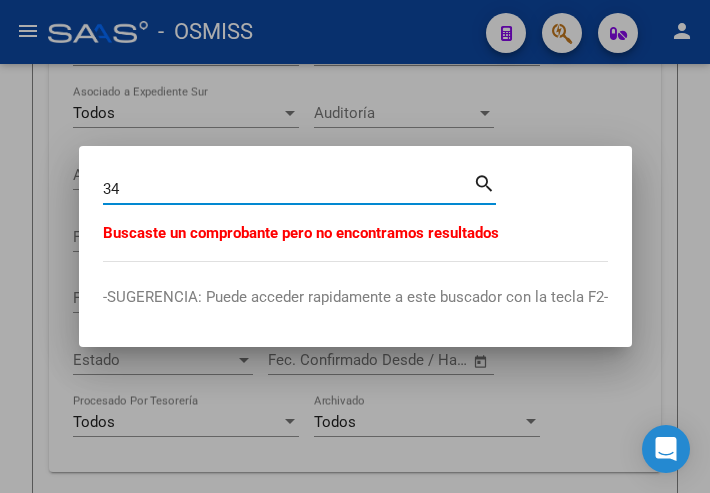type on "3" 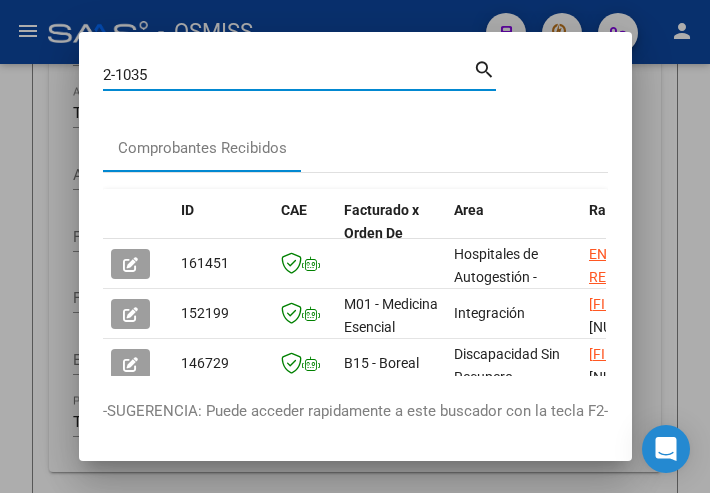 click on "2-1035" at bounding box center [288, 75] 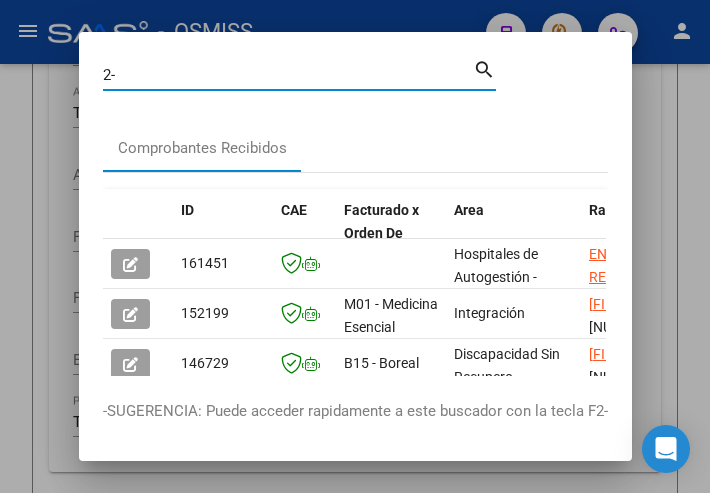 type on "2" 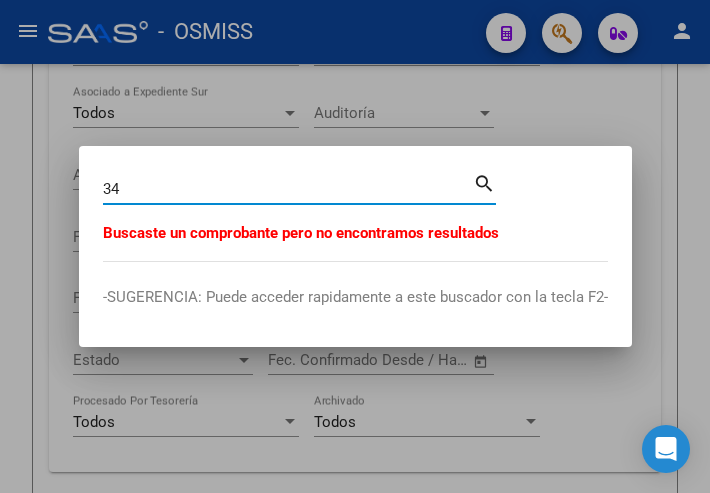 type on "3" 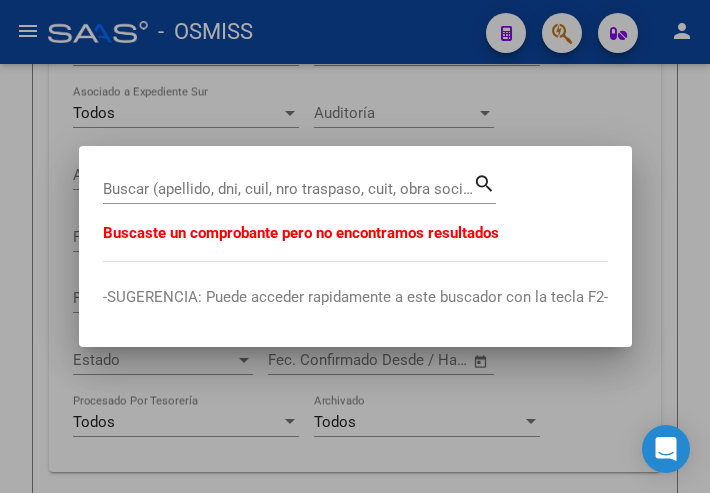 click on "Buscar (apellido, dni, cuil, nro traspaso, cuit, obra social)" at bounding box center [288, 189] 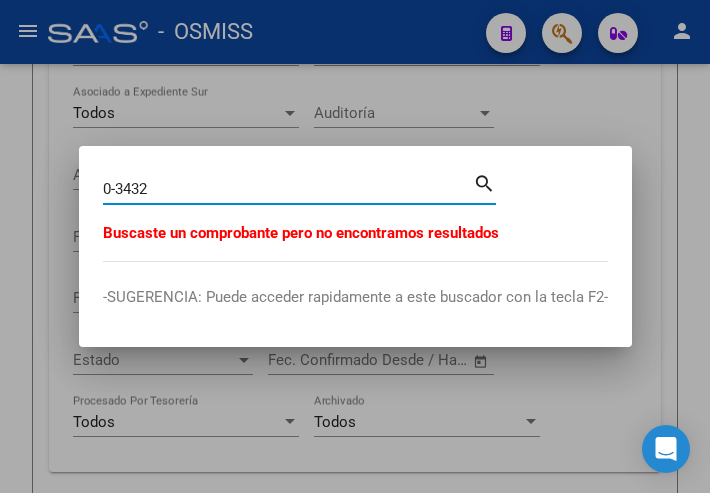 type on "0-3432" 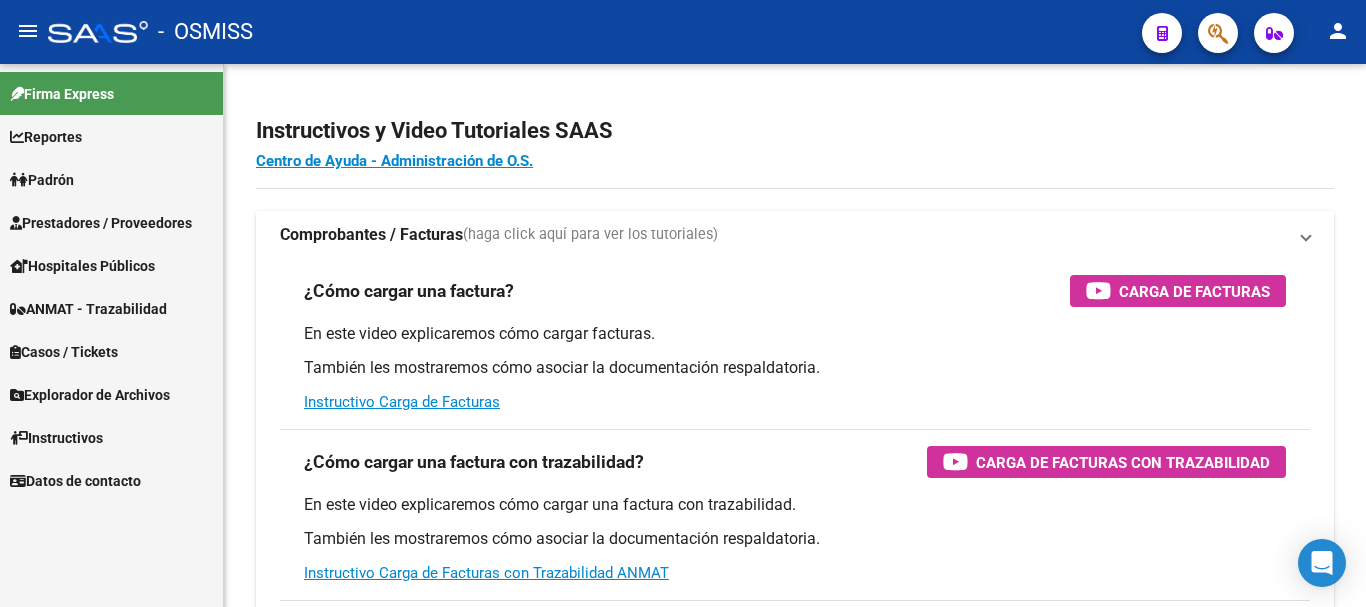 scroll, scrollTop: 0, scrollLeft: 0, axis: both 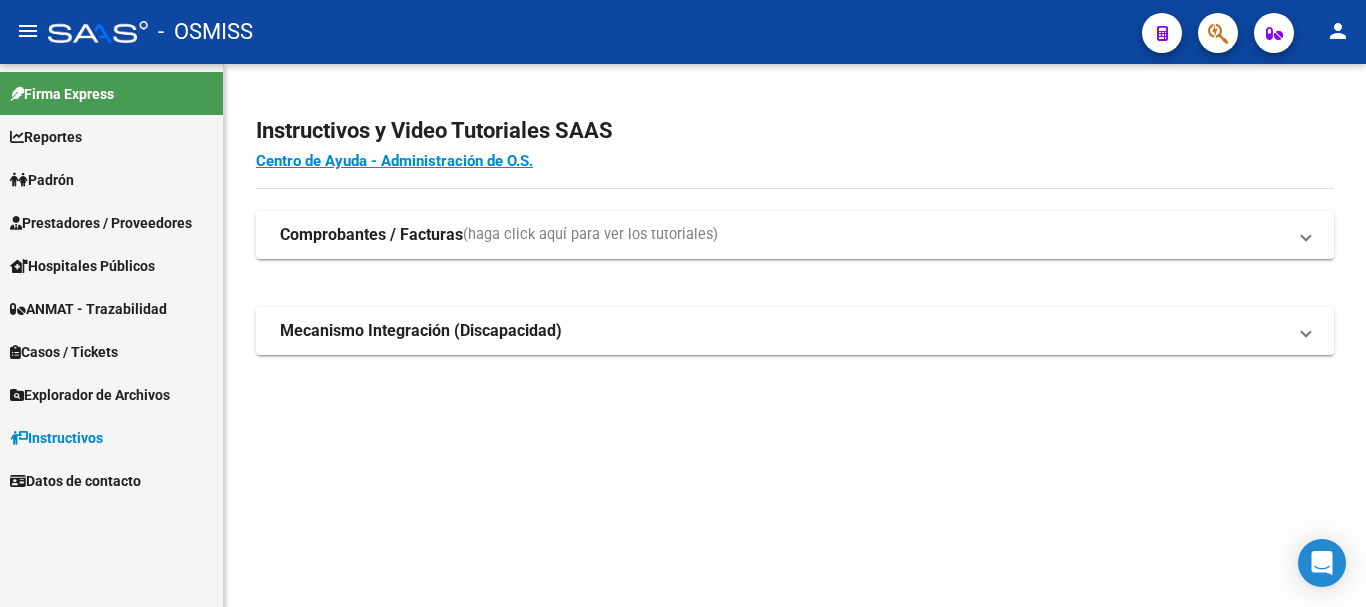 click on "Prestadores / Proveedores" at bounding box center [101, 223] 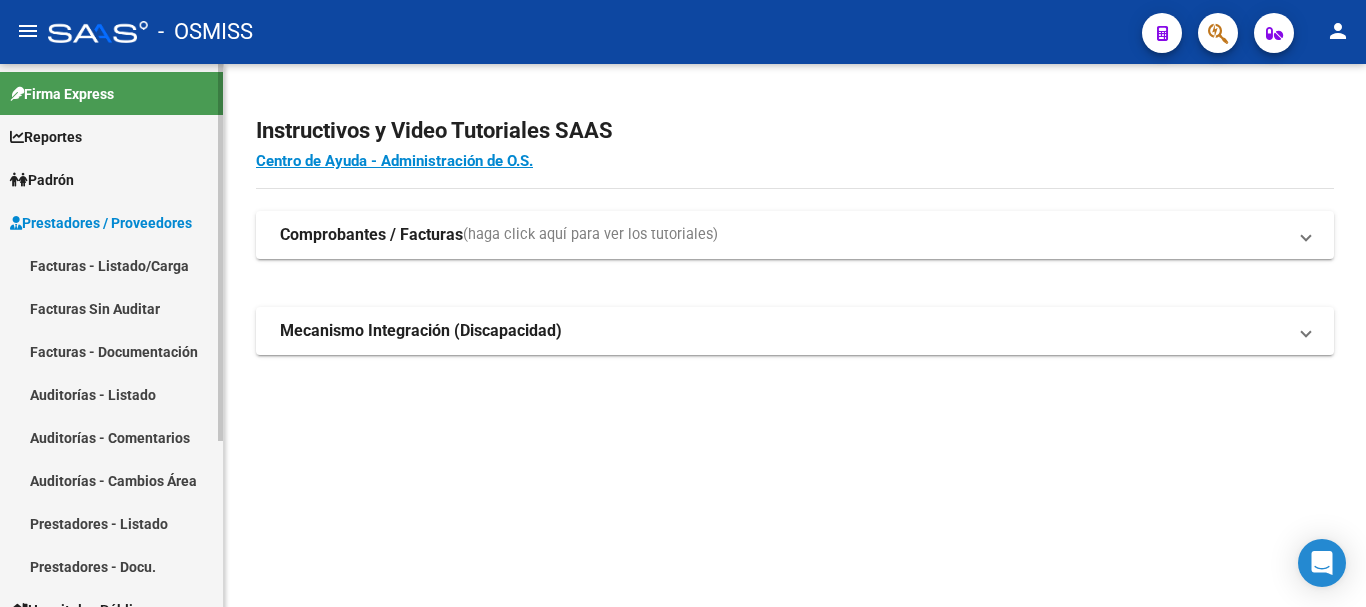 click on "Facturas - Listado/Carga" at bounding box center [111, 265] 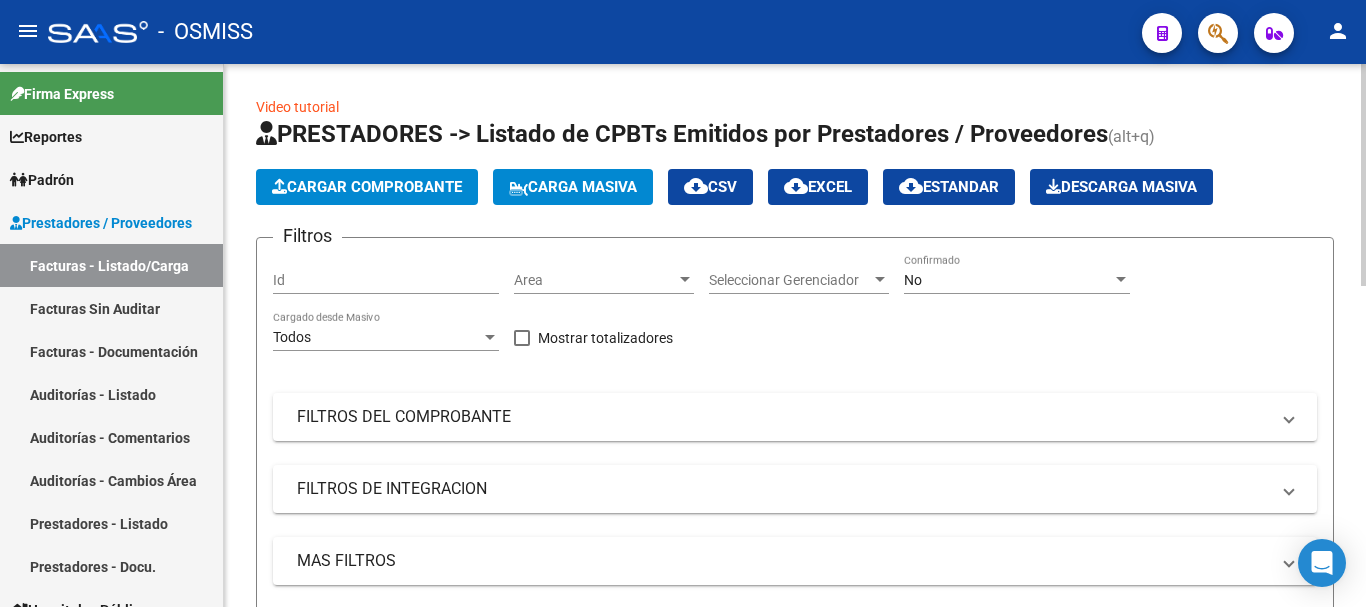 click on "Area Area" 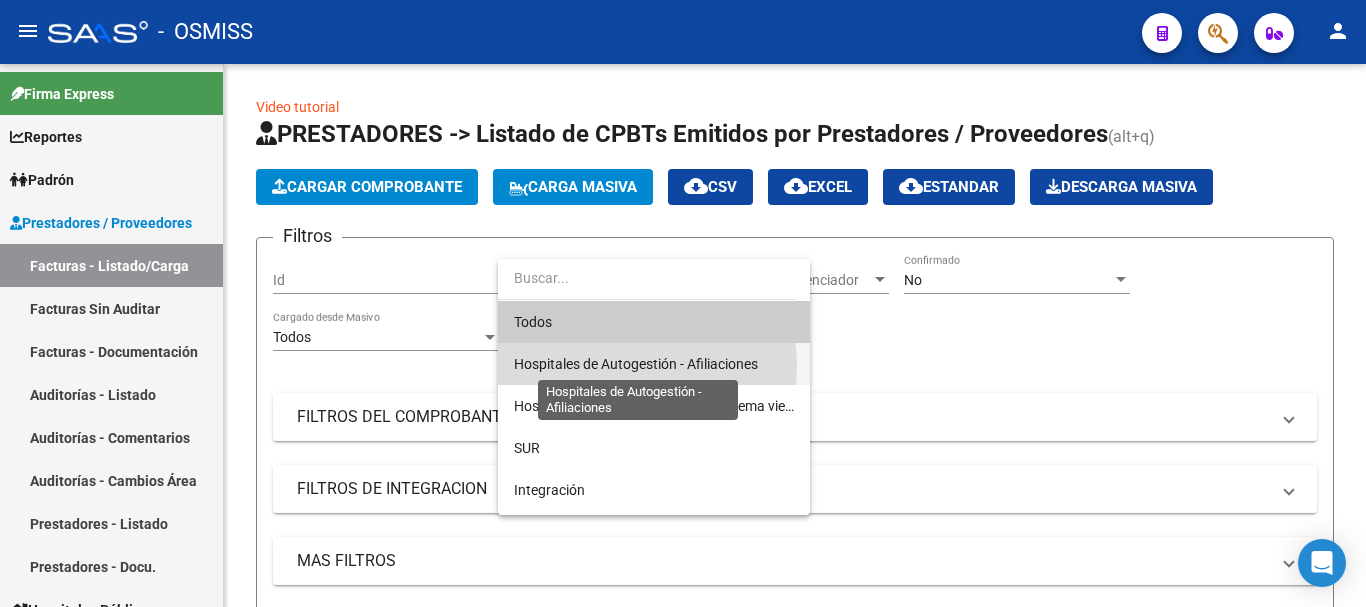 click on "Hospitales de Autogestión - Afiliaciones" at bounding box center [636, 364] 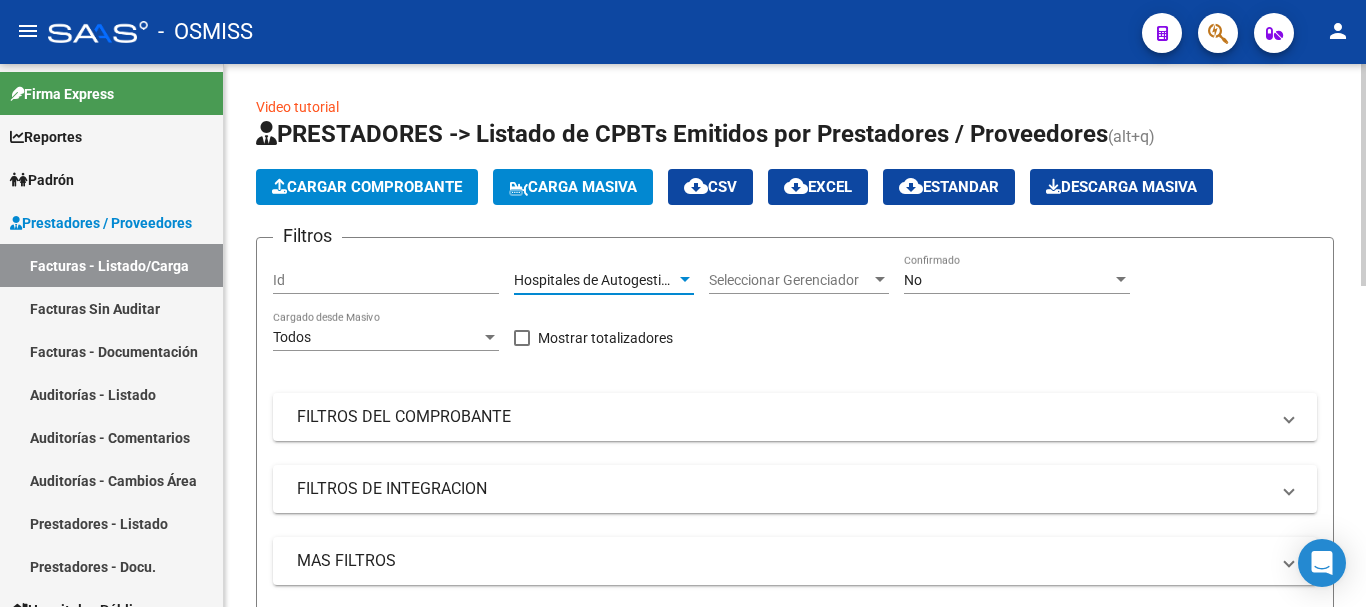 click at bounding box center (1121, 279) 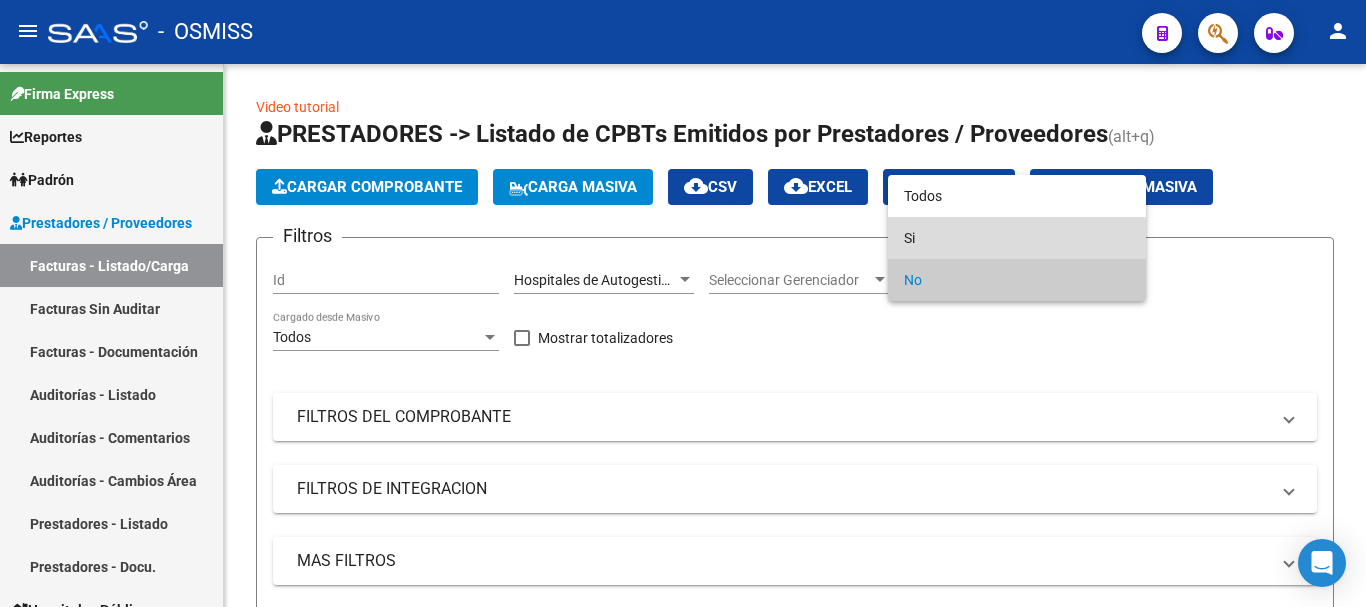 click on "Si" at bounding box center (1017, 238) 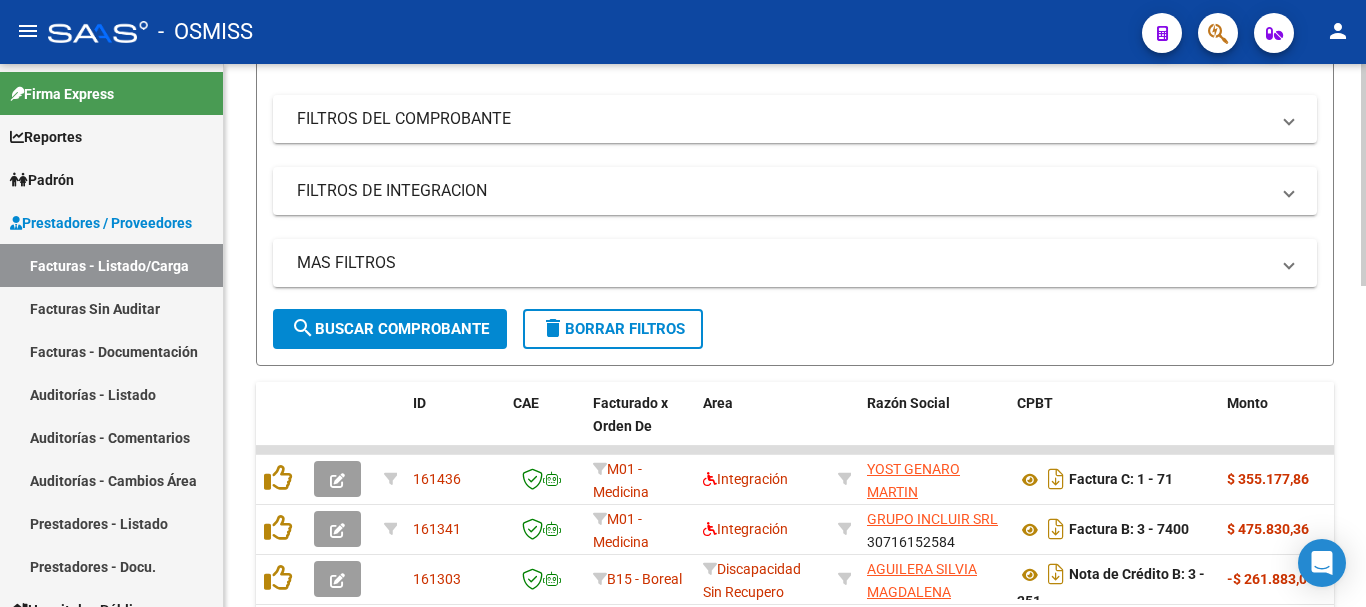 scroll, scrollTop: 300, scrollLeft: 0, axis: vertical 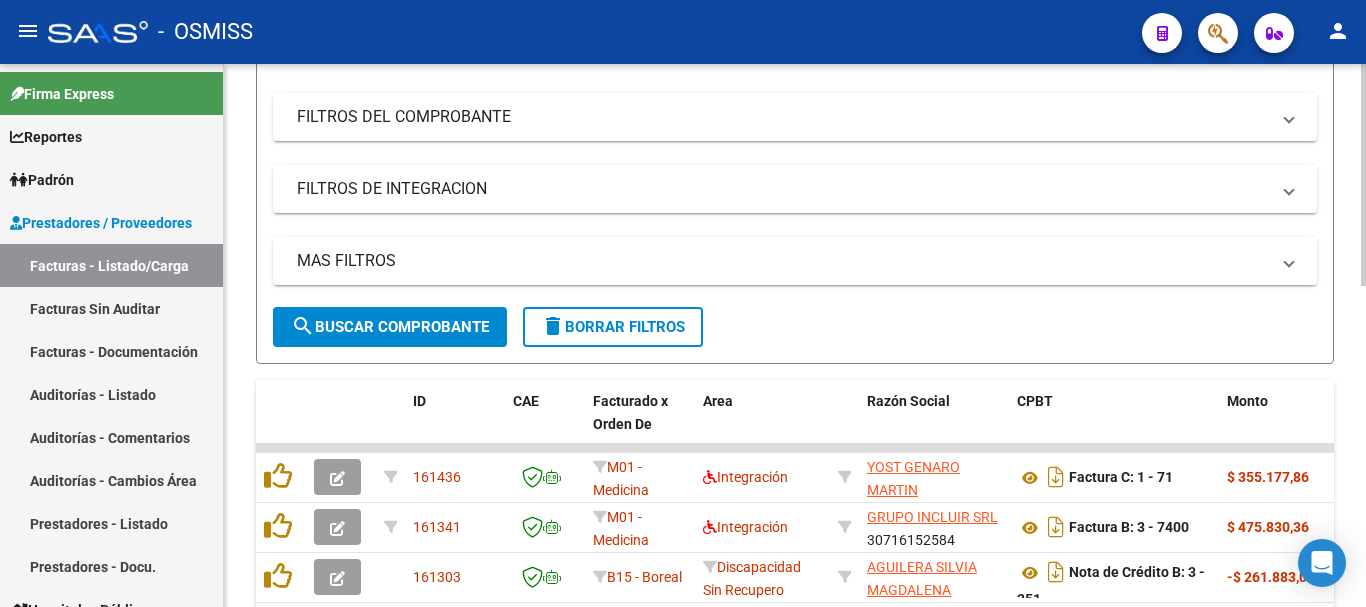 drag, startPoint x: 542, startPoint y: 255, endPoint x: 1139, endPoint y: 327, distance: 601.32605 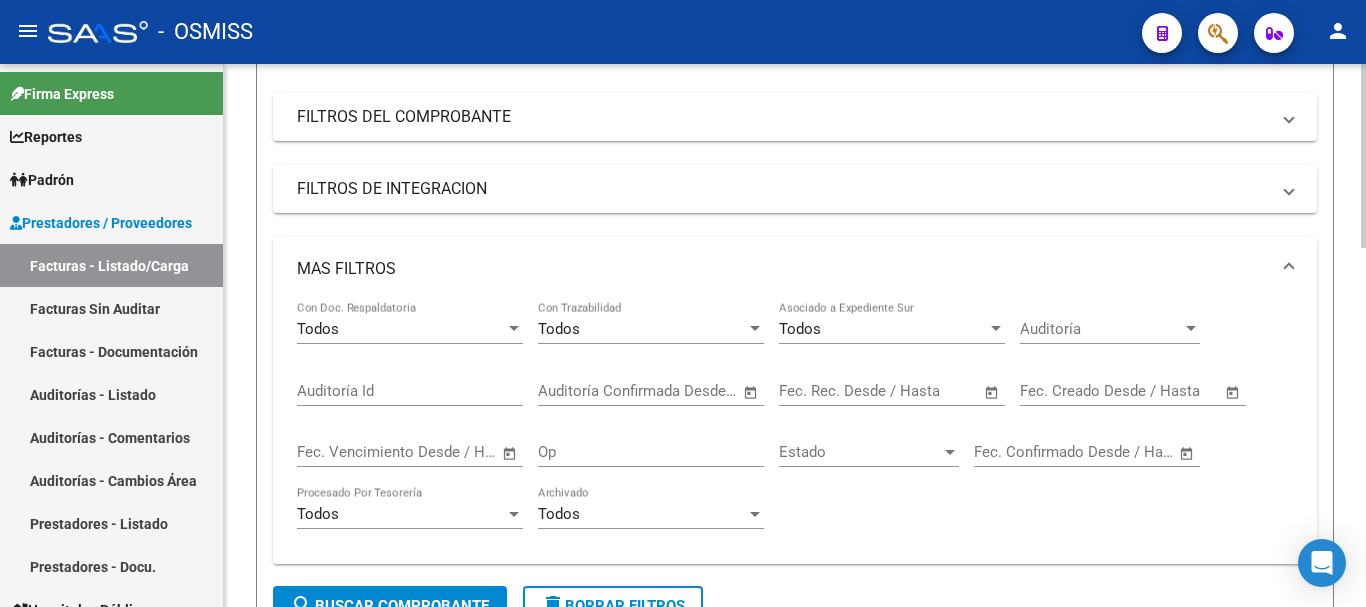 click 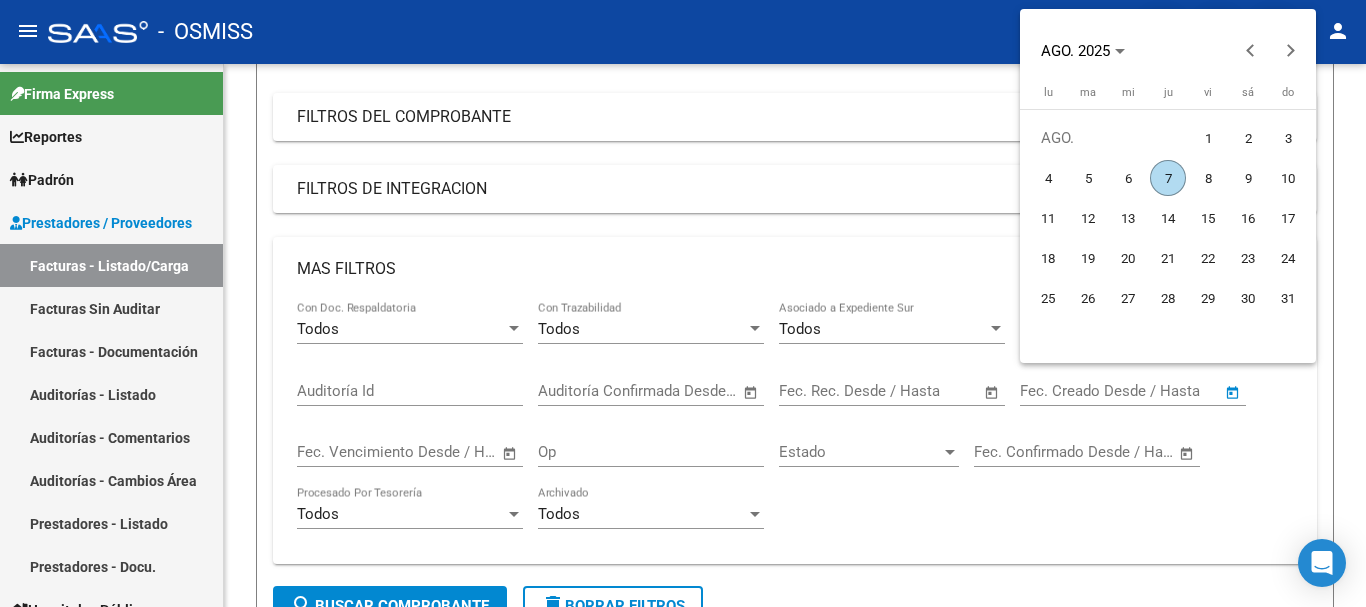click on "7" at bounding box center (1168, 178) 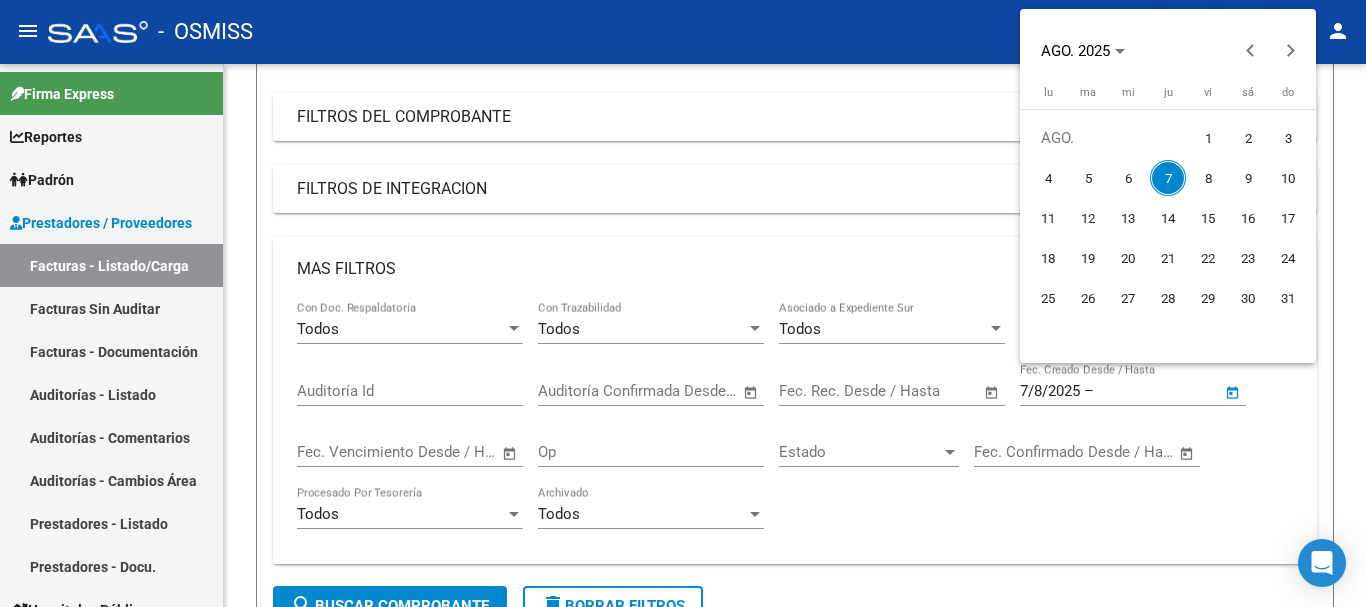 click on "7" at bounding box center (1168, 178) 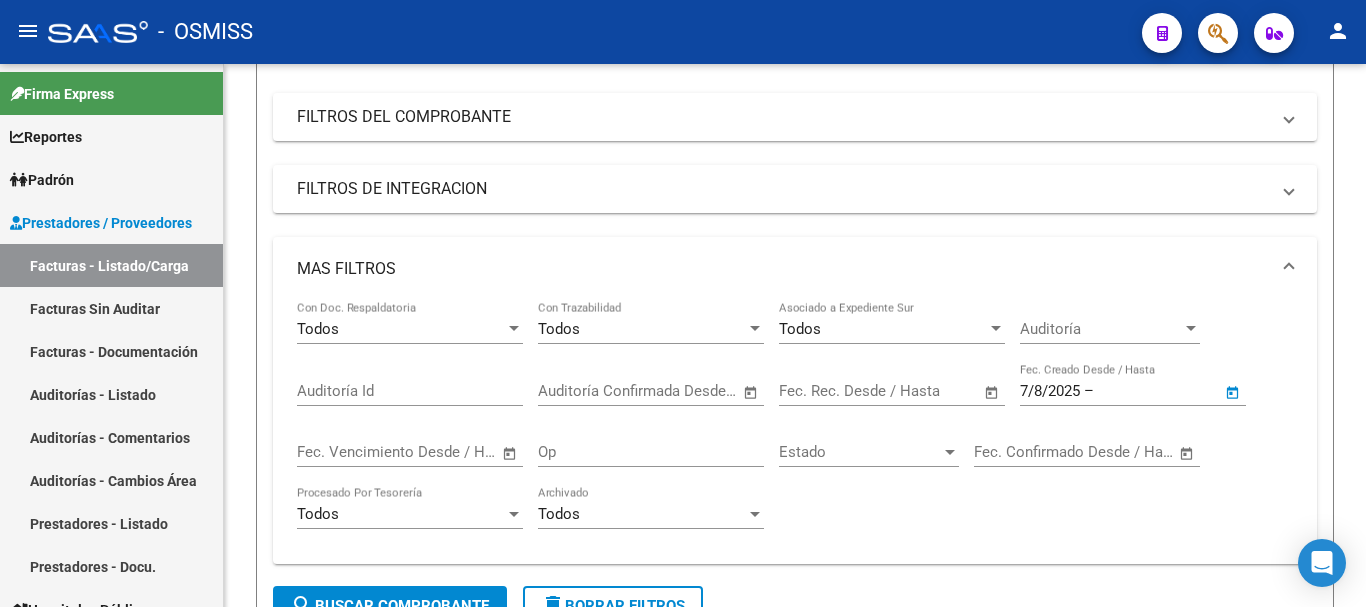 type on "7/8/2025" 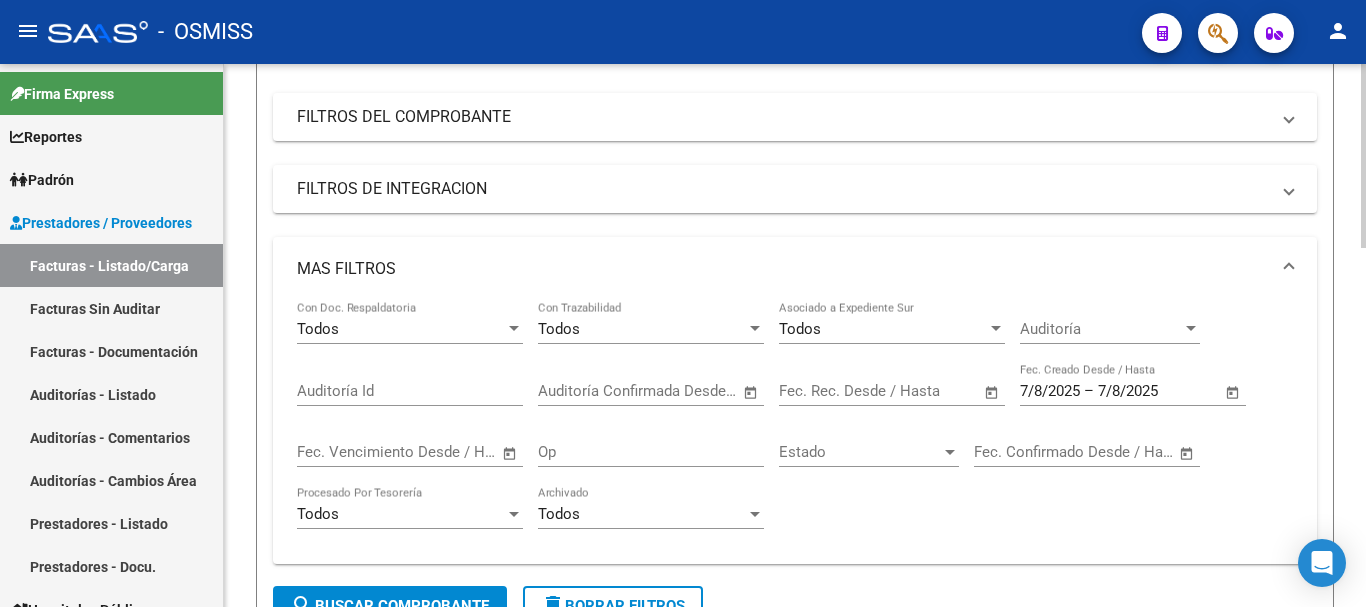 click on "search  Buscar Comprobante" 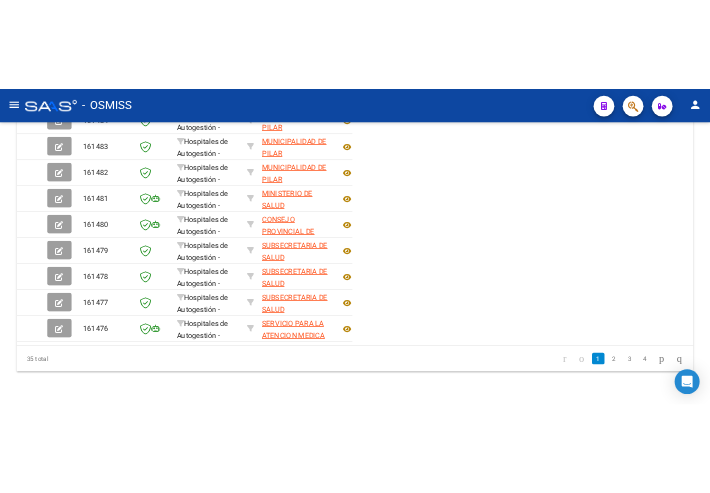 scroll, scrollTop: 769, scrollLeft: 0, axis: vertical 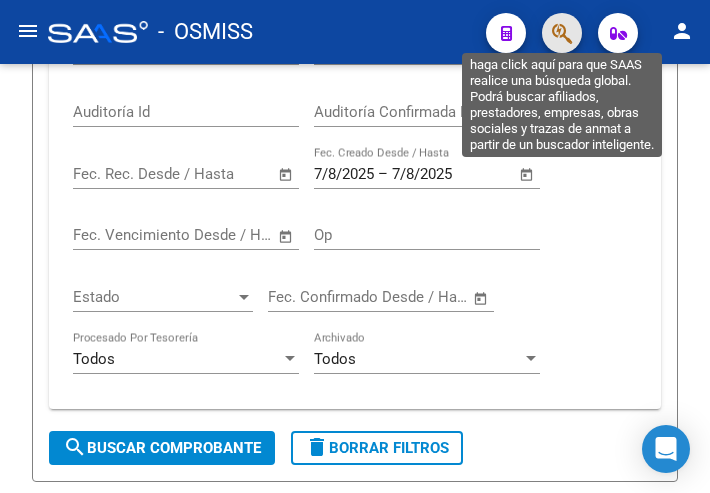 click 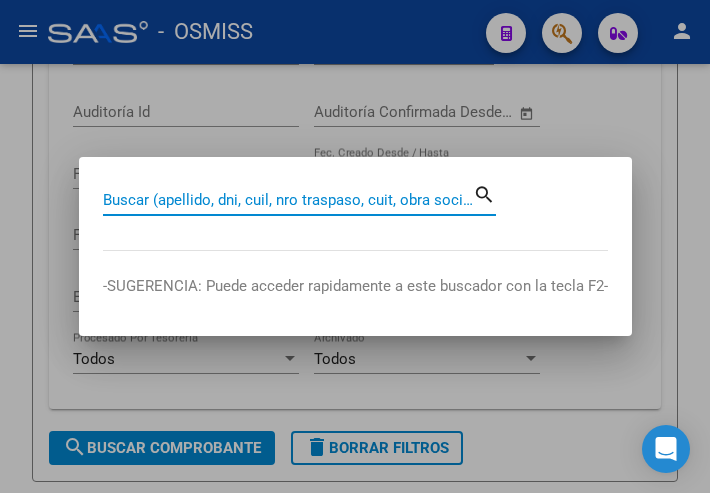 click on "Buscar (apellido, dni, cuil, nro traspaso, cuit, obra social)" at bounding box center (288, 200) 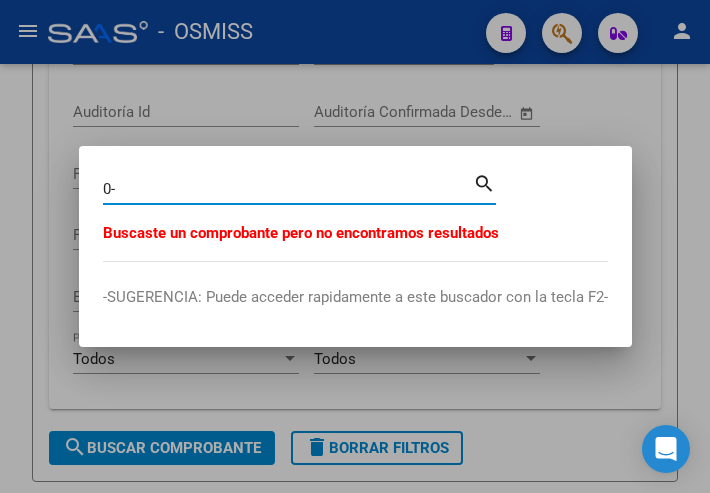 type on "0" 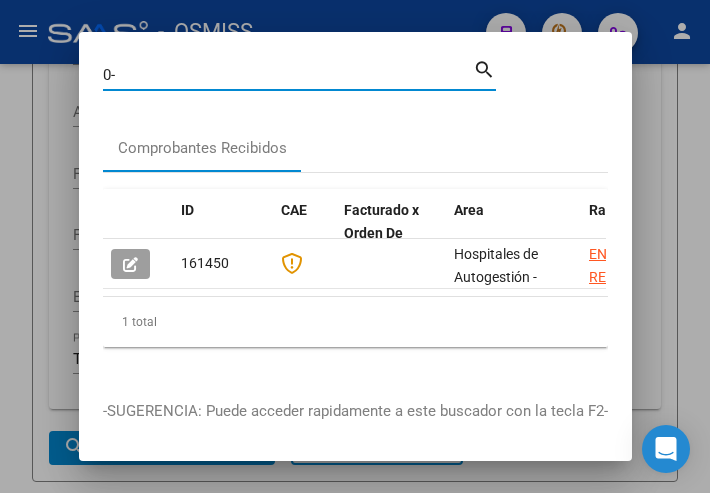 type on "0" 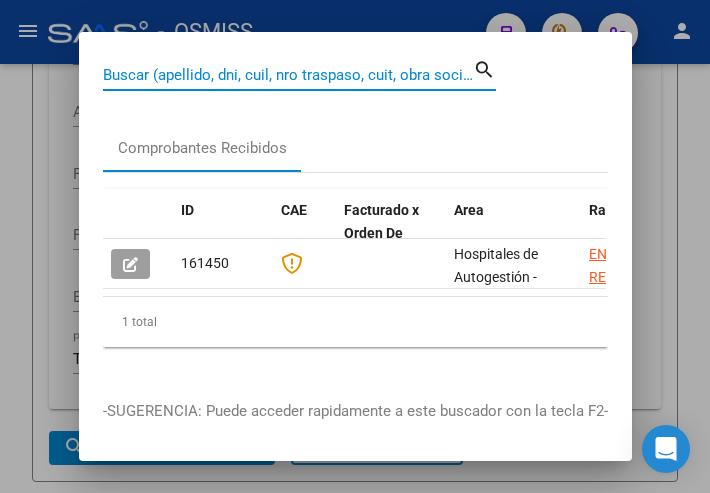 click on "Buscar (apellido, dni, cuil, nro traspaso, cuit, obra social)" at bounding box center [288, 75] 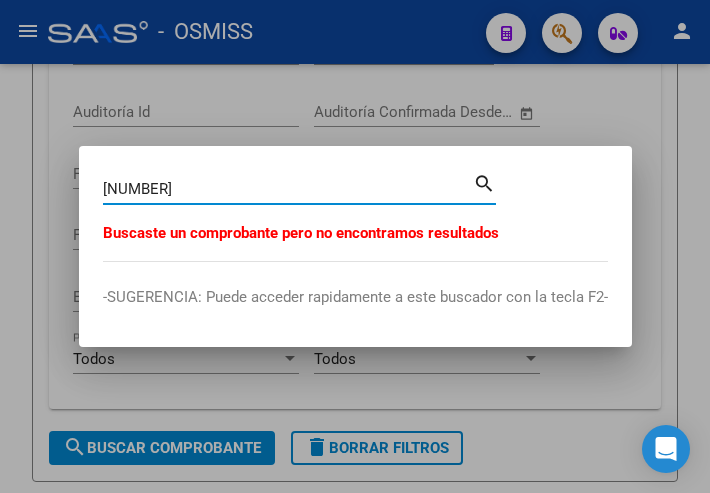click on "0-30432" at bounding box center (288, 189) 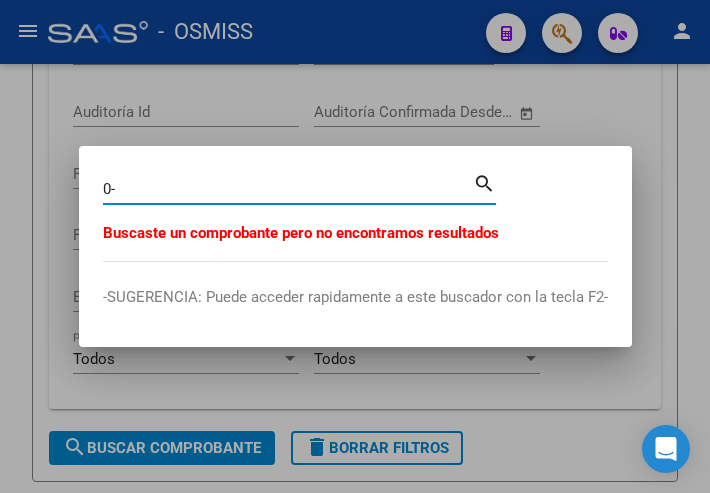 type on "0" 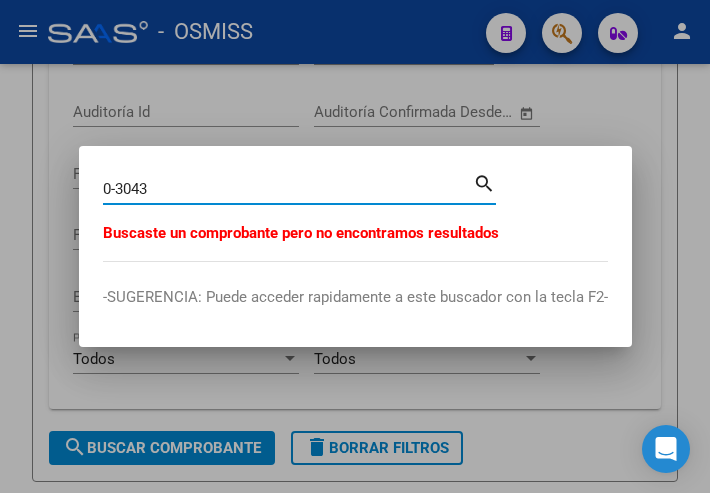type on "0-30432" 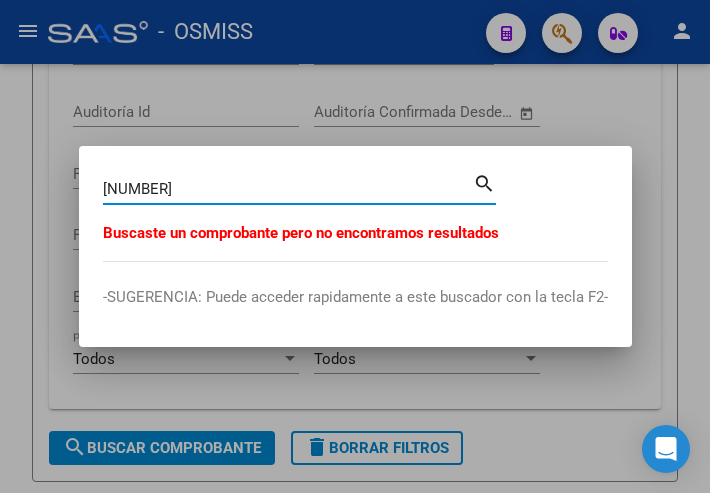 click on "search" at bounding box center [484, 182] 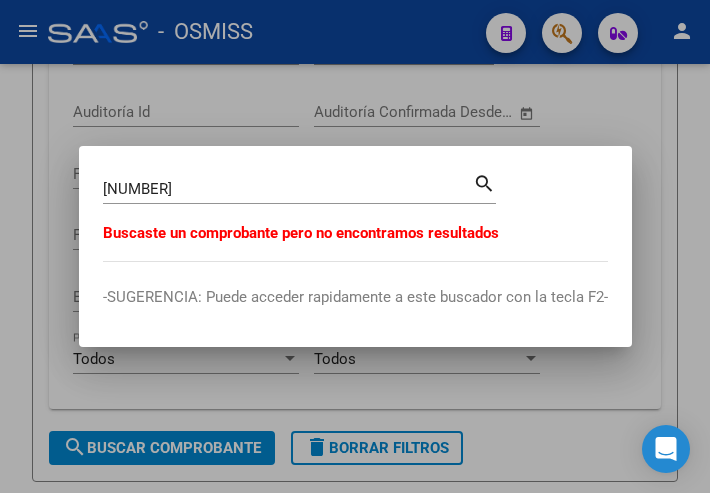 click at bounding box center (355, 246) 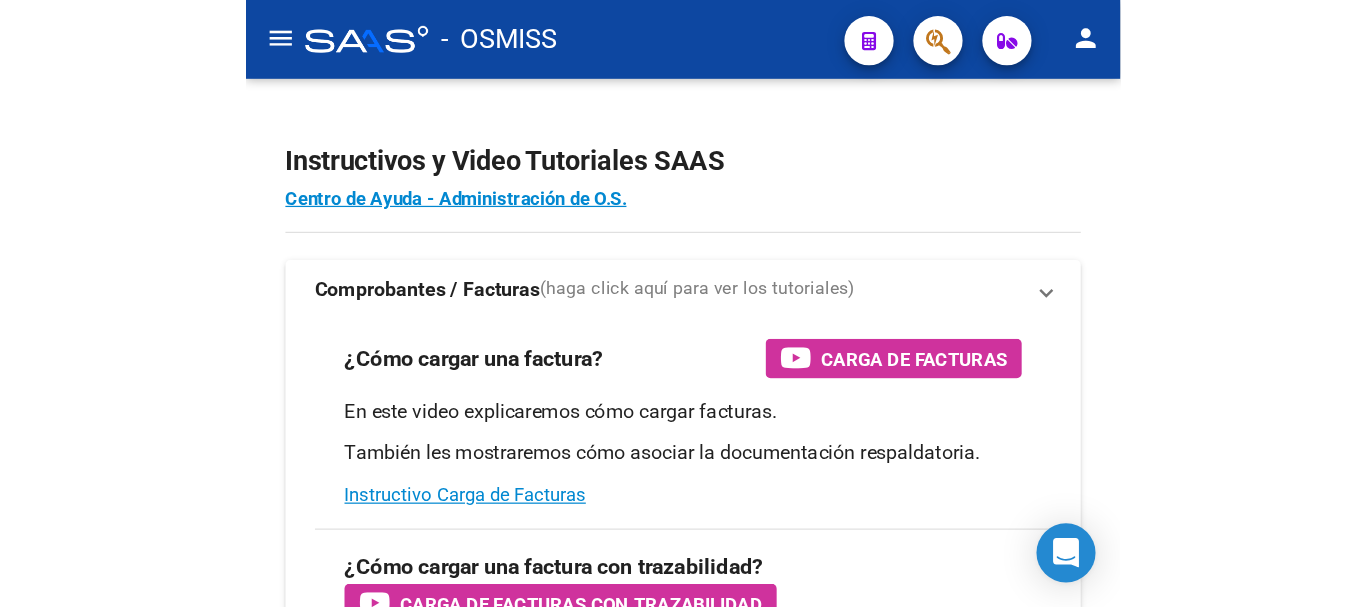 scroll, scrollTop: 0, scrollLeft: 0, axis: both 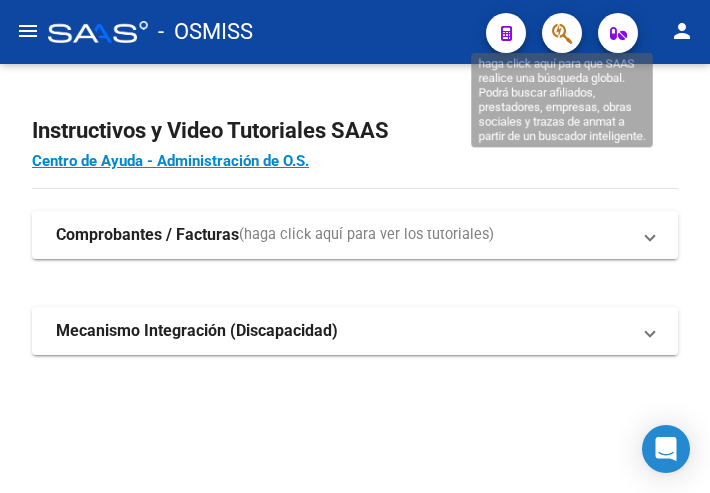 click 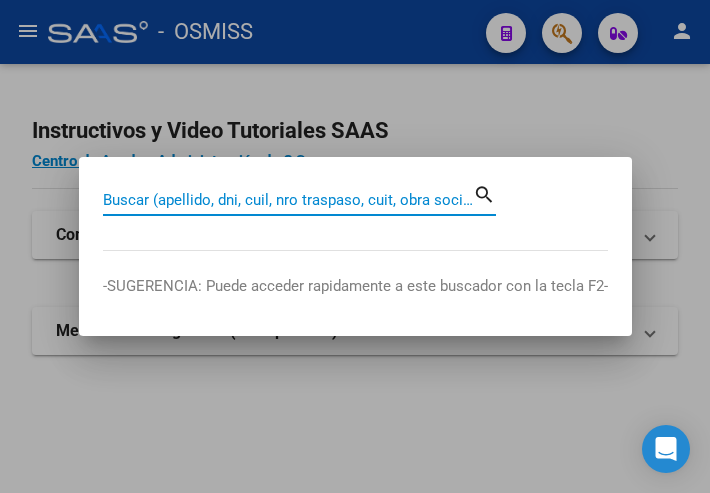 click on "Buscar (apellido, dni, cuil, nro traspaso, cuit, obra social)" at bounding box center (288, 200) 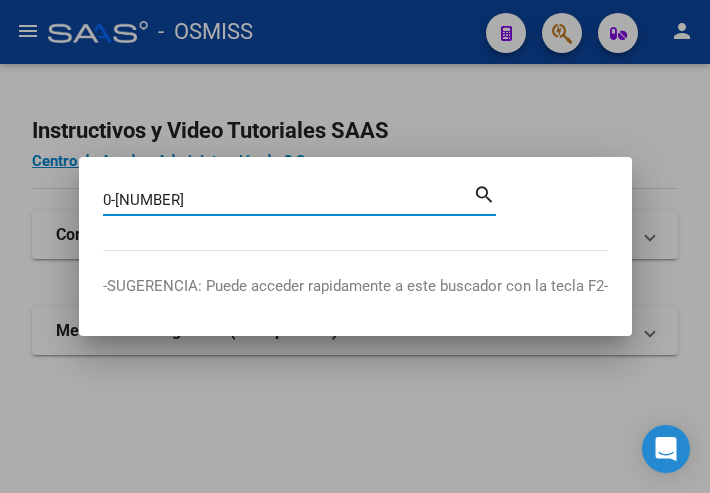 type on "0-[NUMBER]" 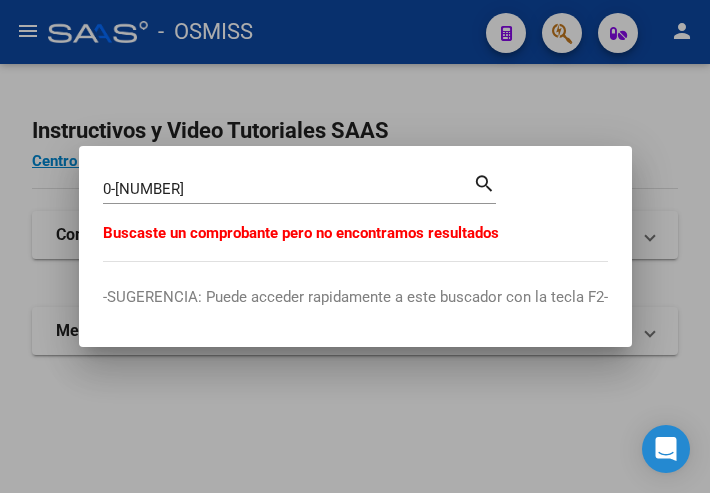 click at bounding box center (355, 246) 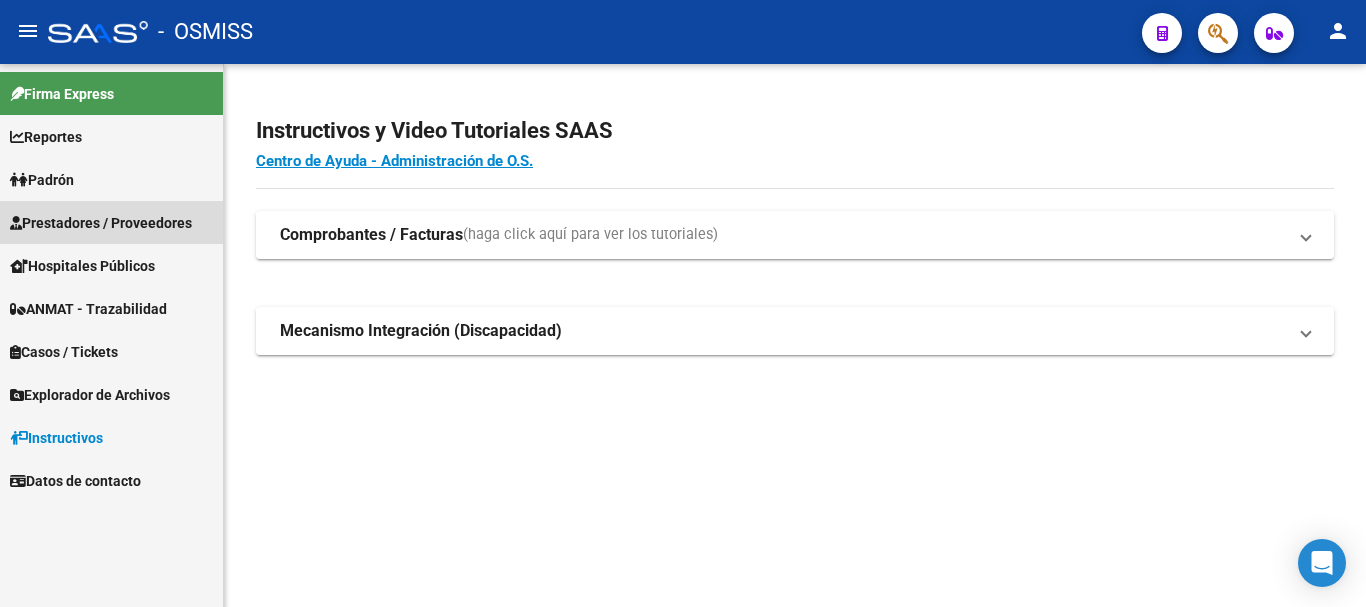 click on "Prestadores / Proveedores" at bounding box center [101, 223] 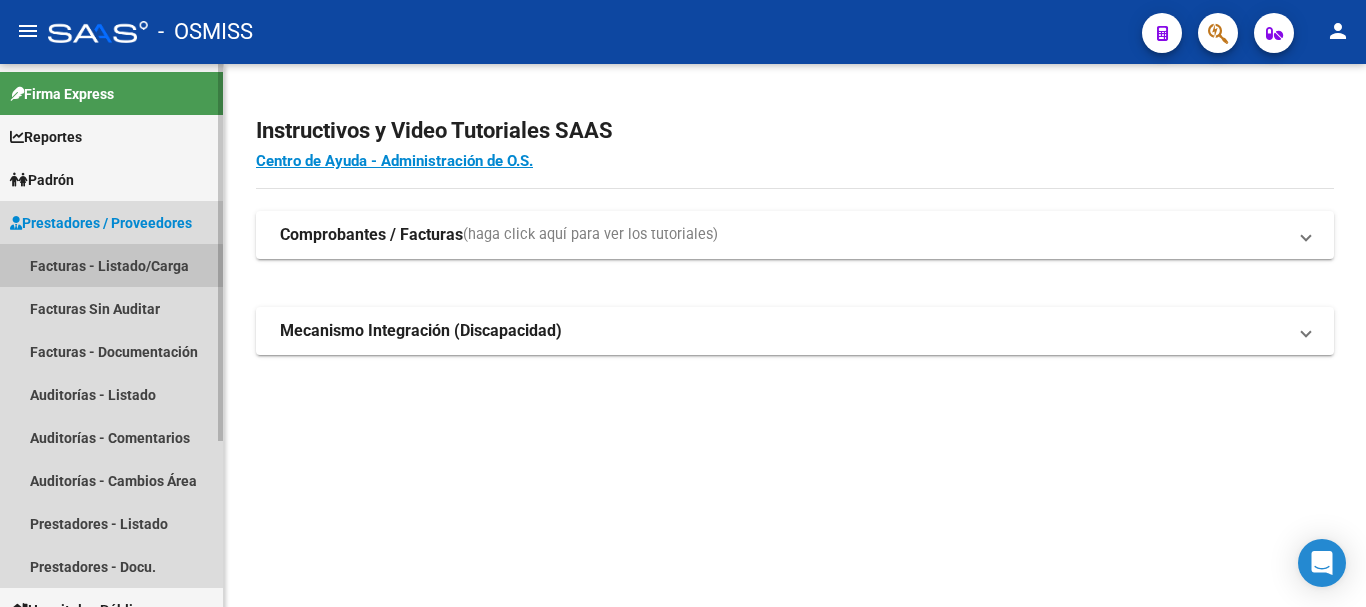 click on "Facturas - Listado/Carga" at bounding box center [111, 265] 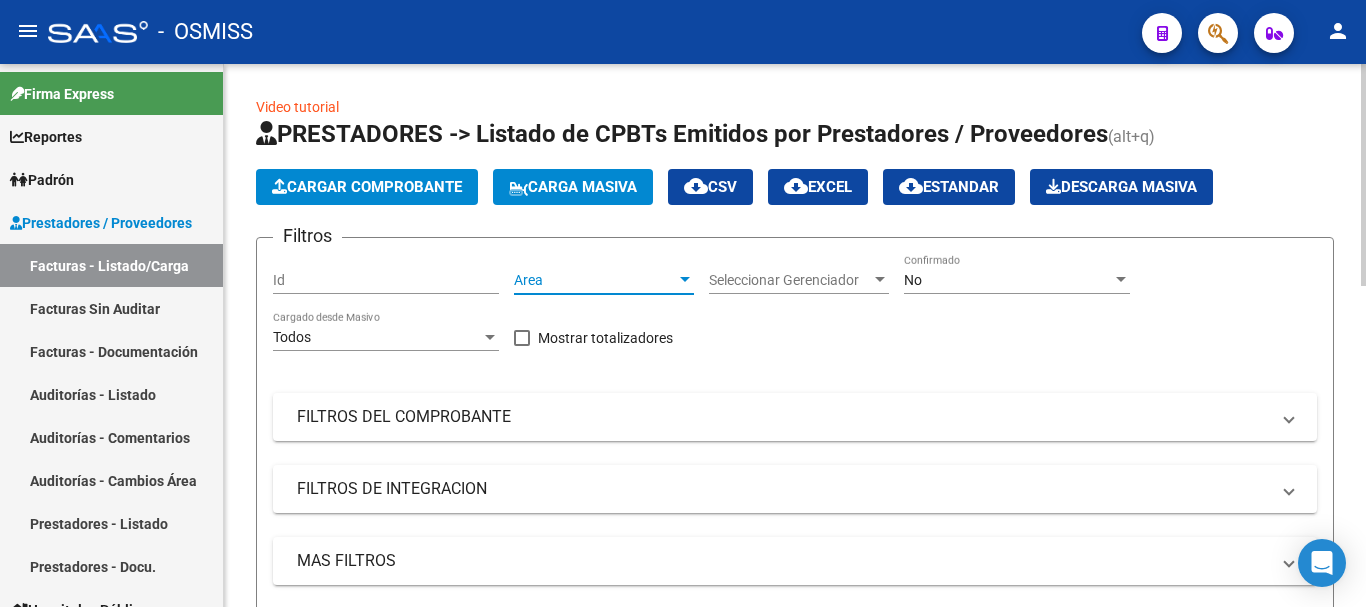 click at bounding box center [685, 279] 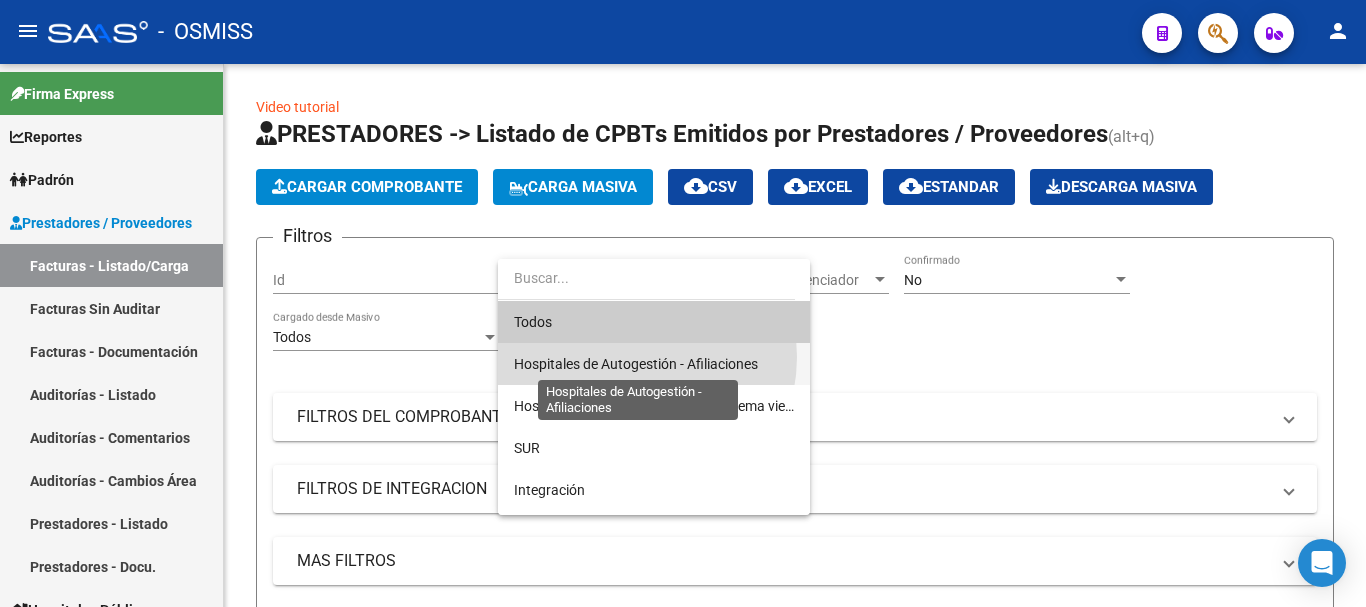 click on "Hospitales de Autogestión - Afiliaciones" at bounding box center (636, 364) 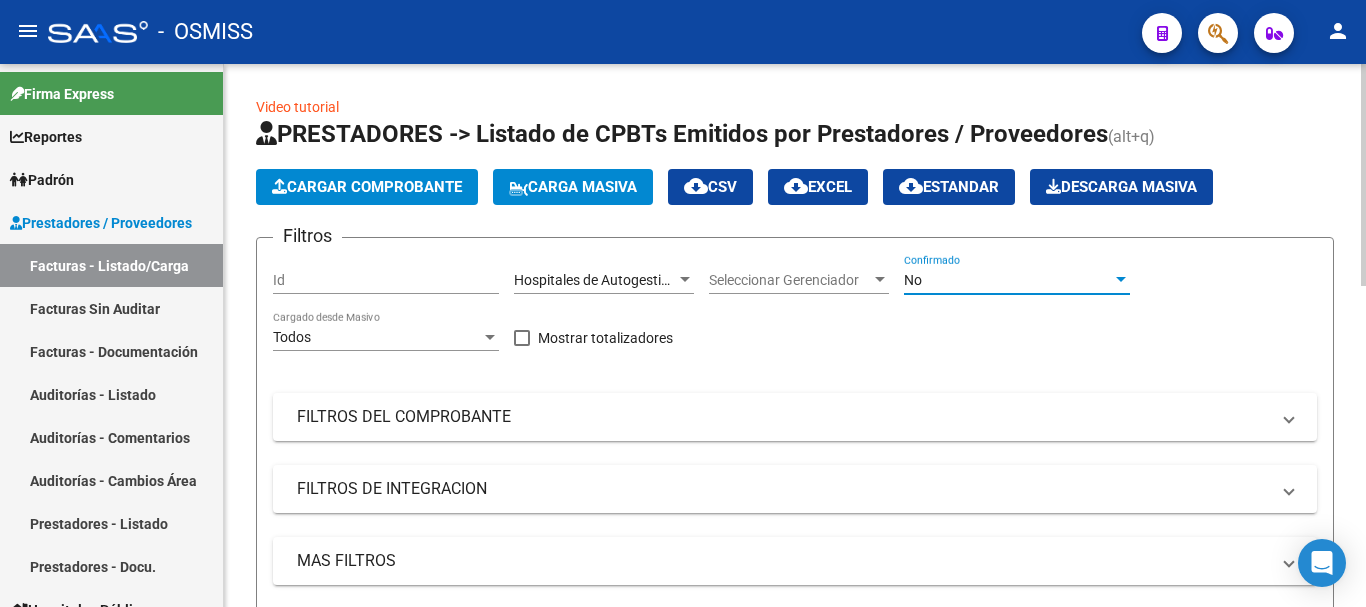 click at bounding box center [1121, 280] 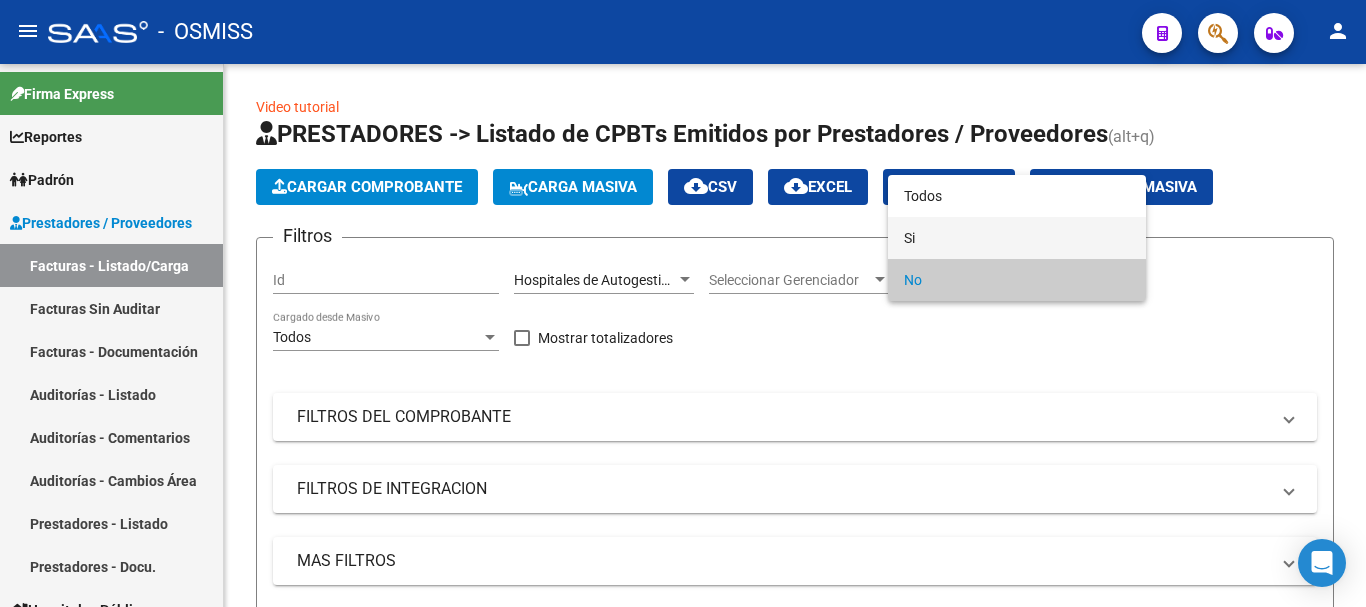 click on "Si" at bounding box center (1017, 238) 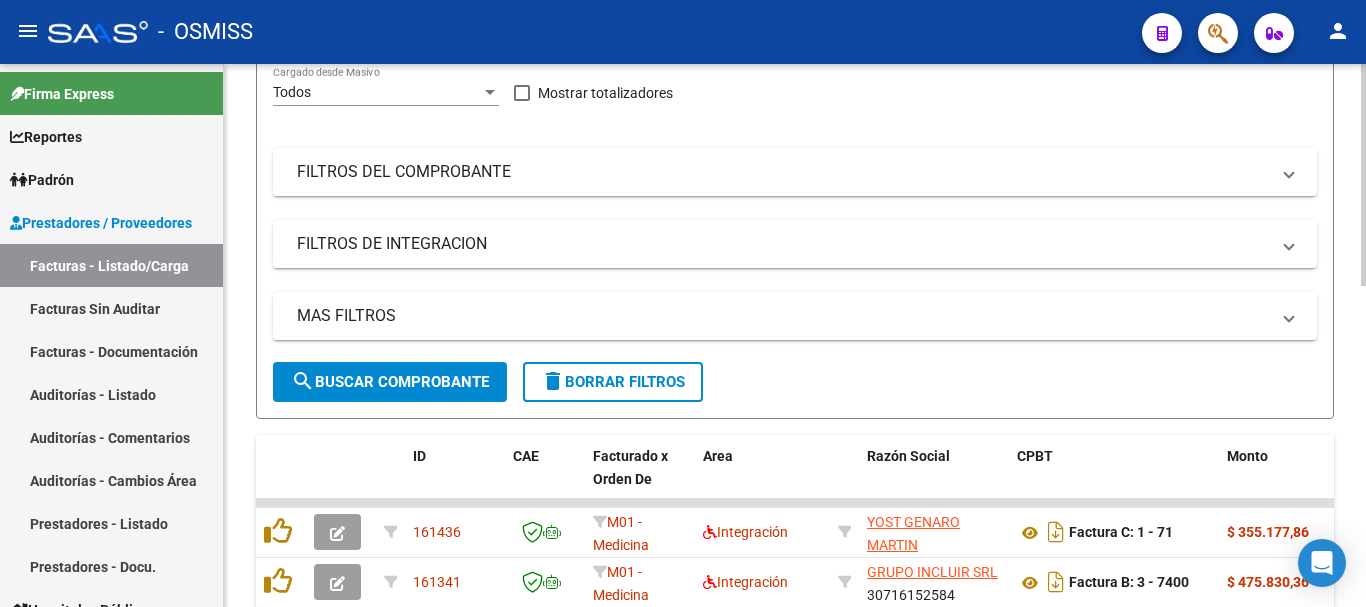 scroll, scrollTop: 300, scrollLeft: 0, axis: vertical 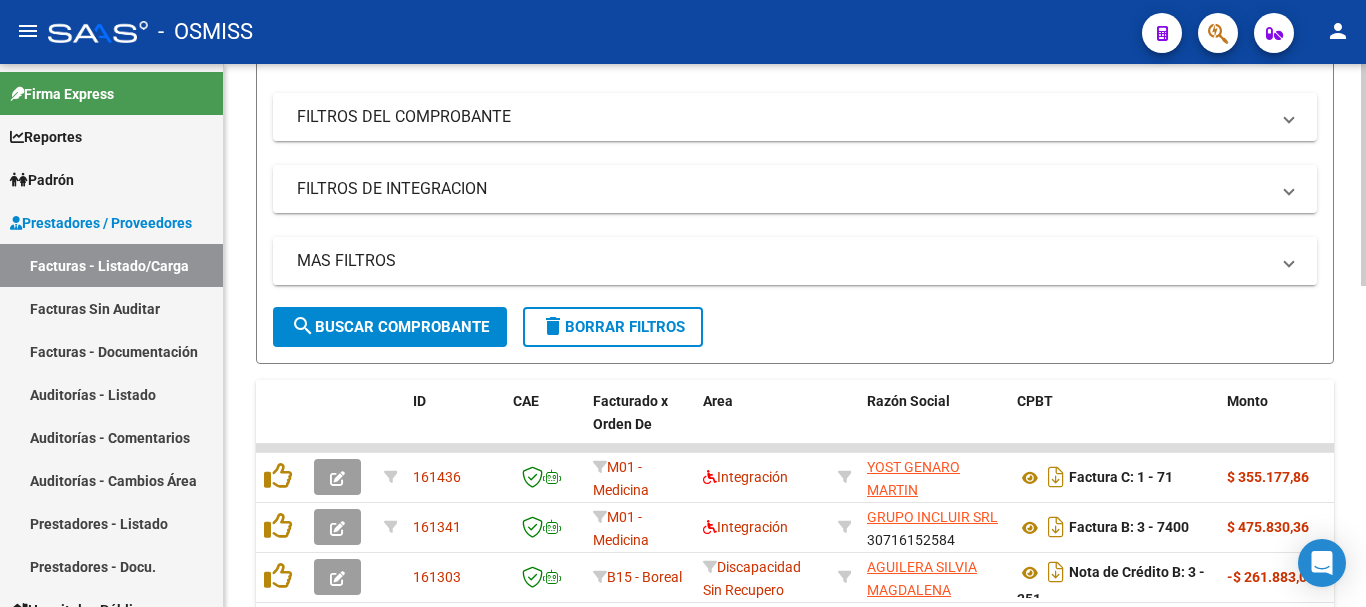 click on "MAS FILTROS" at bounding box center [783, 261] 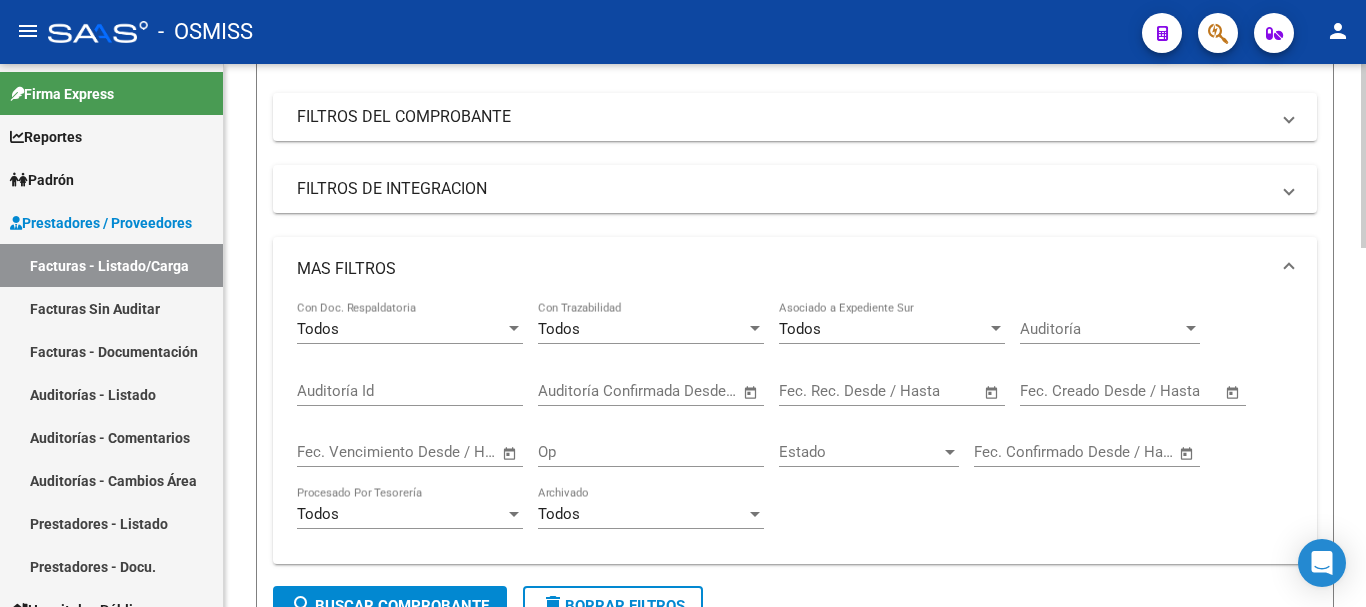 click 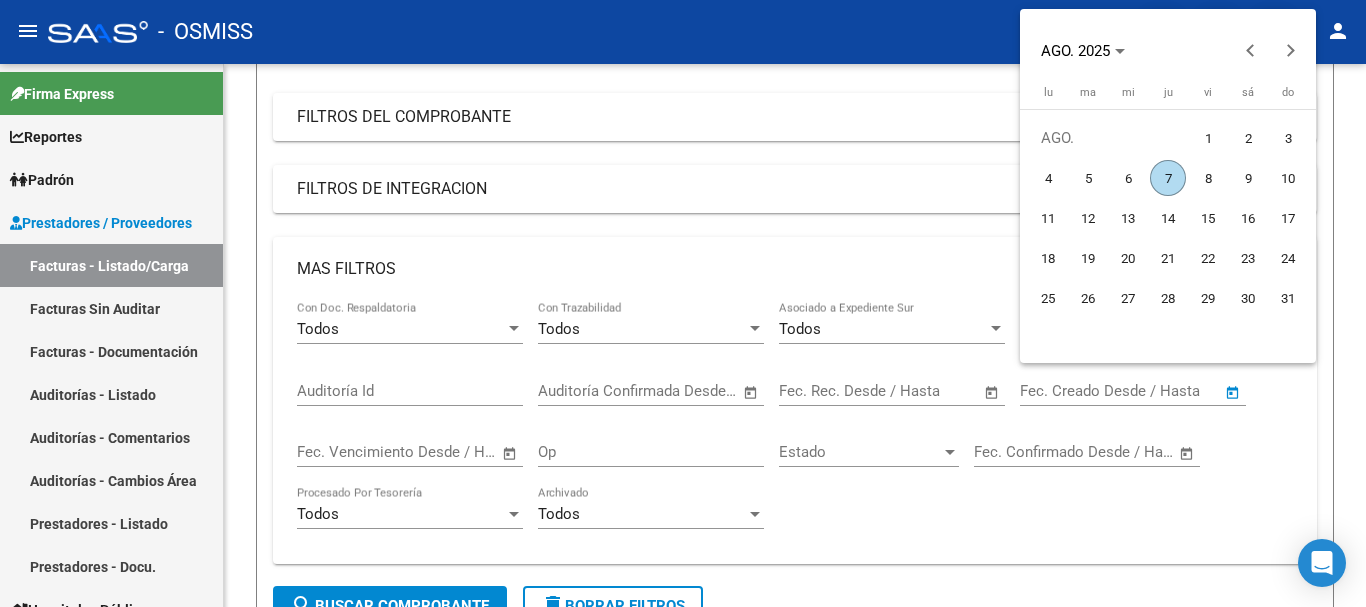 click on "7" at bounding box center (1168, 178) 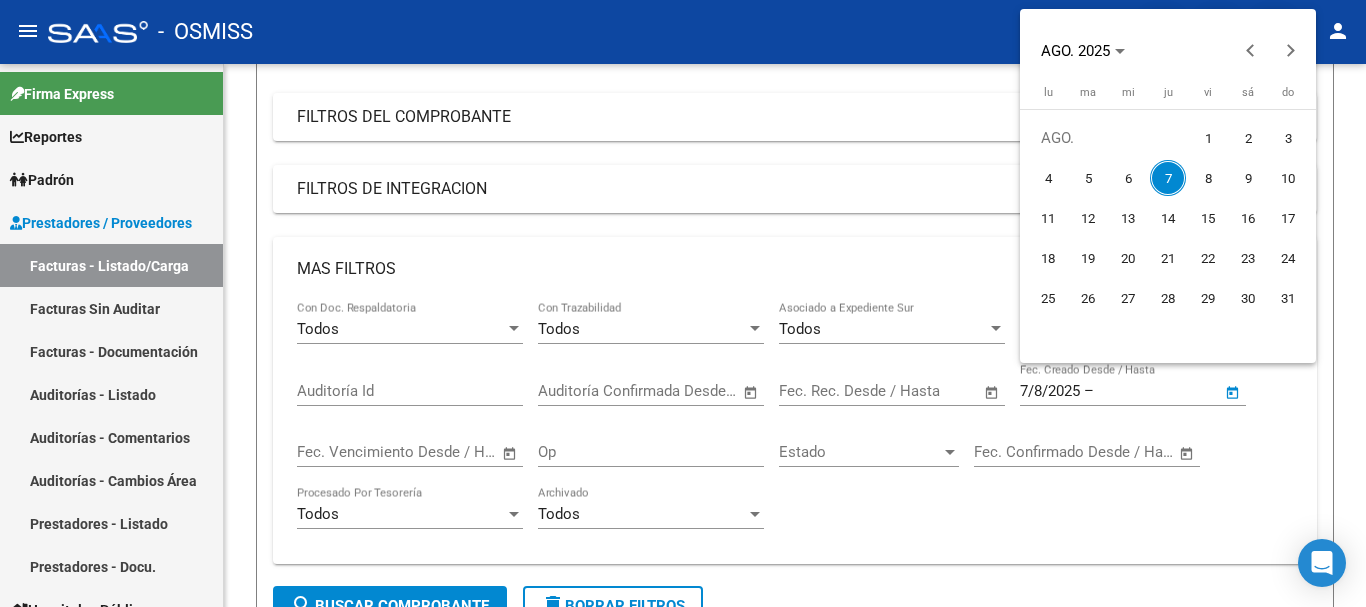 click on "7" at bounding box center (1168, 178) 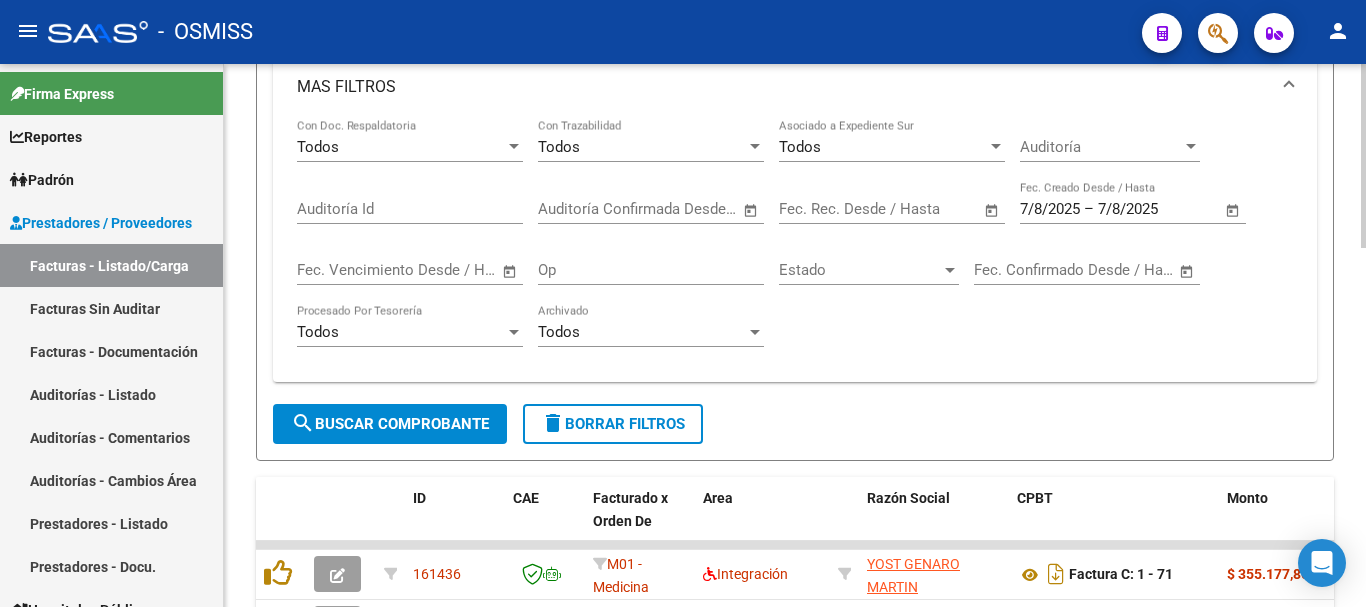 scroll, scrollTop: 500, scrollLeft: 0, axis: vertical 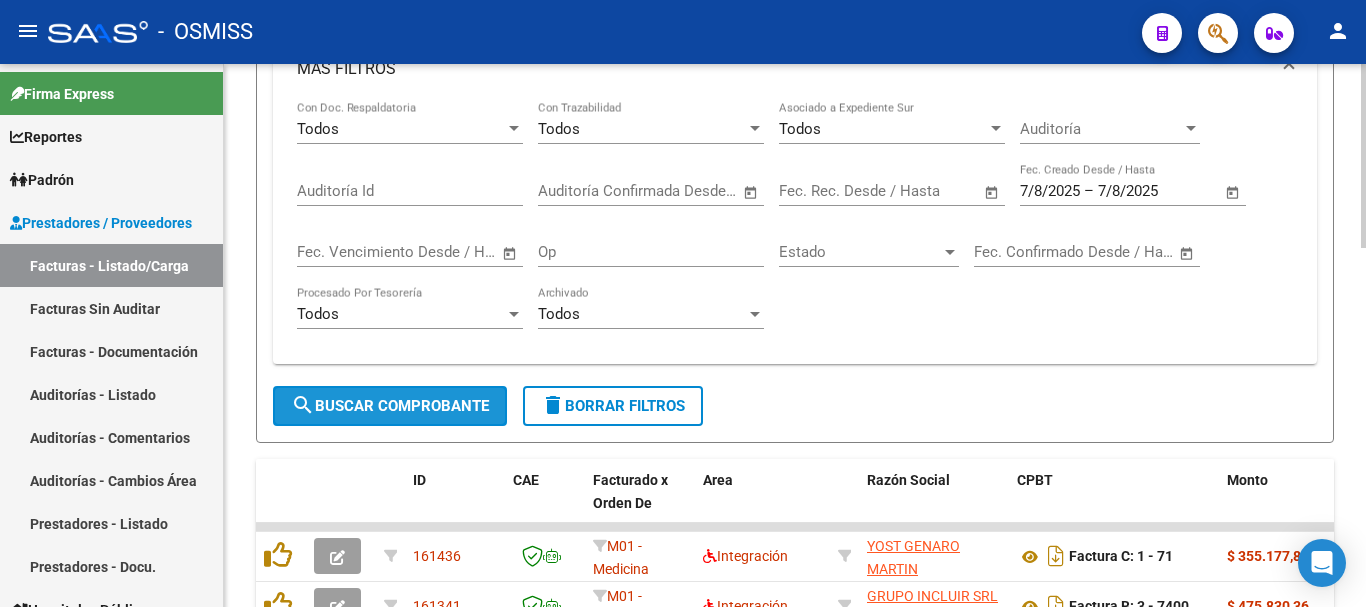click on "search  Buscar Comprobante" 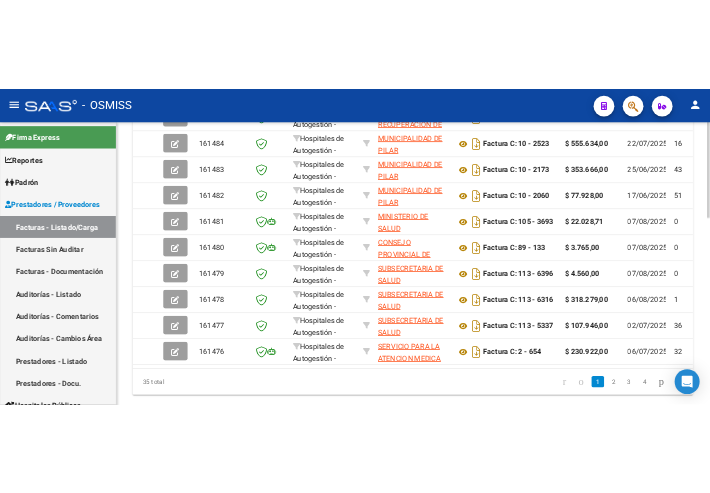 scroll, scrollTop: 1062, scrollLeft: 0, axis: vertical 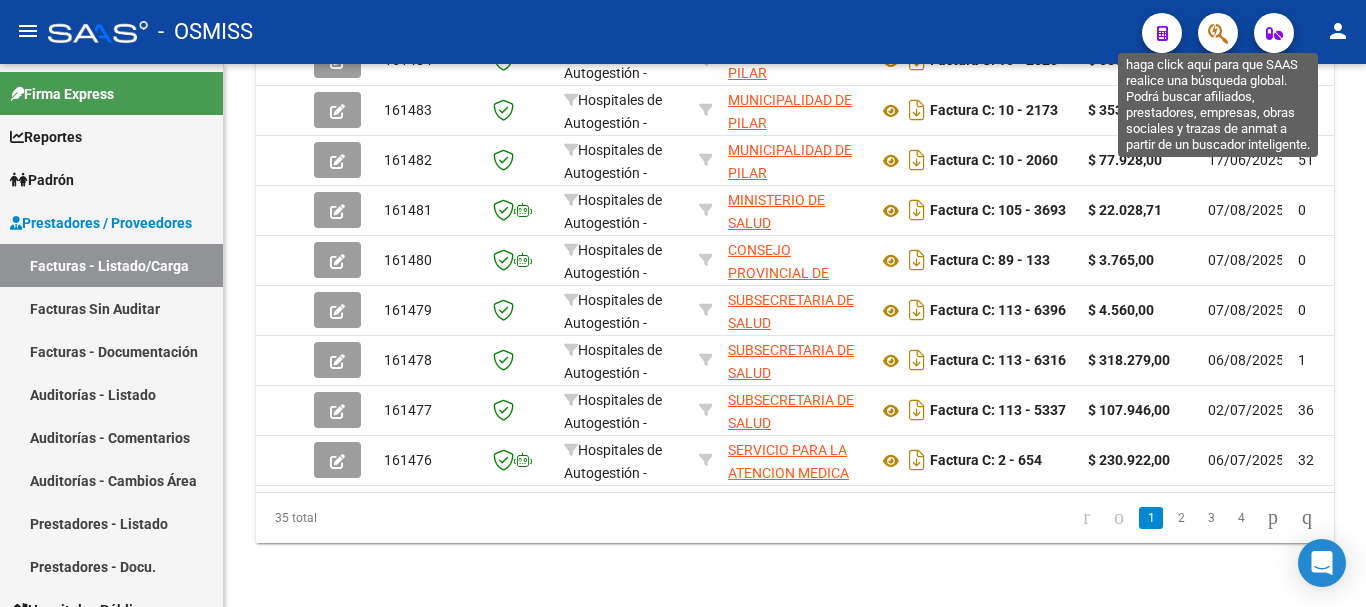 click 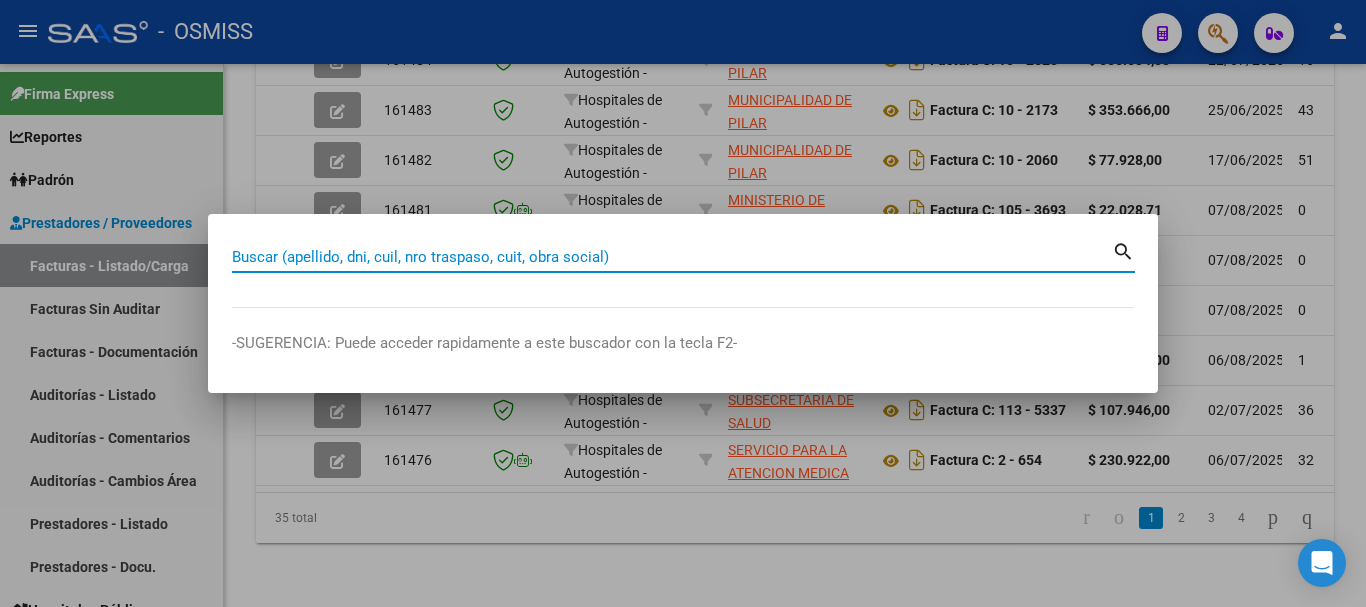 click on "Buscar (apellido, dni, cuil, nro traspaso, cuit, obra social)" at bounding box center [672, 257] 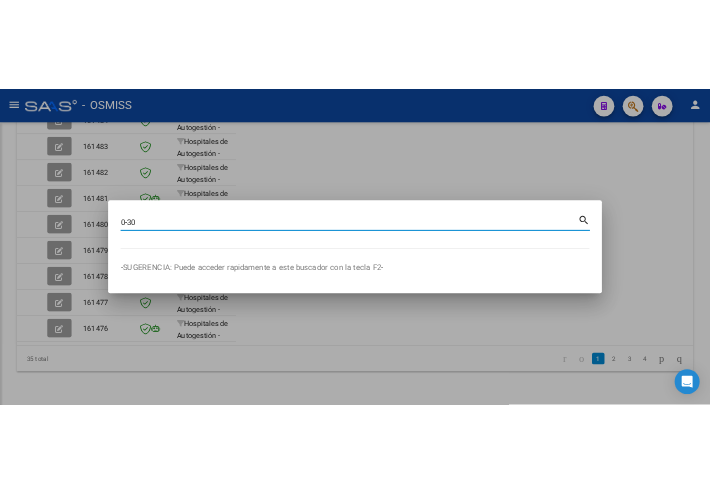 scroll, scrollTop: 769, scrollLeft: 0, axis: vertical 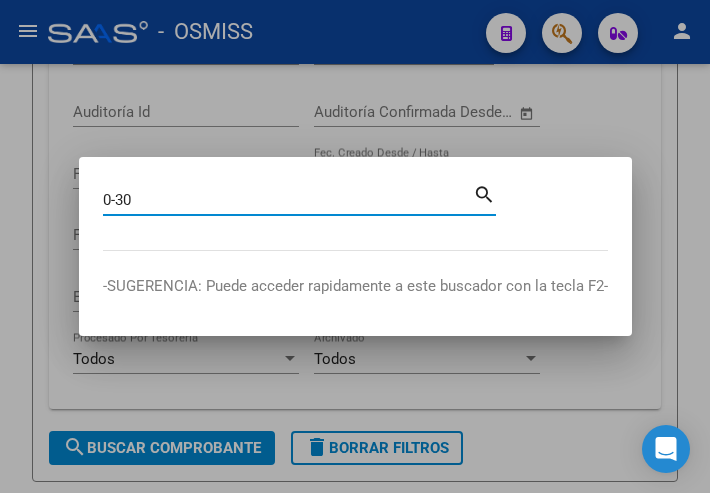click on "0-30" at bounding box center (288, 200) 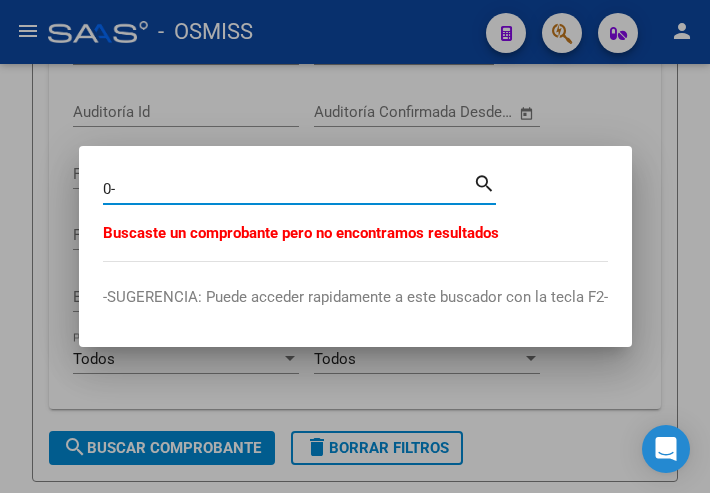 type on "0" 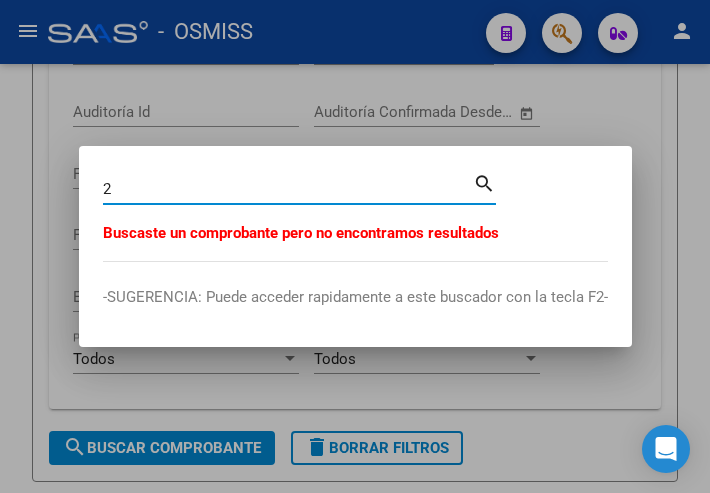type on "2" 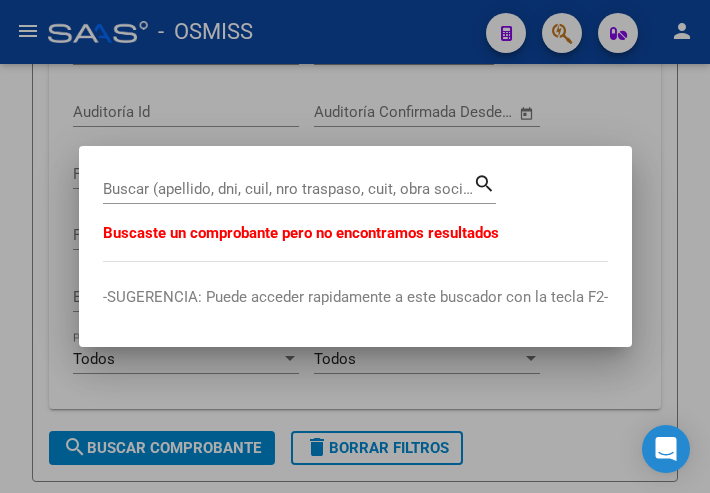 click on "Buscar (apellido, dni, cuil, nro traspaso, cuit, obra social)" at bounding box center [288, 189] 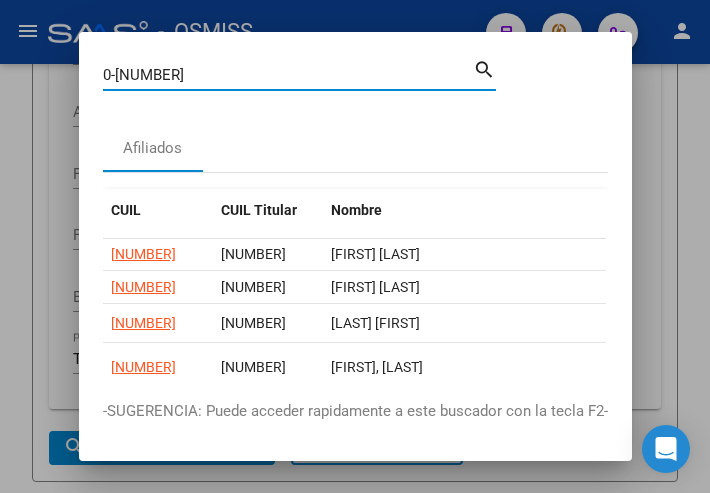 click on "0-[NUMBER]" at bounding box center (288, 75) 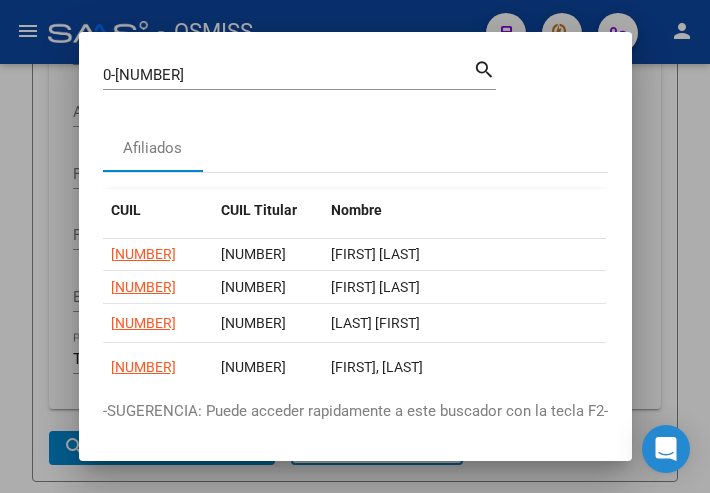 click on "search" at bounding box center [484, 68] 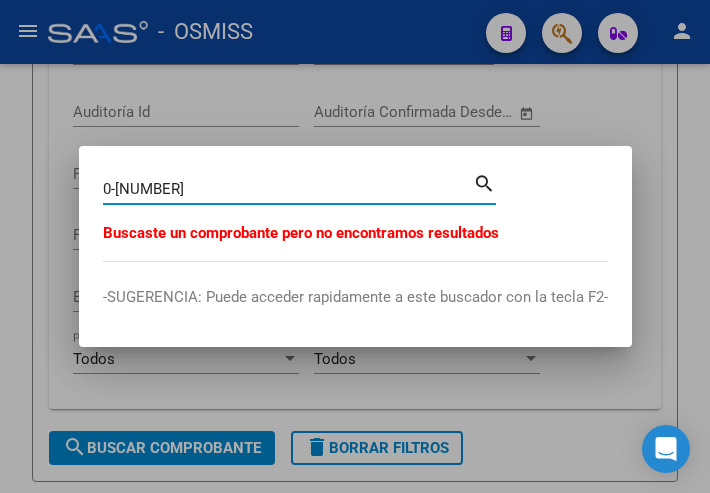 click on "0-[NUMBER]" at bounding box center (288, 189) 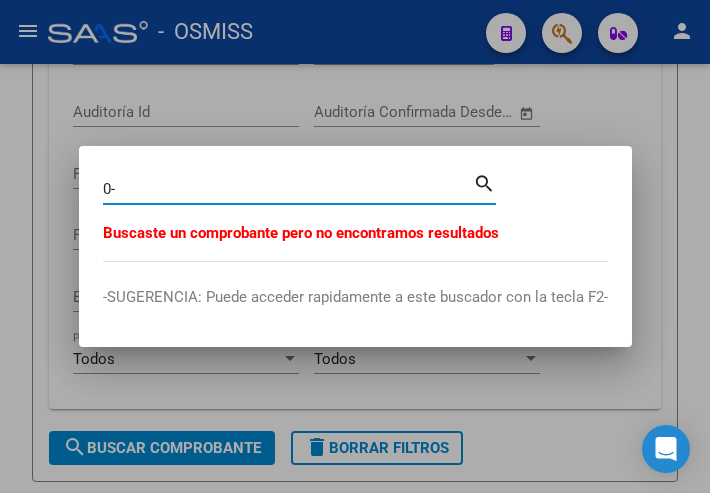 type on "0" 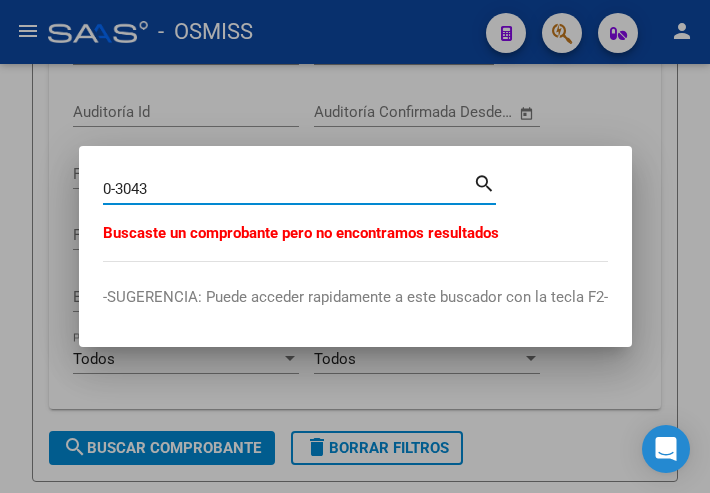 type on "0-[NUMBER]" 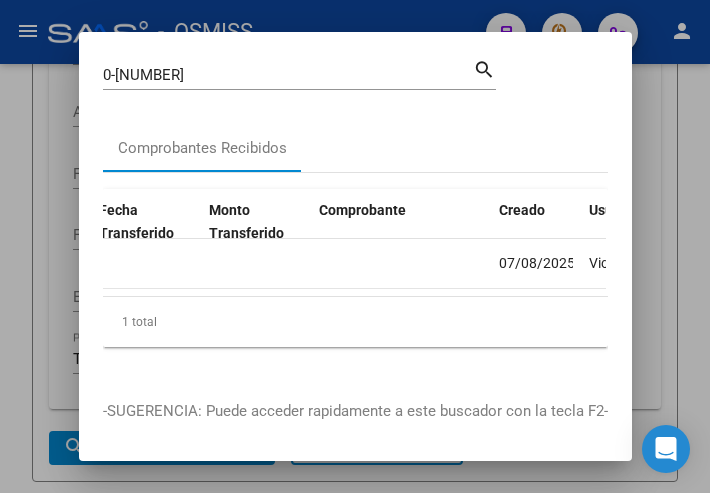 scroll, scrollTop: 0, scrollLeft: 1990, axis: horizontal 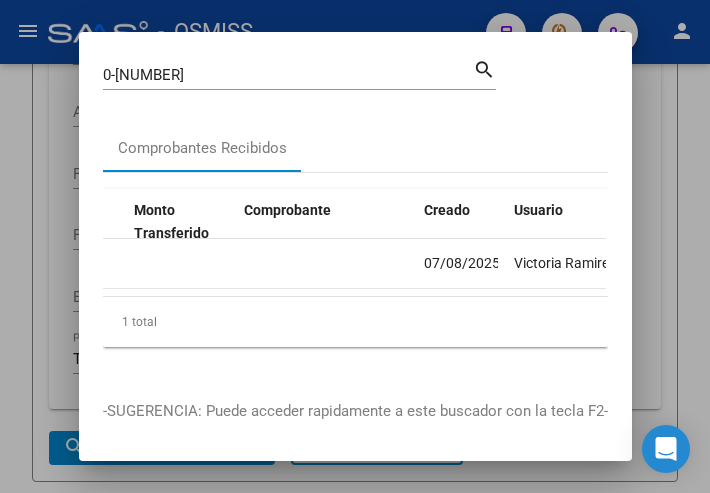 click at bounding box center (355, 246) 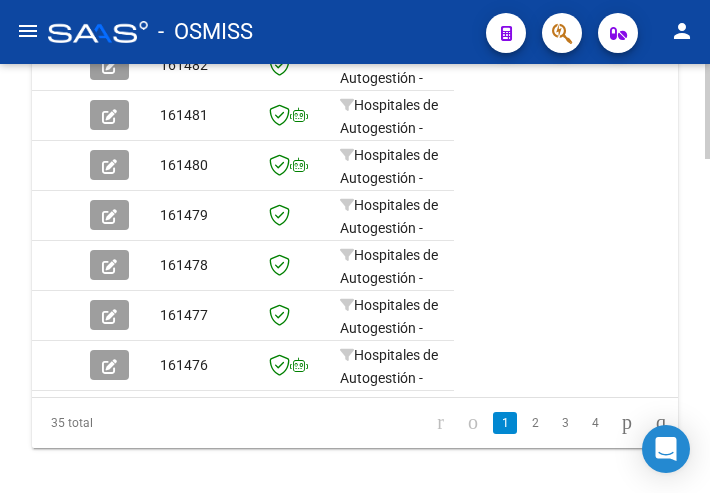 scroll, scrollTop: 1316, scrollLeft: 0, axis: vertical 